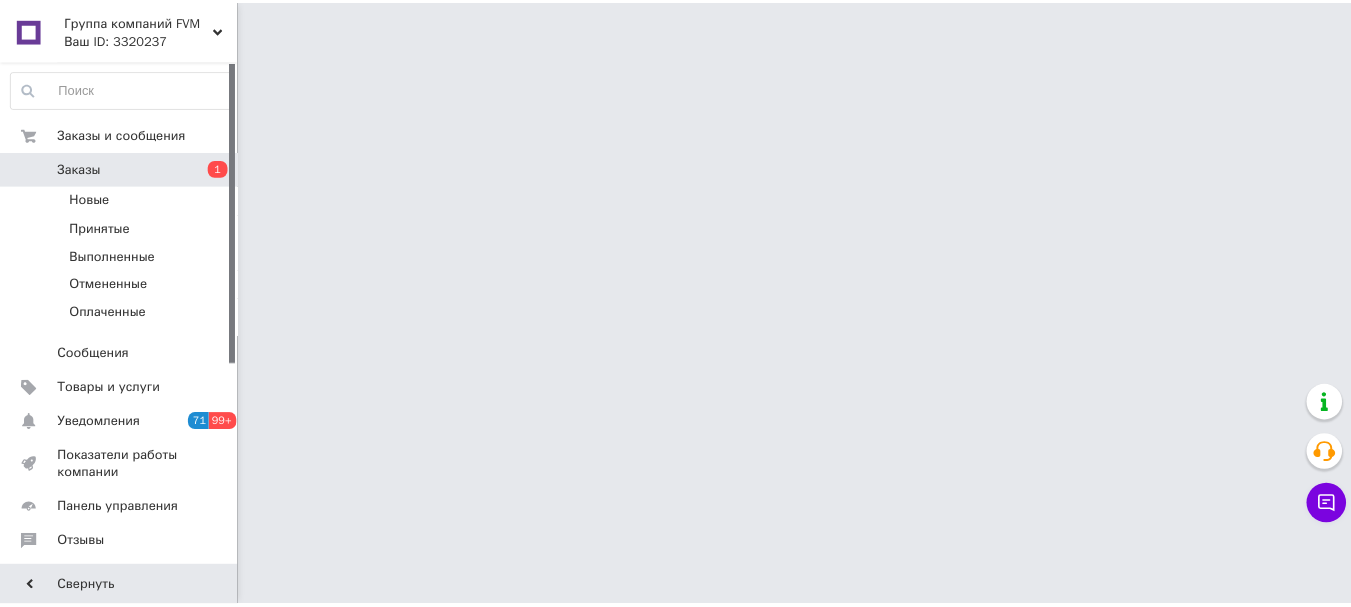 scroll, scrollTop: 0, scrollLeft: 0, axis: both 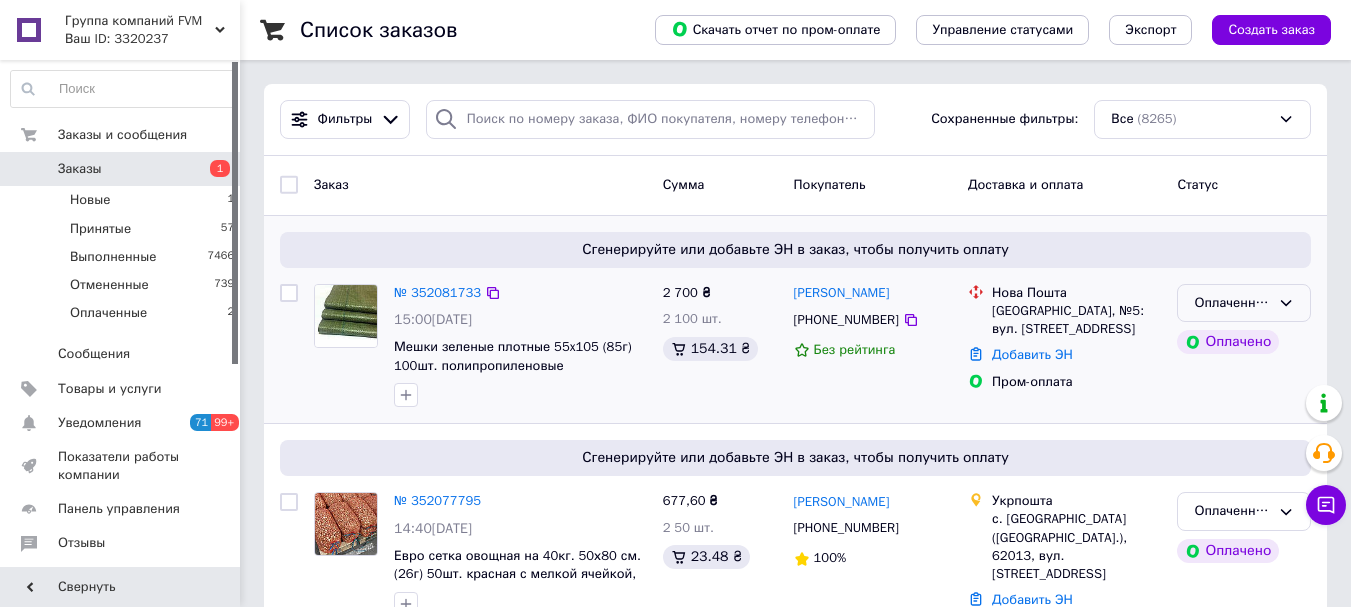 click on "Оплаченный" at bounding box center (1244, 303) 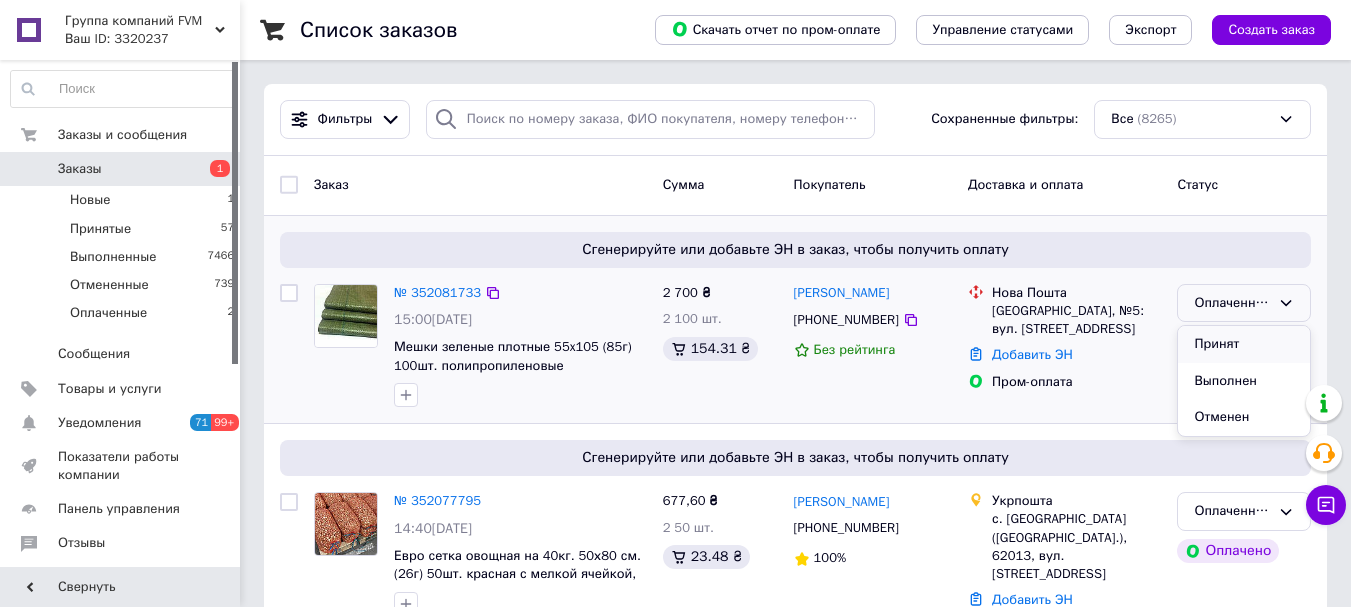 click on "Принят" at bounding box center [1244, 344] 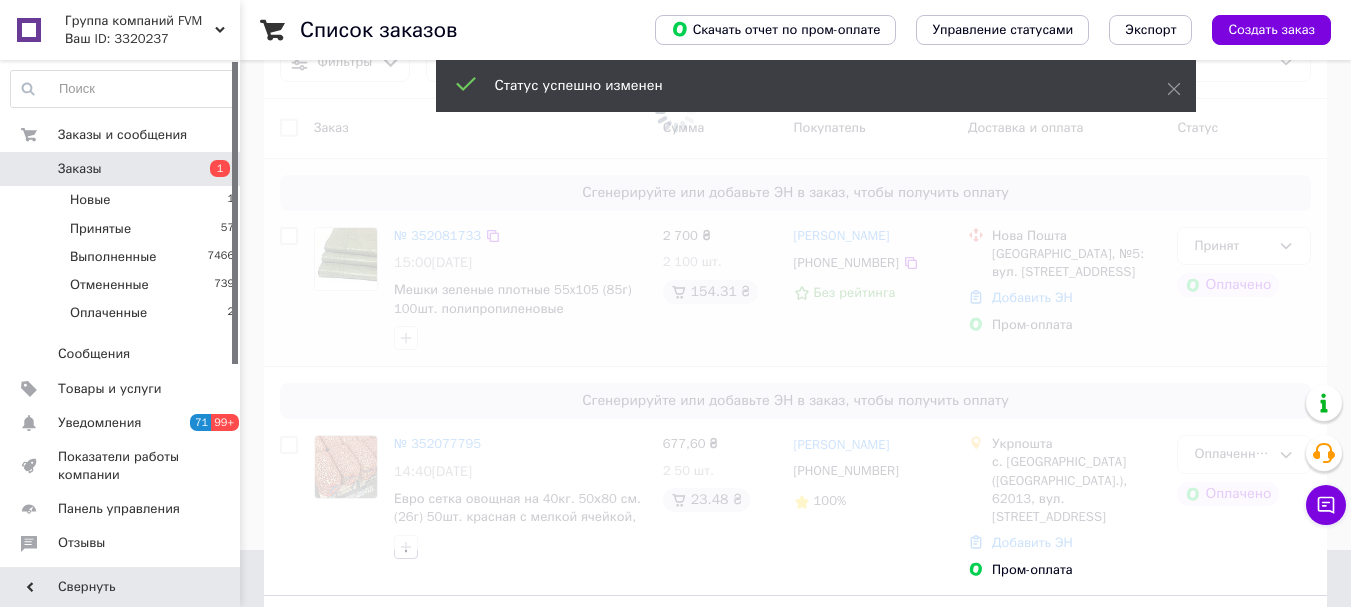 scroll, scrollTop: 200, scrollLeft: 0, axis: vertical 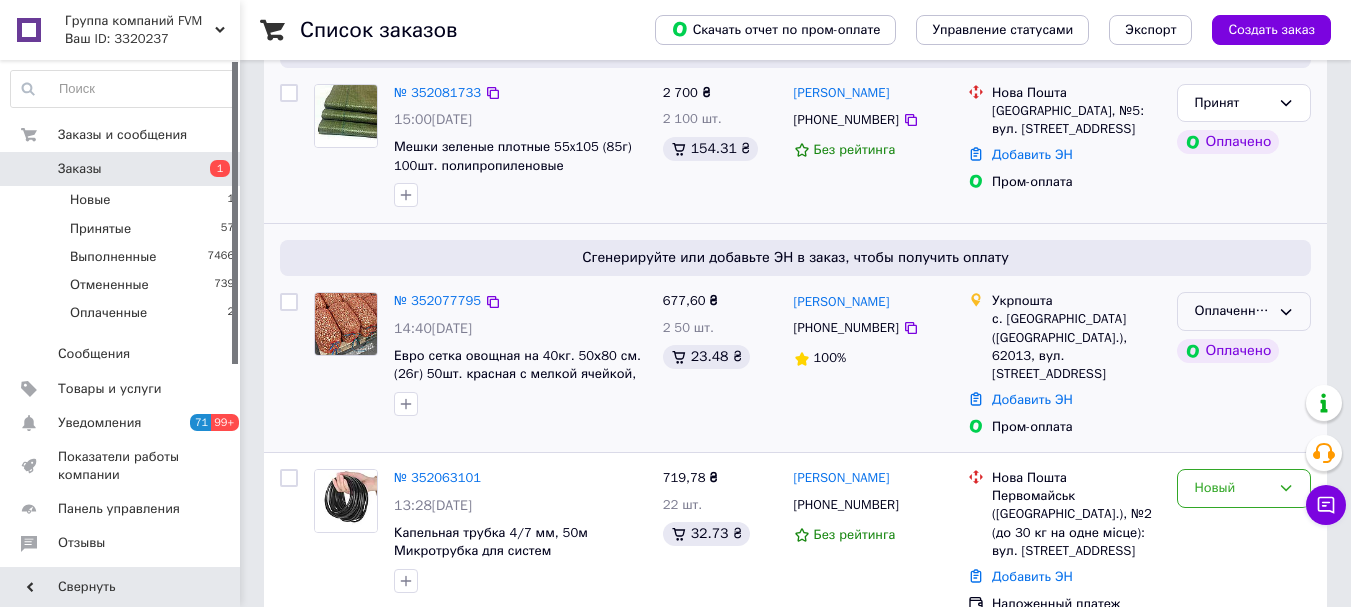 click on "Оплаченный" at bounding box center (1232, 311) 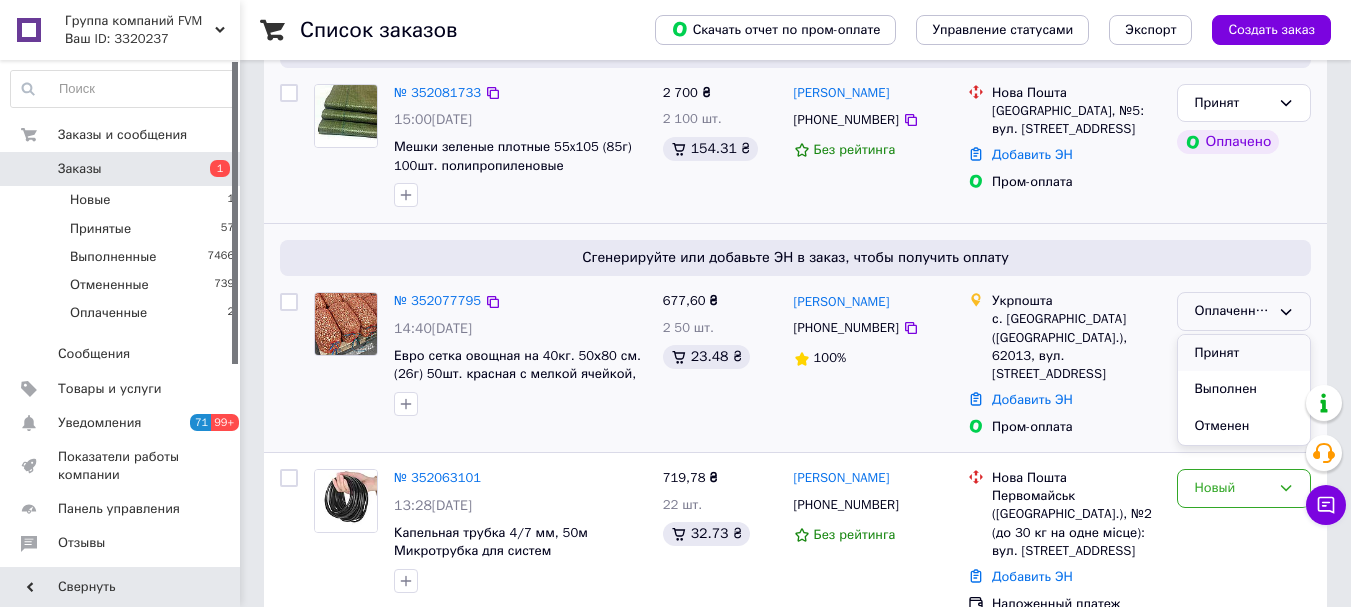 click on "Принят" at bounding box center [1244, 353] 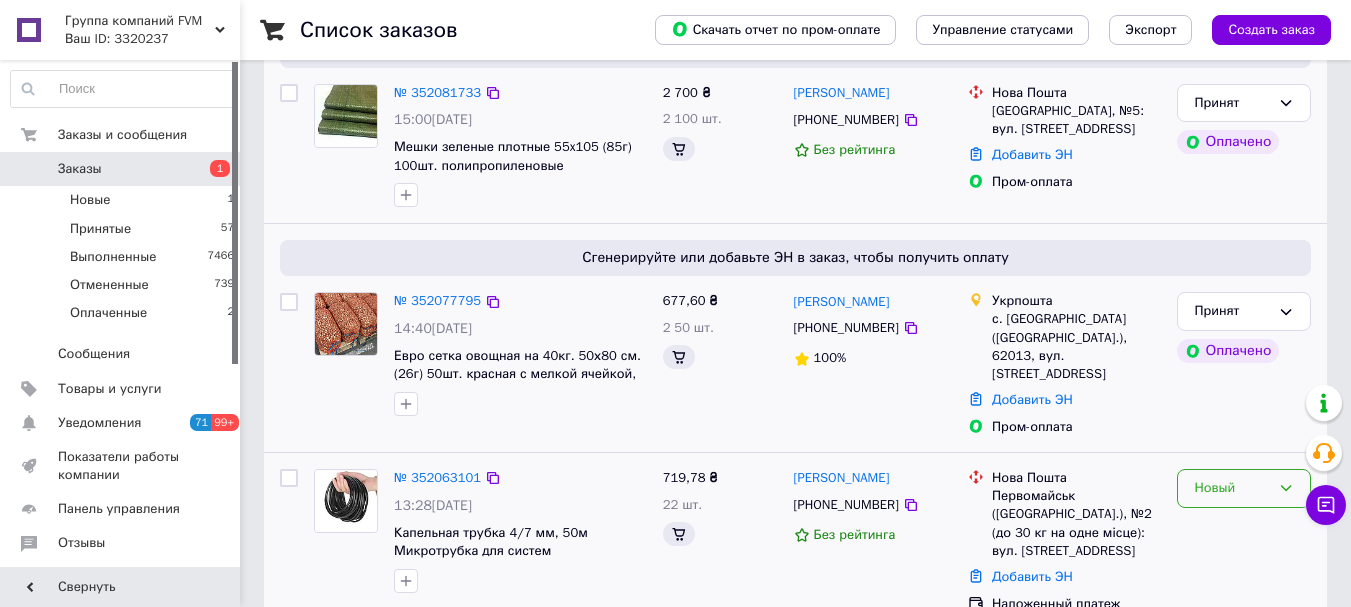 click 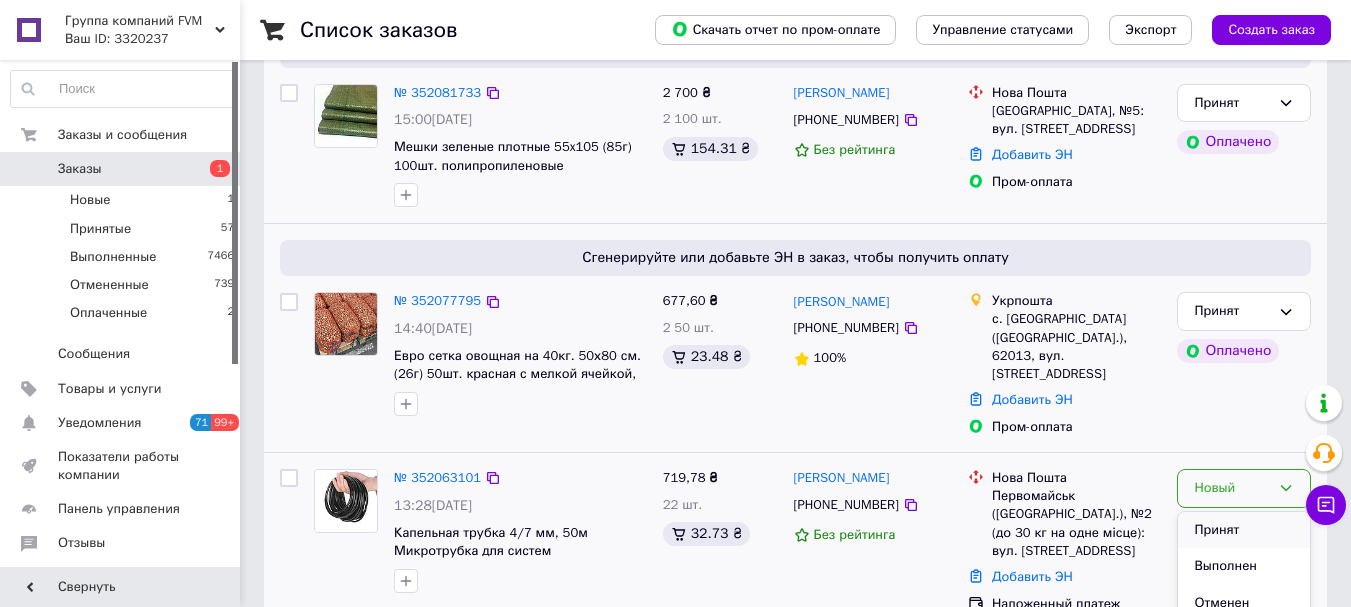 click on "Принят" at bounding box center [1244, 530] 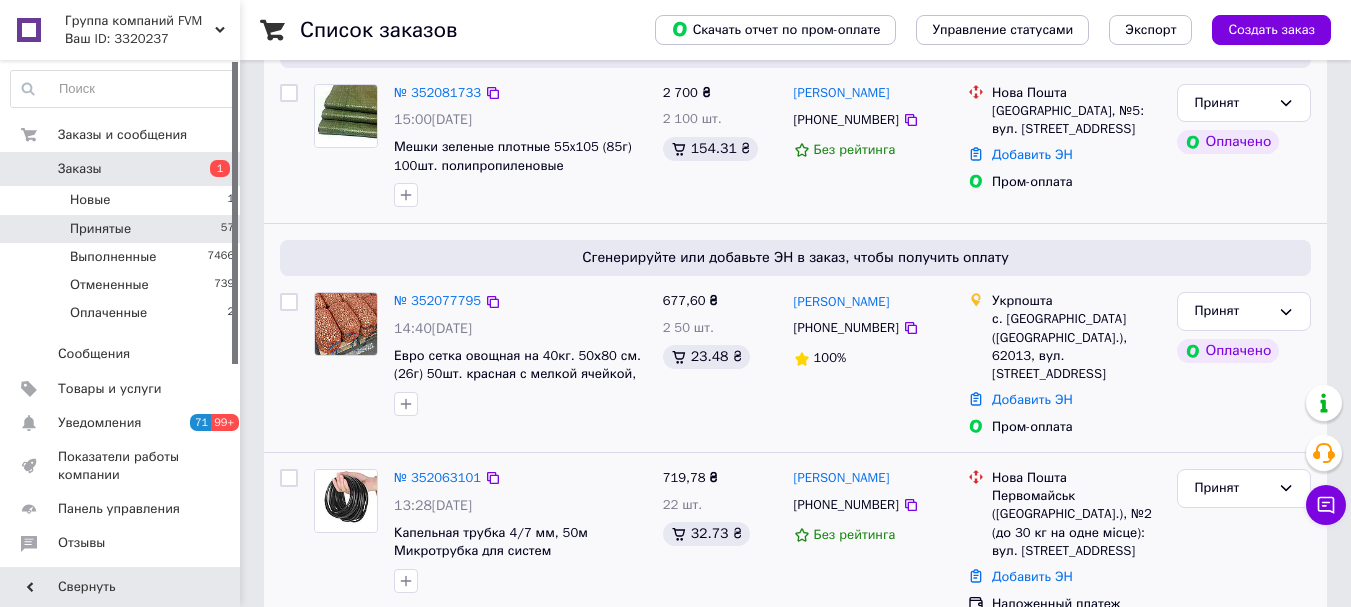 click on "Принятые 57" at bounding box center (123, 229) 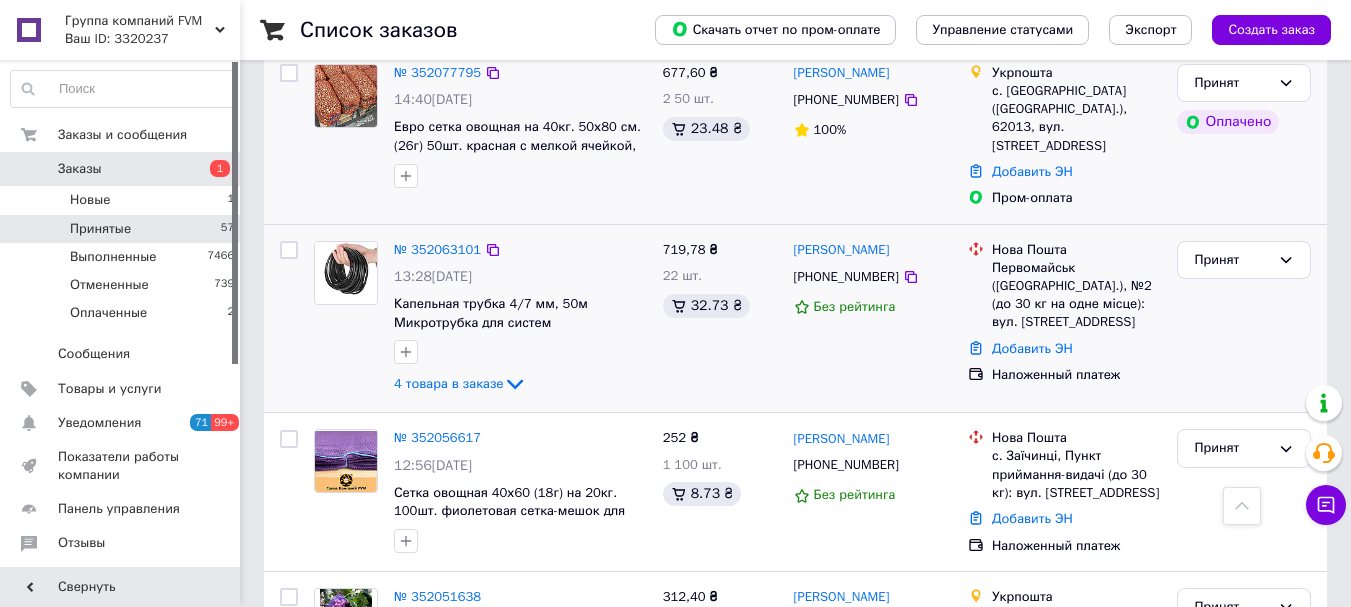 scroll, scrollTop: 0, scrollLeft: 0, axis: both 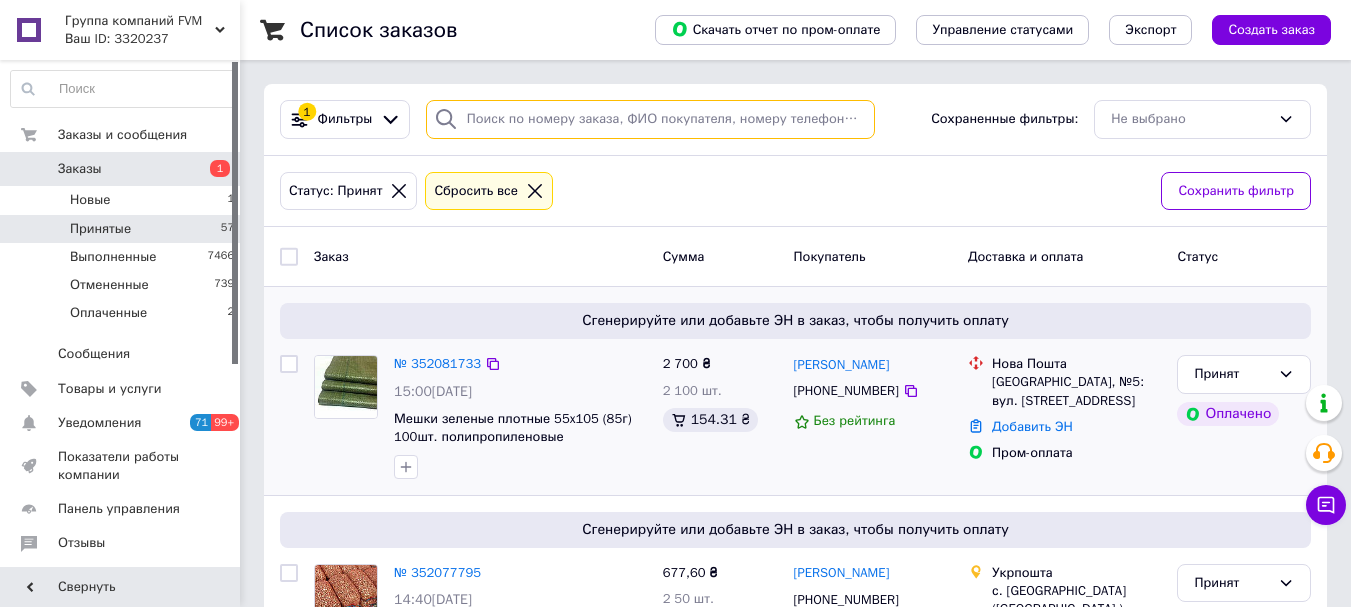 click at bounding box center [650, 119] 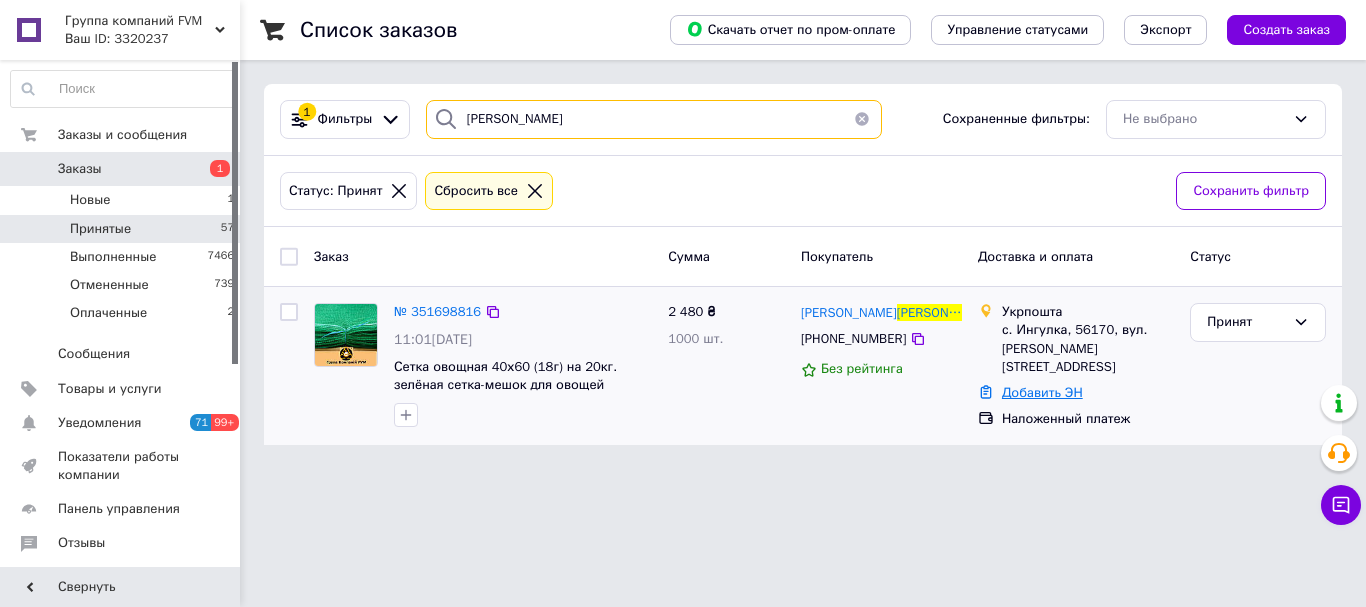 type on "василенко" 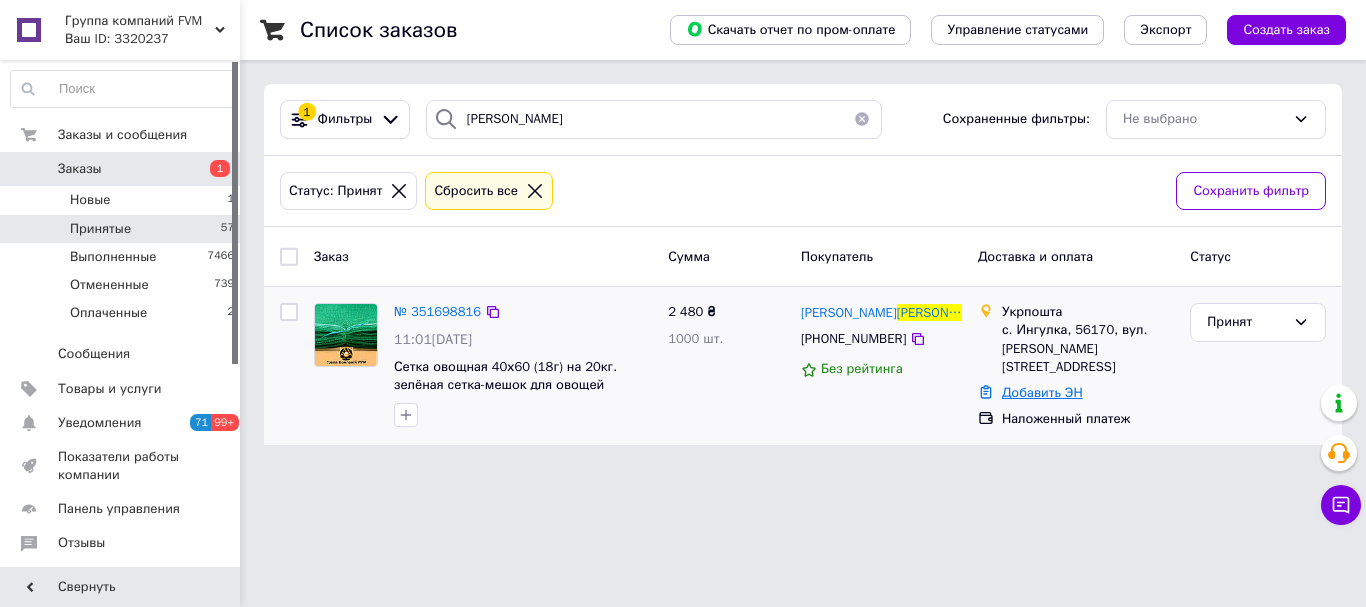 click on "Добавить ЭН" at bounding box center [1042, 392] 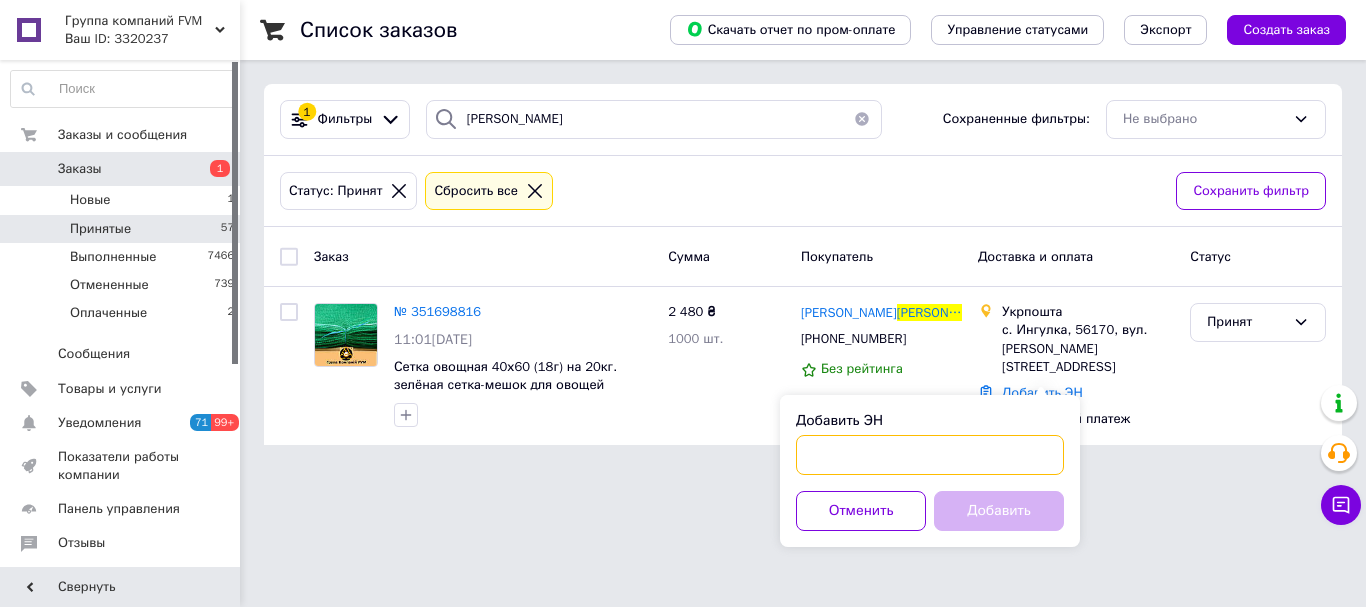 drag, startPoint x: 846, startPoint y: 450, endPoint x: 845, endPoint y: 430, distance: 20.024984 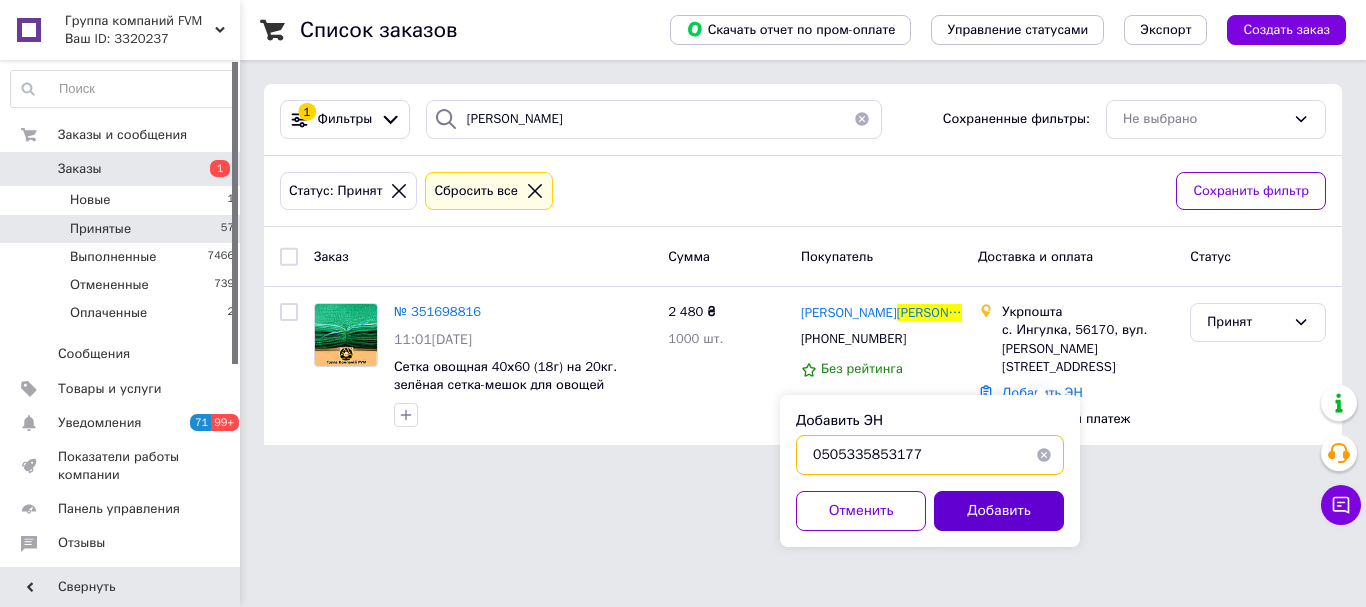 type on "0505335853177" 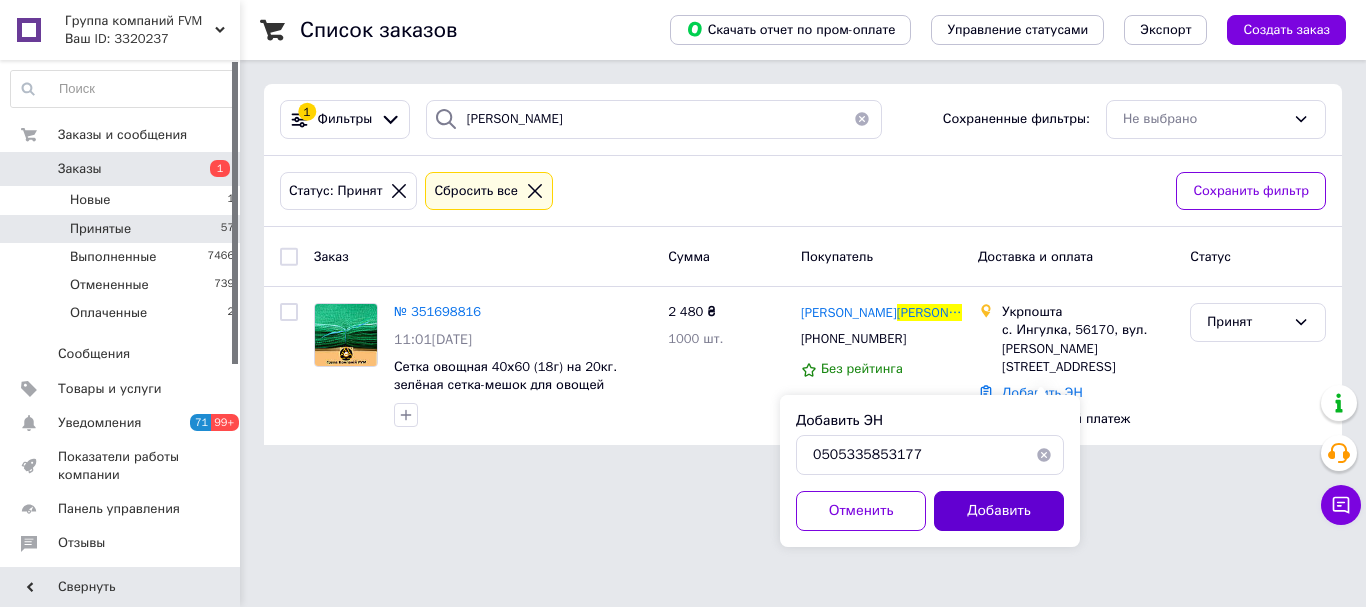 click on "Добавить" at bounding box center (999, 511) 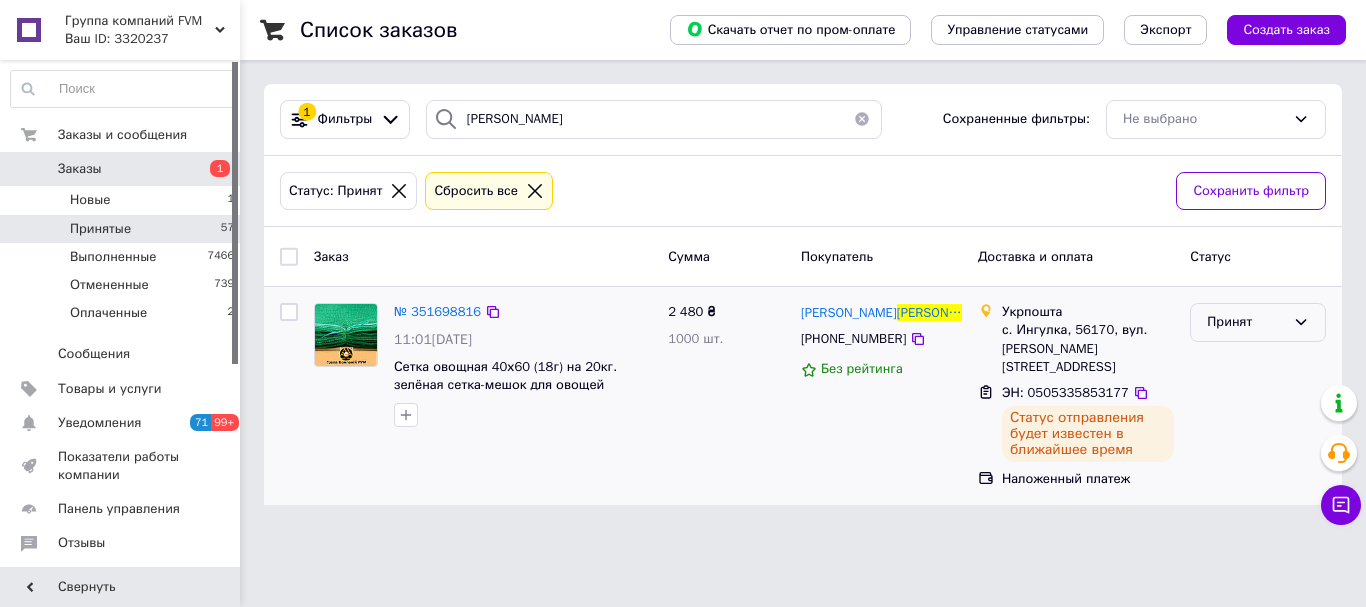 click on "Принят" at bounding box center (1258, 322) 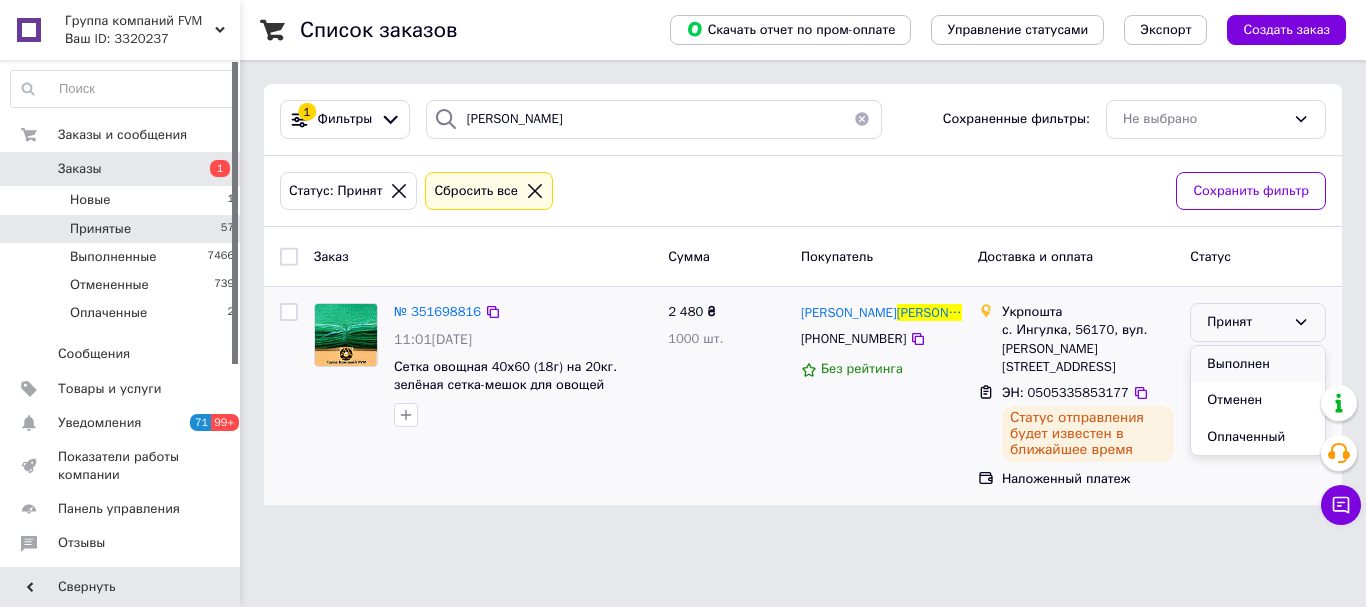 click on "Выполнен" at bounding box center [1258, 364] 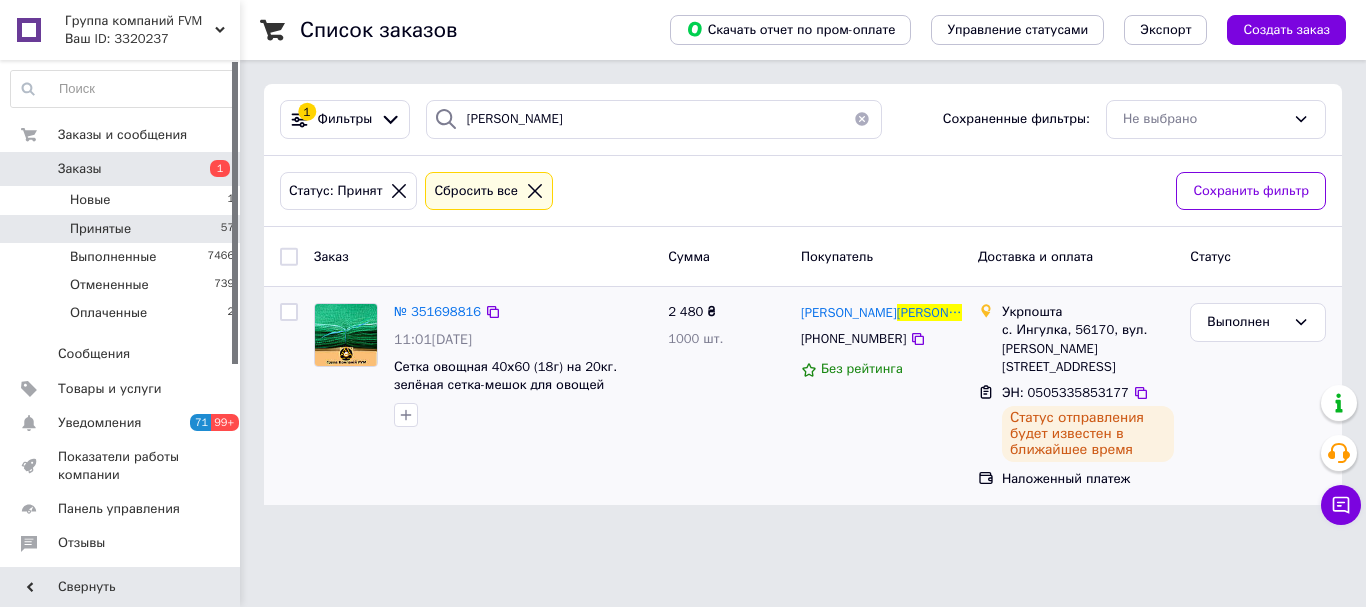 click on "Принятые" at bounding box center (100, 229) 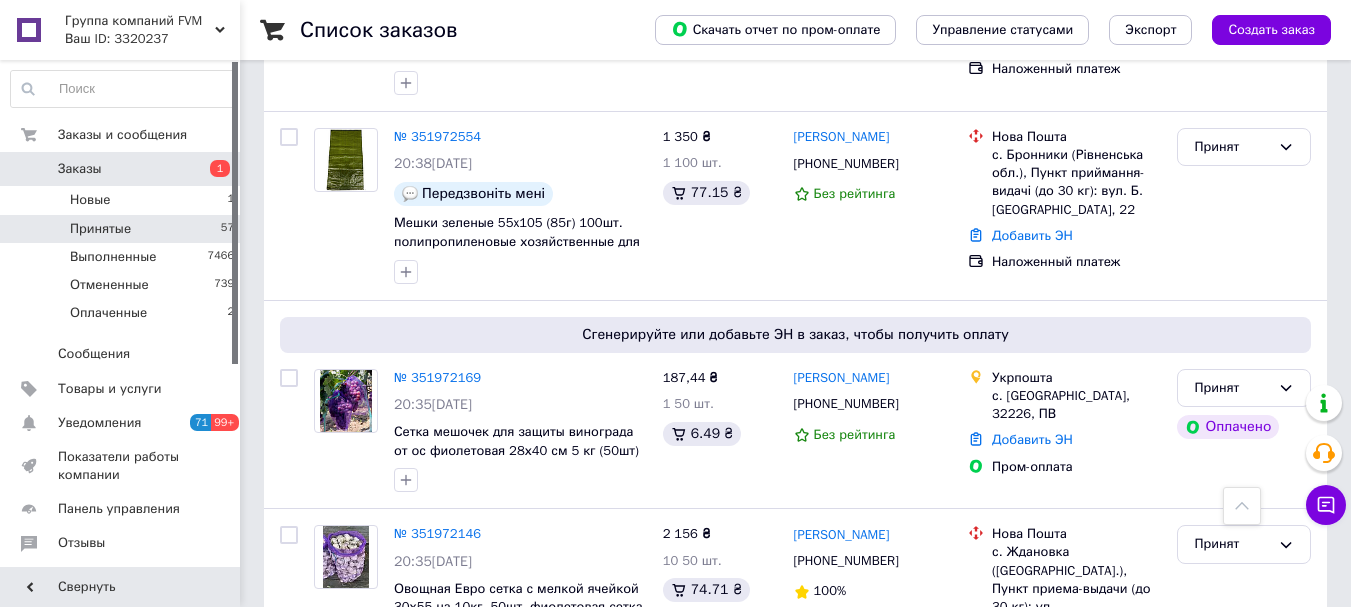 scroll, scrollTop: 3887, scrollLeft: 0, axis: vertical 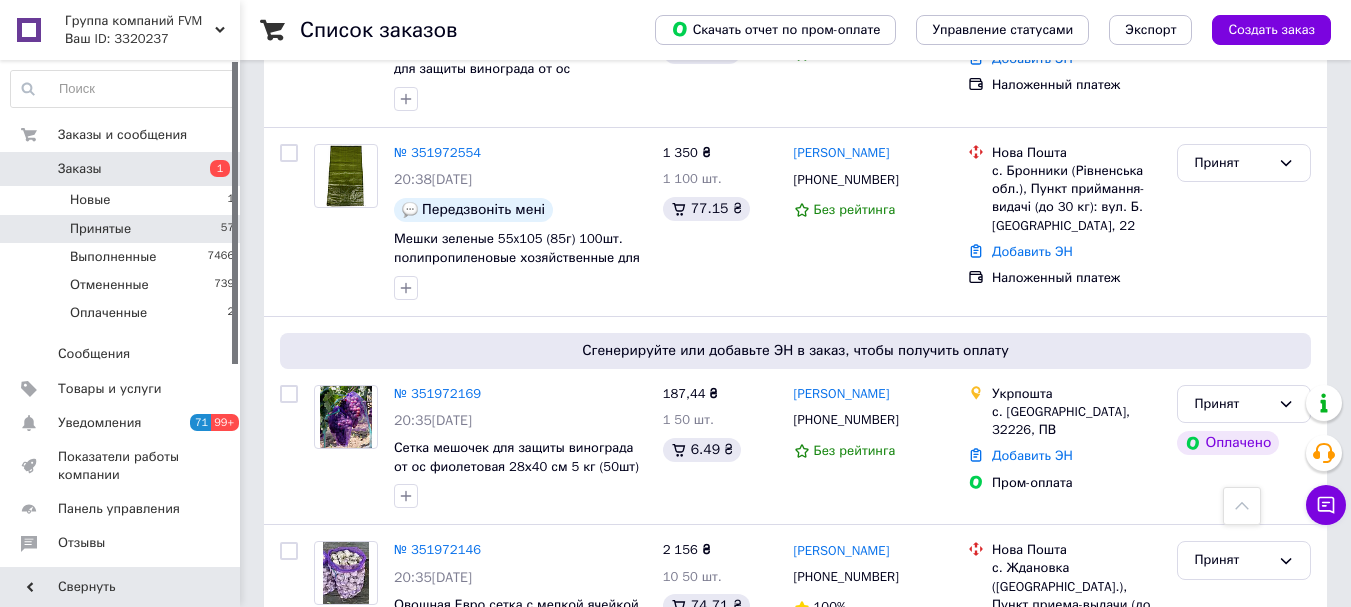 click on "Ваш ID: 3320237" at bounding box center (152, 39) 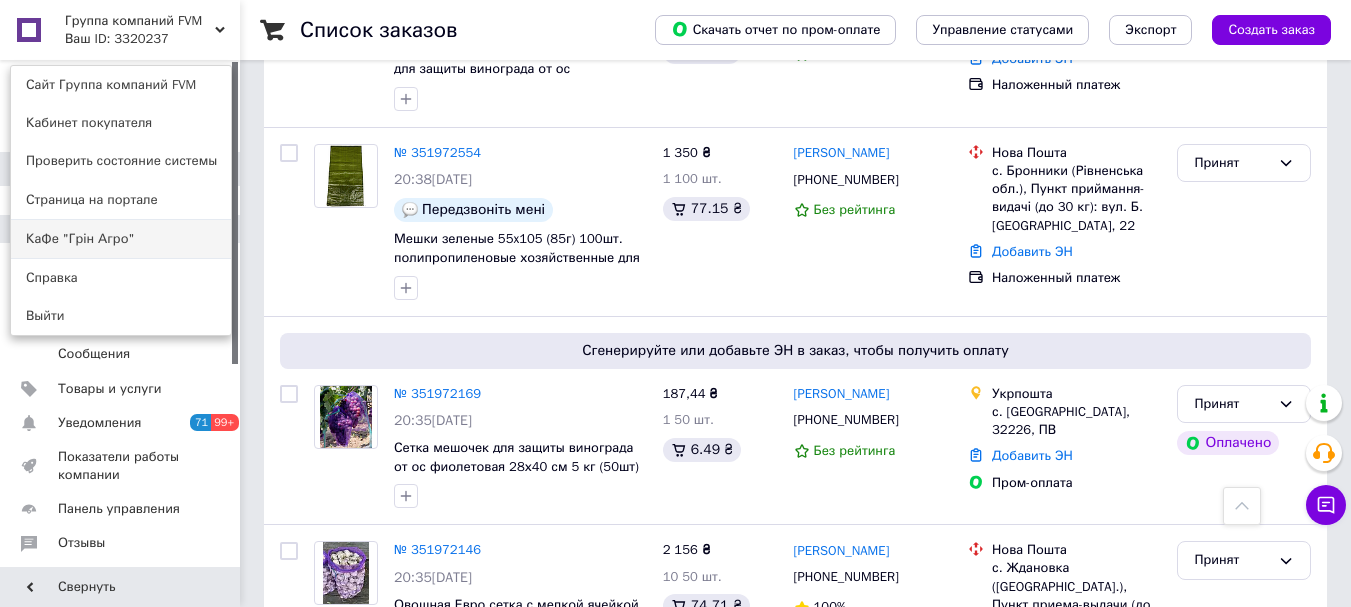click on "КаФе "Грін Агро"" at bounding box center (121, 239) 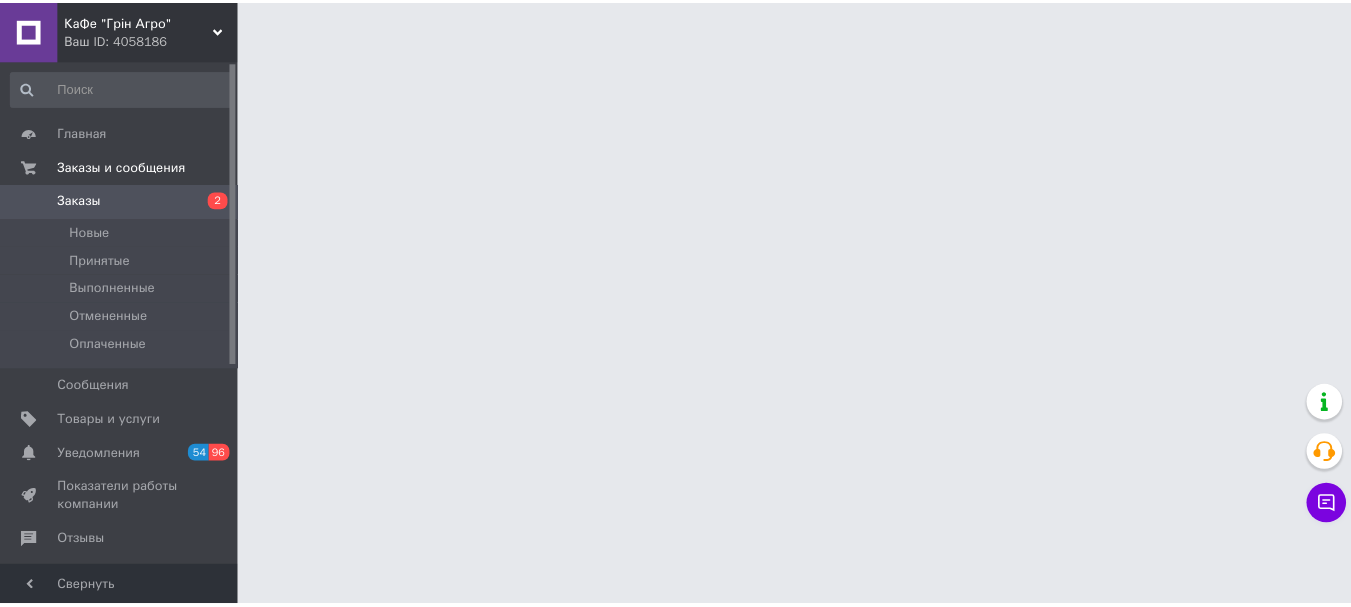 scroll, scrollTop: 0, scrollLeft: 0, axis: both 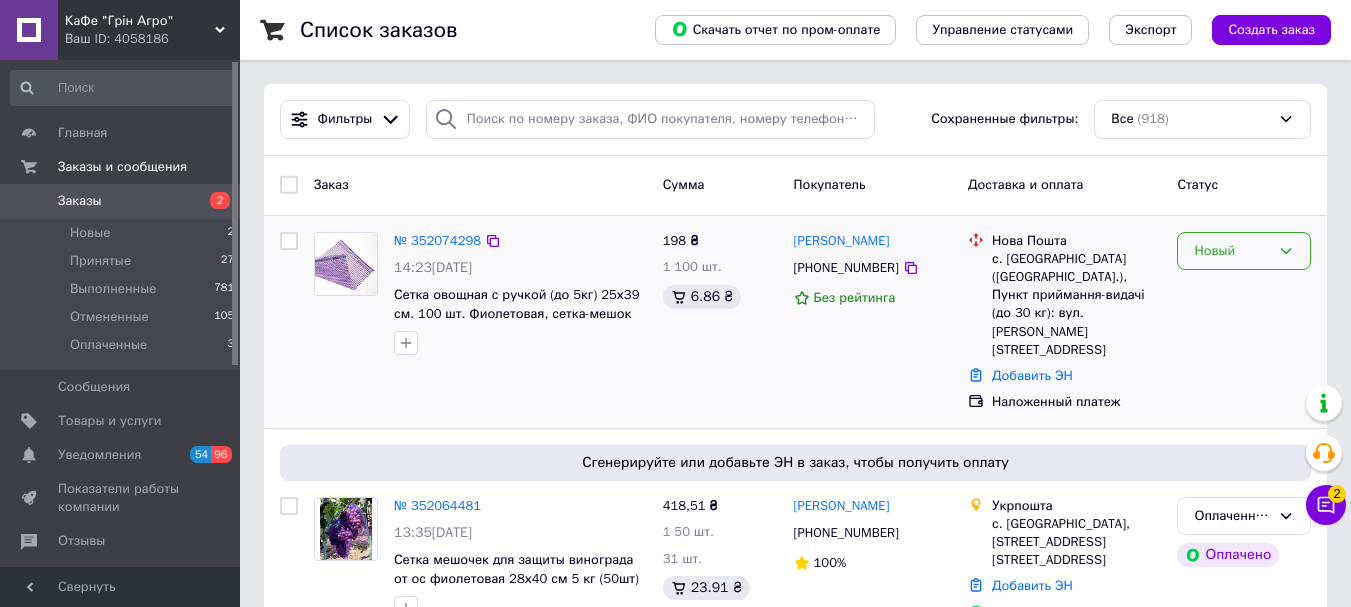 click on "Новый" at bounding box center [1232, 251] 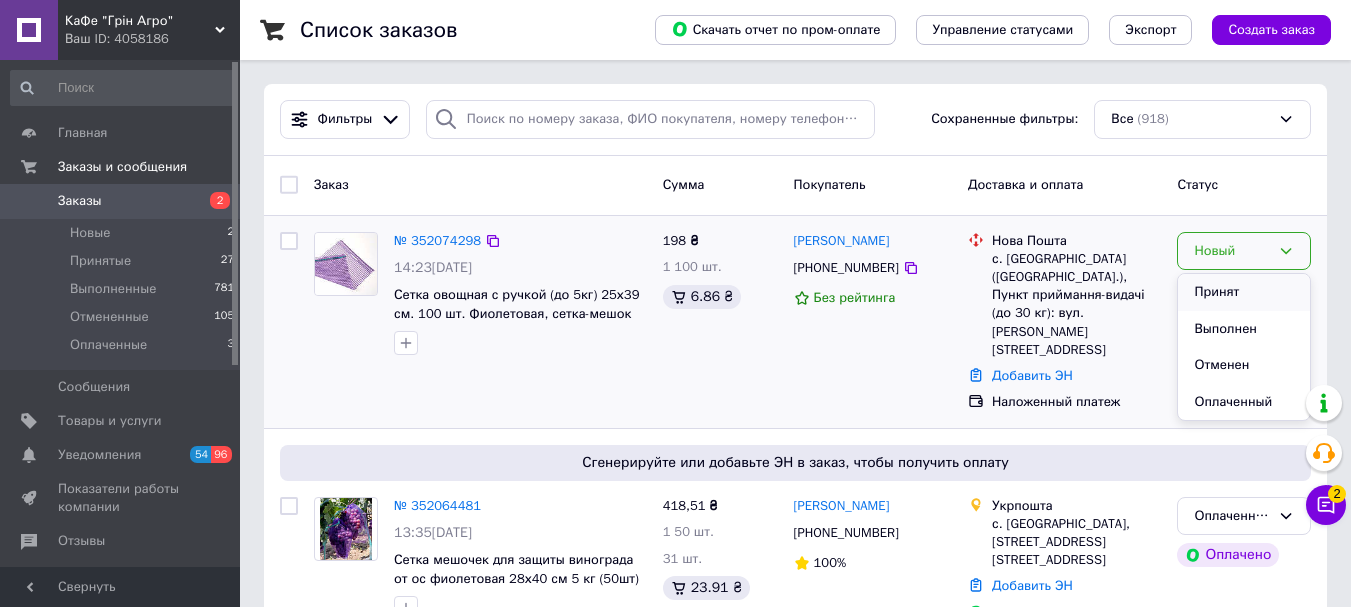 click on "Принят" at bounding box center [1244, 292] 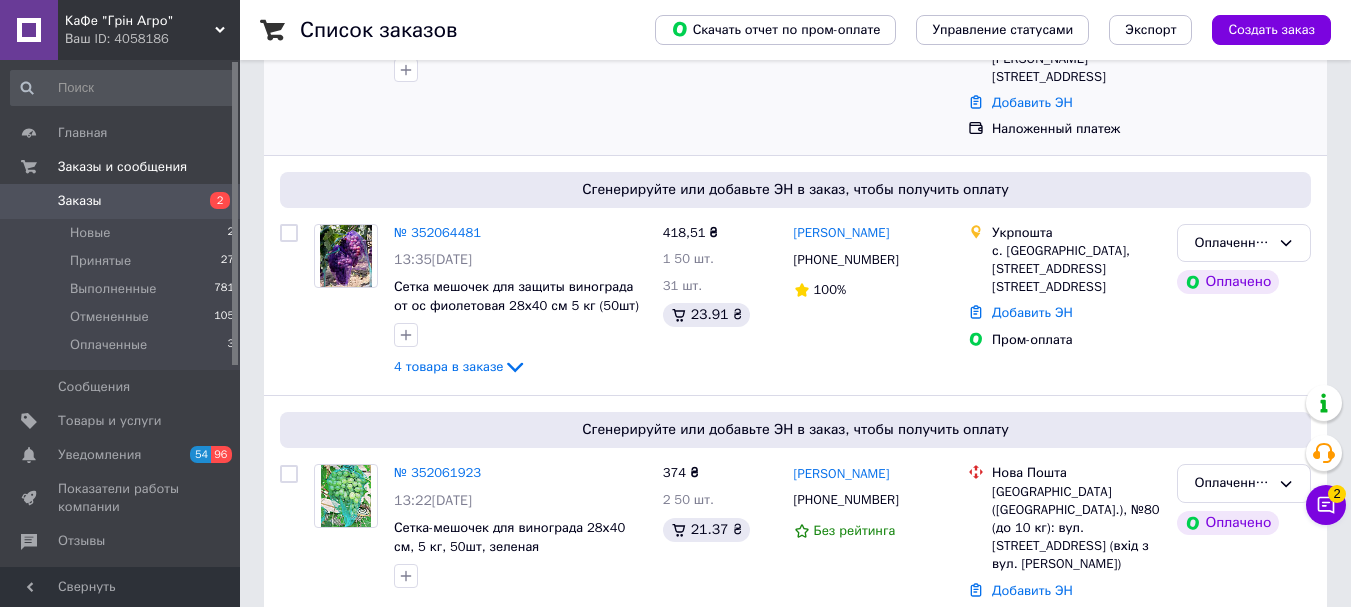 scroll, scrollTop: 300, scrollLeft: 0, axis: vertical 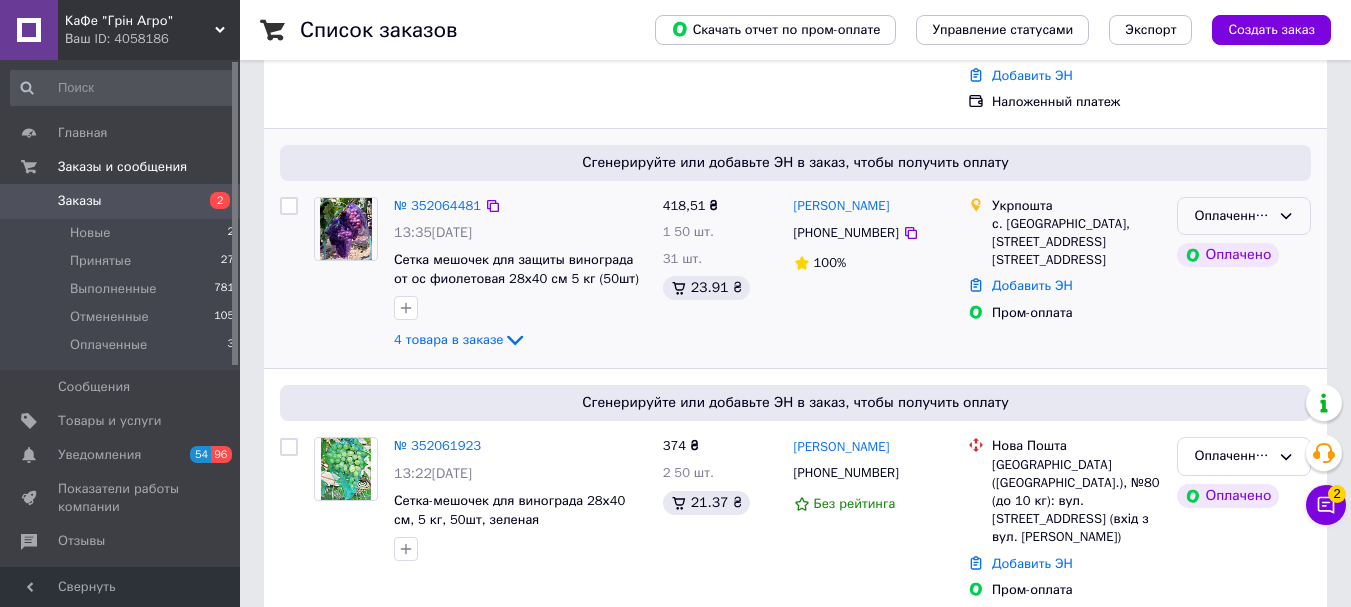 click on "Оплаченный" at bounding box center (1244, 216) 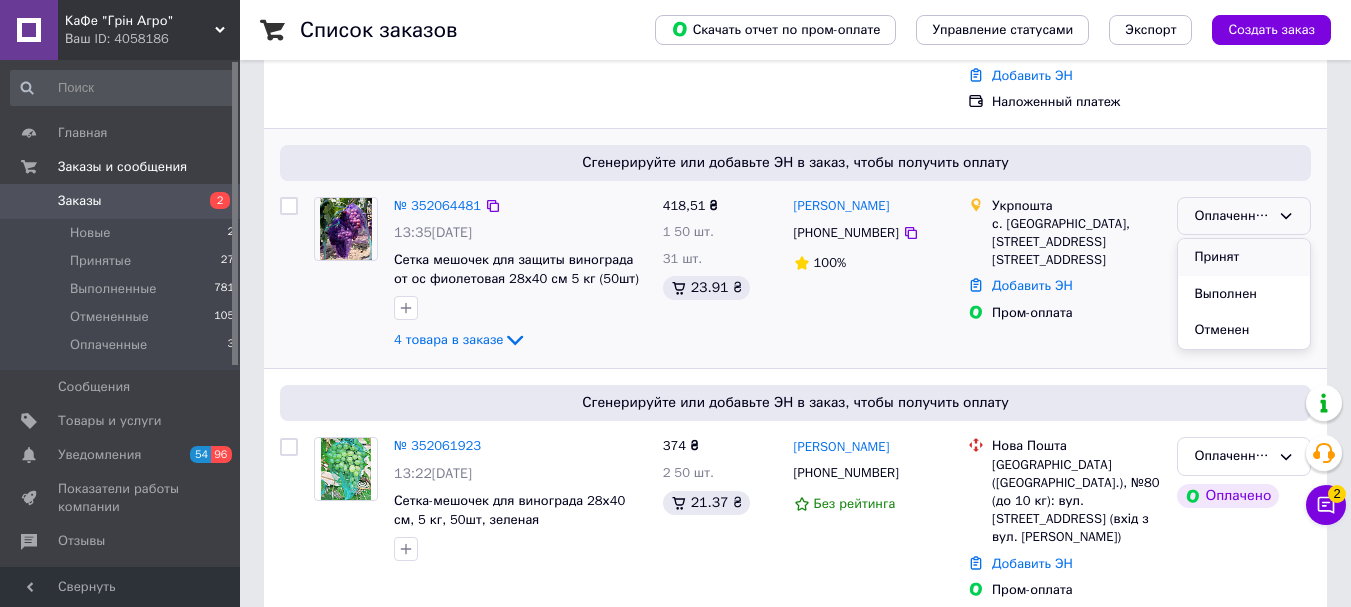 click on "Принят" at bounding box center [1244, 257] 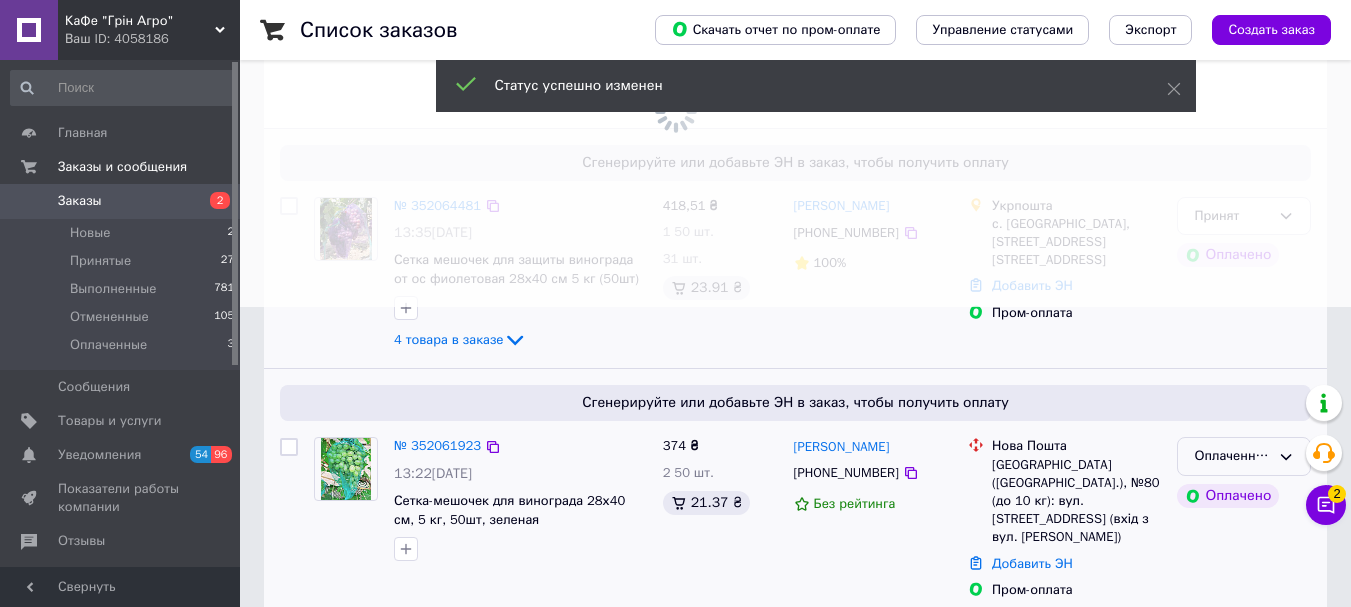 click on "Оплаченный" at bounding box center (1244, 456) 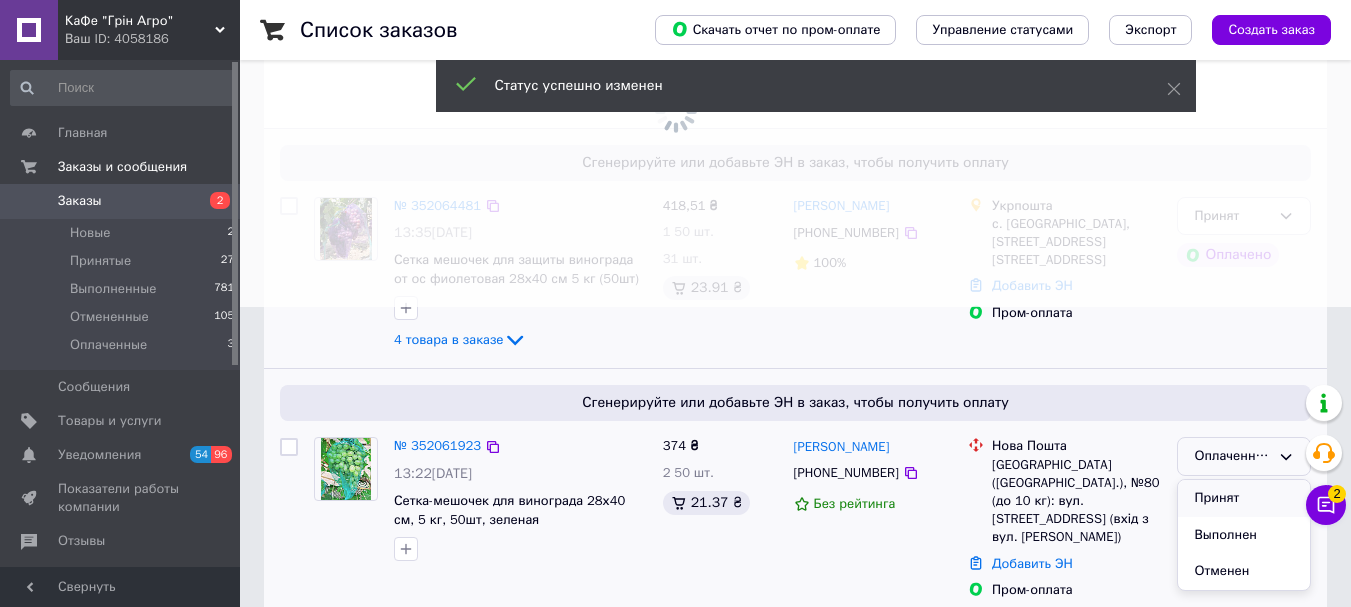 click on "Принят" at bounding box center (1244, 498) 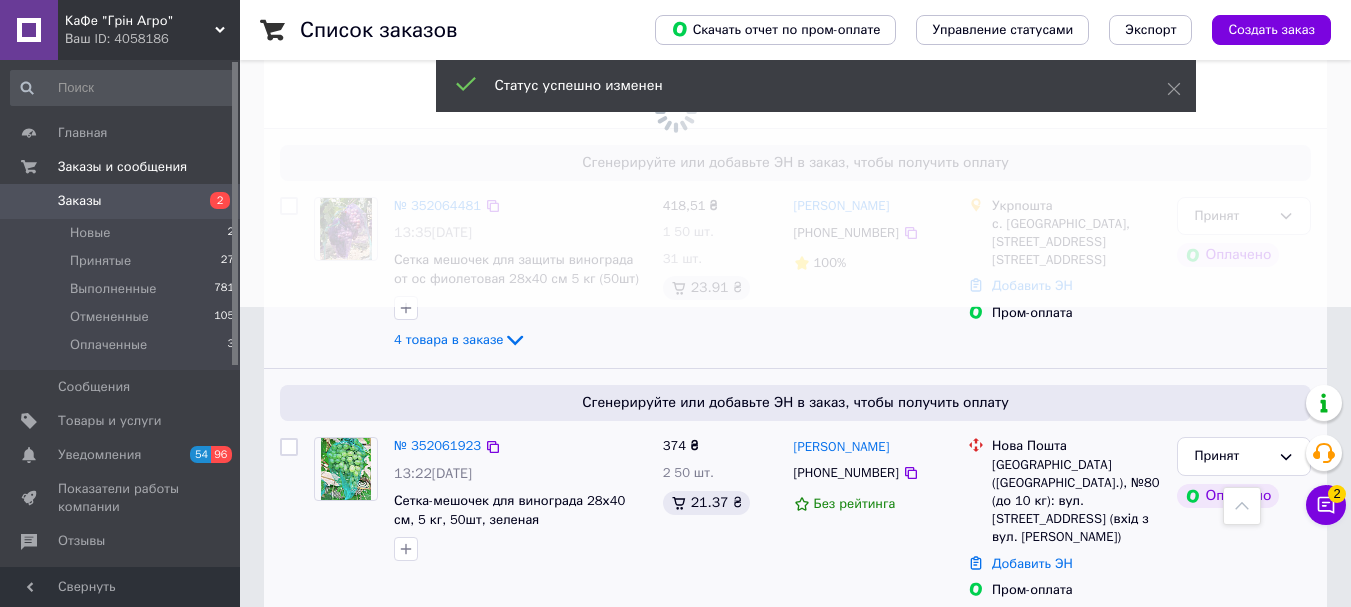 click 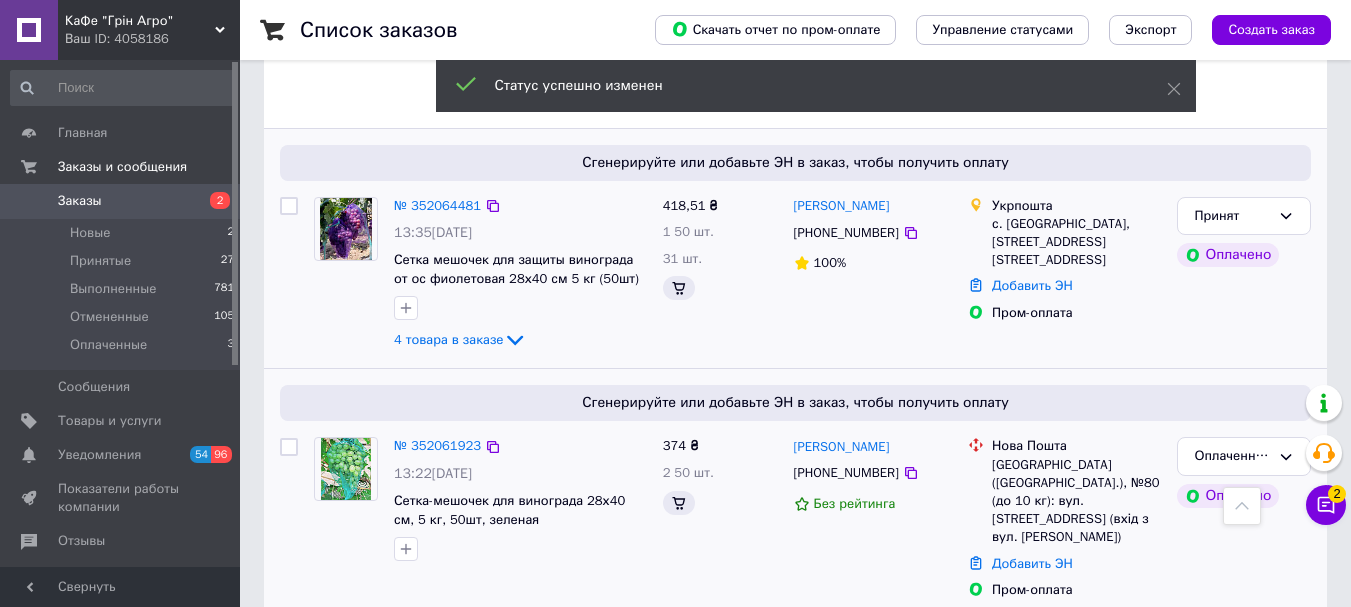 scroll, scrollTop: 600, scrollLeft: 0, axis: vertical 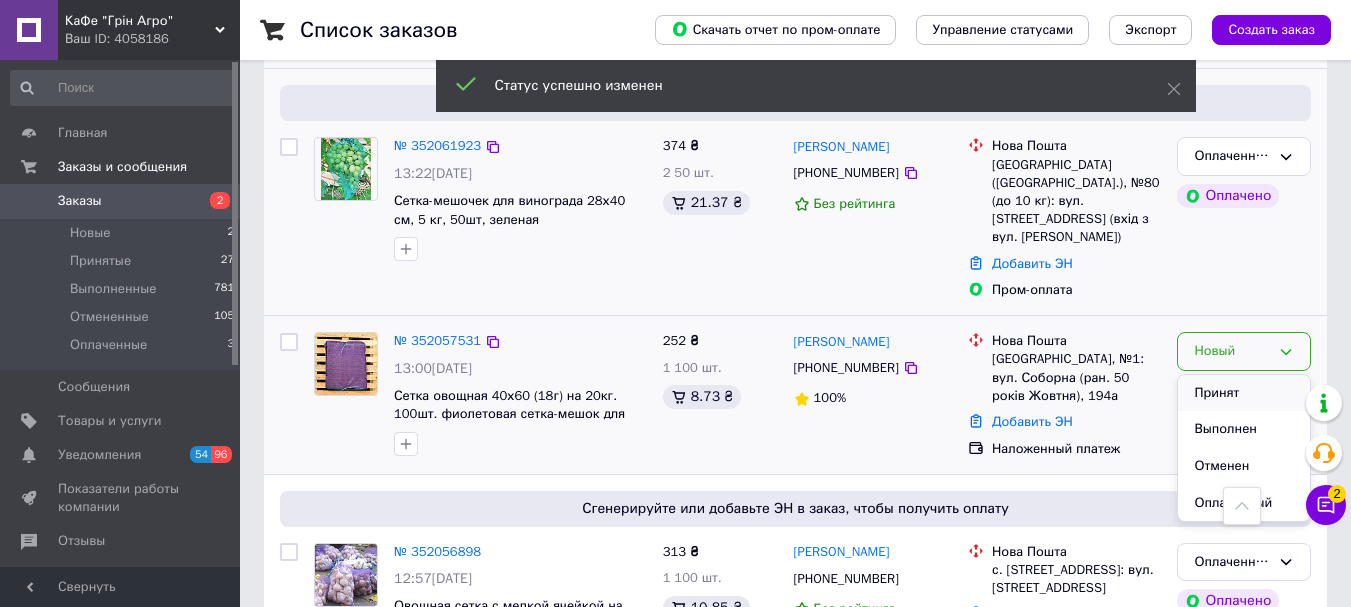 click on "Принят" at bounding box center [1244, 393] 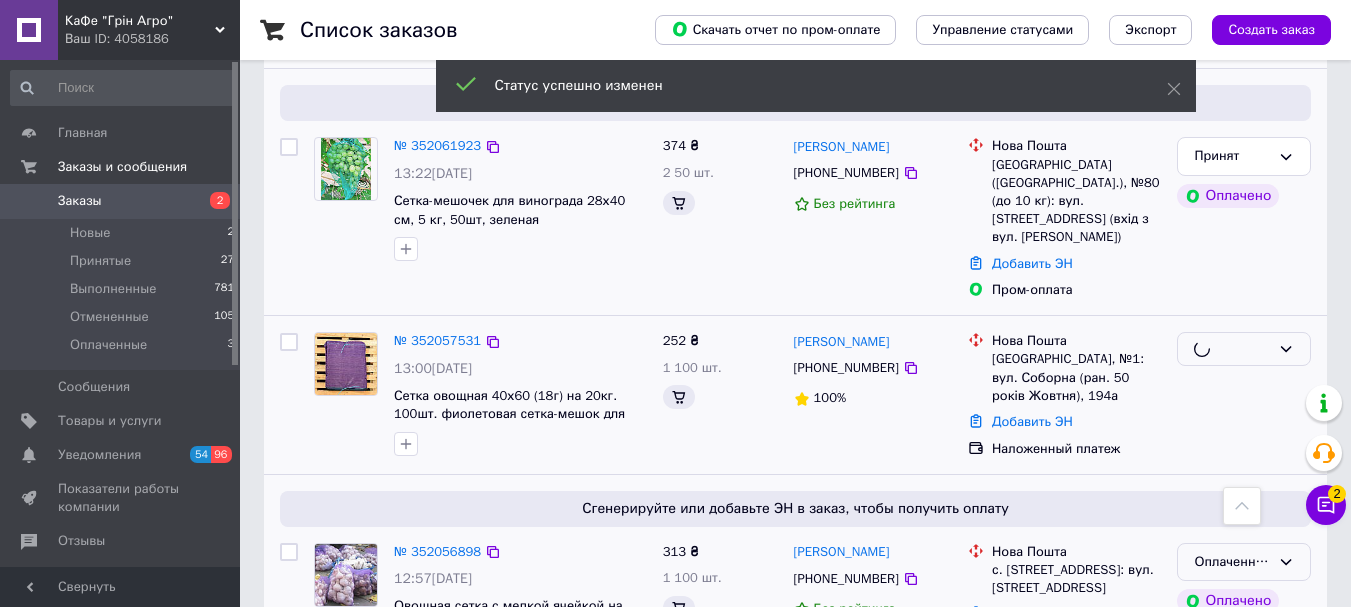 scroll, scrollTop: 900, scrollLeft: 0, axis: vertical 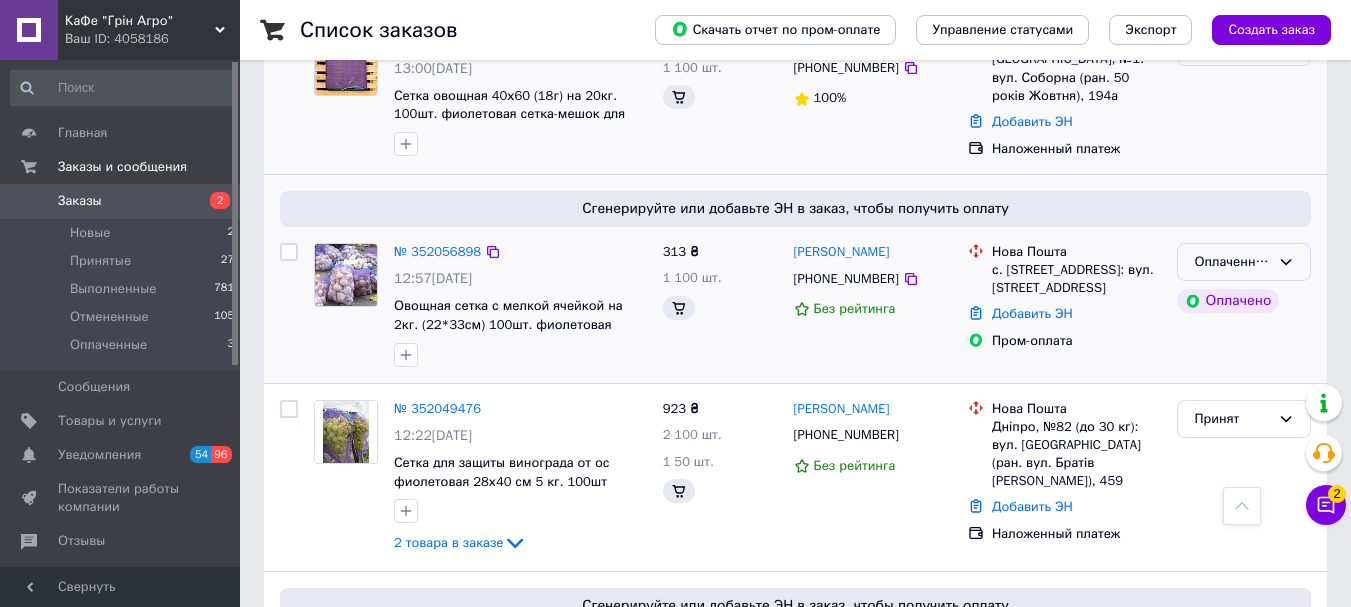 click 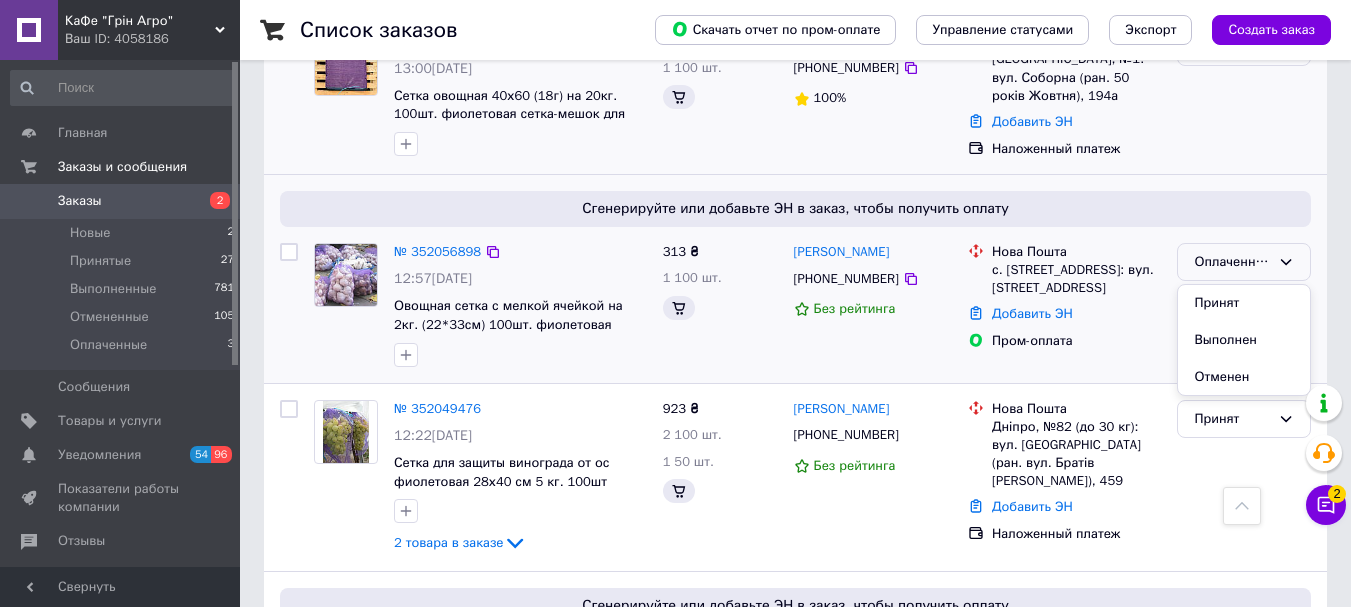 click on "Принят" at bounding box center [1244, 303] 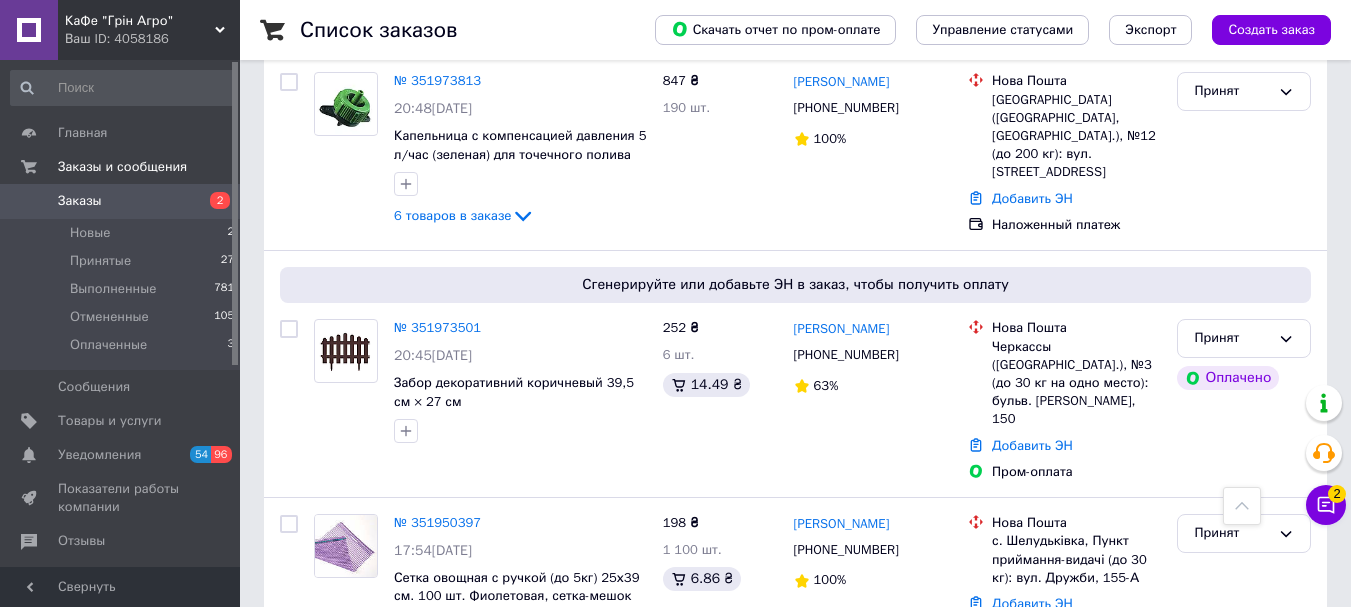 scroll, scrollTop: 2900, scrollLeft: 0, axis: vertical 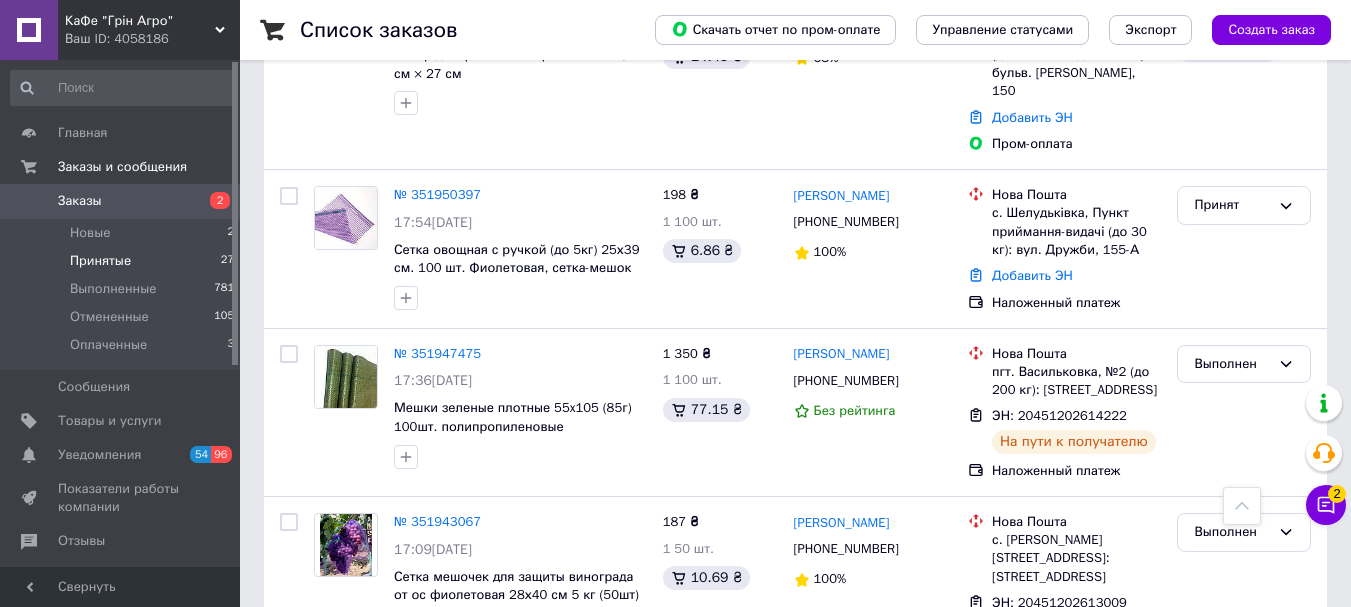 click on "Принятые" at bounding box center (100, 261) 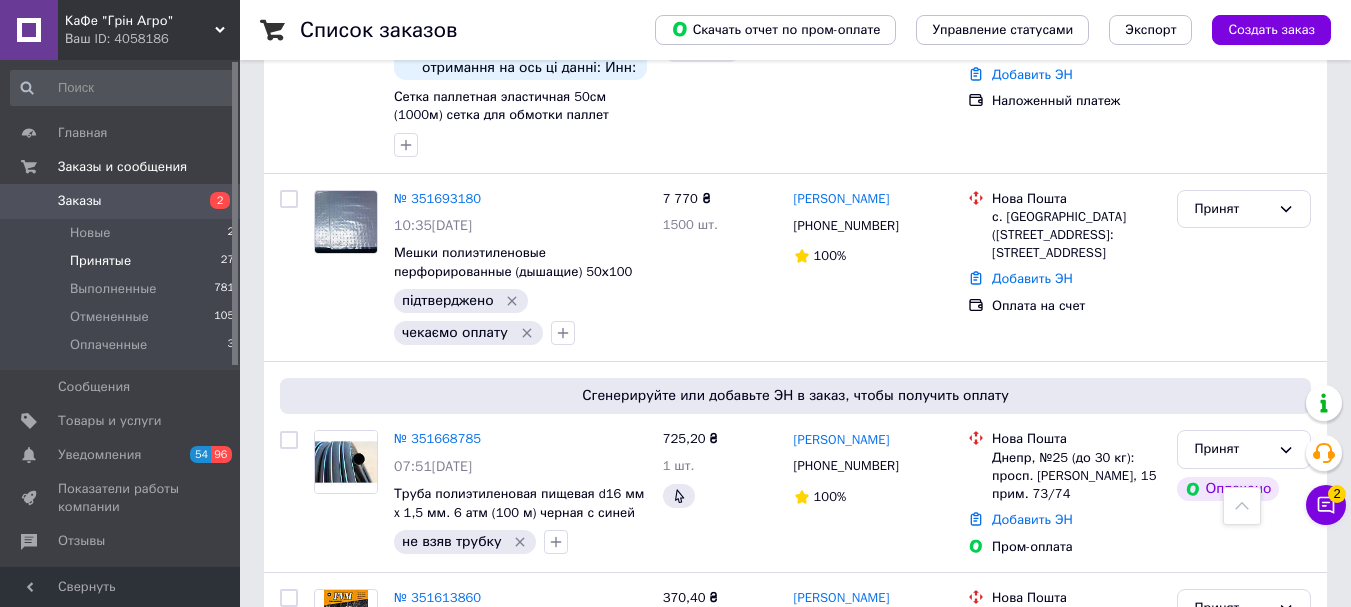 scroll, scrollTop: 4874, scrollLeft: 0, axis: vertical 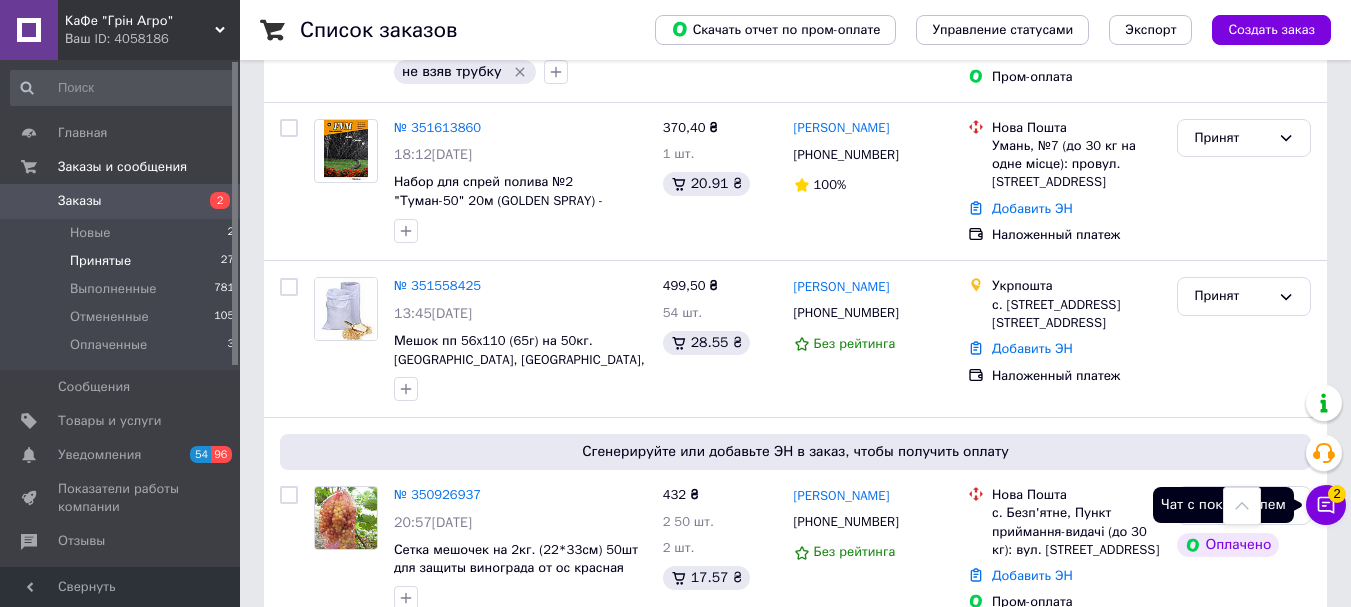 click 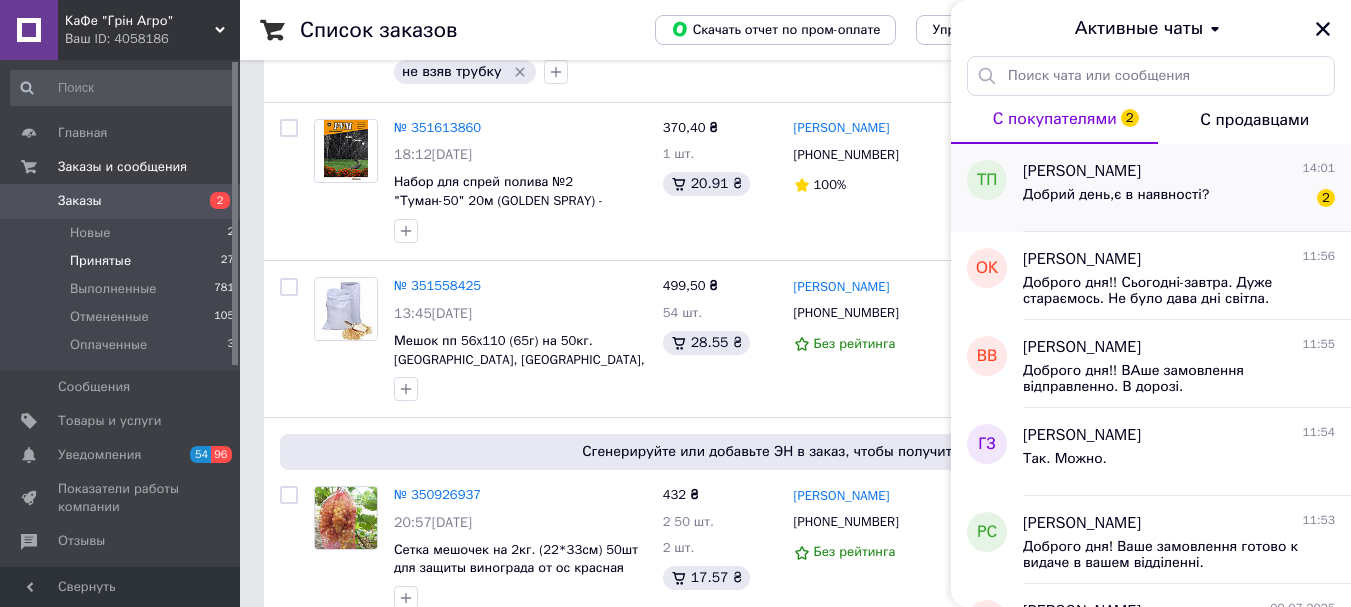 click on "Тетяна Пилат 14:01" at bounding box center (1179, 171) 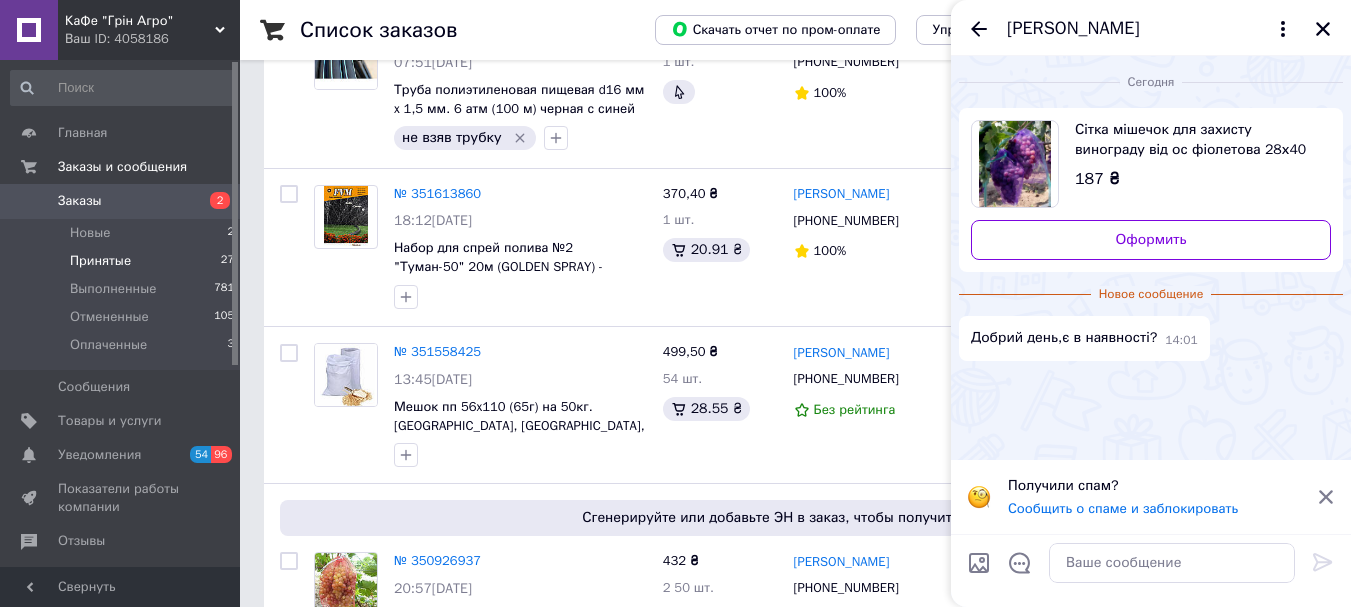scroll, scrollTop: 4774, scrollLeft: 0, axis: vertical 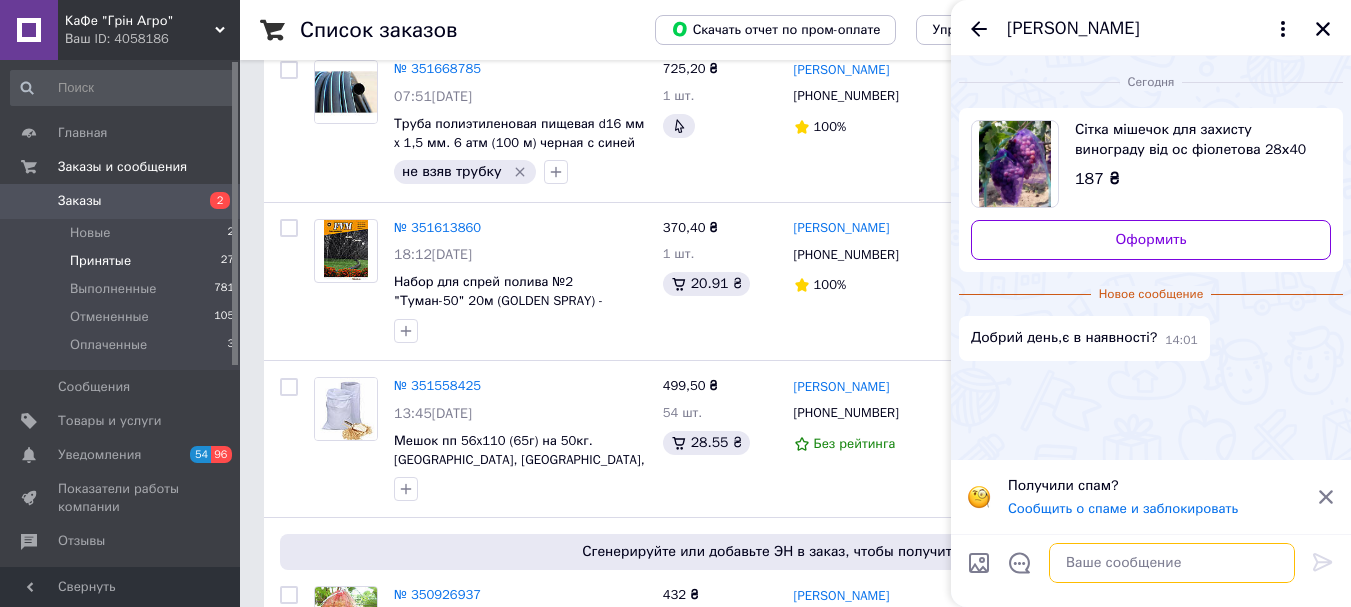 click at bounding box center (1172, 563) 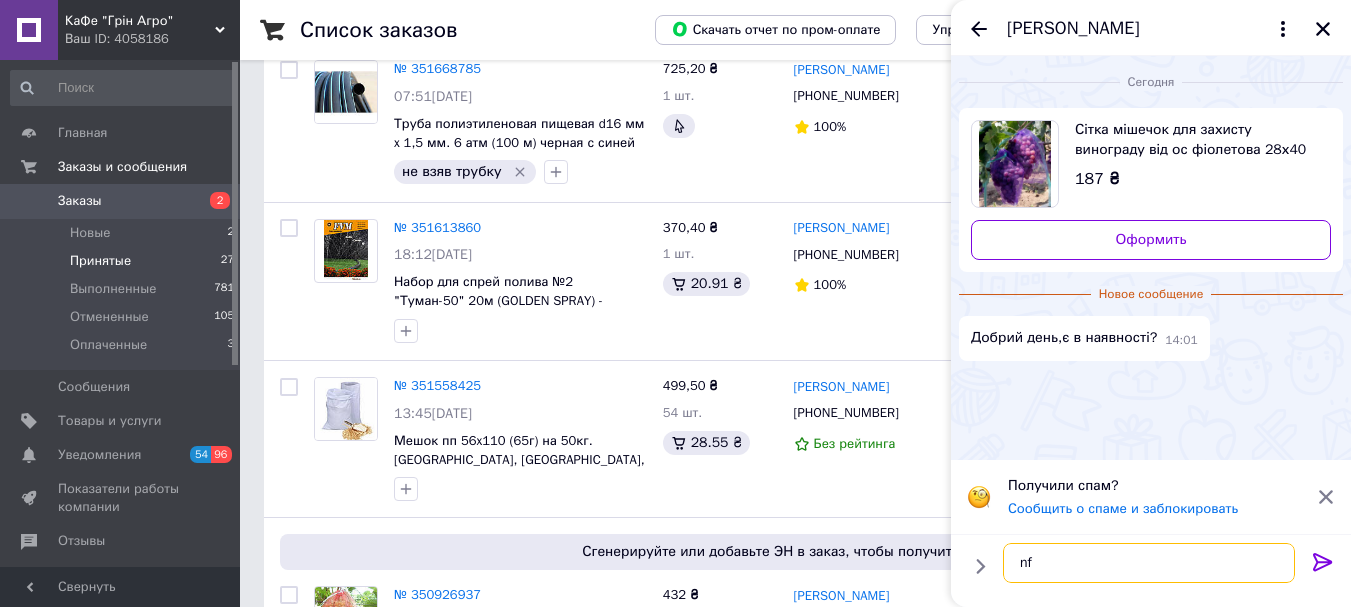 type on "nfr" 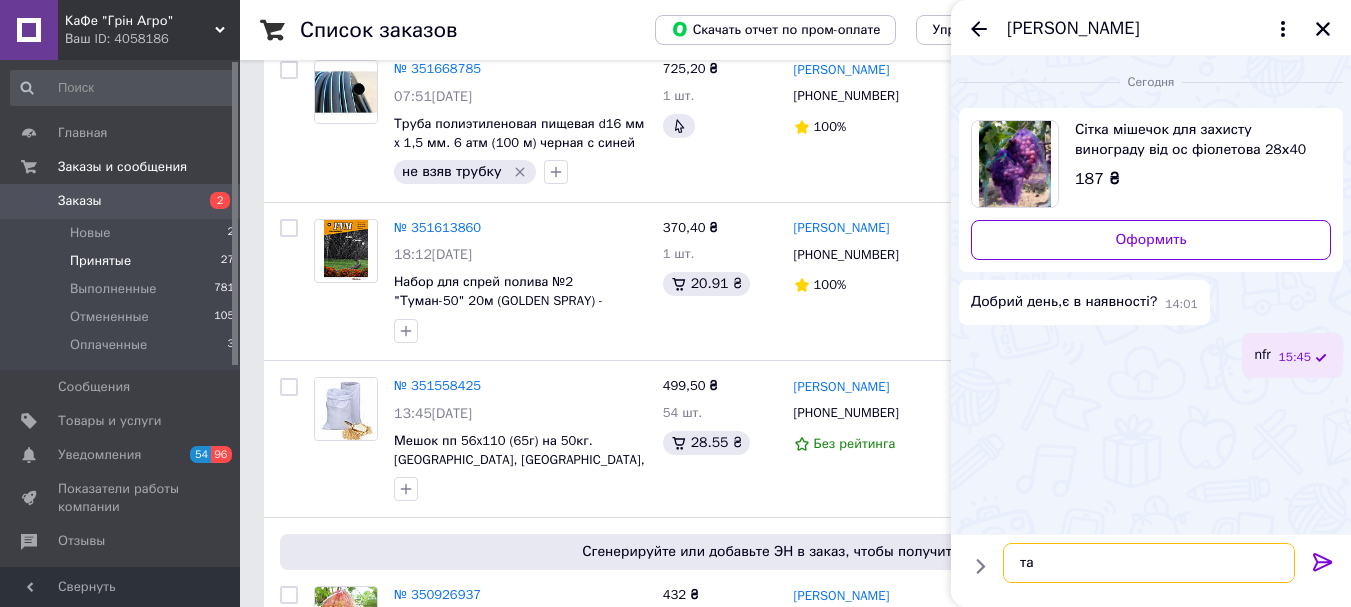 type on "так" 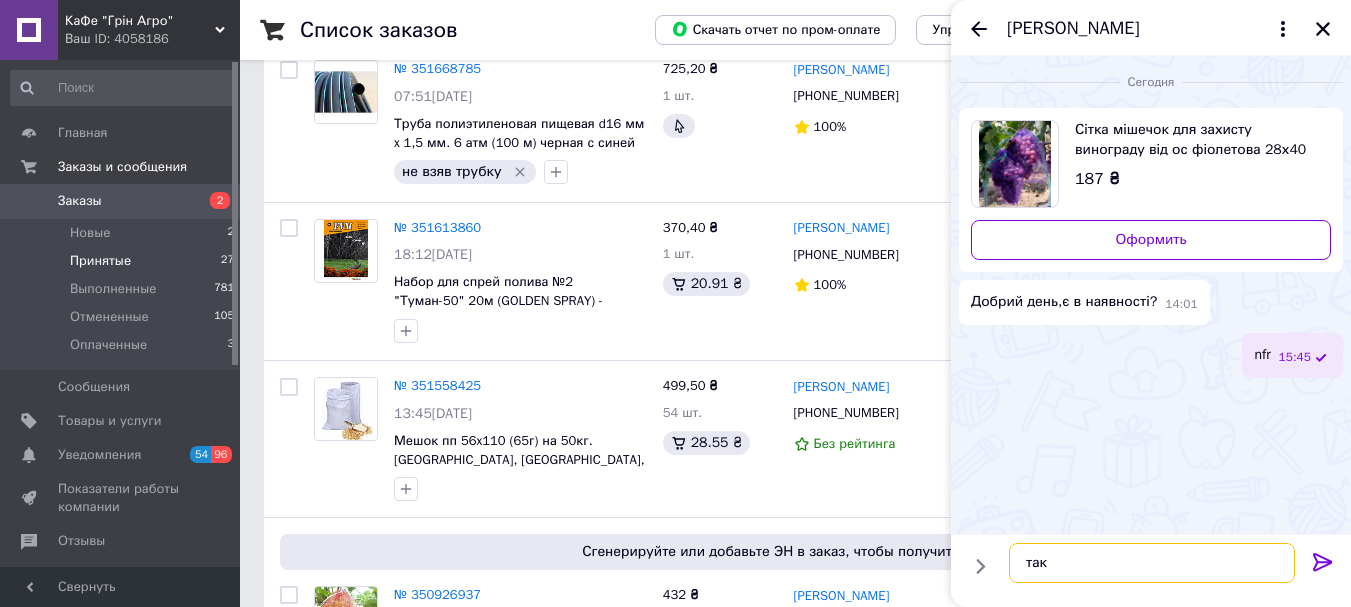 type 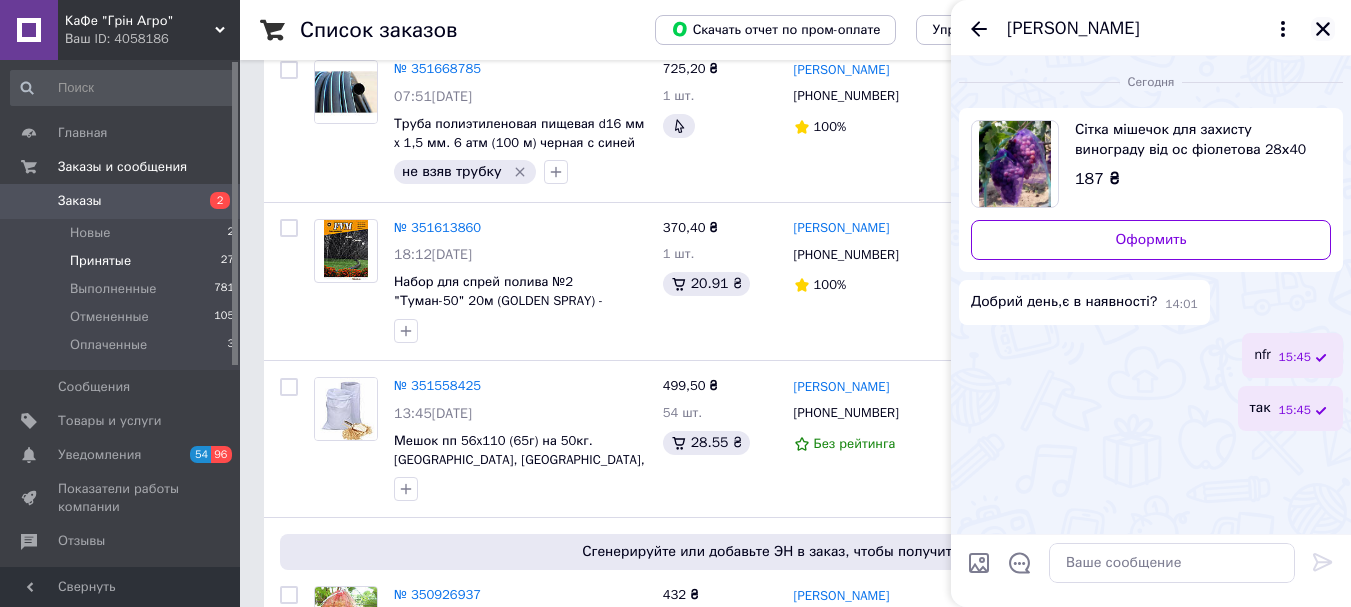 click 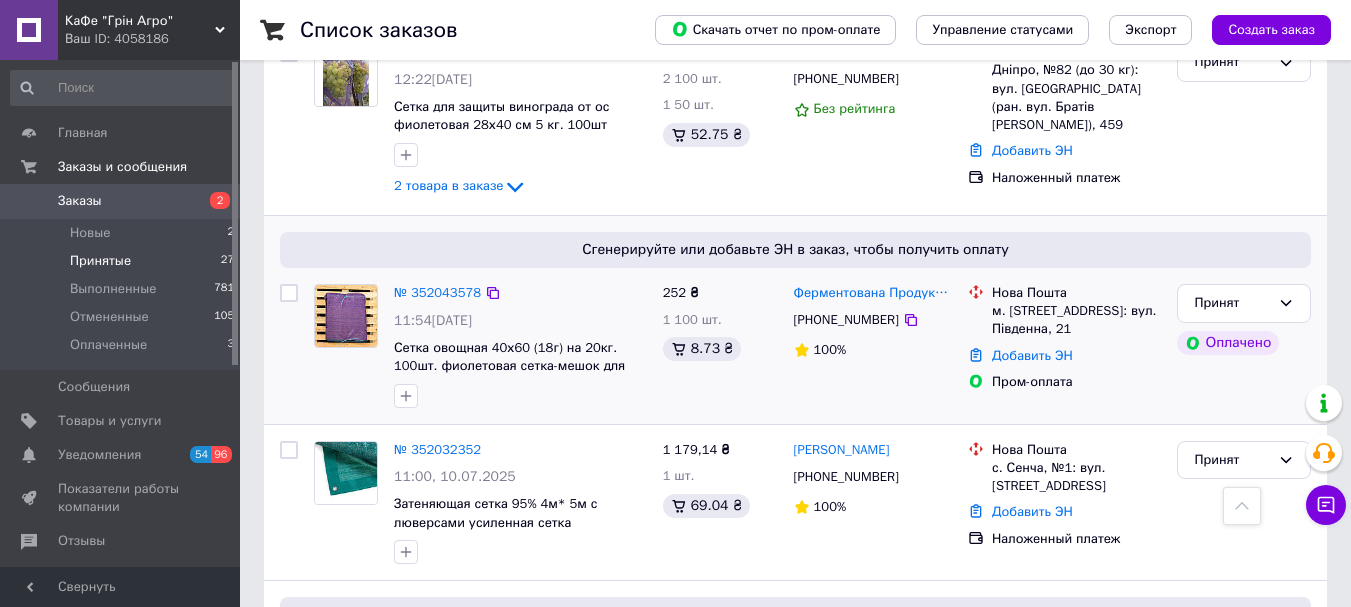 scroll, scrollTop: 0, scrollLeft: 0, axis: both 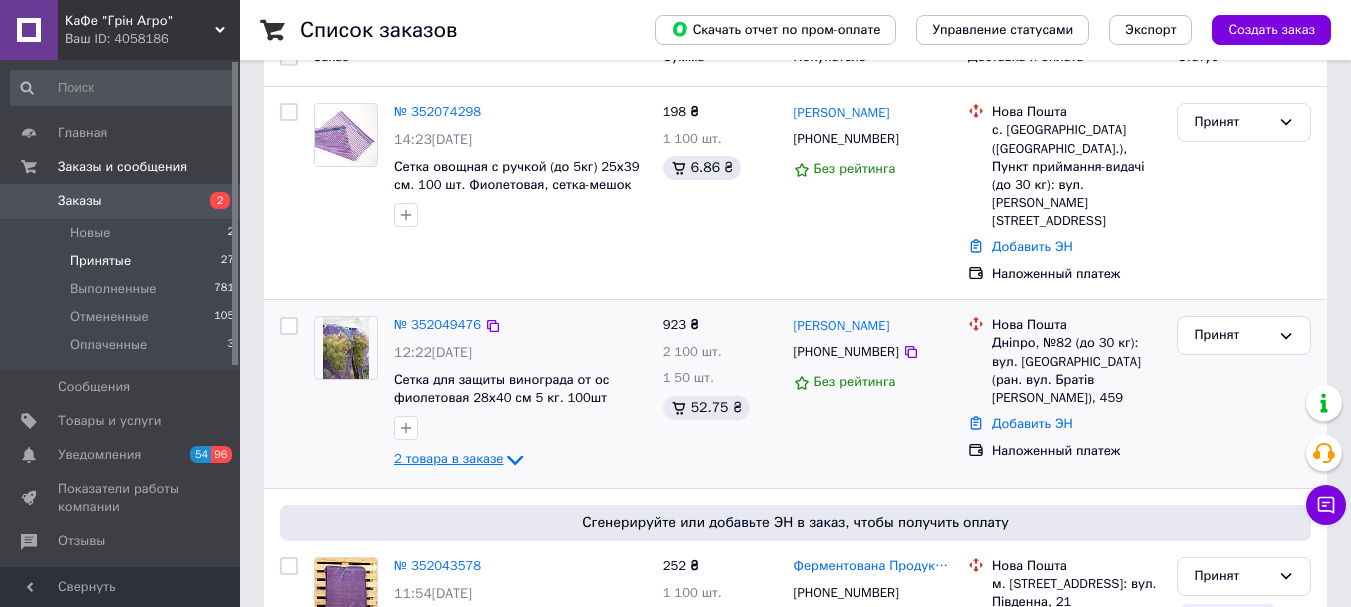 click 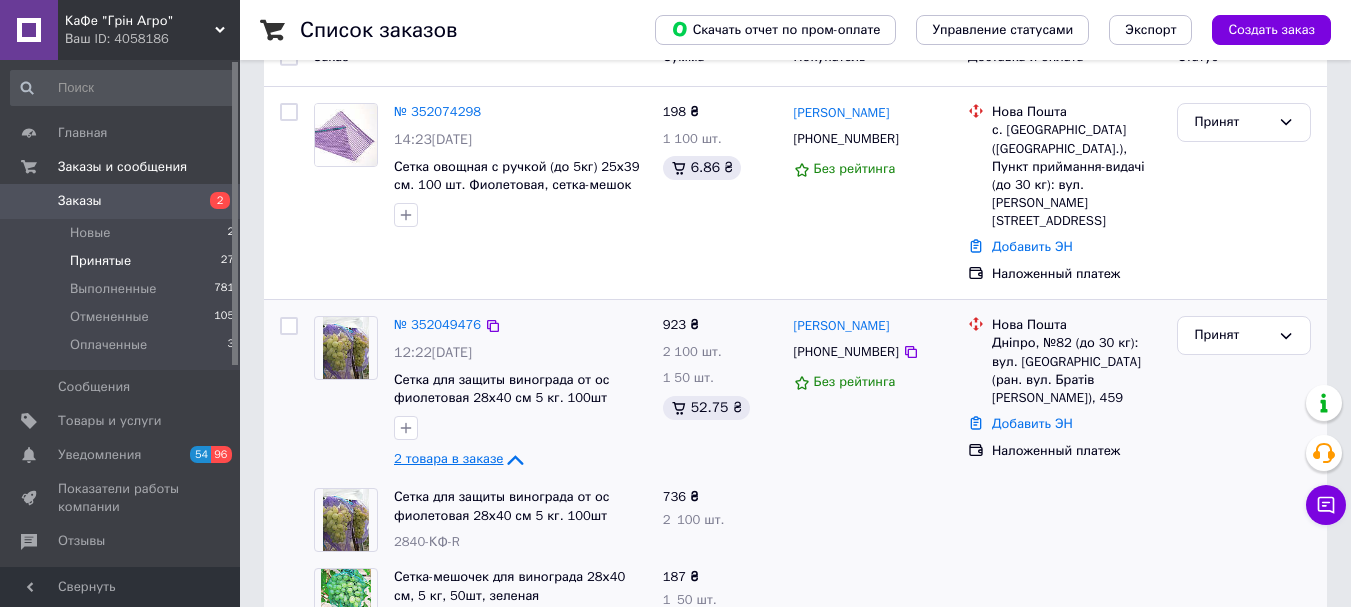 scroll, scrollTop: 300, scrollLeft: 0, axis: vertical 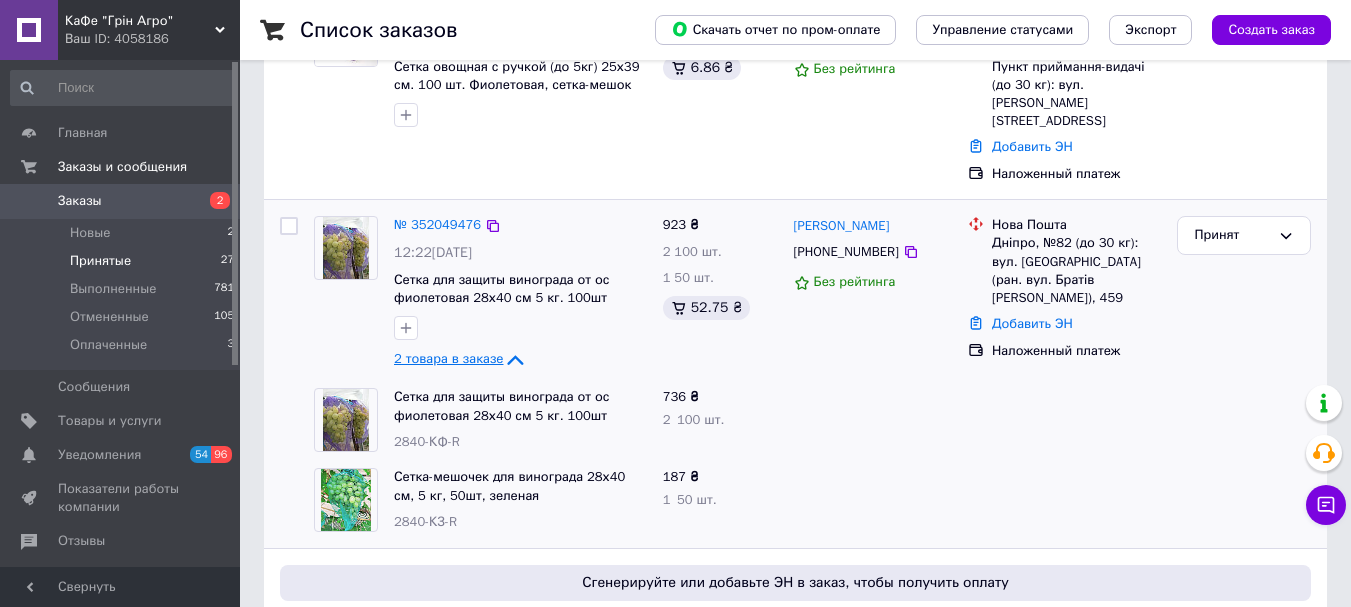 click 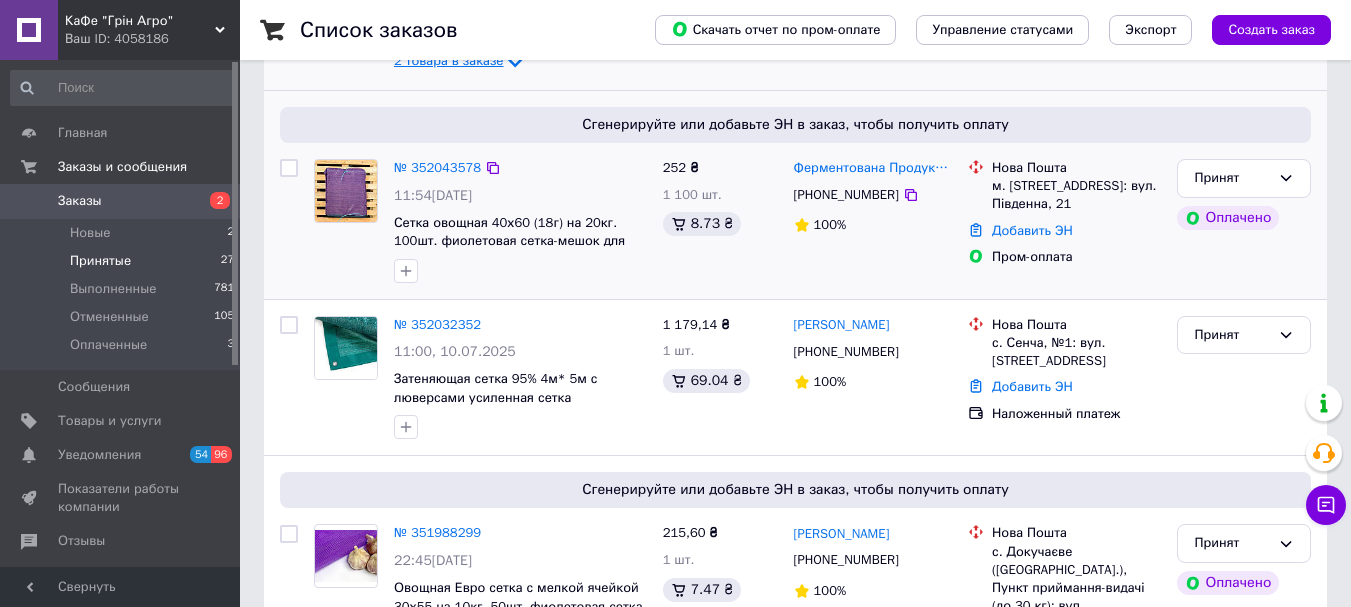 scroll, scrollTop: 600, scrollLeft: 0, axis: vertical 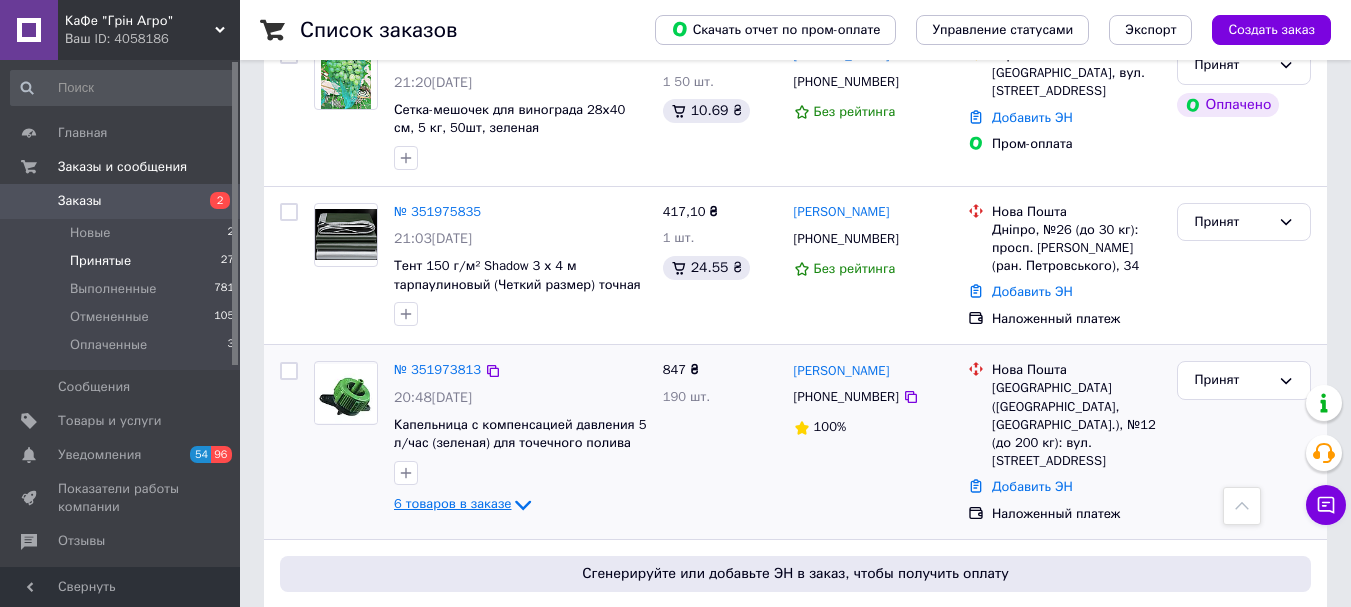 click 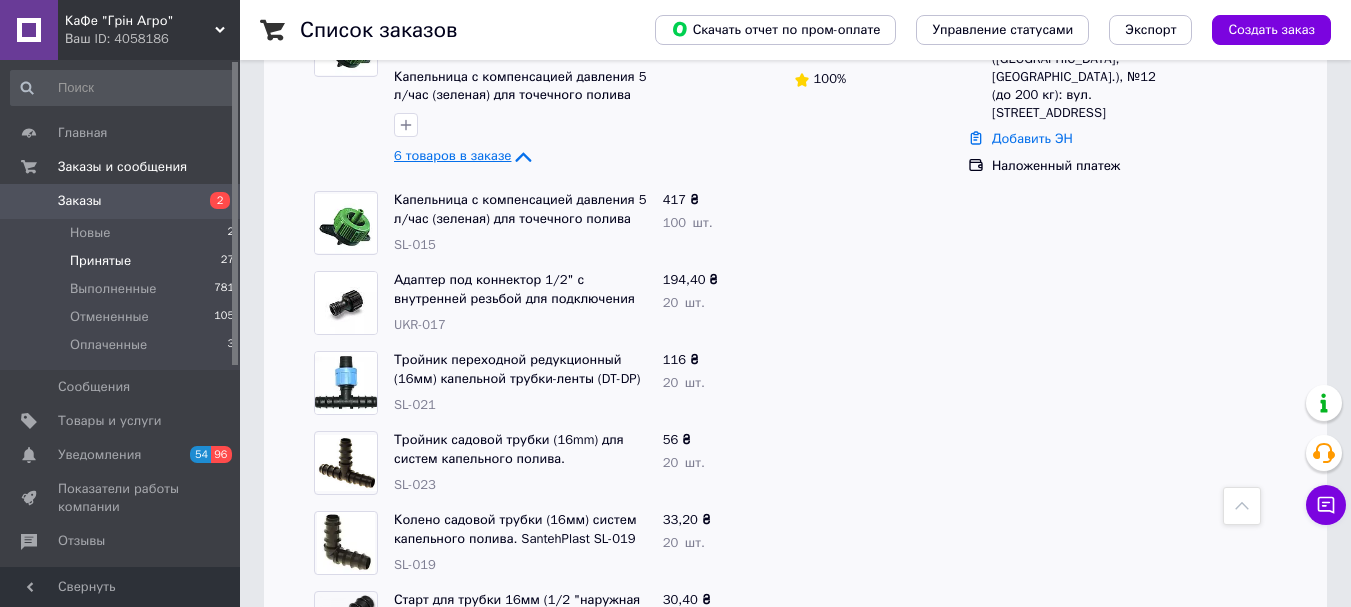 scroll, scrollTop: 1800, scrollLeft: 0, axis: vertical 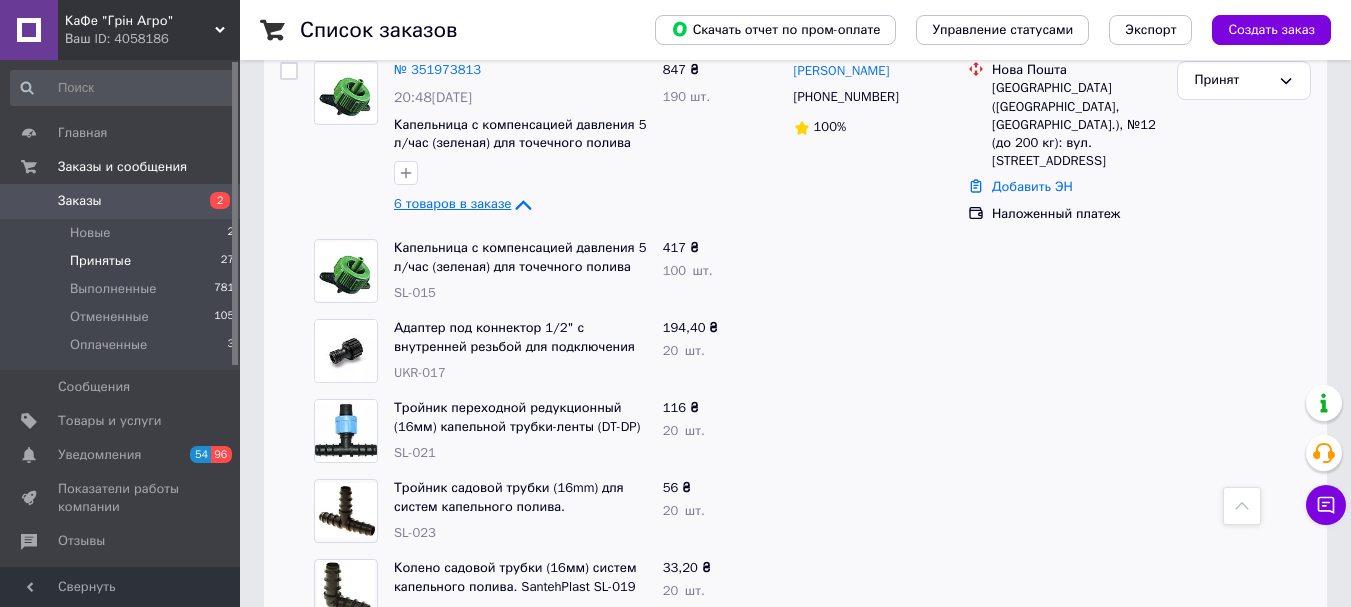 click 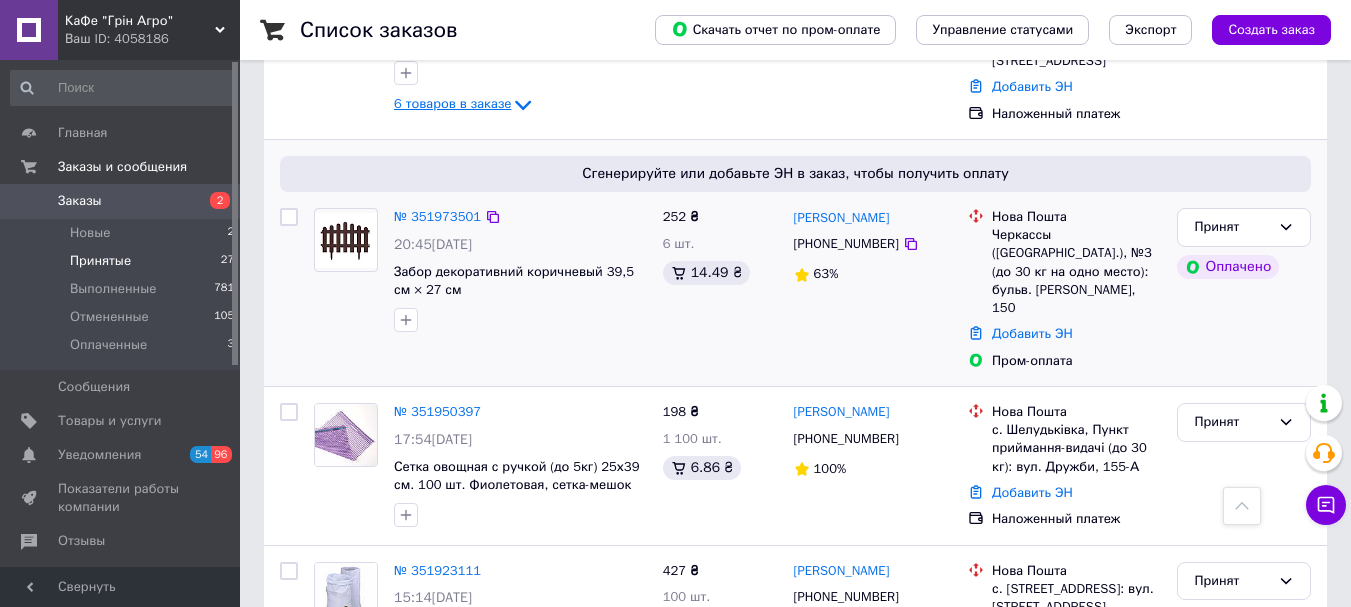 scroll, scrollTop: 2100, scrollLeft: 0, axis: vertical 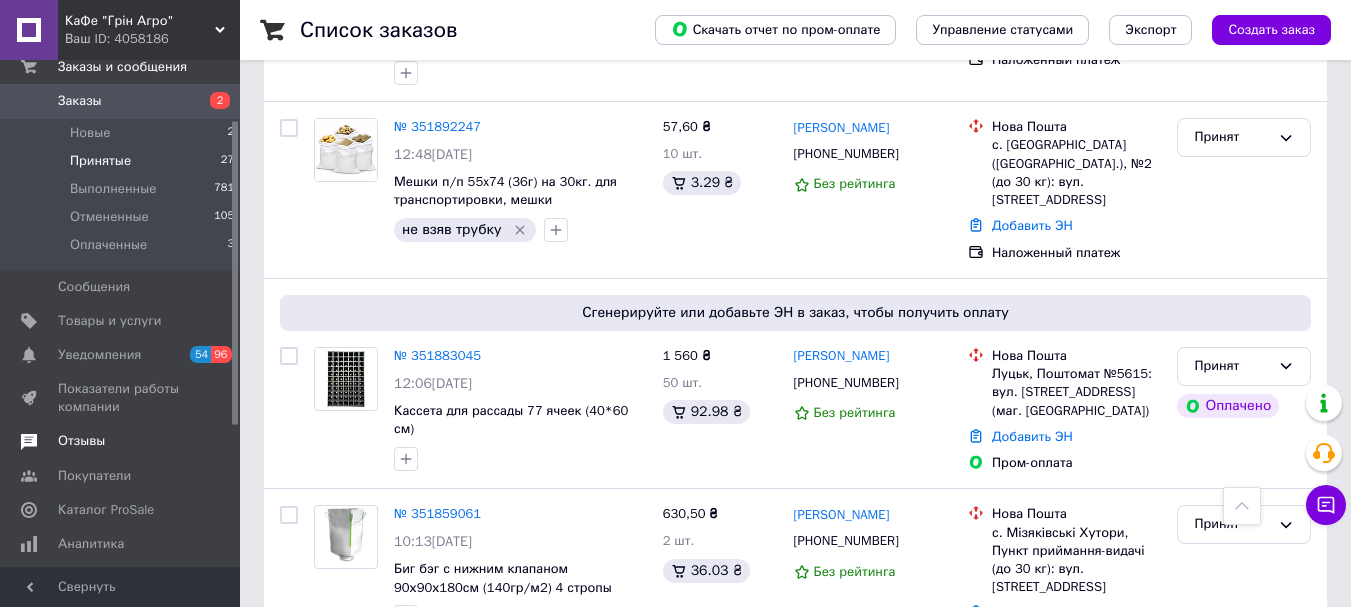 click on "Отзывы" at bounding box center [81, 441] 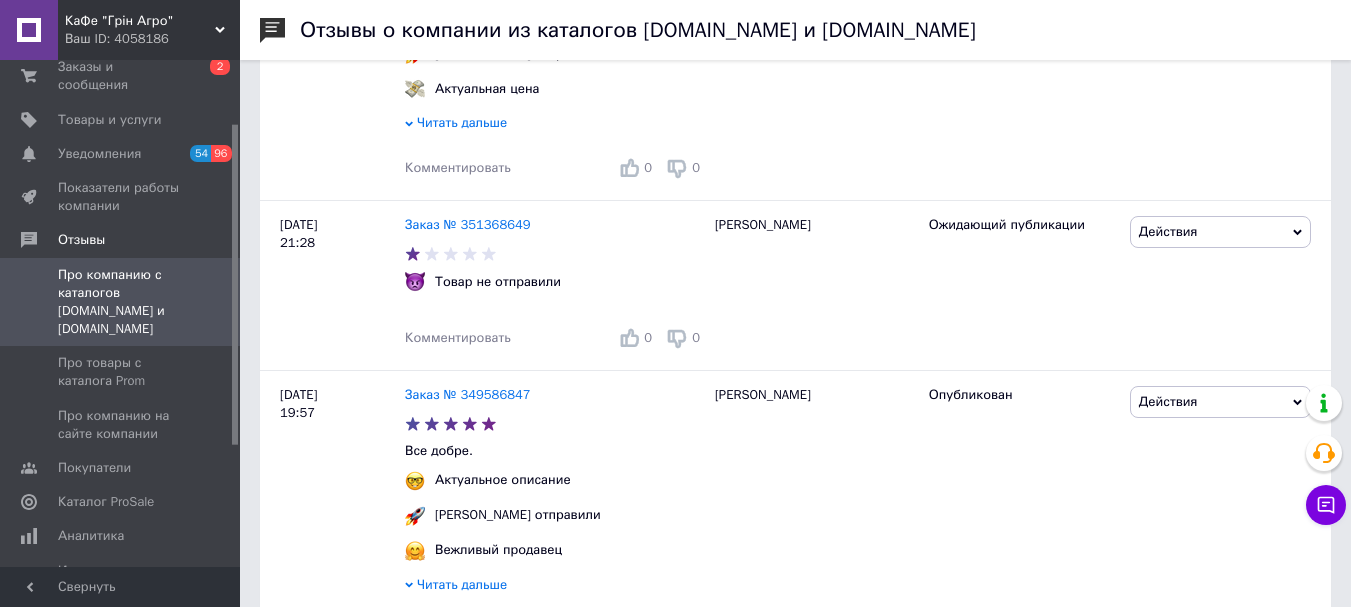 scroll, scrollTop: 1300, scrollLeft: 0, axis: vertical 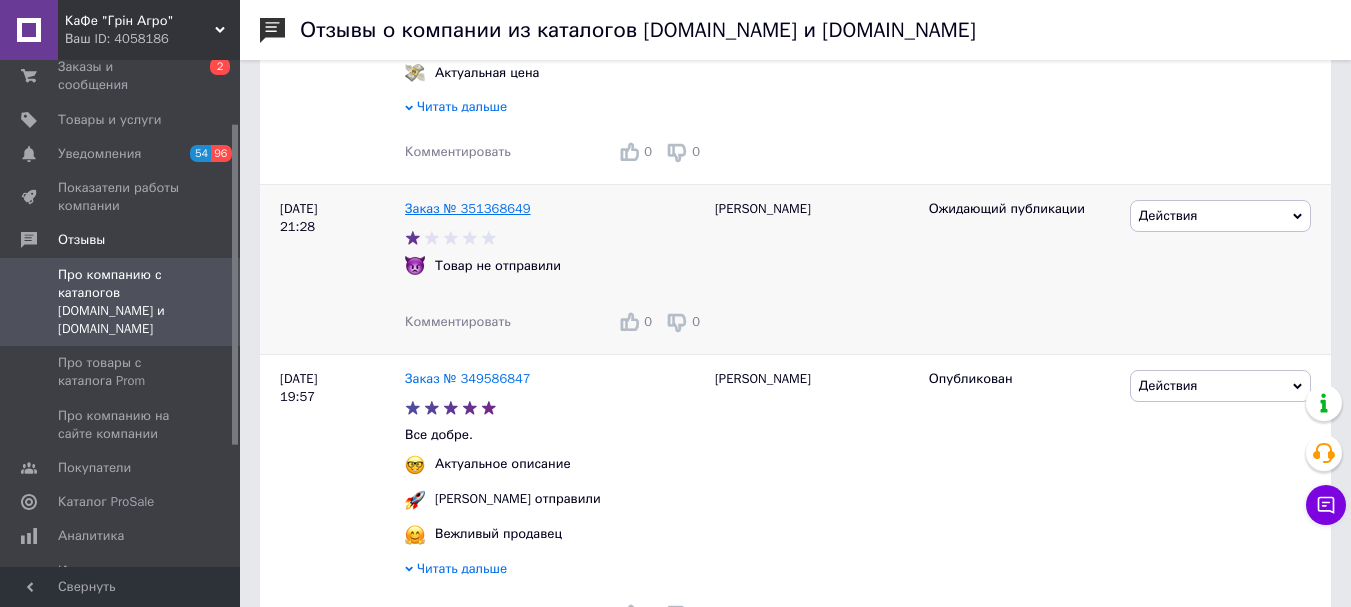 click on "Заказ № 351368649" at bounding box center (468, 208) 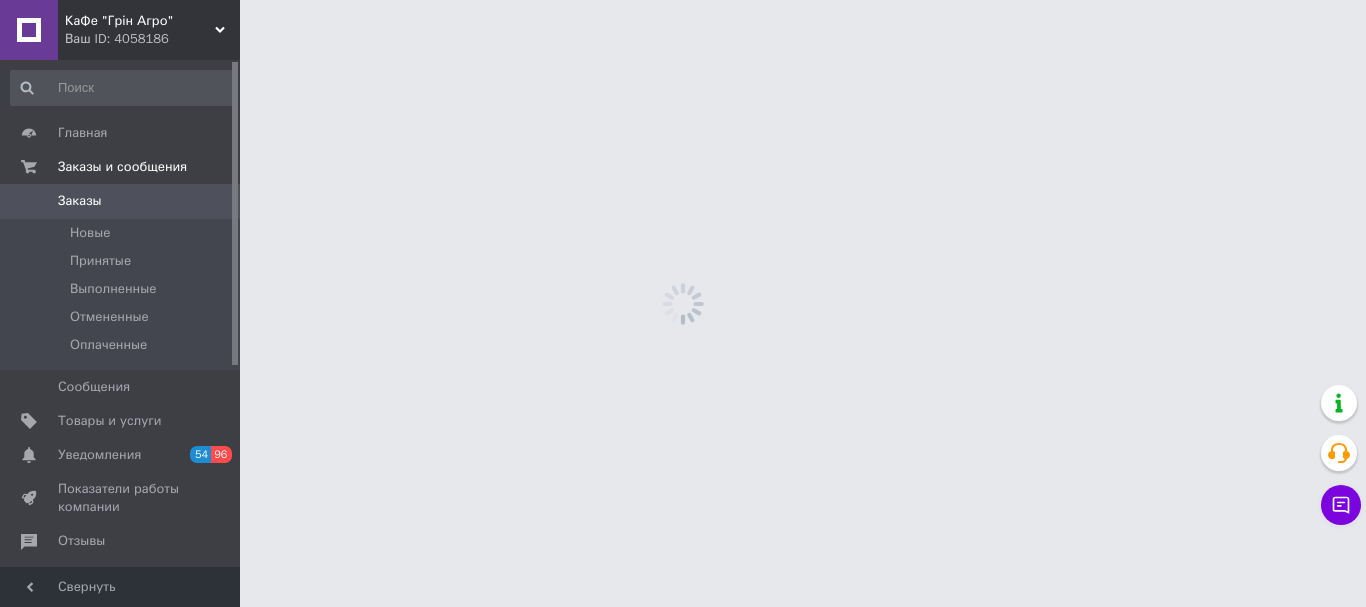scroll, scrollTop: 0, scrollLeft: 0, axis: both 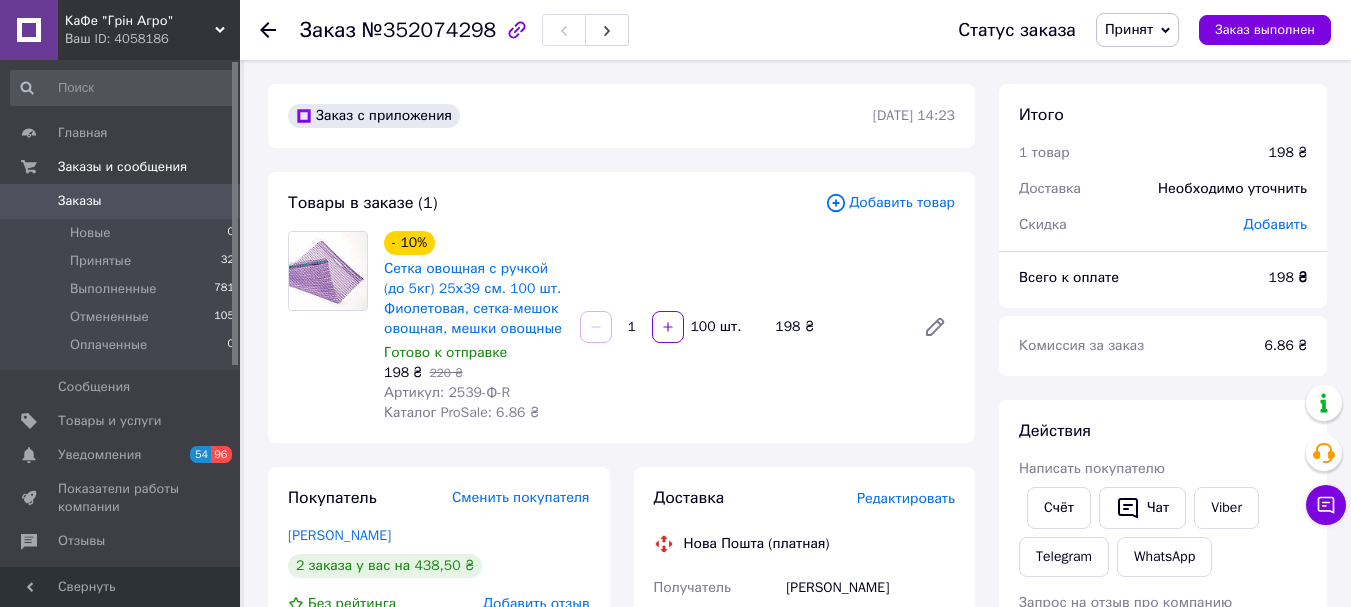 click on "Редактировать" at bounding box center (906, 498) 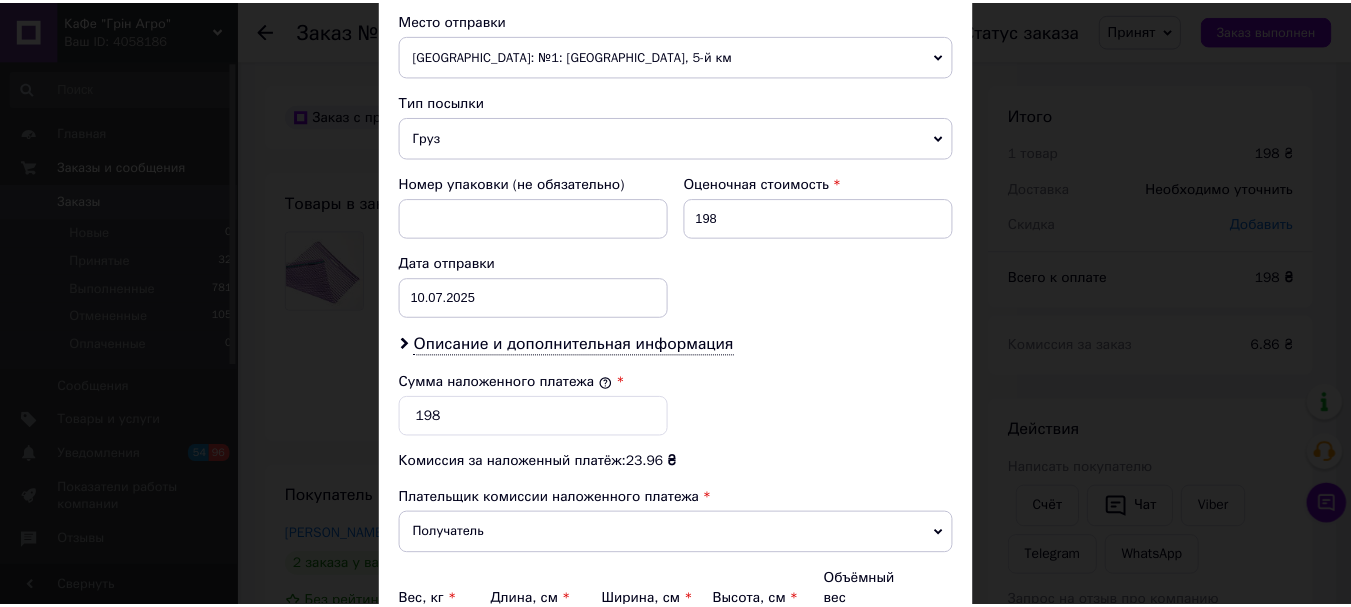 scroll, scrollTop: 900, scrollLeft: 0, axis: vertical 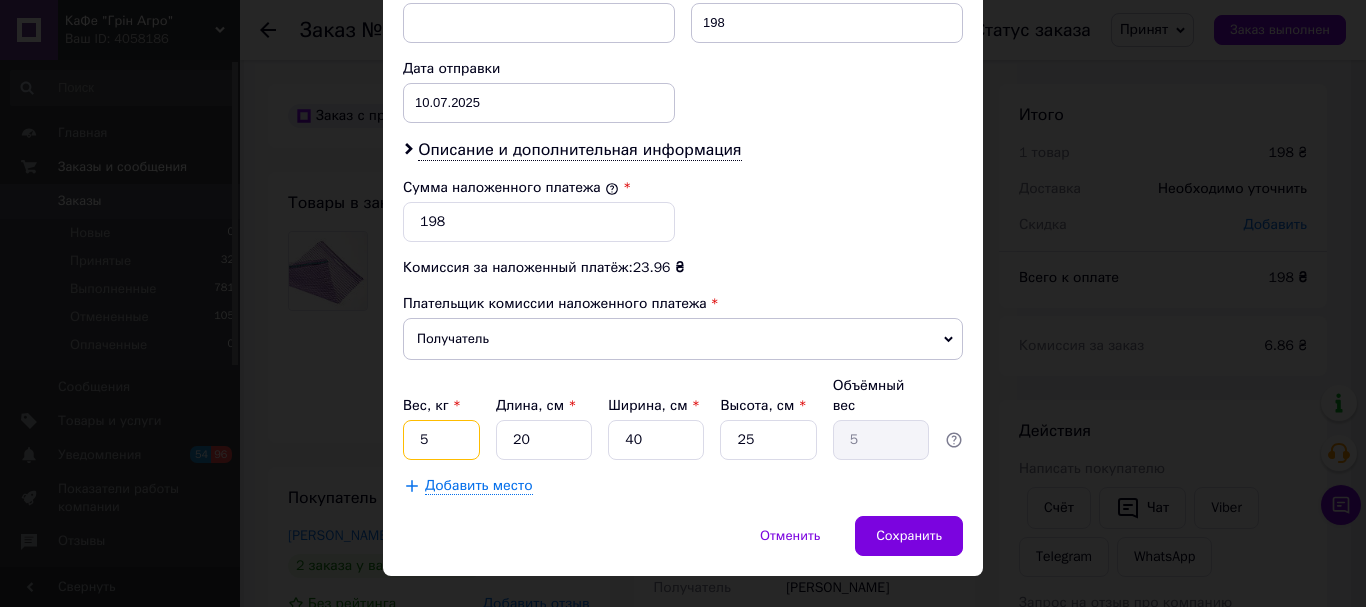 click on "5" at bounding box center [441, 440] 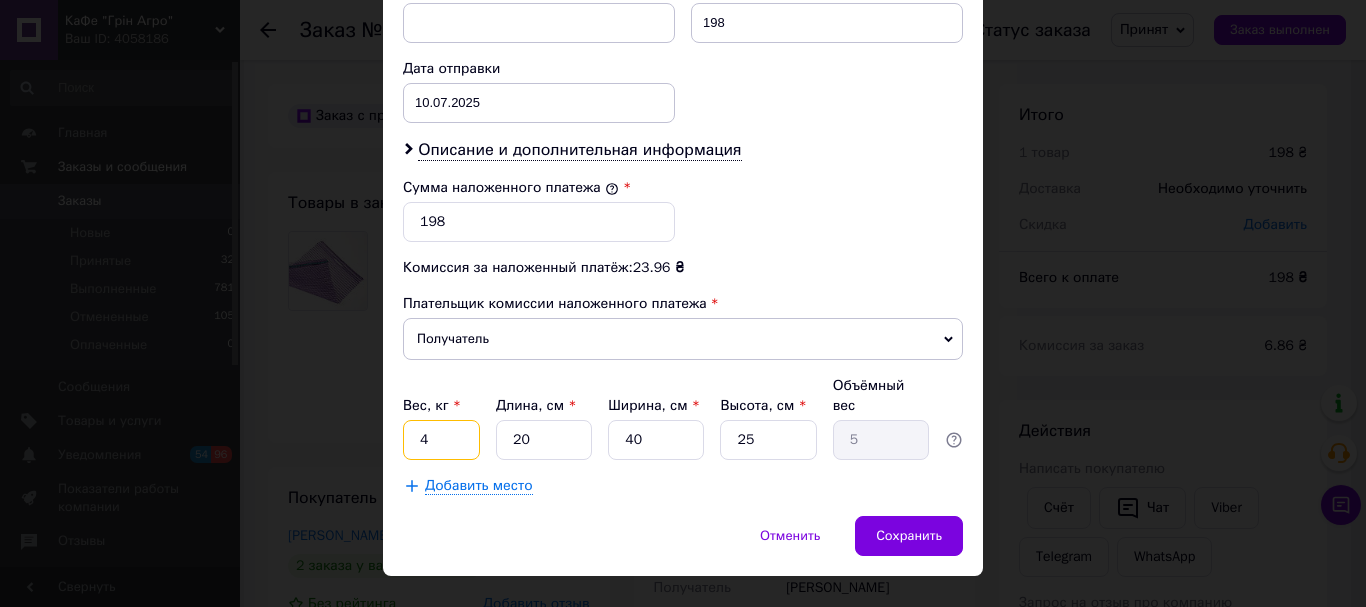 type on "4" 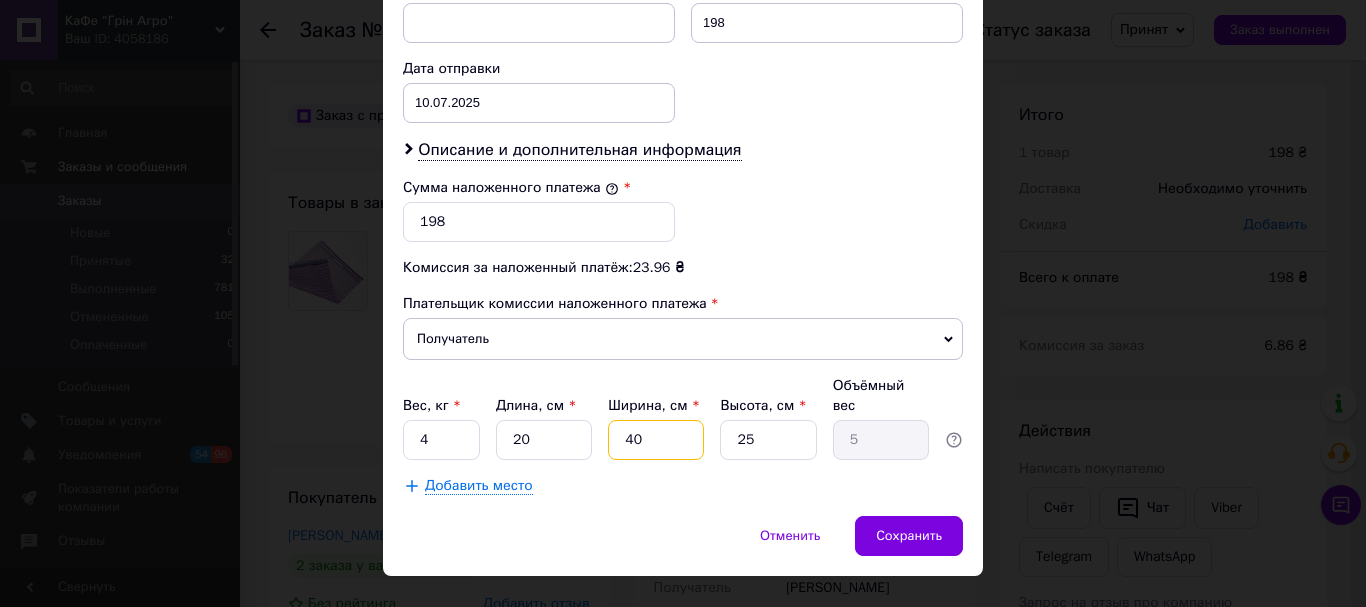 click on "40" at bounding box center [656, 440] 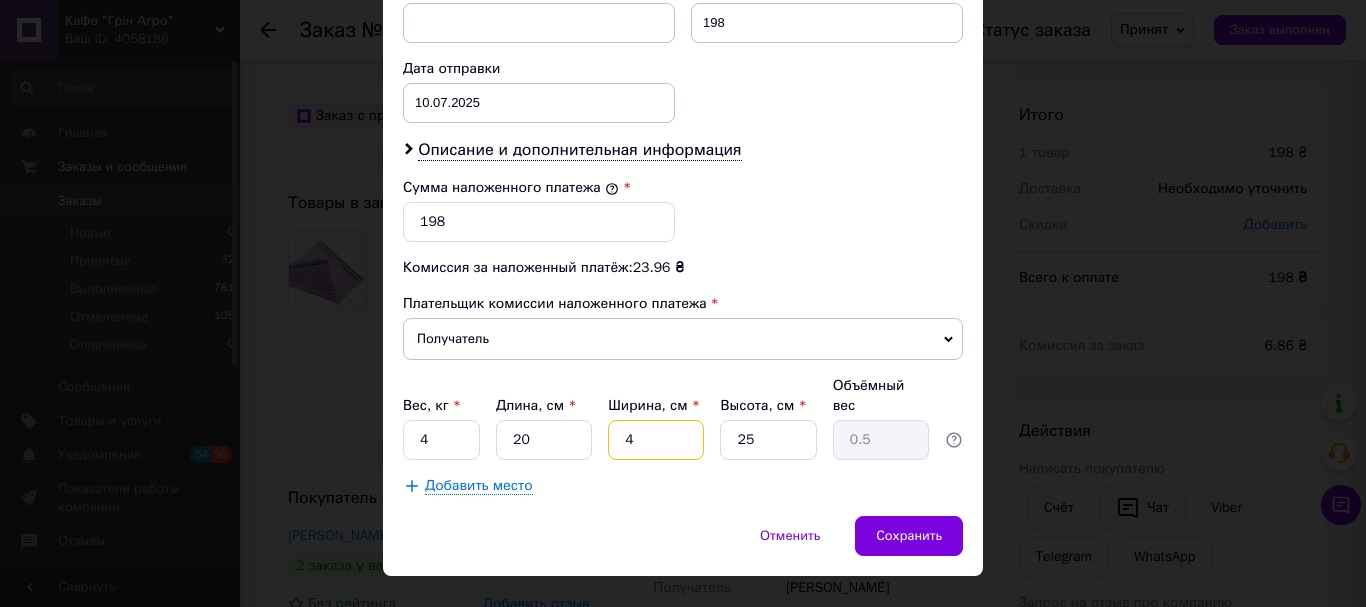 type 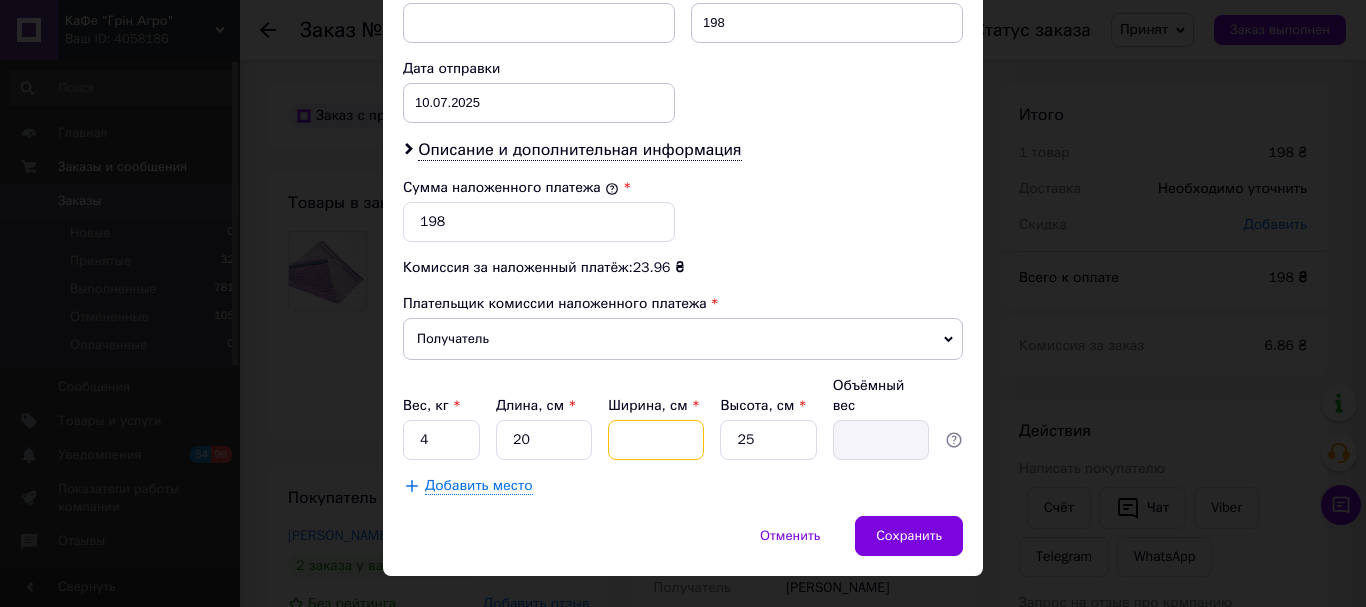 type on "2" 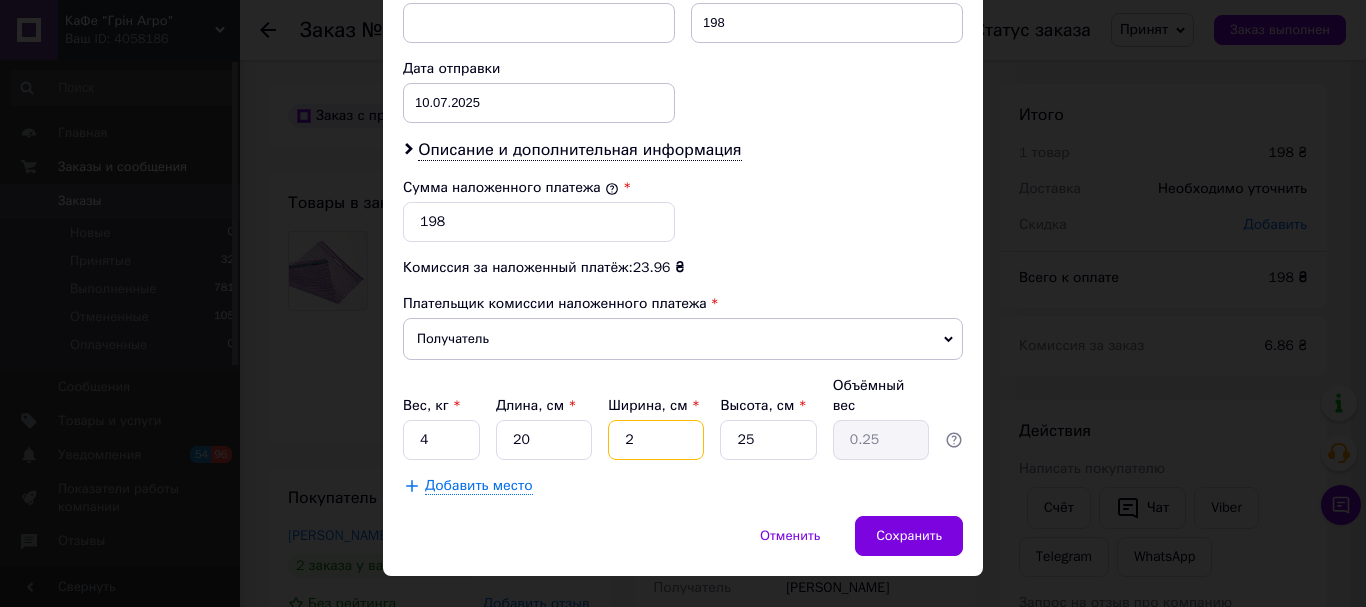 type on "20" 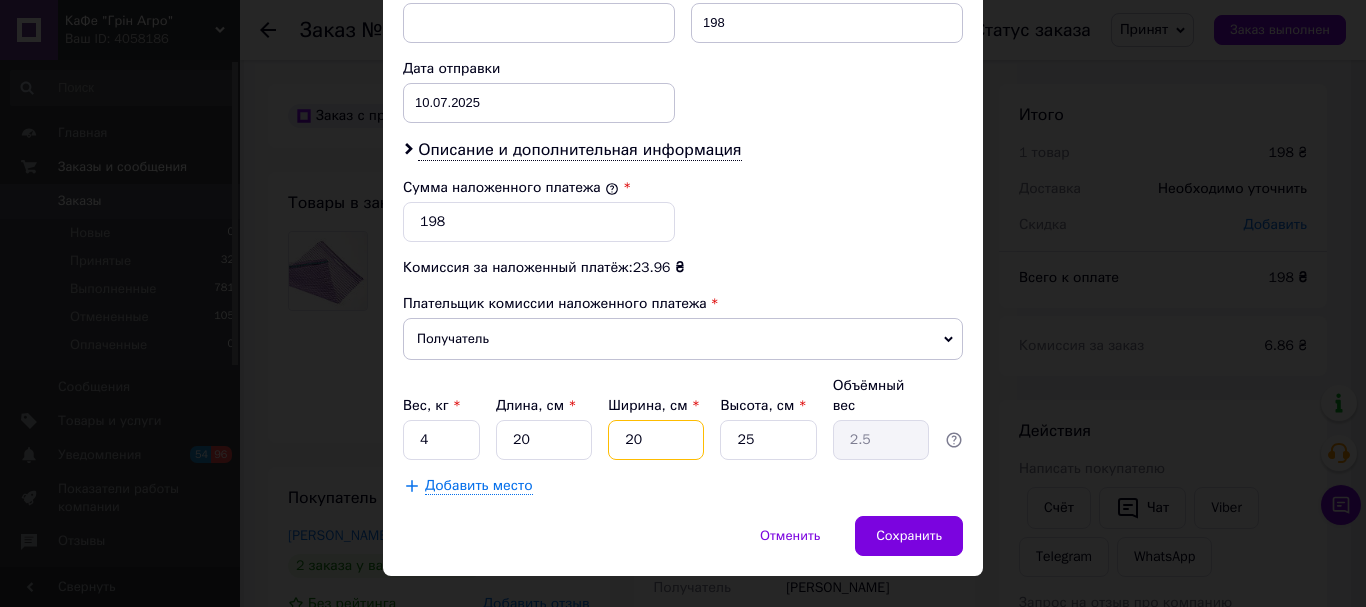 type on "2" 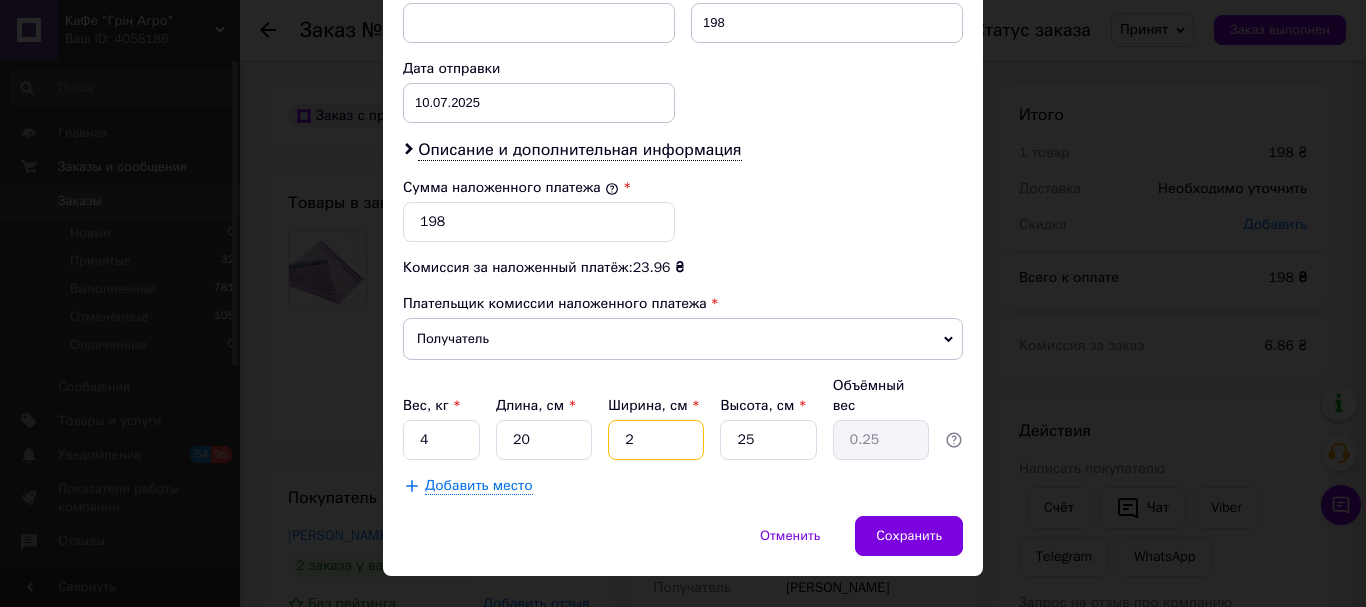type 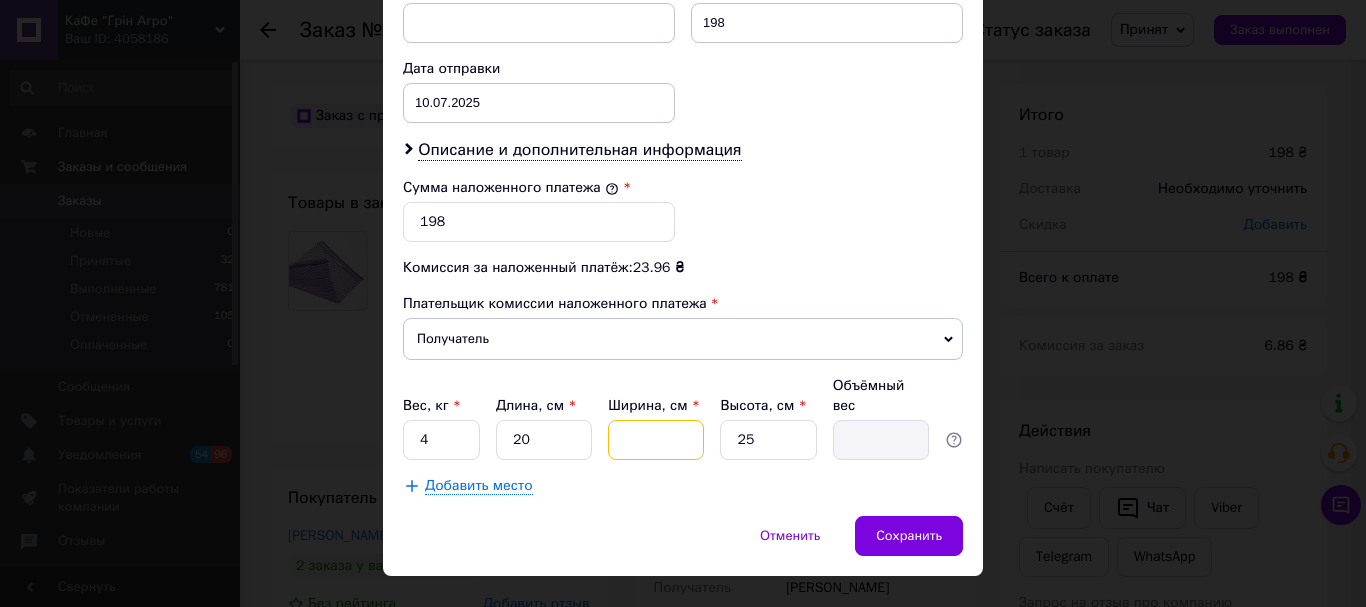 type on "4" 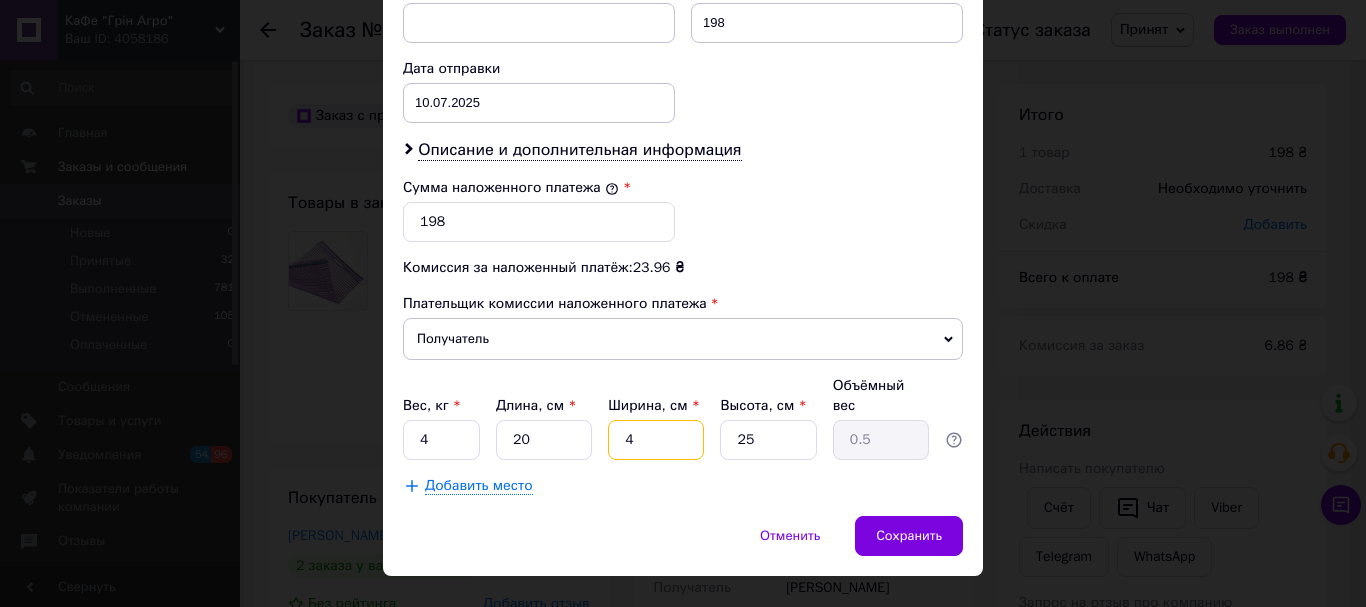type on "40" 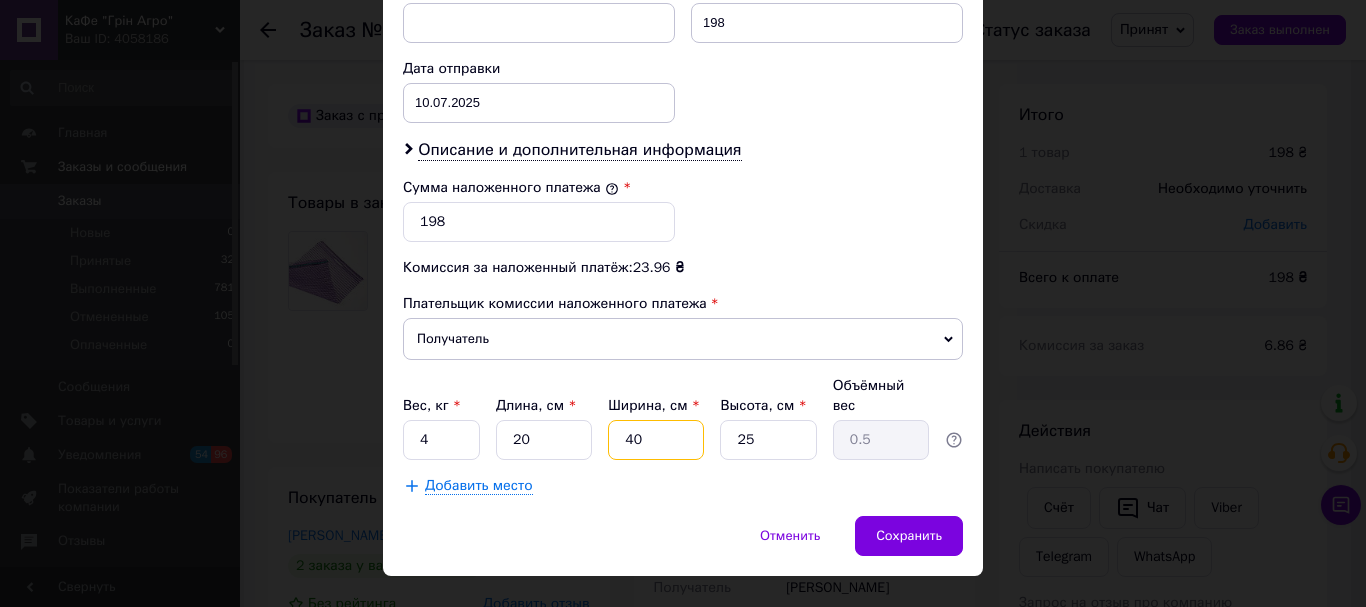 type on "5" 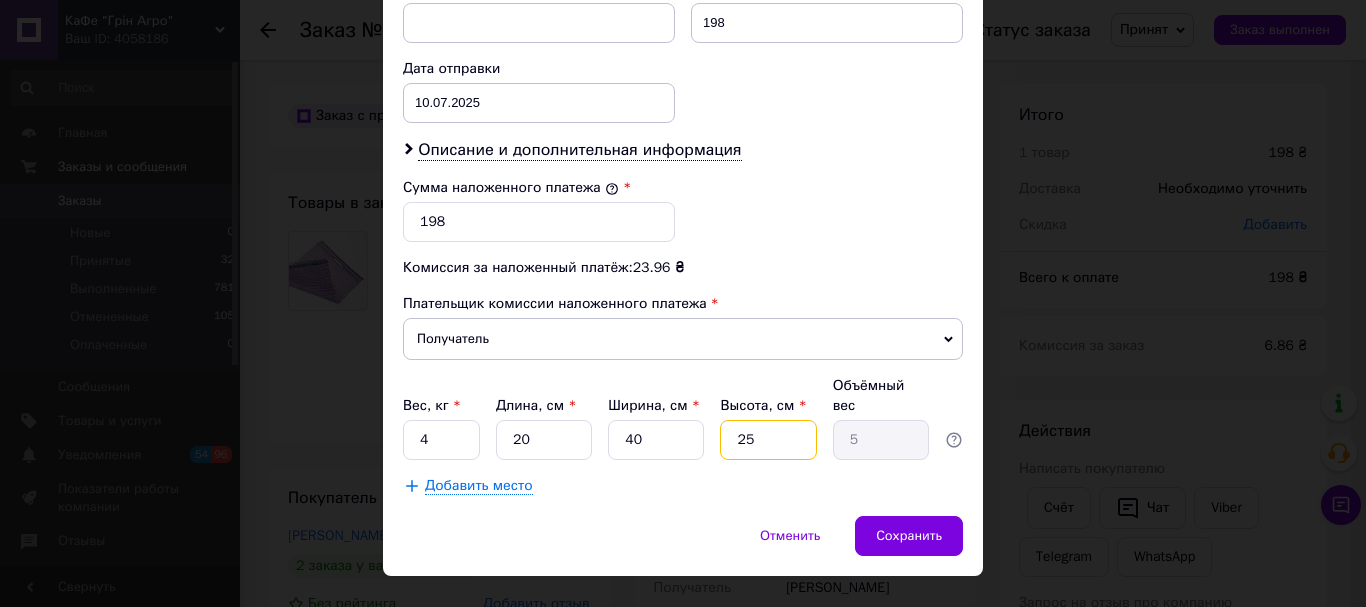 click on "25" at bounding box center [768, 440] 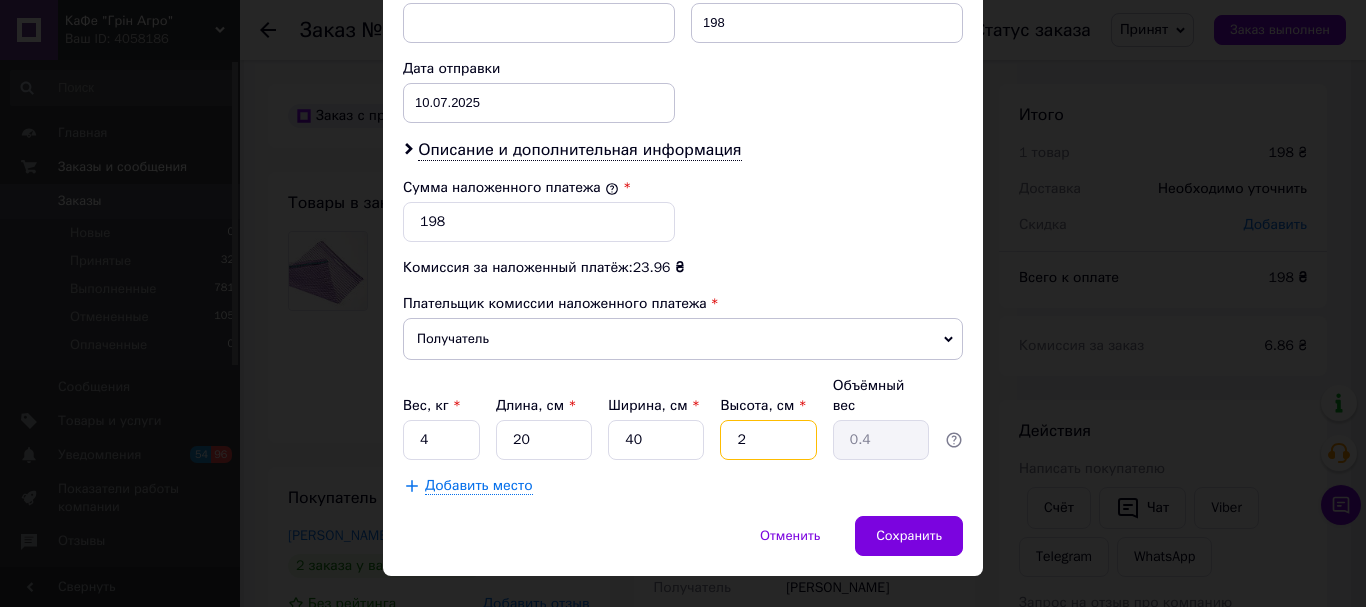 type on "20" 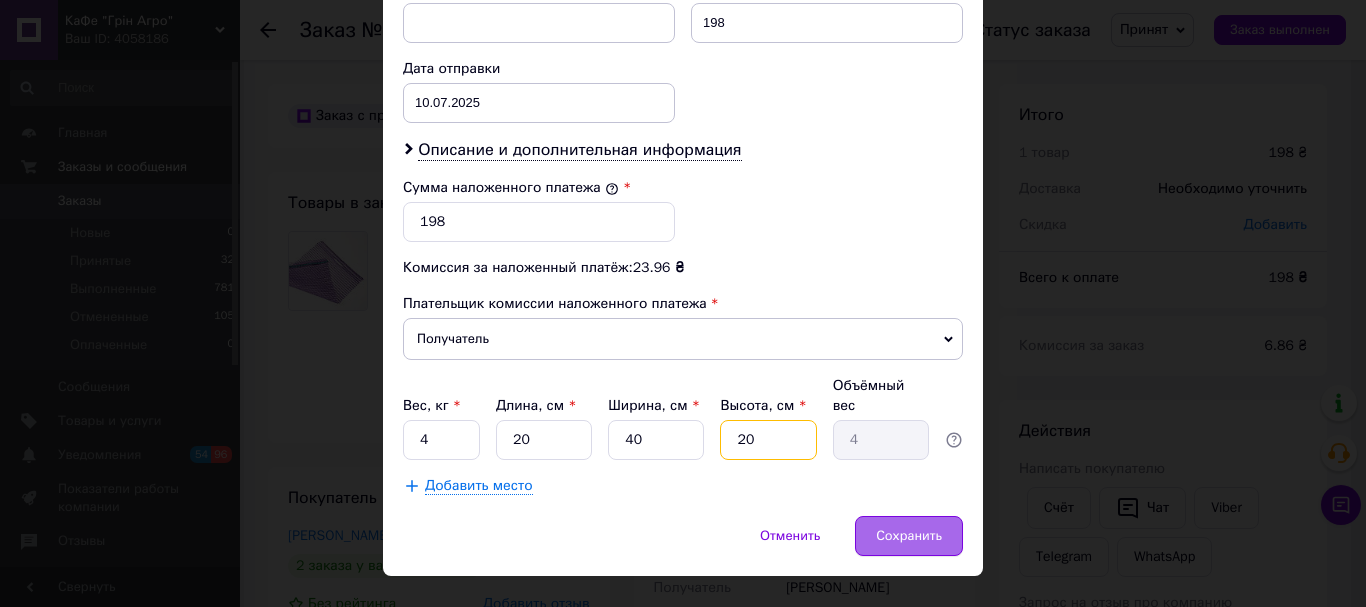 type on "20" 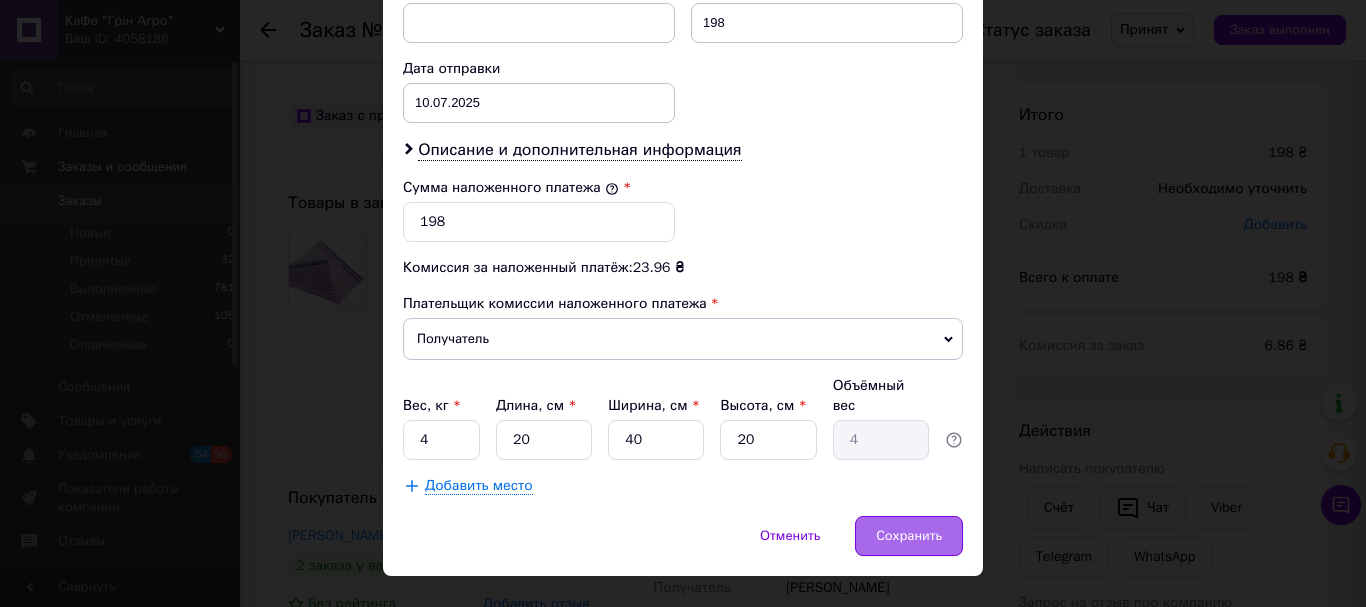 click on "Сохранить" at bounding box center [909, 536] 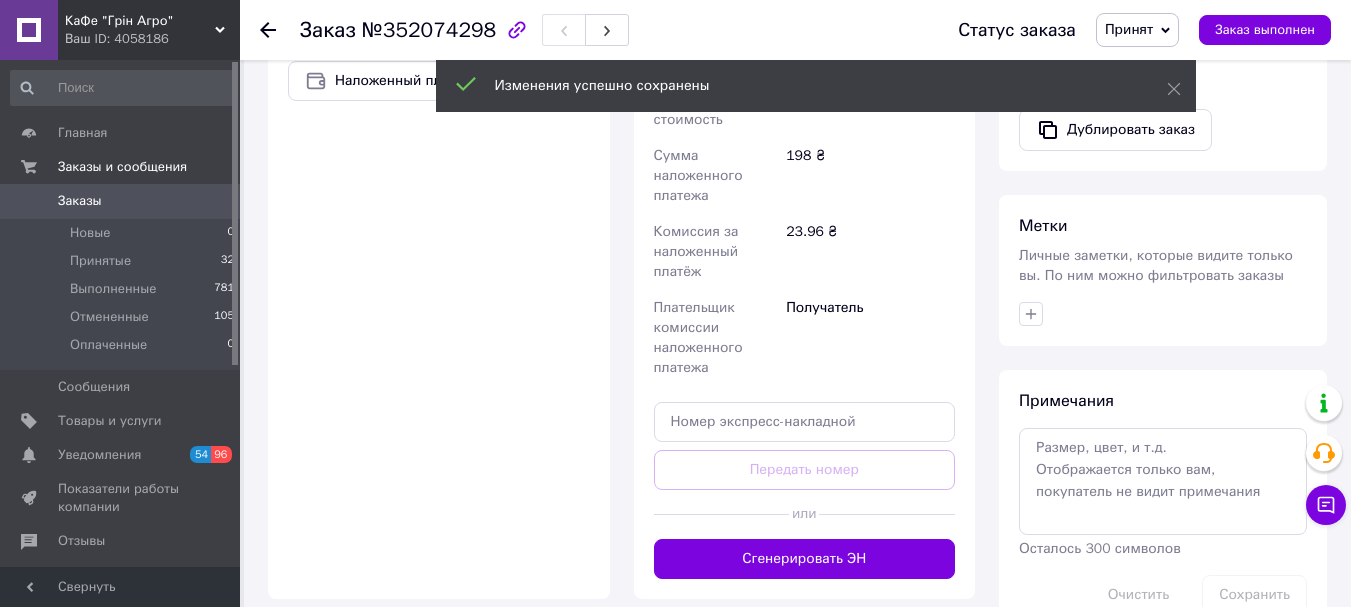 scroll, scrollTop: 900, scrollLeft: 0, axis: vertical 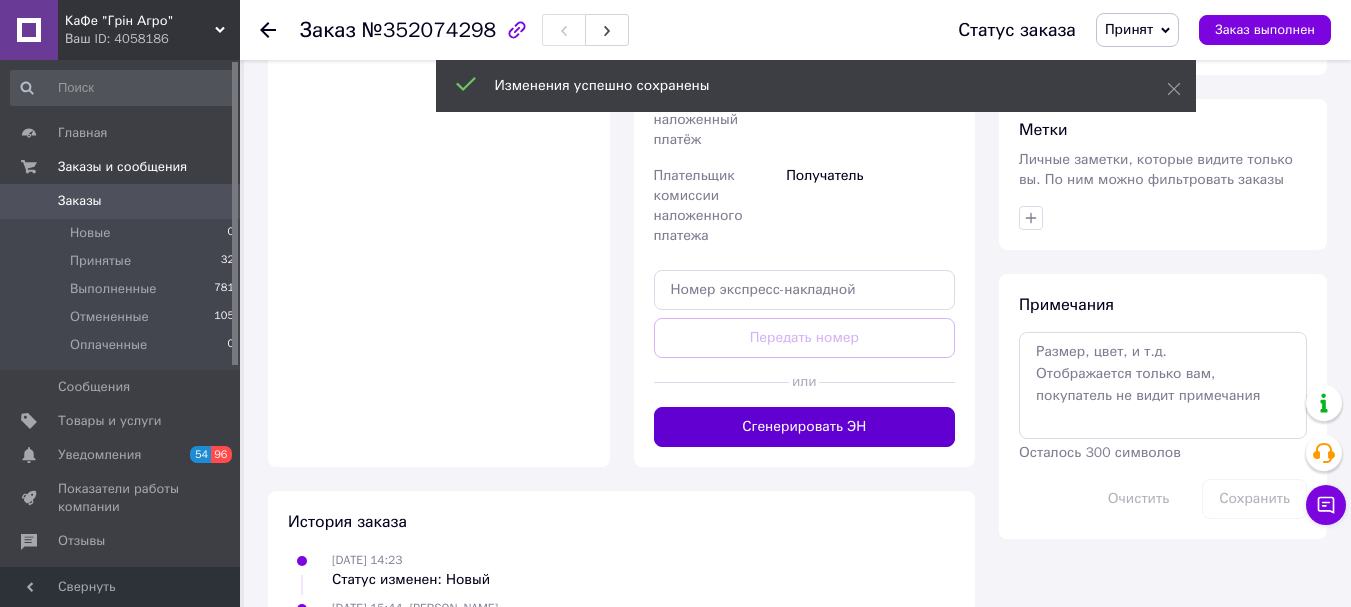 click on "Сгенерировать ЭН" at bounding box center [805, 427] 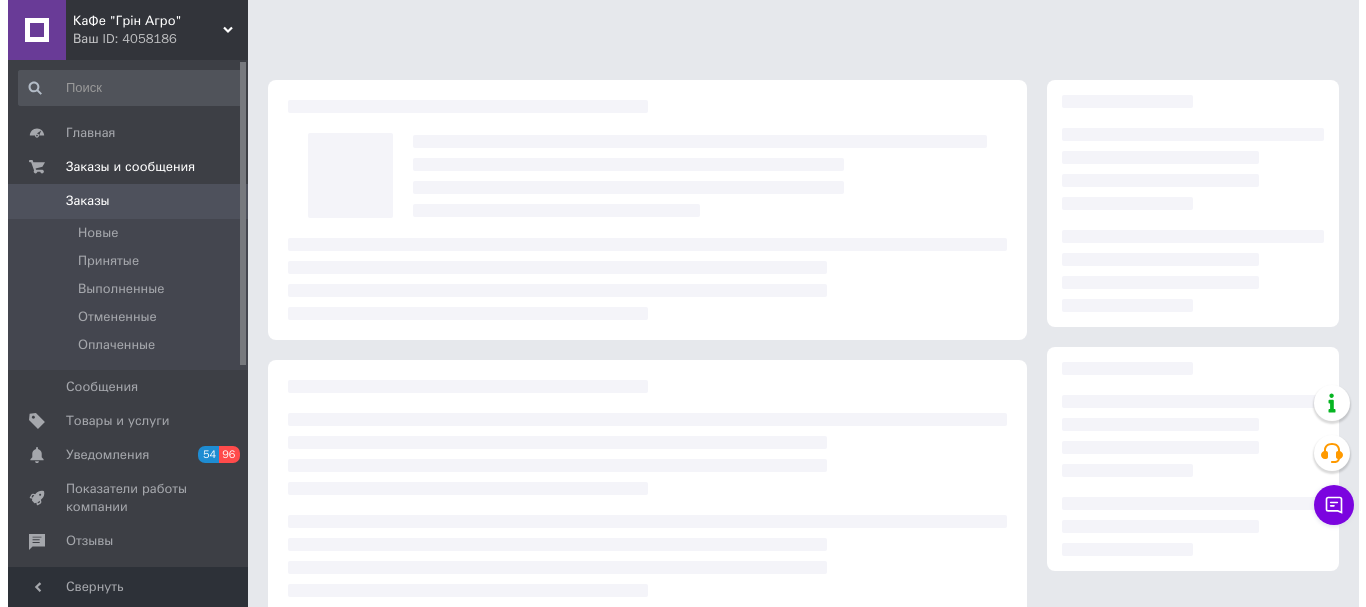 scroll, scrollTop: 0, scrollLeft: 0, axis: both 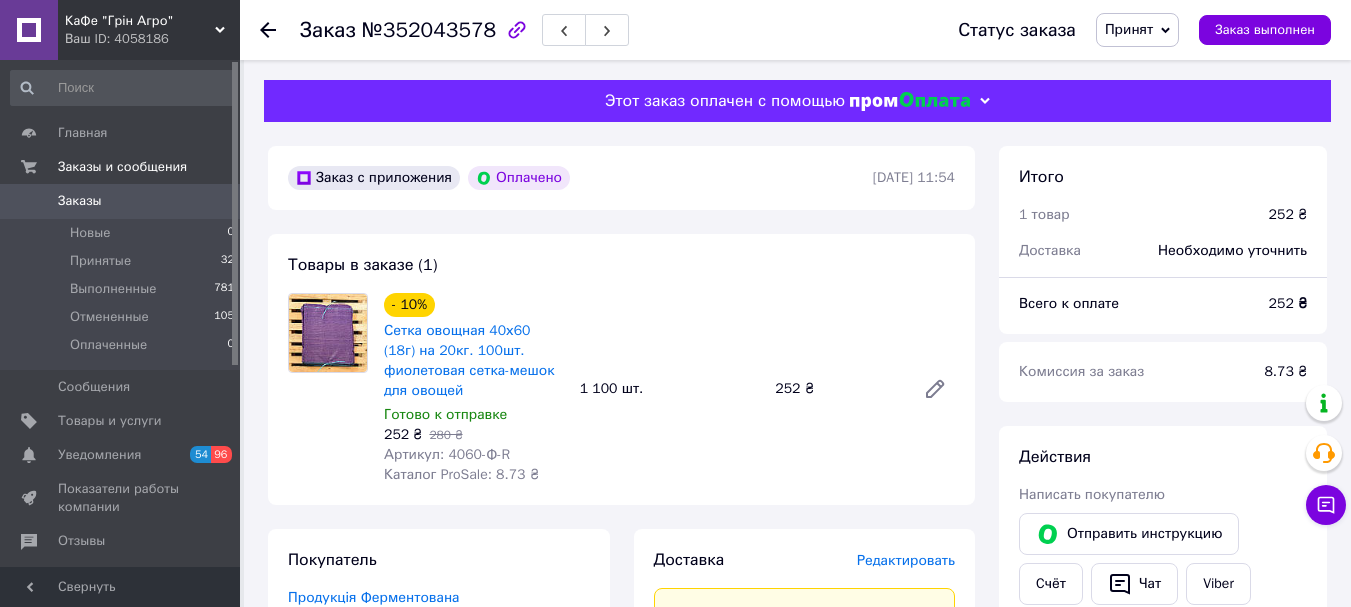 click on "Редактировать" at bounding box center [906, 560] 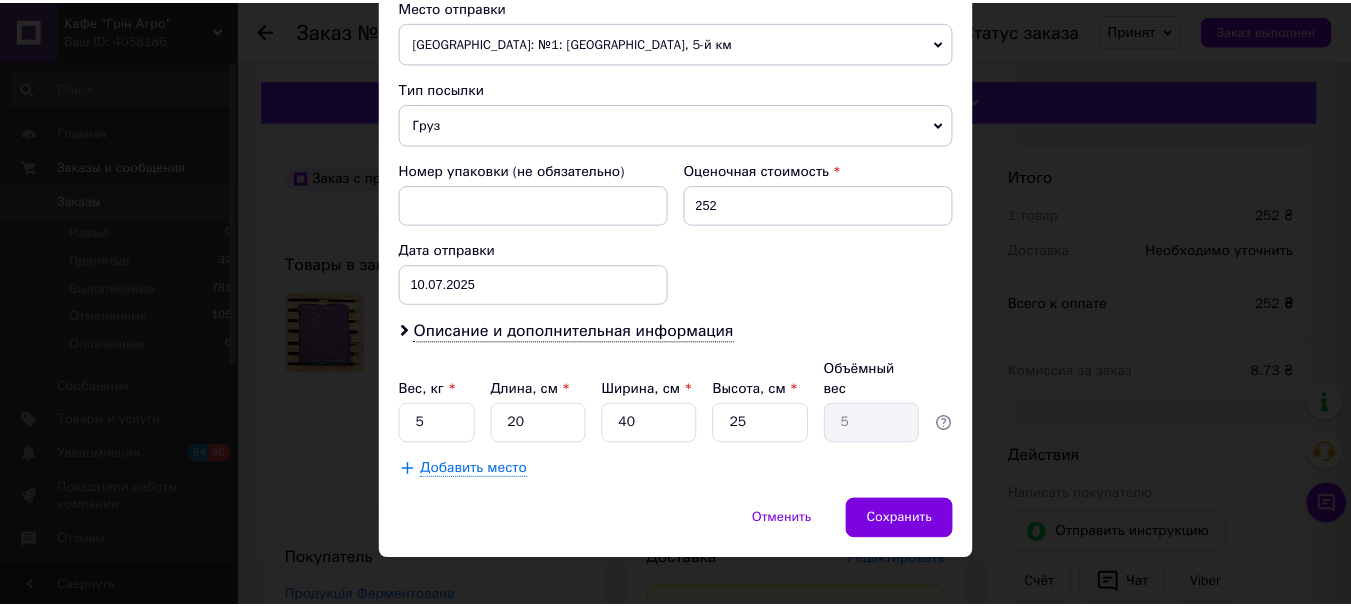 scroll, scrollTop: 721, scrollLeft: 0, axis: vertical 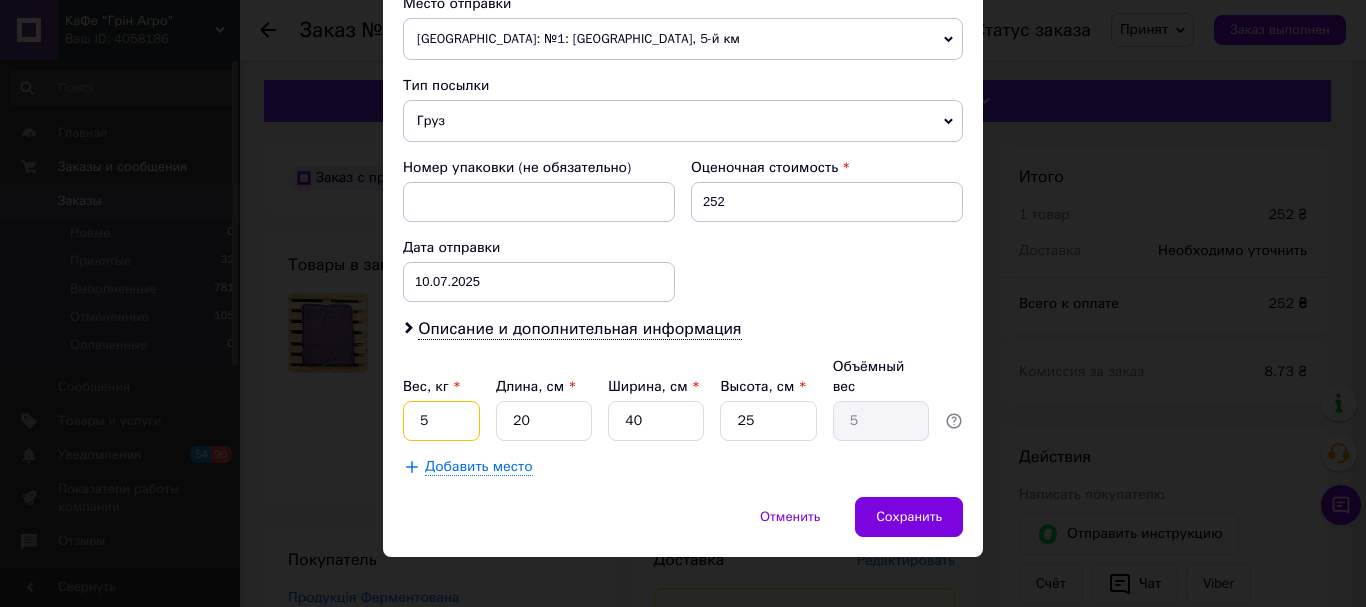 click on "5" at bounding box center (441, 421) 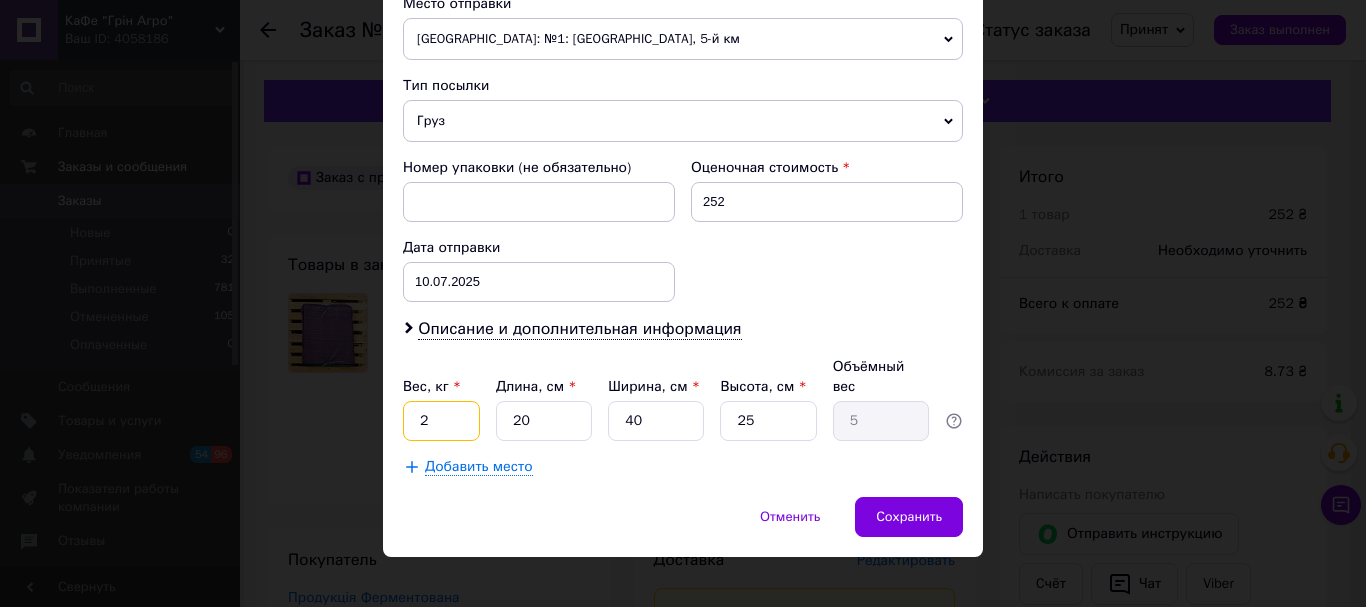 type on "2" 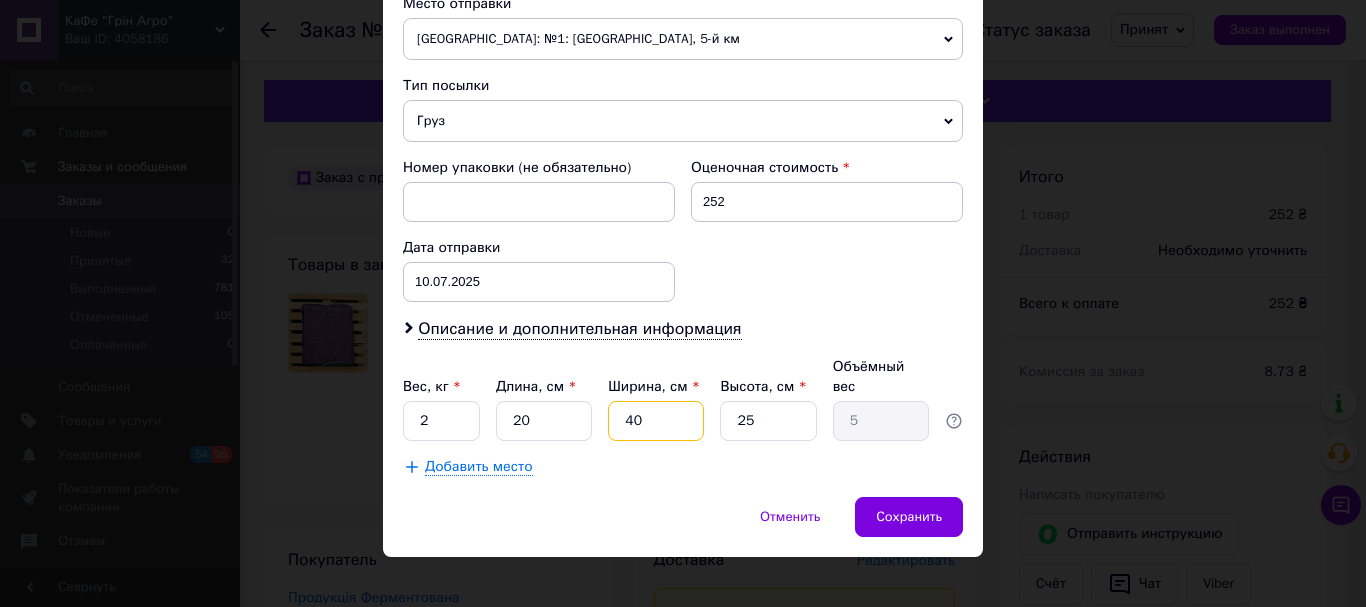 click on "40" at bounding box center [656, 421] 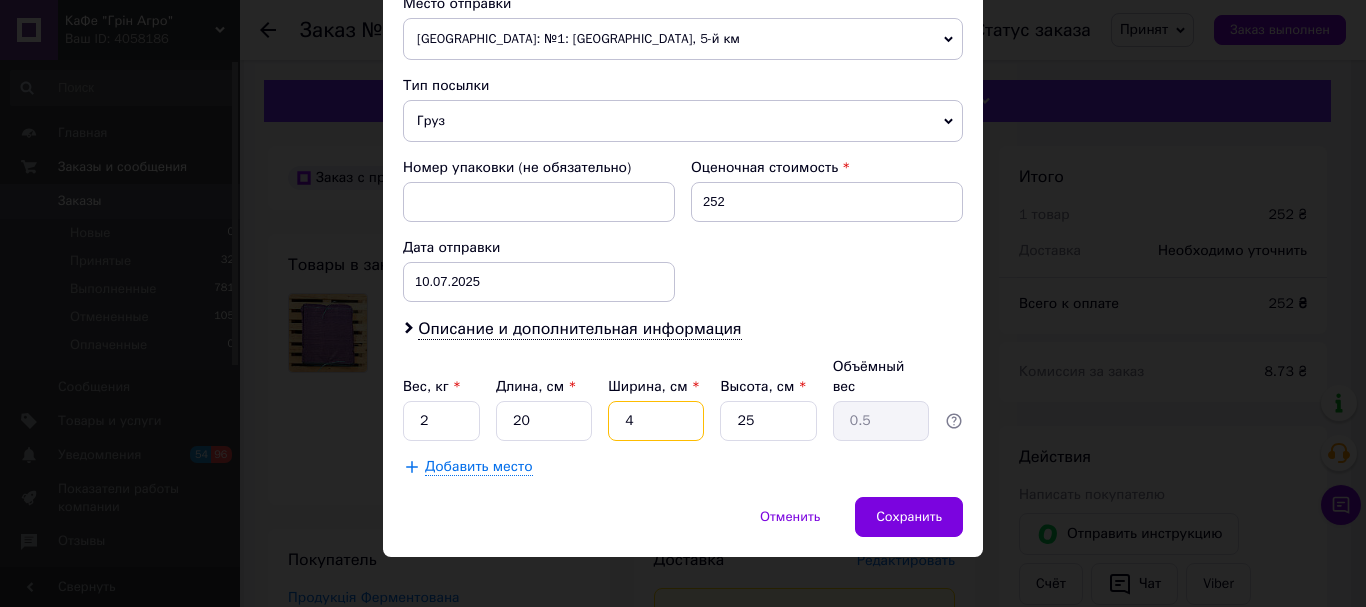 type 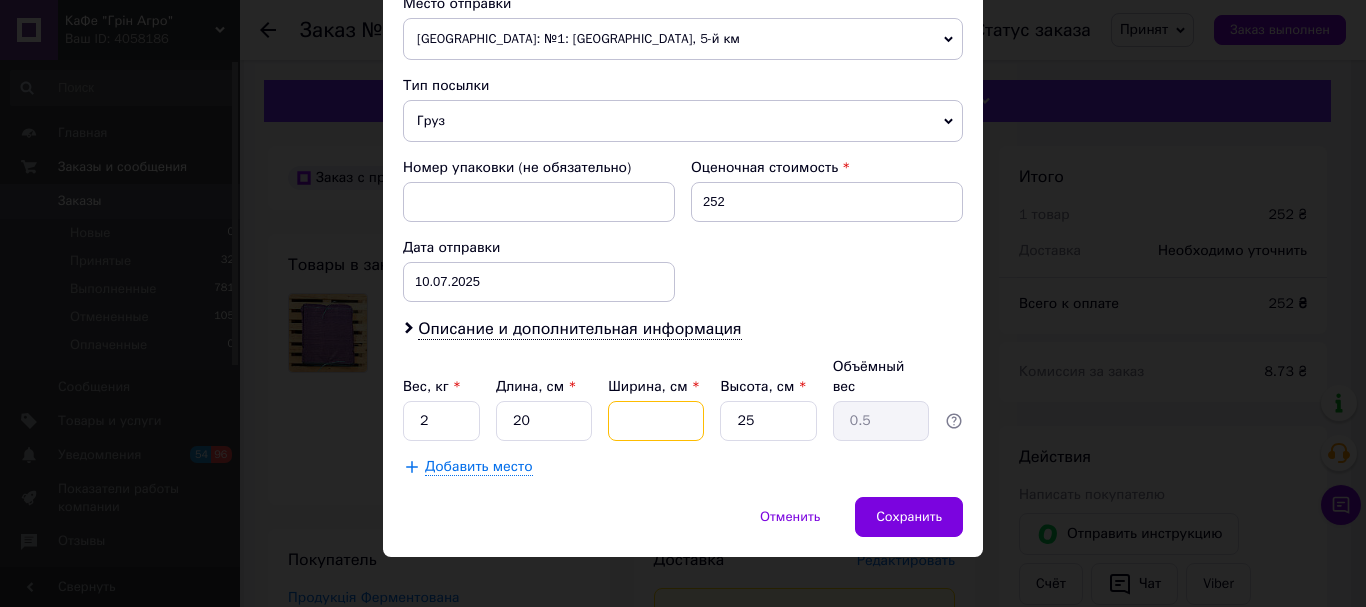 type 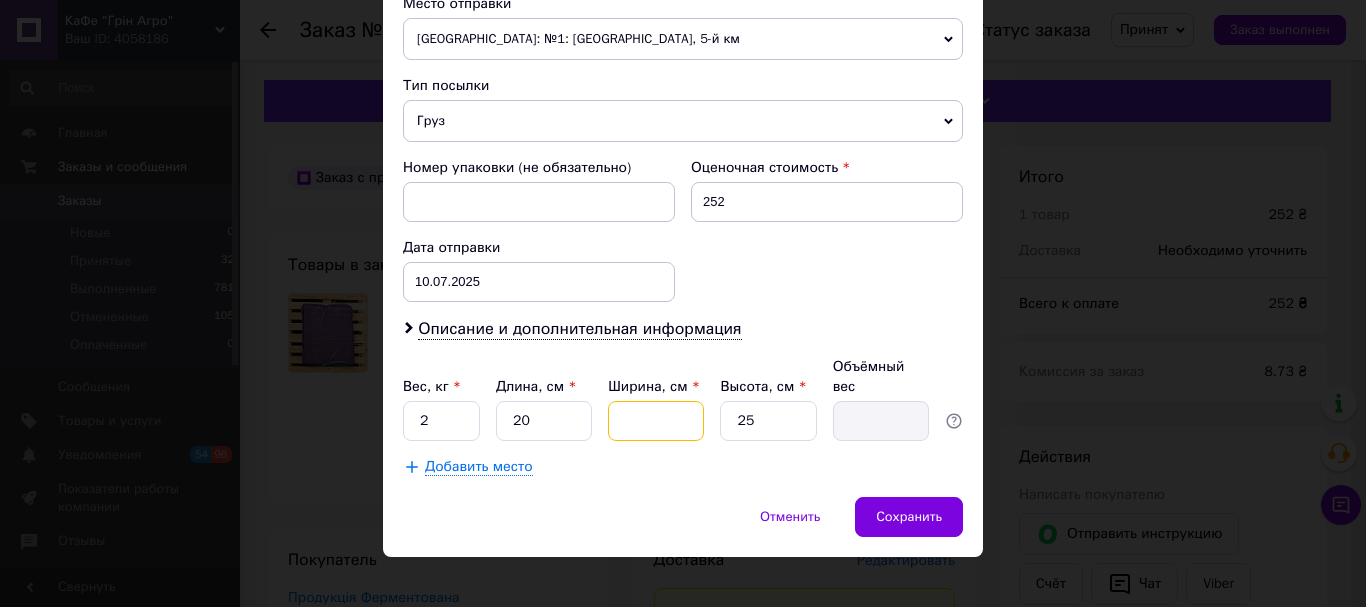 type on "6" 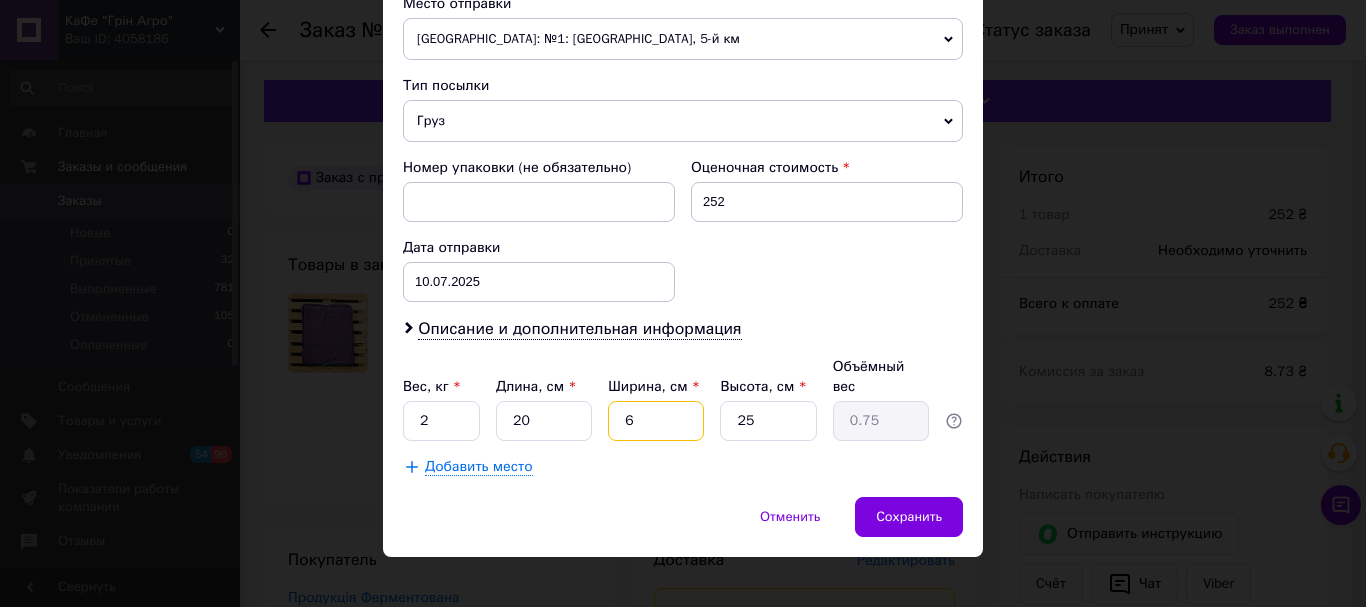 type on "60" 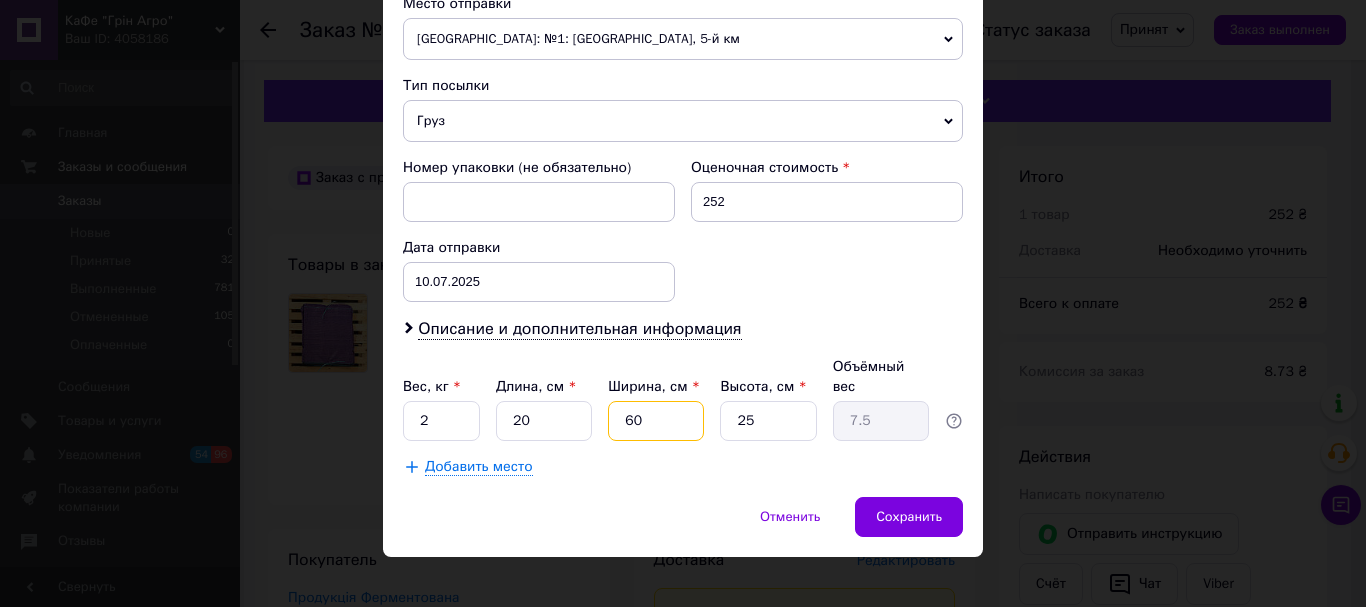type on "60" 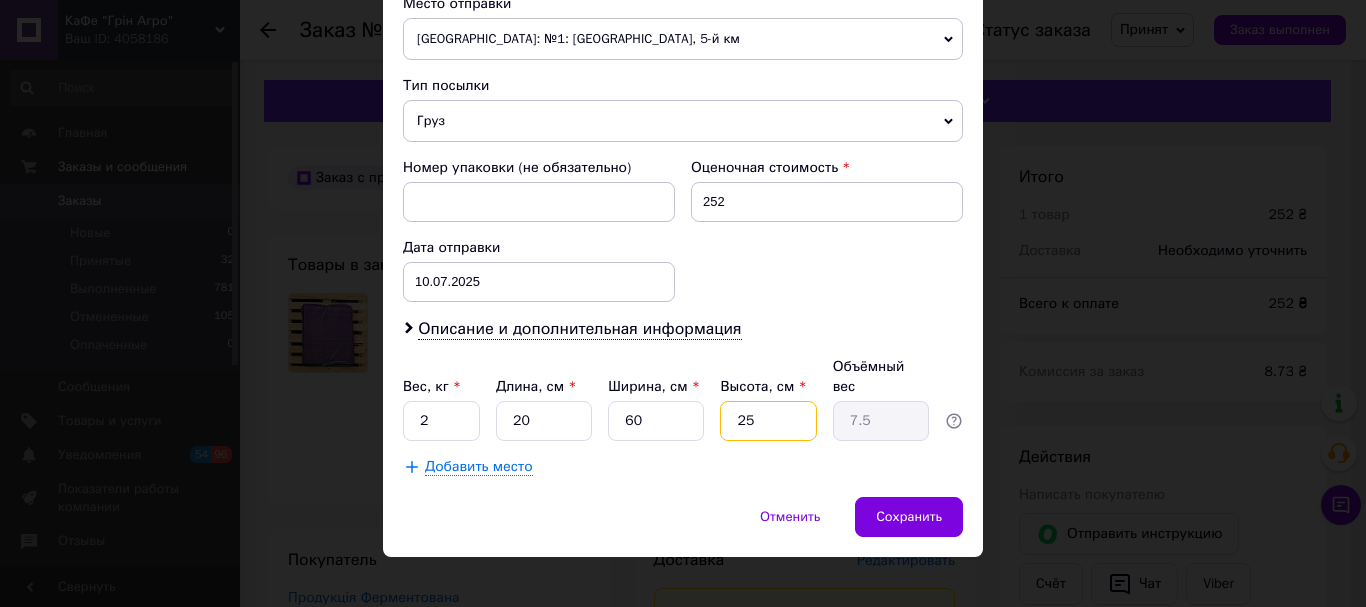 click on "25" at bounding box center [768, 421] 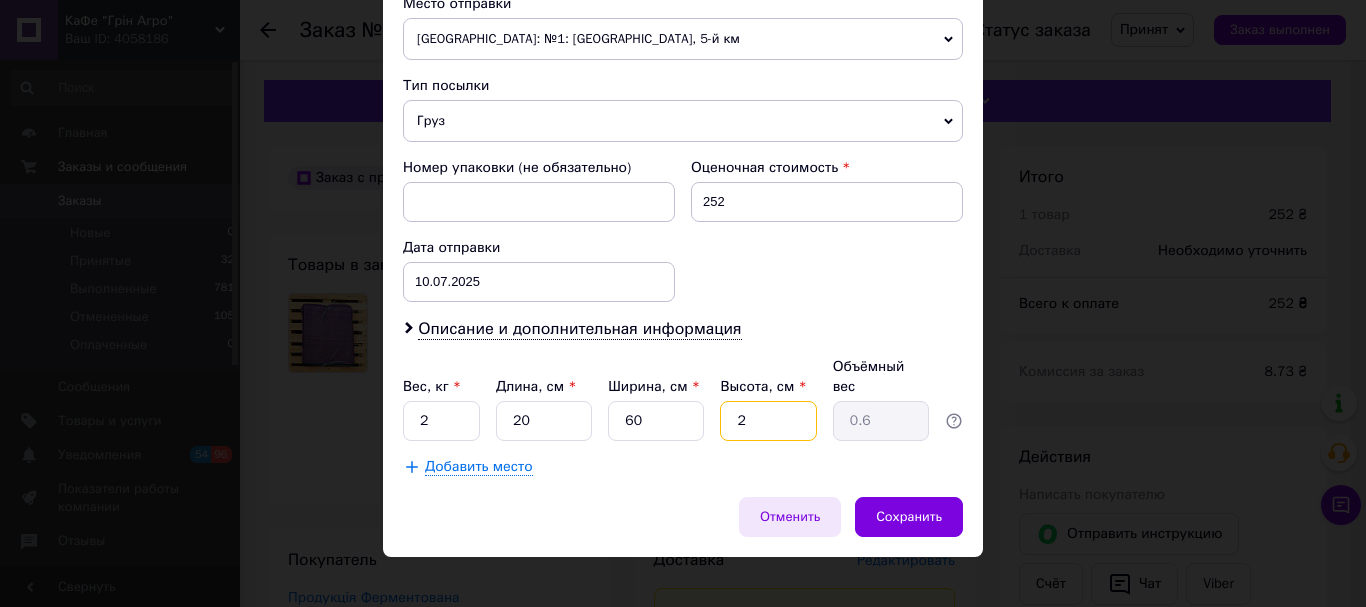 type on "20" 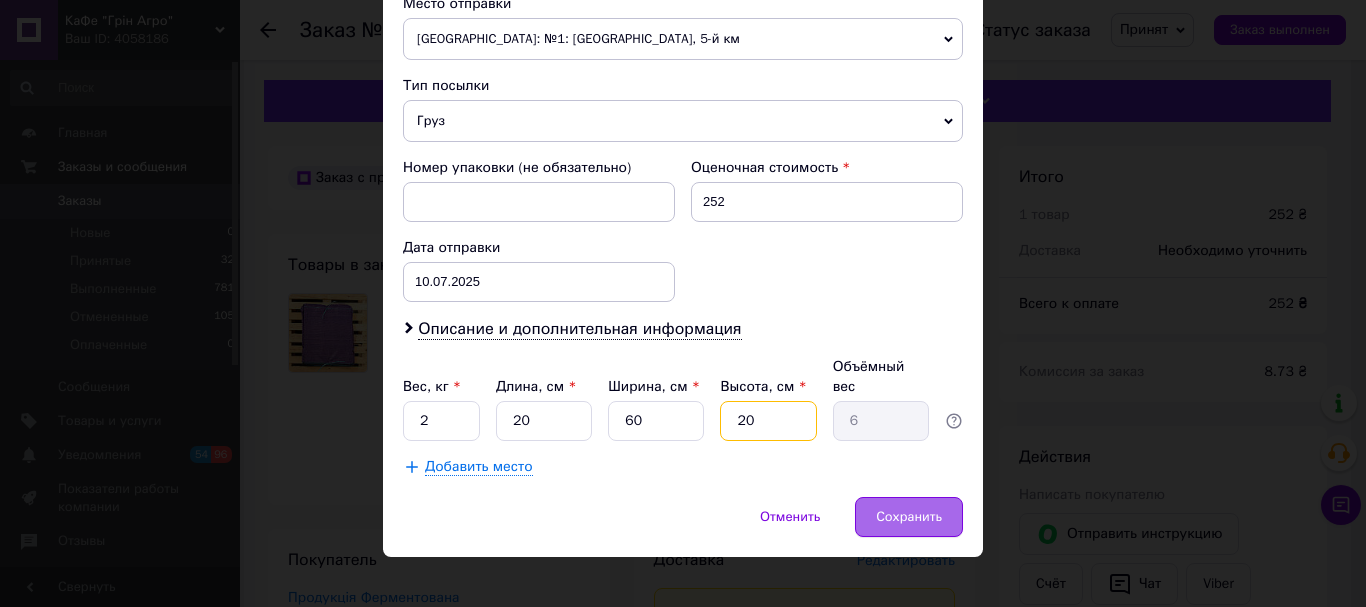type on "20" 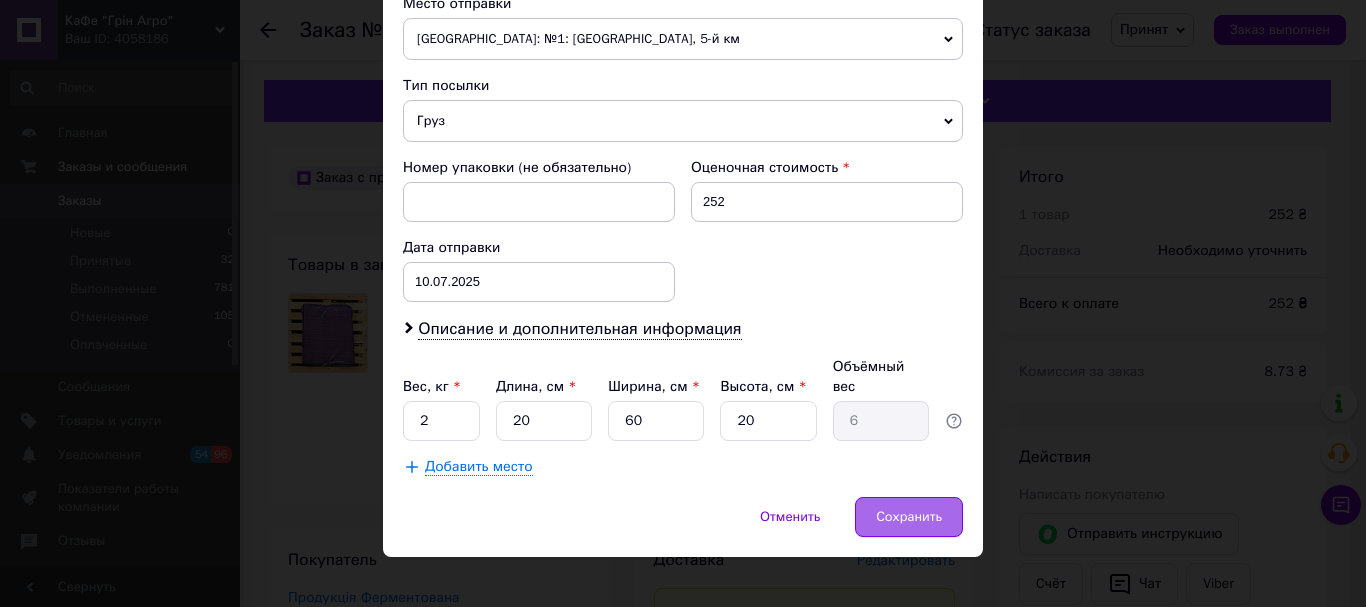 click on "Сохранить" at bounding box center (909, 517) 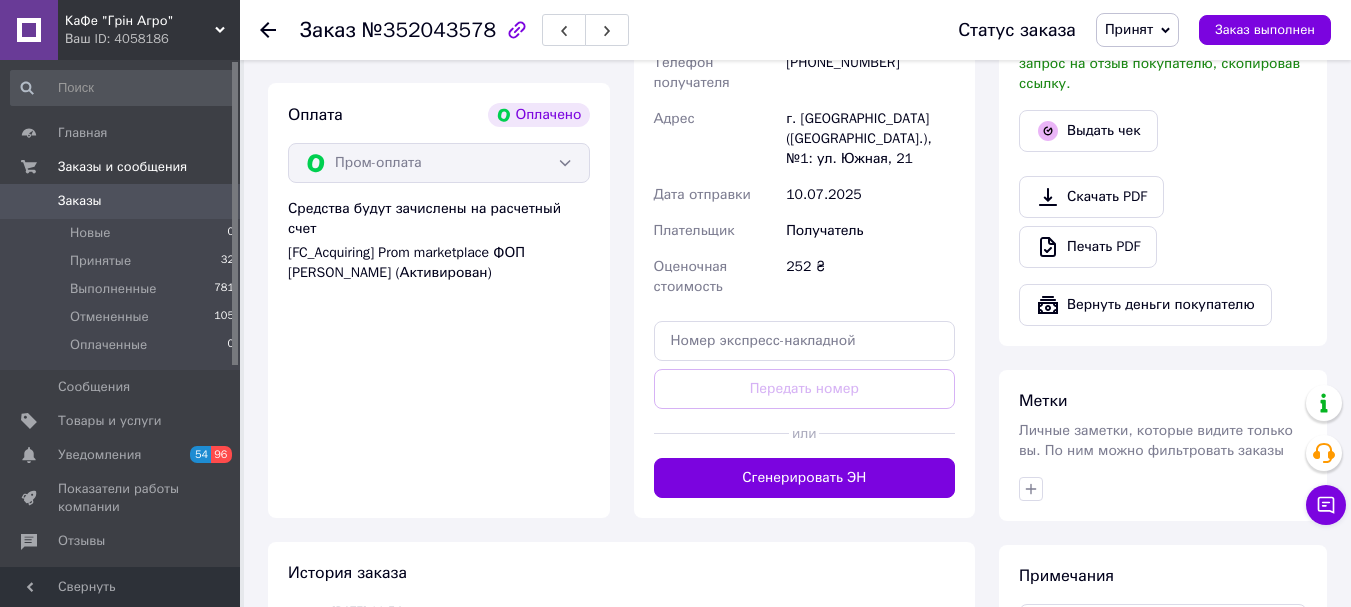 scroll, scrollTop: 900, scrollLeft: 0, axis: vertical 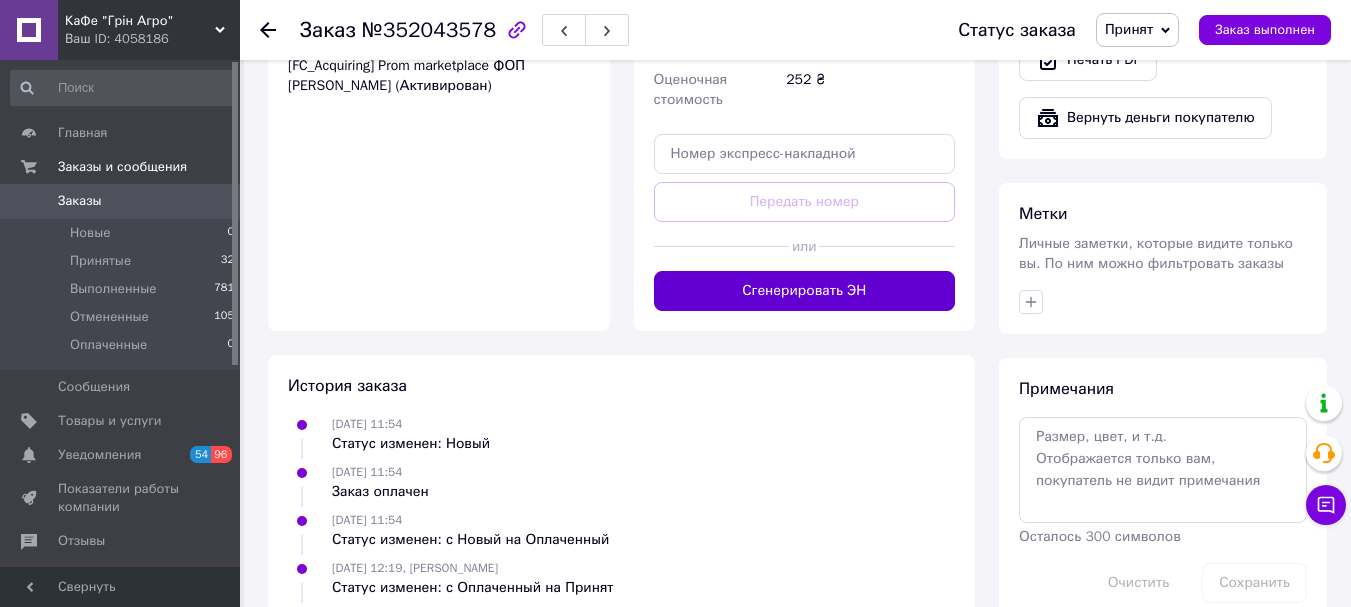 click on "Сгенерировать ЭН" at bounding box center (805, 291) 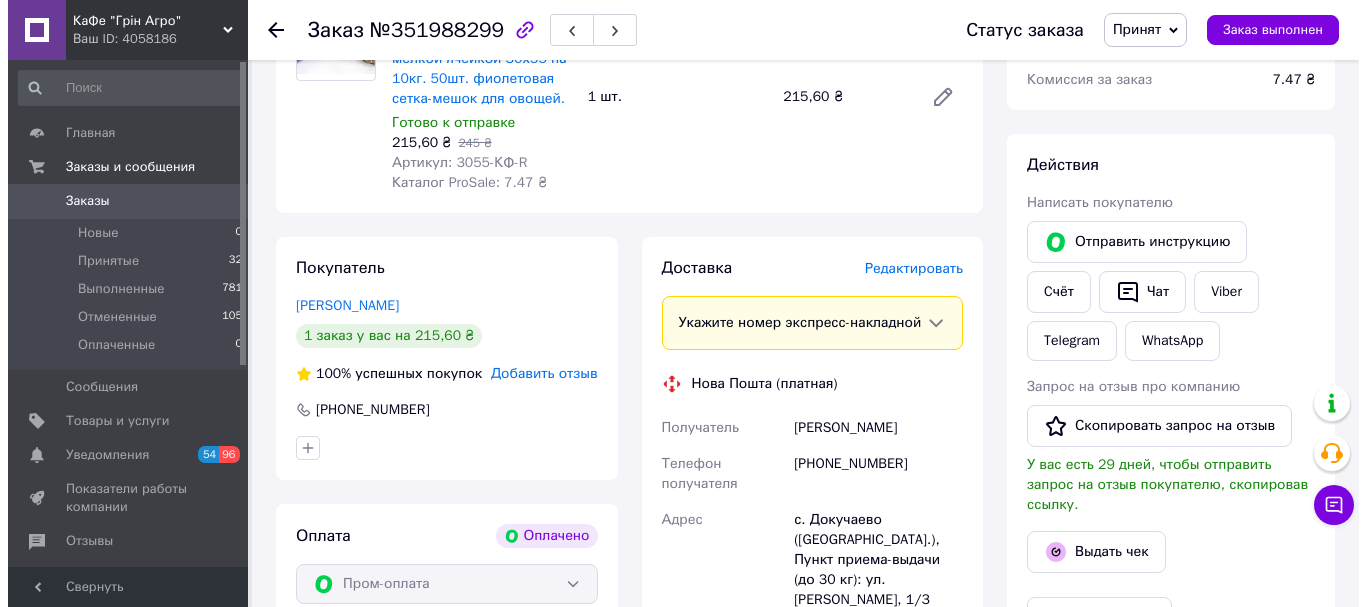 scroll, scrollTop: 300, scrollLeft: 0, axis: vertical 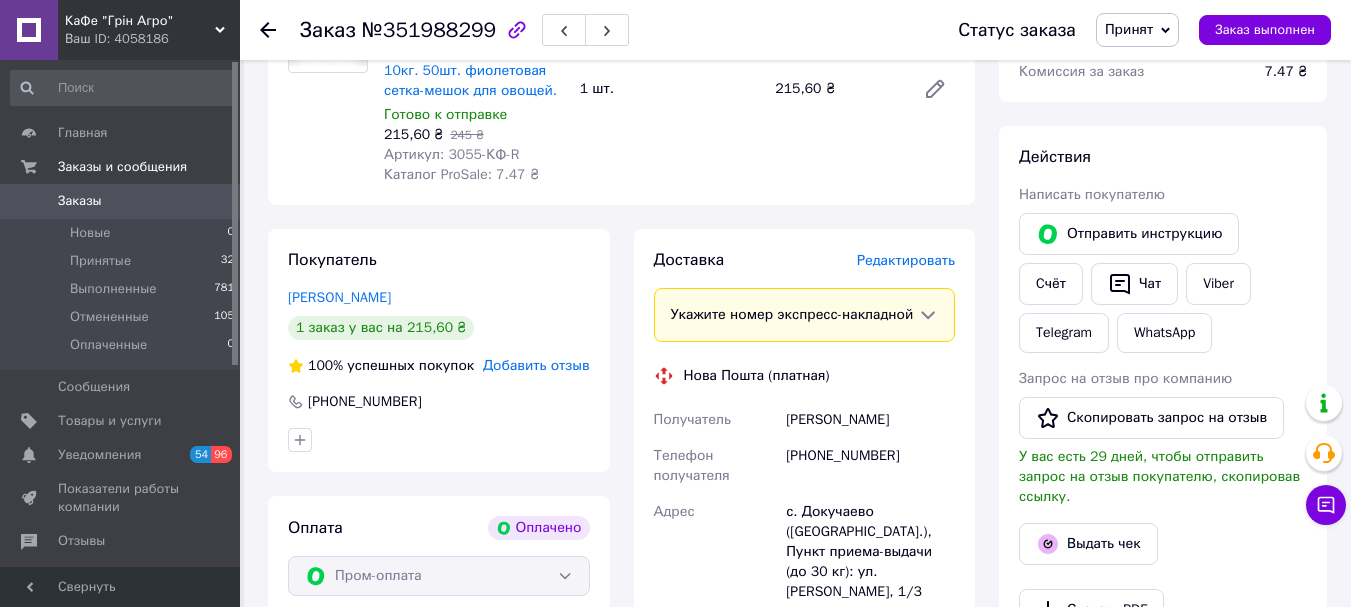 click on "Редактировать" at bounding box center [906, 260] 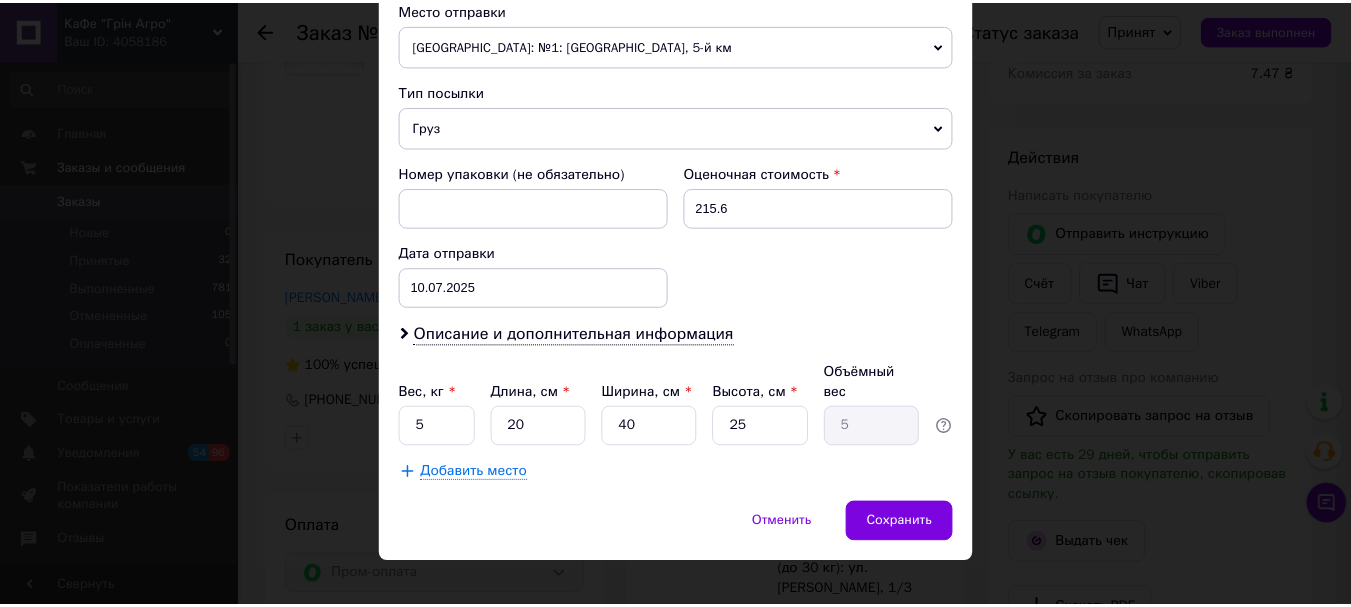 scroll, scrollTop: 721, scrollLeft: 0, axis: vertical 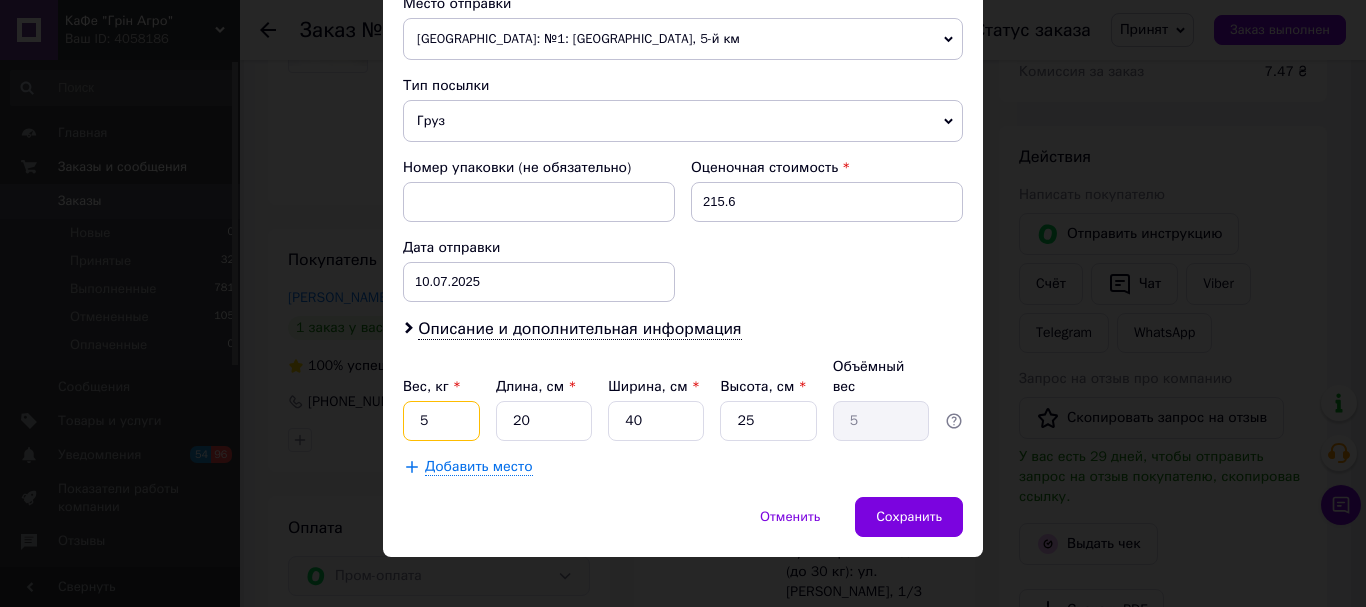 click on "5" at bounding box center (441, 421) 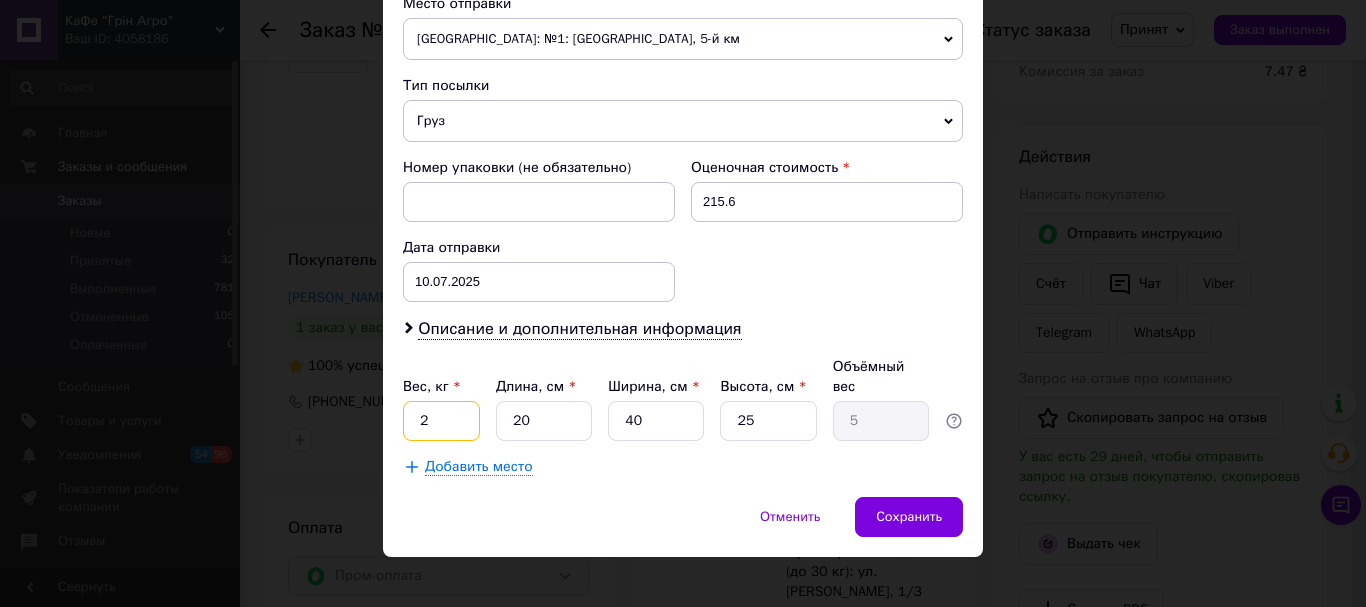type on "2" 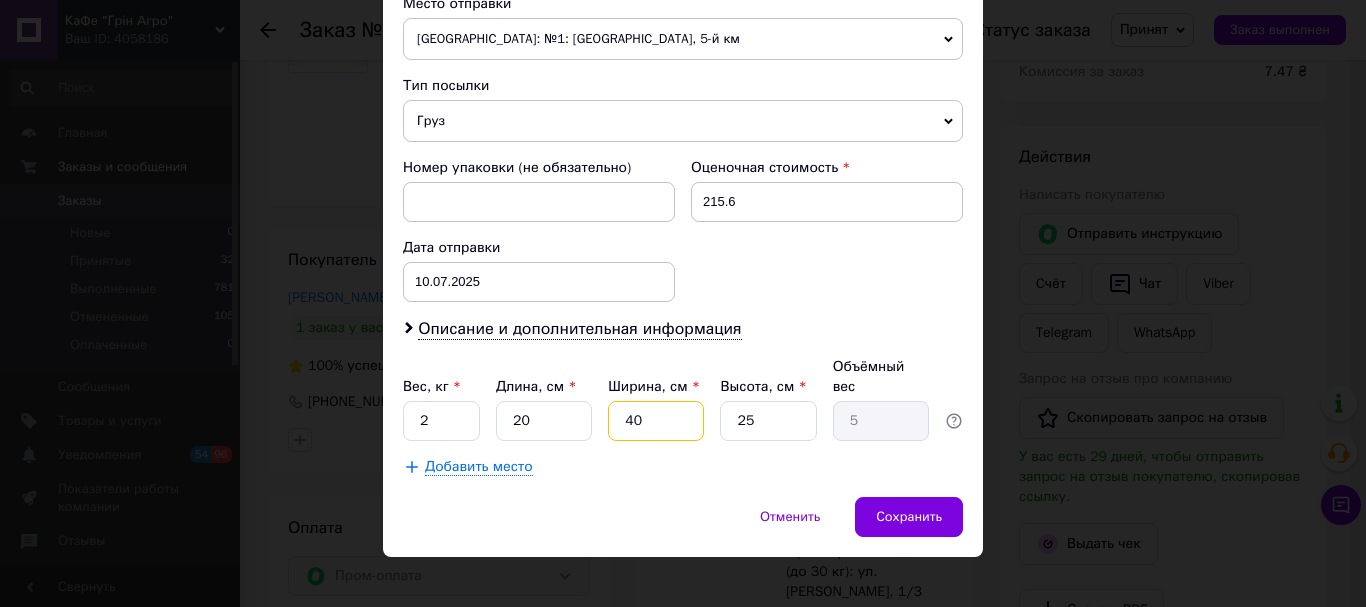 click on "40" at bounding box center (656, 421) 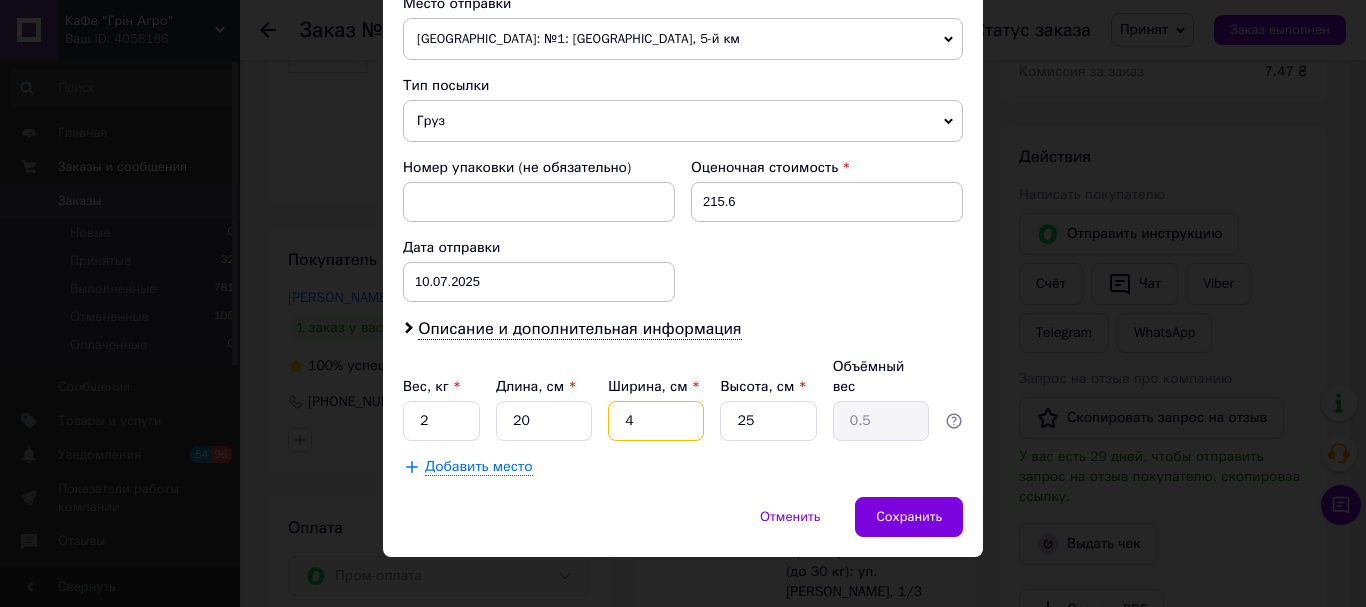 type 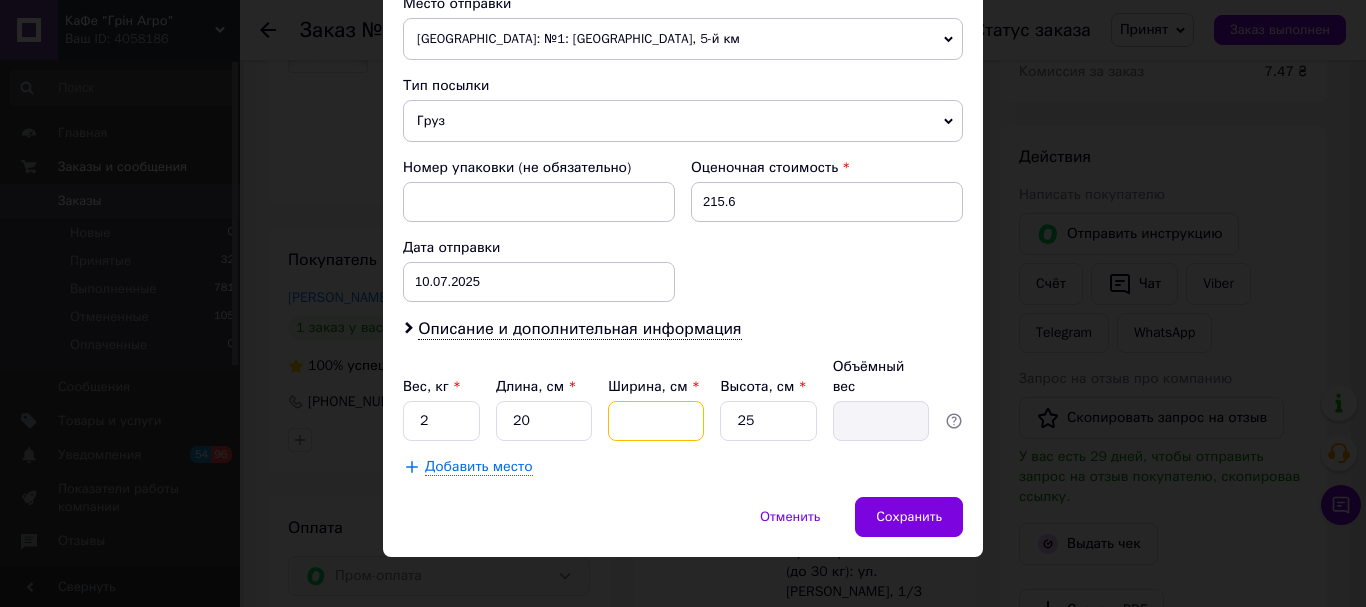 type on "2" 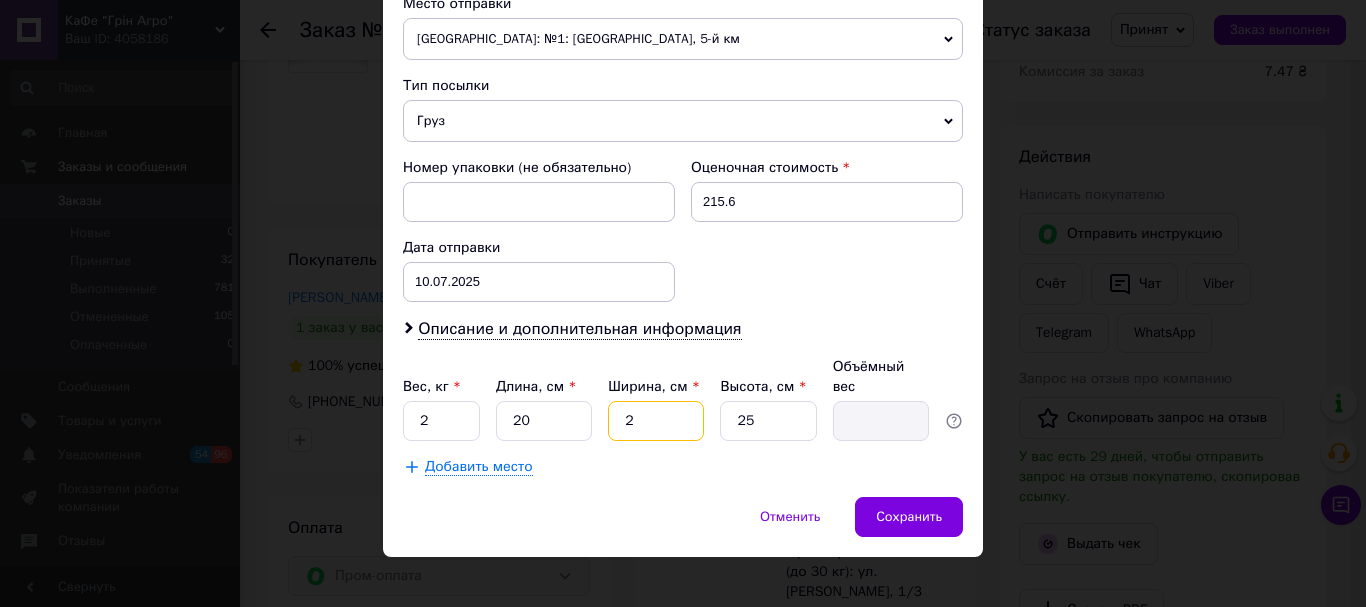 type on "0.25" 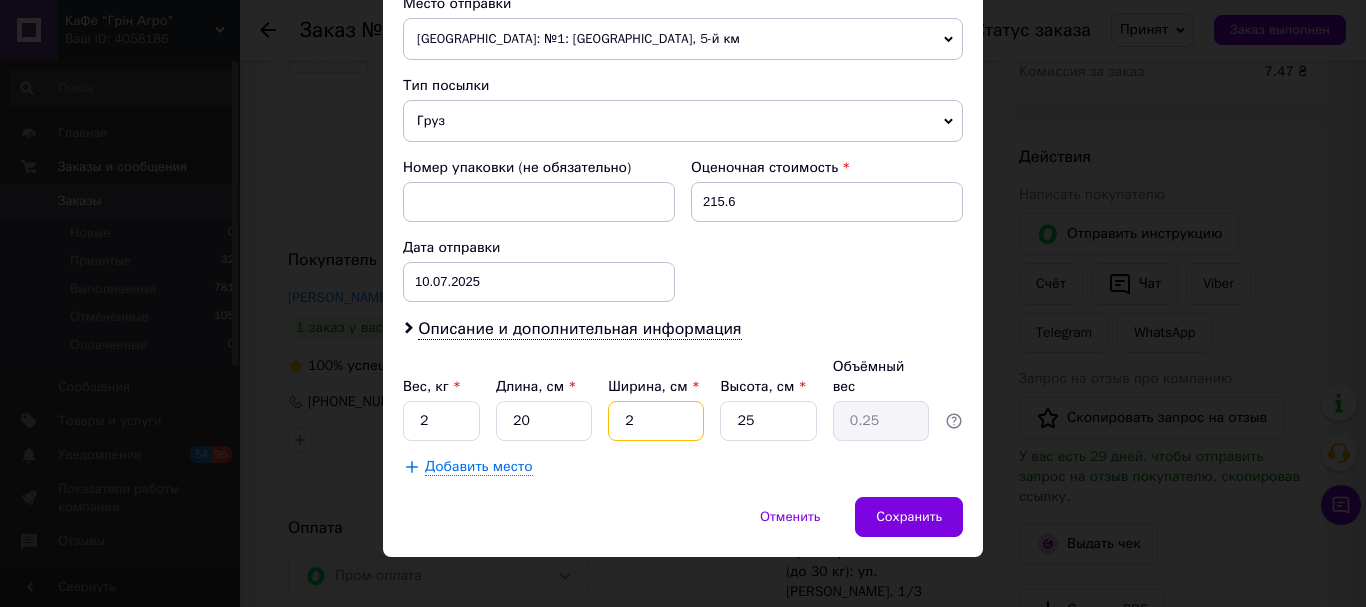 type on "20" 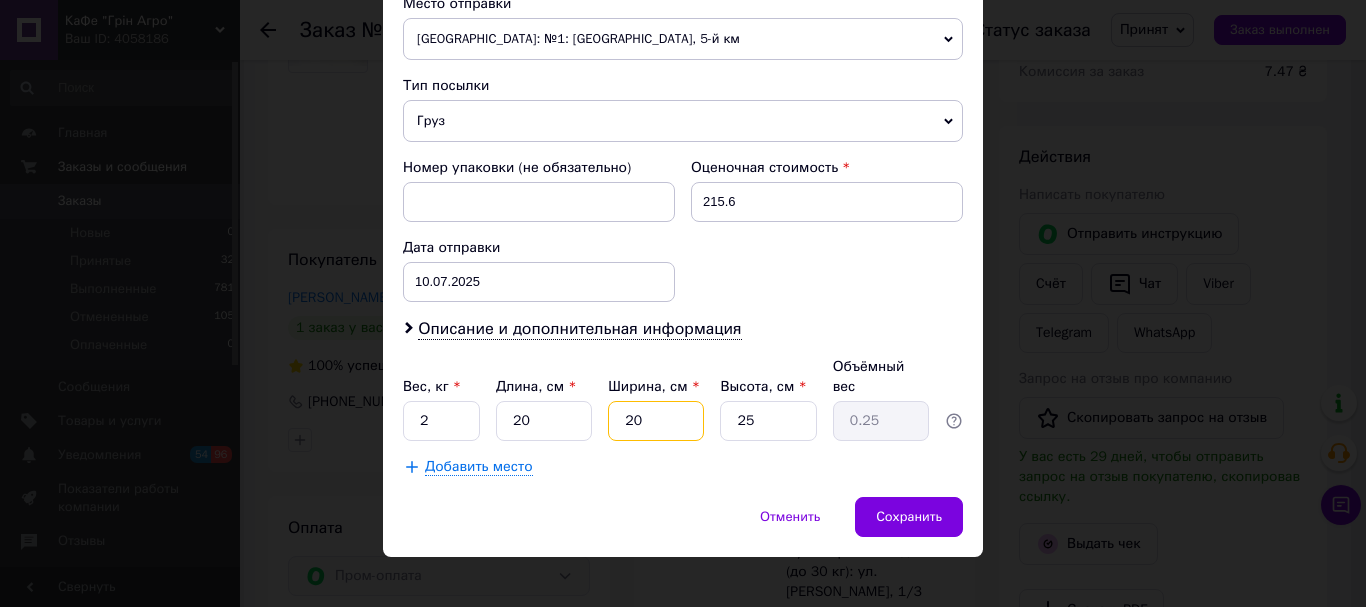 type on "2.5" 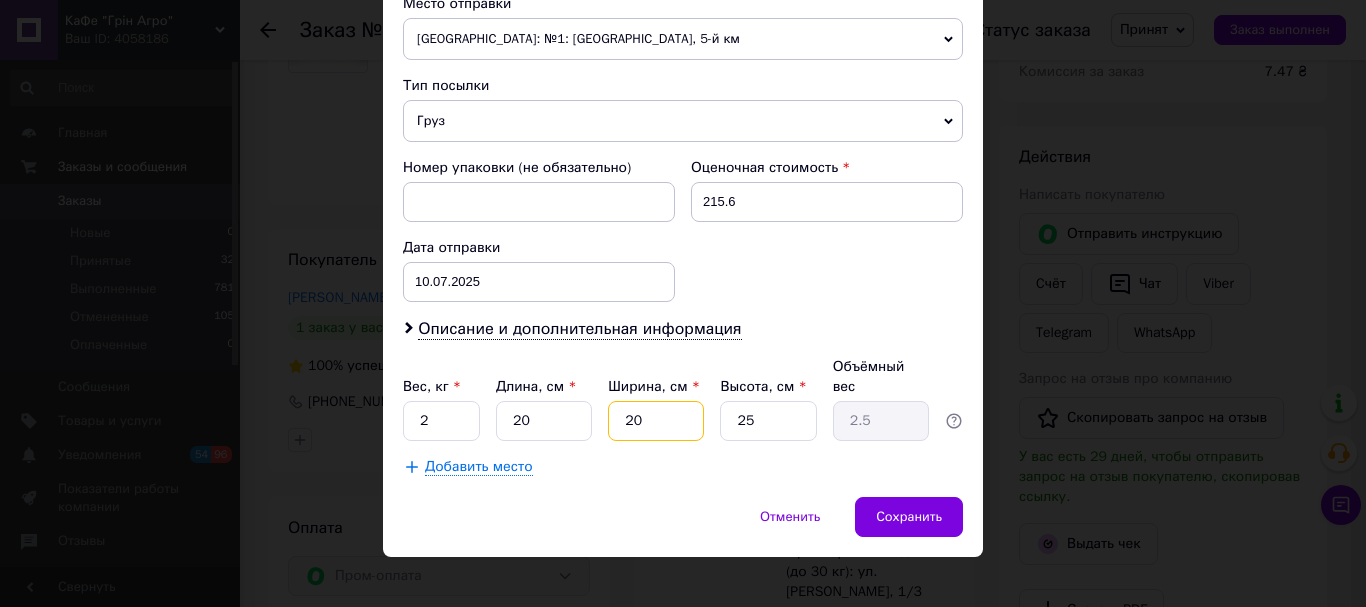 type on "20" 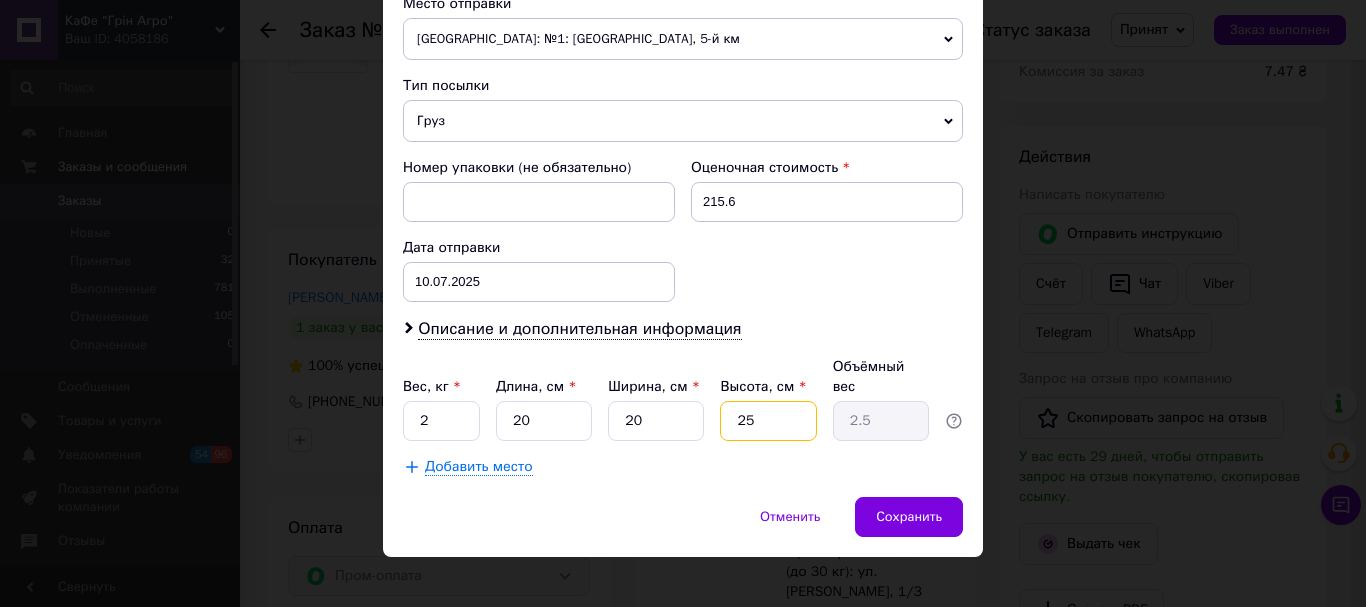 click on "25" at bounding box center [768, 421] 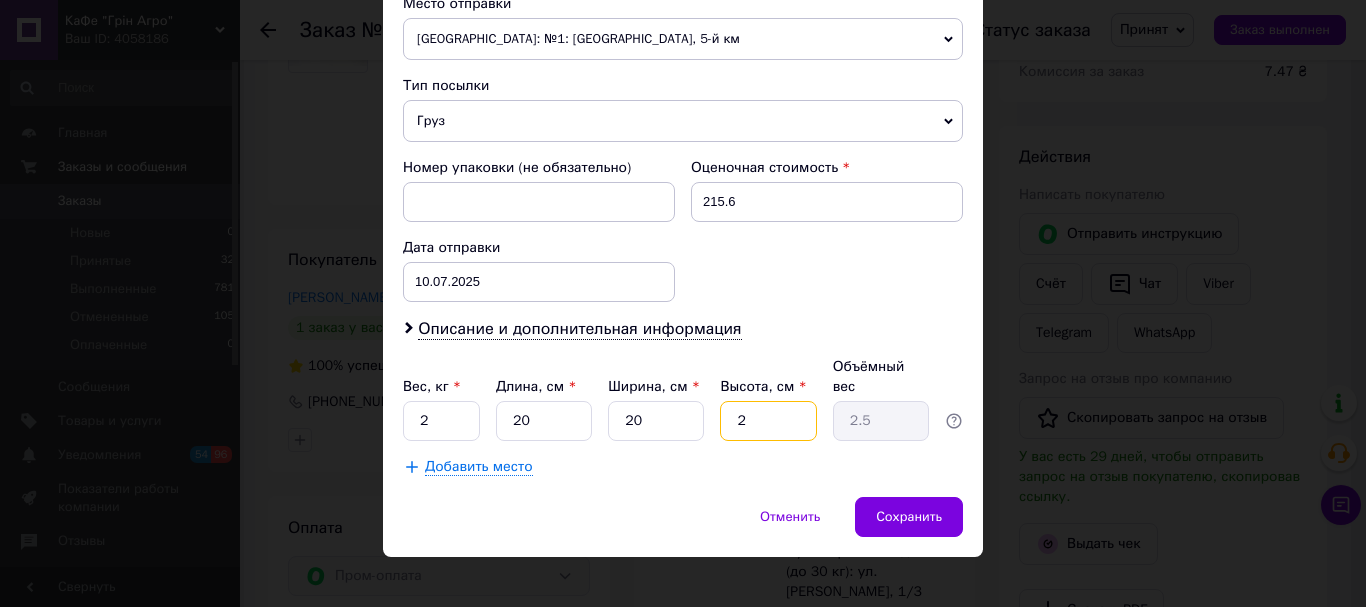 type on "2" 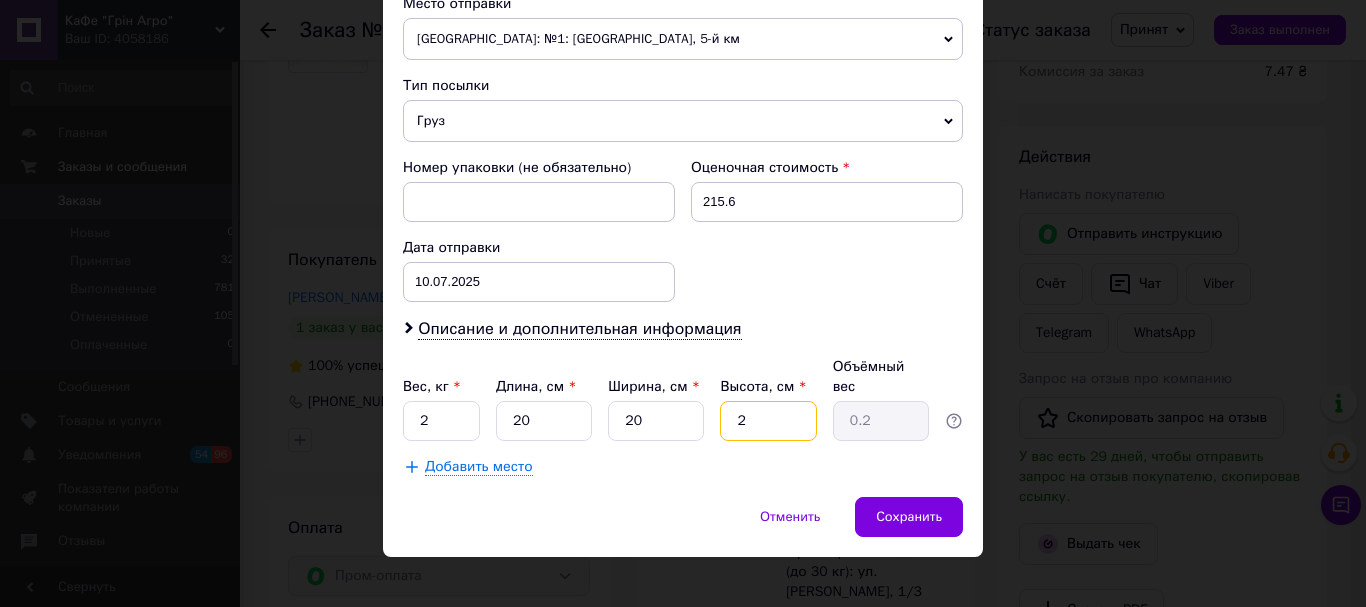 type on "20" 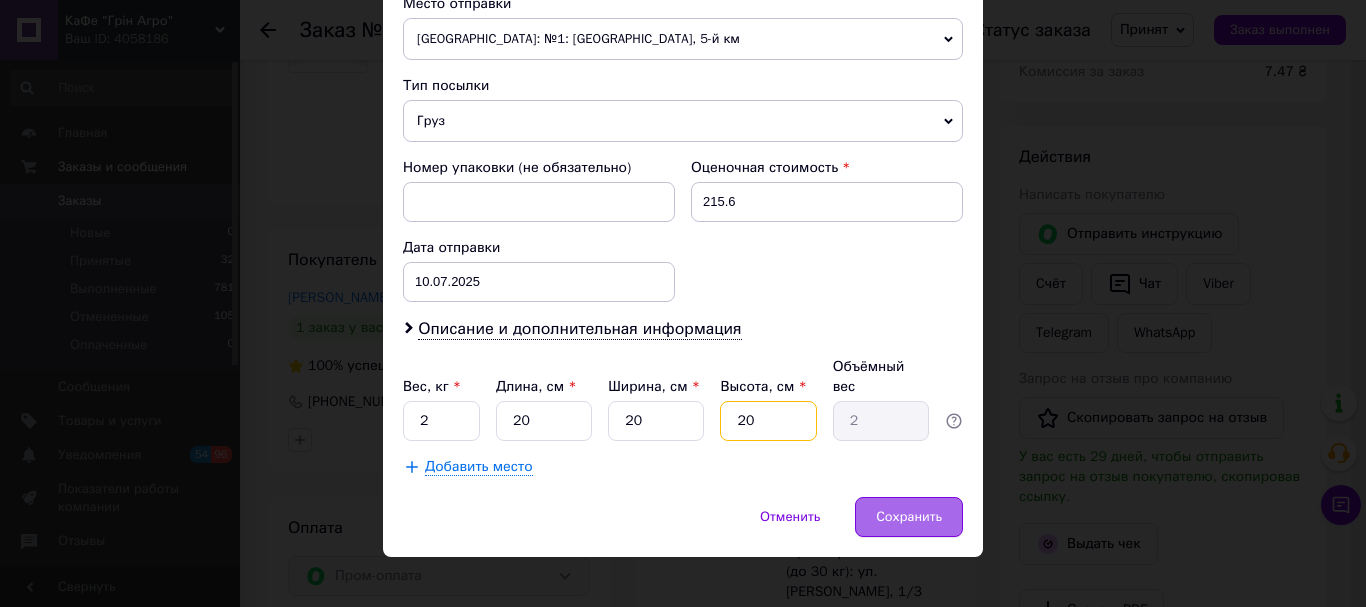 type on "20" 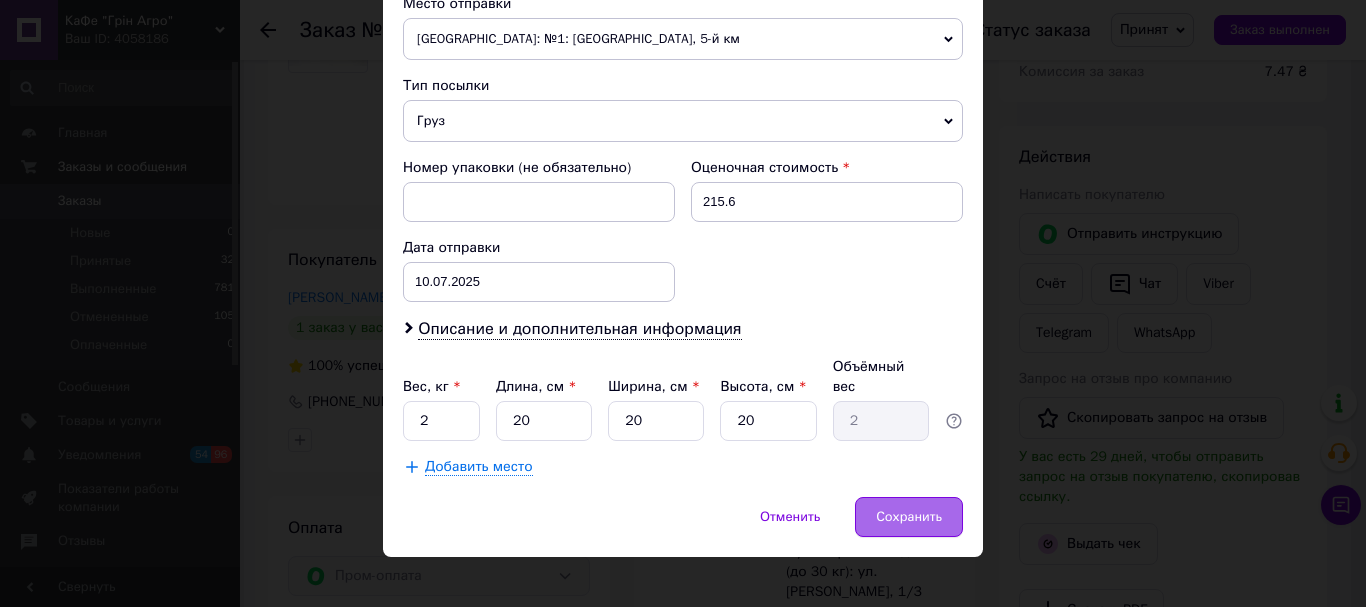 click on "Сохранить" at bounding box center [909, 517] 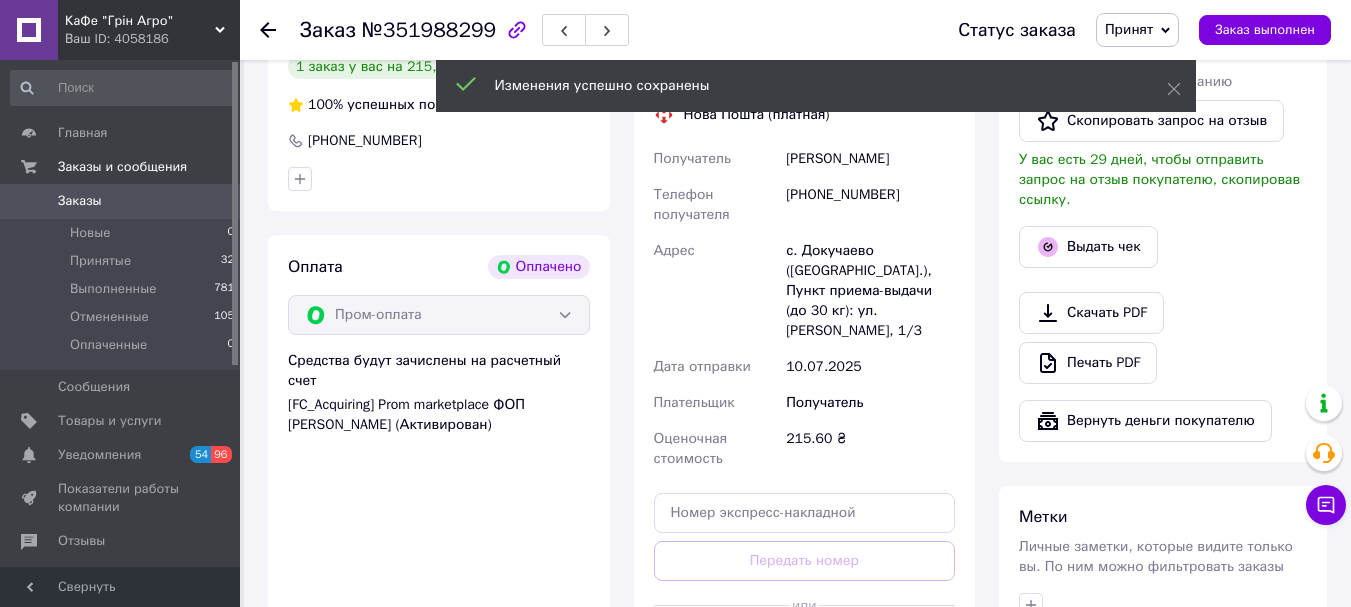scroll, scrollTop: 900, scrollLeft: 0, axis: vertical 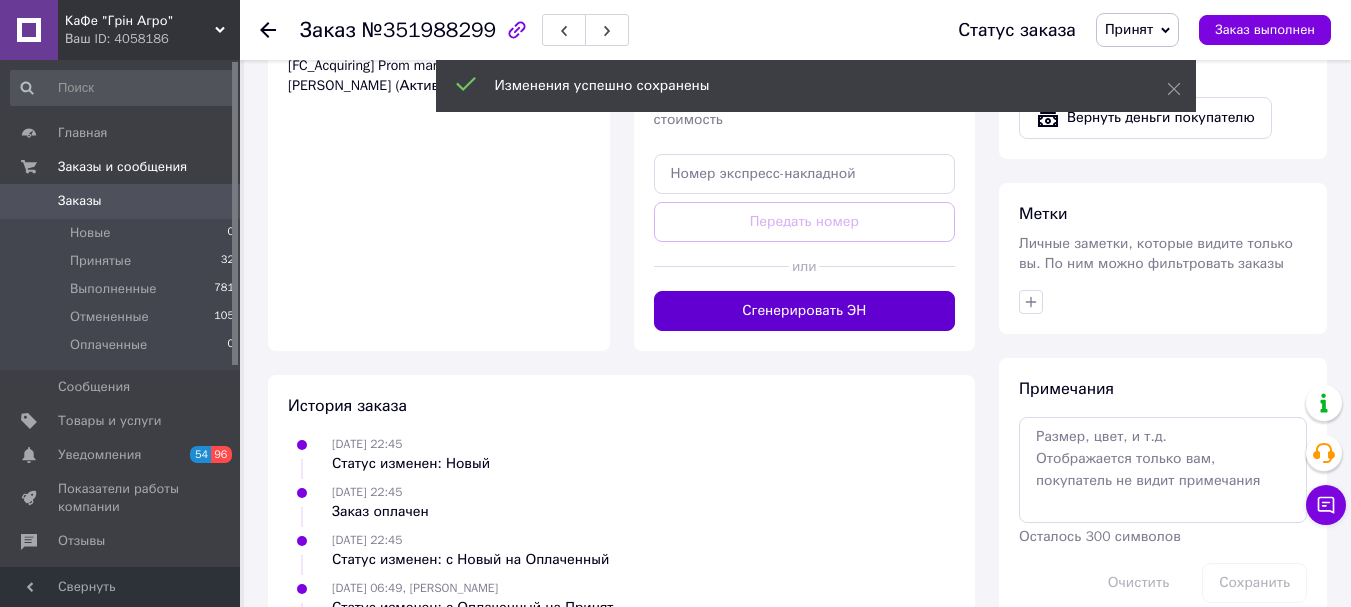 click on "Сгенерировать ЭН" at bounding box center (805, 311) 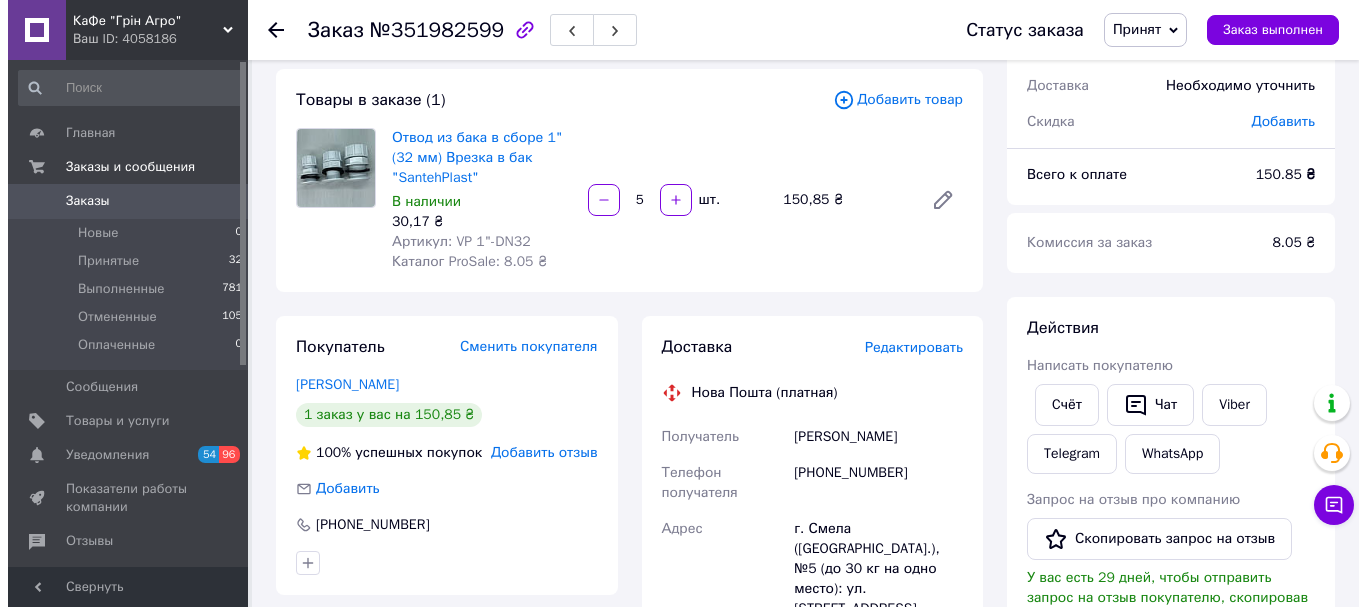 scroll, scrollTop: 300, scrollLeft: 0, axis: vertical 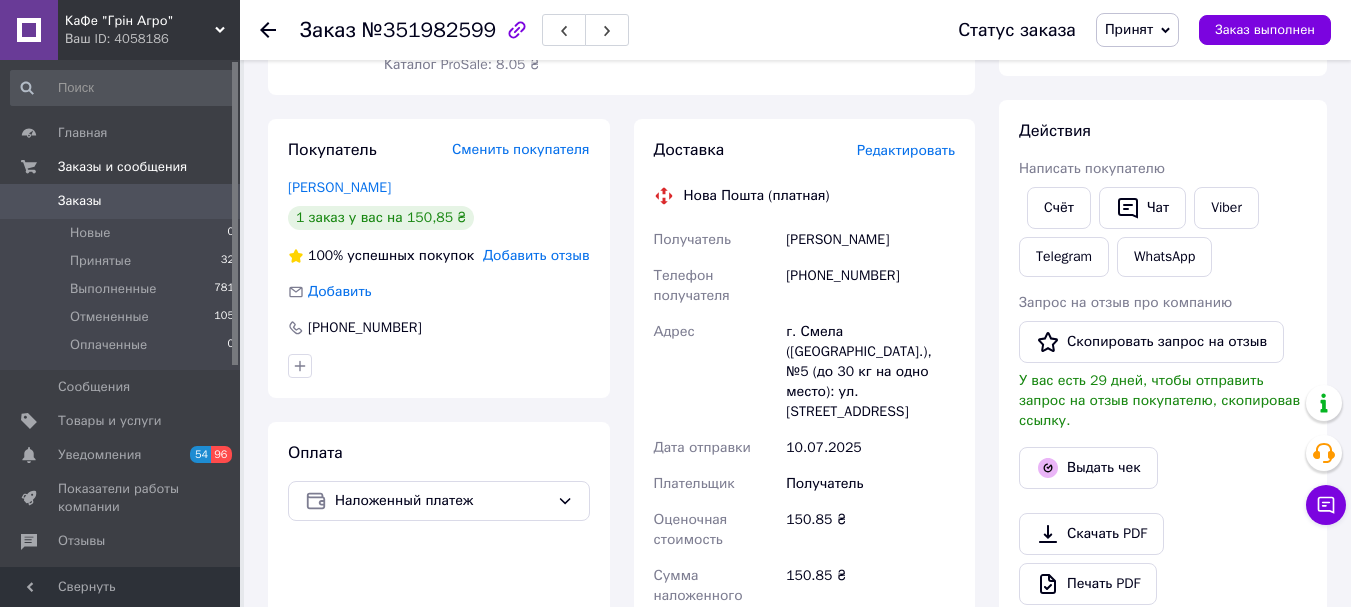 click on "Редактировать" at bounding box center [906, 150] 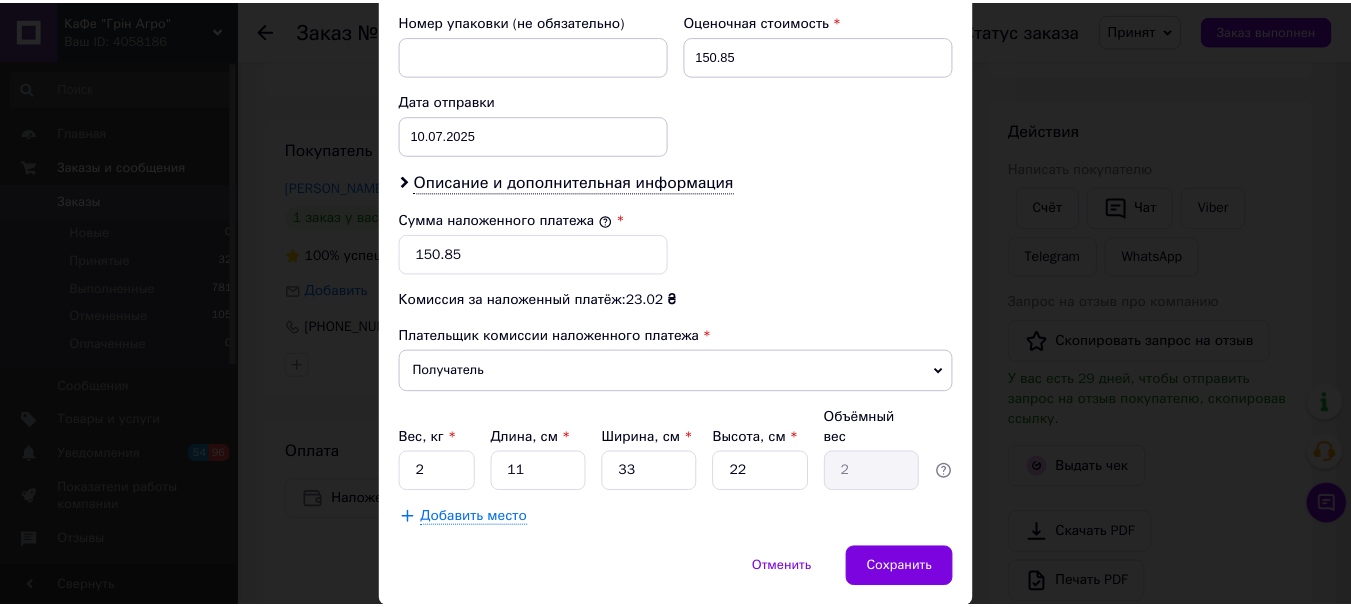 scroll, scrollTop: 919, scrollLeft: 0, axis: vertical 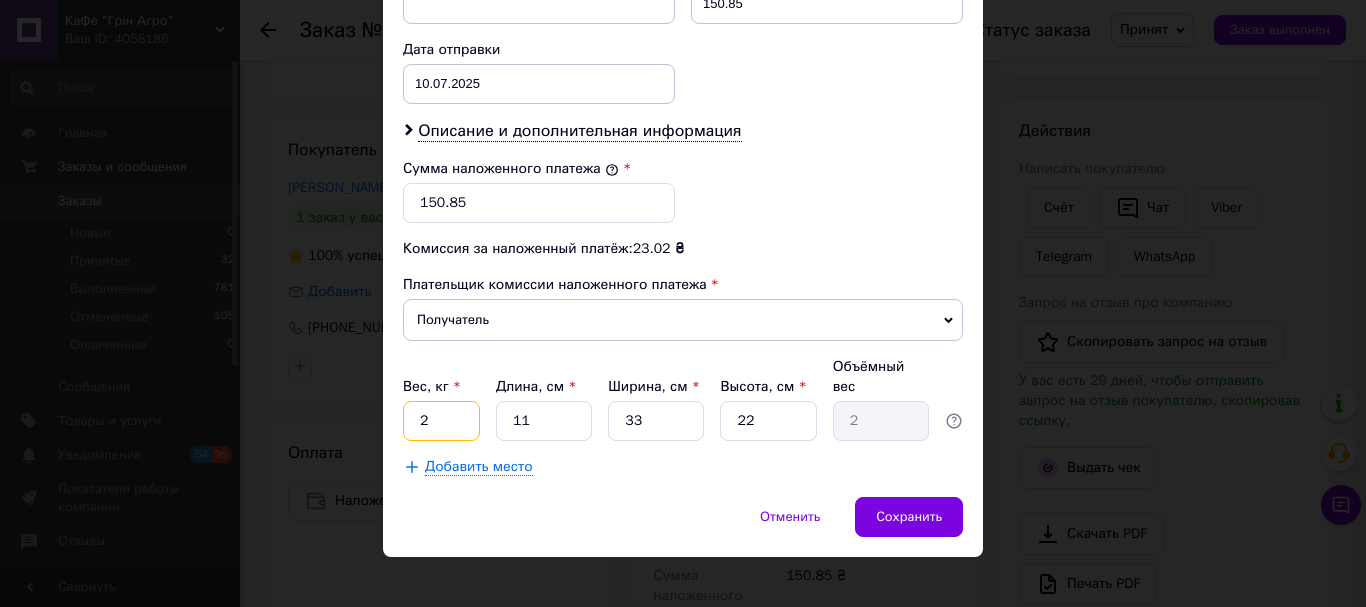 click on "2" at bounding box center (441, 421) 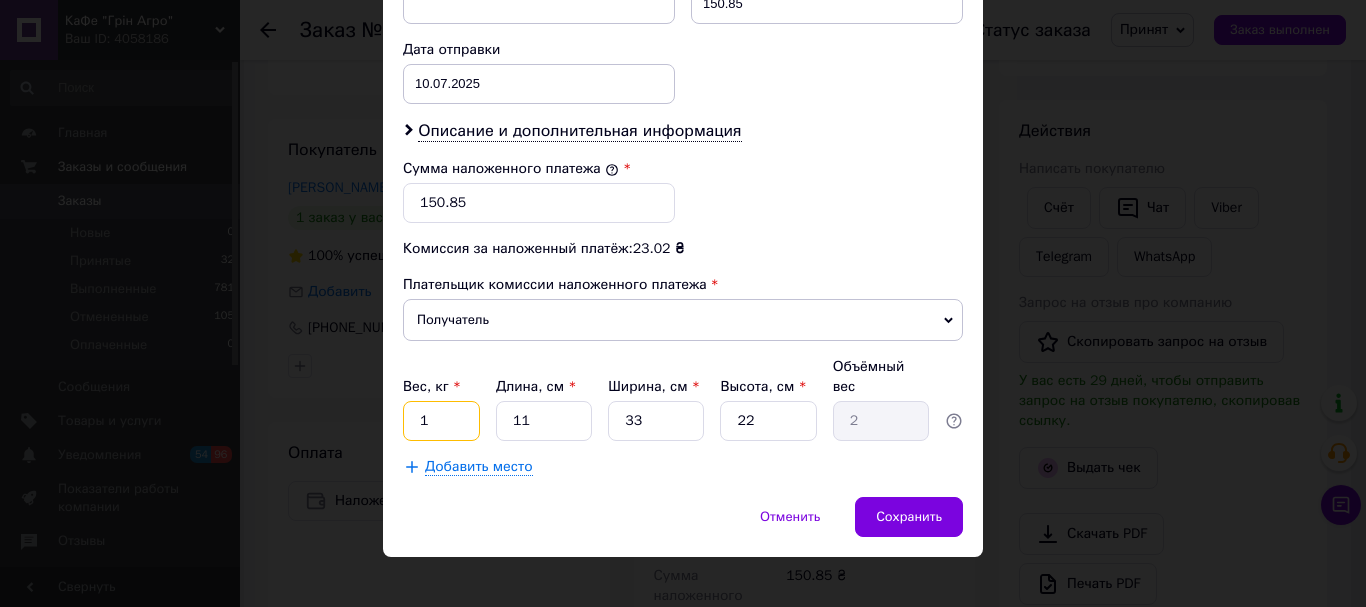 type on "1" 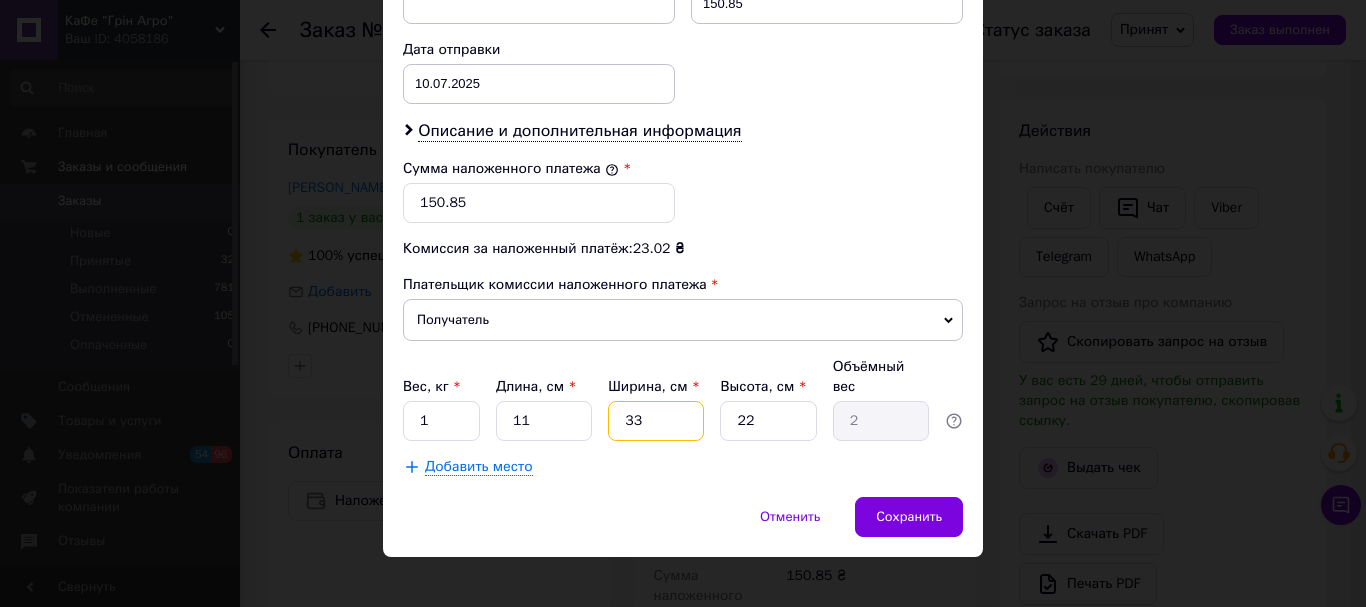 click on "33" at bounding box center [656, 421] 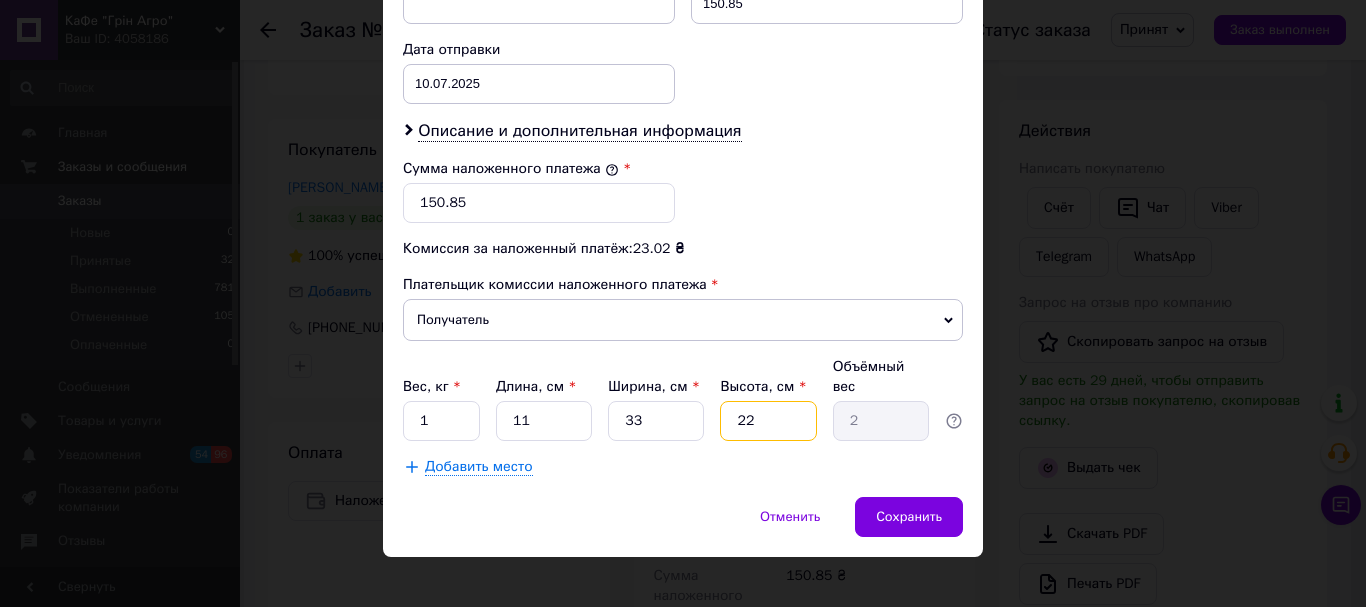 drag, startPoint x: 800, startPoint y: 390, endPoint x: 788, endPoint y: 395, distance: 13 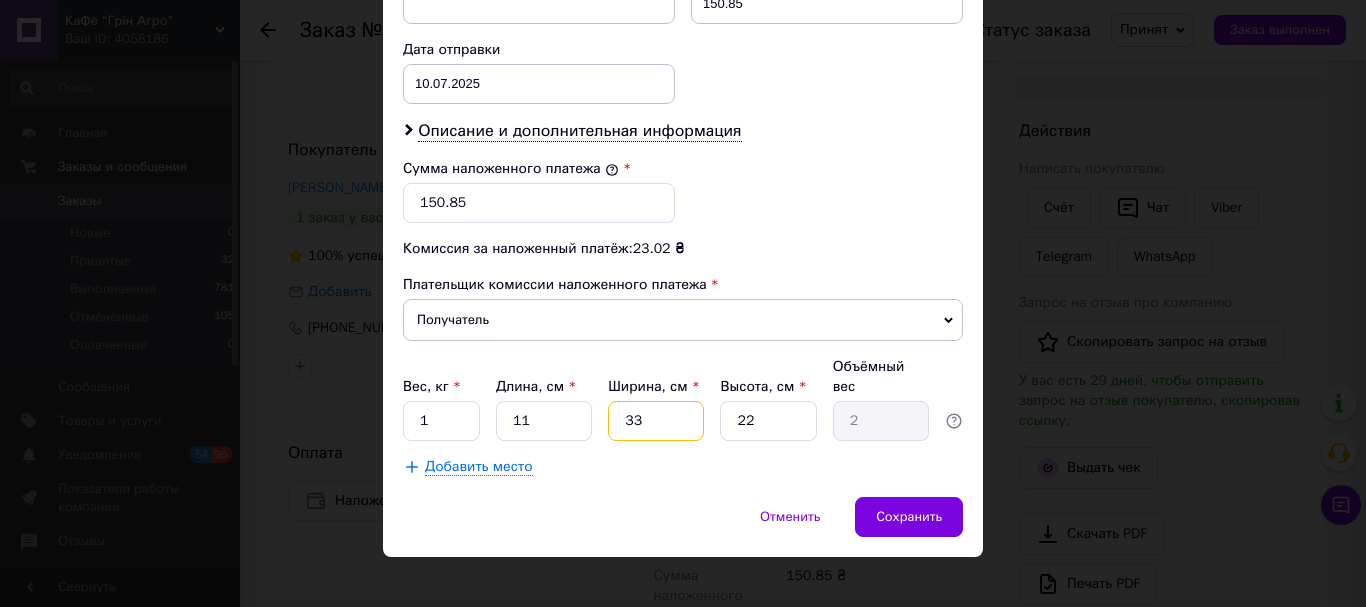 drag, startPoint x: 627, startPoint y: 407, endPoint x: 652, endPoint y: 405, distance: 25.079872 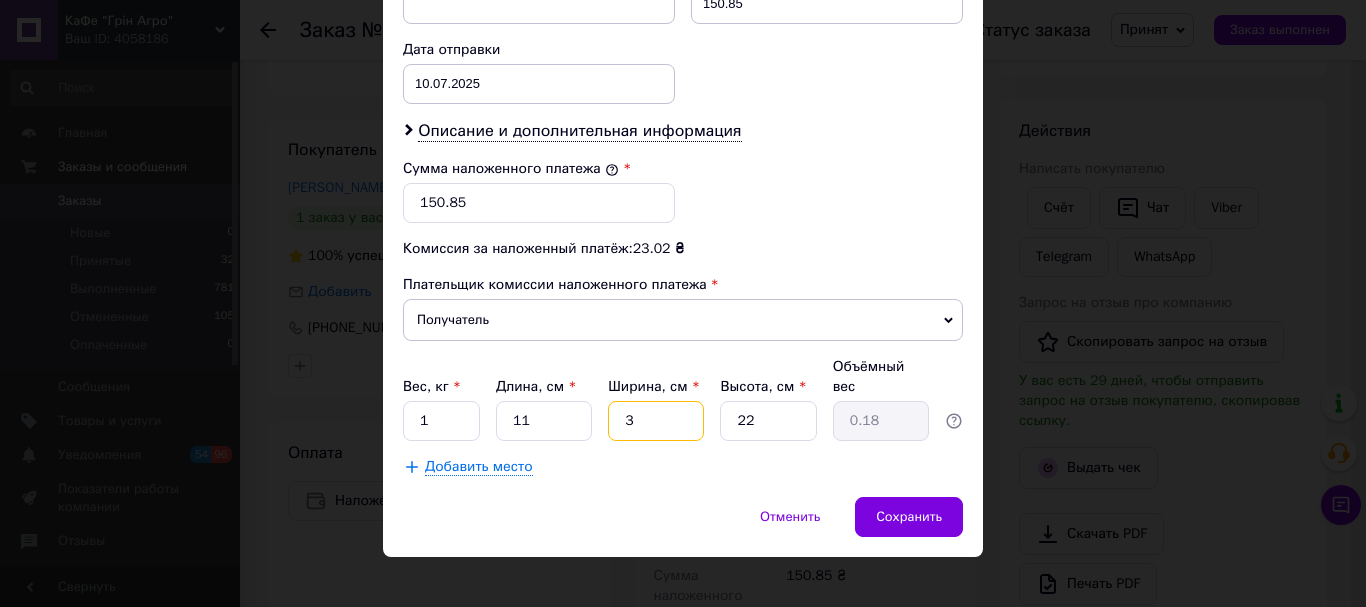 type 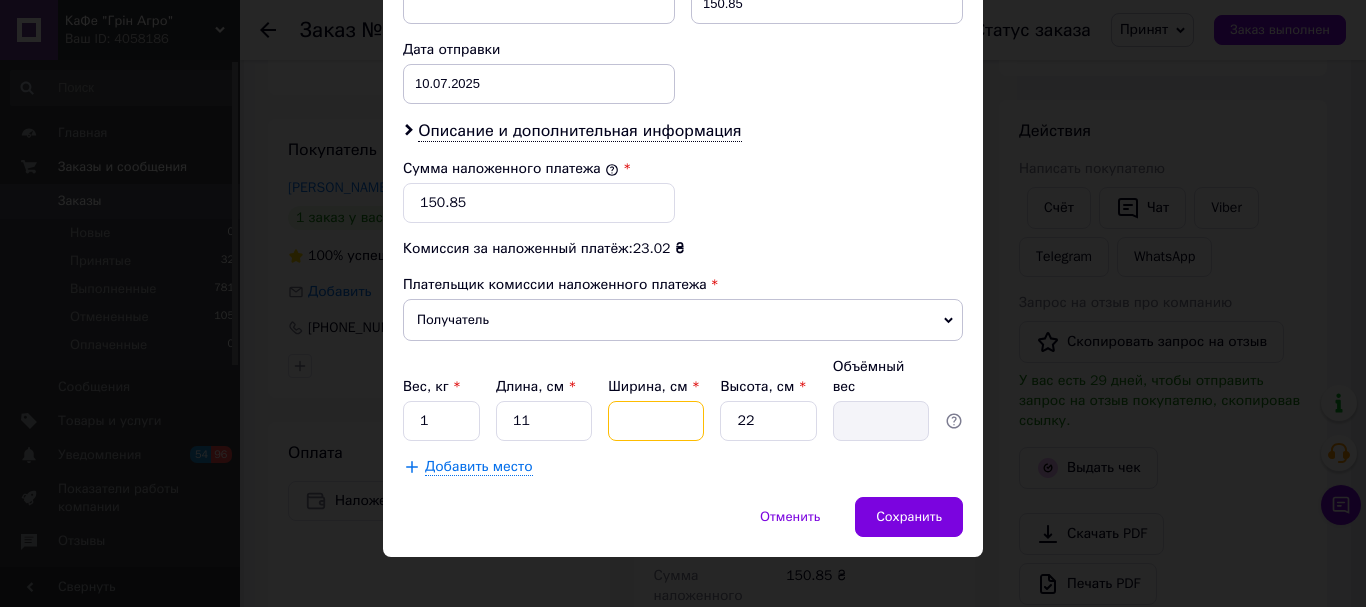 type on "2" 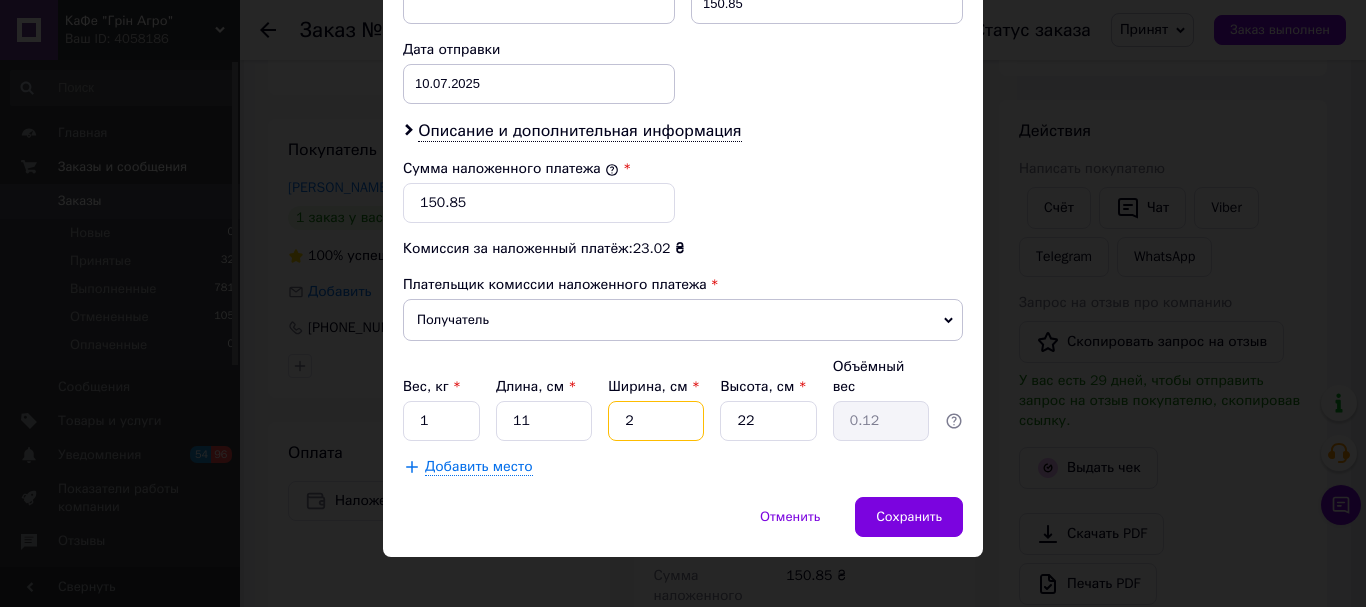 type on "20" 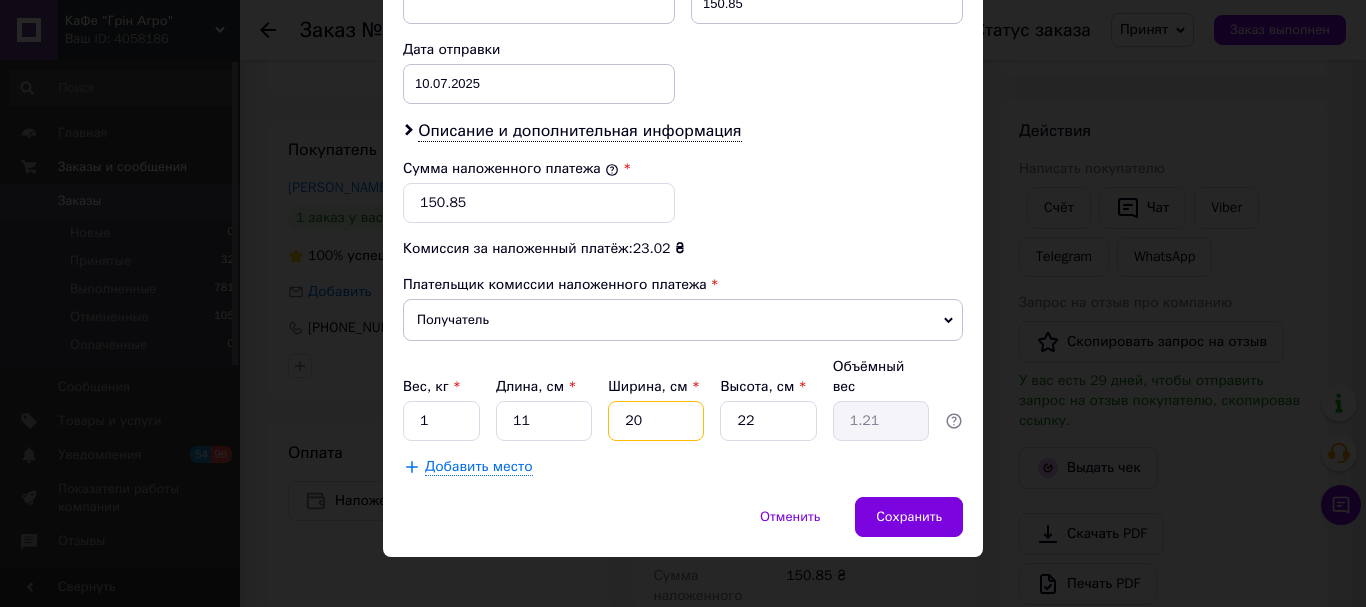type on "20" 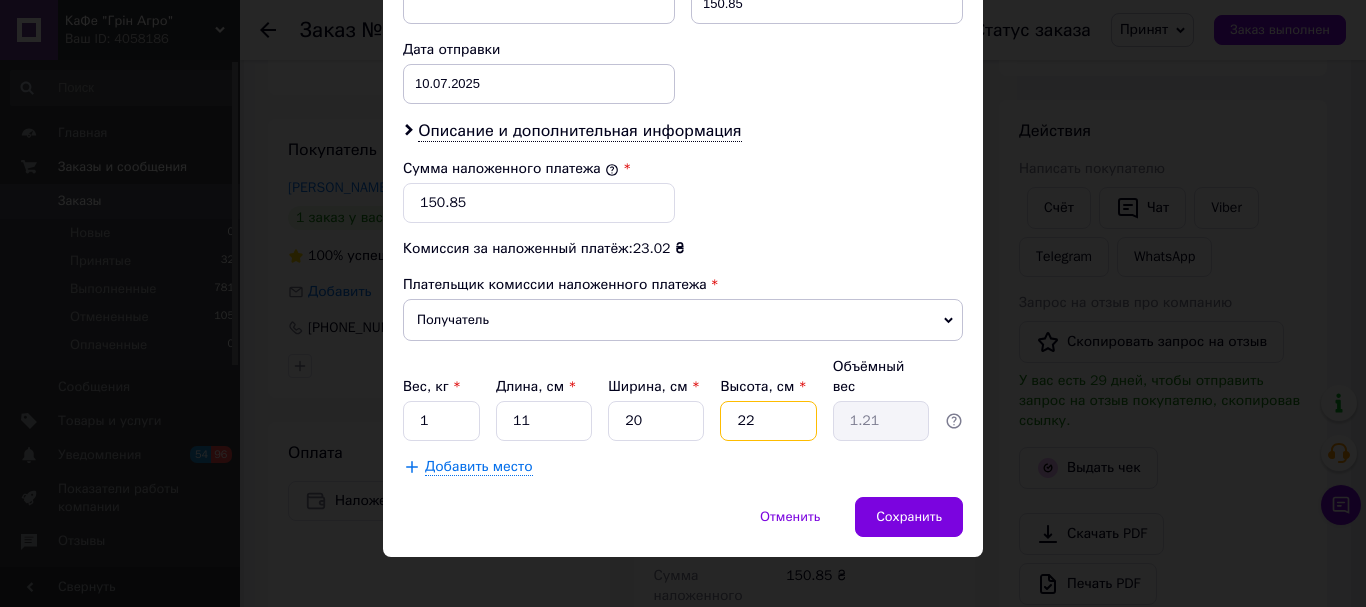 click on "22" at bounding box center (768, 421) 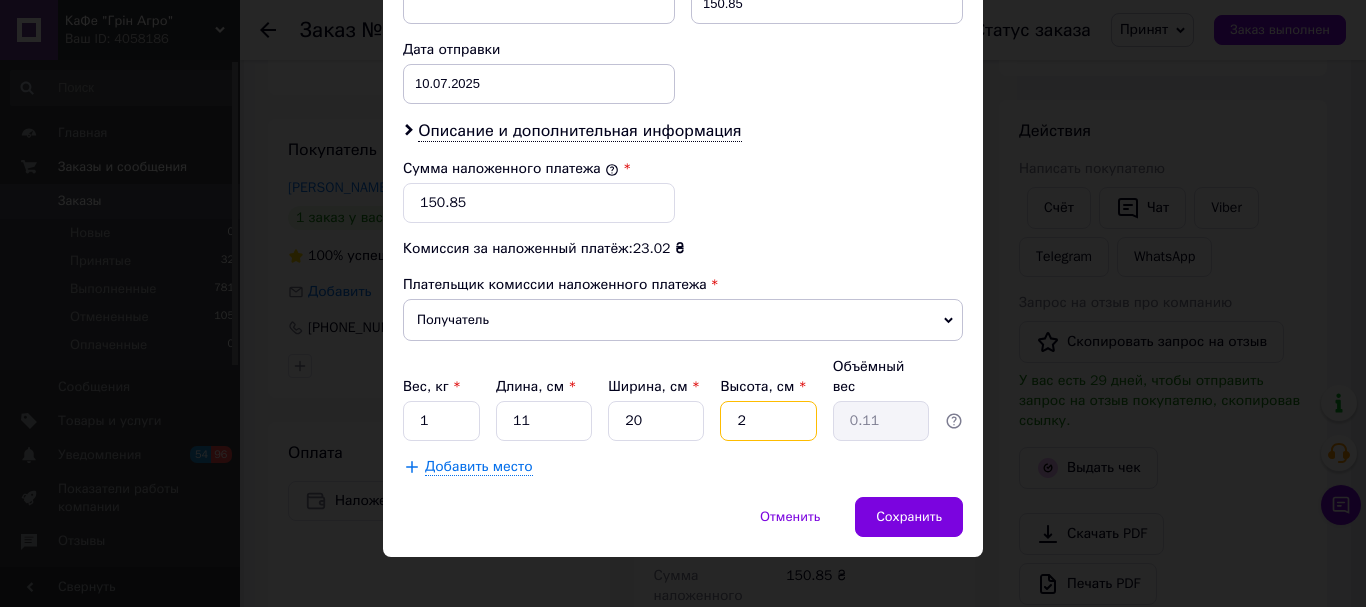 type 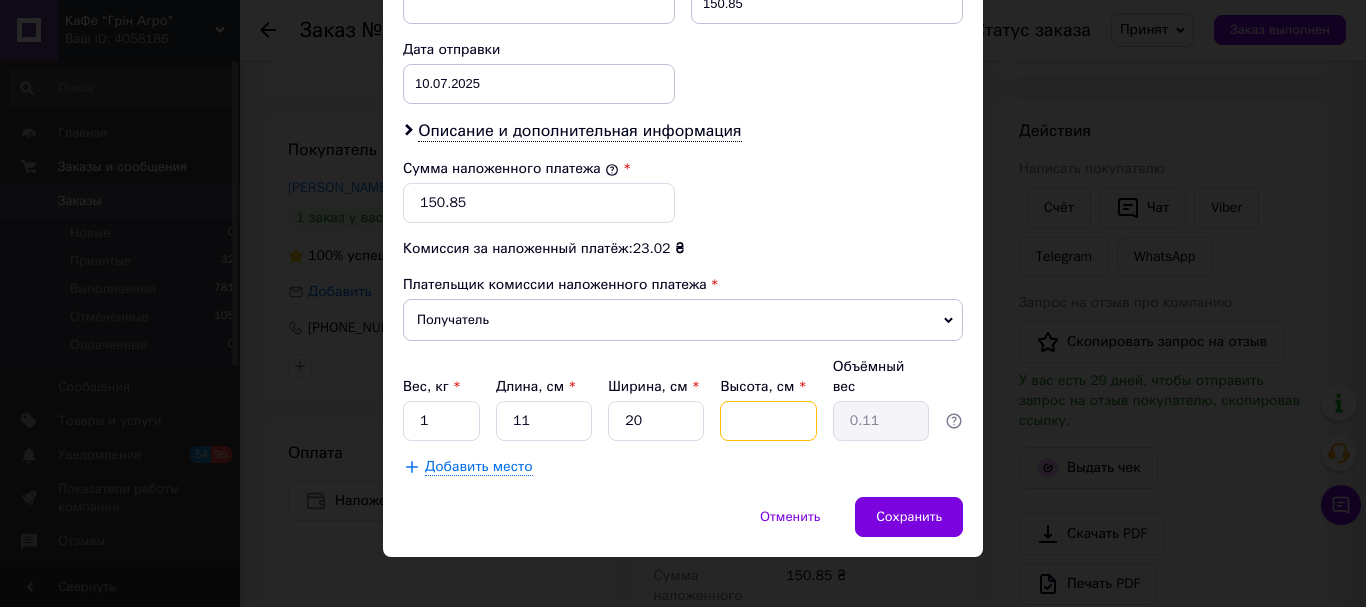 type 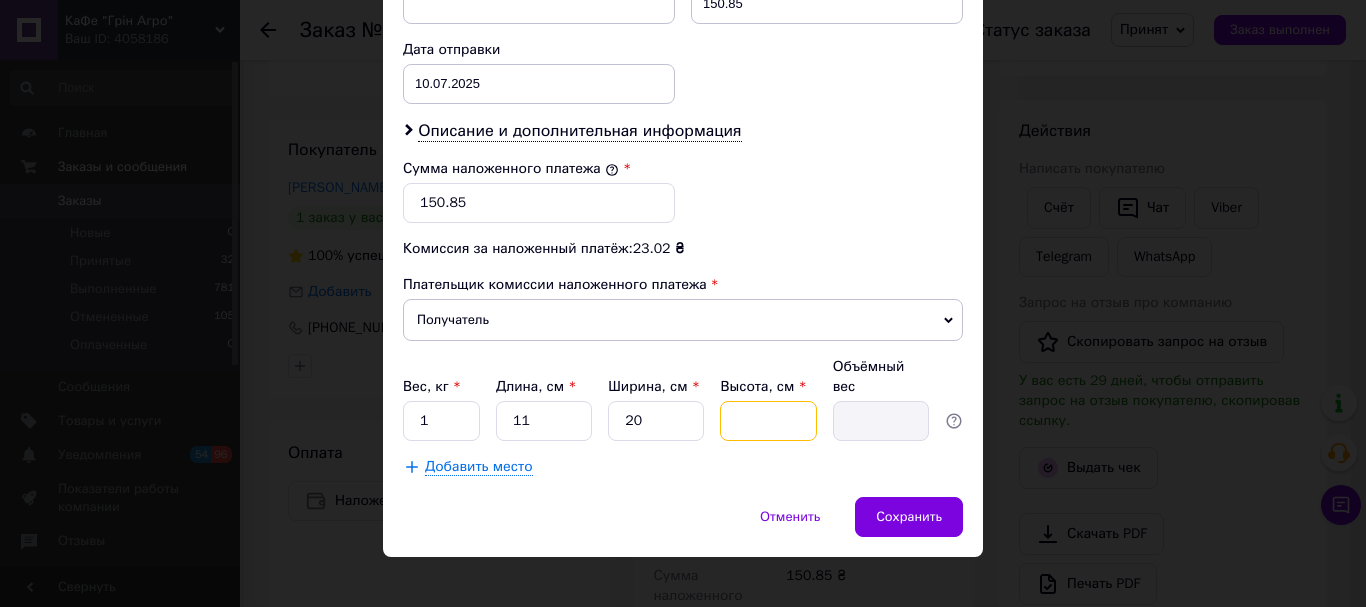 type on "1" 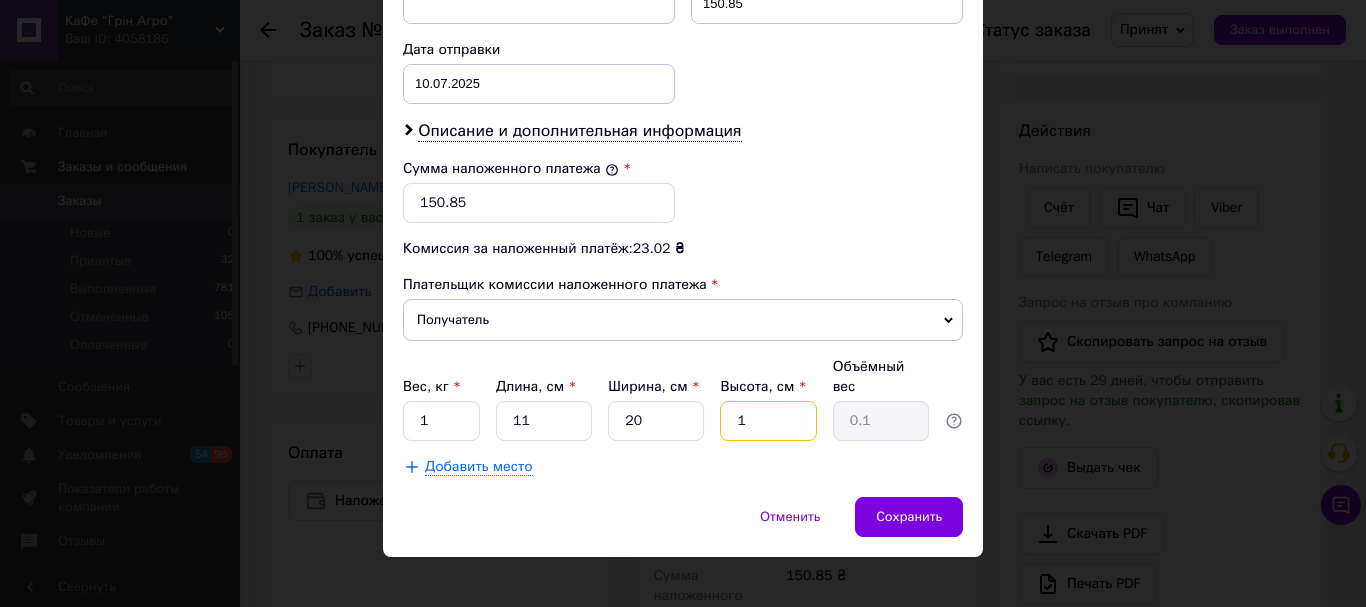 type on "10" 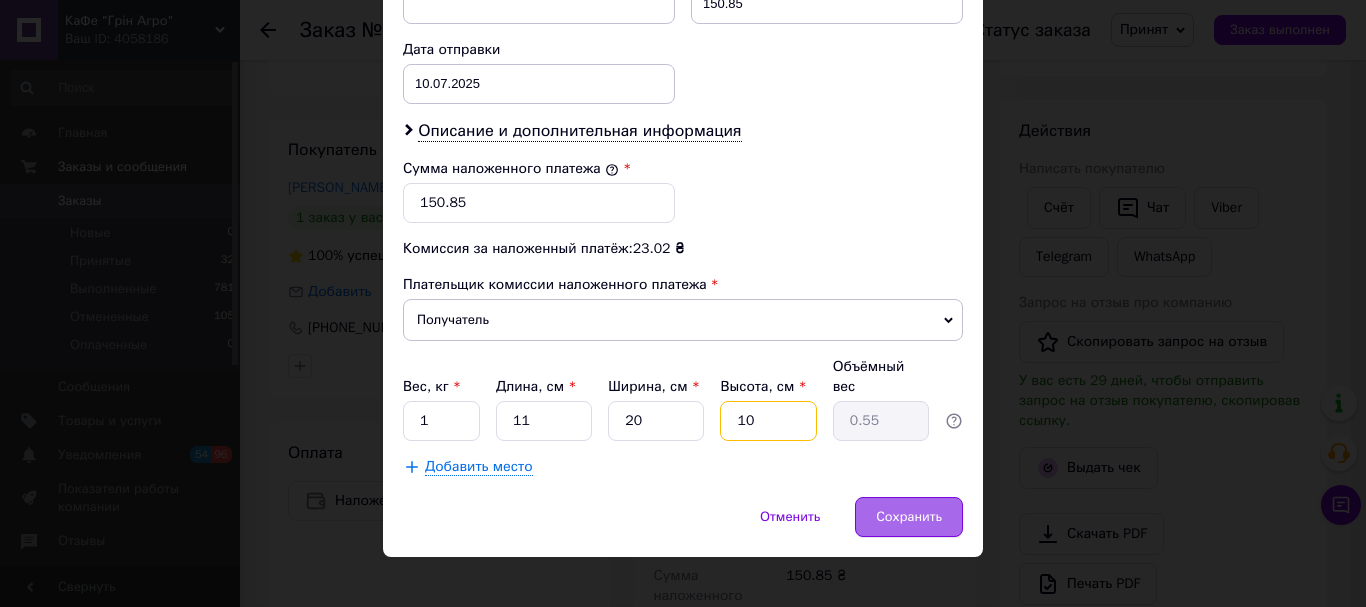 type on "10" 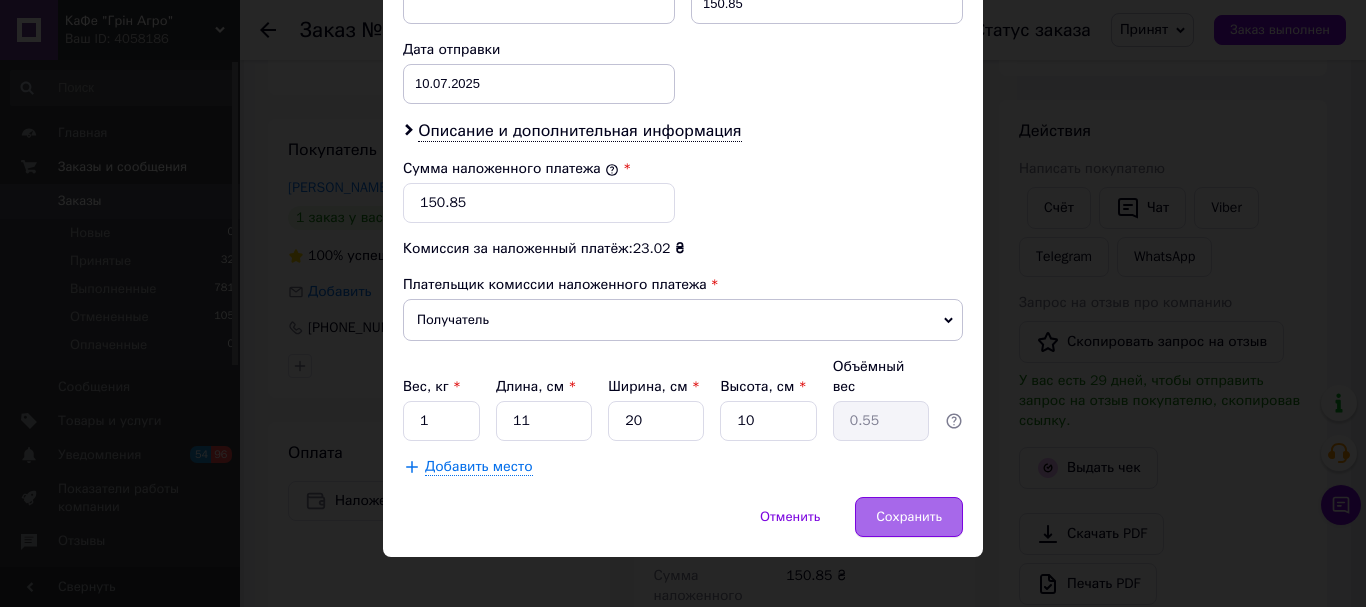 click on "Сохранить" at bounding box center [909, 517] 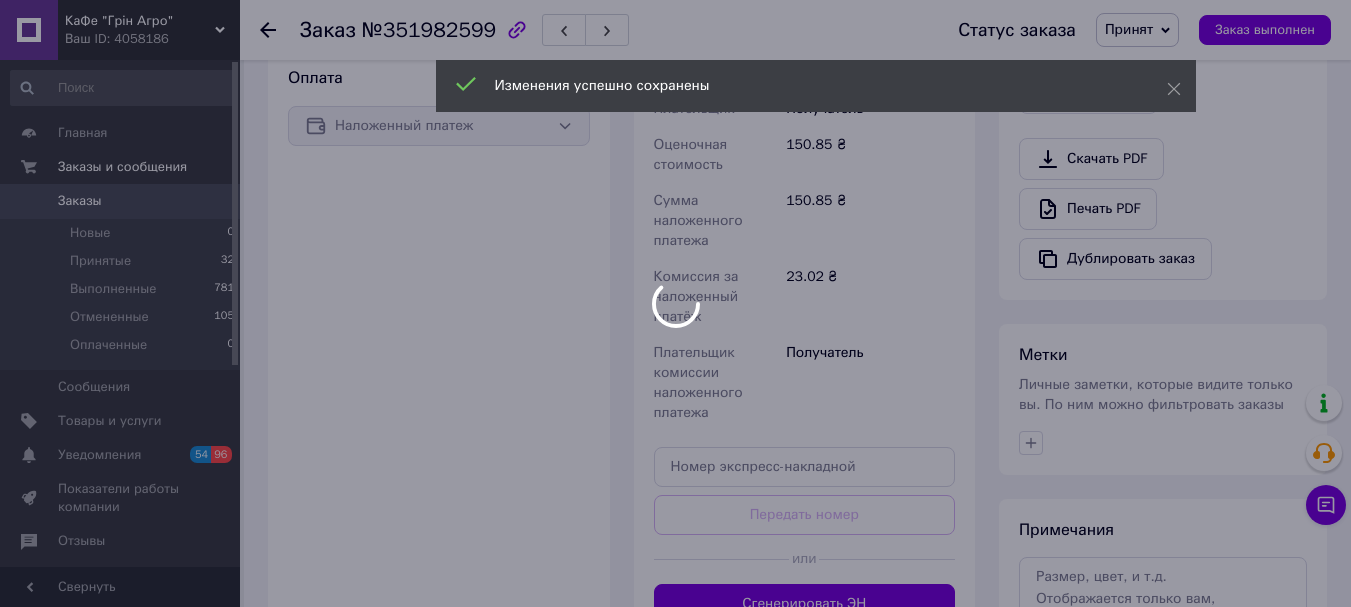 scroll, scrollTop: 900, scrollLeft: 0, axis: vertical 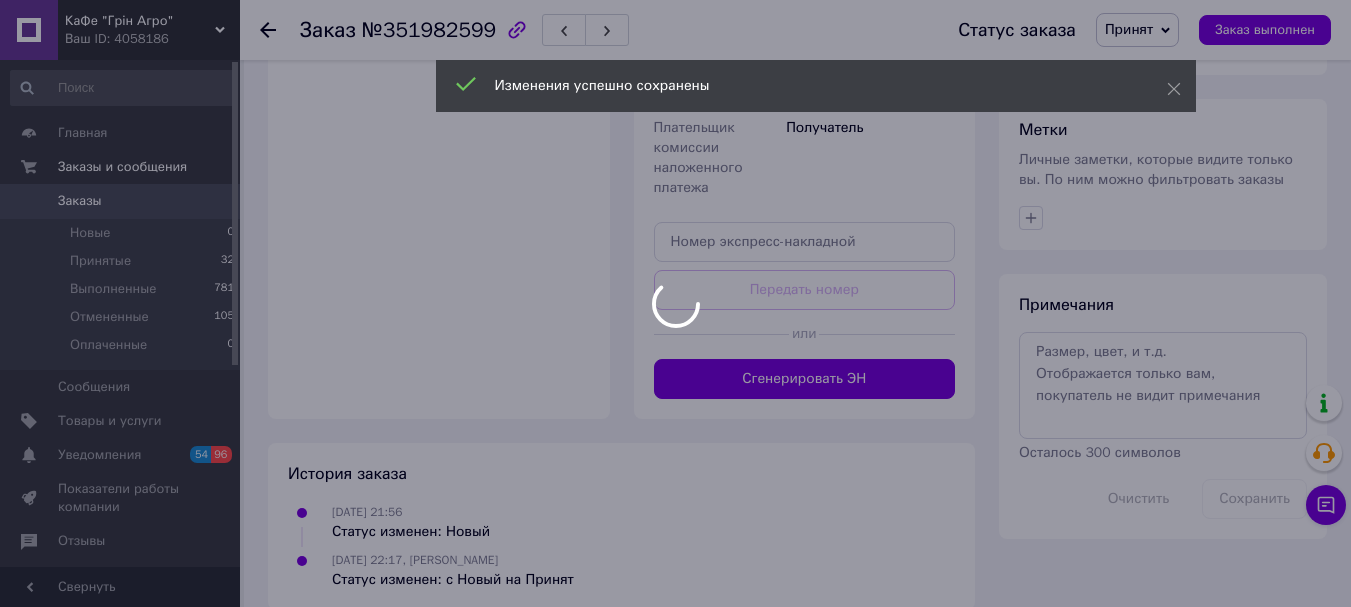 click at bounding box center (675, 303) 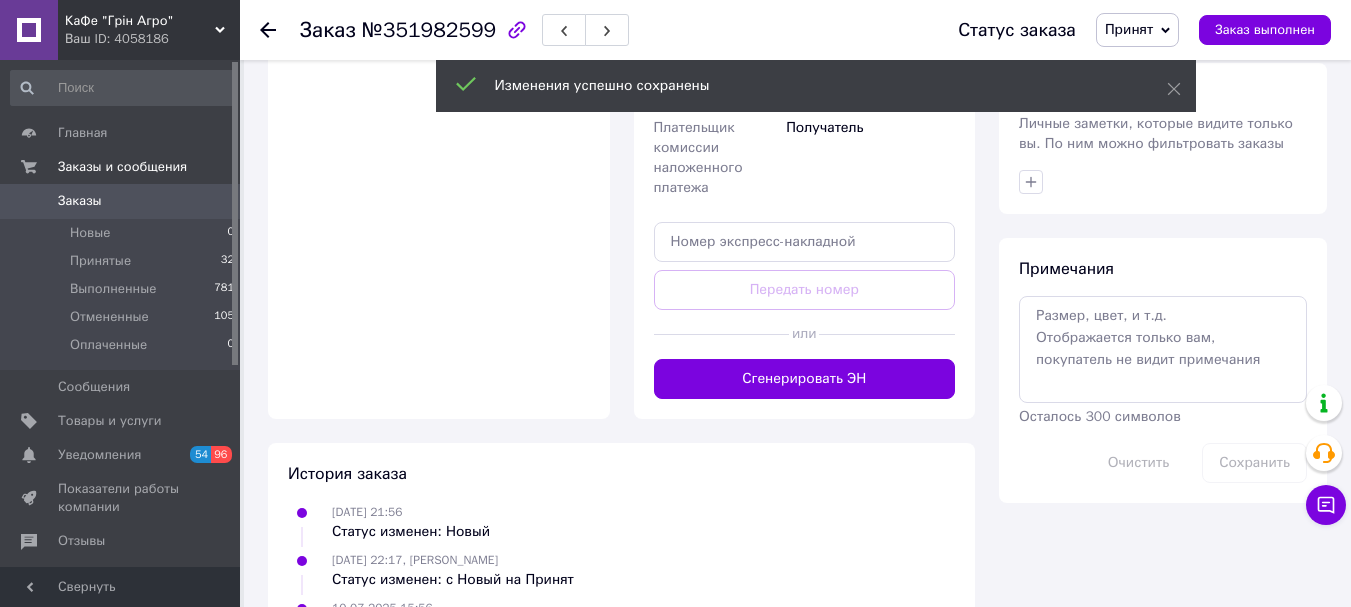 click on "Сгенерировать ЭН" at bounding box center [805, 379] 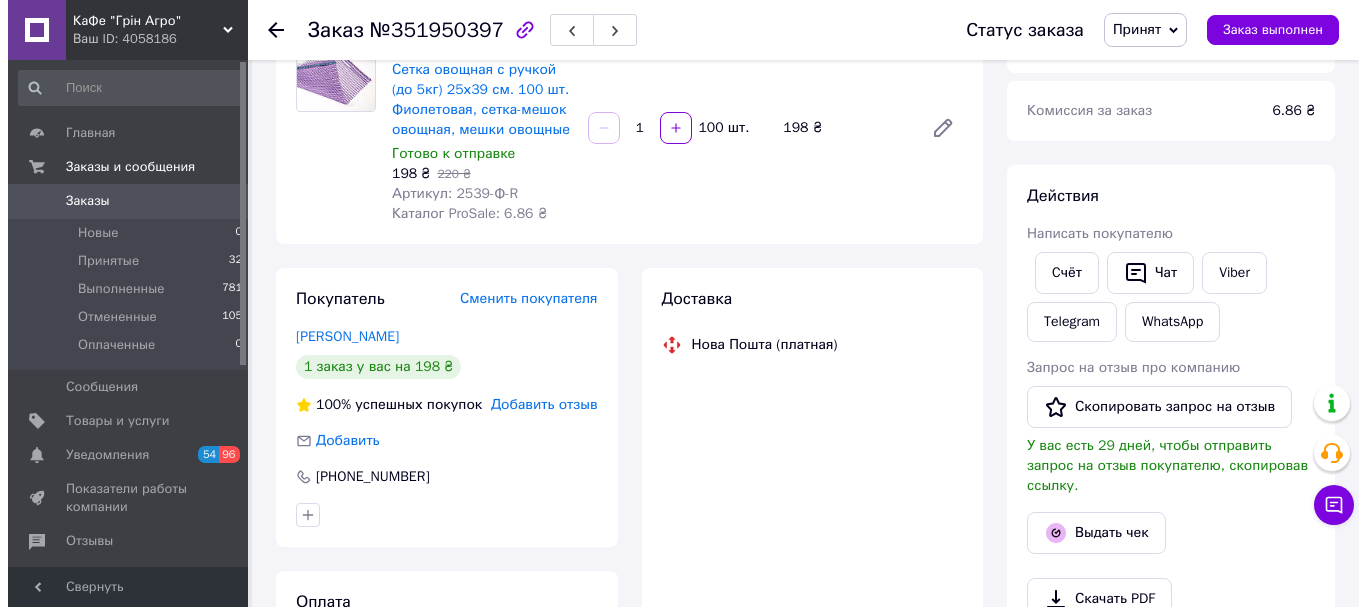 scroll, scrollTop: 200, scrollLeft: 0, axis: vertical 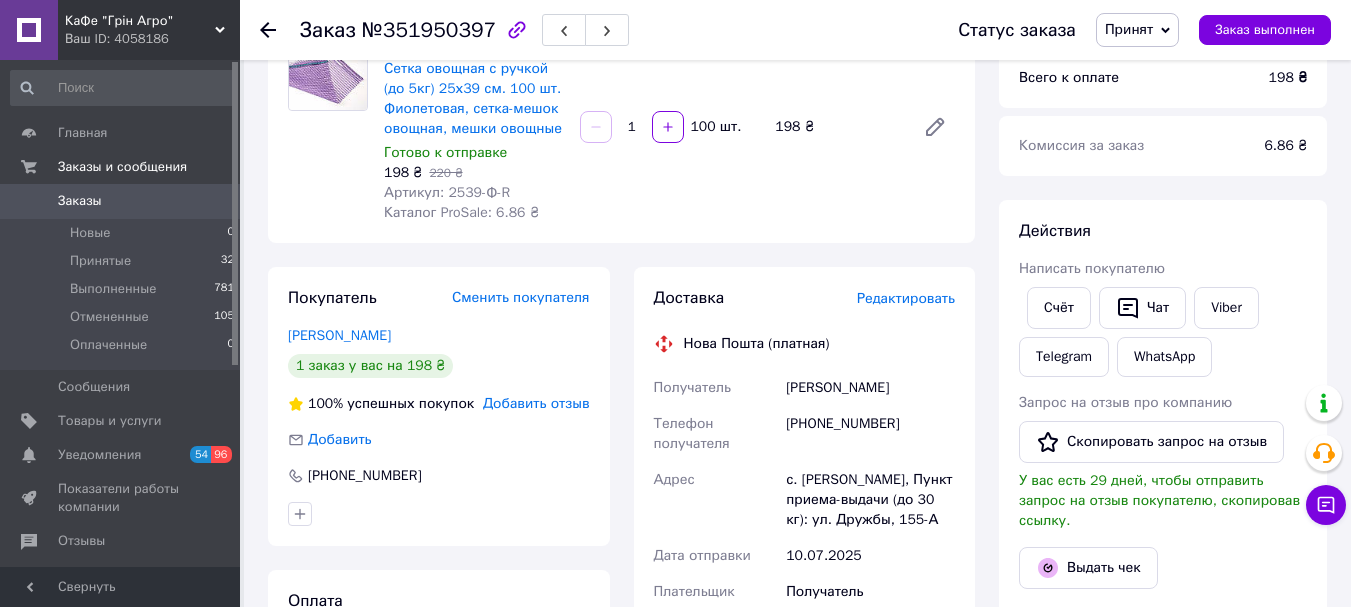 click on "Редактировать" at bounding box center (906, 298) 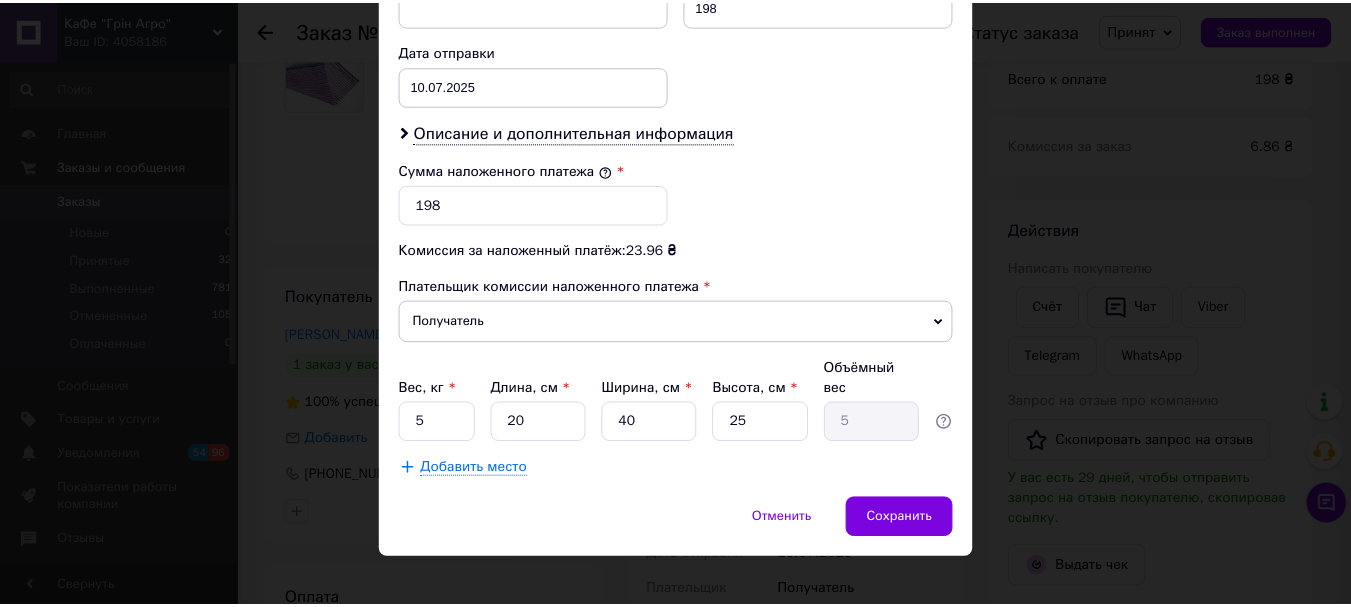 scroll, scrollTop: 919, scrollLeft: 0, axis: vertical 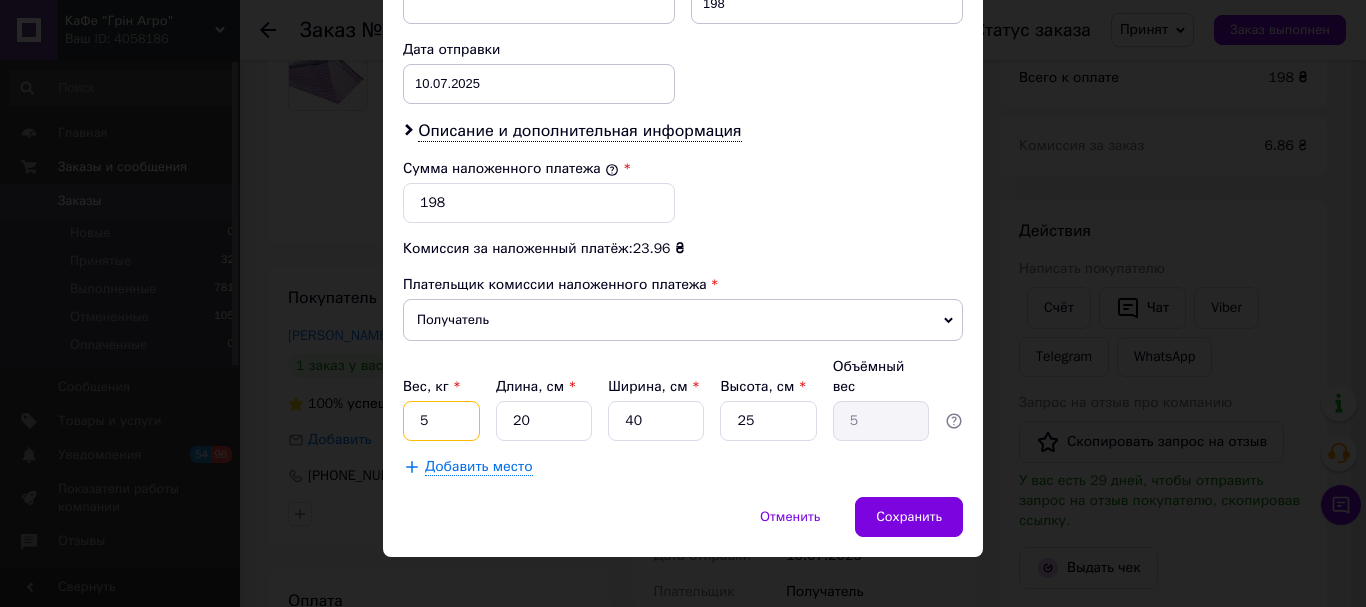 click on "5" at bounding box center (441, 421) 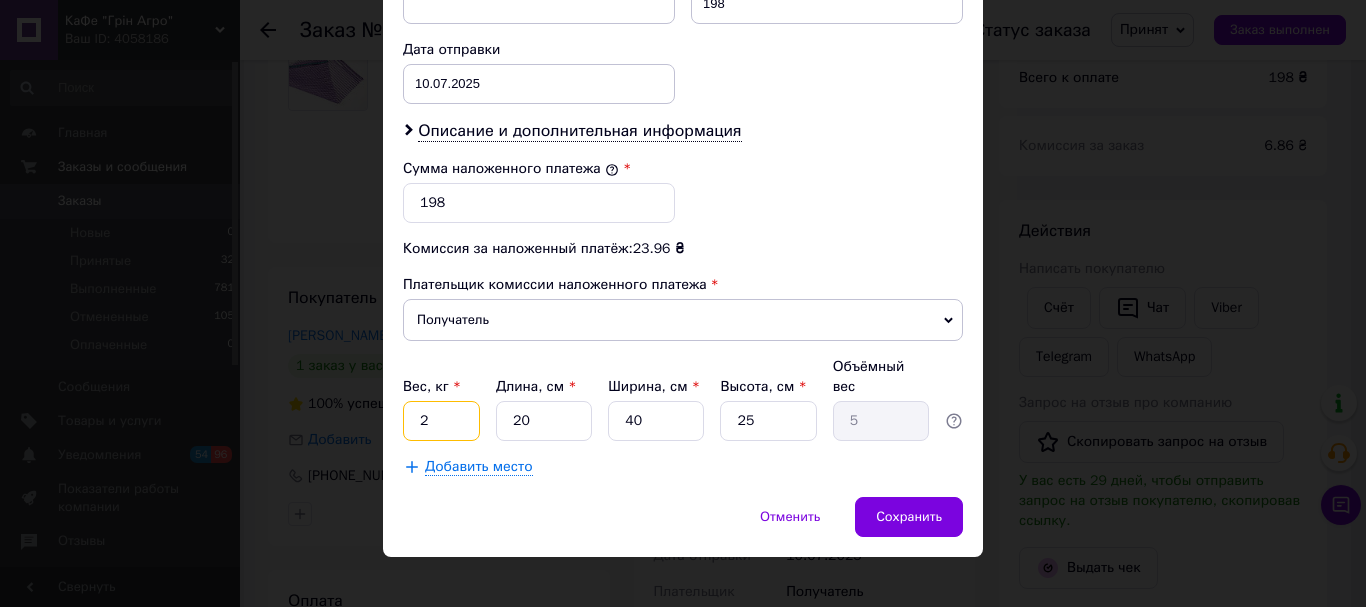 type on "2" 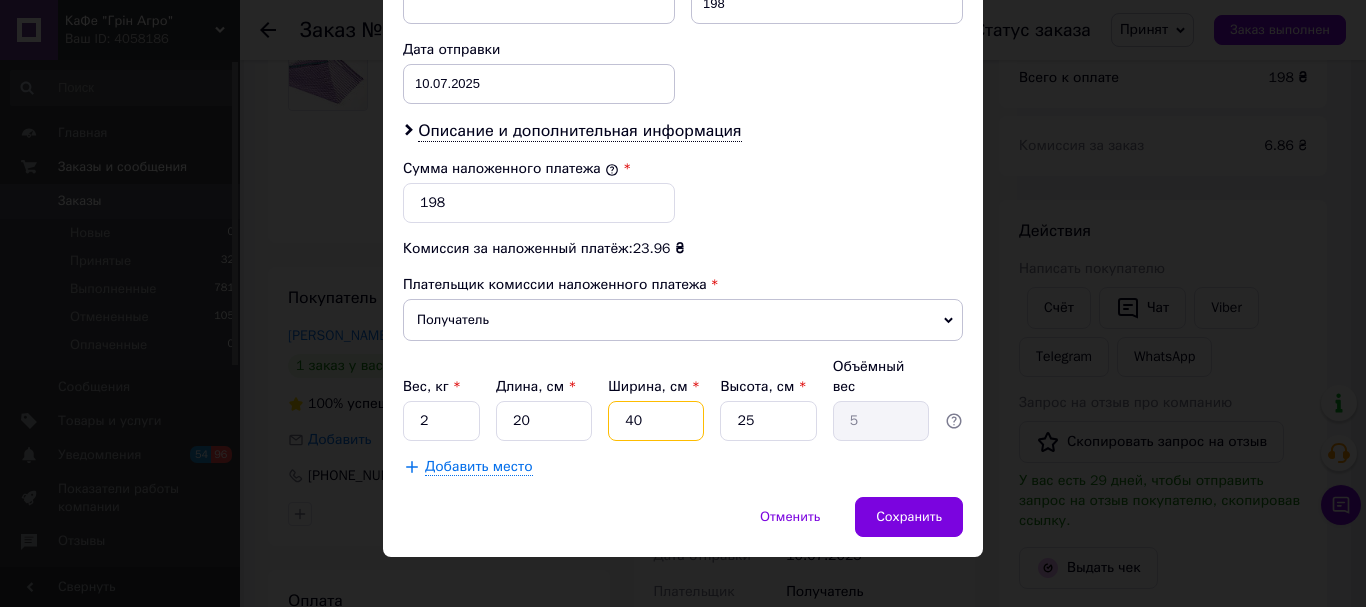 drag, startPoint x: 659, startPoint y: 403, endPoint x: 651, endPoint y: 396, distance: 10.630146 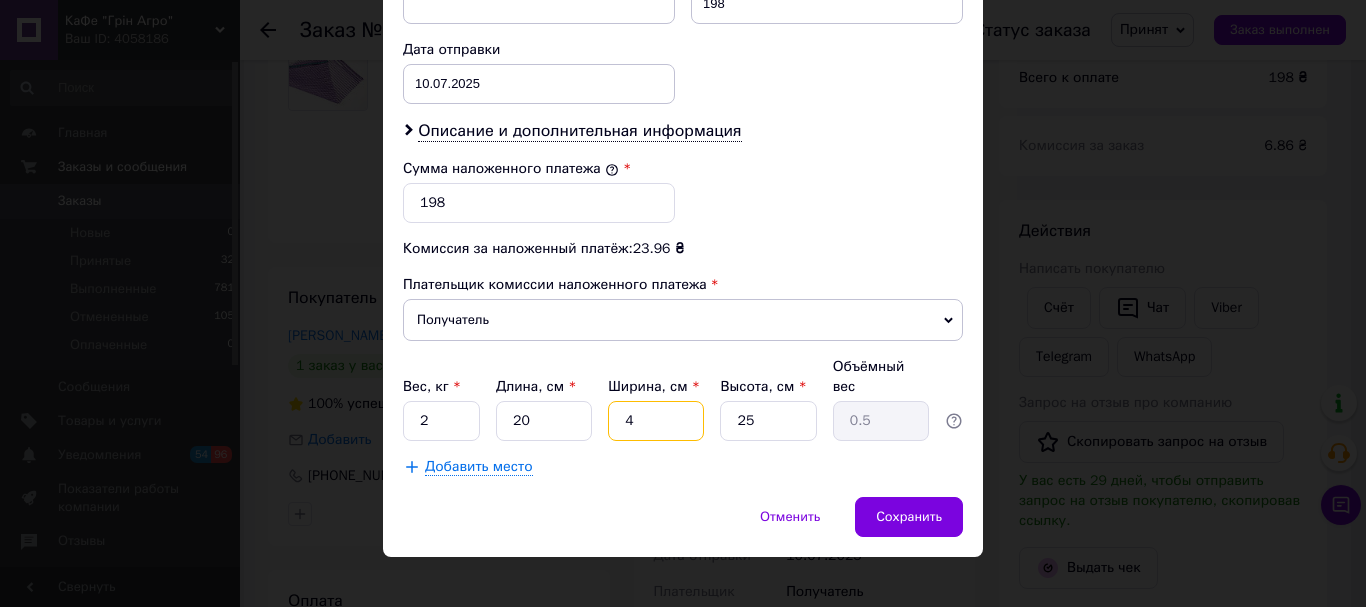 type 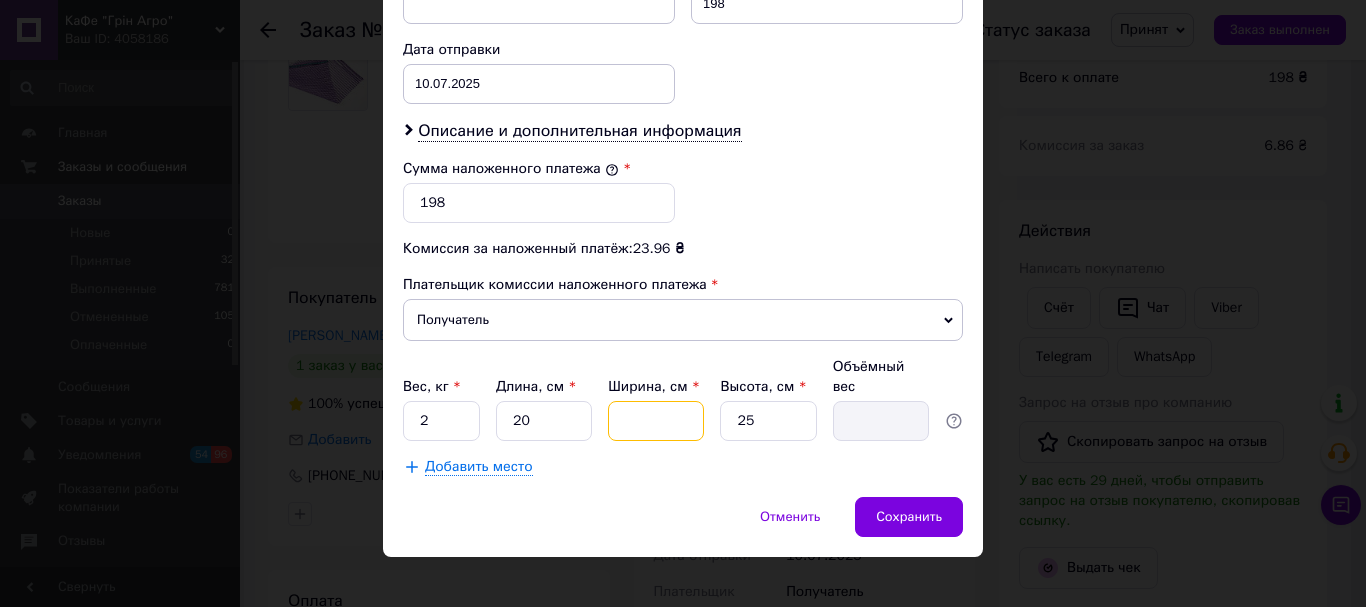 type on "2" 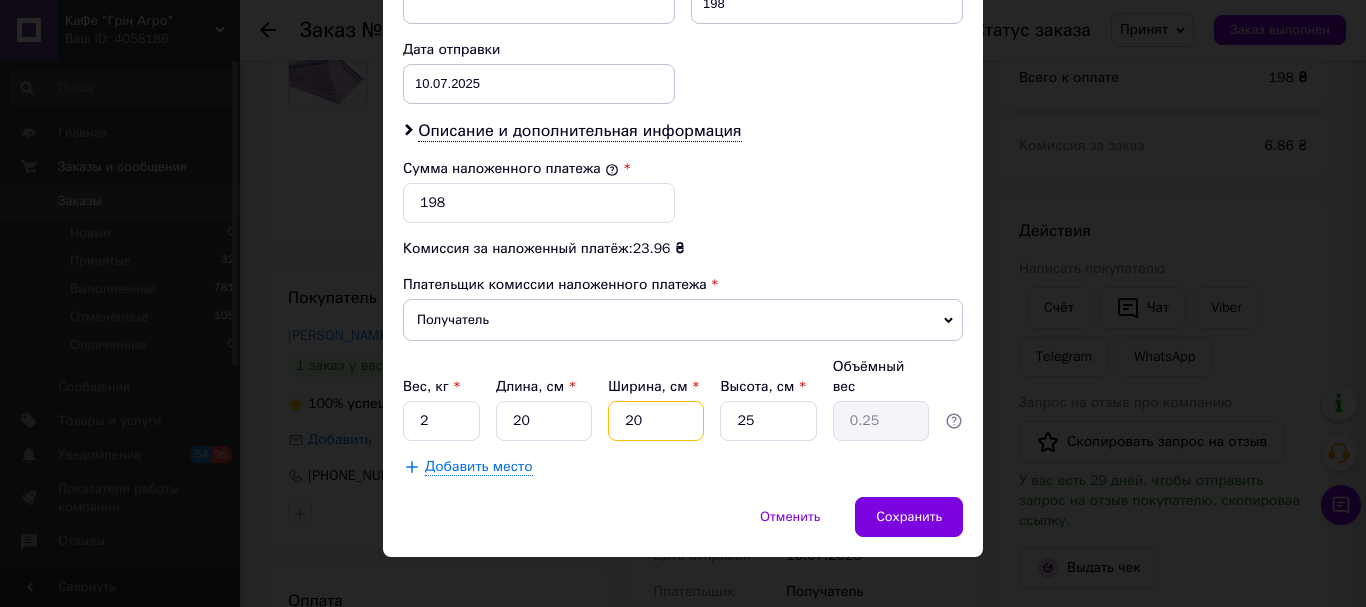 type on "20" 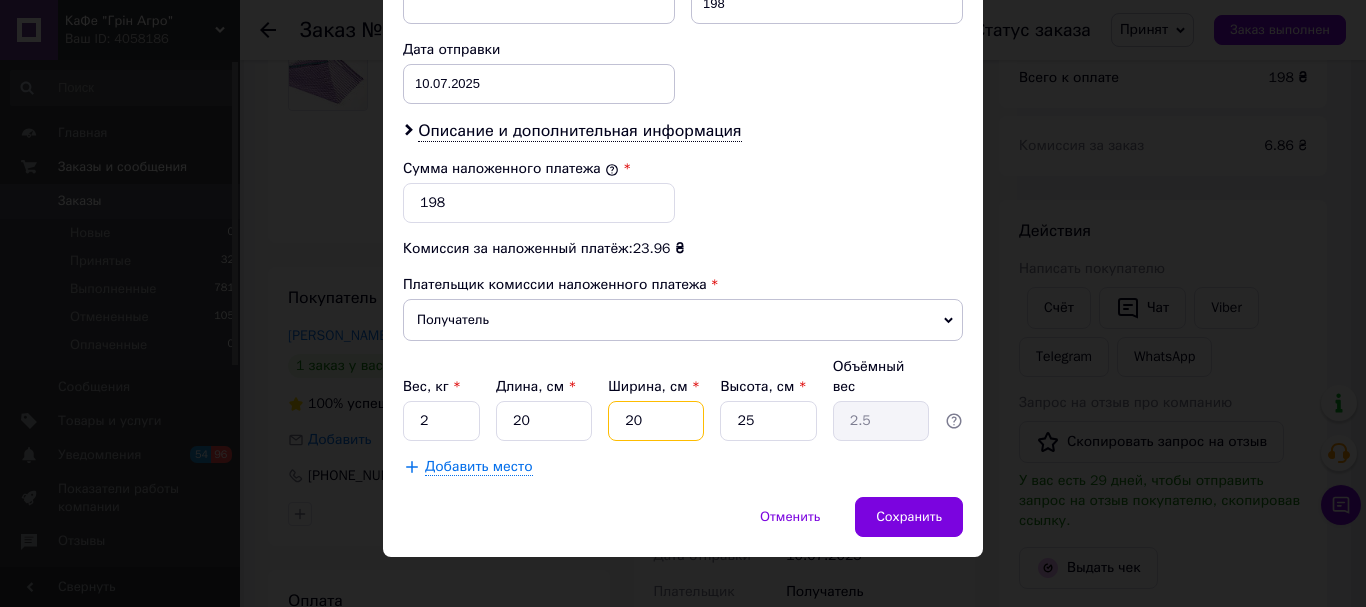 type on "20" 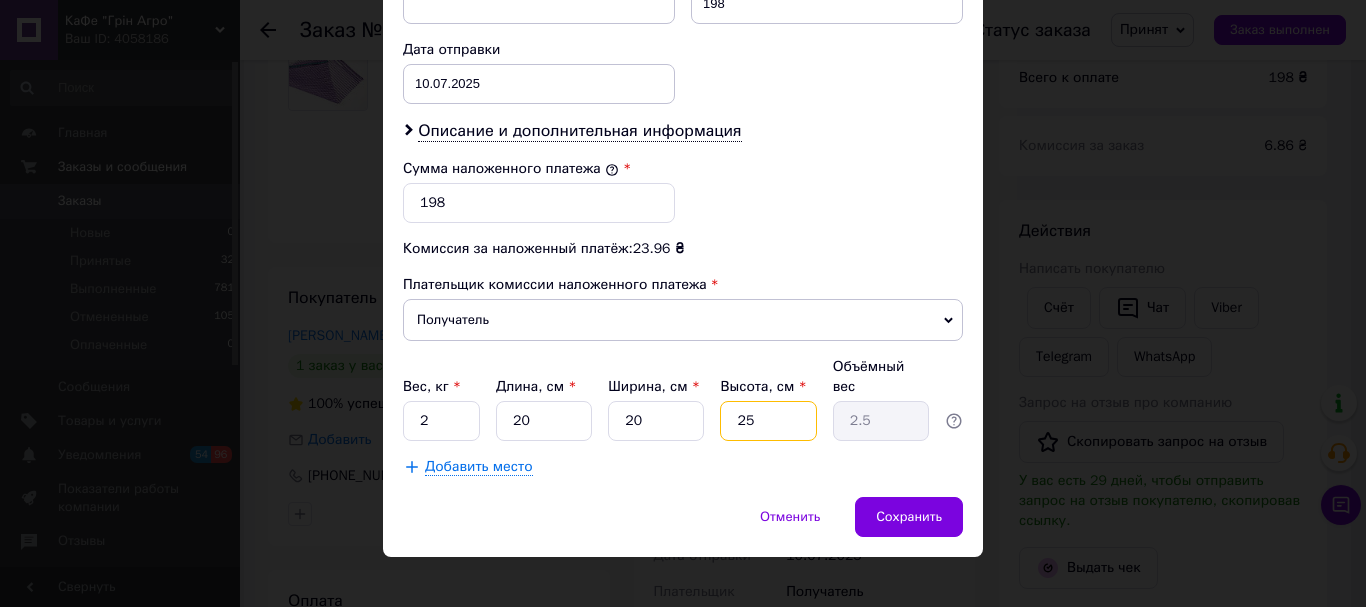 click on "25" at bounding box center [768, 421] 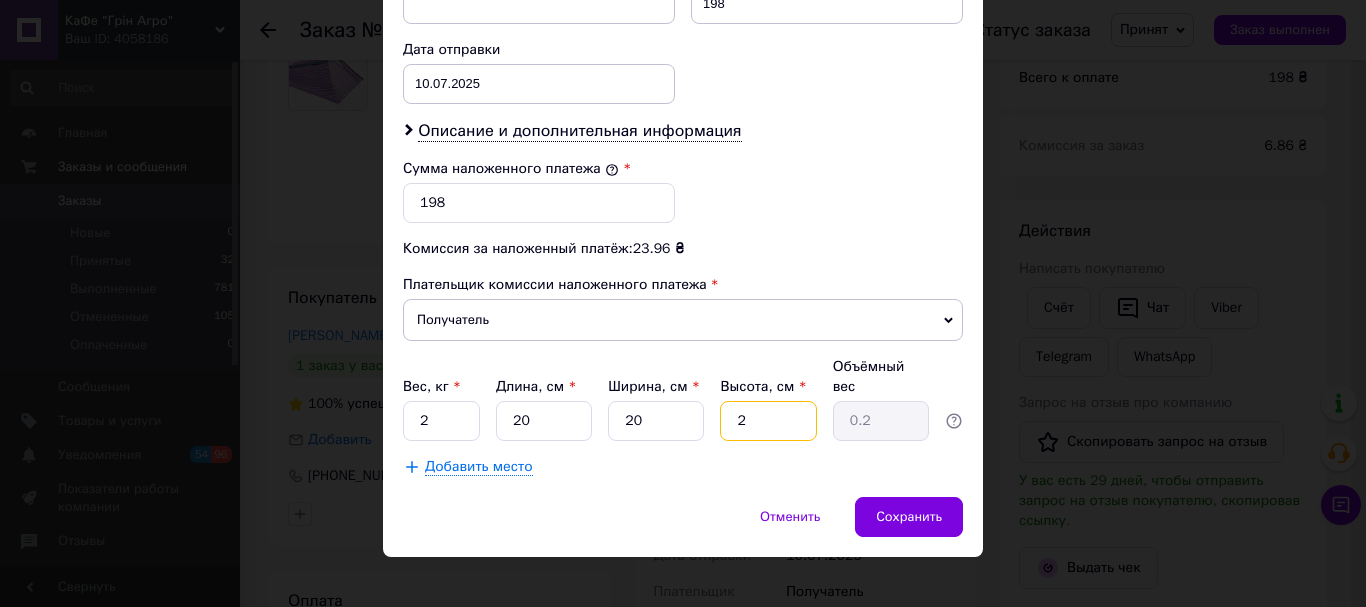type on "20" 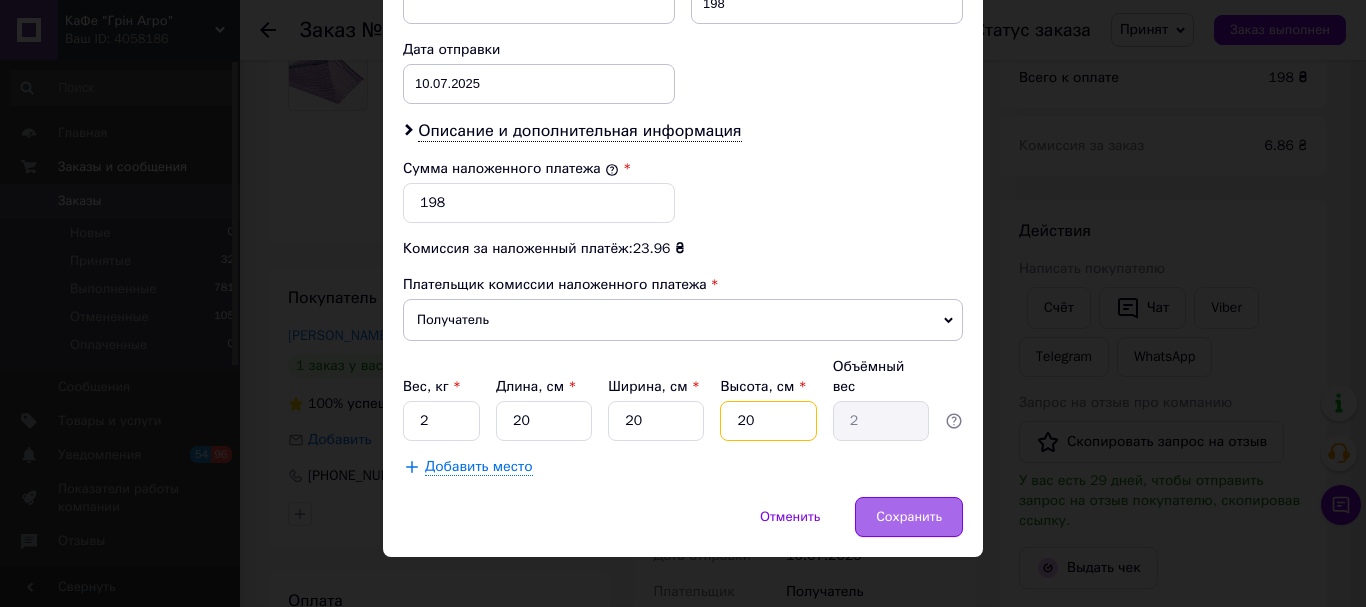 type on "20" 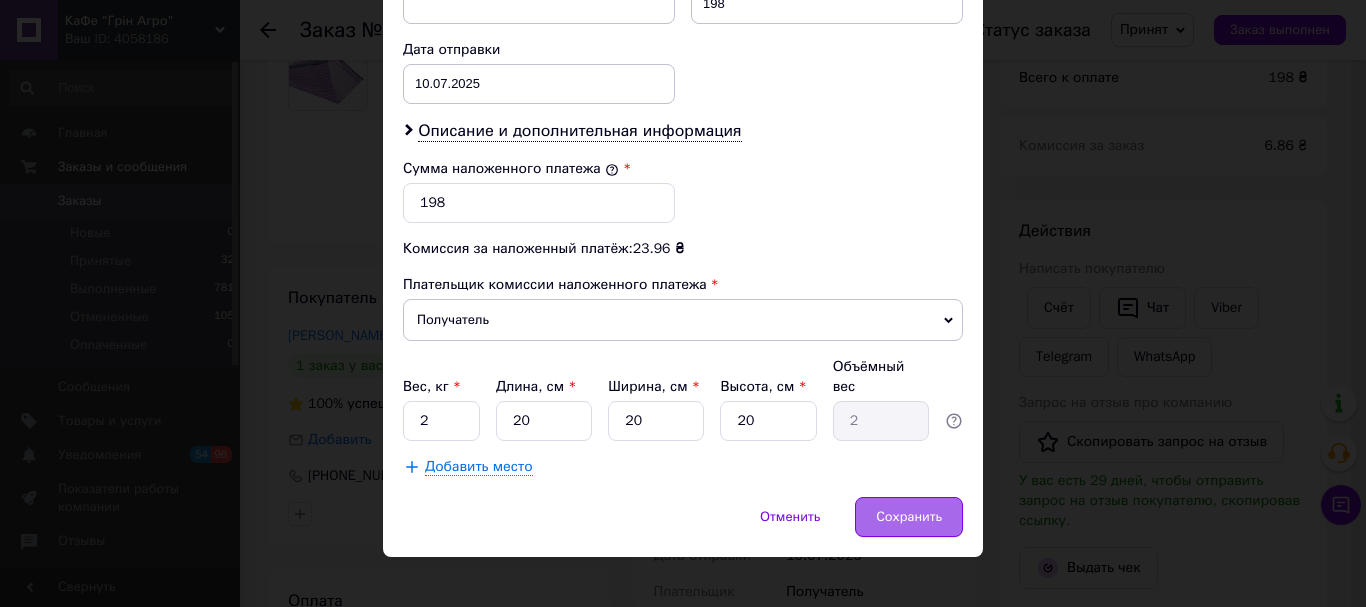click on "Сохранить" at bounding box center [909, 517] 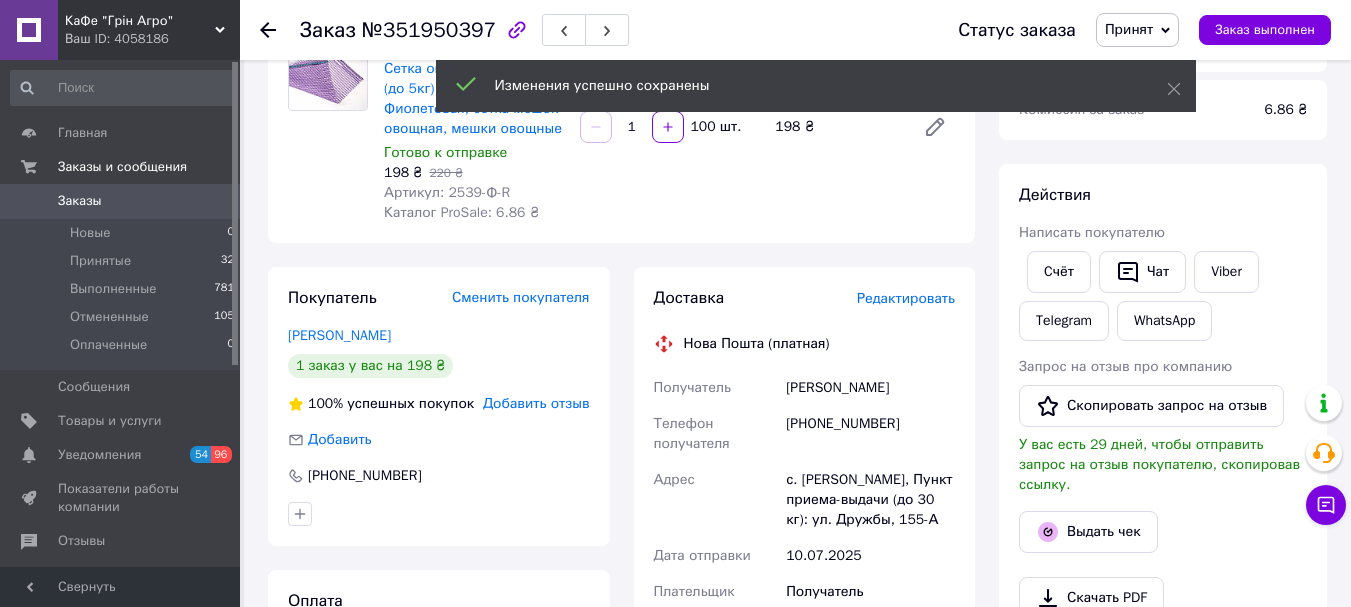 scroll, scrollTop: 800, scrollLeft: 0, axis: vertical 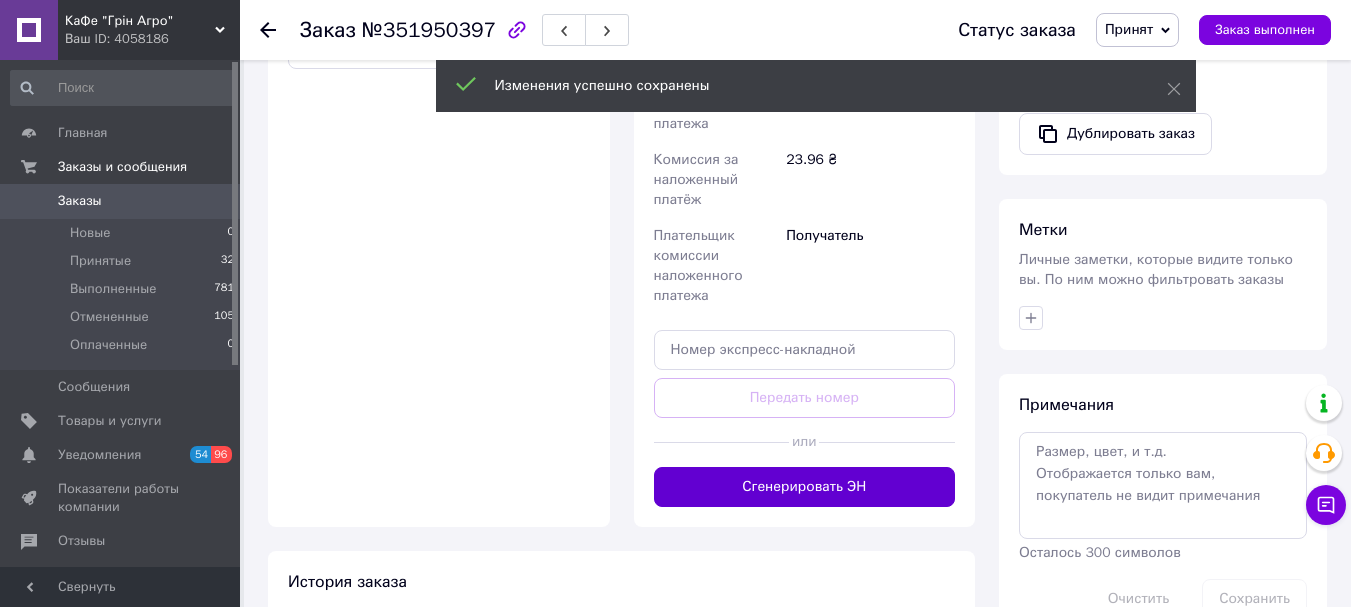 click on "Сгенерировать ЭН" at bounding box center (805, 487) 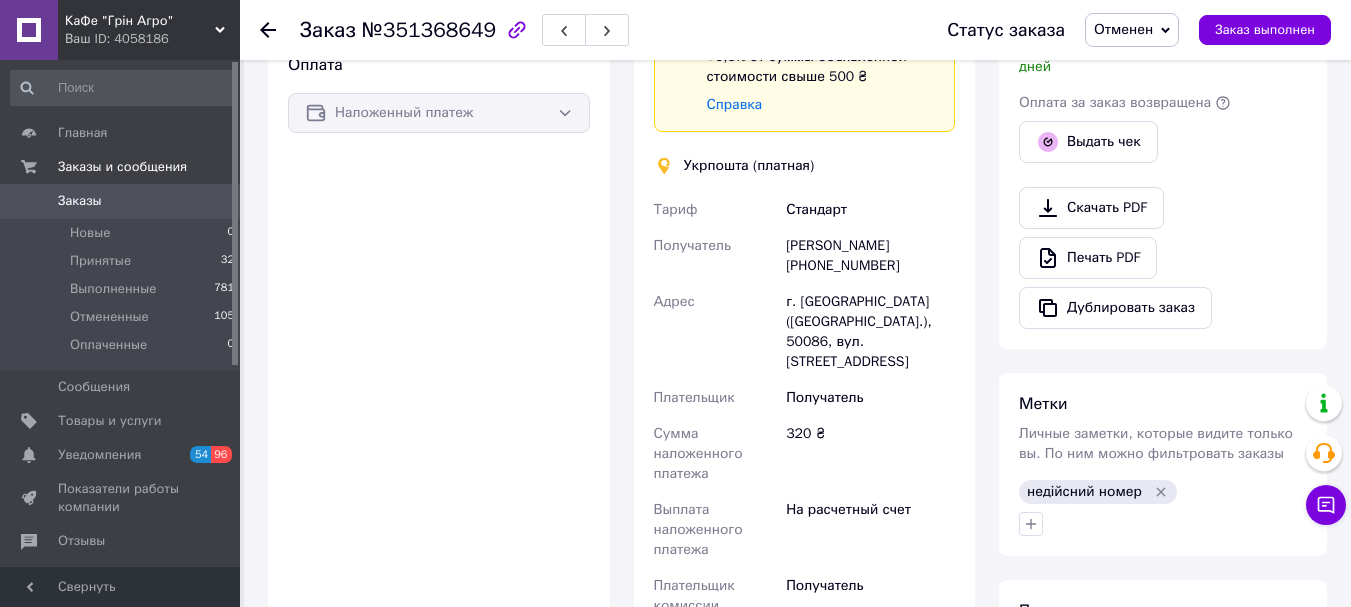 scroll, scrollTop: 700, scrollLeft: 0, axis: vertical 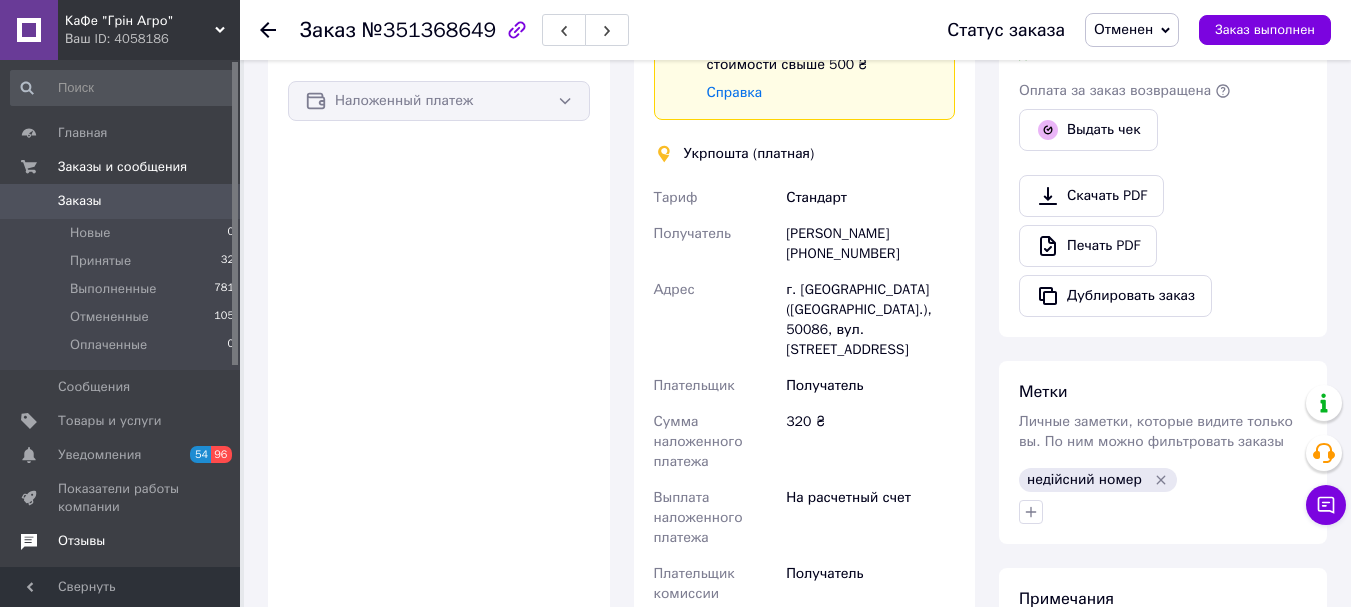 click on "Отзывы" at bounding box center (81, 541) 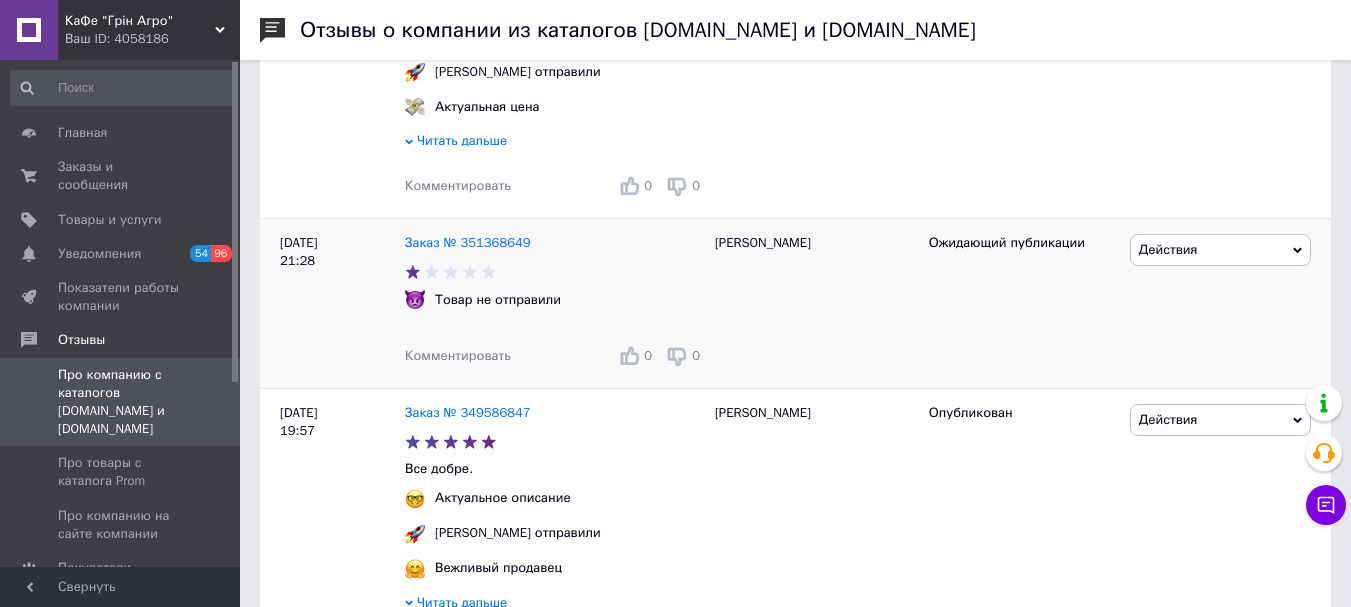 scroll, scrollTop: 1300, scrollLeft: 0, axis: vertical 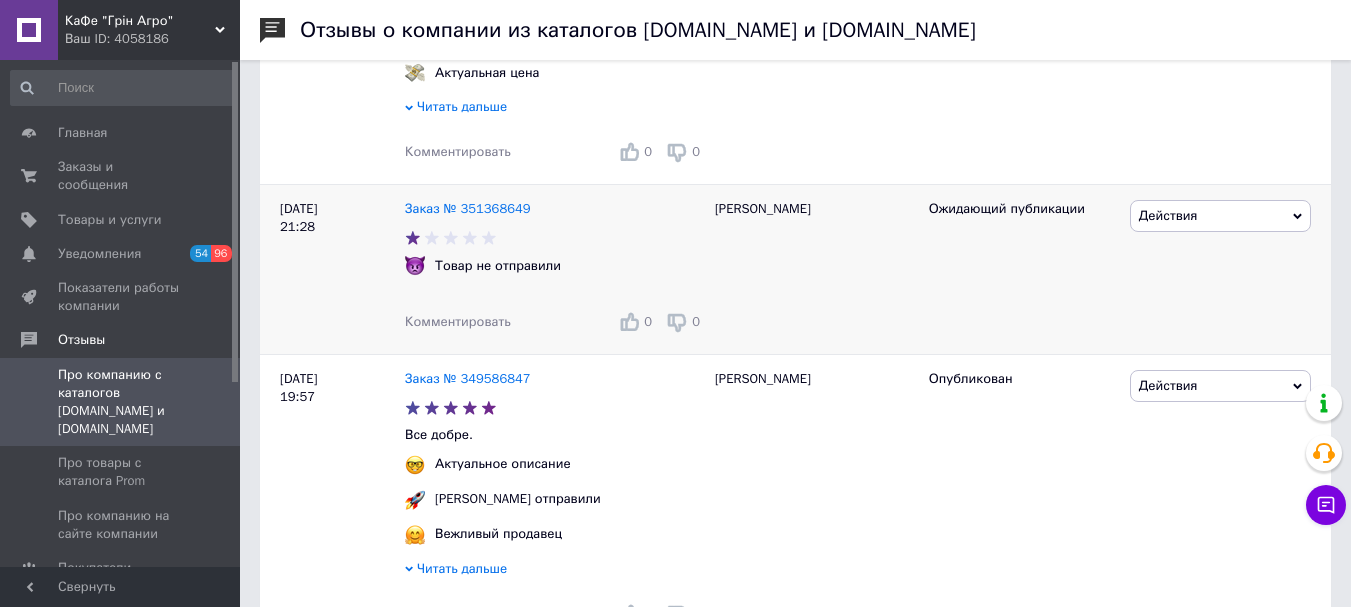 click on "Действия" at bounding box center [1220, 216] 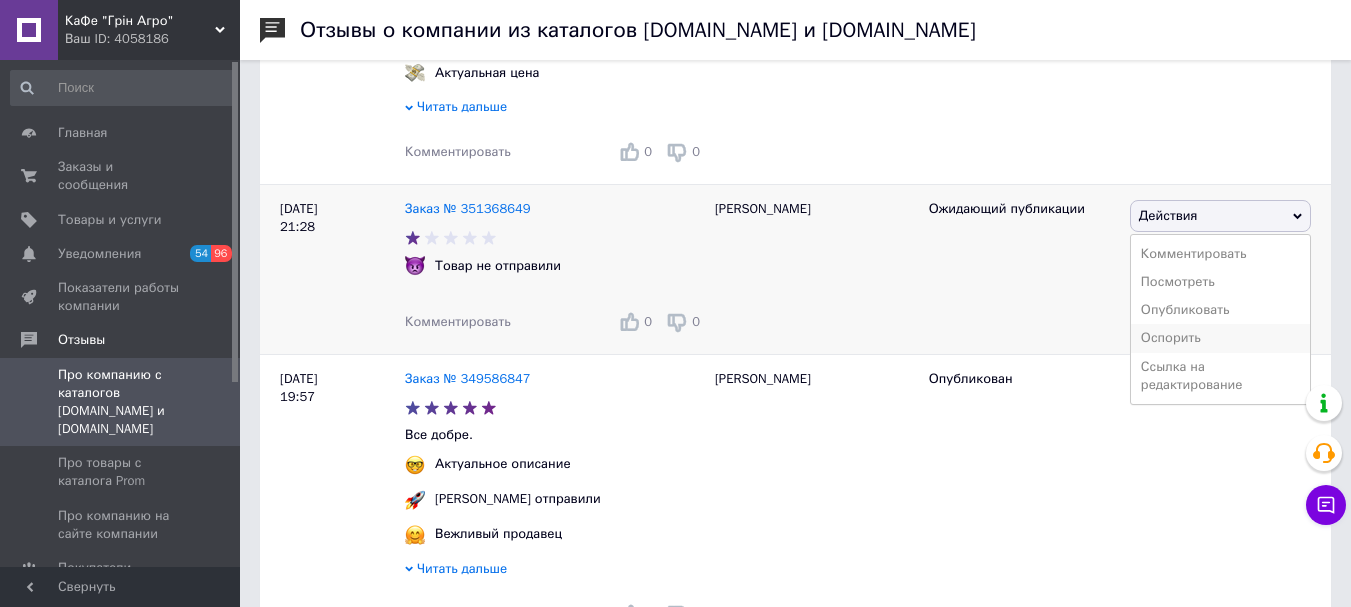 click on "Оспорить" at bounding box center (1220, 338) 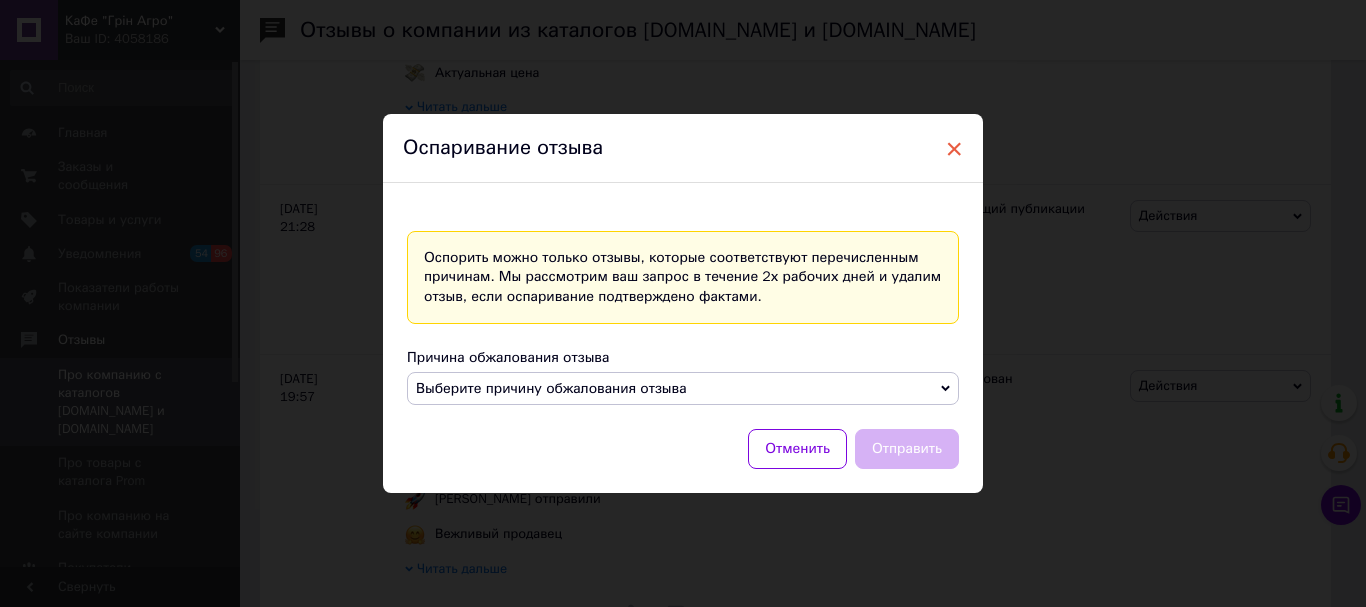 click on "×" at bounding box center [954, 149] 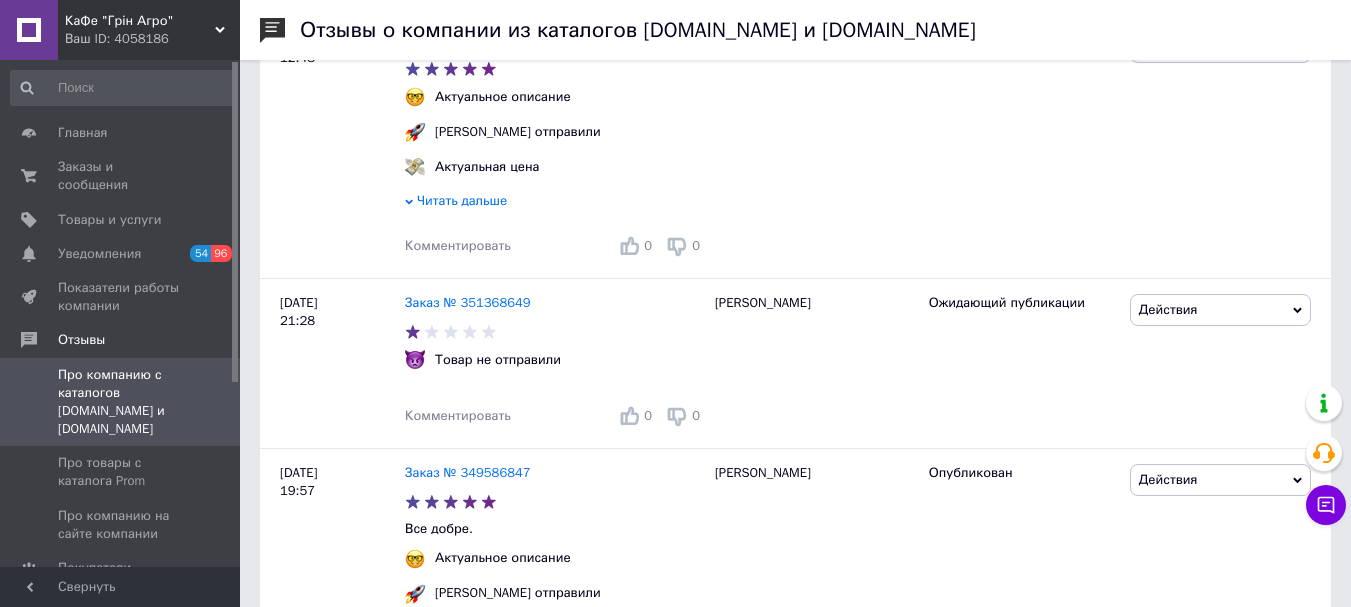 scroll, scrollTop: 1300, scrollLeft: 0, axis: vertical 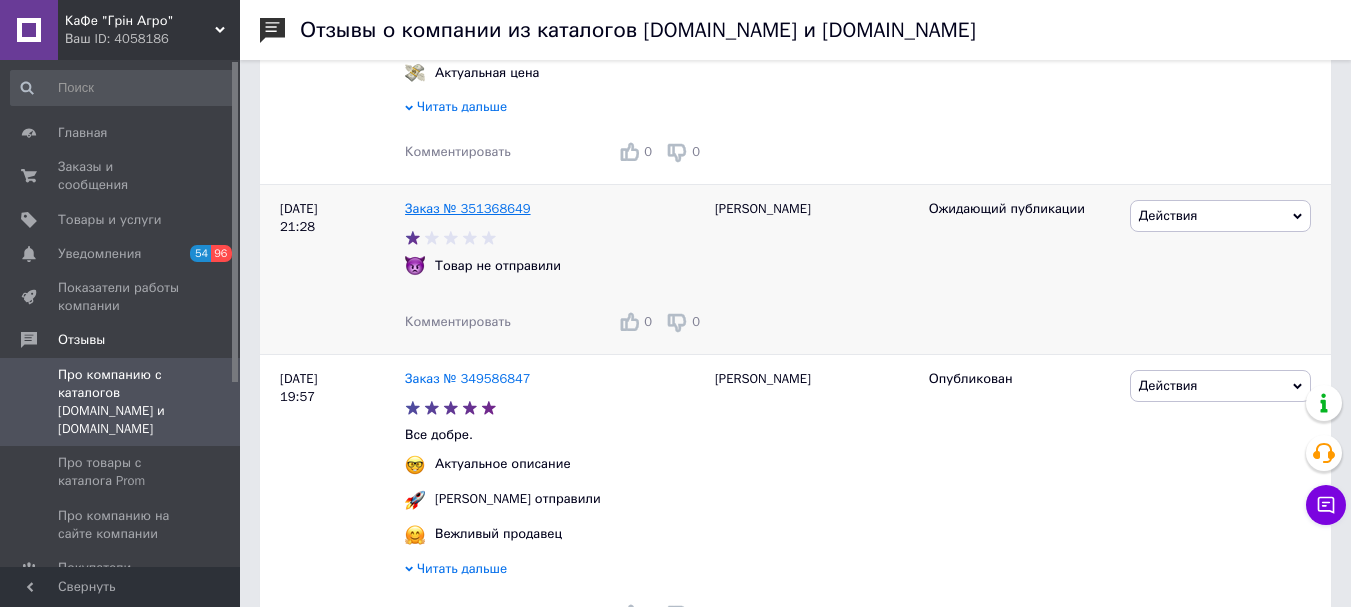 click on "Заказ № 351368649" at bounding box center [468, 208] 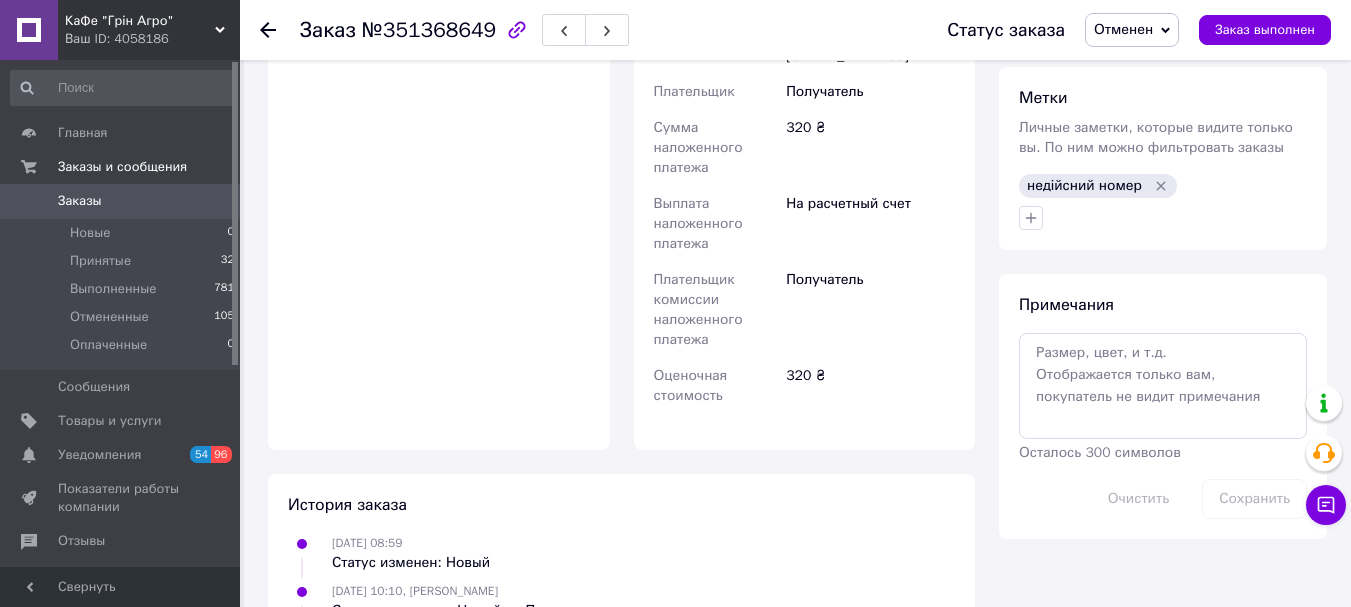 scroll, scrollTop: 1148, scrollLeft: 0, axis: vertical 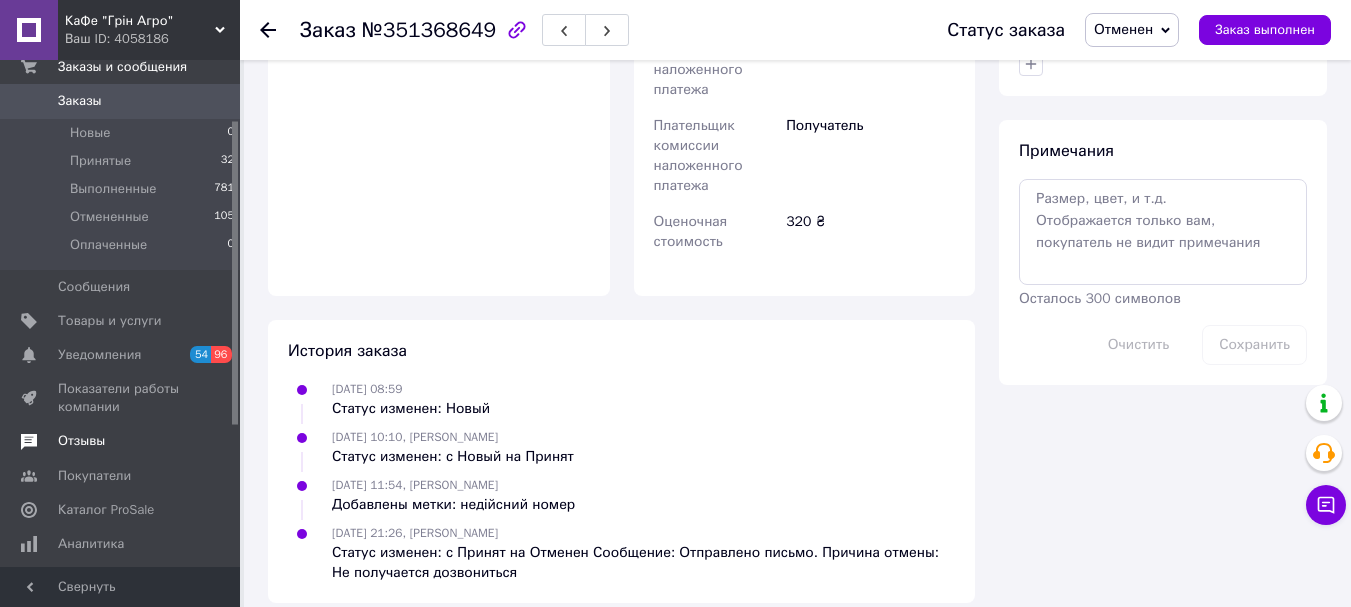 click on "Отзывы" at bounding box center [81, 441] 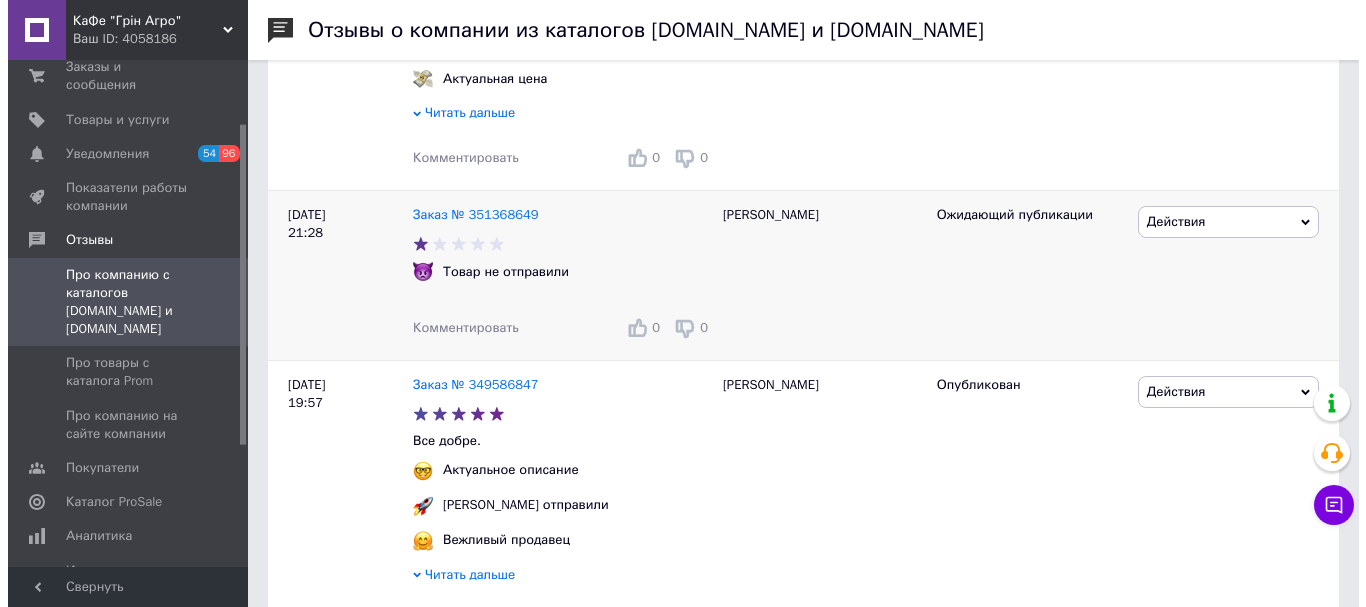 scroll, scrollTop: 1300, scrollLeft: 0, axis: vertical 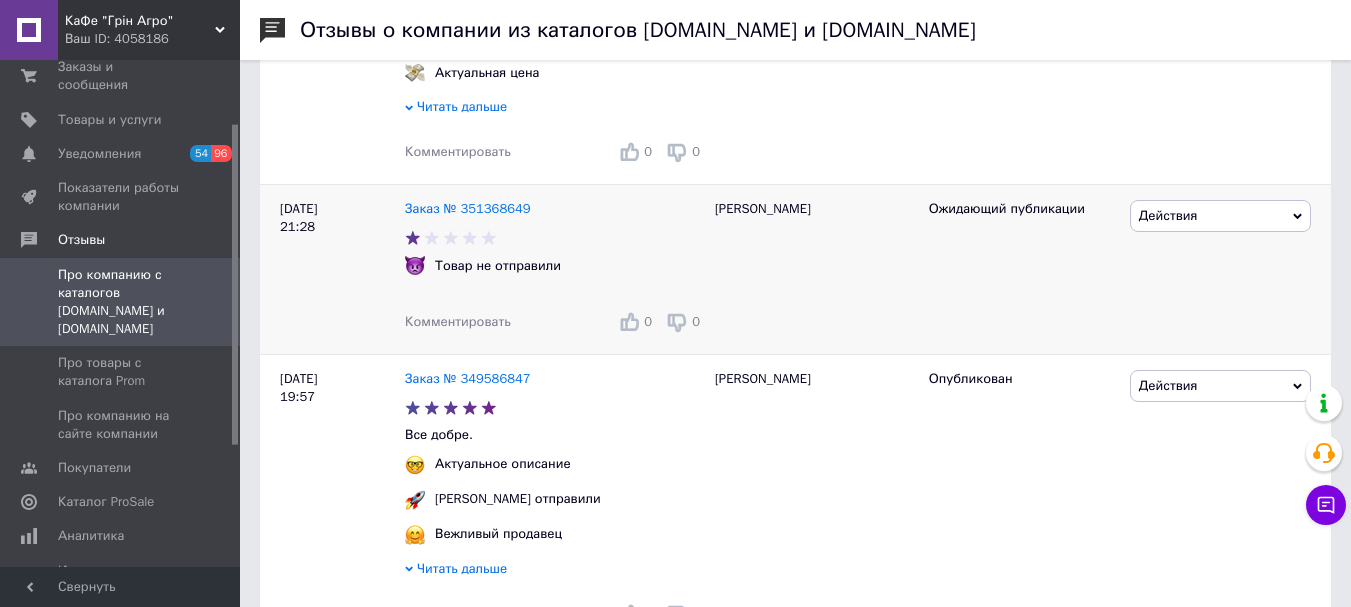 click on "Действия" at bounding box center (1220, 216) 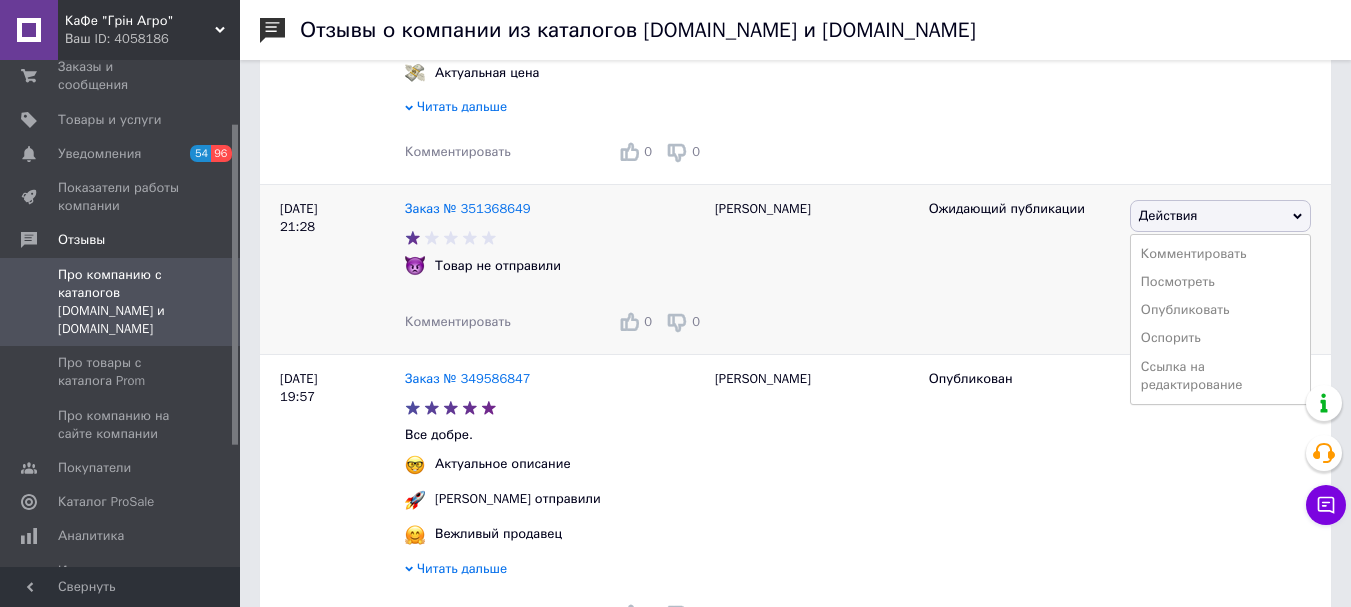 click on "Действия" at bounding box center (1220, 216) 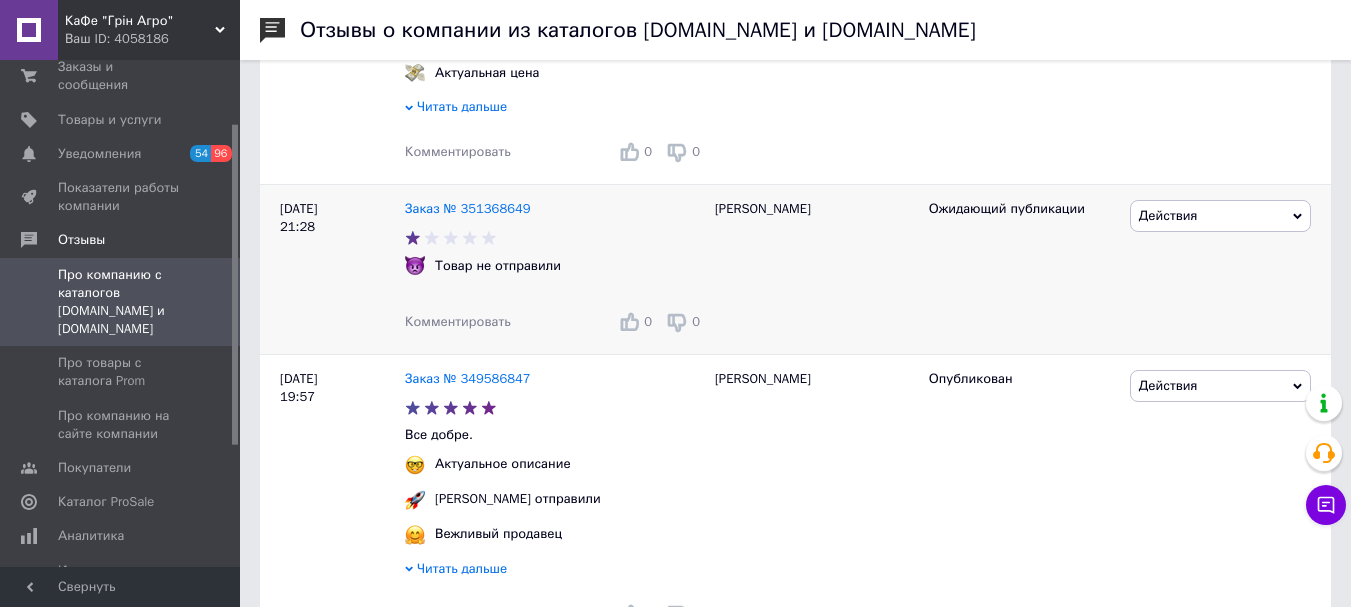click on "Действия" at bounding box center (1220, 216) 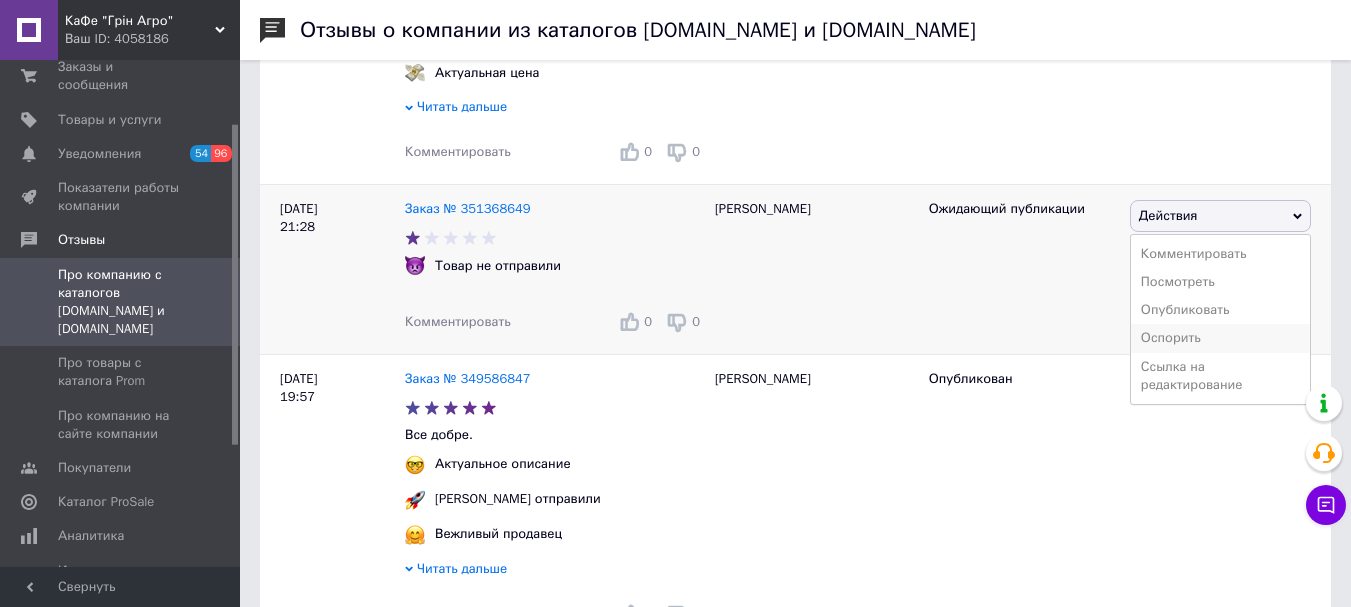 click on "Оспорить" at bounding box center [1220, 338] 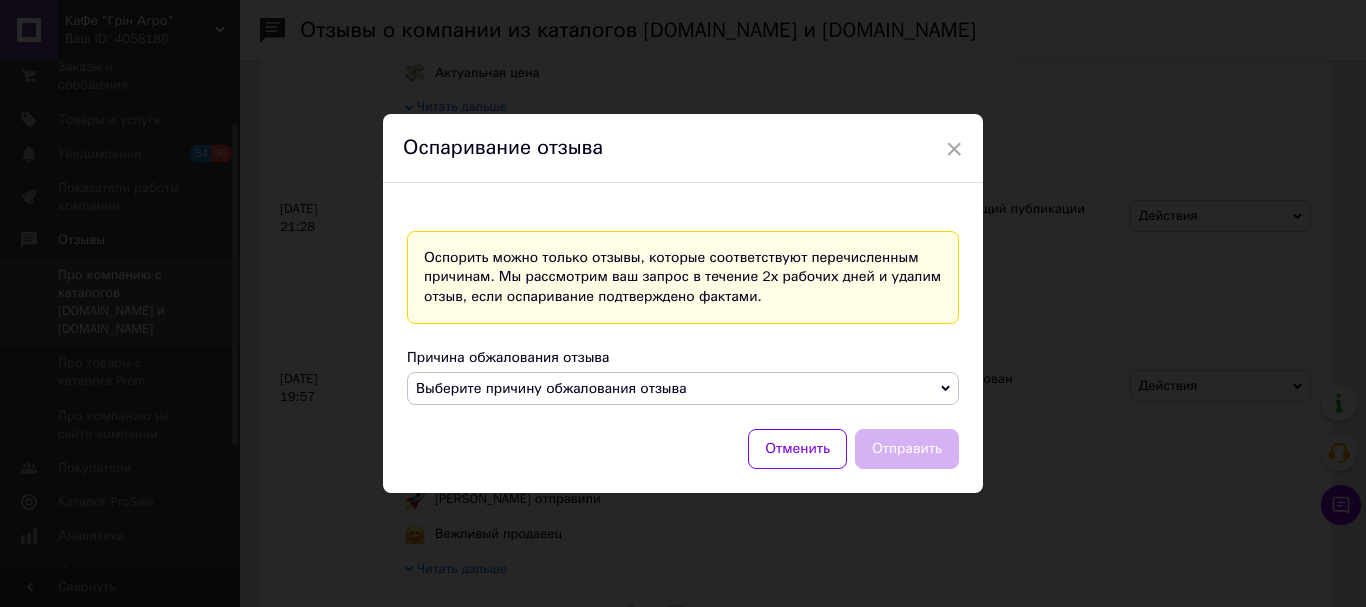 click on "Выберите причину обжалования отзыва" at bounding box center (683, 389) 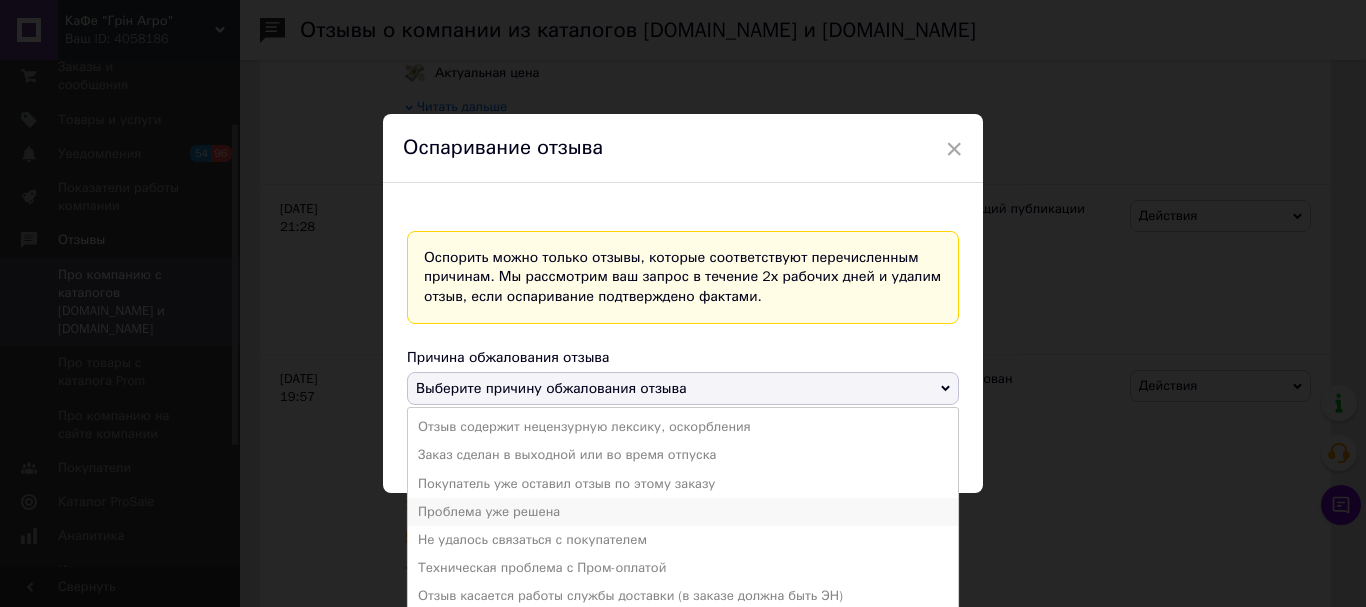 scroll, scrollTop: 38, scrollLeft: 0, axis: vertical 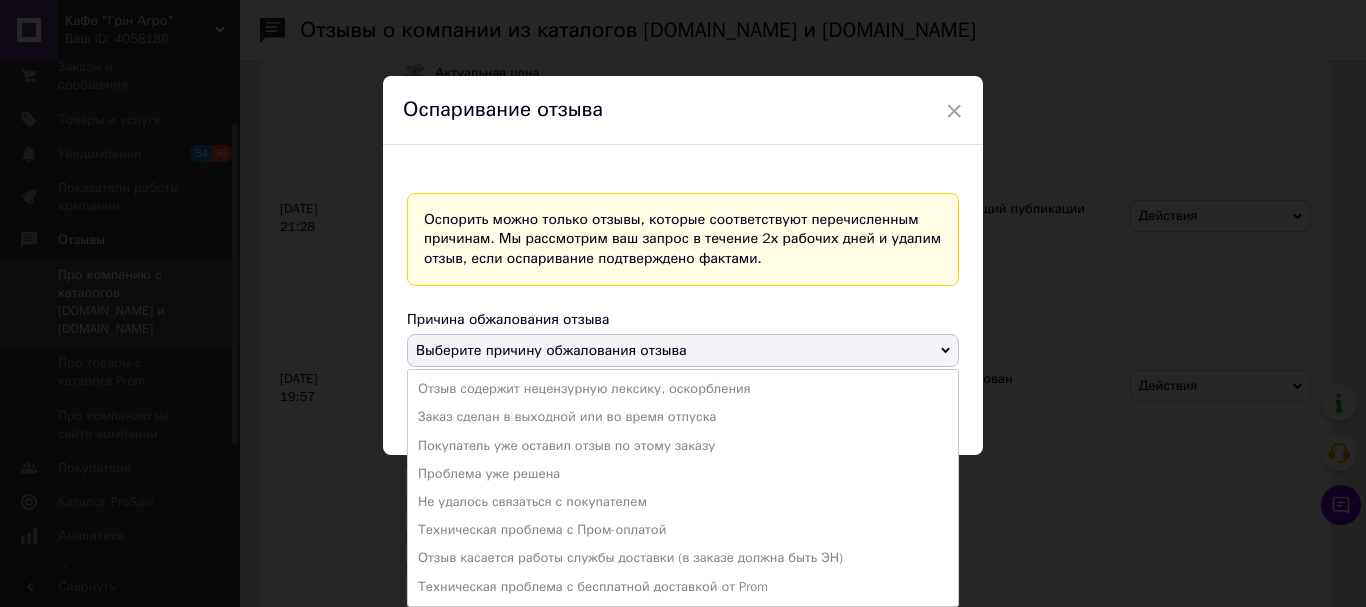 click on "Не удалось связаться с покупателем" at bounding box center [683, 502] 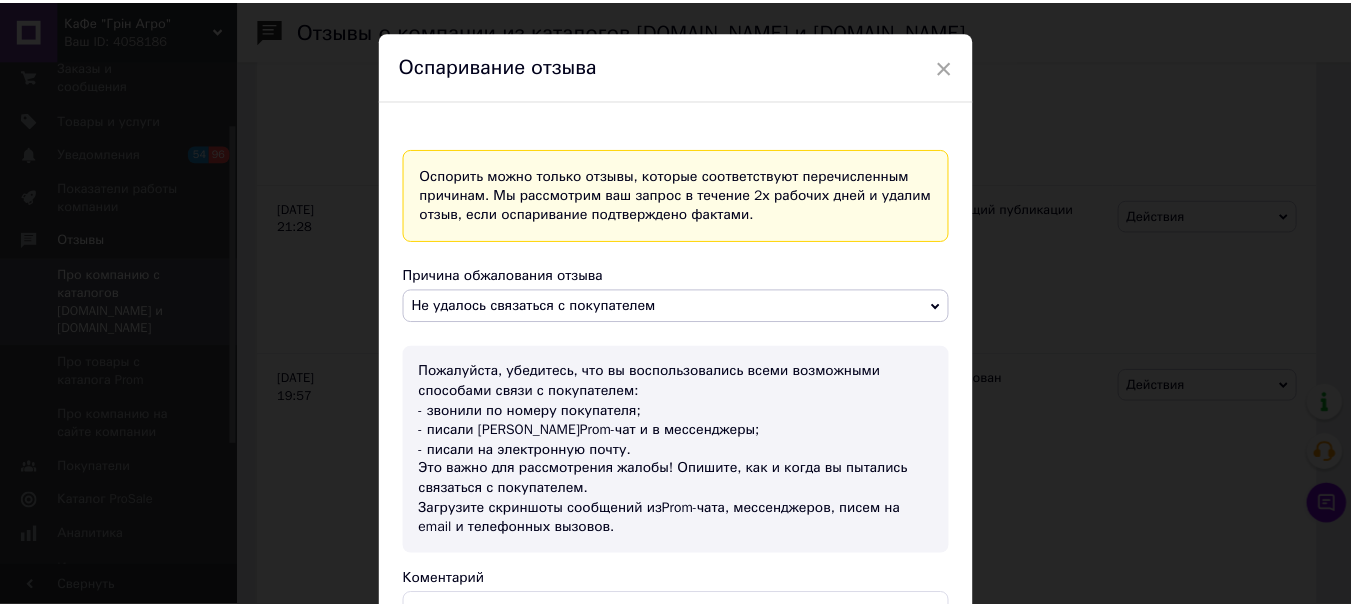 scroll, scrollTop: 318, scrollLeft: 0, axis: vertical 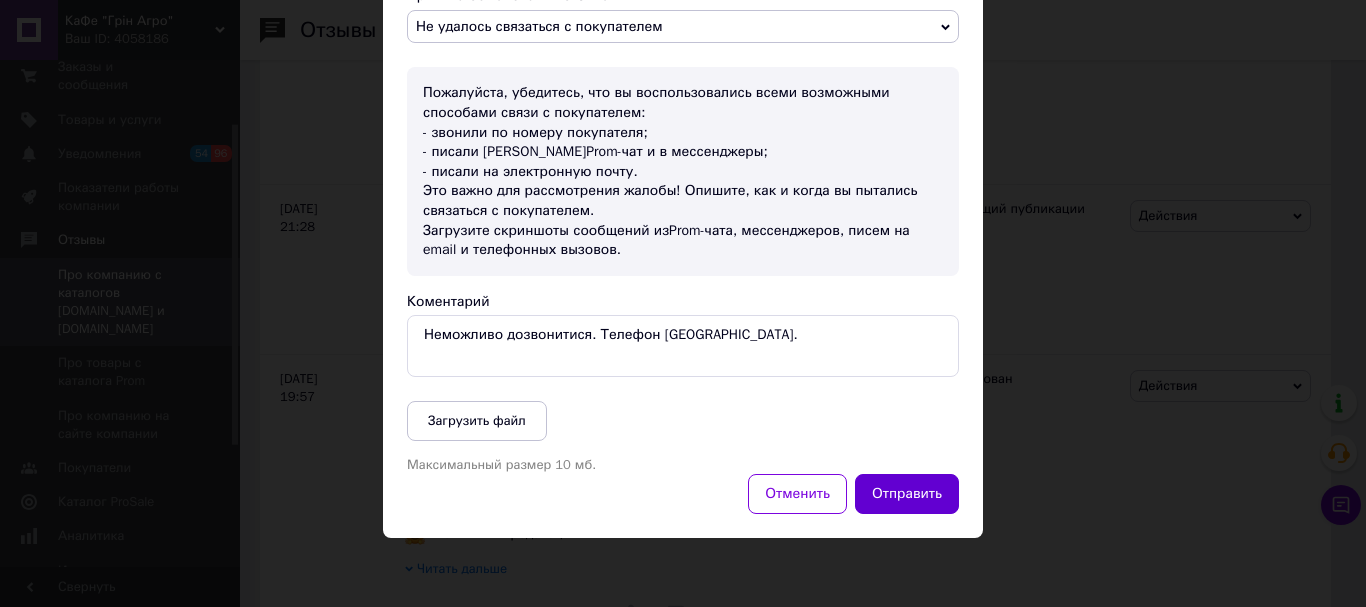 click on "Отправить" at bounding box center (907, 494) 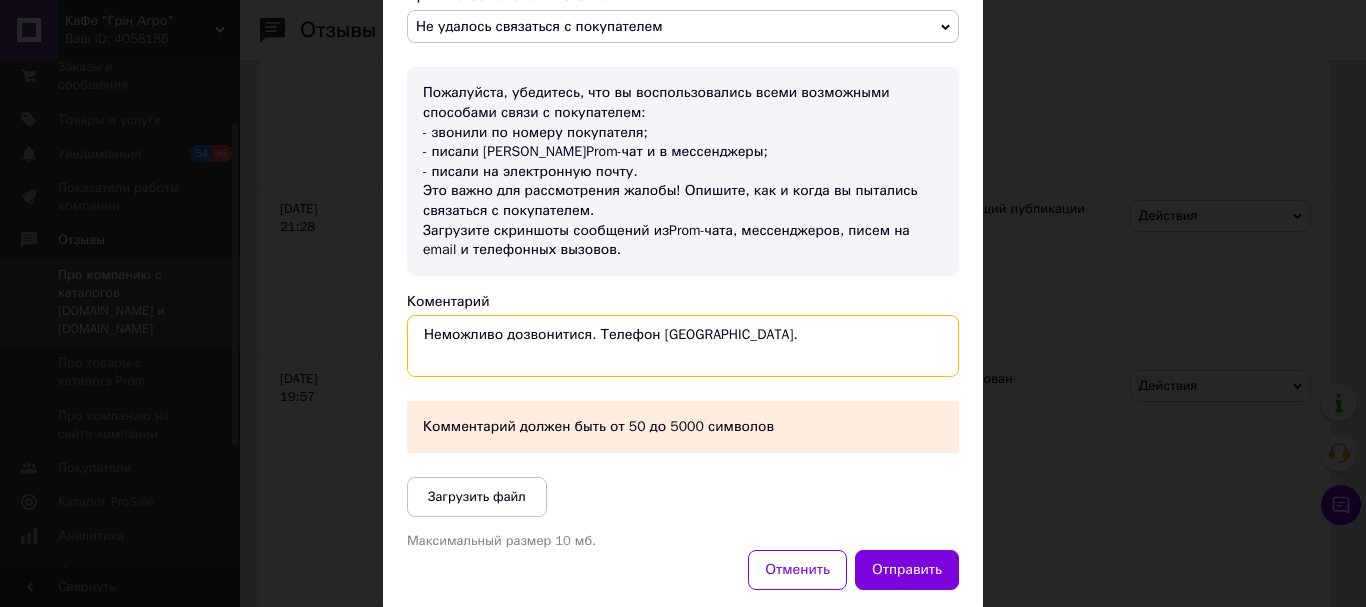 click on "Неможливо дозвонитися. Телефон Вимкнено." at bounding box center [683, 346] 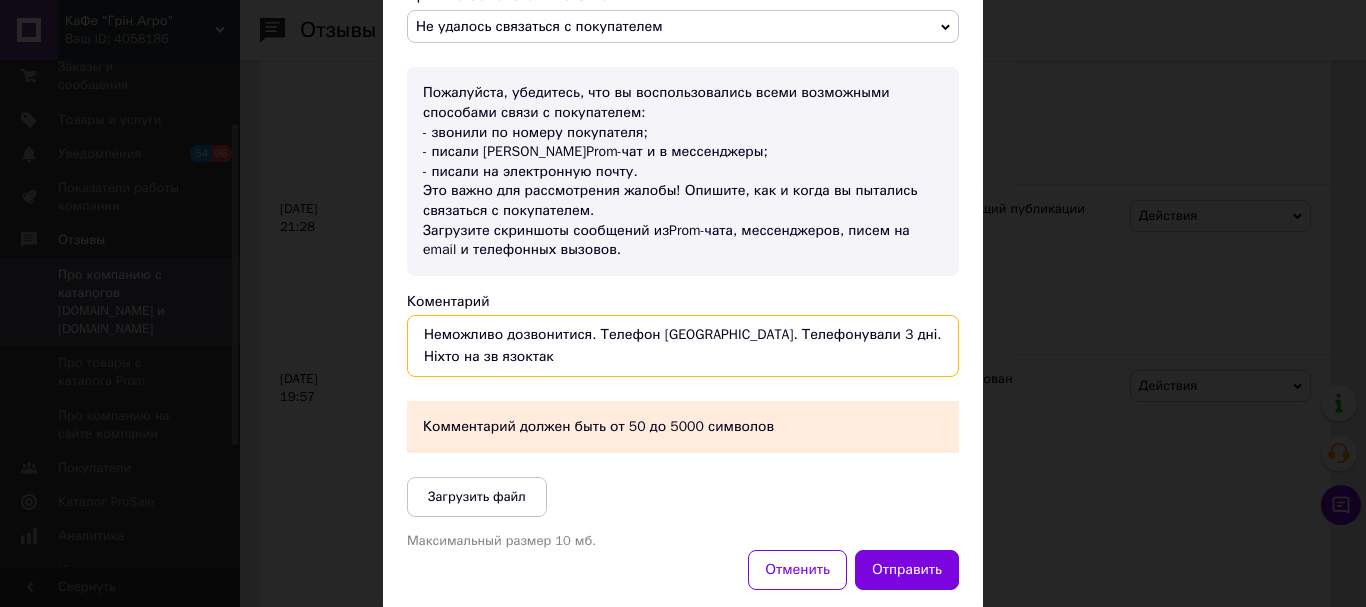 click on "Неможливо дозвонитися. Телефон Вимкнено. Телефонували 3 дні. Ніхто на зв язоктак" at bounding box center [683, 346] 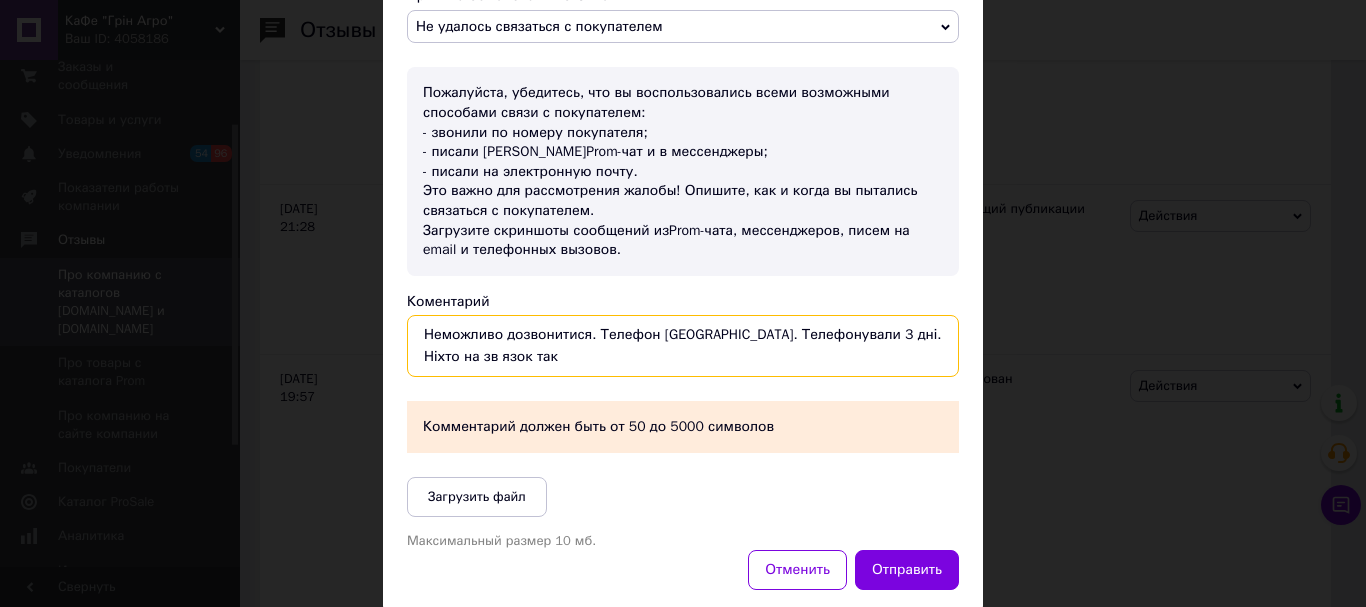 drag, startPoint x: 475, startPoint y: 358, endPoint x: 489, endPoint y: 381, distance: 26.925823 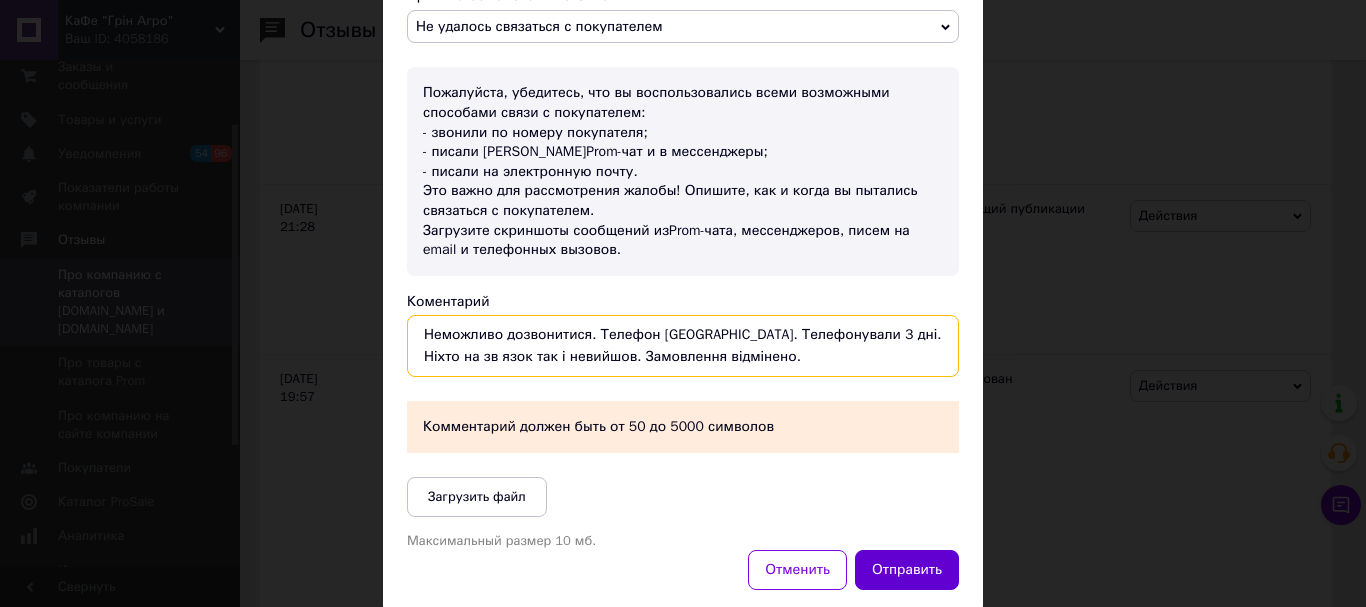 type on "Неможливо дозвонитися. Телефон Вимкнено. Телефонували 3 дні. Ніхто на зв язок так і невийшов. Замовлення відмінено." 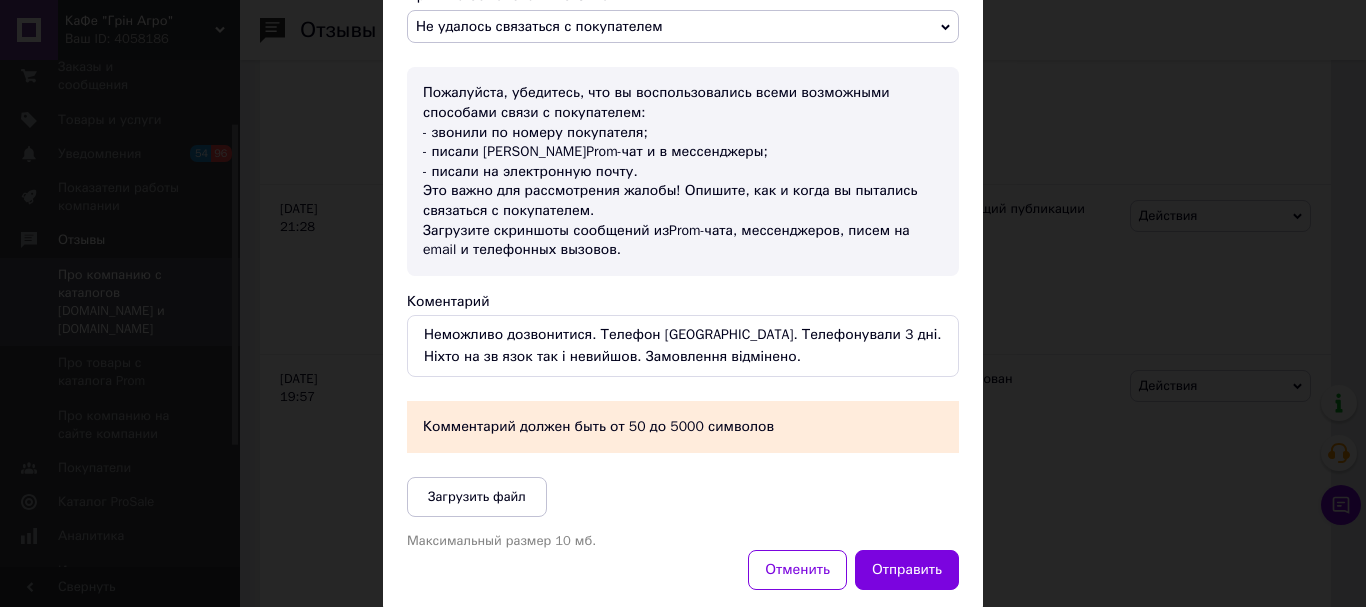 click on "Отправить" at bounding box center [907, 570] 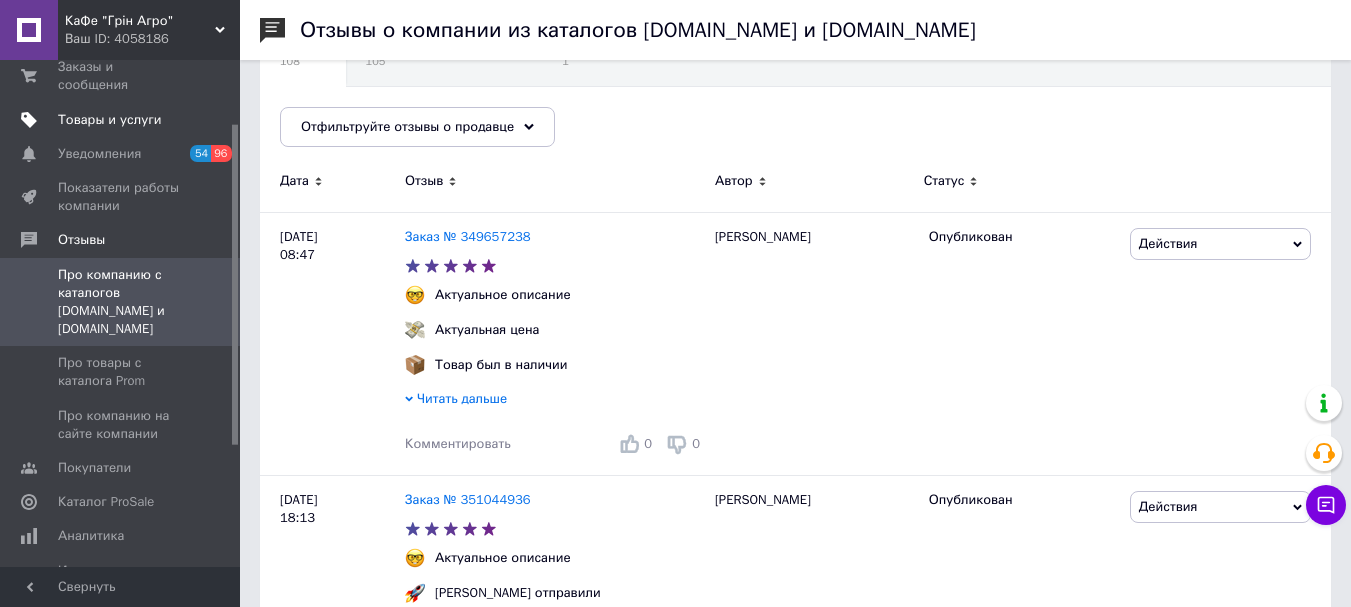 scroll, scrollTop: 200, scrollLeft: 0, axis: vertical 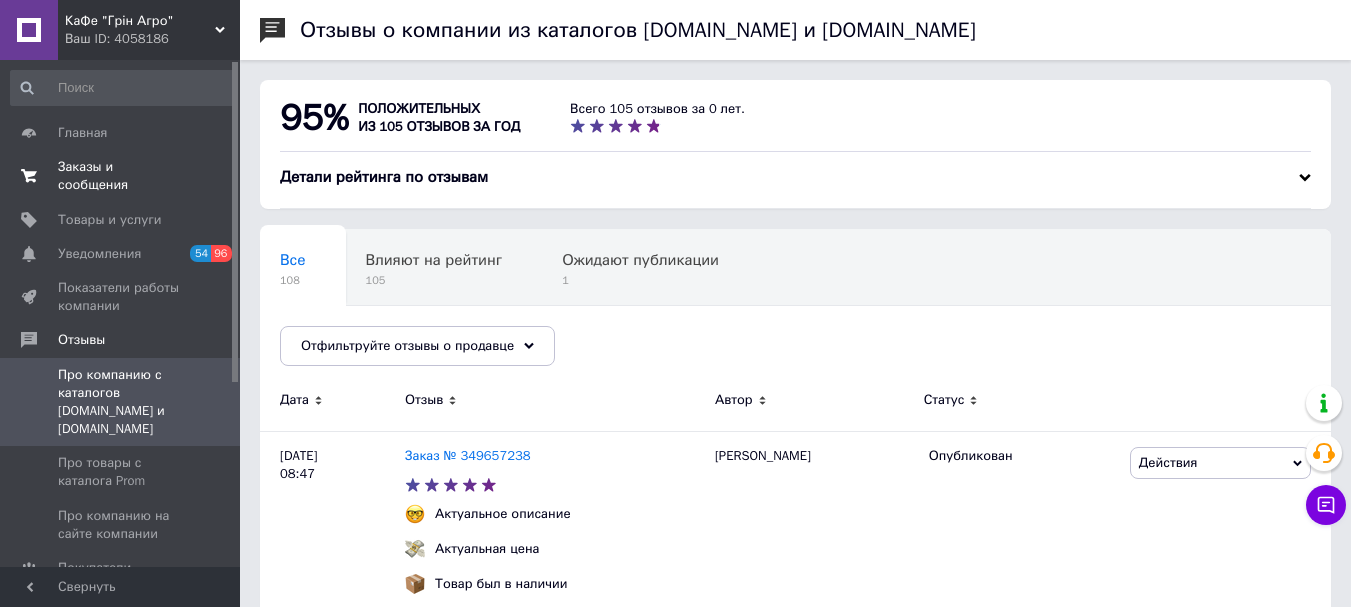 click on "Заказы и сообщения" at bounding box center (121, 176) 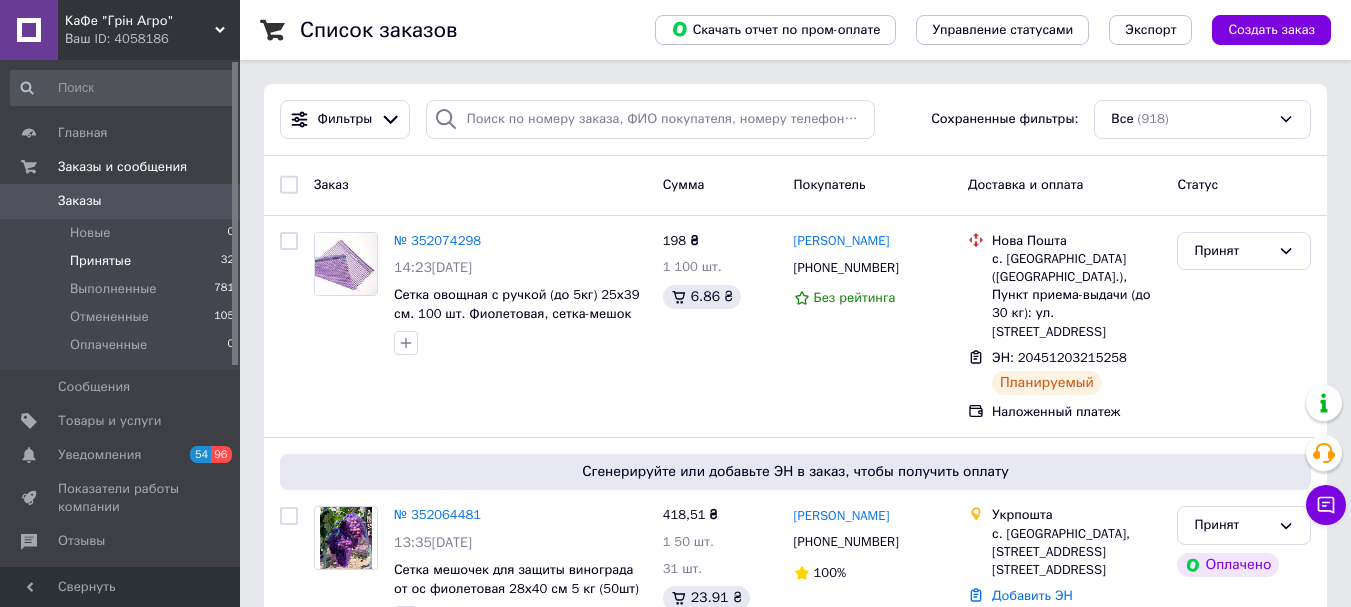 click on "Принятые" at bounding box center (100, 261) 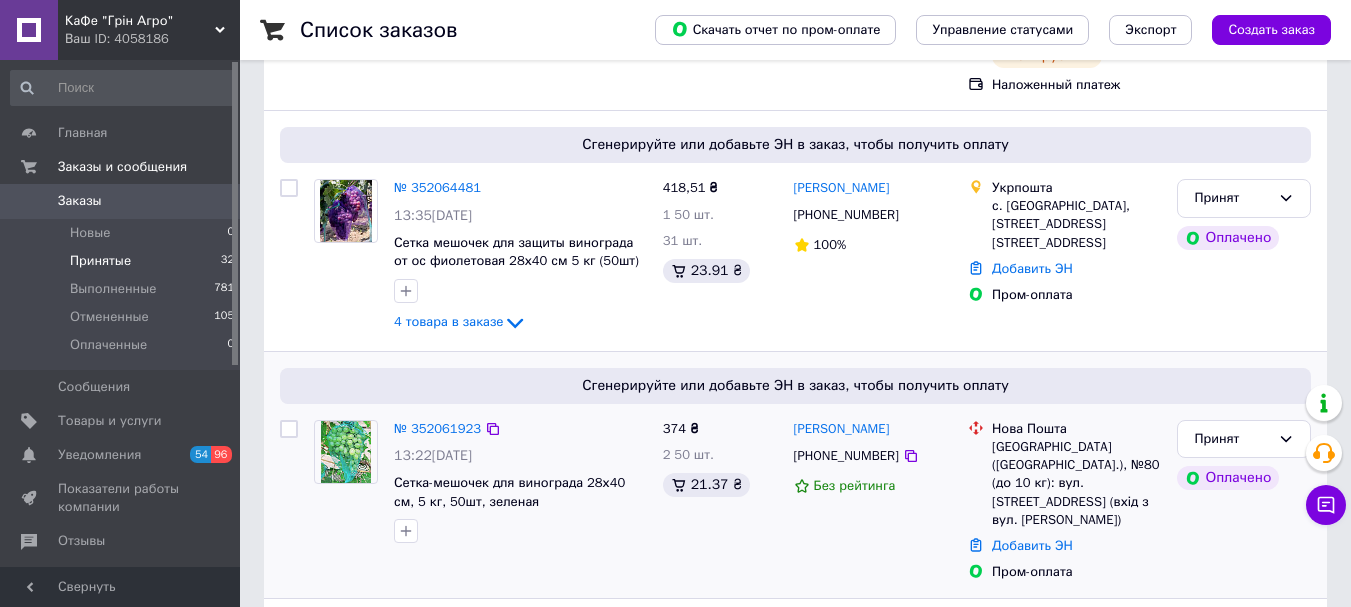 scroll, scrollTop: 400, scrollLeft: 0, axis: vertical 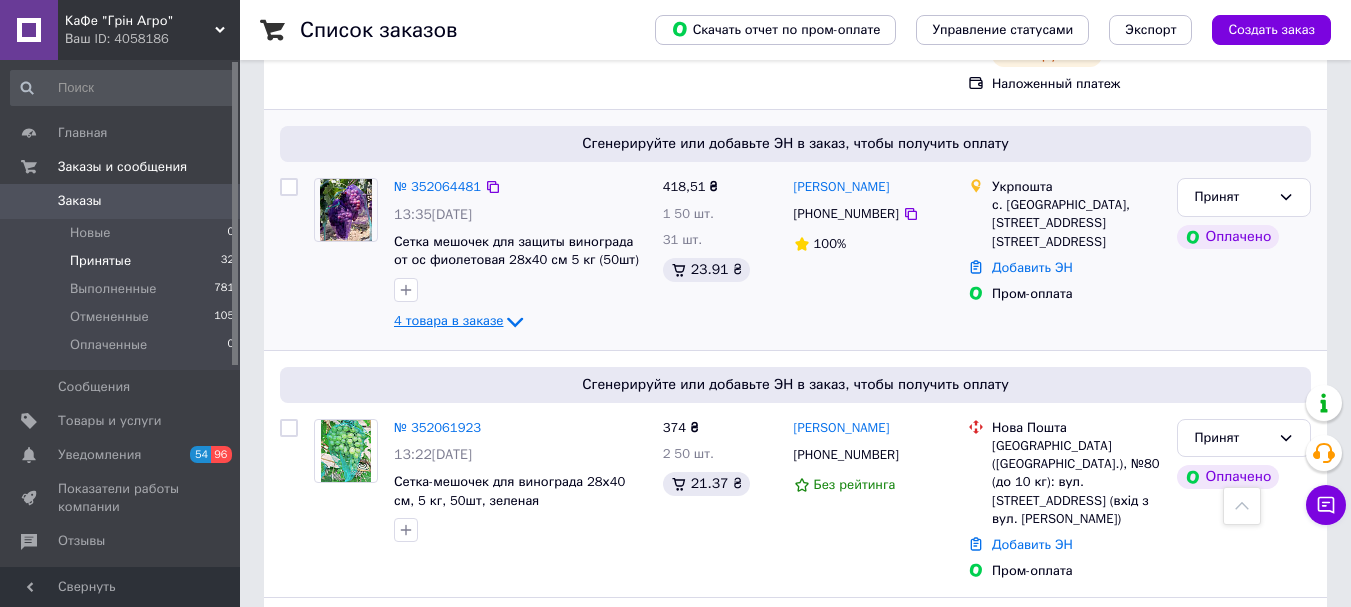 click 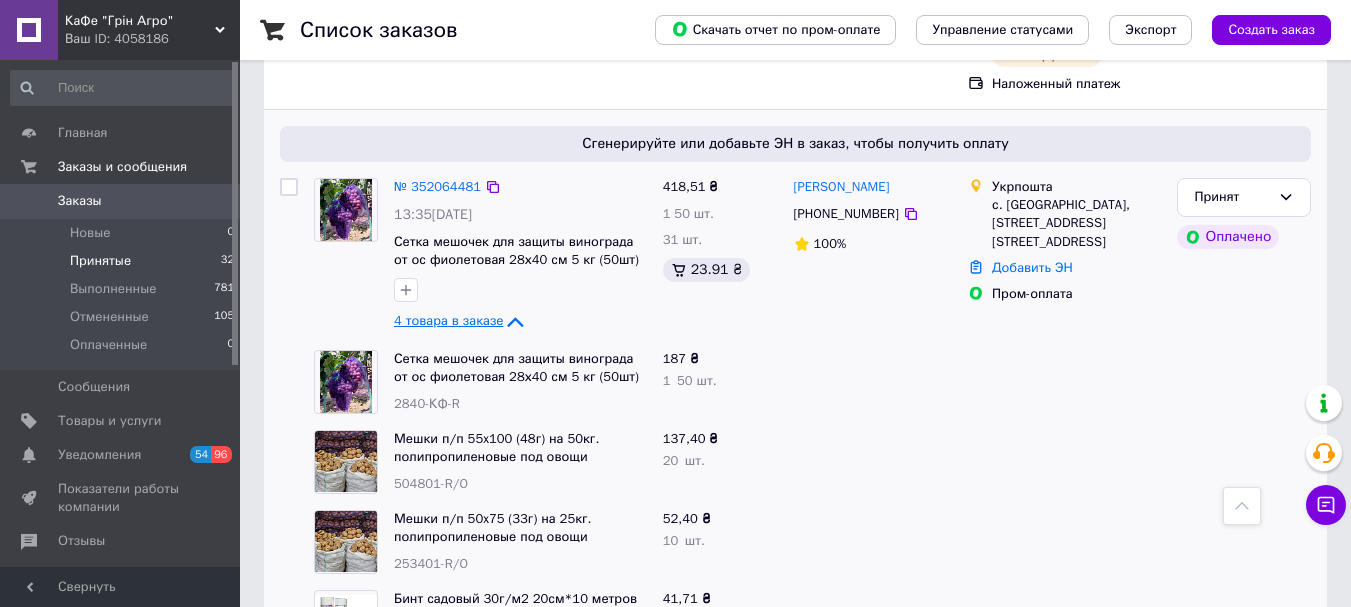 drag, startPoint x: 503, startPoint y: 298, endPoint x: 701, endPoint y: 301, distance: 198.02272 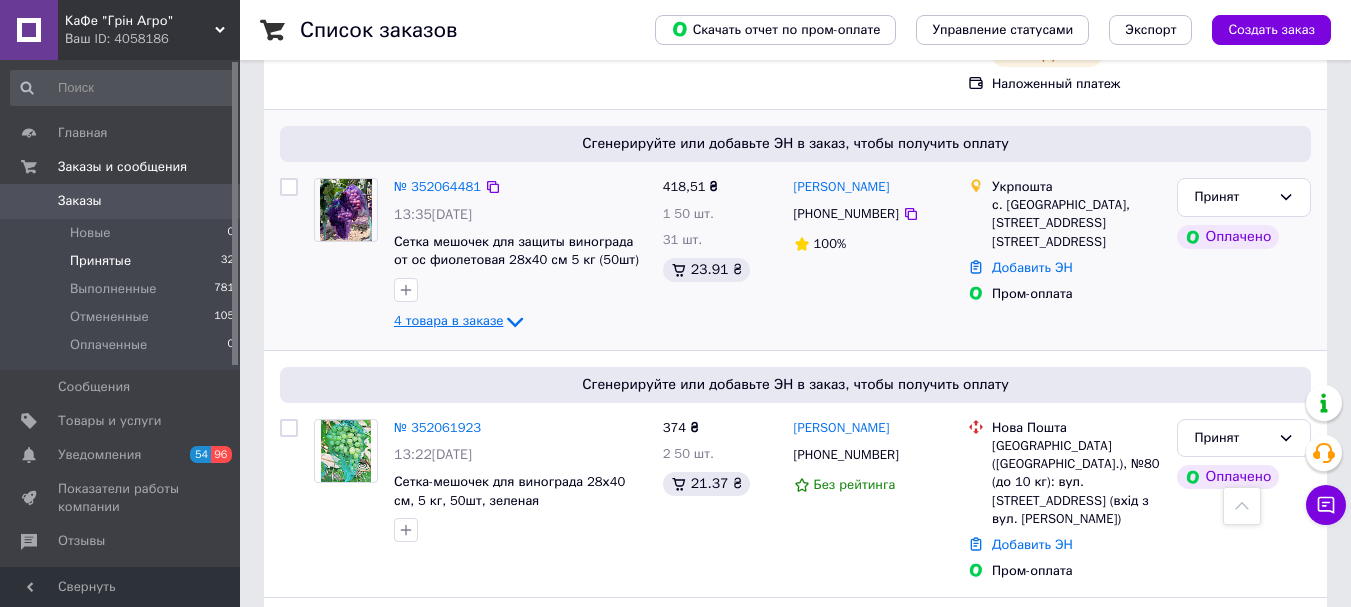 scroll, scrollTop: 0, scrollLeft: 0, axis: both 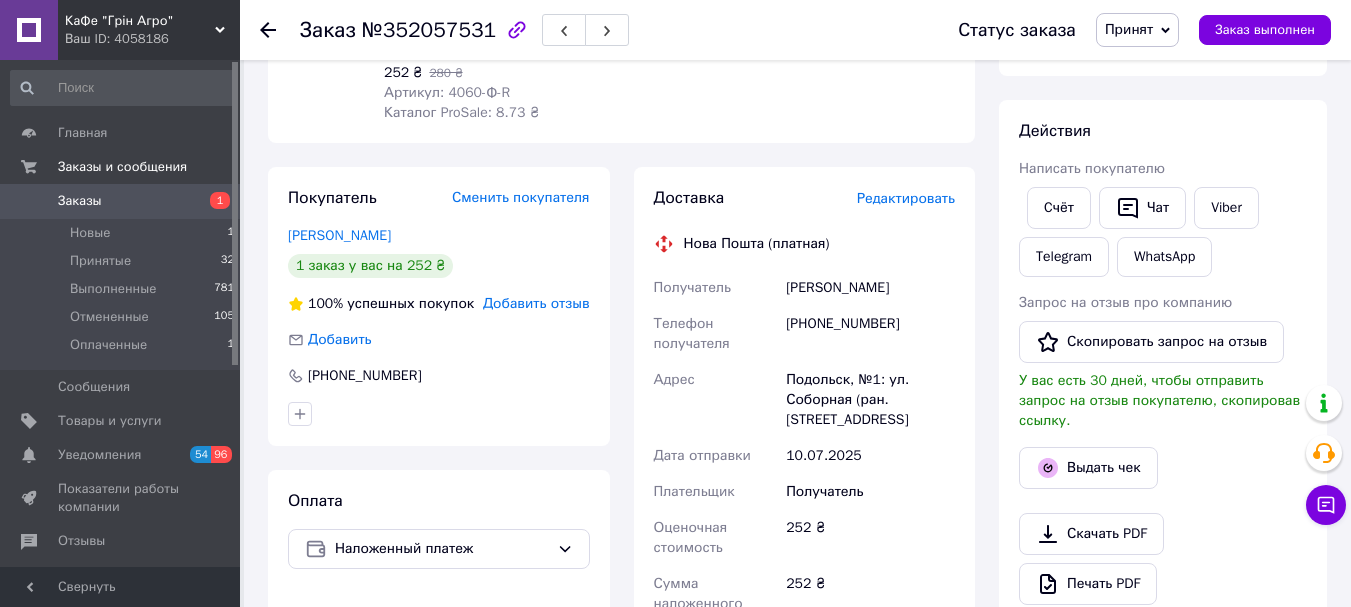click on "Редактировать" at bounding box center [906, 198] 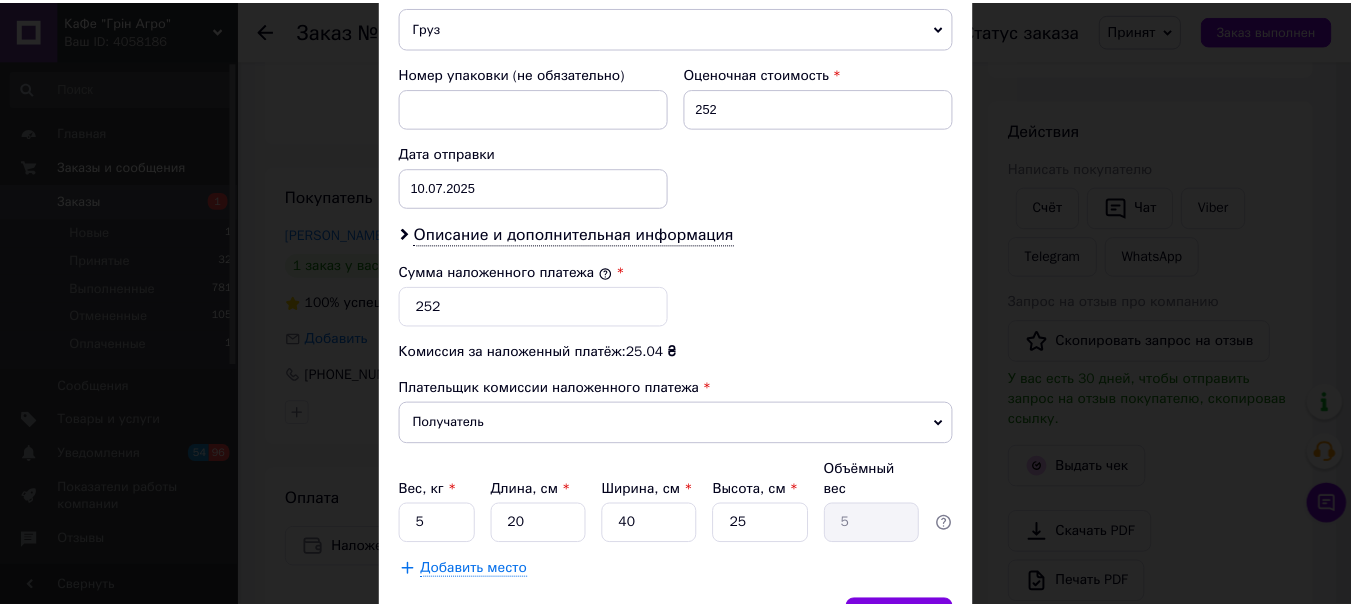 scroll, scrollTop: 919, scrollLeft: 0, axis: vertical 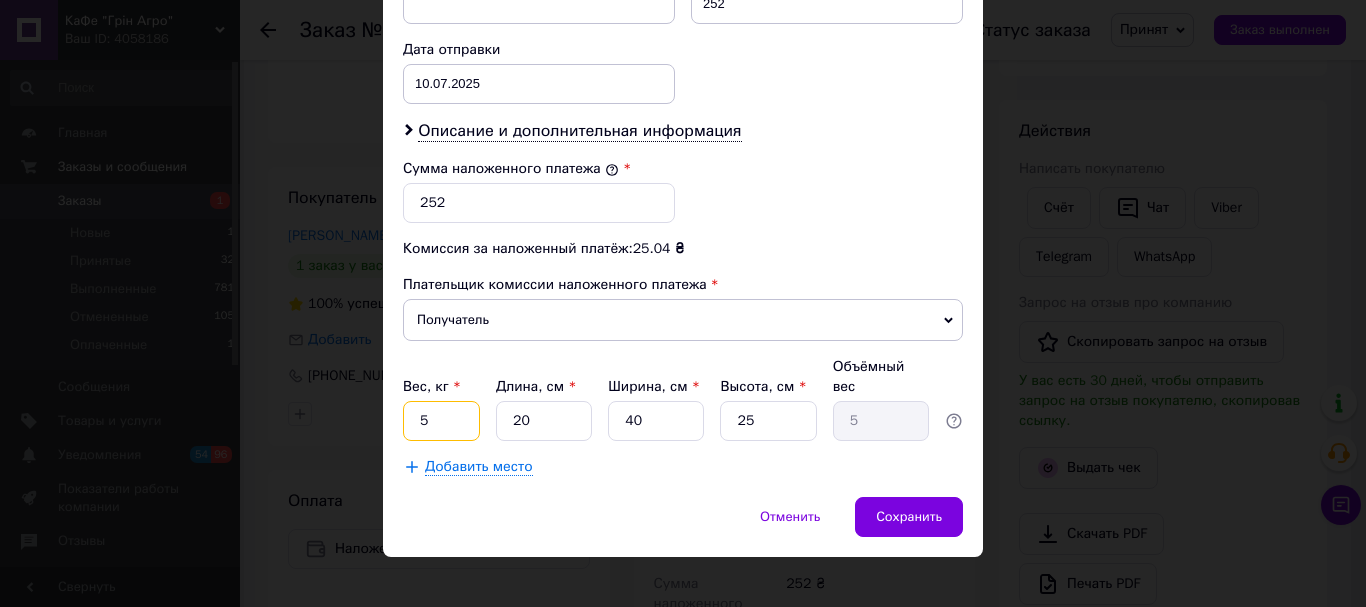 click on "5" at bounding box center (441, 421) 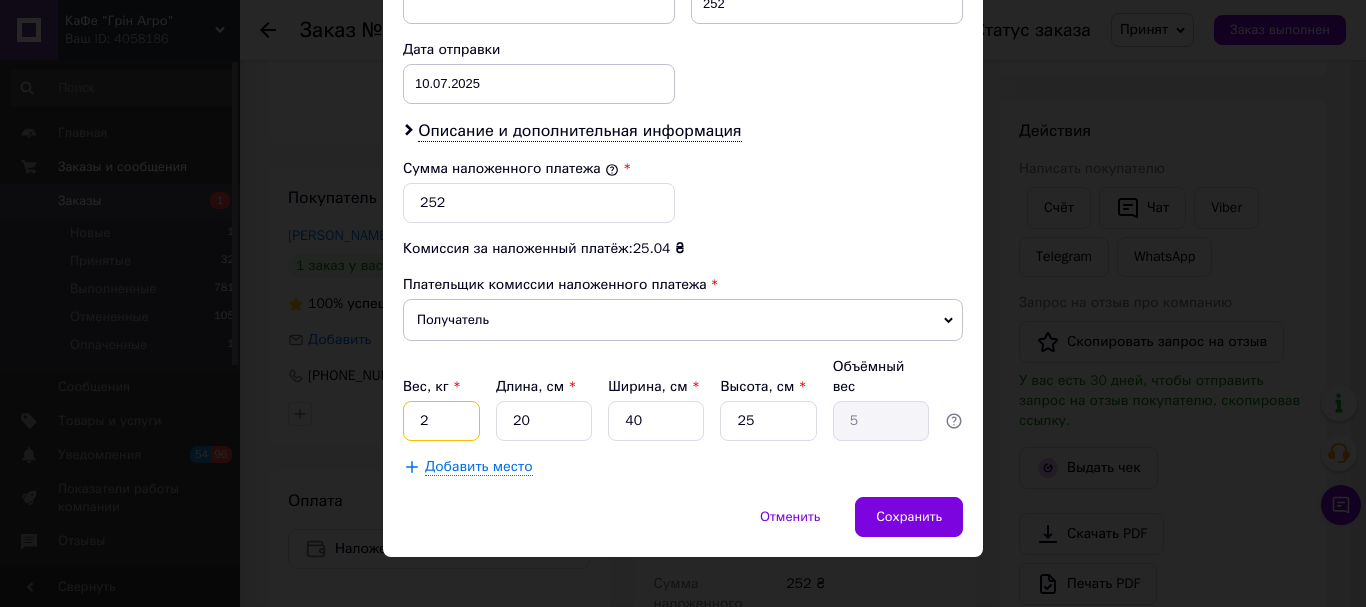type on "2" 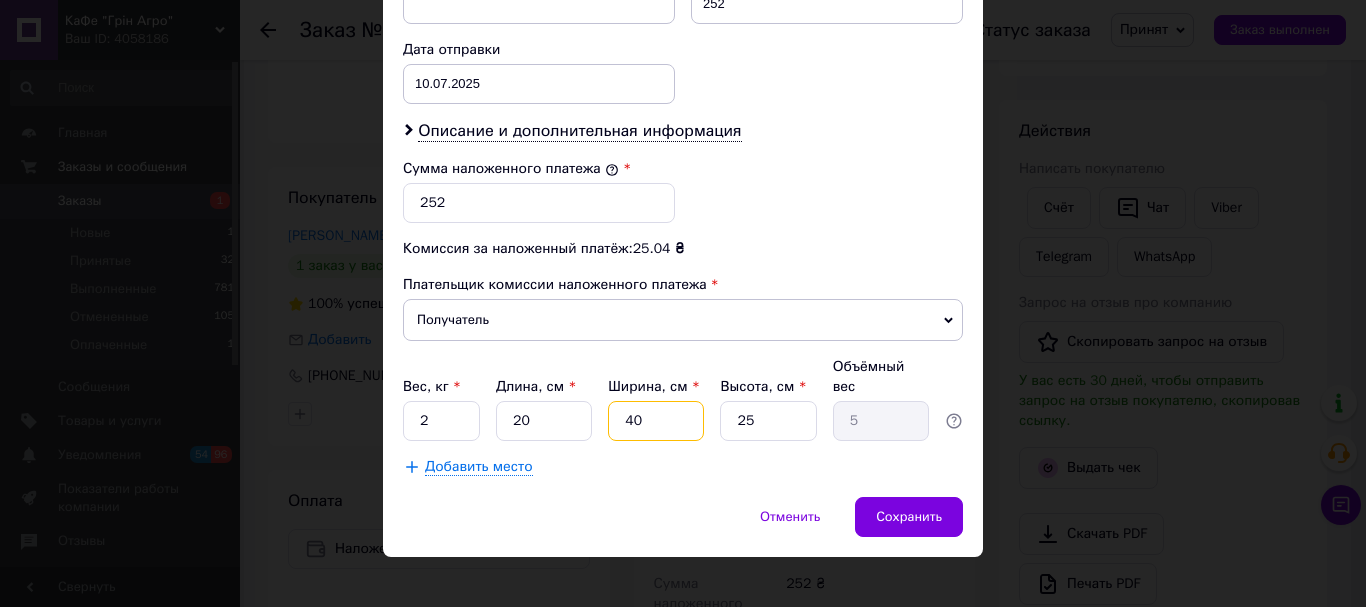 click on "40" at bounding box center [656, 421] 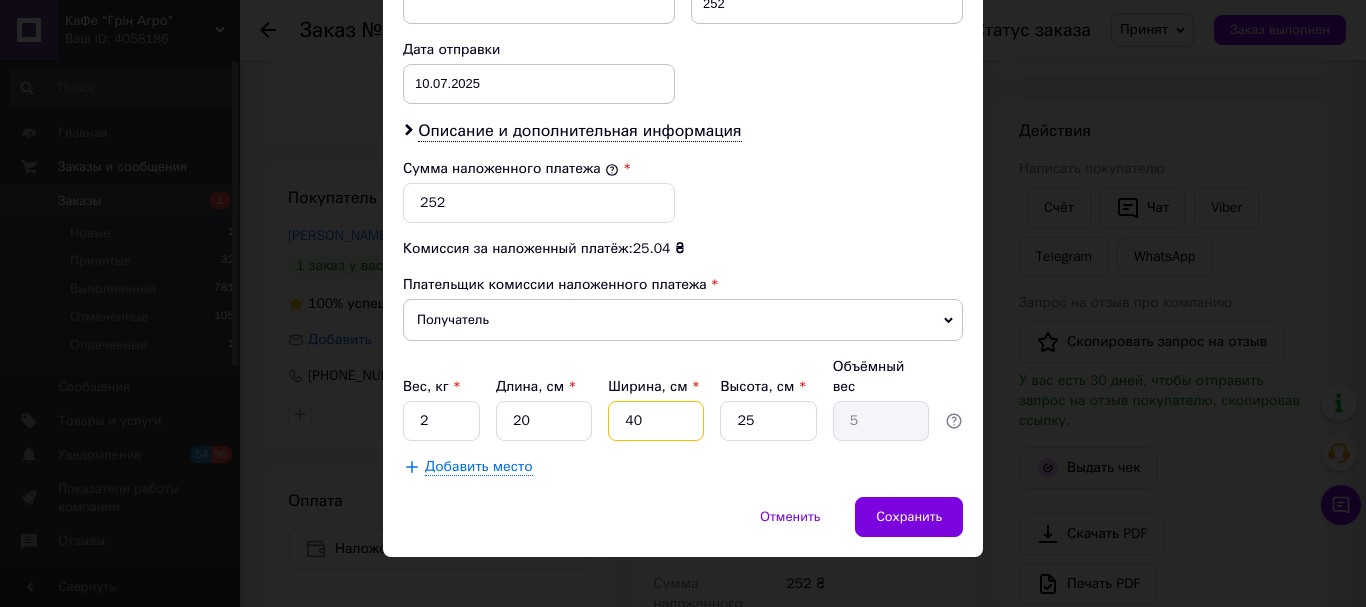 type on "0.5" 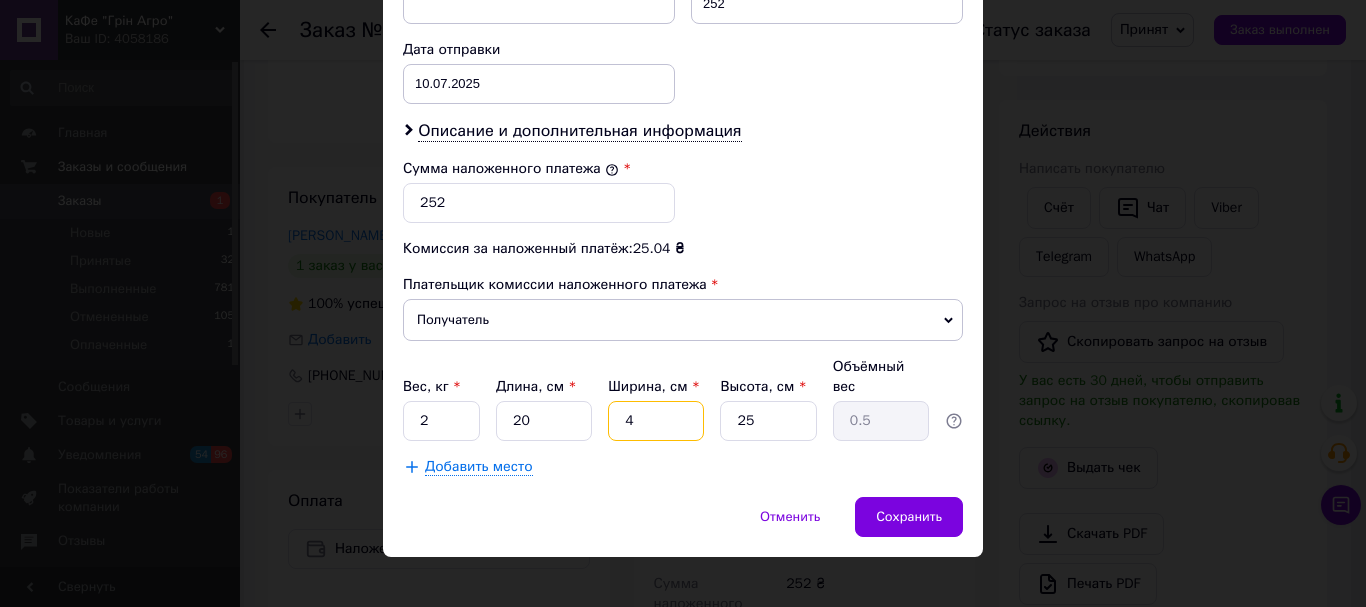 type 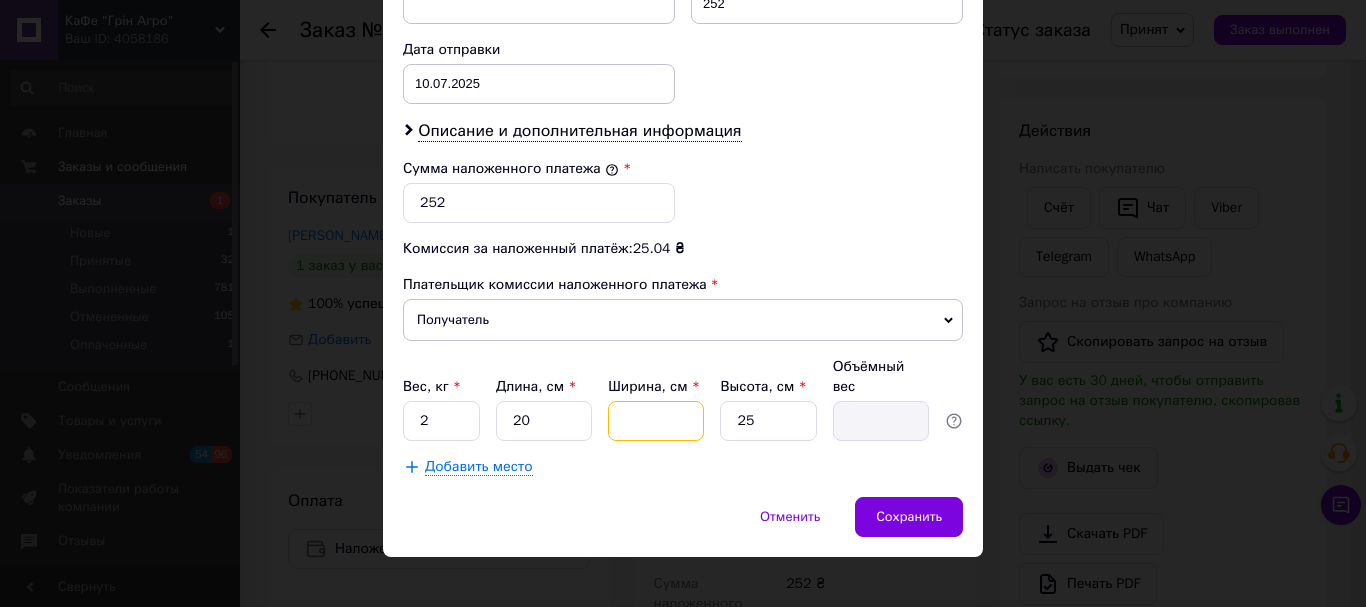 type on "2" 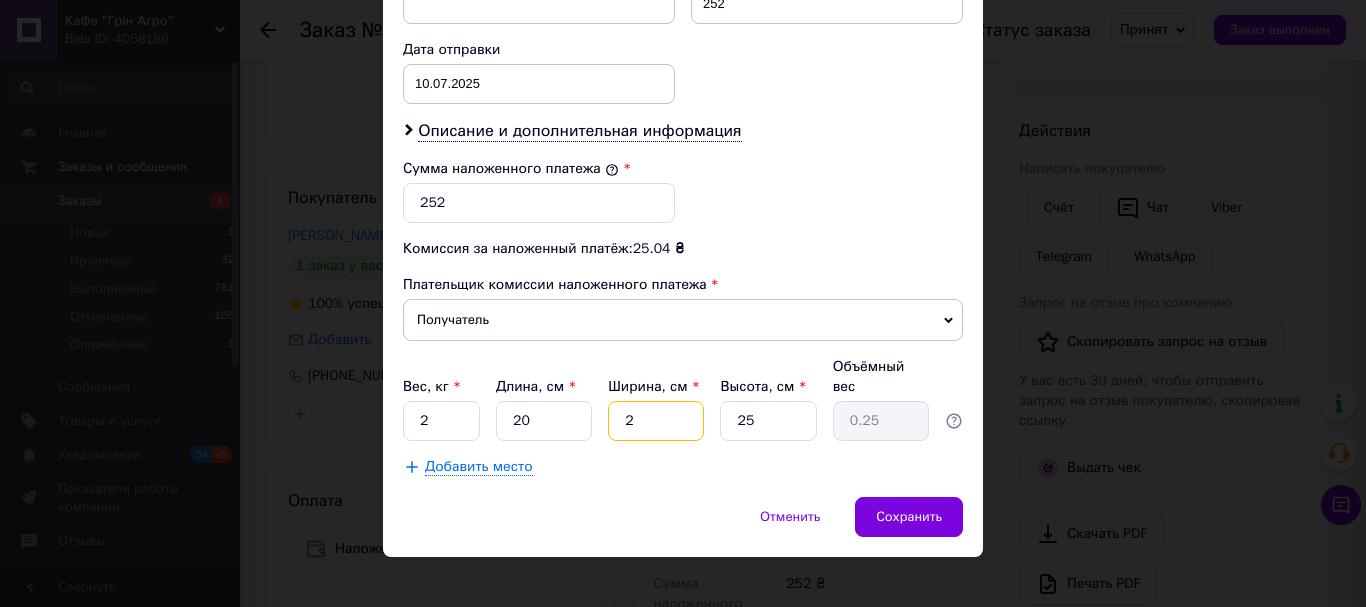 type on "20" 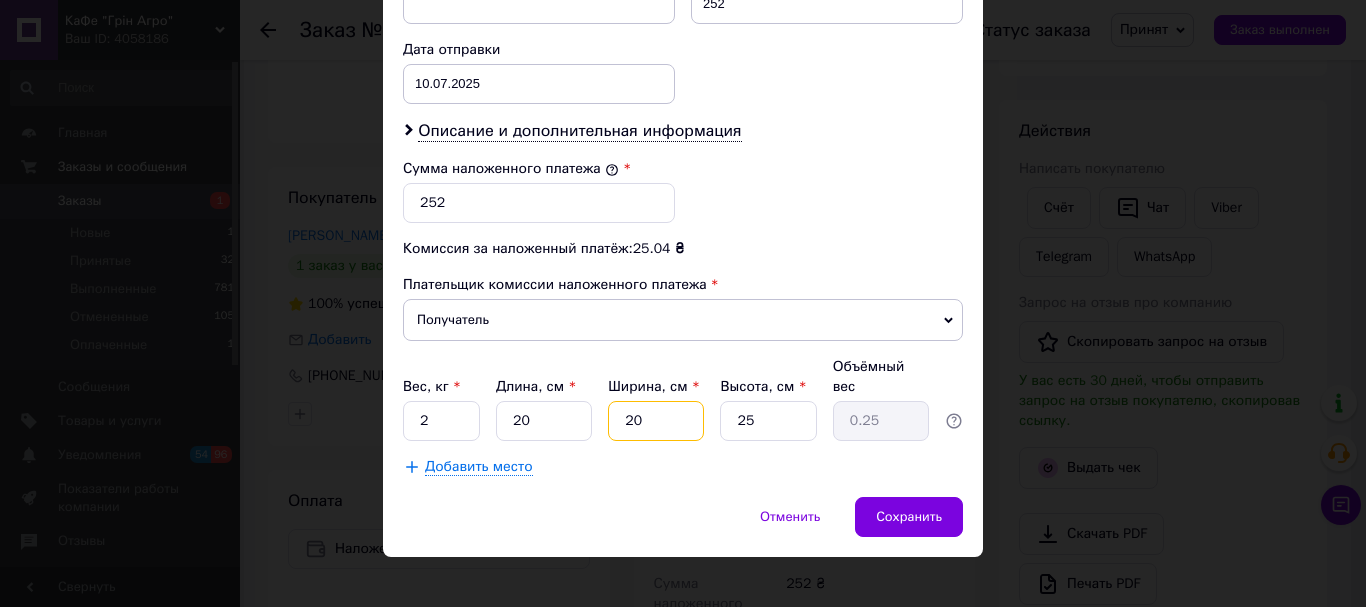 type on "2.5" 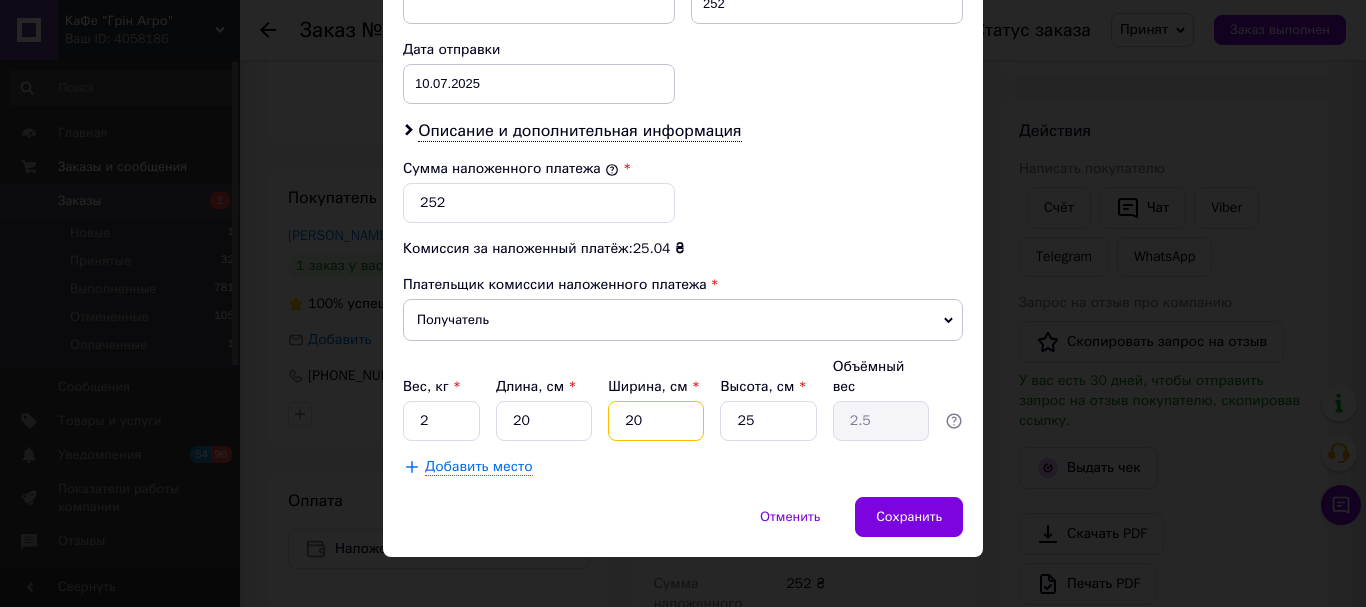 type on "20" 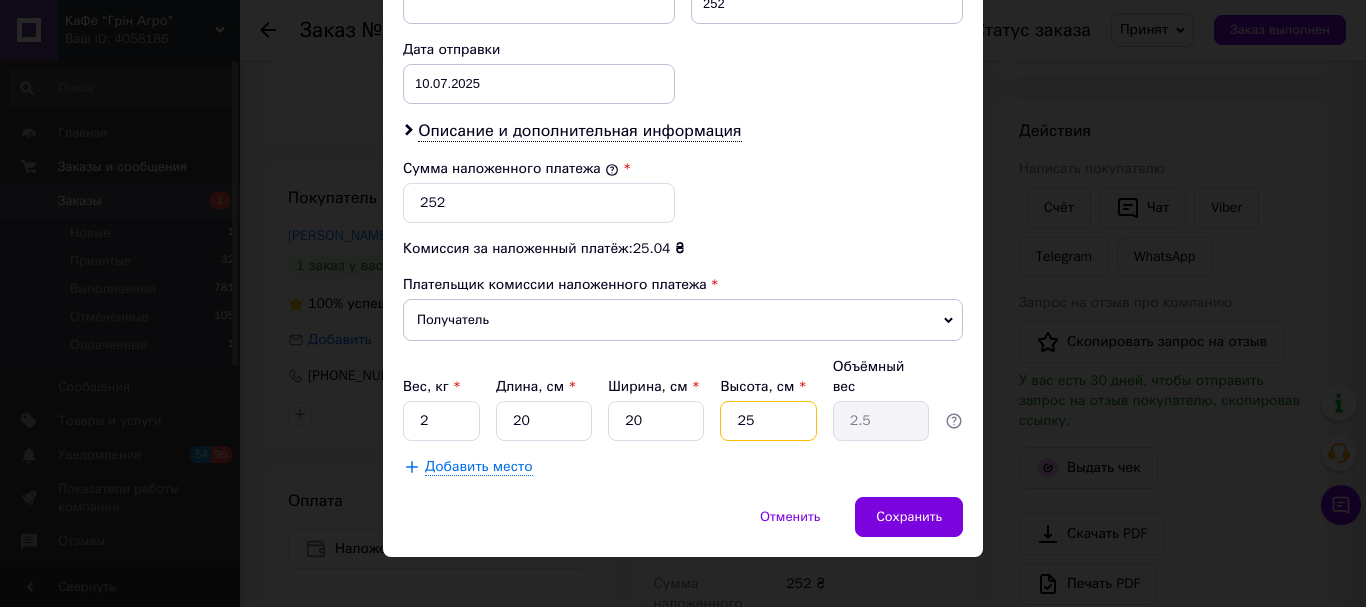 click on "25" at bounding box center (768, 421) 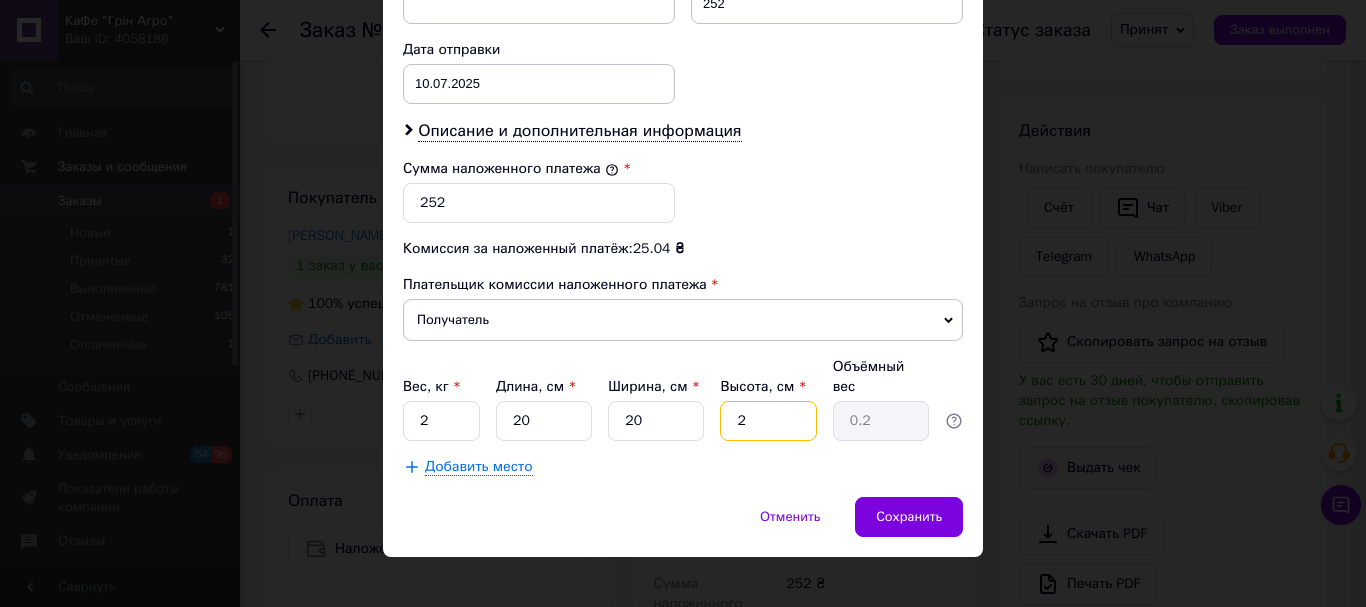 type on "20" 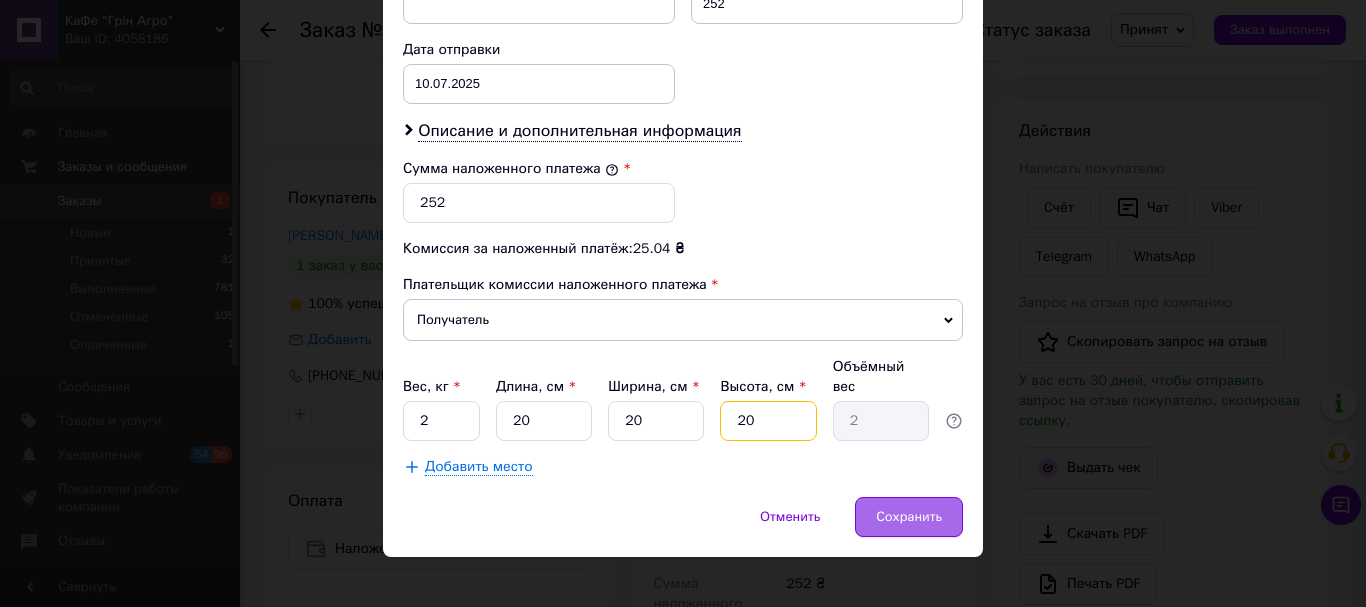 type on "20" 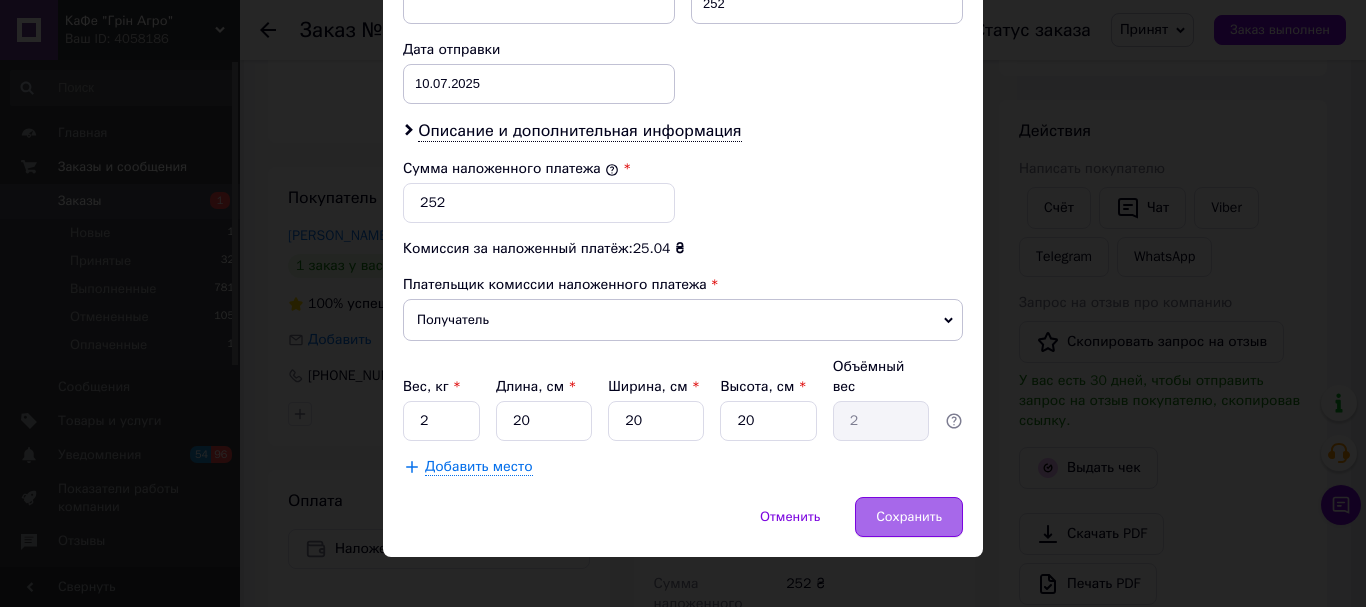 click on "Сохранить" at bounding box center (909, 517) 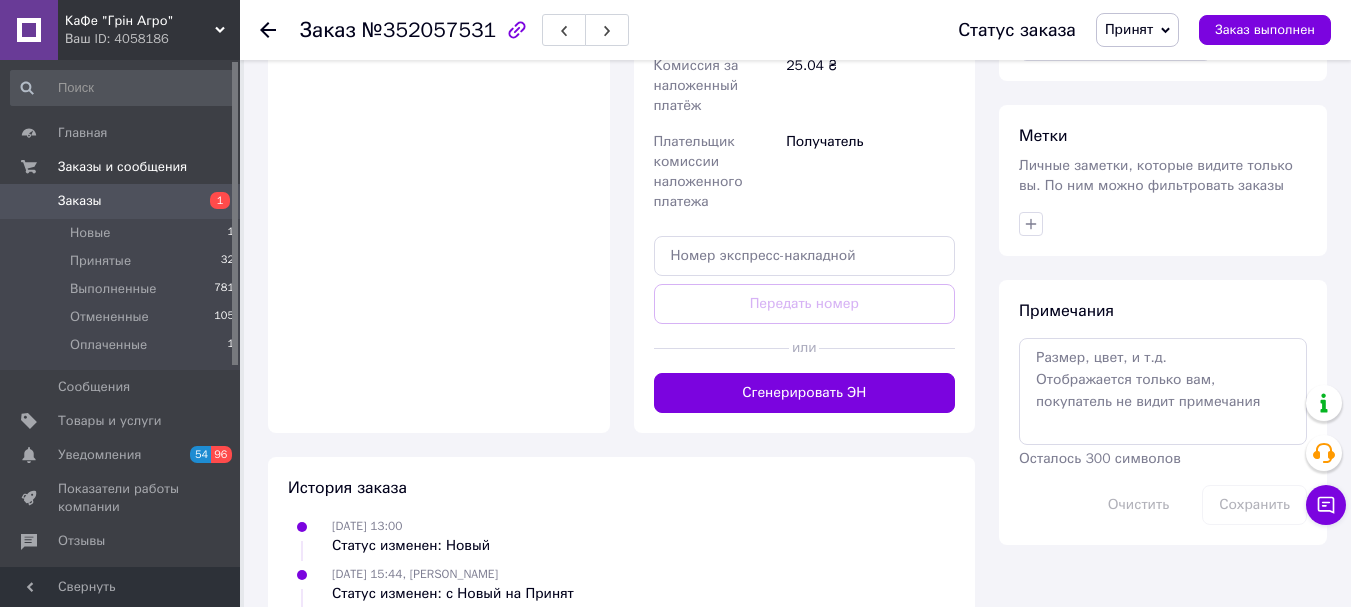 scroll, scrollTop: 900, scrollLeft: 0, axis: vertical 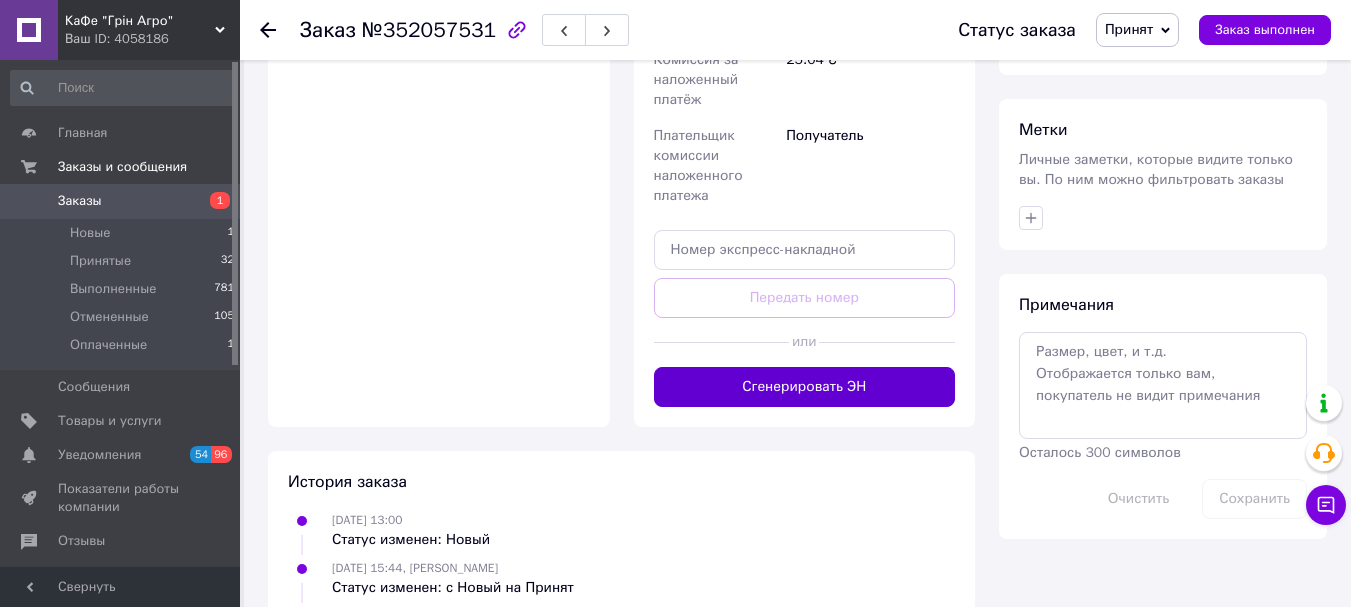 click on "Сгенерировать ЭН" at bounding box center [805, 387] 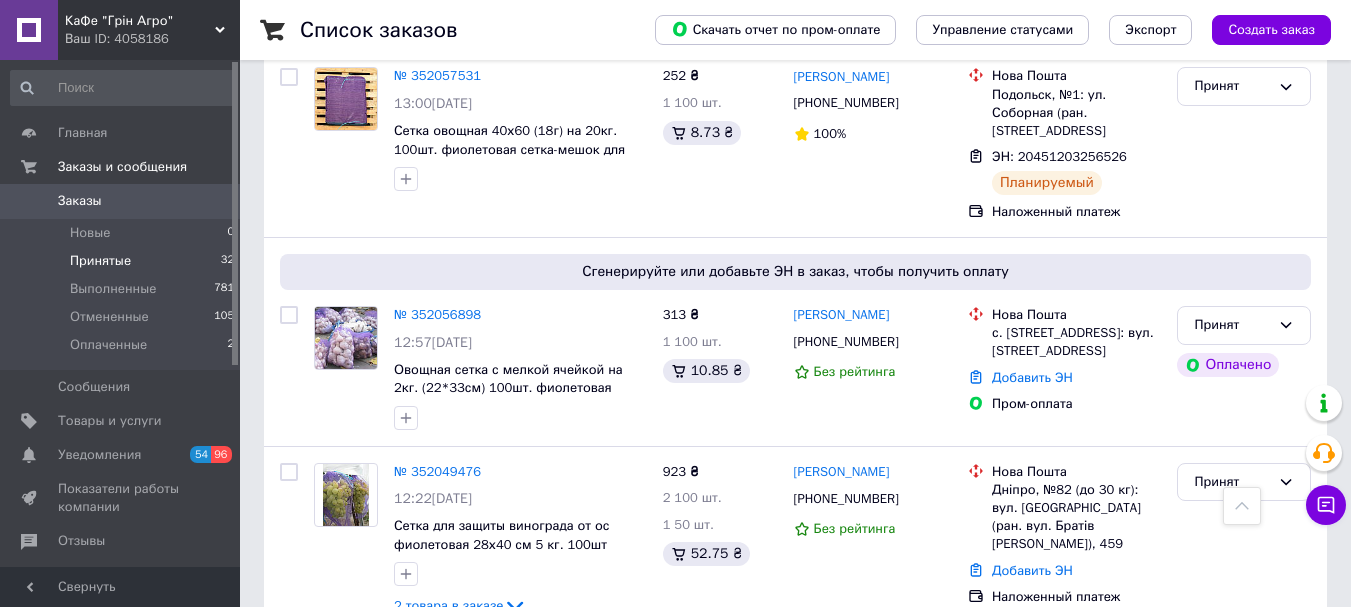 scroll, scrollTop: 1000, scrollLeft: 0, axis: vertical 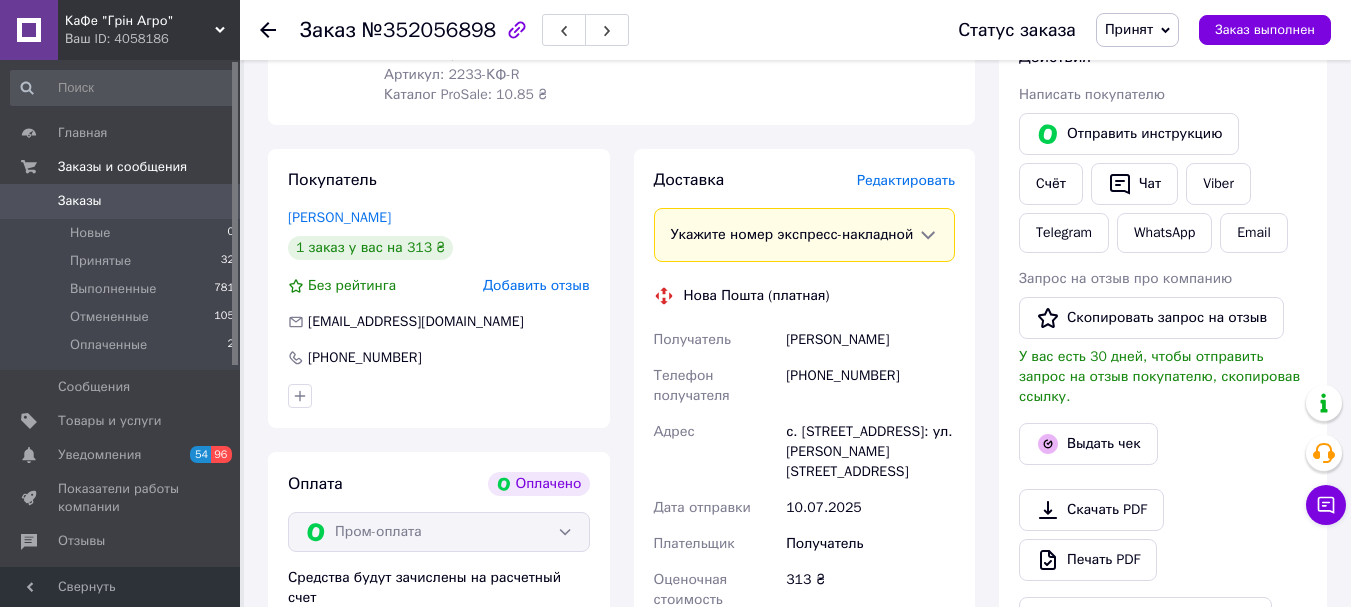 click on "Редактировать" at bounding box center (906, 180) 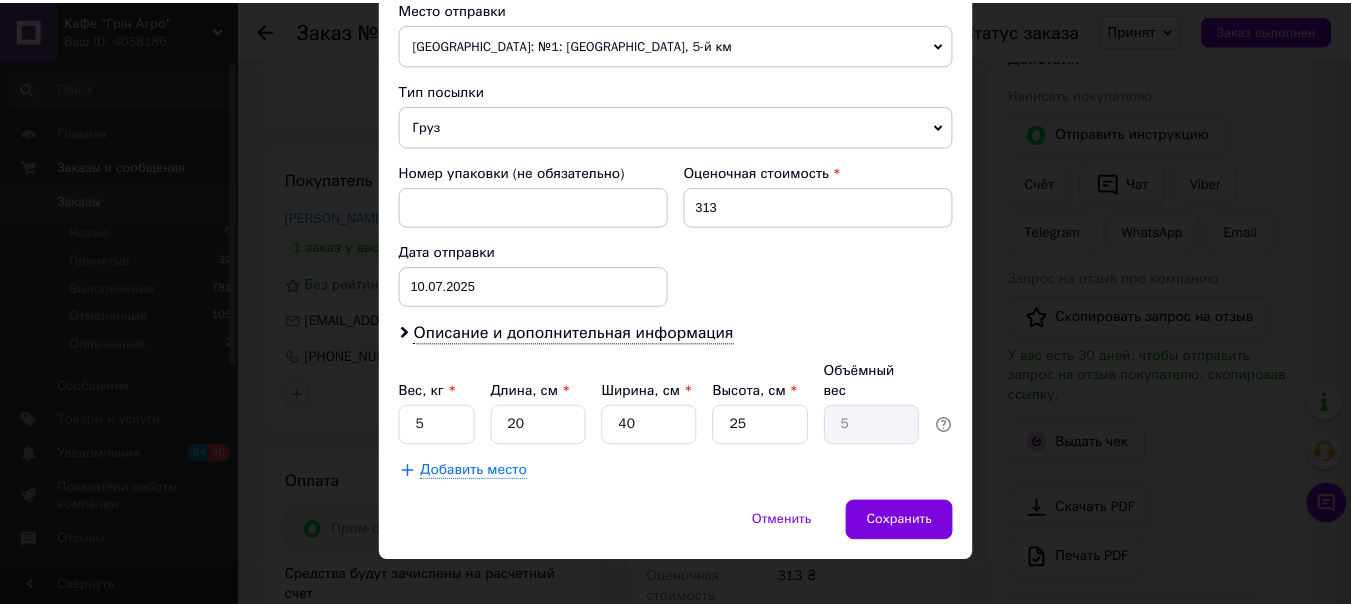 scroll, scrollTop: 721, scrollLeft: 0, axis: vertical 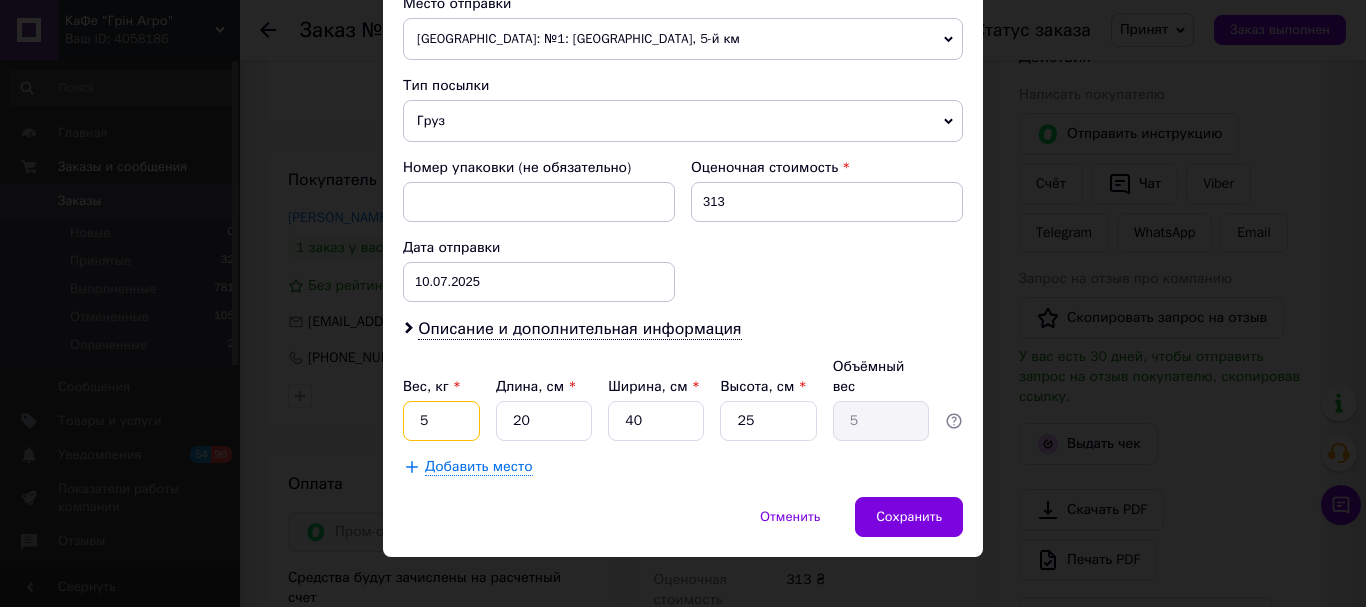 click on "5" at bounding box center (441, 421) 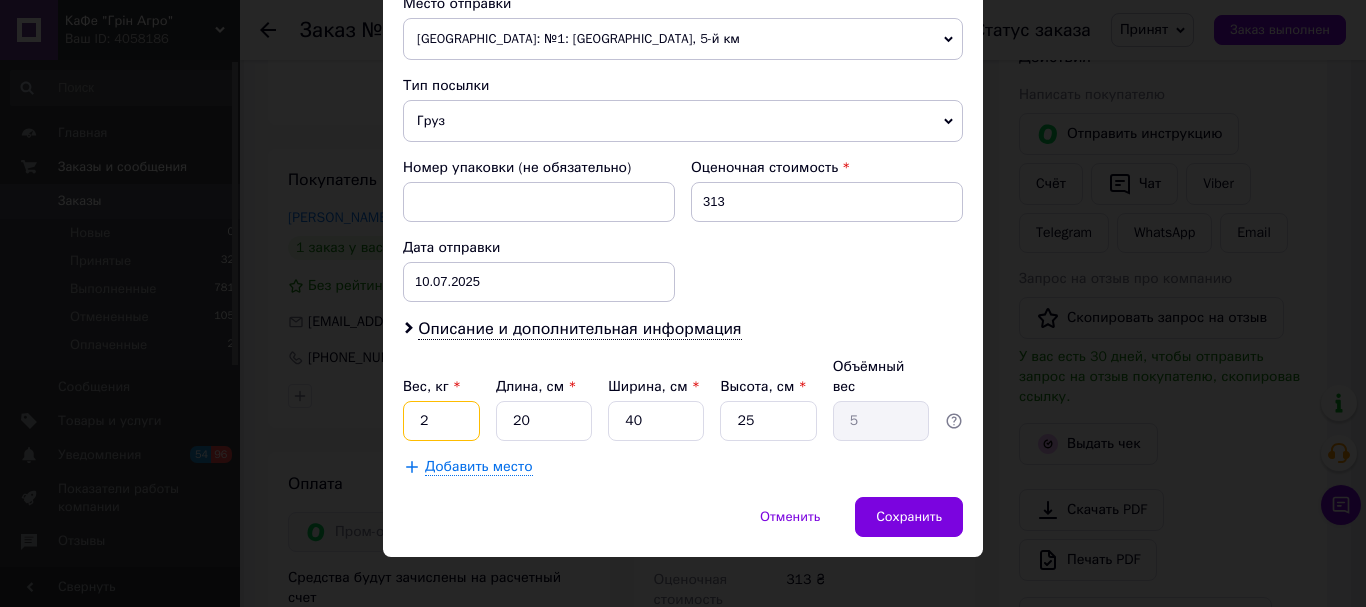 type on "2" 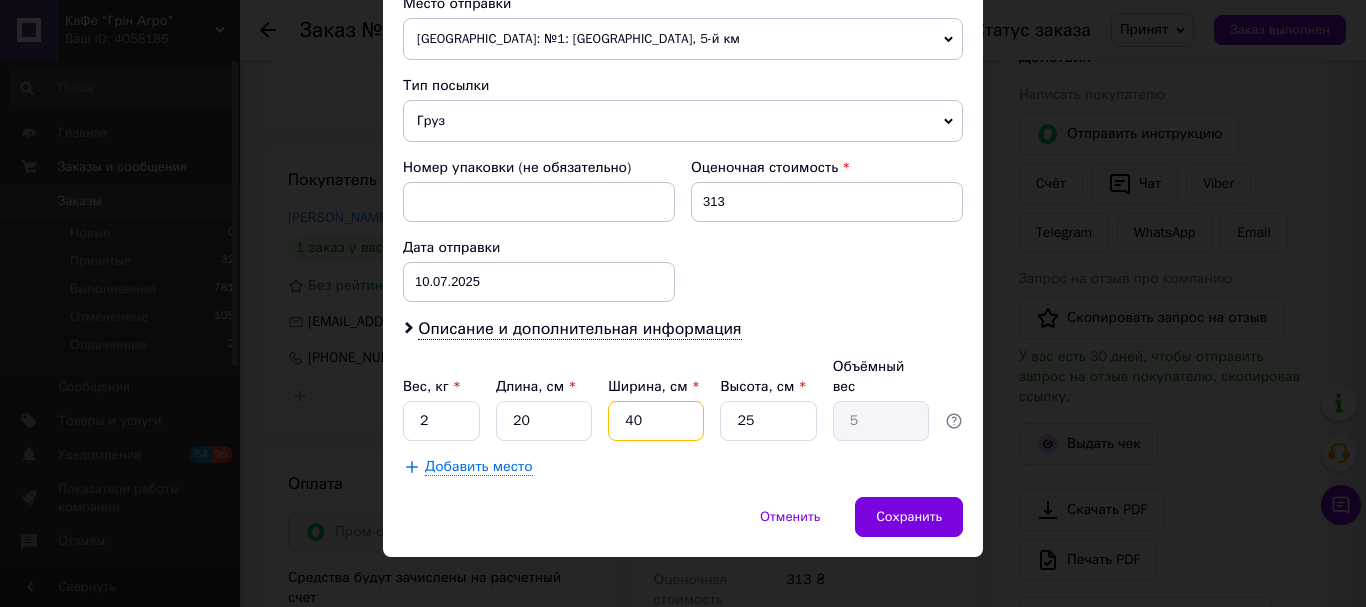 click on "40" at bounding box center [656, 421] 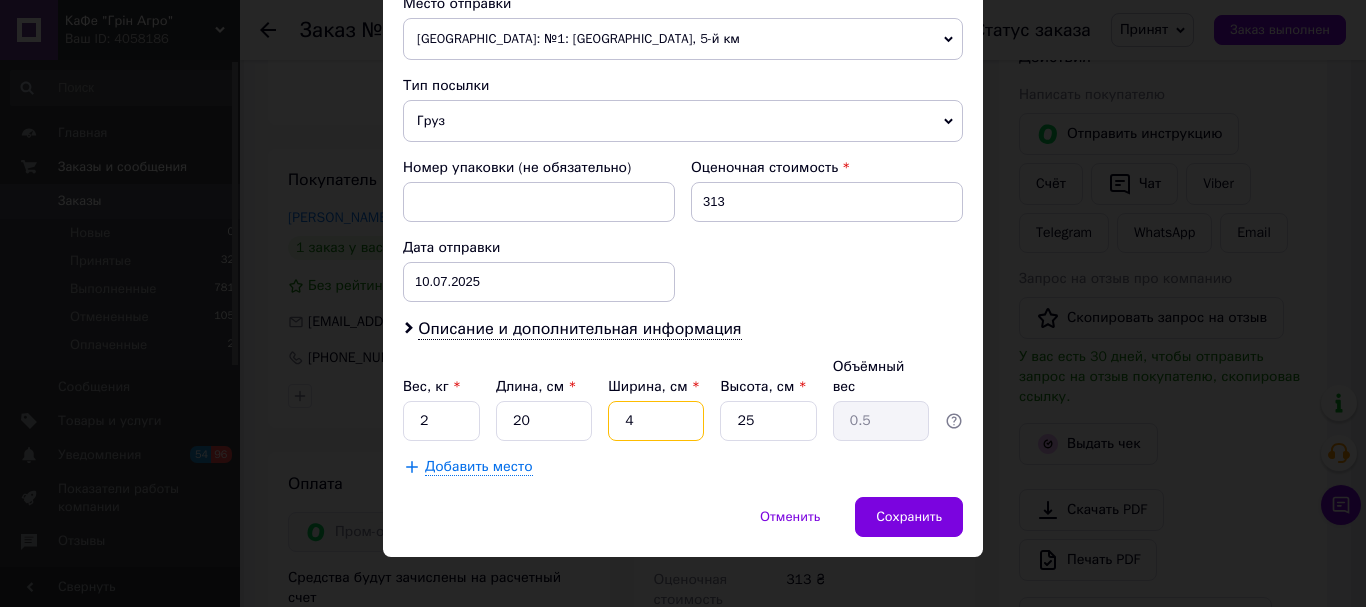 type 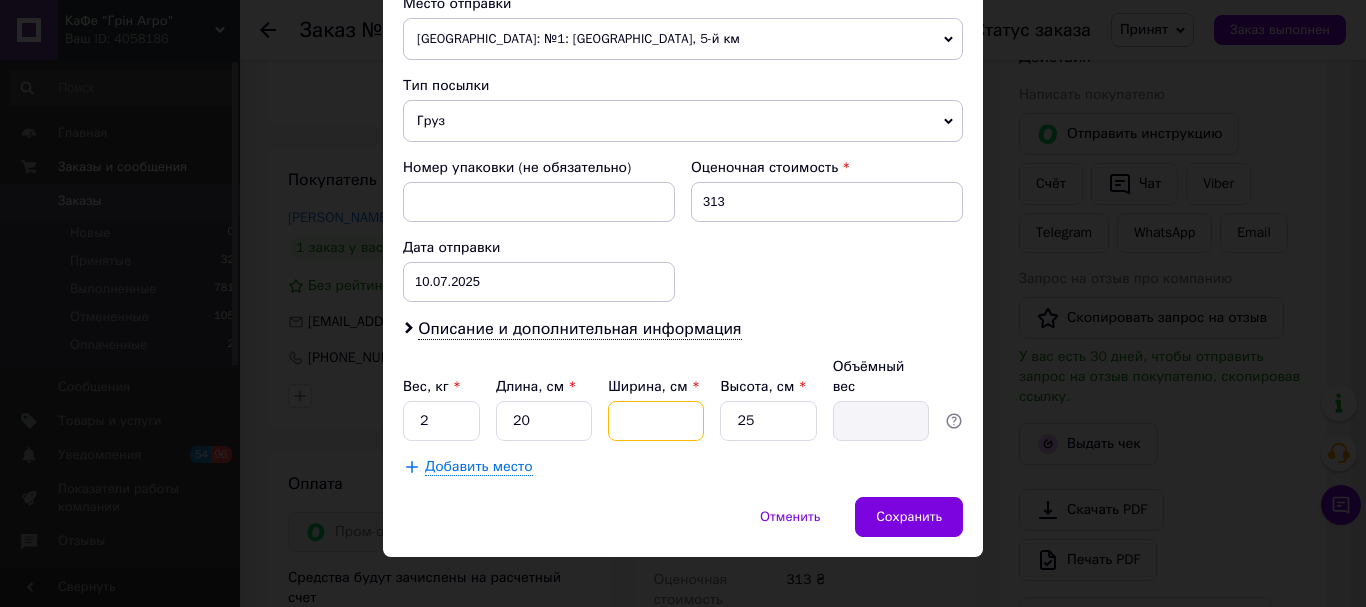 type on "2" 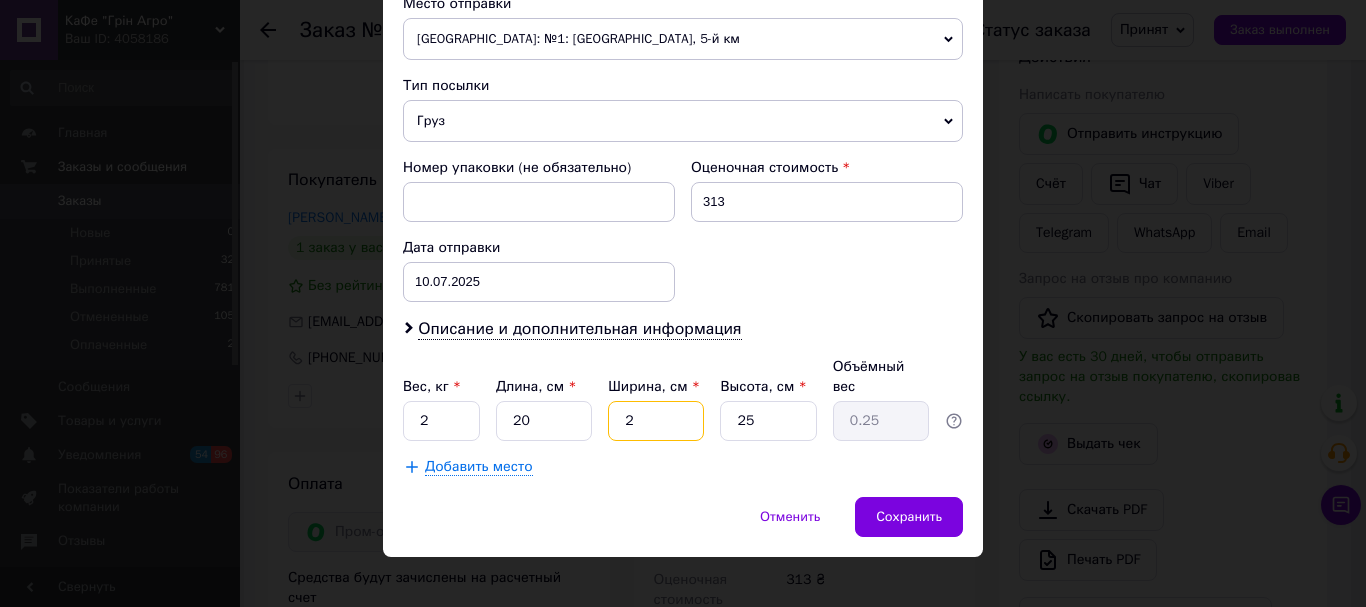 type on "20" 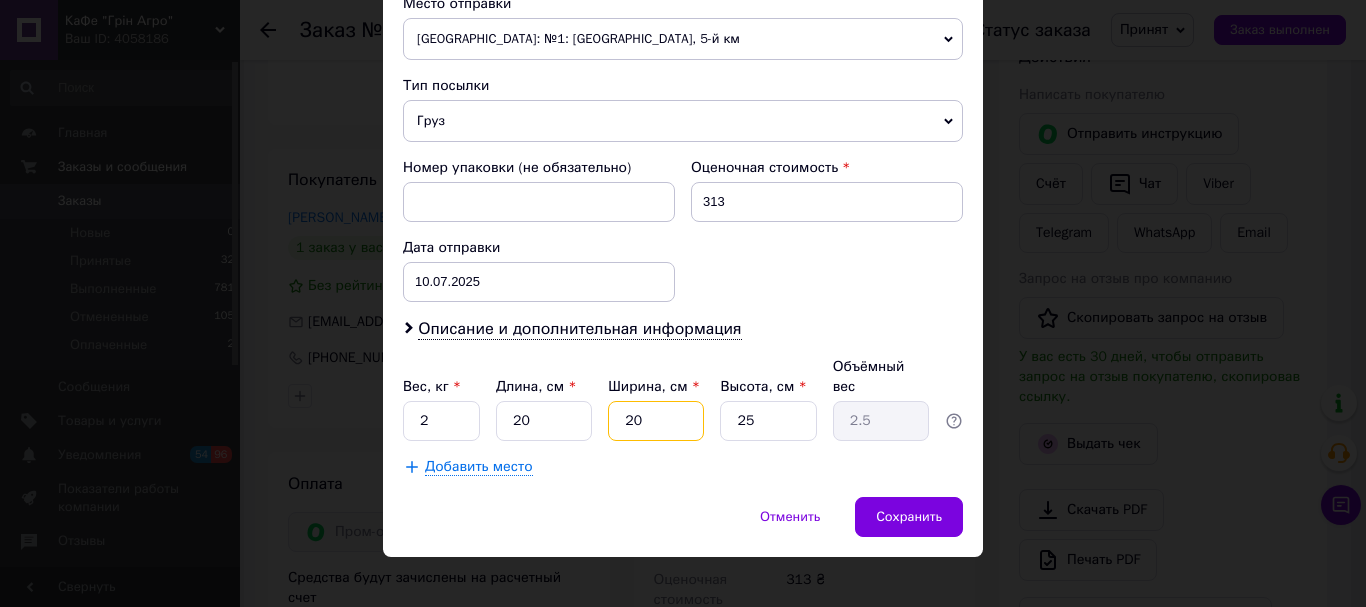 type on "20" 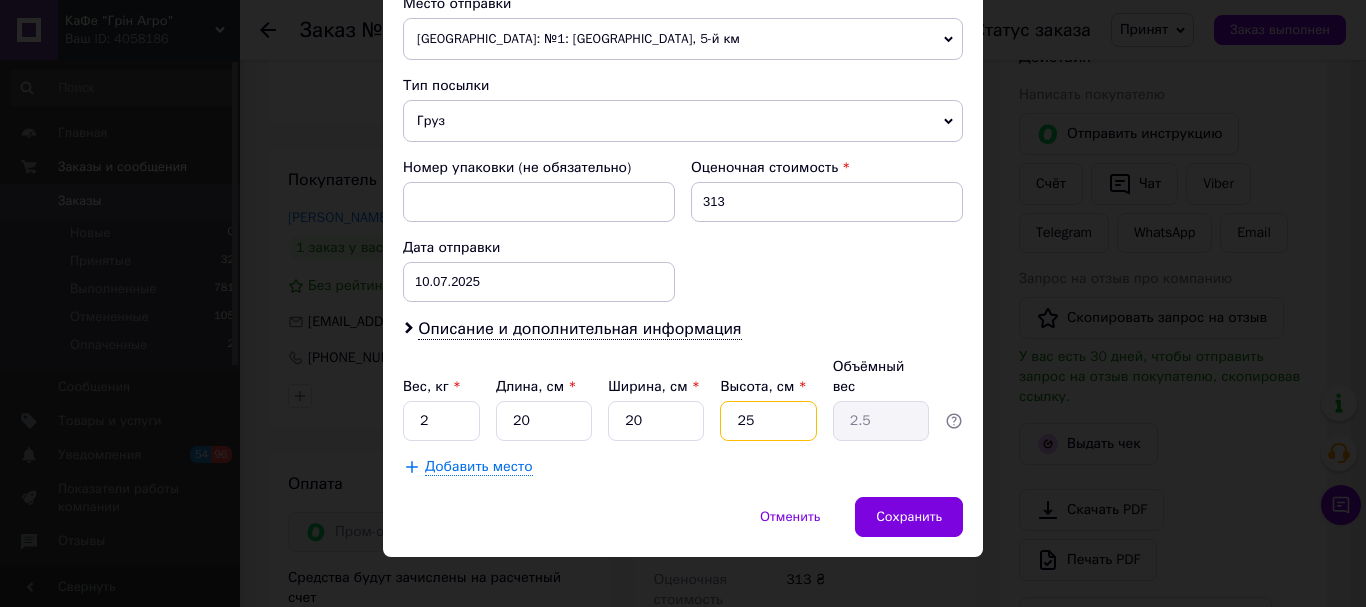 click on "25" at bounding box center (768, 421) 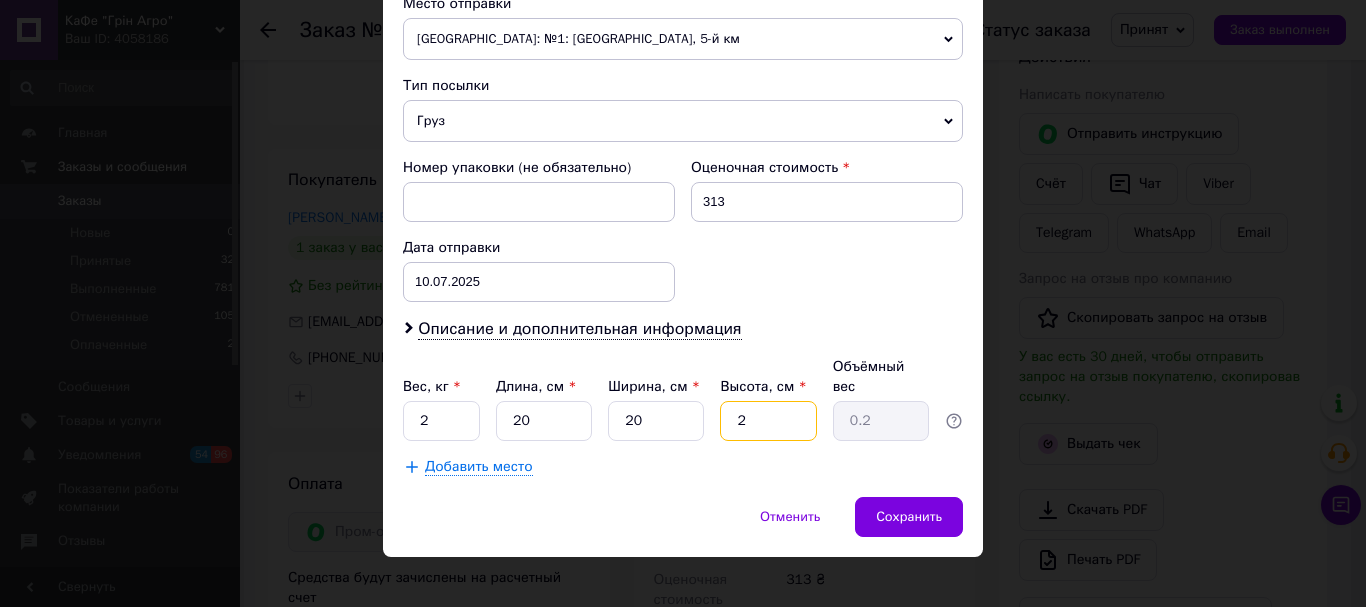 type on "20" 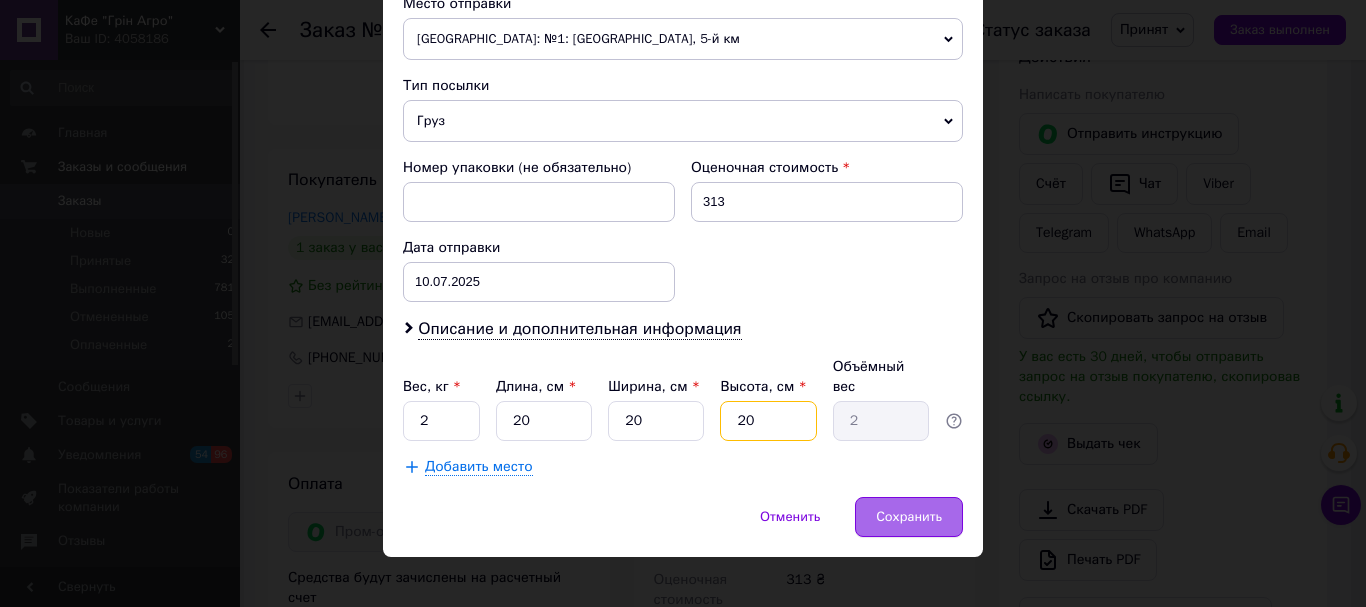type on "20" 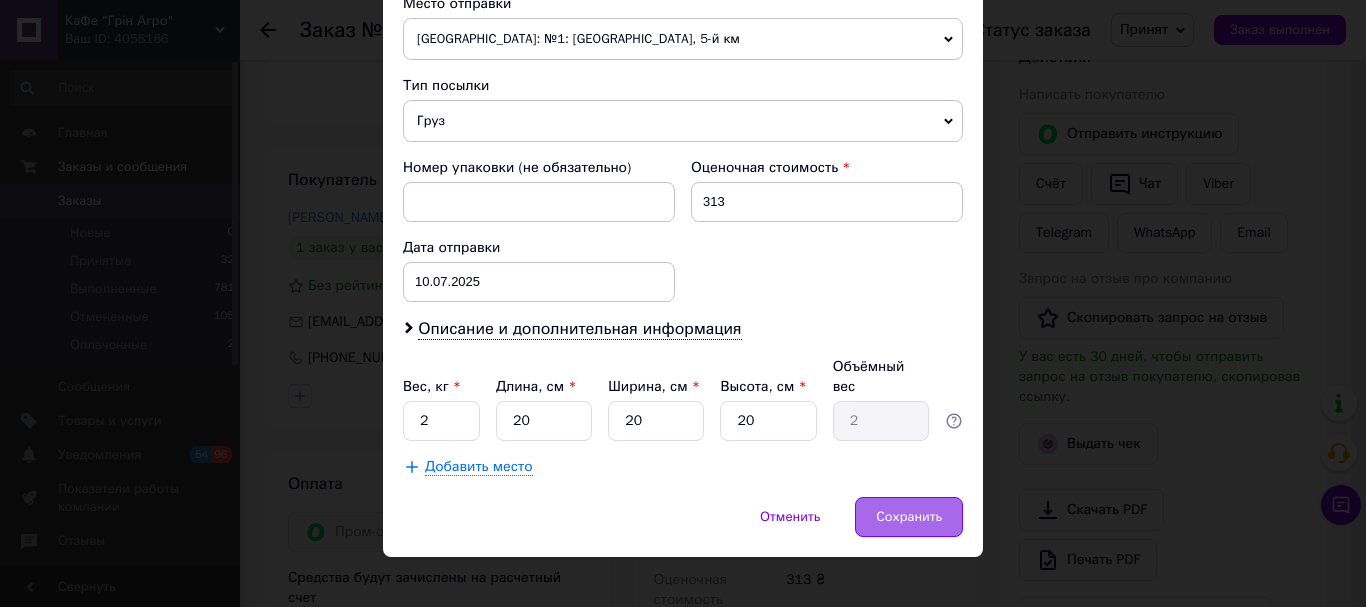 click on "Сохранить" at bounding box center [909, 517] 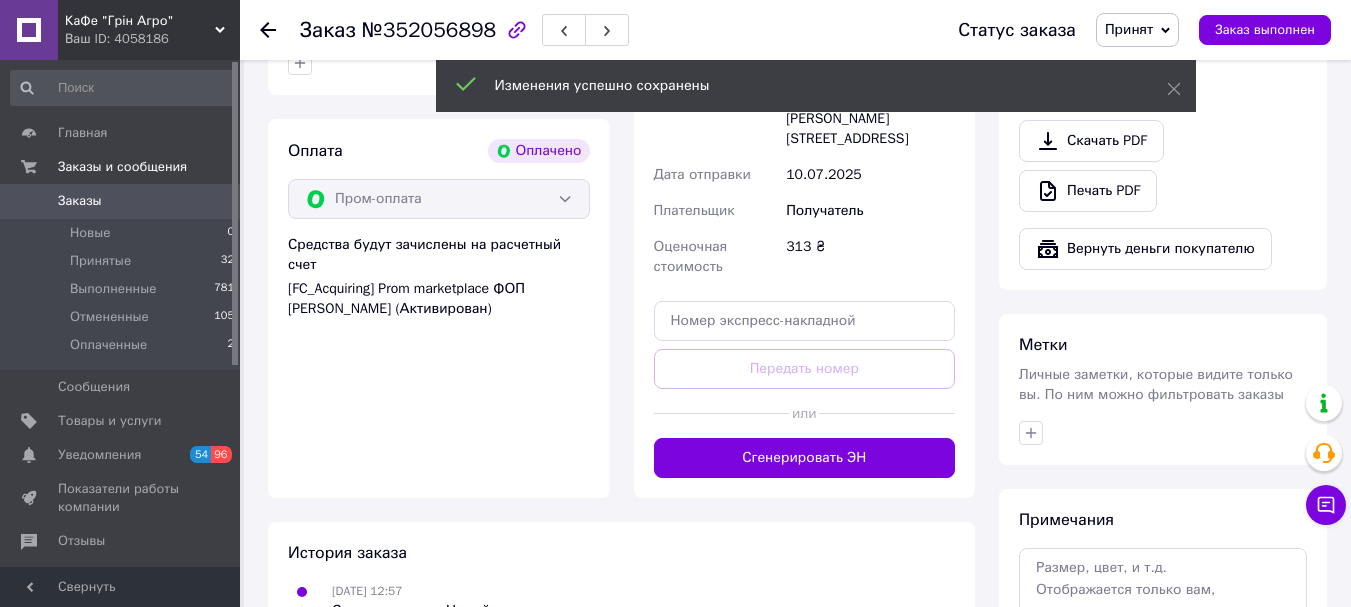 scroll, scrollTop: 900, scrollLeft: 0, axis: vertical 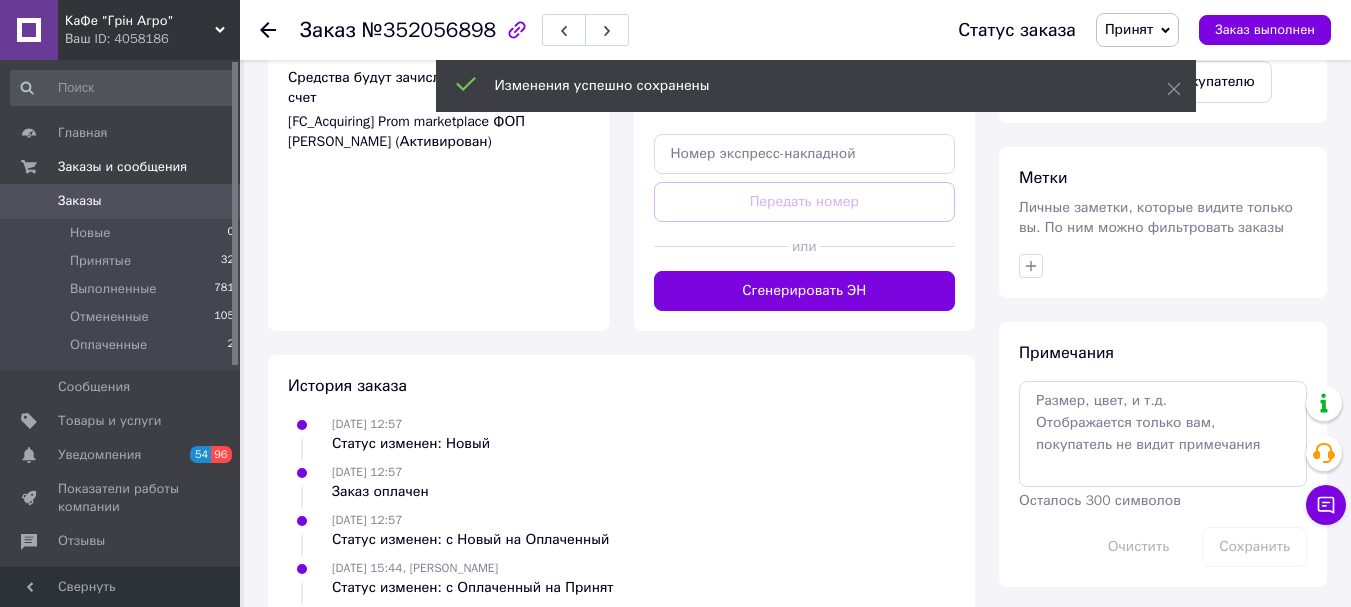 click on "Сгенерировать ЭН" at bounding box center [805, 291] 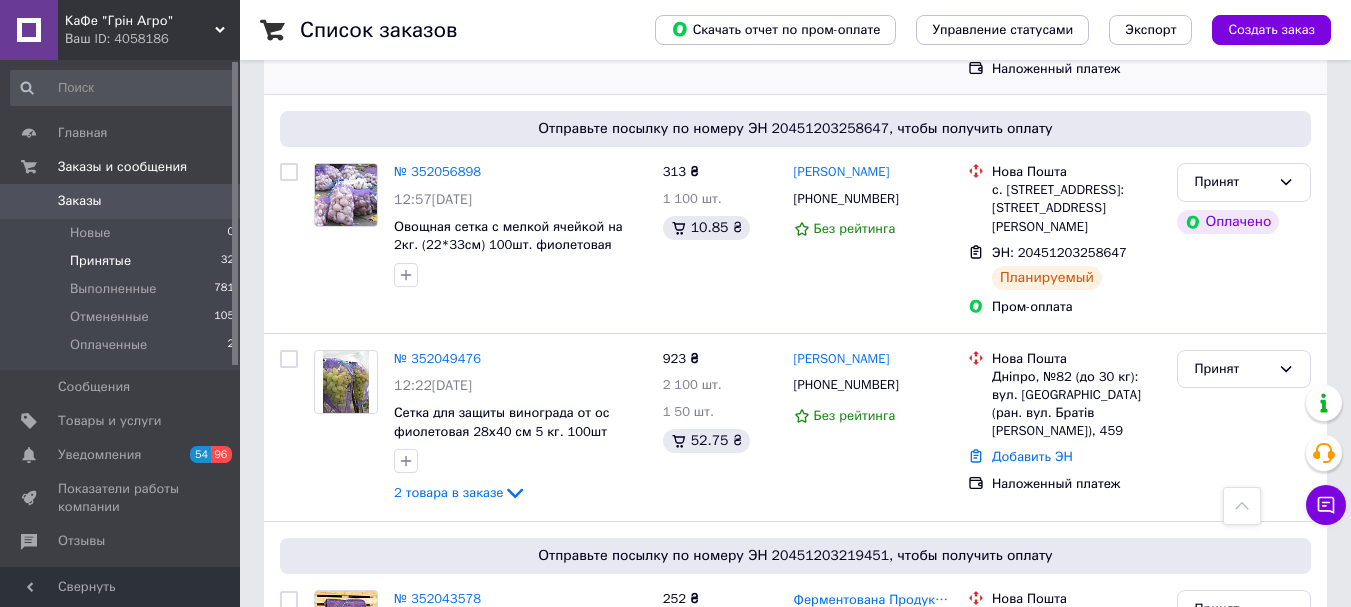 scroll, scrollTop: 1100, scrollLeft: 0, axis: vertical 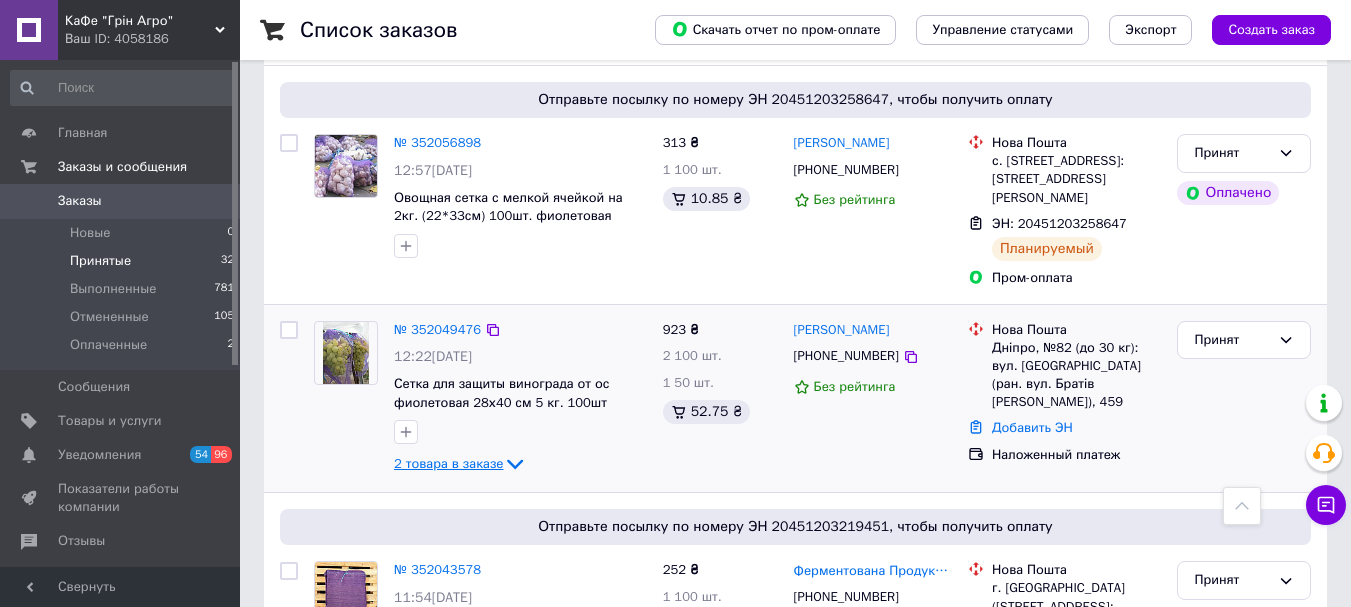 click 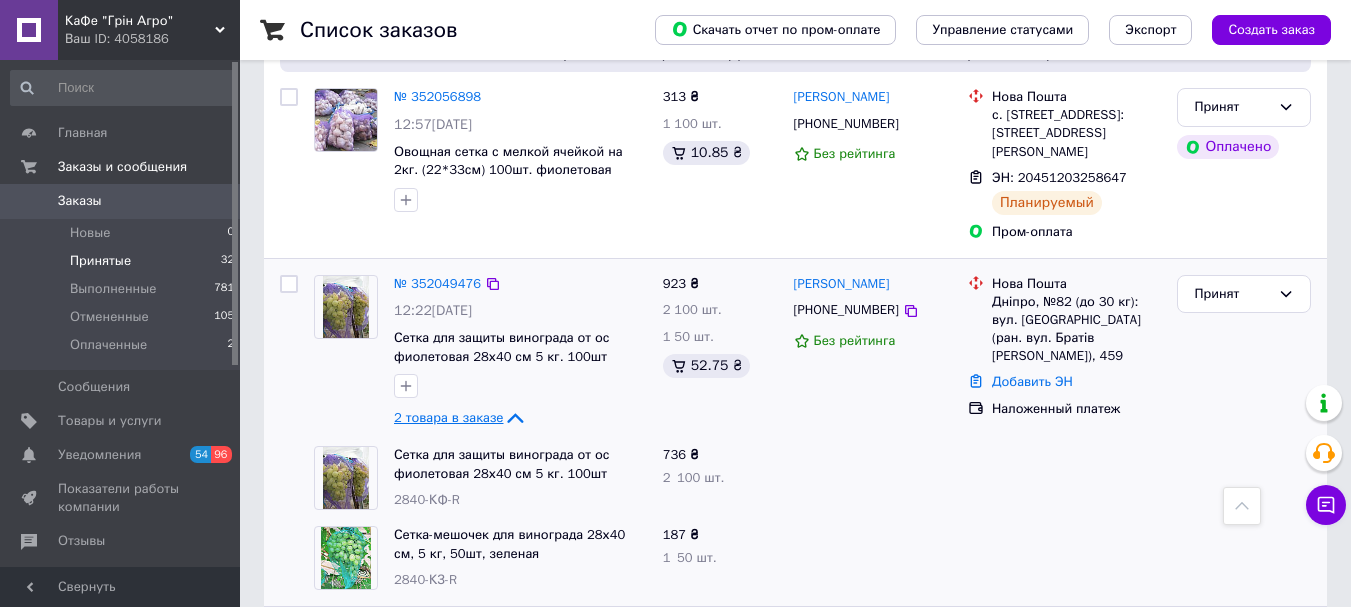scroll, scrollTop: 1300, scrollLeft: 0, axis: vertical 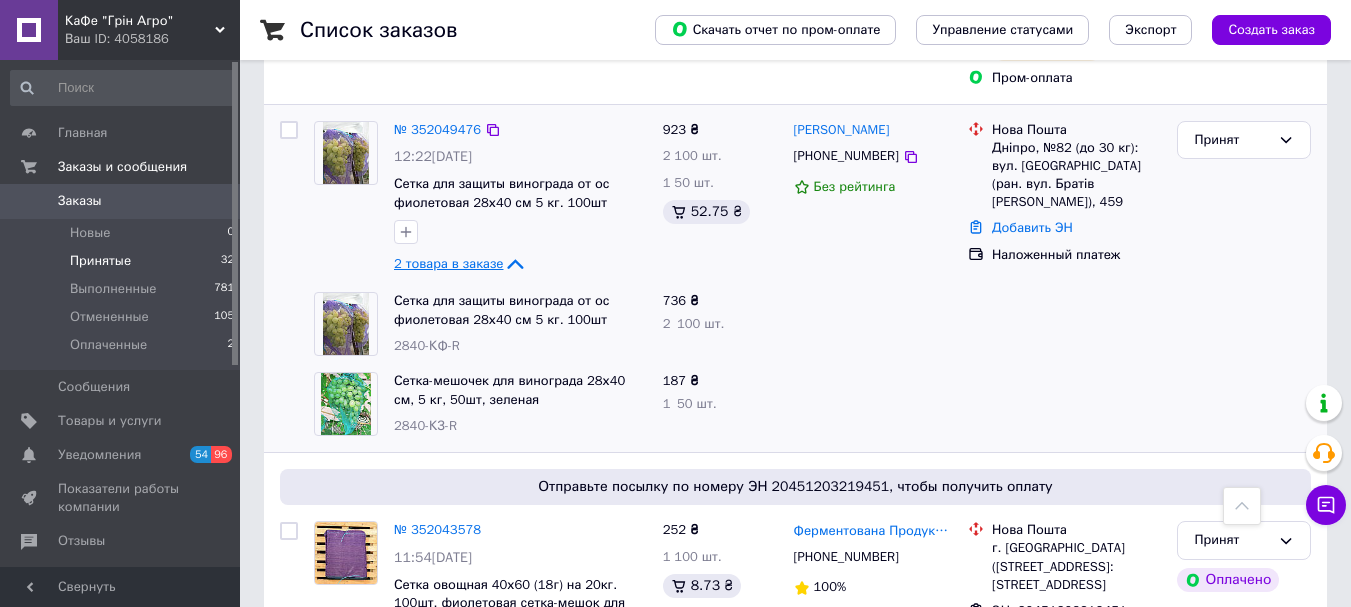 click on "2 товара в заказе" at bounding box center (448, 263) 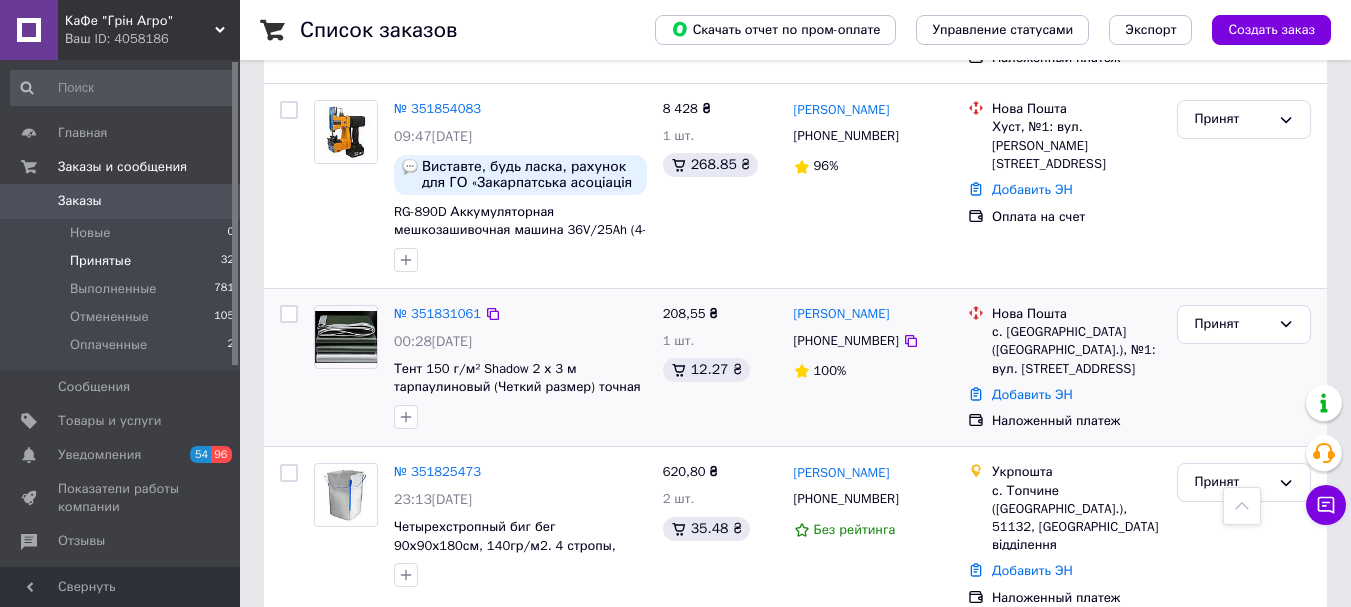 scroll, scrollTop: 4200, scrollLeft: 0, axis: vertical 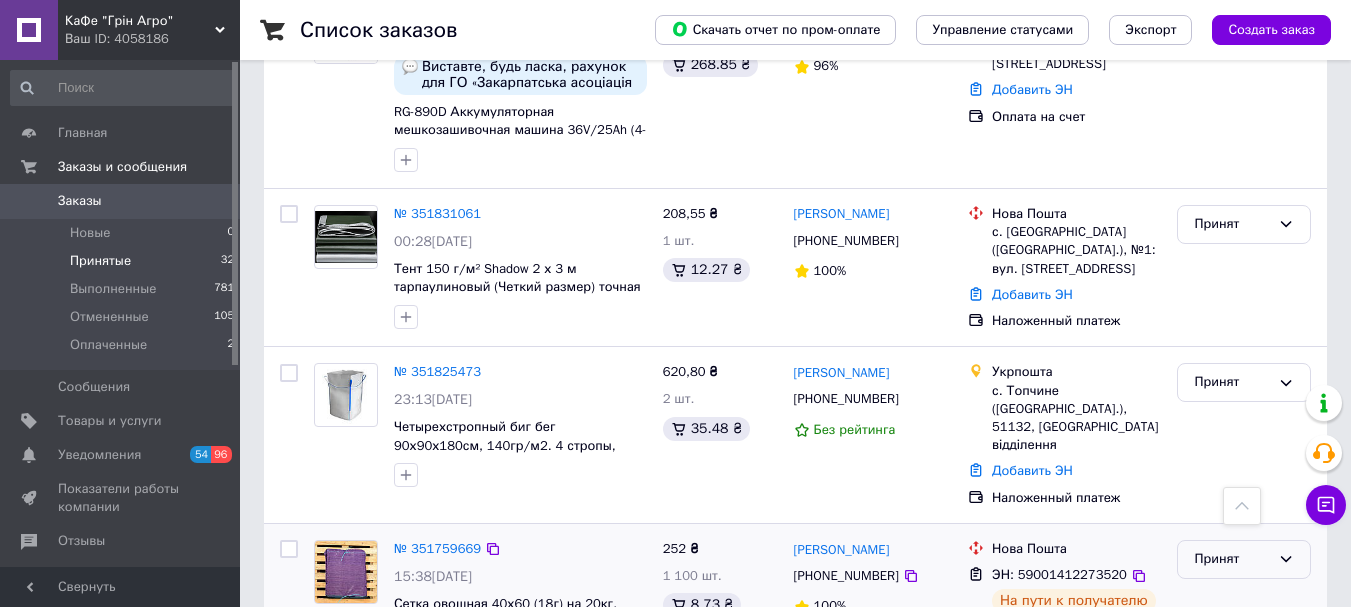 click on "Принят" at bounding box center [1232, 559] 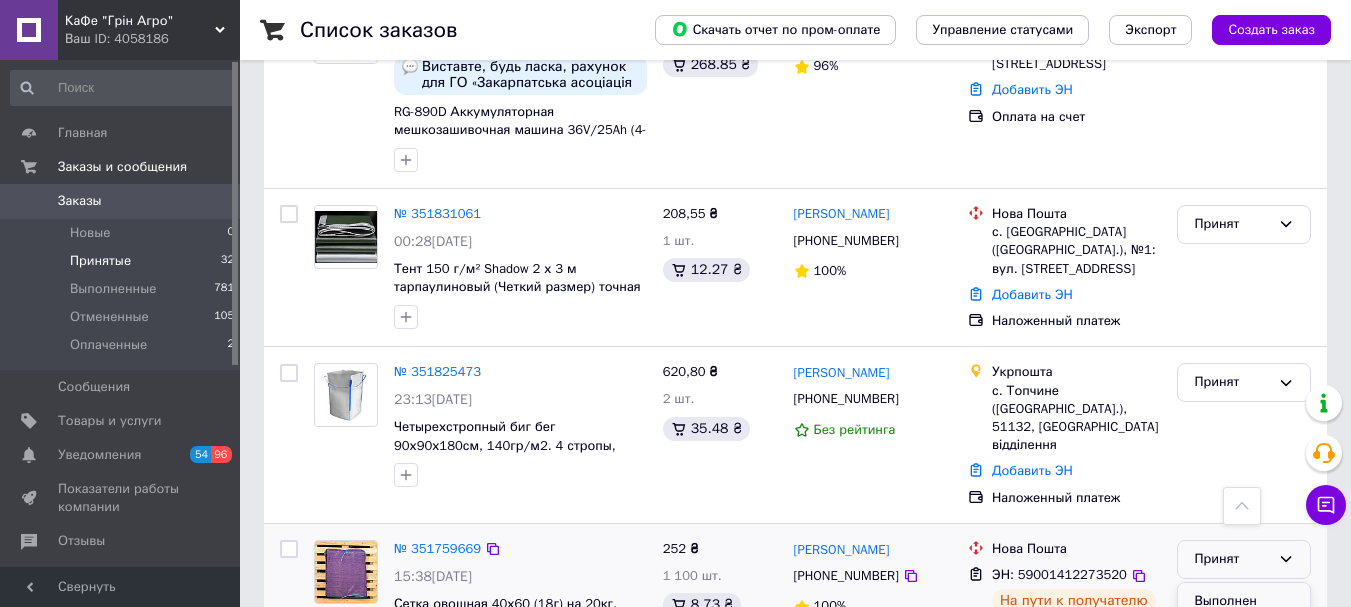 click on "Выполнен" at bounding box center [1244, 601] 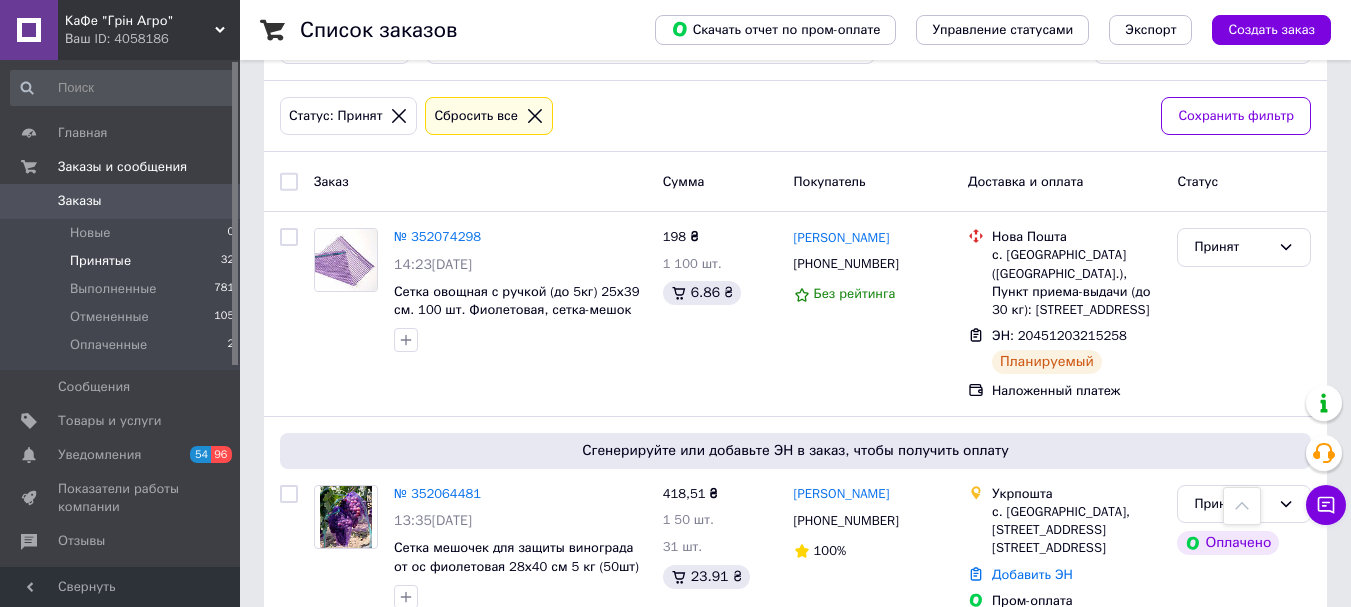 scroll, scrollTop: 0, scrollLeft: 0, axis: both 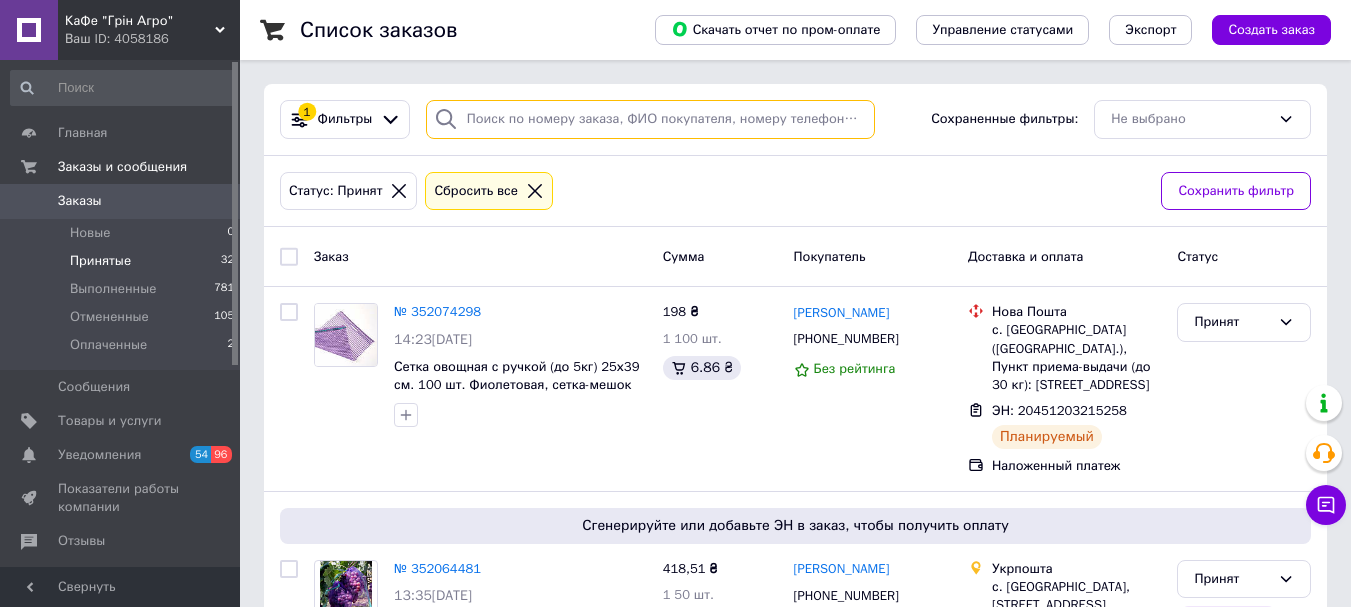 click at bounding box center (650, 119) 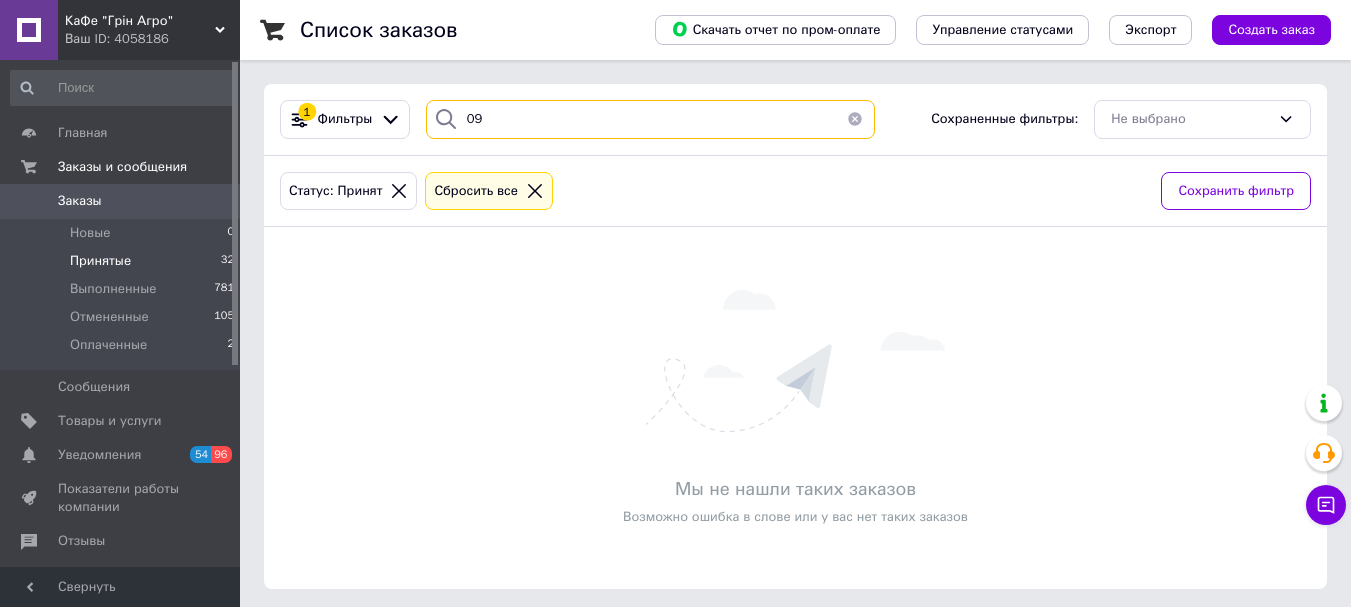 type on "0" 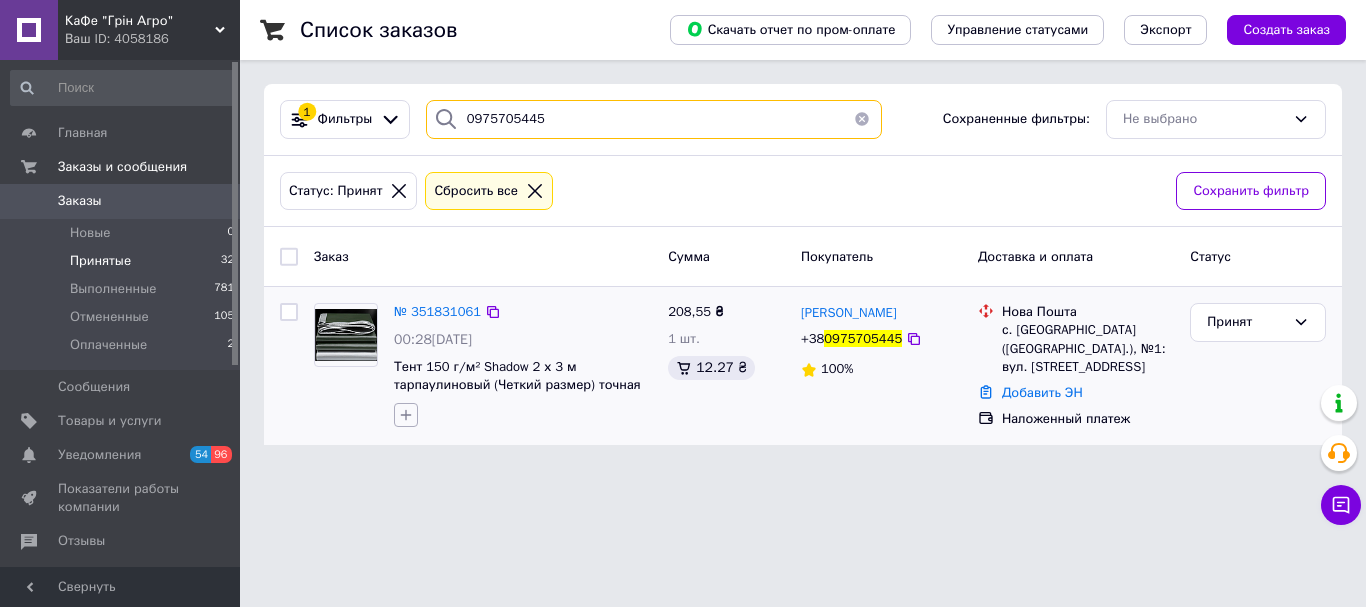 type on "0975705445" 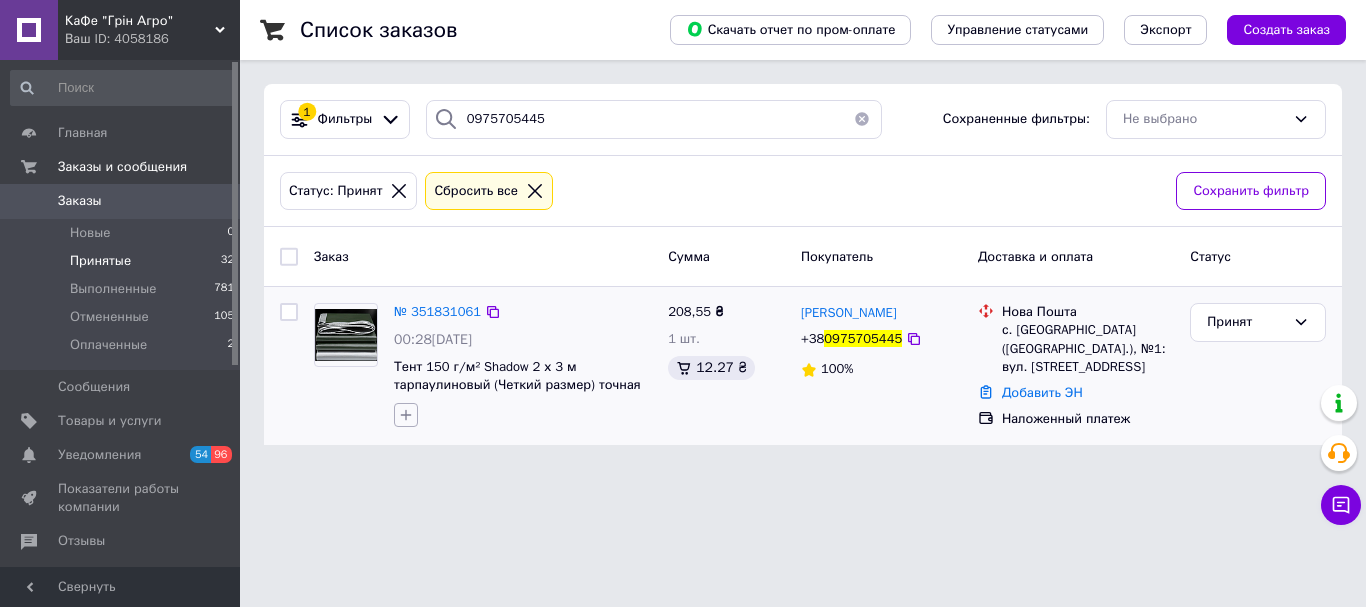 click 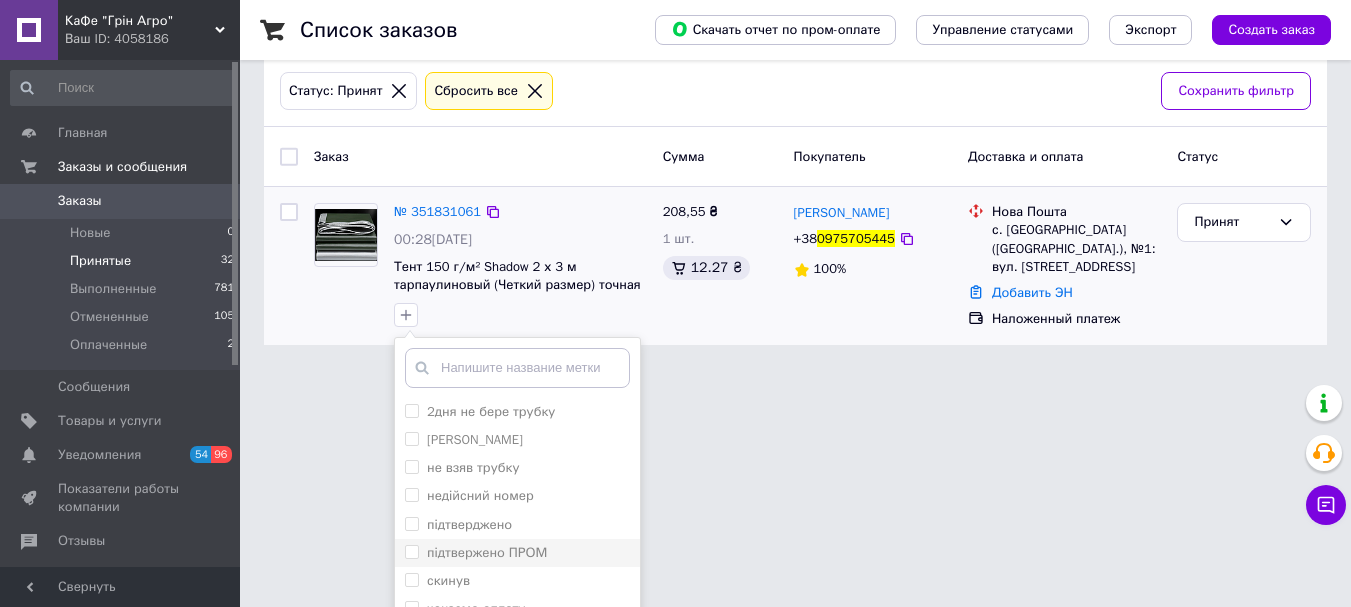 scroll, scrollTop: 183, scrollLeft: 0, axis: vertical 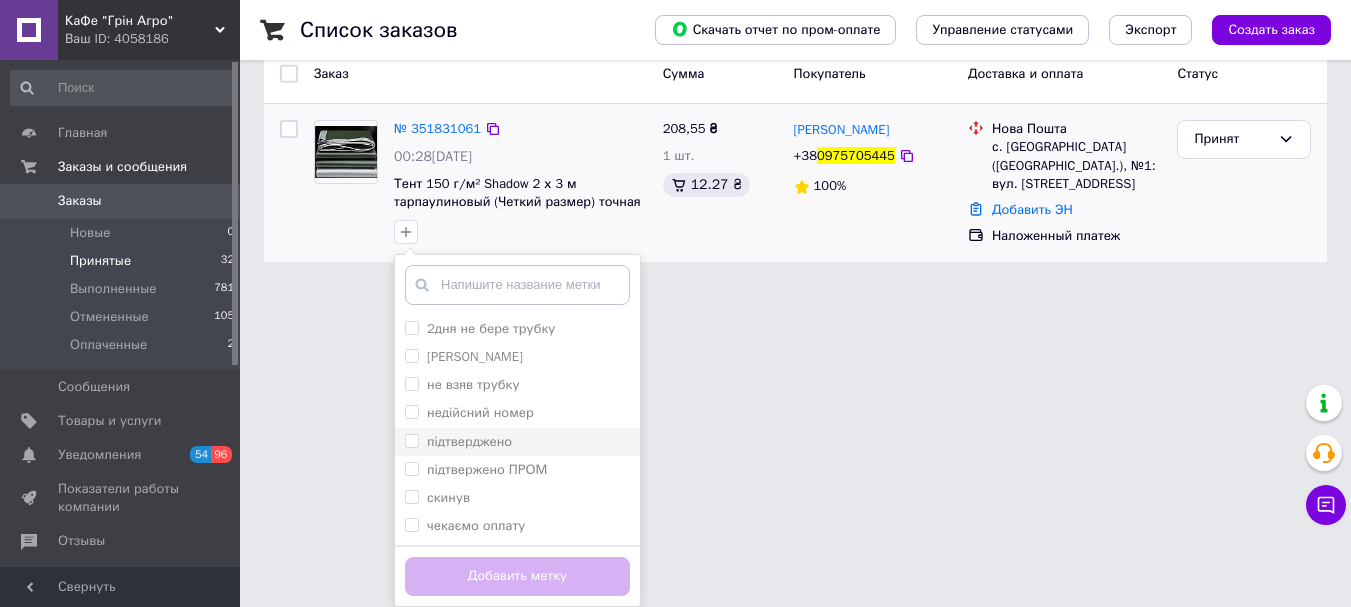click on "підтверджено" at bounding box center [411, 440] 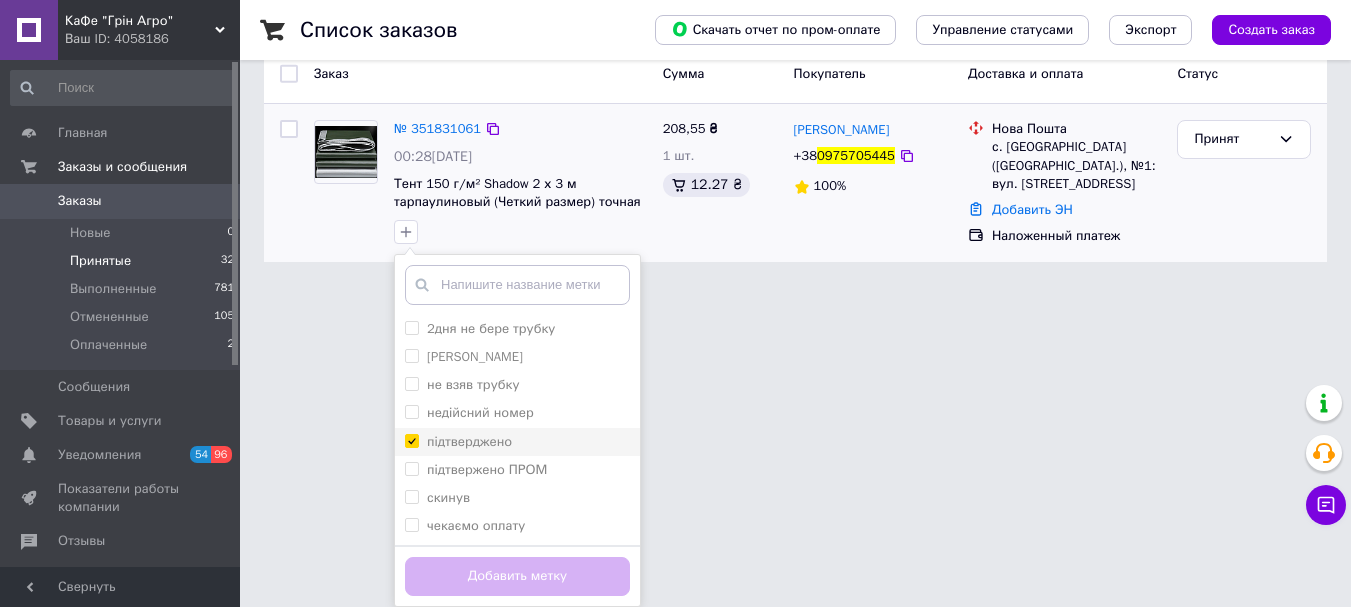 checkbox on "true" 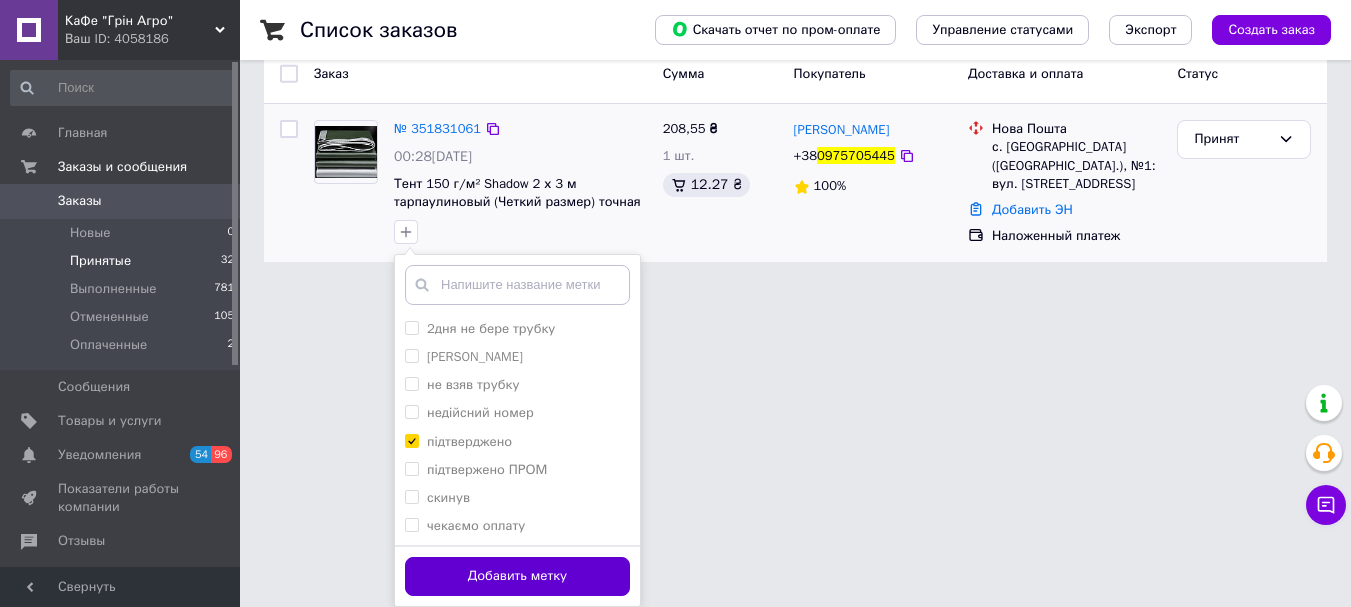 click on "Добавить метку" at bounding box center (517, 576) 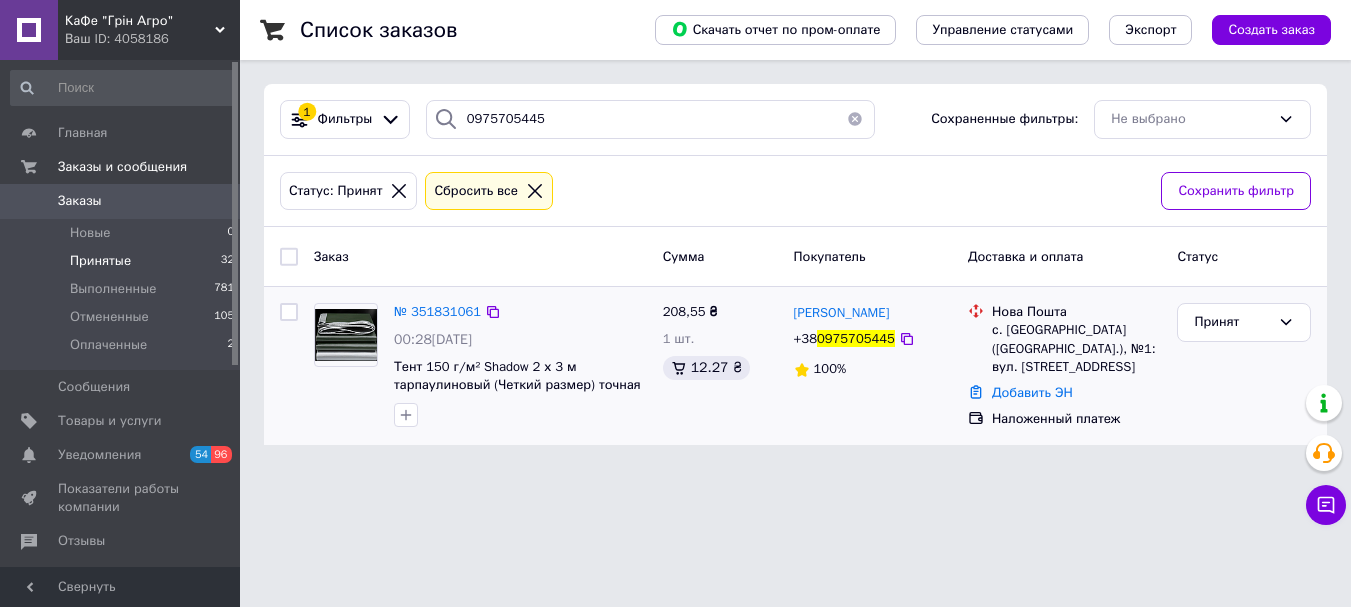 scroll, scrollTop: 0, scrollLeft: 0, axis: both 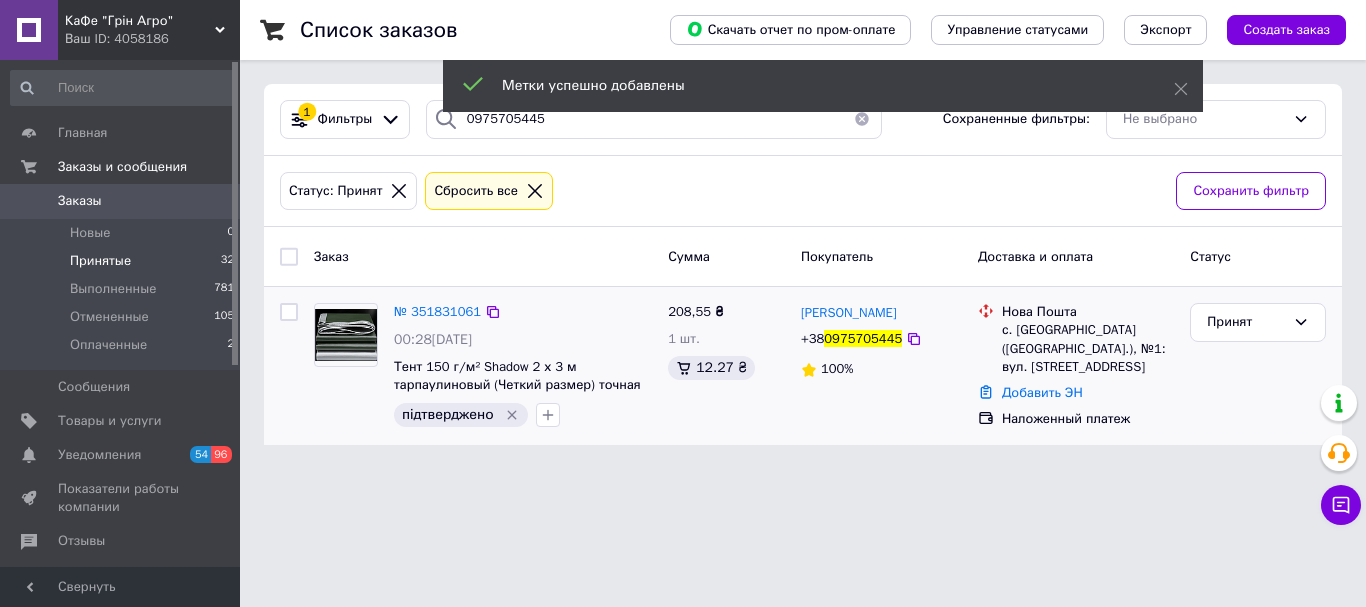 click on "Принятые 32" at bounding box center (123, 261) 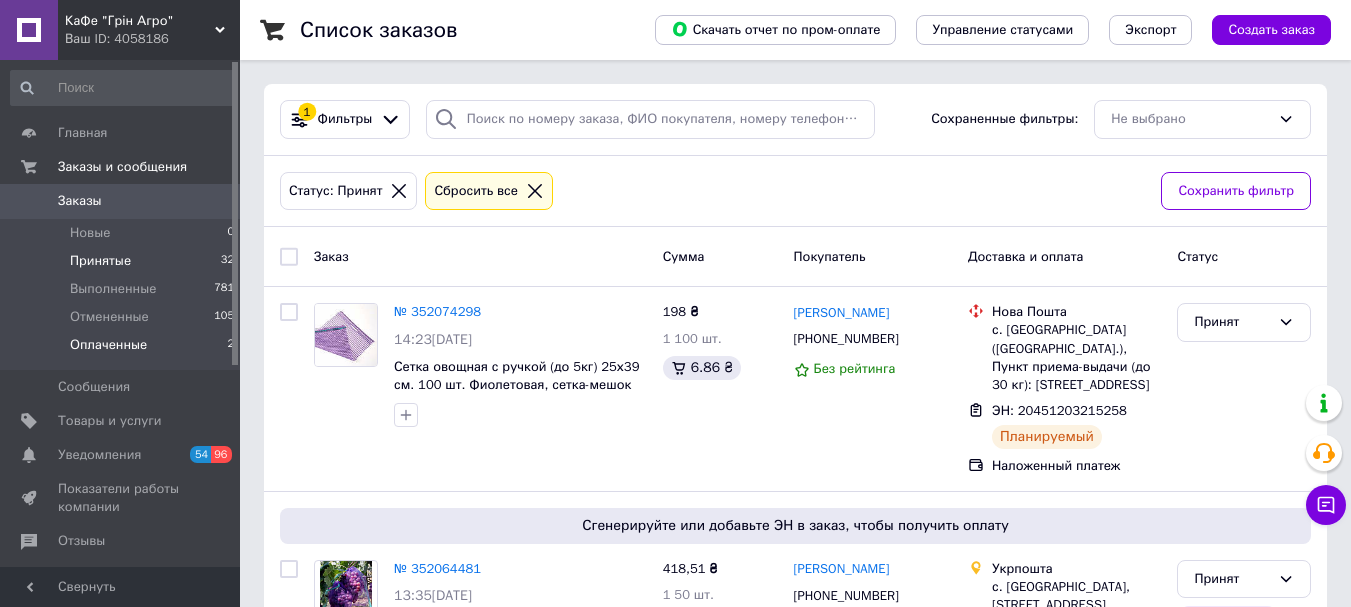click on "Оплаченные" at bounding box center (108, 345) 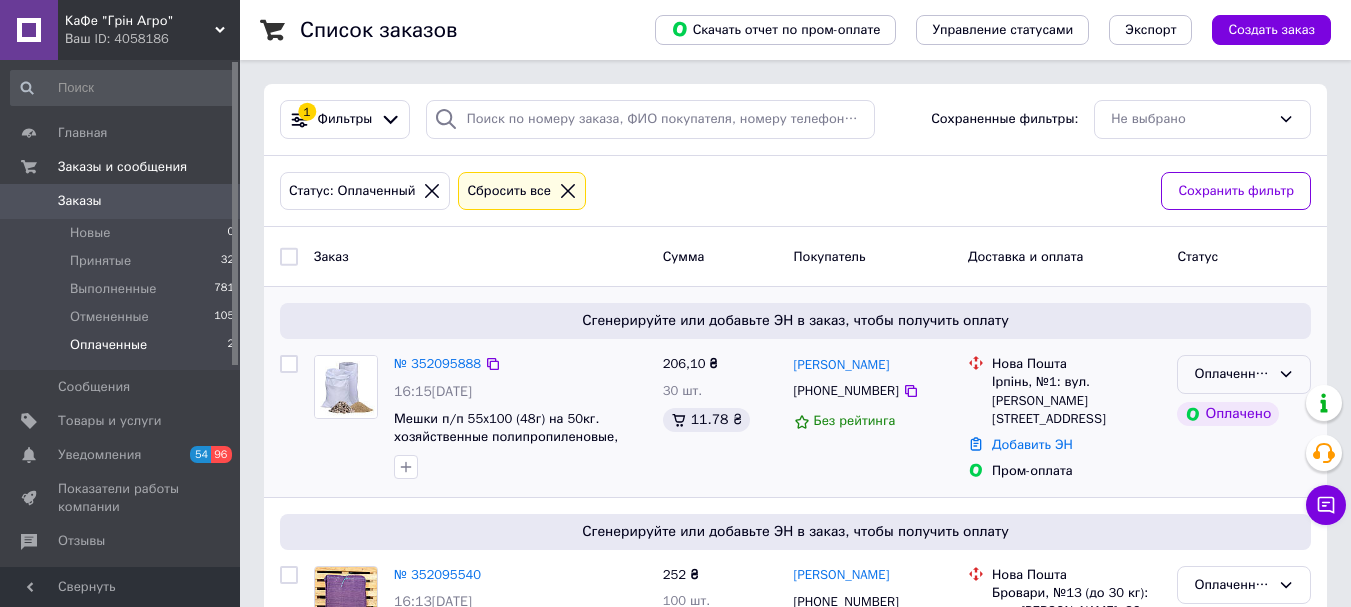click 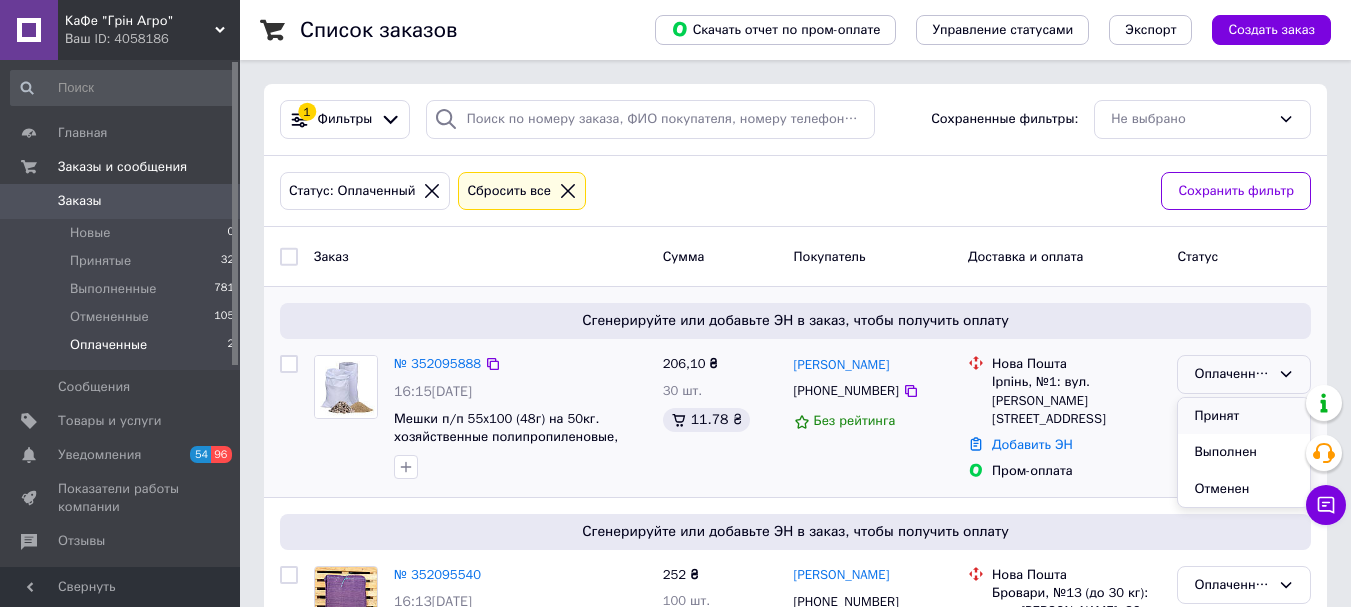 click on "Принят" at bounding box center [1244, 416] 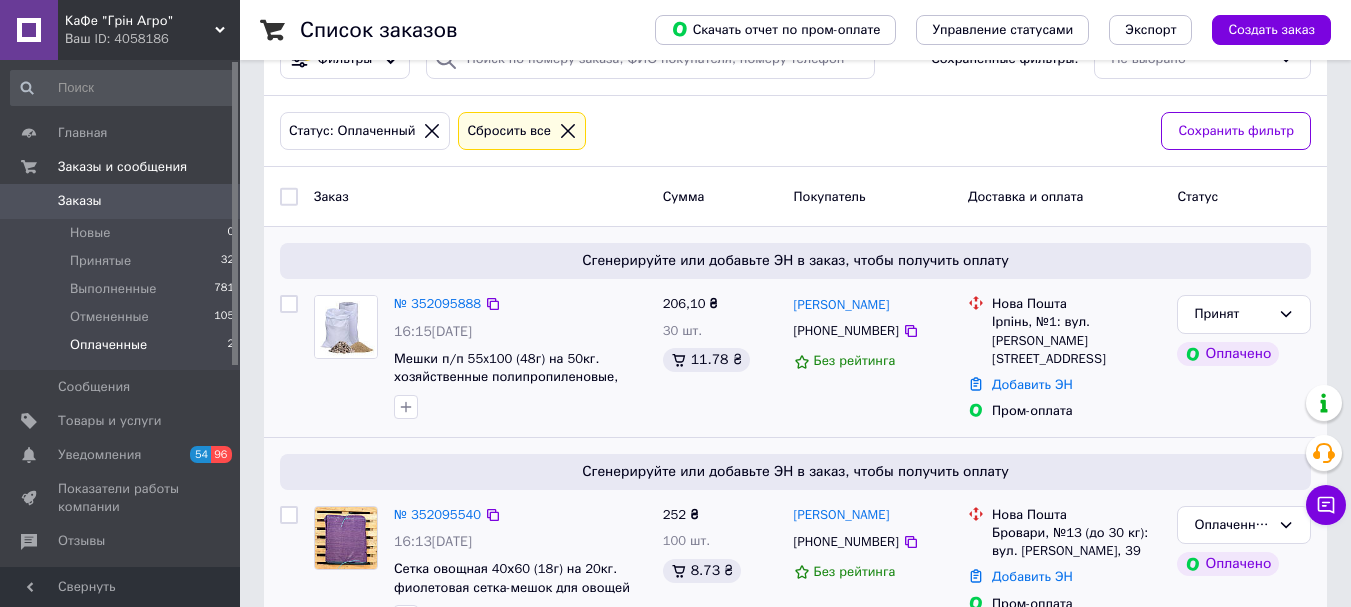 scroll, scrollTop: 121, scrollLeft: 0, axis: vertical 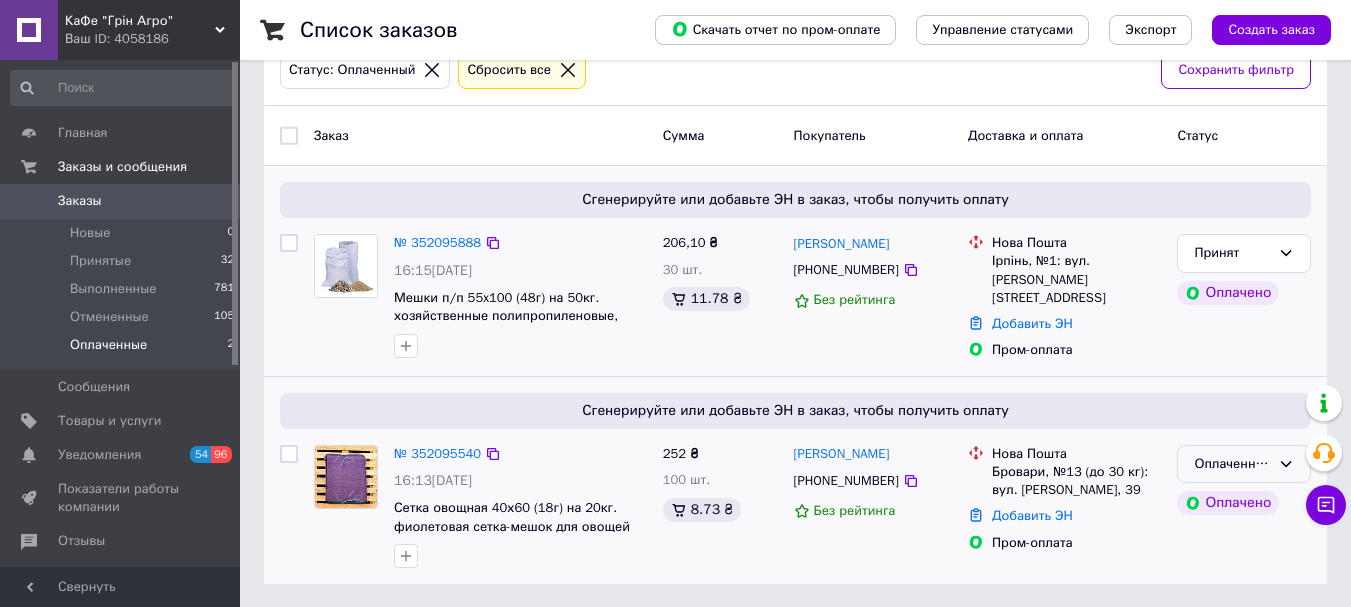 click 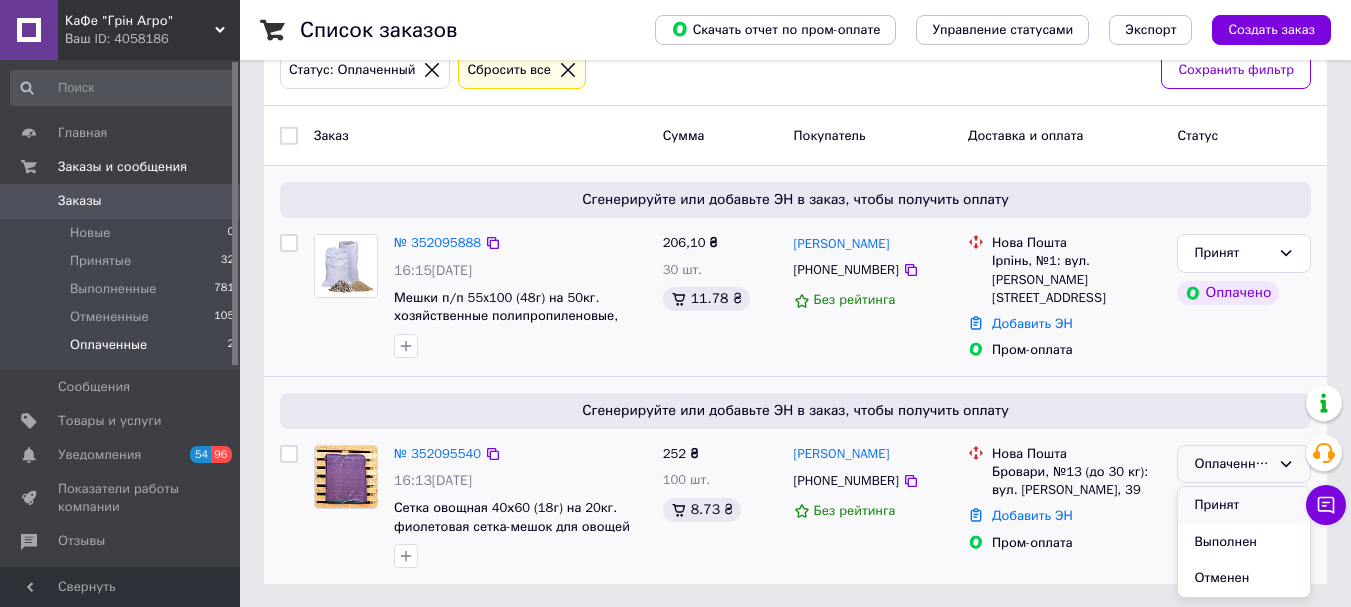 click on "Принят" at bounding box center [1244, 505] 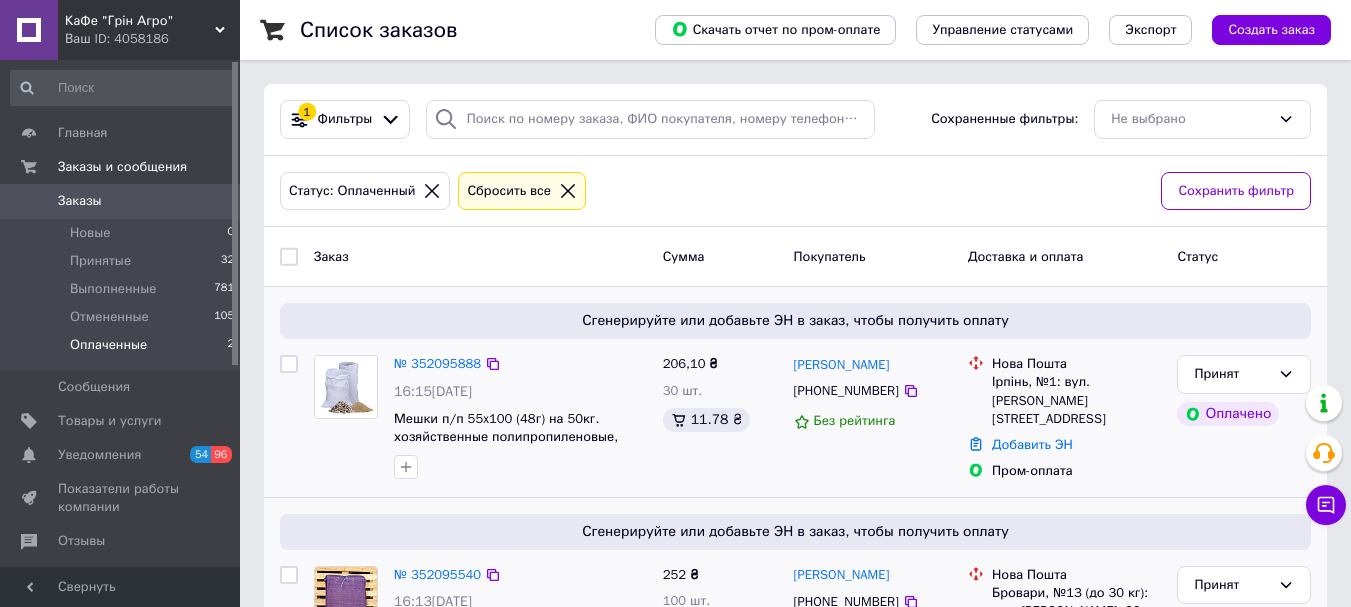 scroll, scrollTop: 121, scrollLeft: 0, axis: vertical 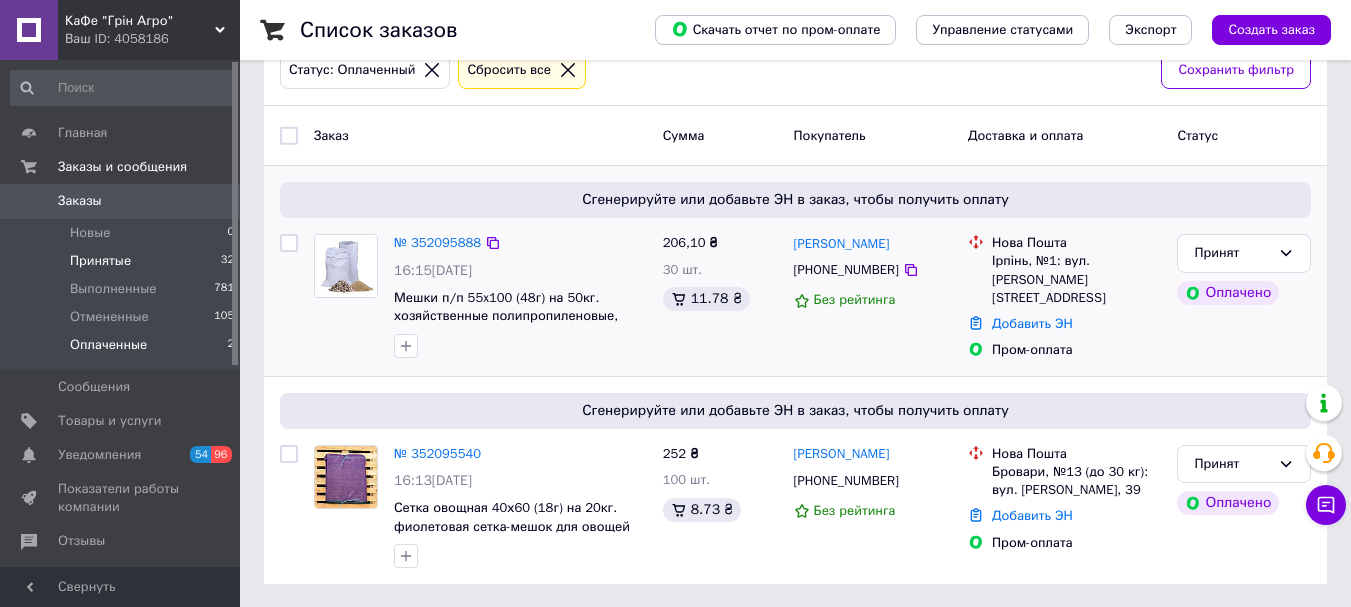 click on "Принятые" at bounding box center [100, 261] 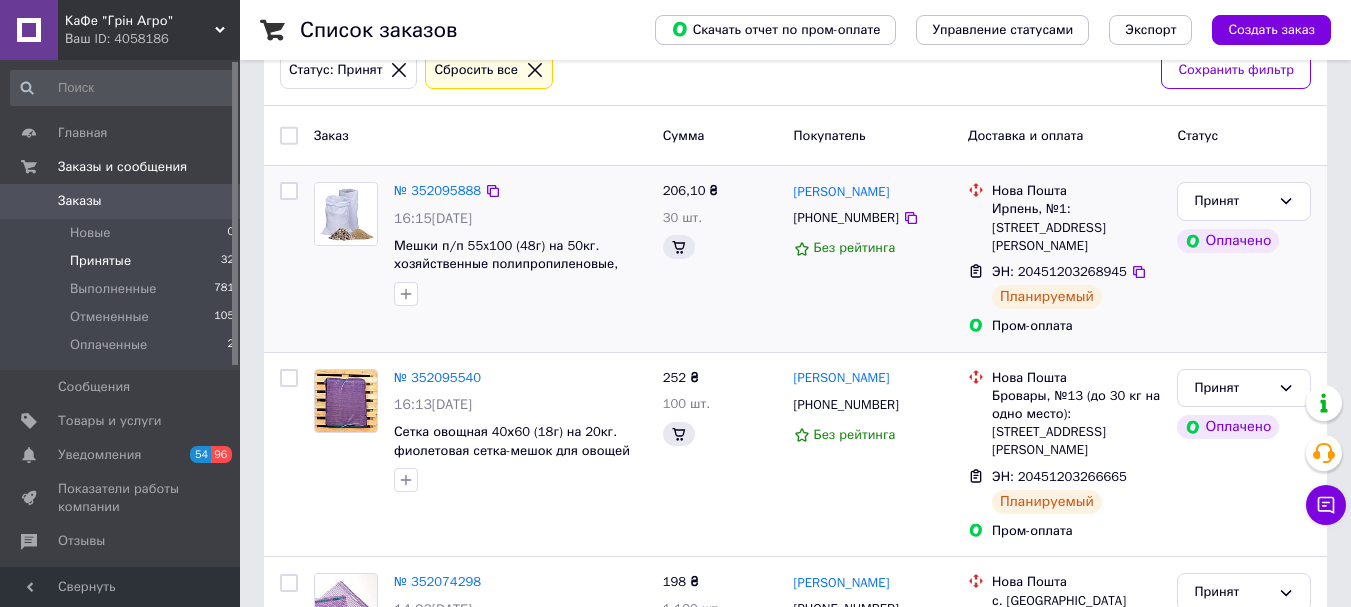scroll, scrollTop: 0, scrollLeft: 0, axis: both 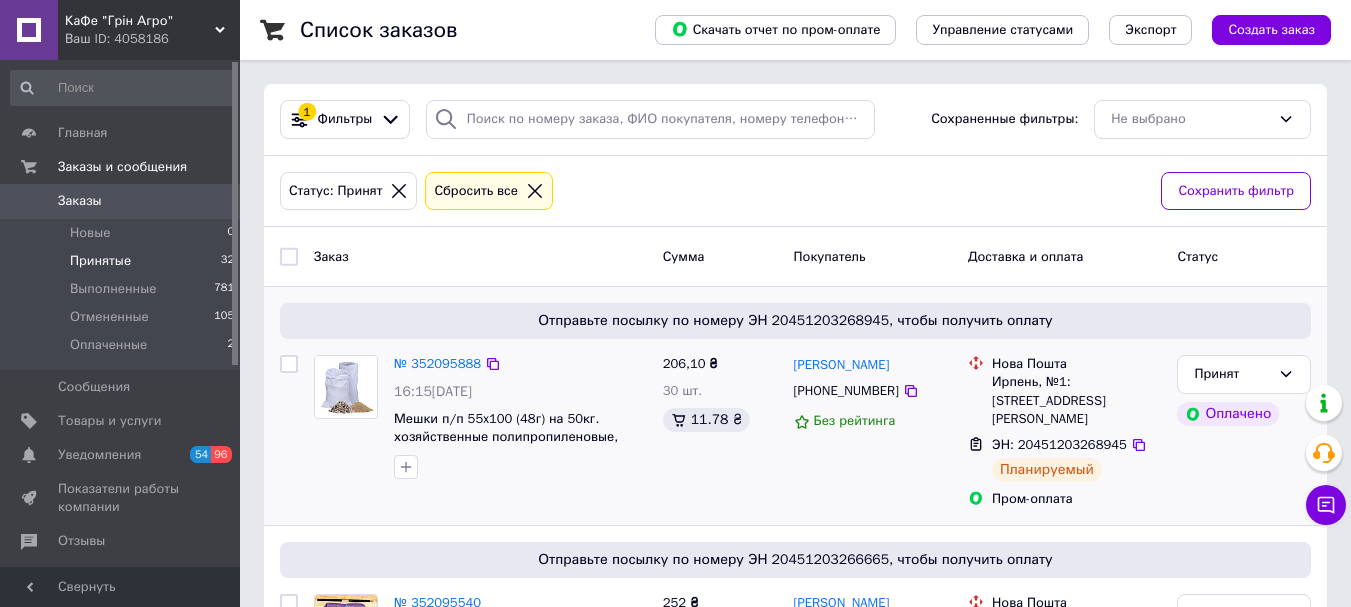 click on "Принятые 32" at bounding box center (123, 261) 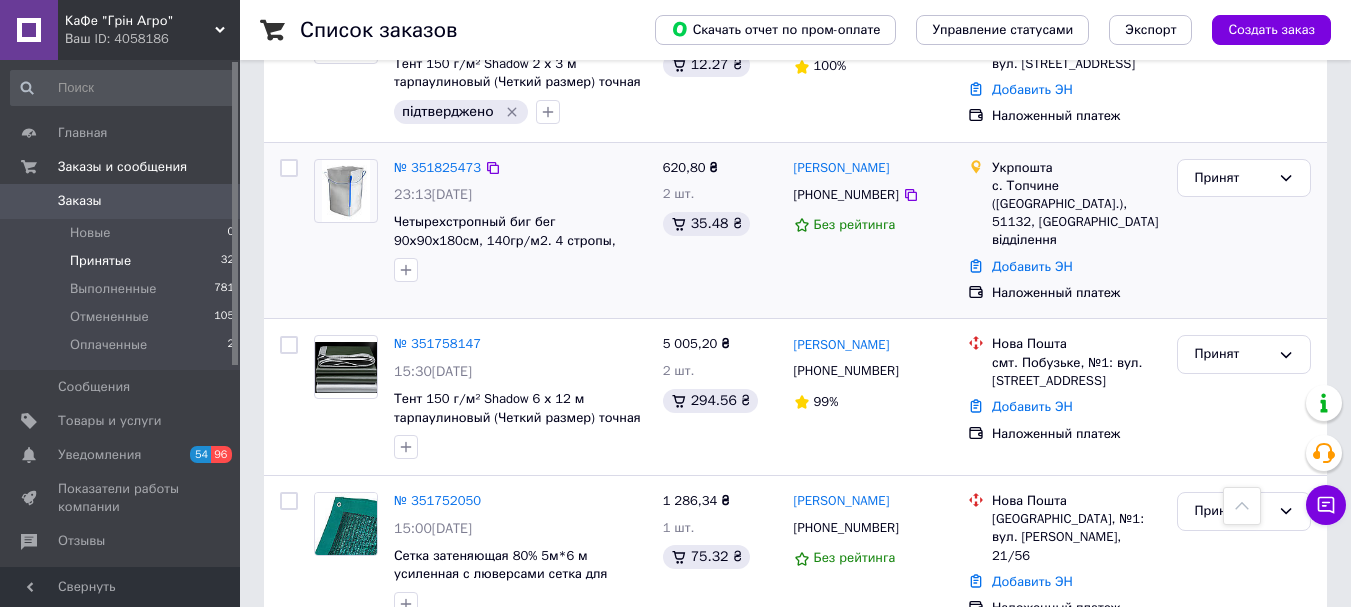 scroll, scrollTop: 5100, scrollLeft: 0, axis: vertical 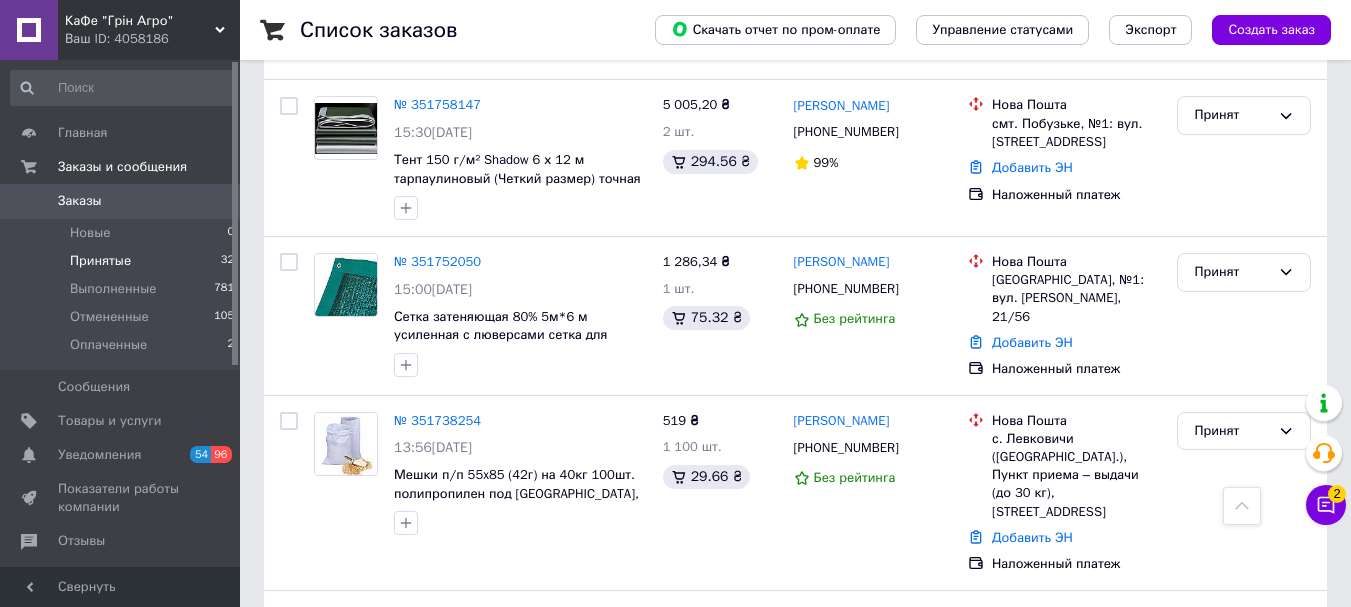 click on "Принятые" at bounding box center [100, 261] 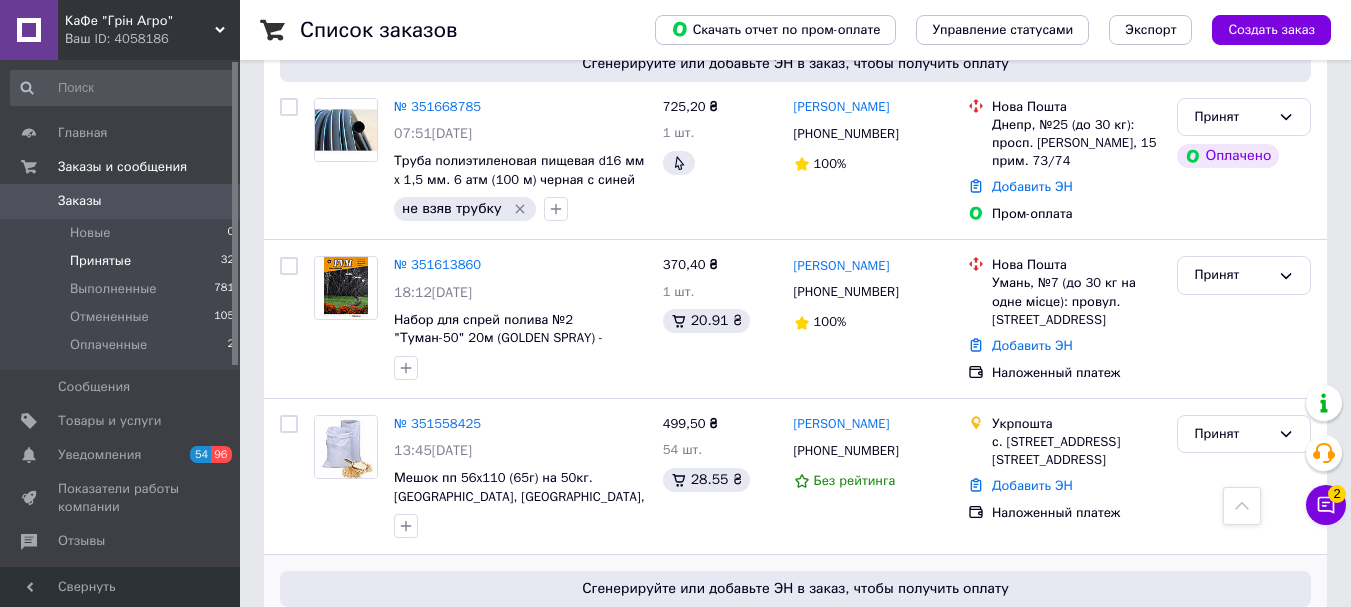 scroll, scrollTop: 6179, scrollLeft: 0, axis: vertical 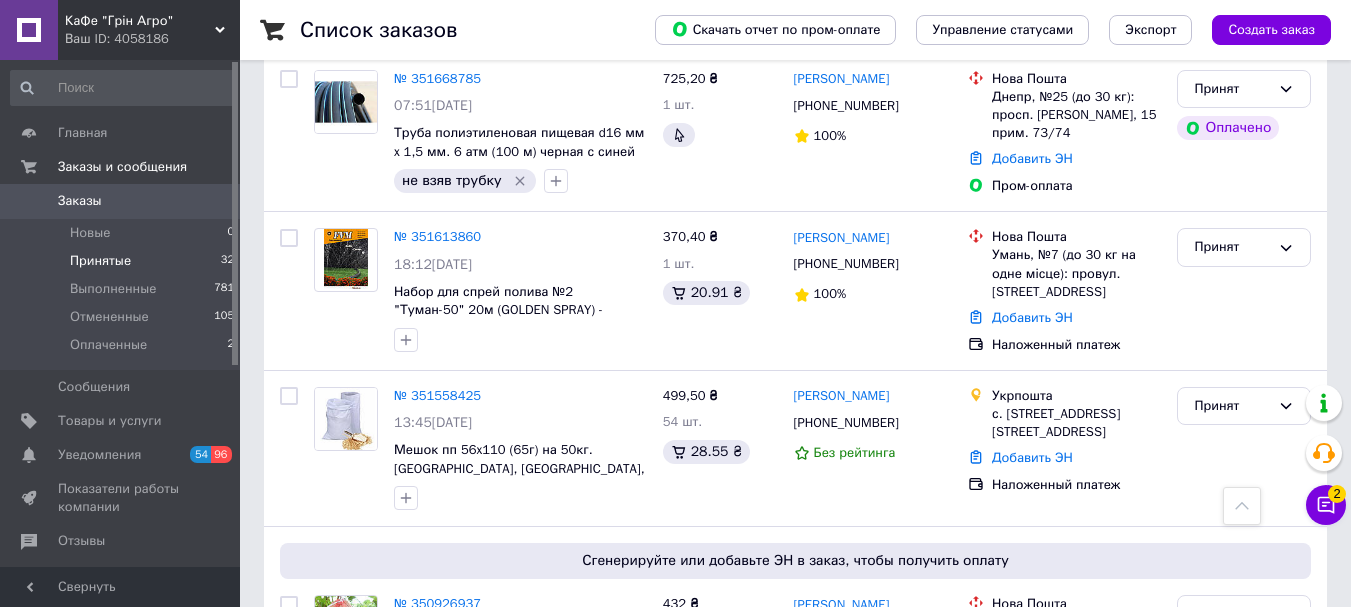 click on "Ваш ID: 4058186" at bounding box center (152, 39) 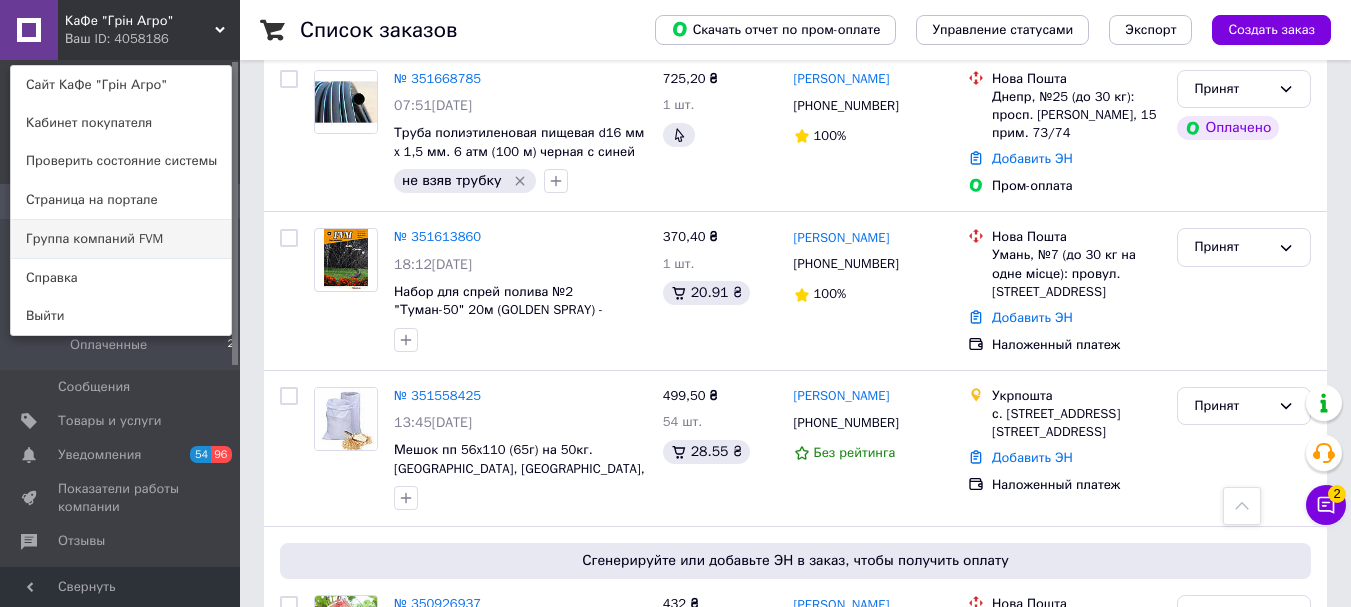 click on "Группа компаний FVM" at bounding box center [121, 239] 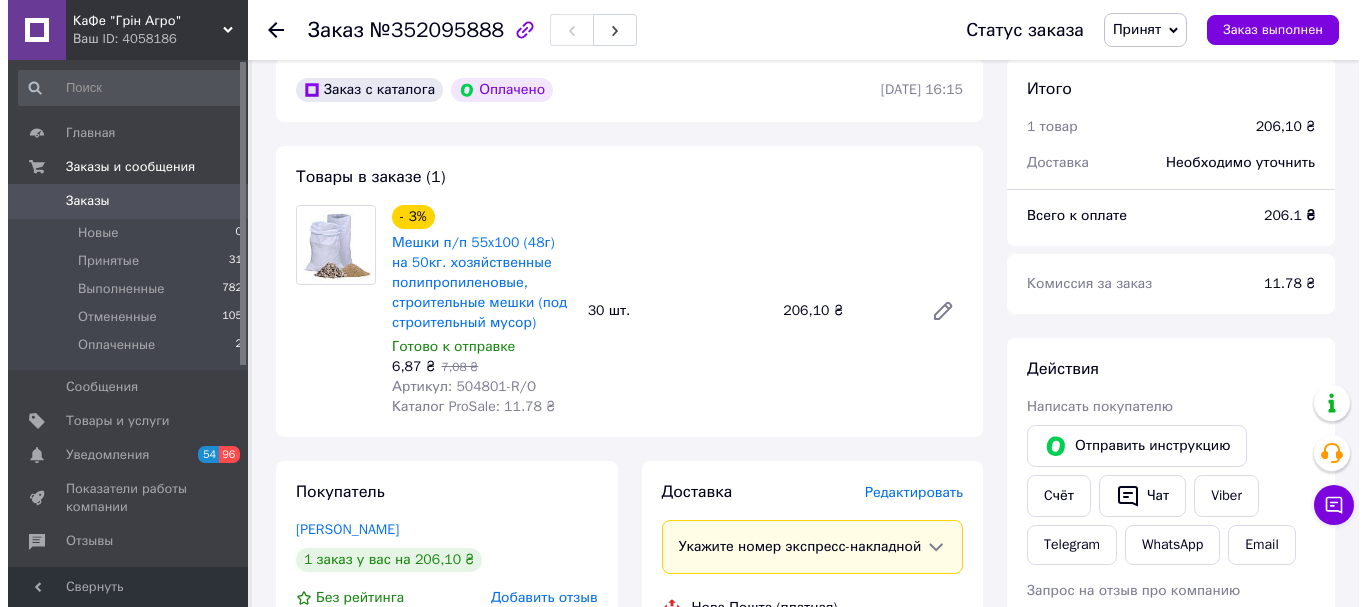 scroll, scrollTop: 200, scrollLeft: 0, axis: vertical 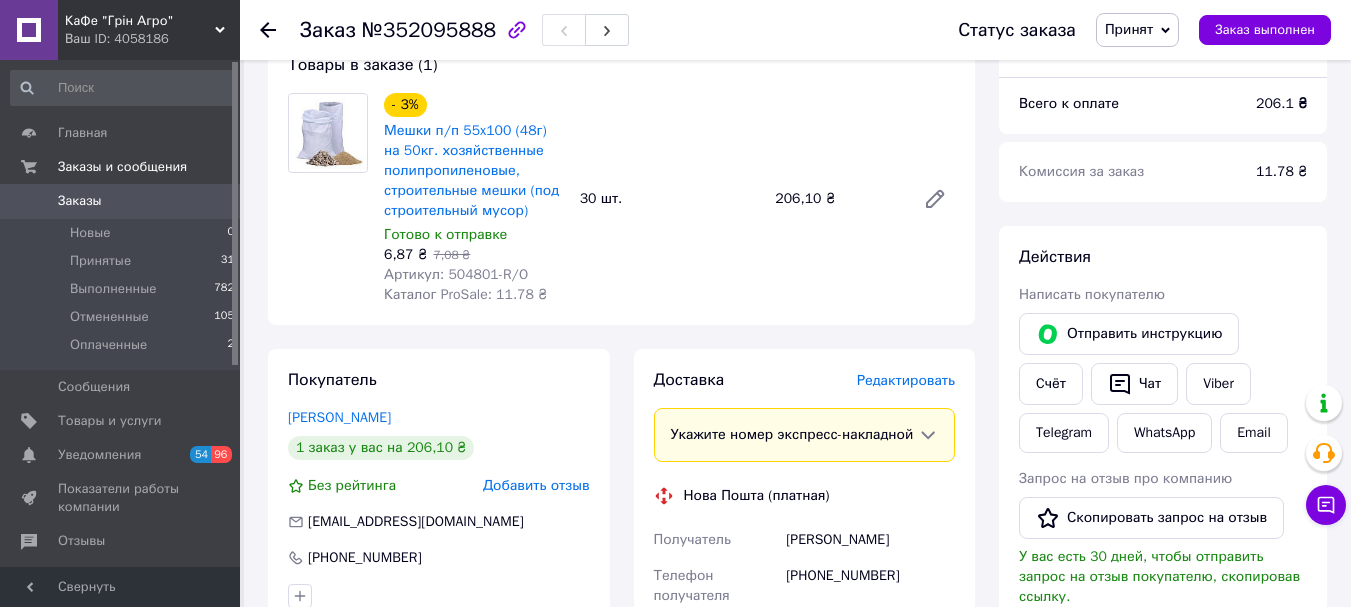click on "Редактировать" at bounding box center [906, 380] 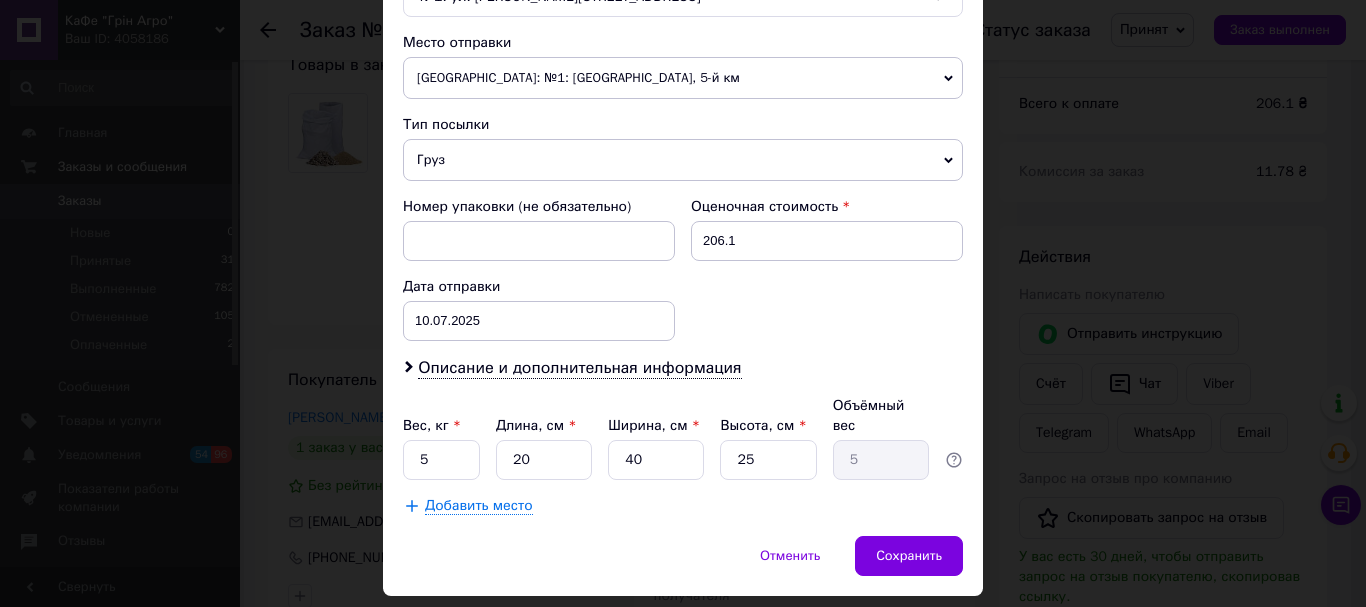 scroll, scrollTop: 700, scrollLeft: 0, axis: vertical 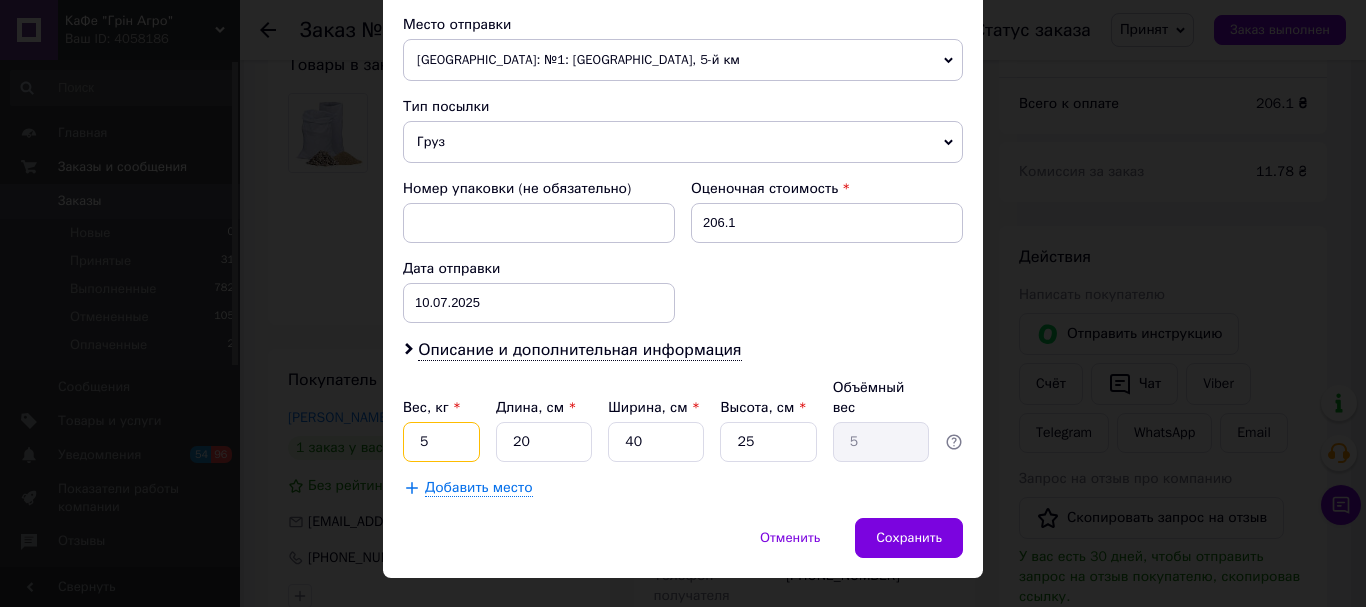 click on "5" at bounding box center [441, 442] 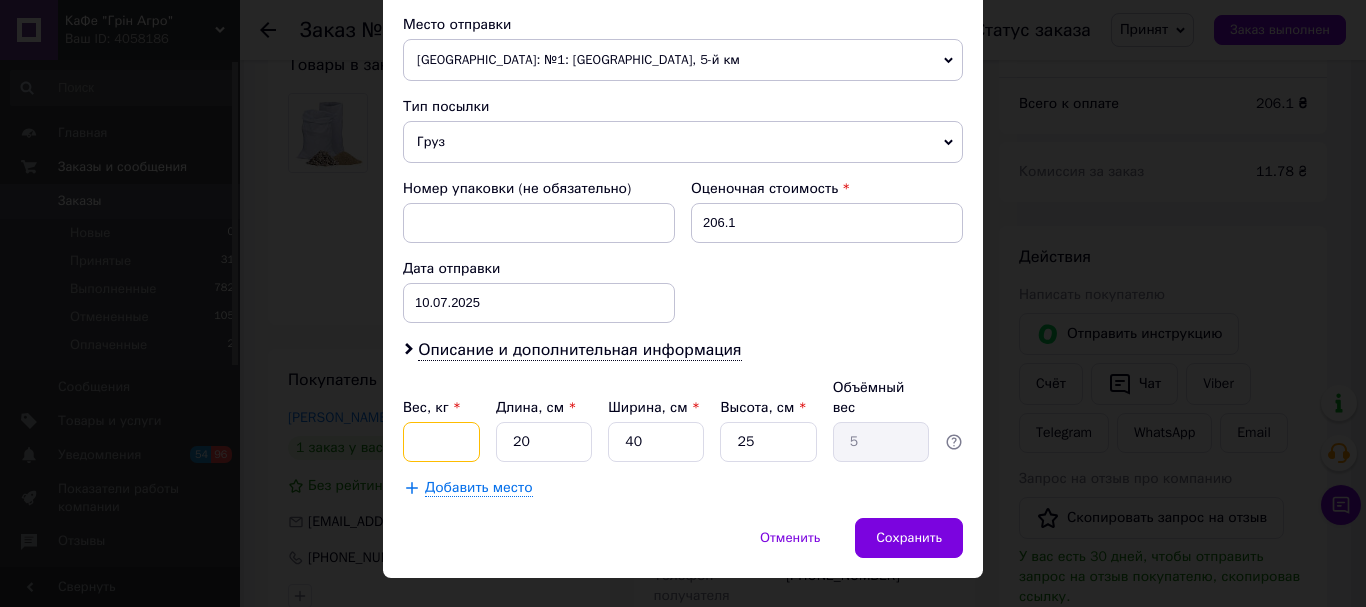 type on "4" 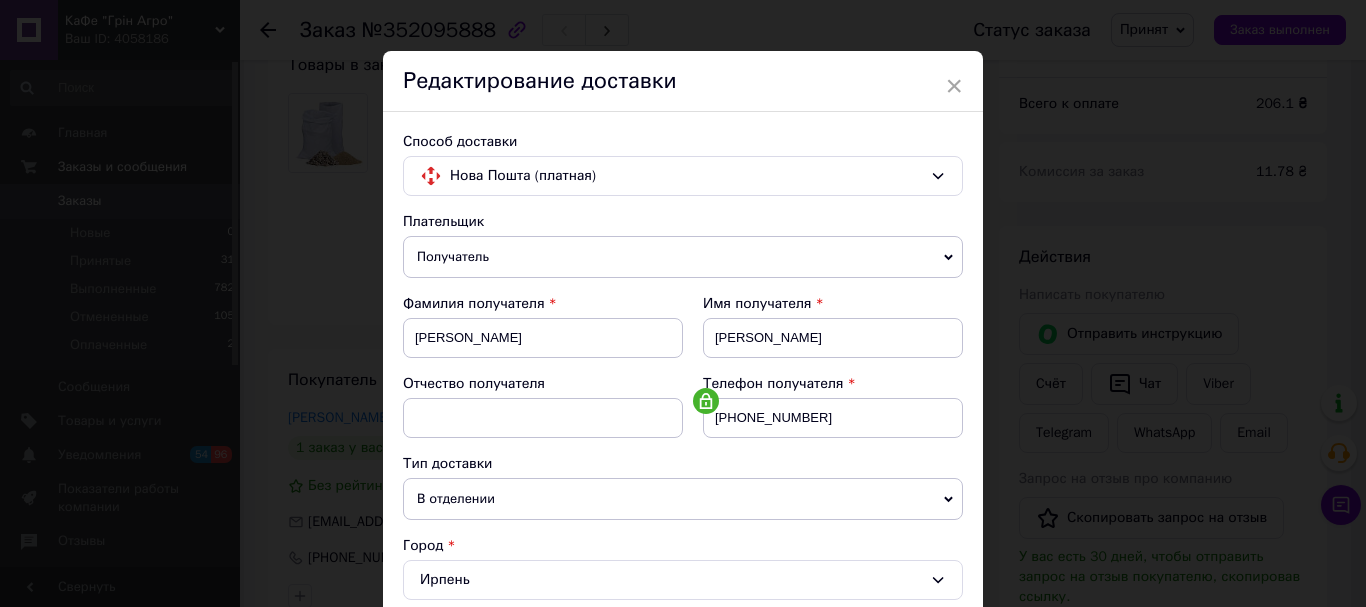 scroll, scrollTop: 0, scrollLeft: 0, axis: both 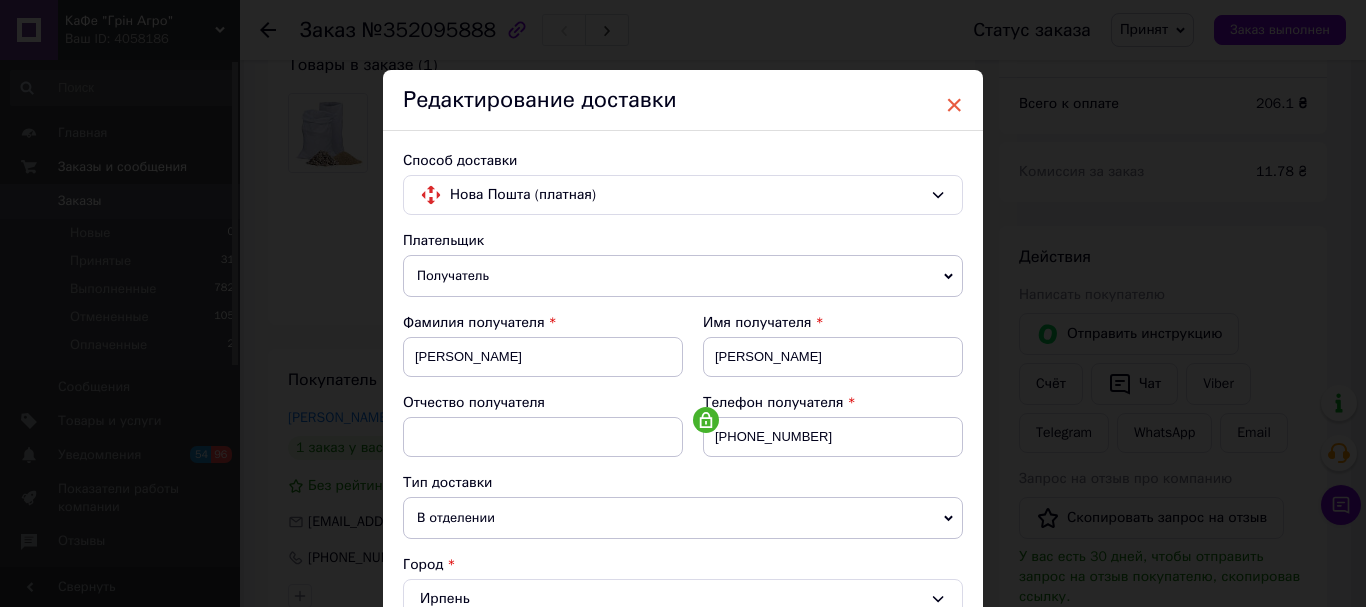 type 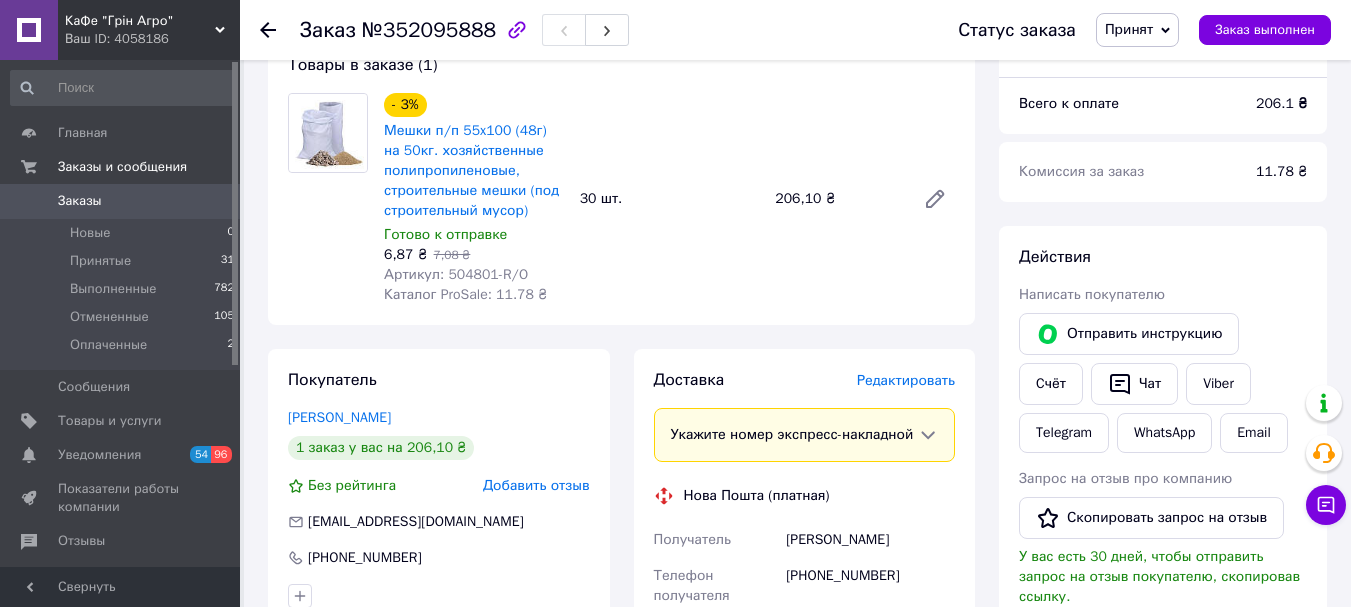 click on "Редактировать" at bounding box center (906, 380) 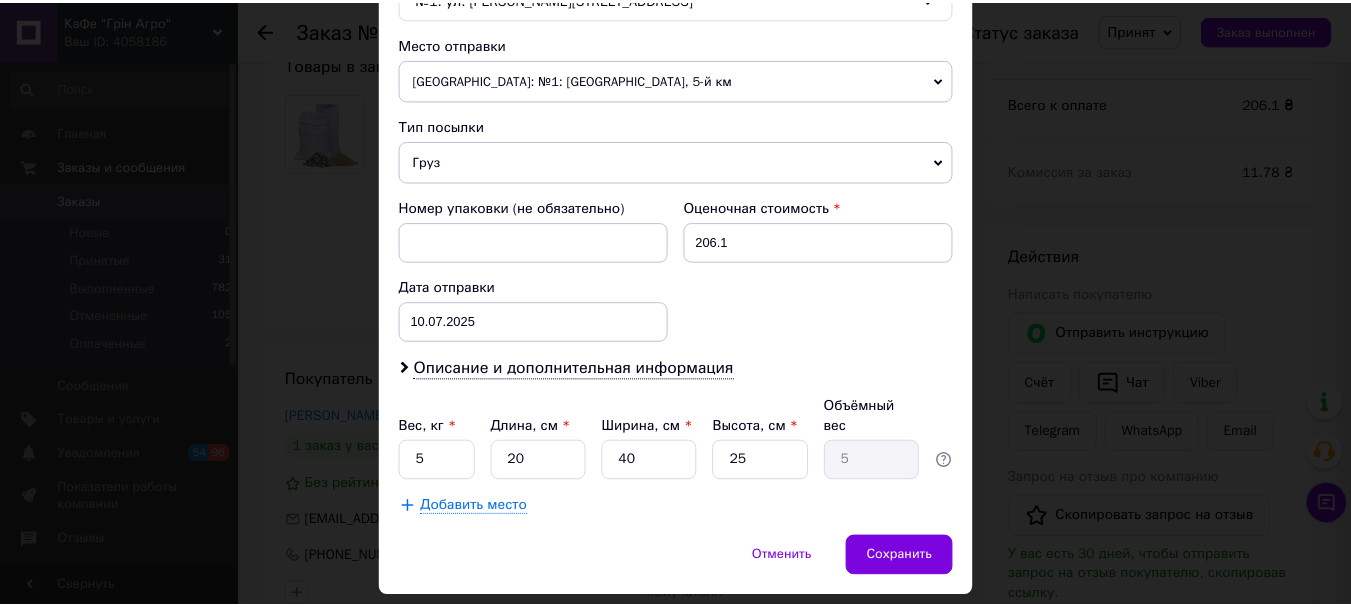 scroll, scrollTop: 721, scrollLeft: 0, axis: vertical 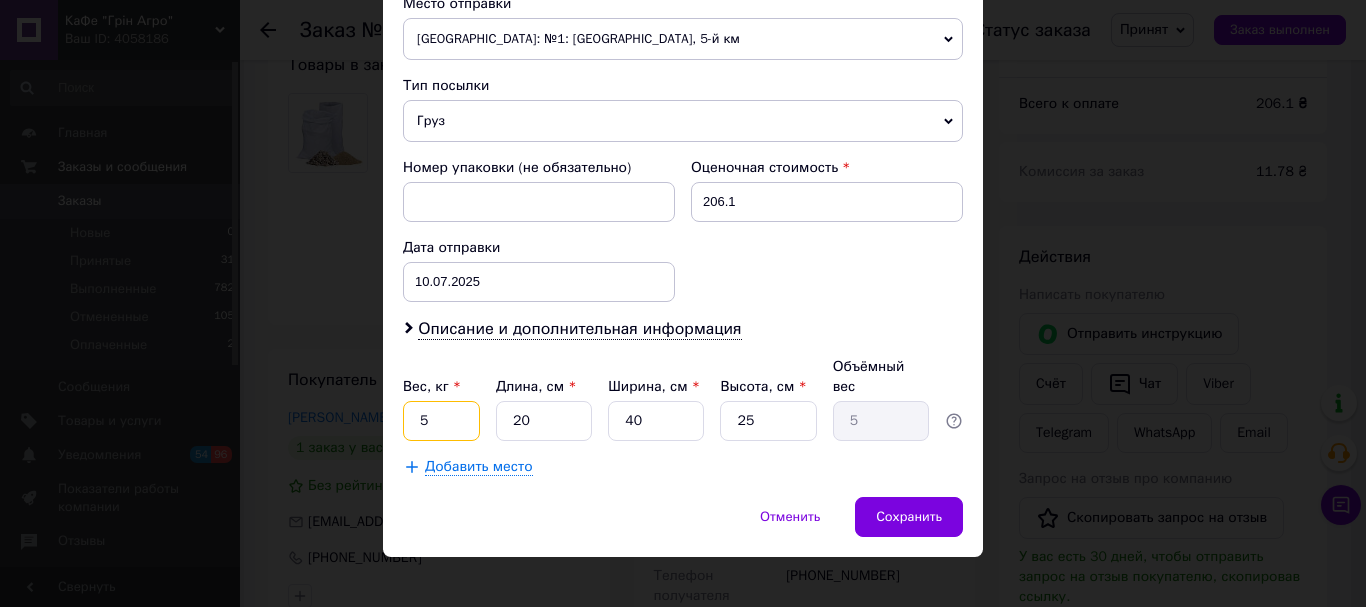 click on "5" at bounding box center [441, 421] 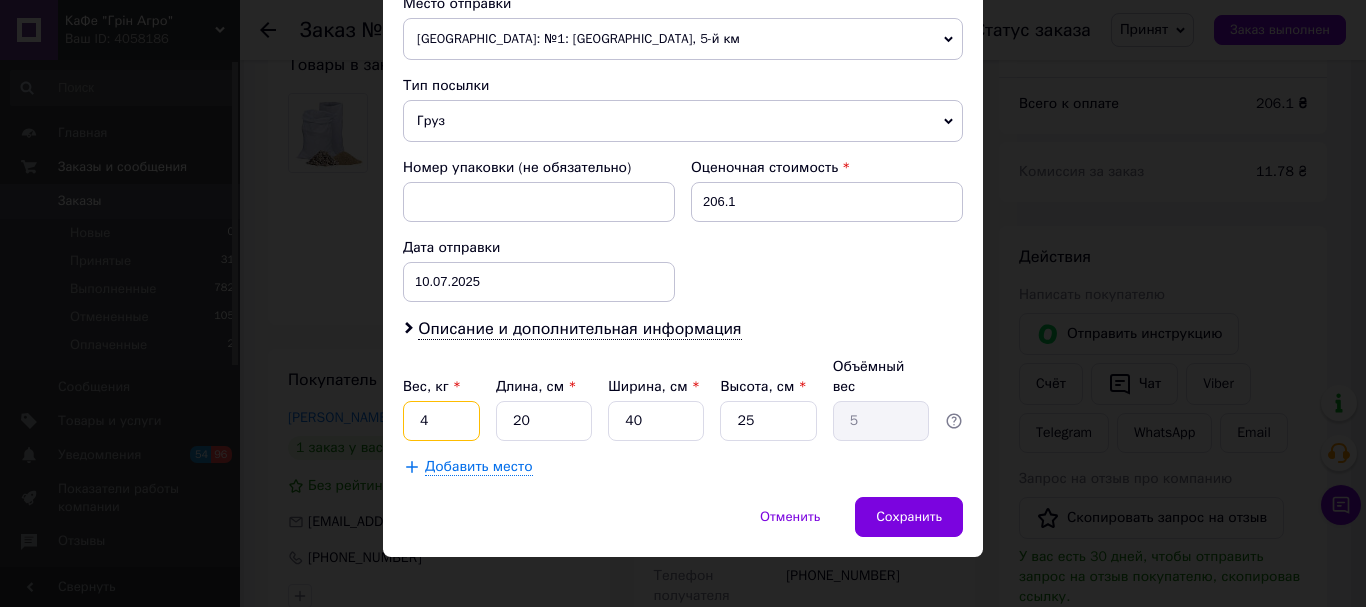 type on "4" 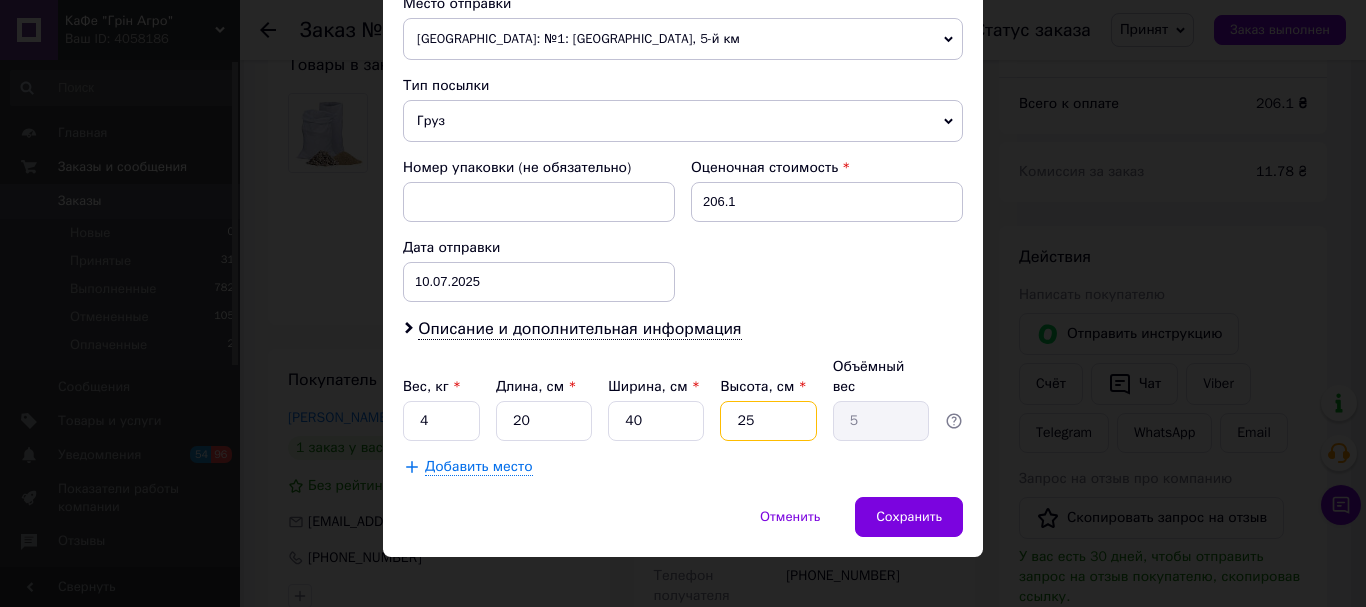click on "25" at bounding box center [768, 421] 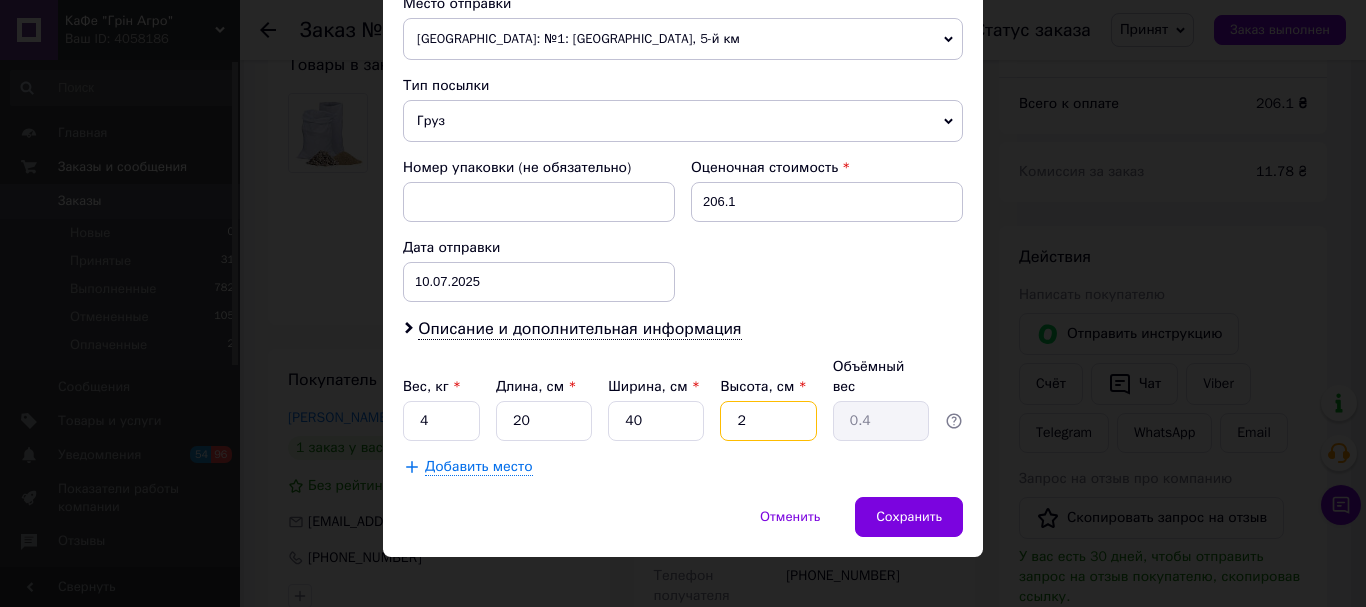 type on "2" 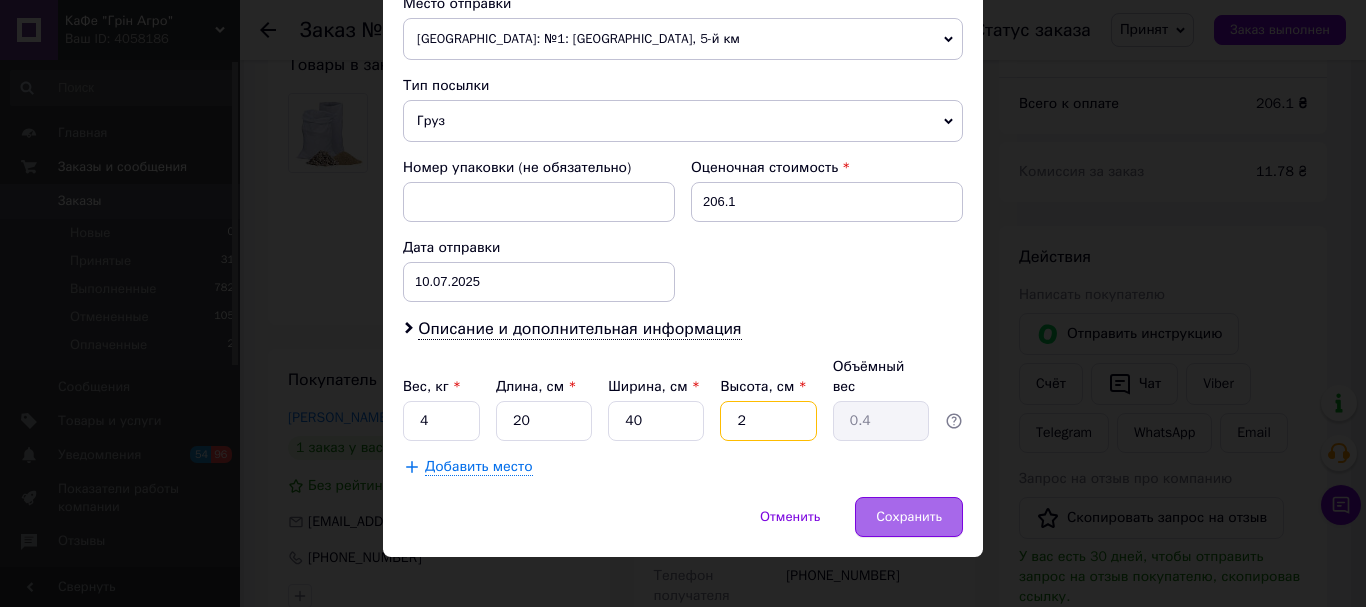 type on "20" 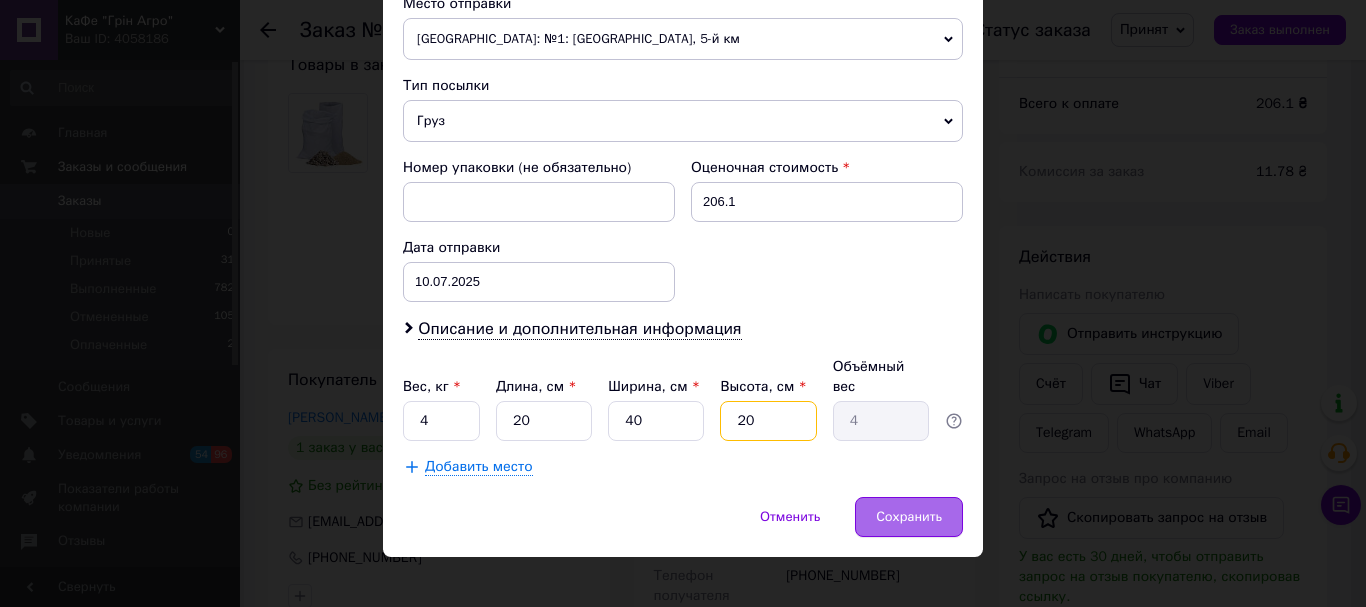 type on "20" 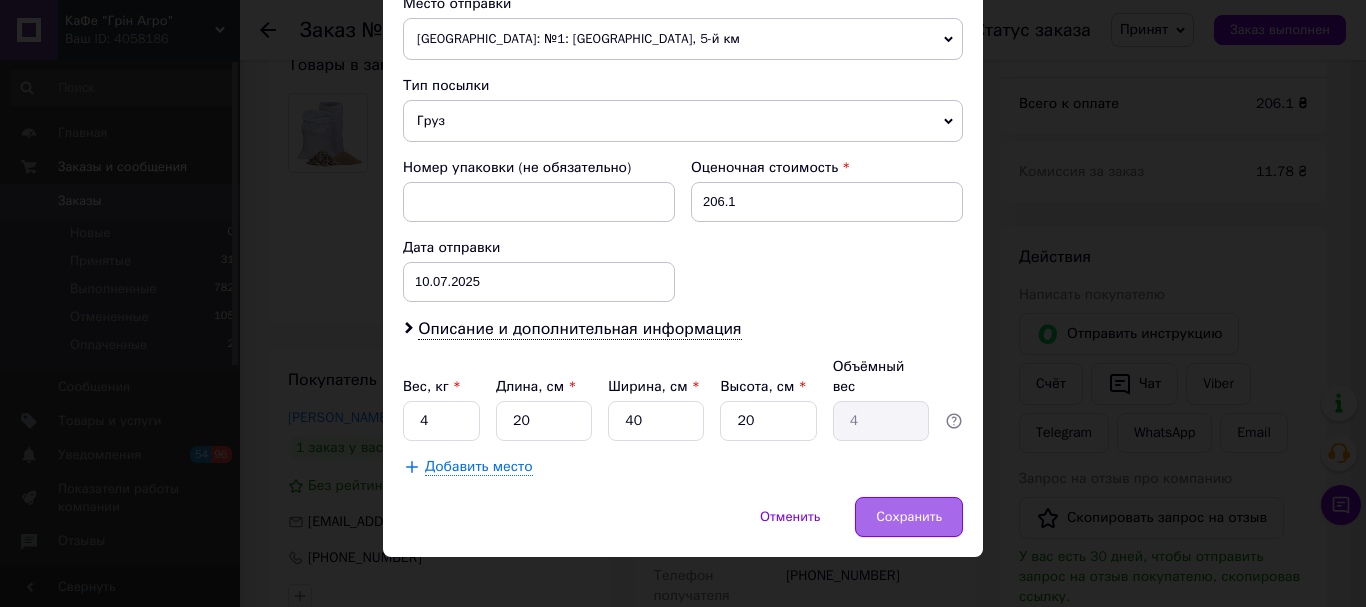 click on "Сохранить" at bounding box center (909, 517) 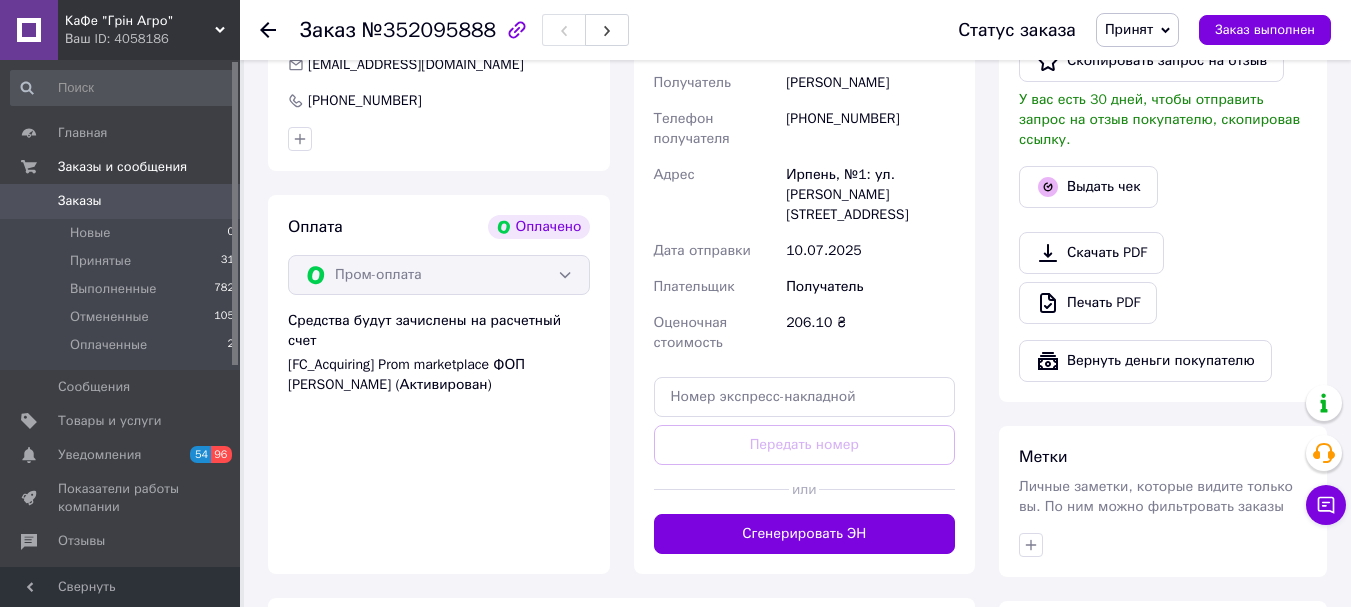 scroll, scrollTop: 800, scrollLeft: 0, axis: vertical 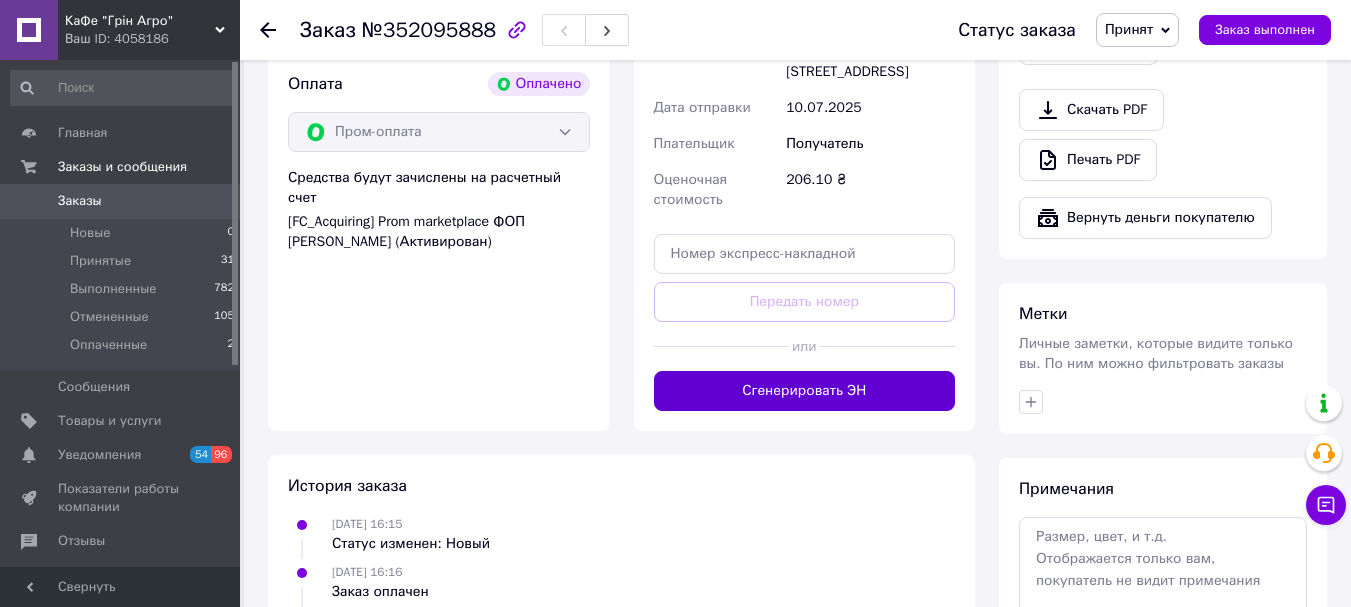 click on "Сгенерировать ЭН" at bounding box center (805, 391) 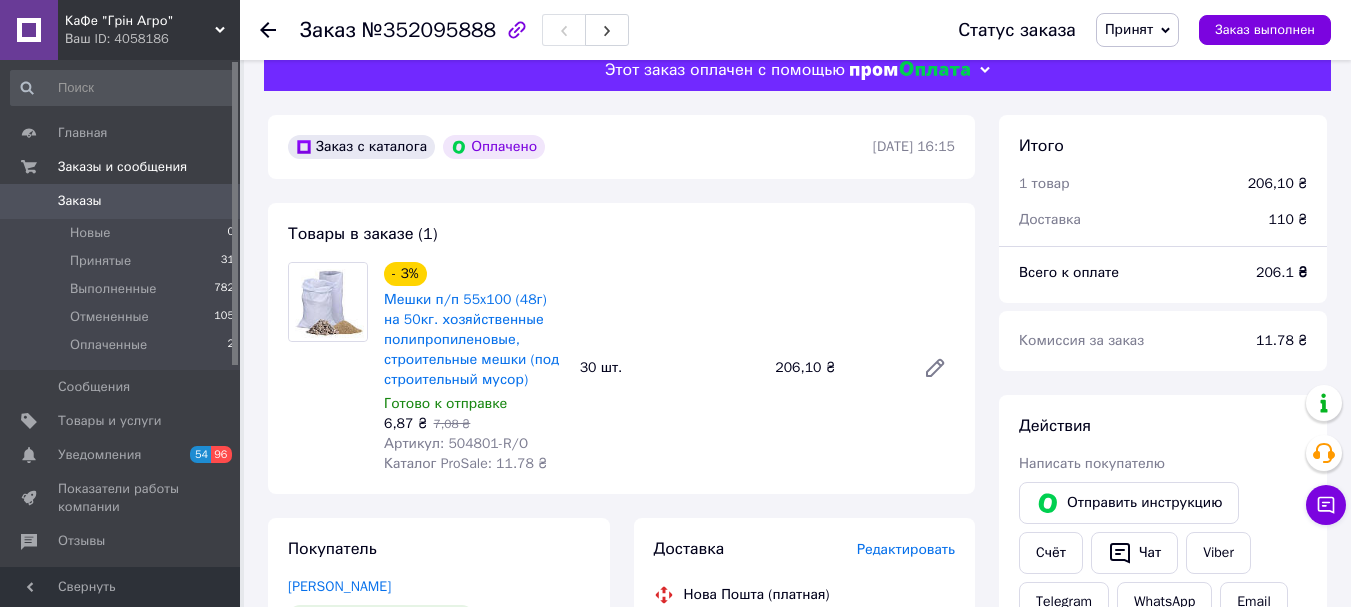 scroll, scrollTop: 0, scrollLeft: 0, axis: both 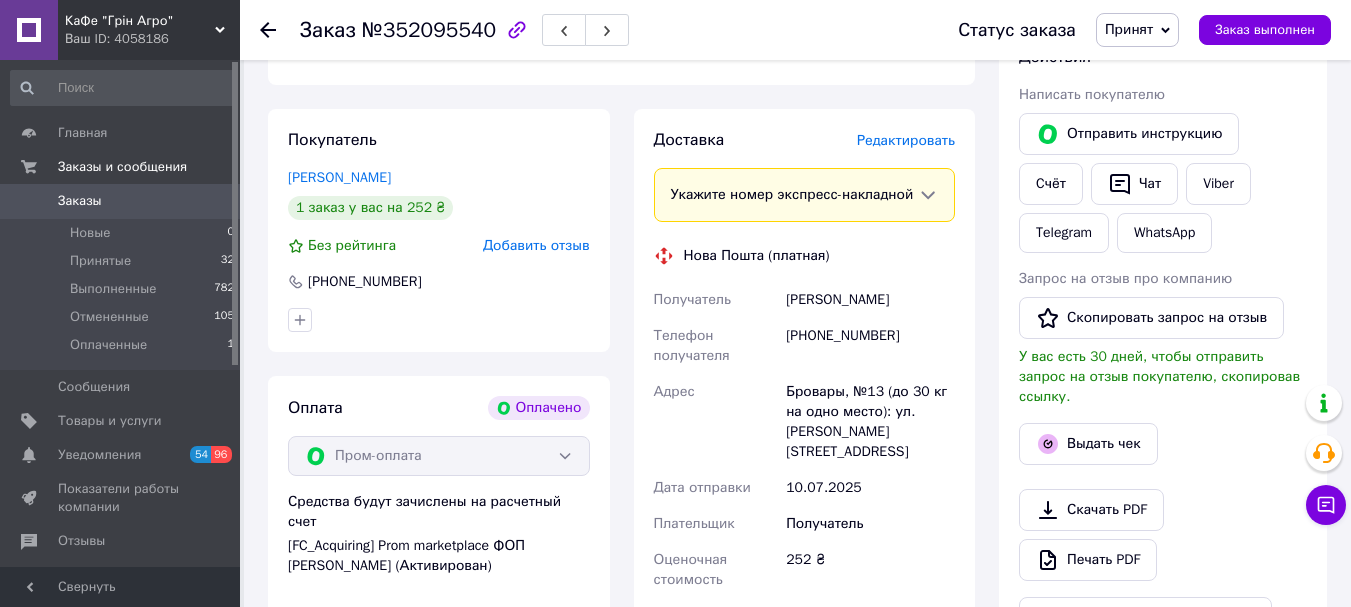 click on "Редактировать" at bounding box center (906, 140) 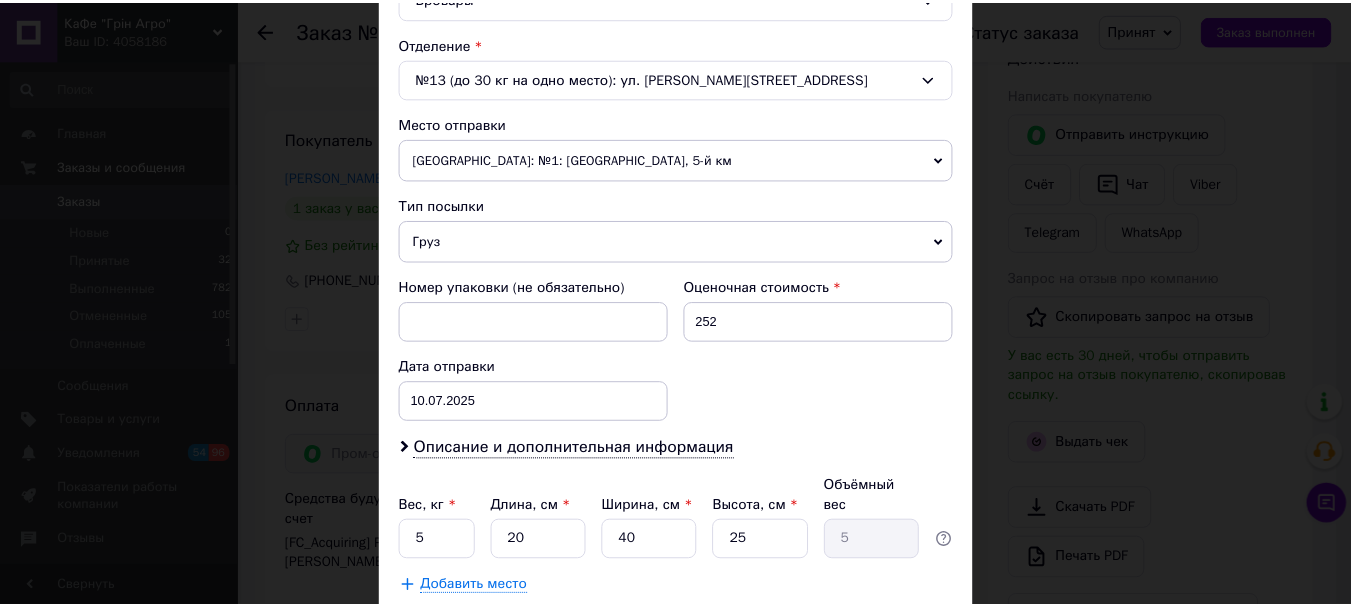 scroll, scrollTop: 721, scrollLeft: 0, axis: vertical 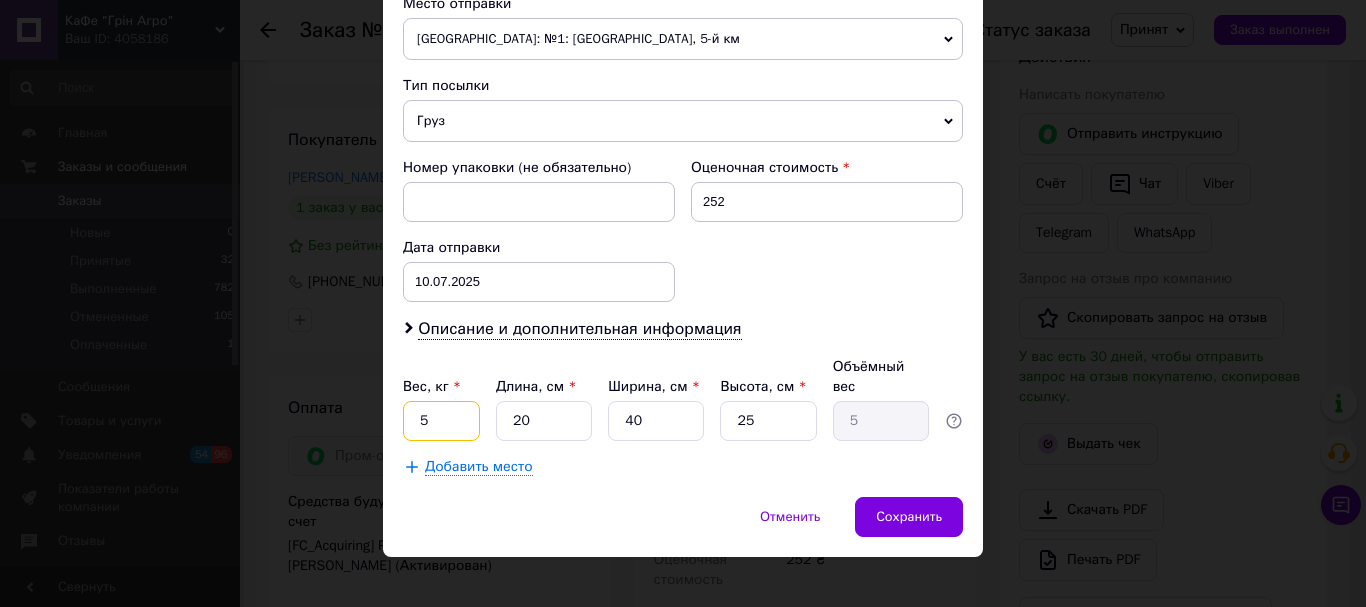 click on "5" at bounding box center [441, 421] 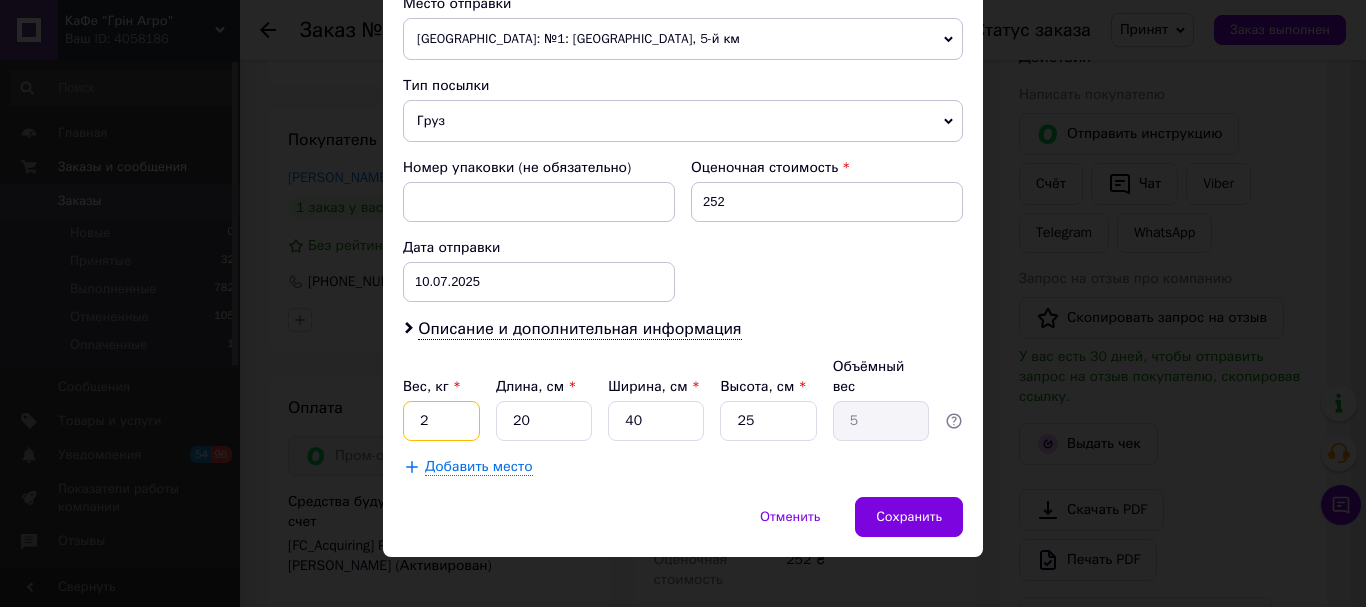 type on "2" 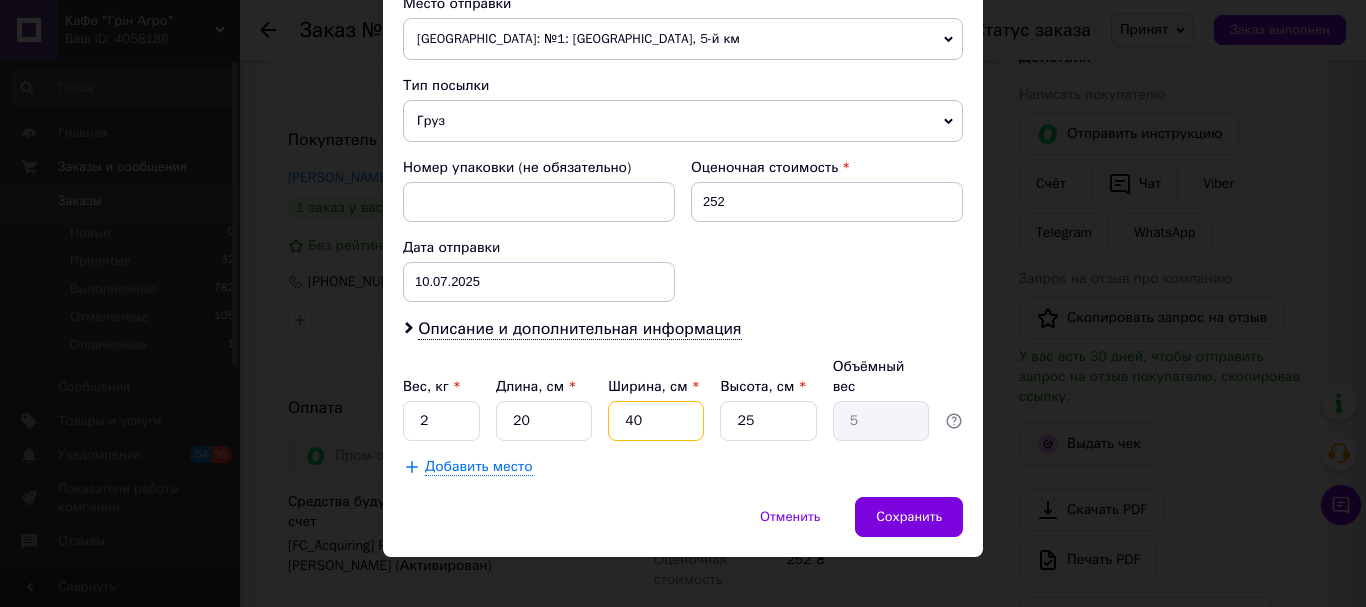 click on "40" at bounding box center [656, 421] 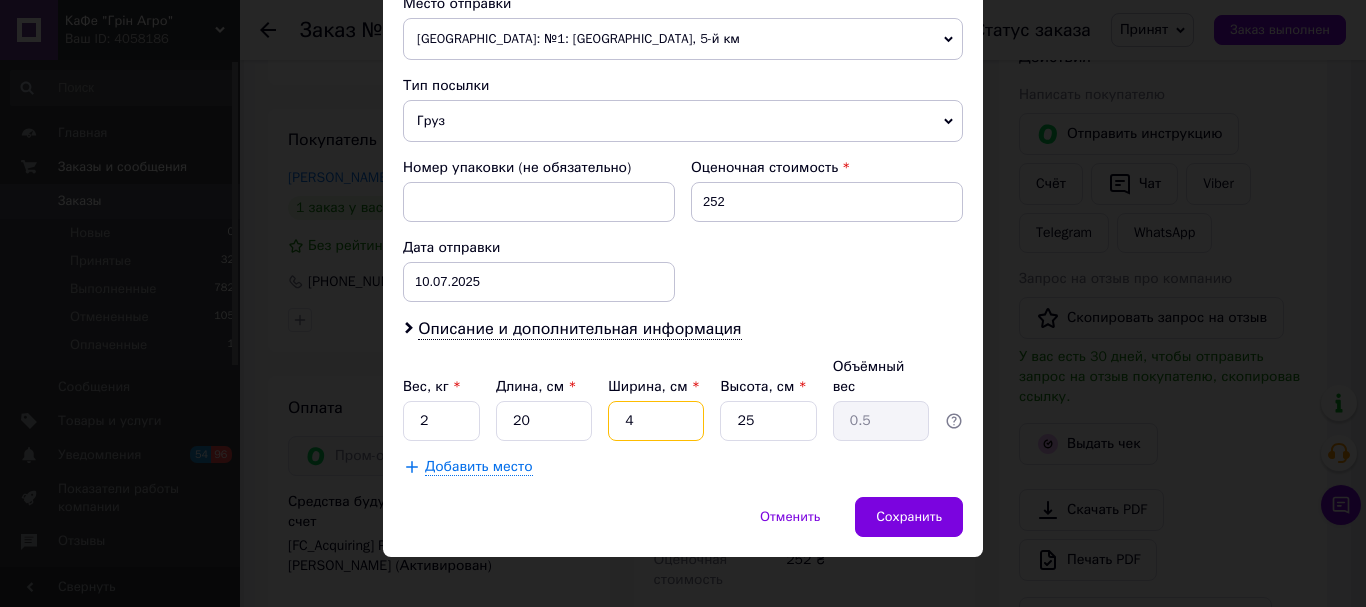 type 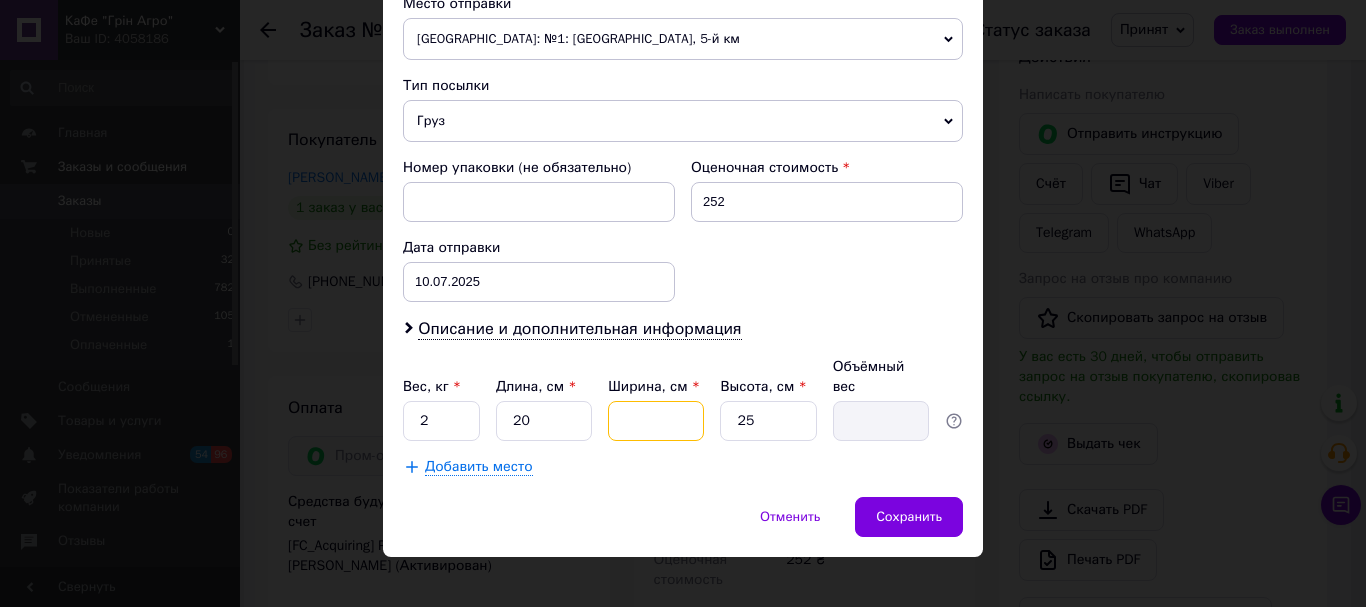 type on "6" 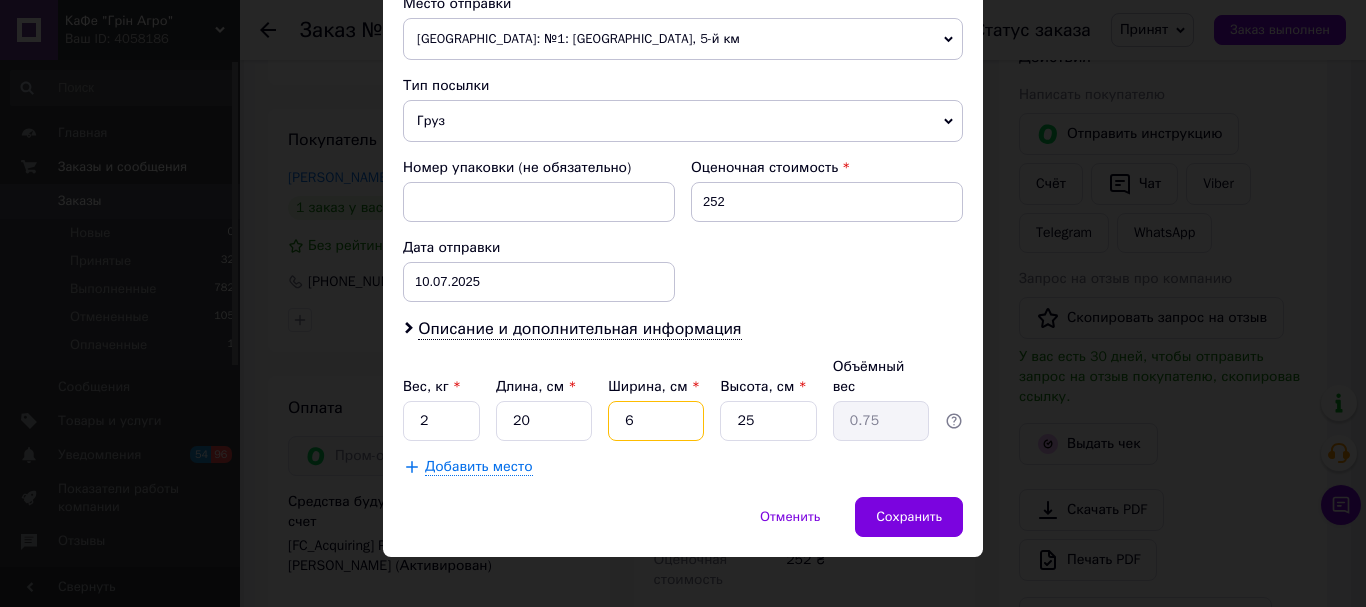 type on "60" 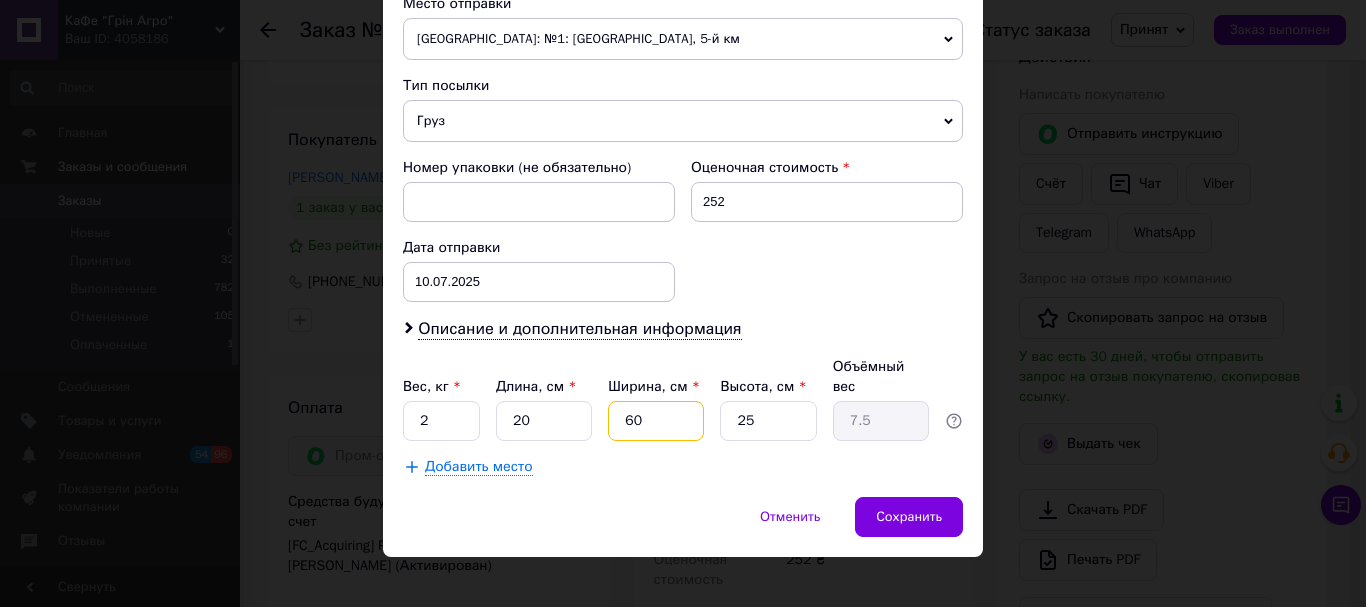type on "60" 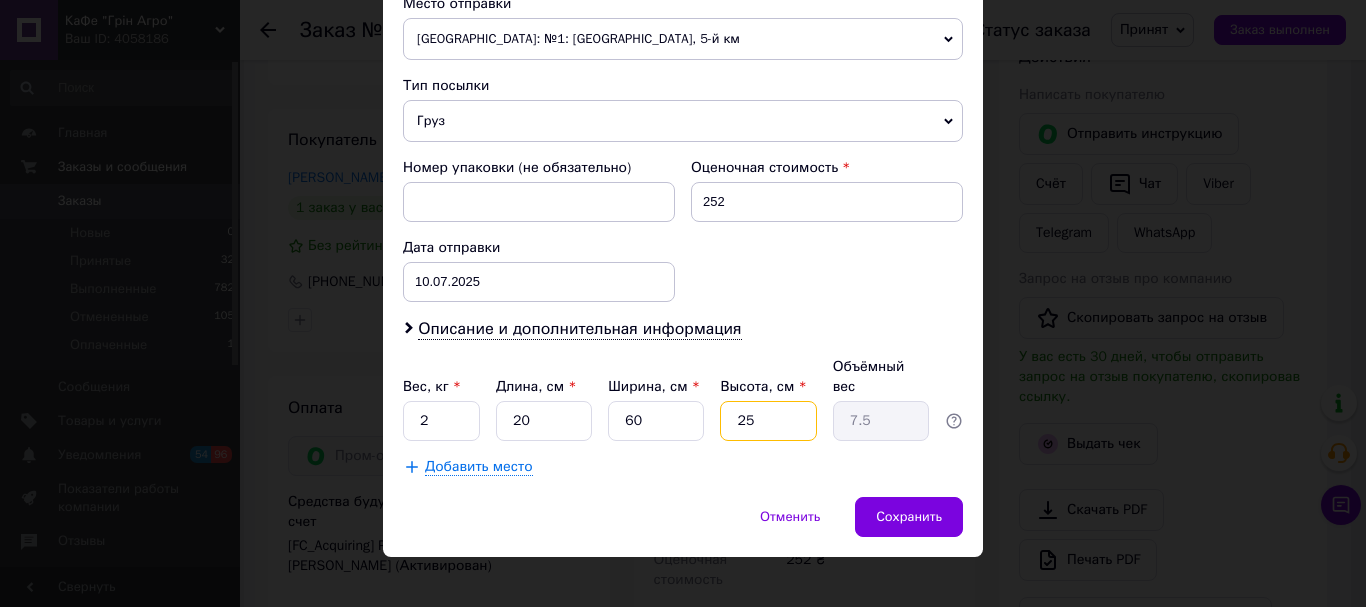 click on "25" at bounding box center (768, 421) 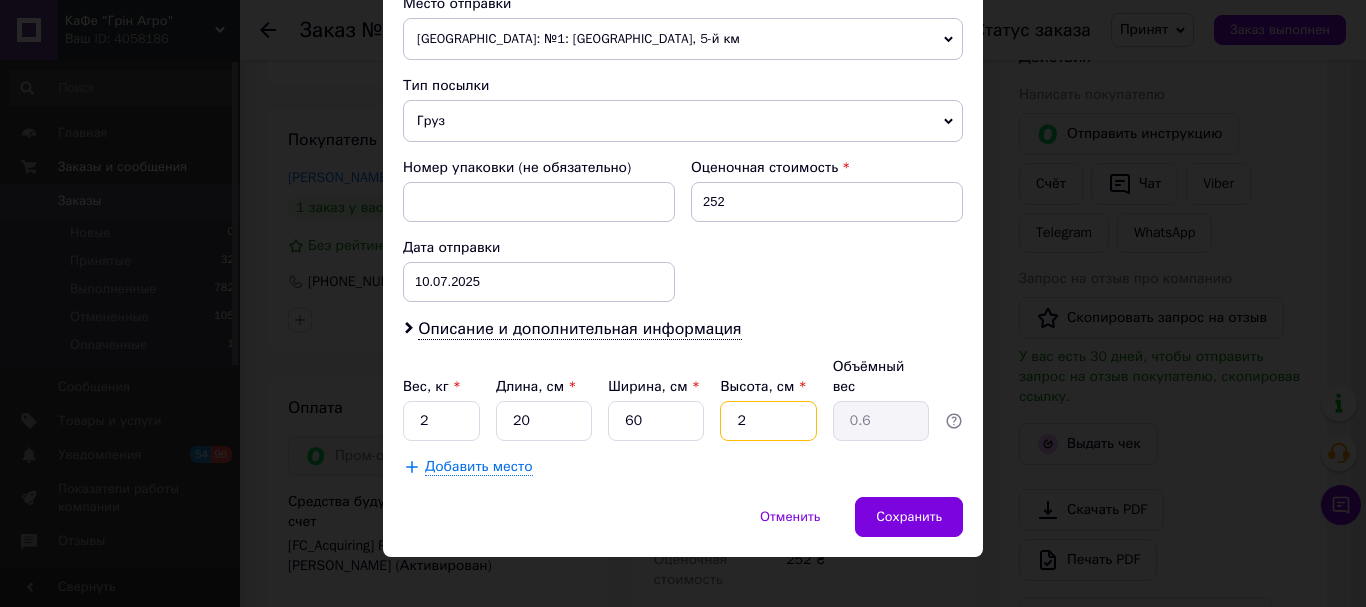 type on "20" 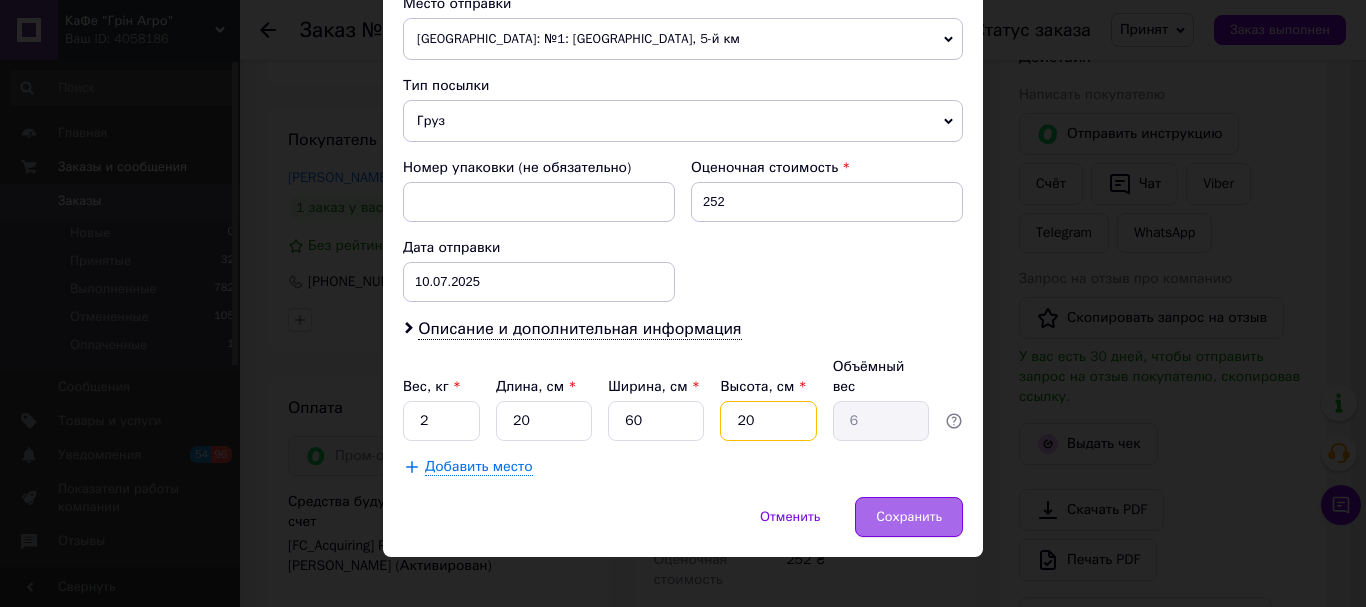 type on "20" 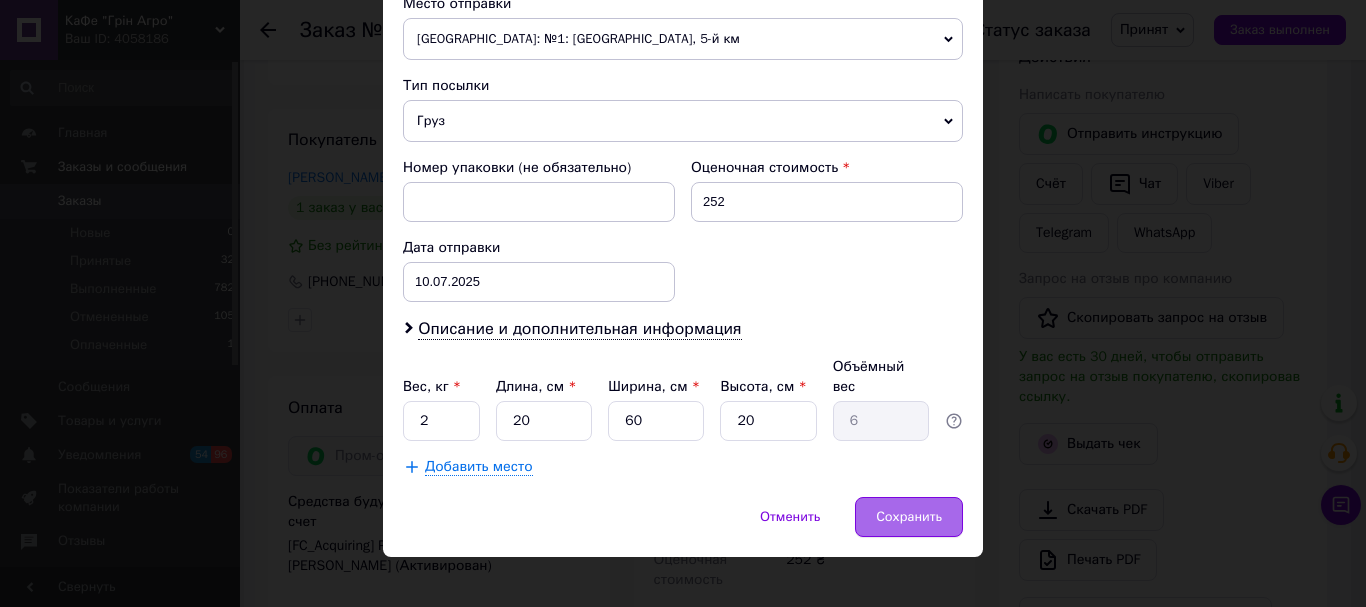click on "Сохранить" at bounding box center [909, 517] 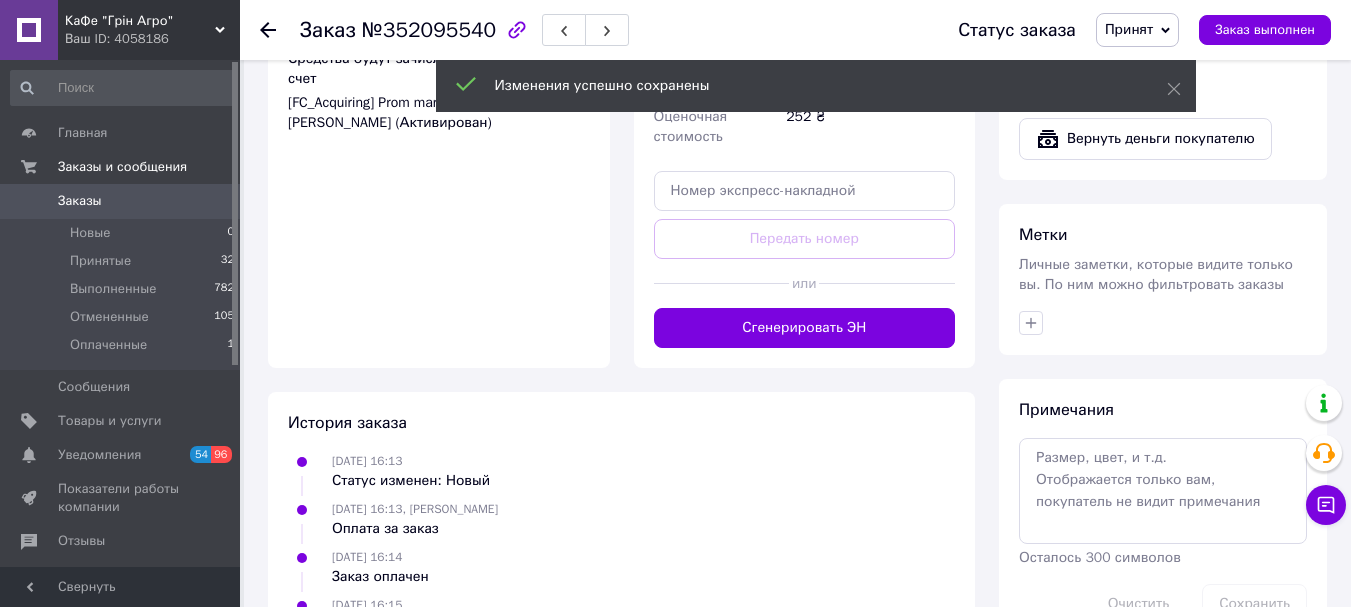 scroll, scrollTop: 900, scrollLeft: 0, axis: vertical 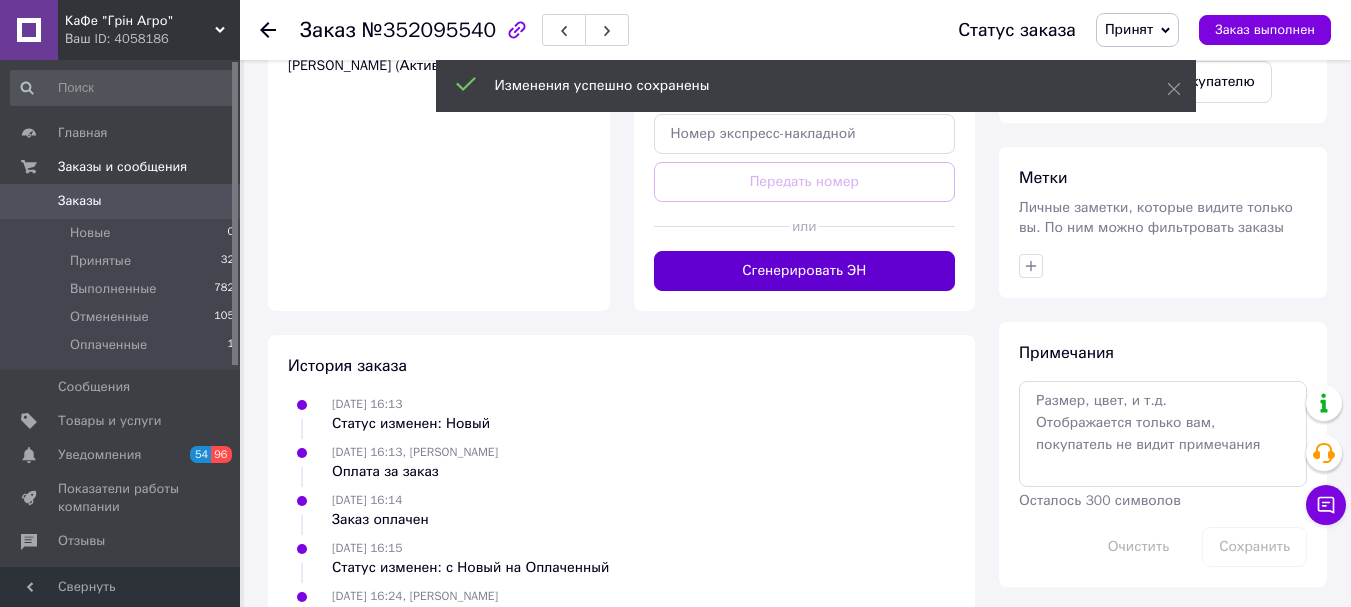 click on "Сгенерировать ЭН" at bounding box center (805, 271) 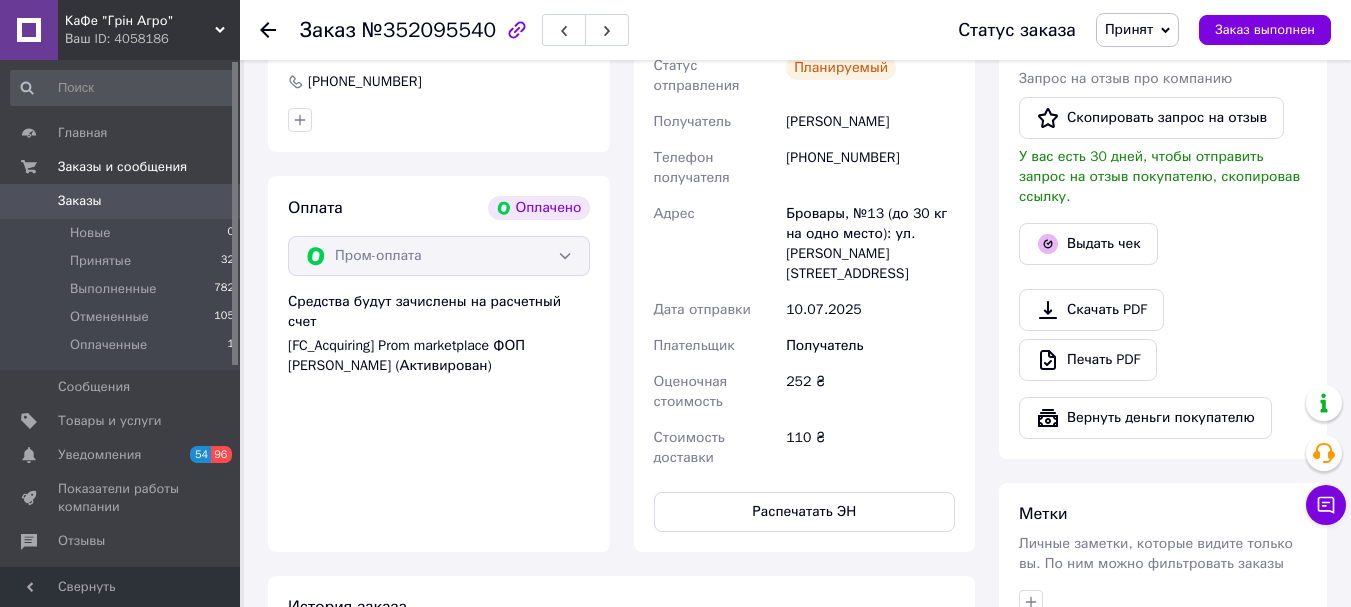 scroll, scrollTop: 200, scrollLeft: 0, axis: vertical 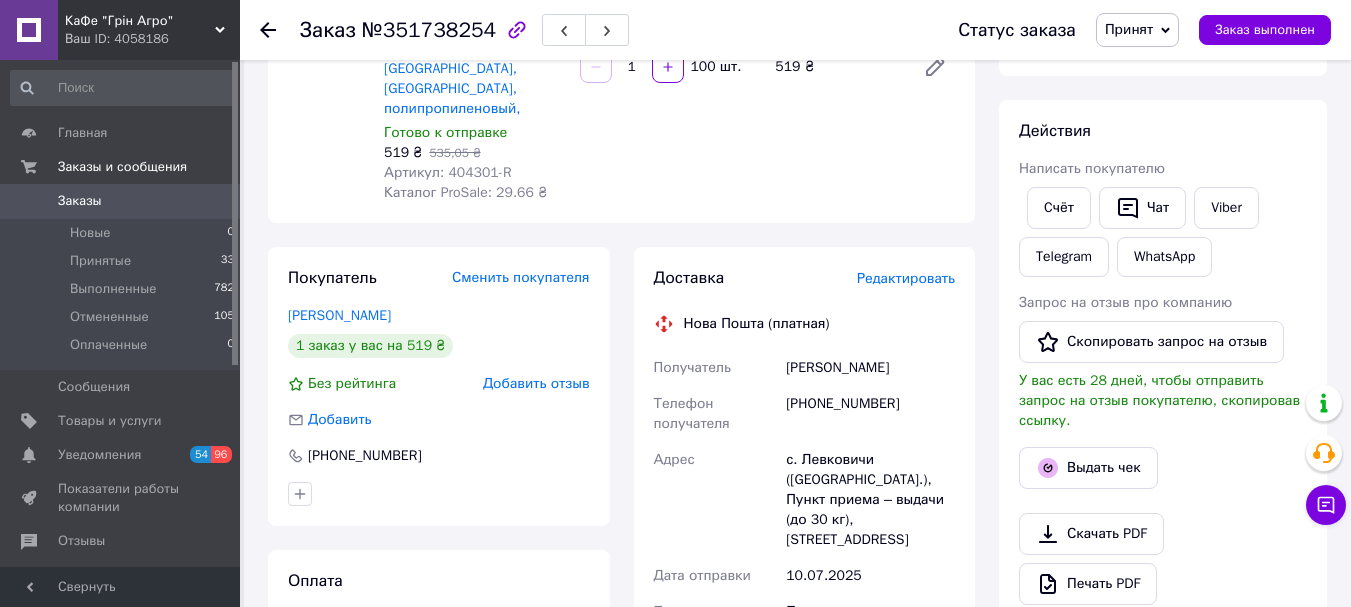 click on "Редактировать" at bounding box center (906, 278) 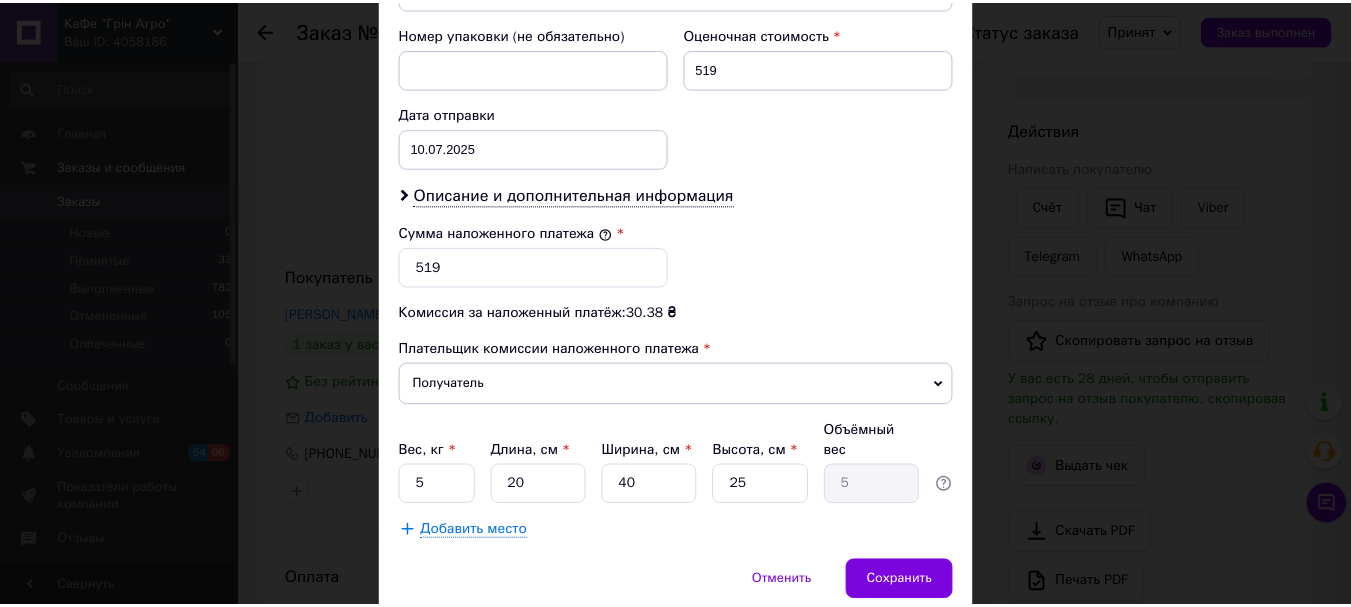 scroll, scrollTop: 919, scrollLeft: 0, axis: vertical 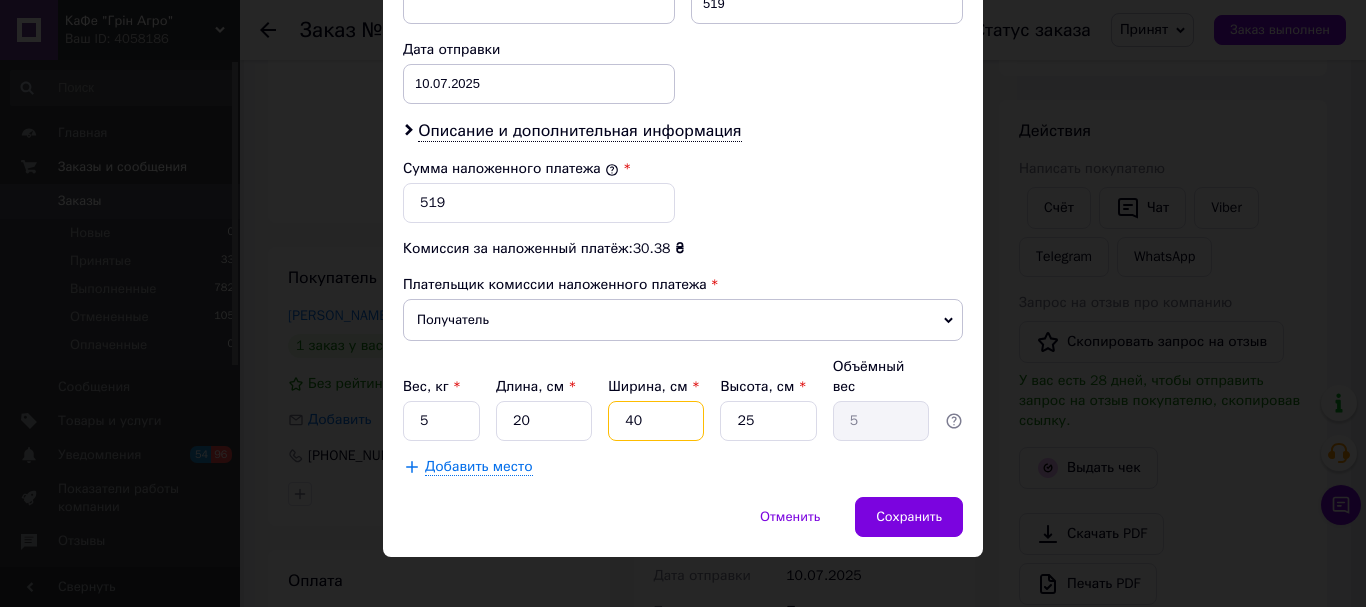 click on "40" at bounding box center [656, 421] 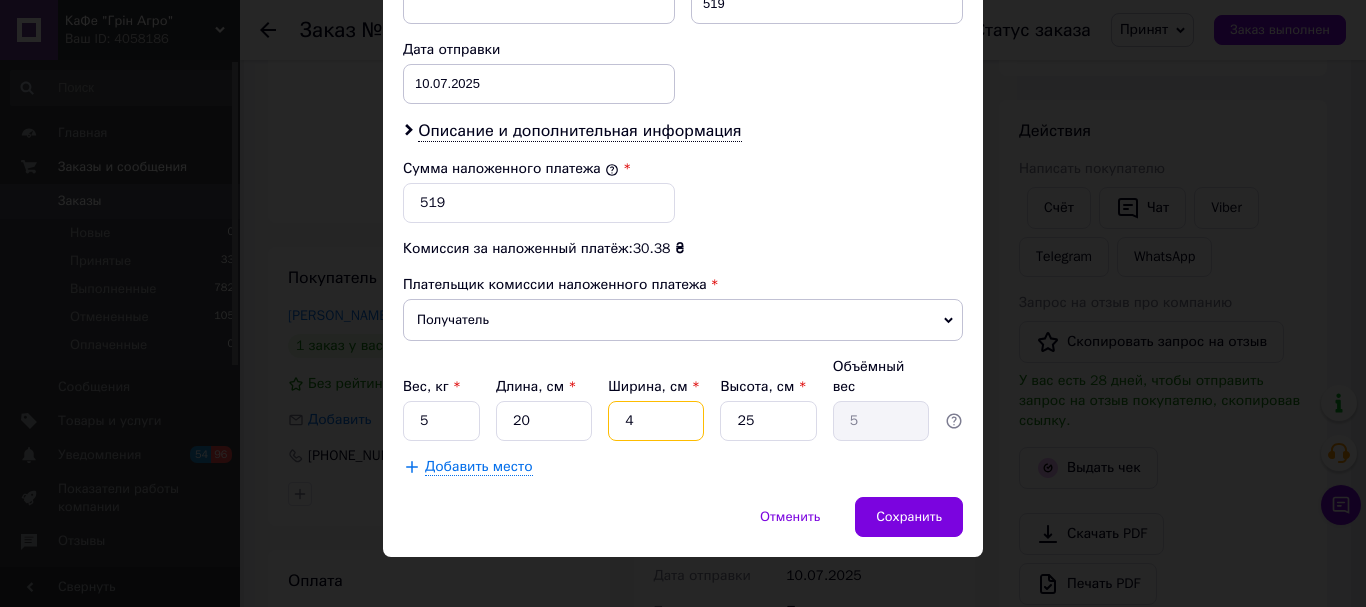 type on "0.5" 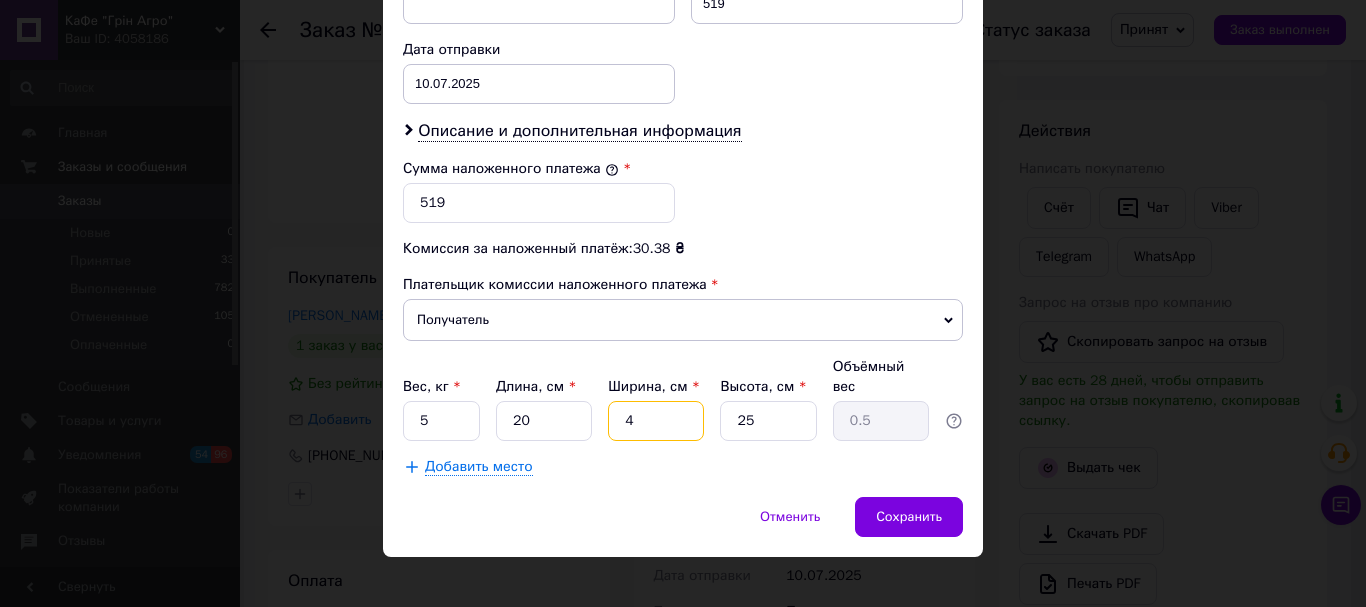 type 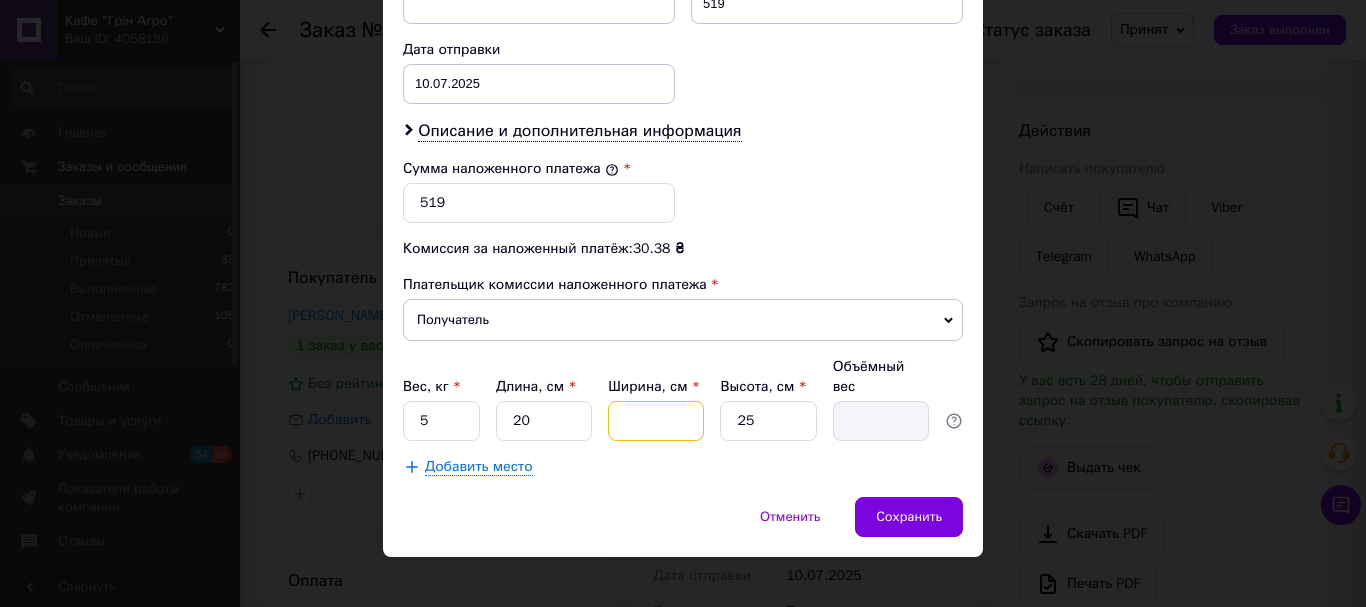 type on "6" 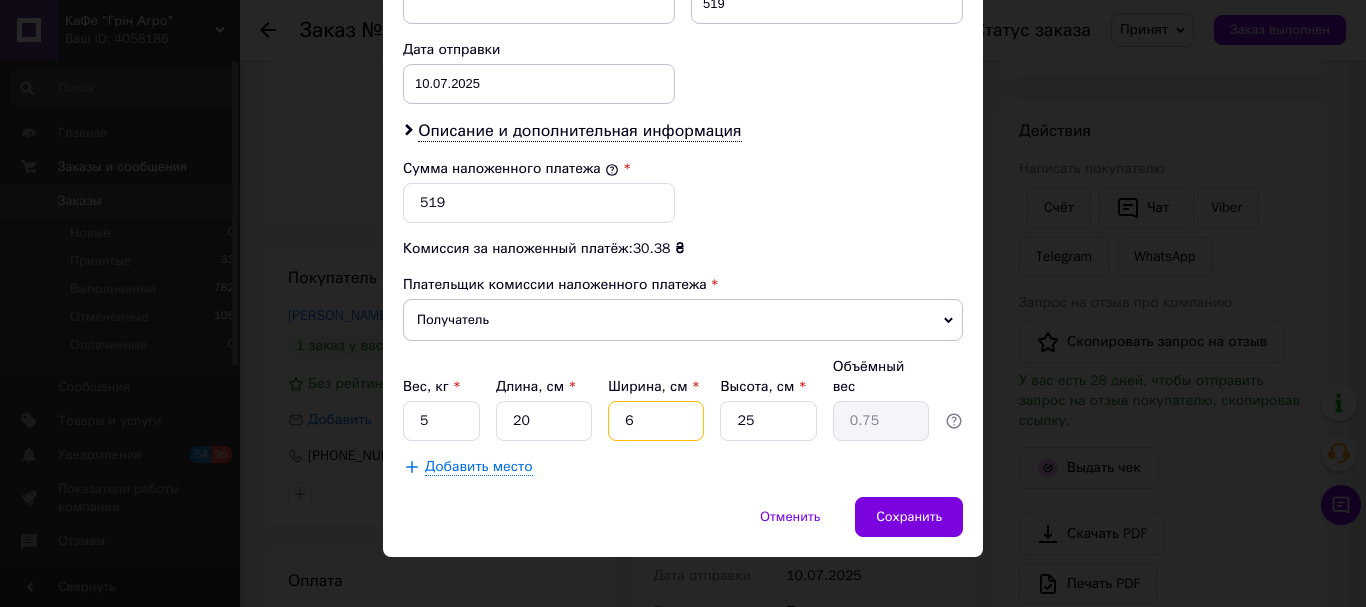 type on "60" 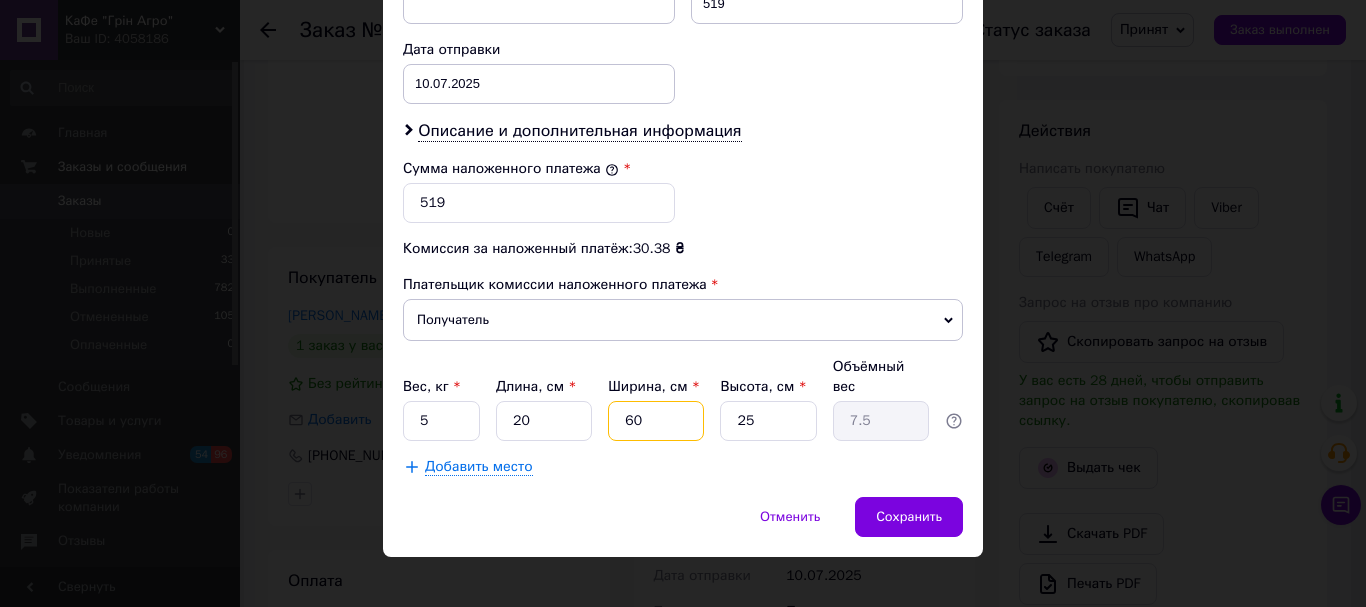 type on "60" 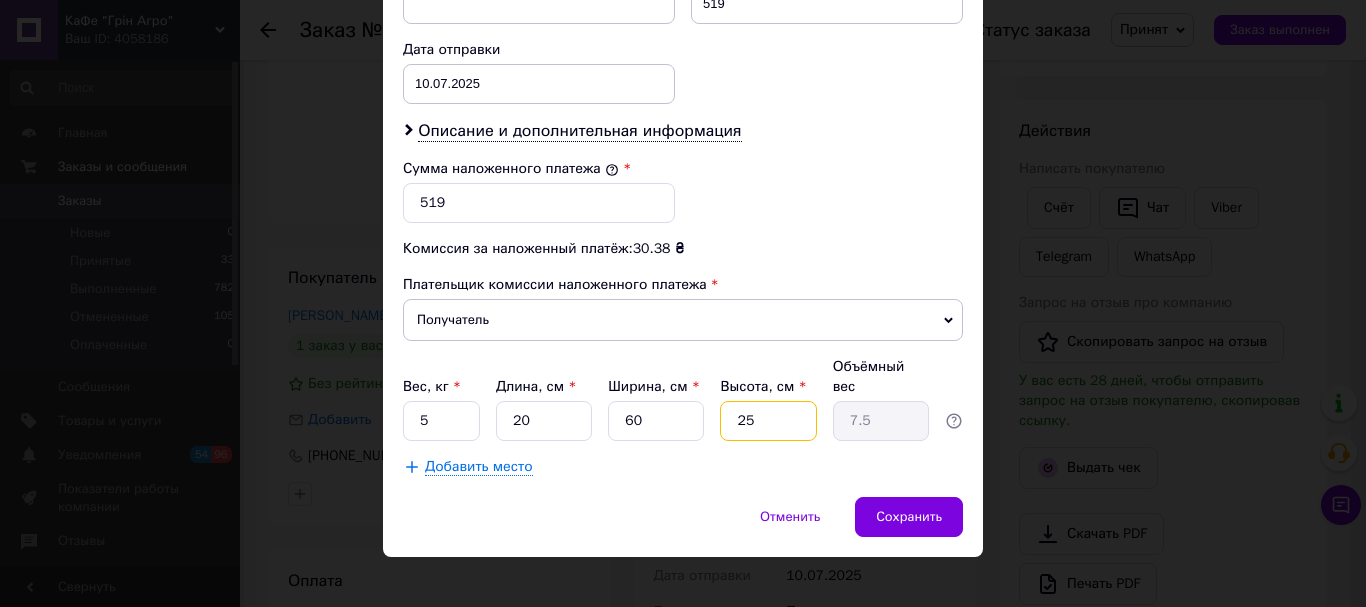 click on "25" at bounding box center (768, 421) 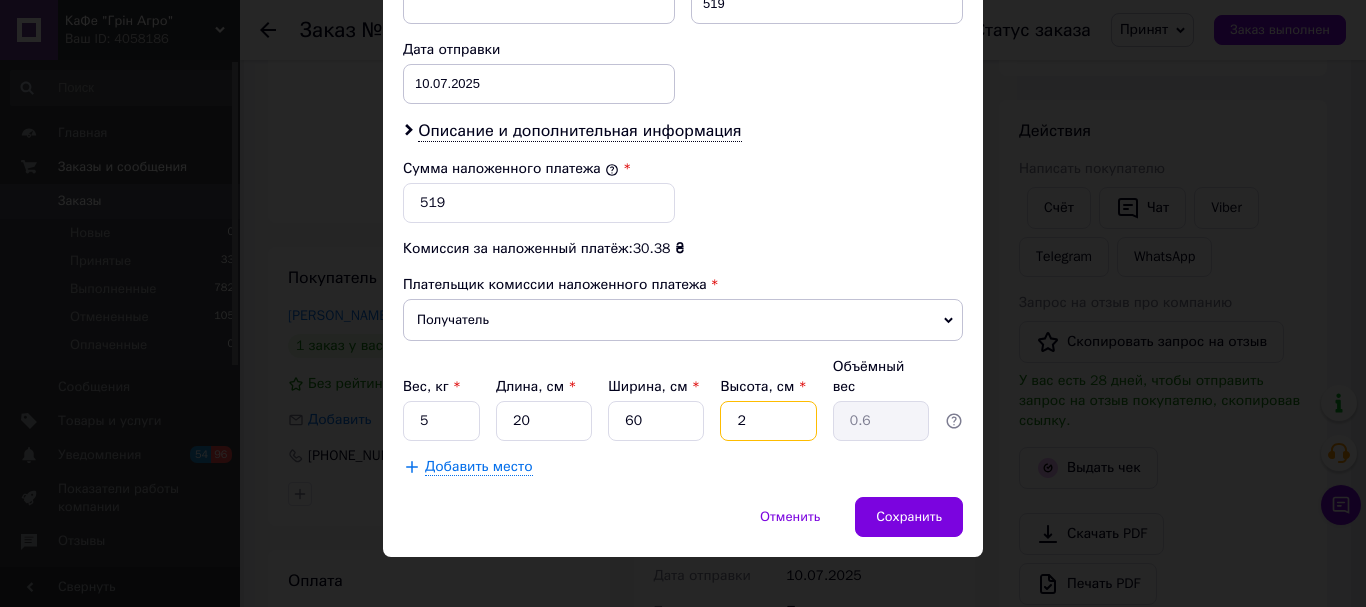 type 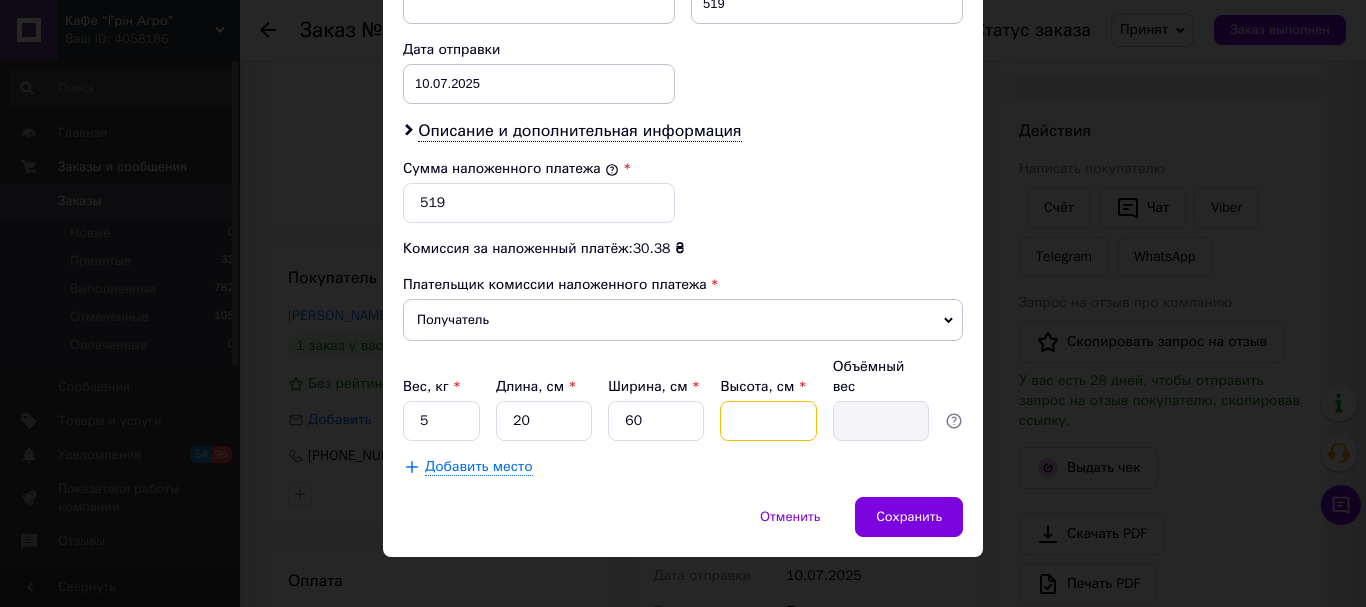 type on "1" 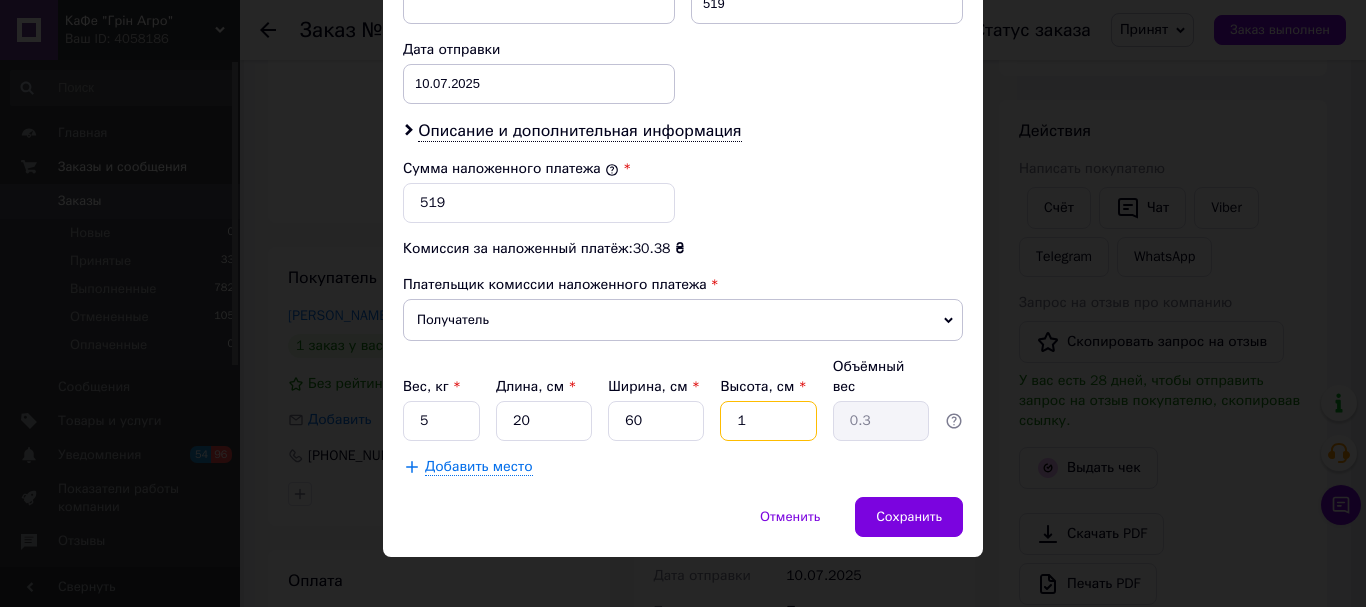 type on "10" 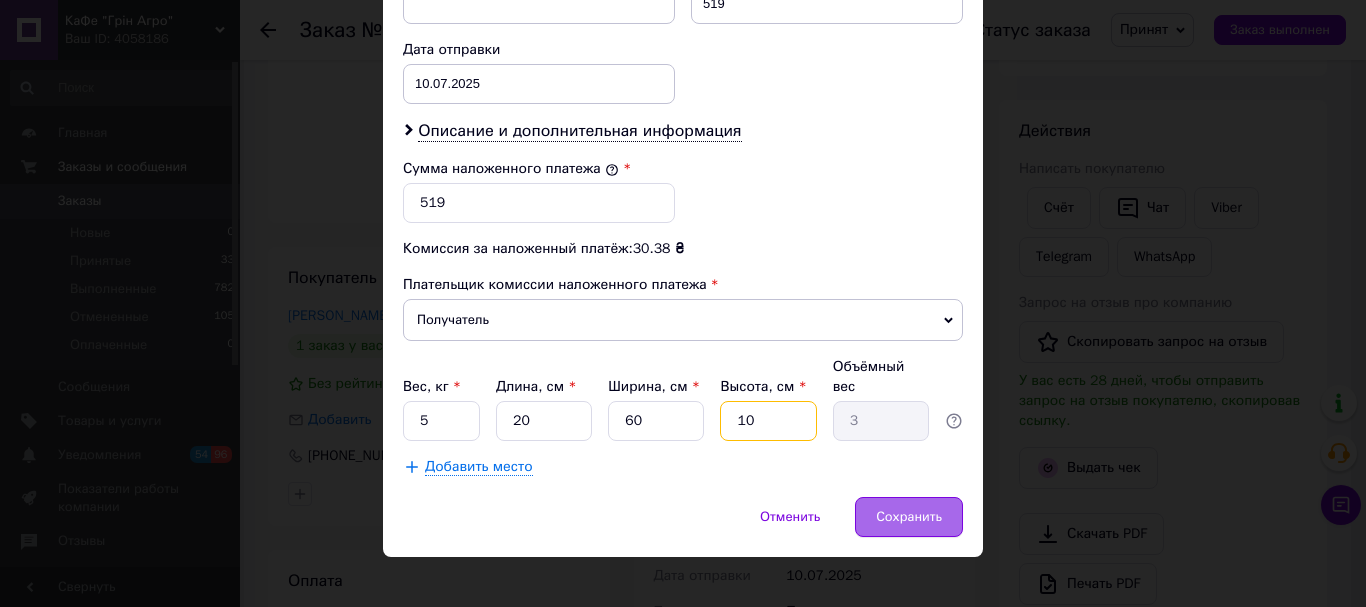 type on "10" 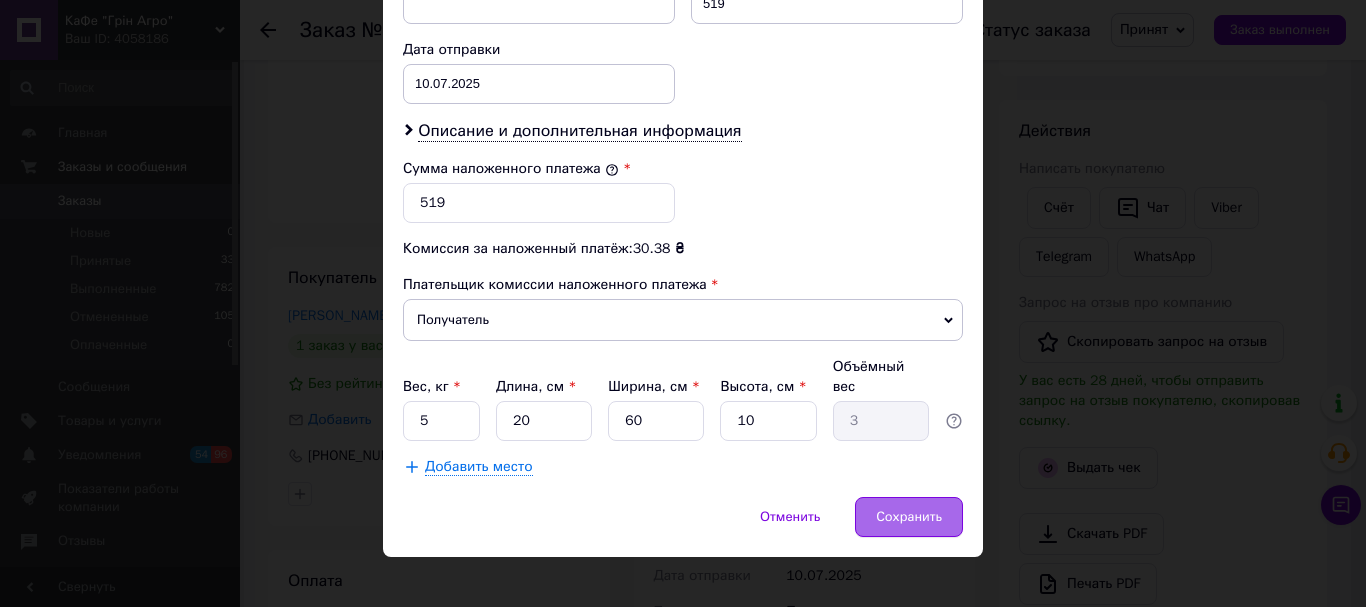 click on "Сохранить" at bounding box center (909, 517) 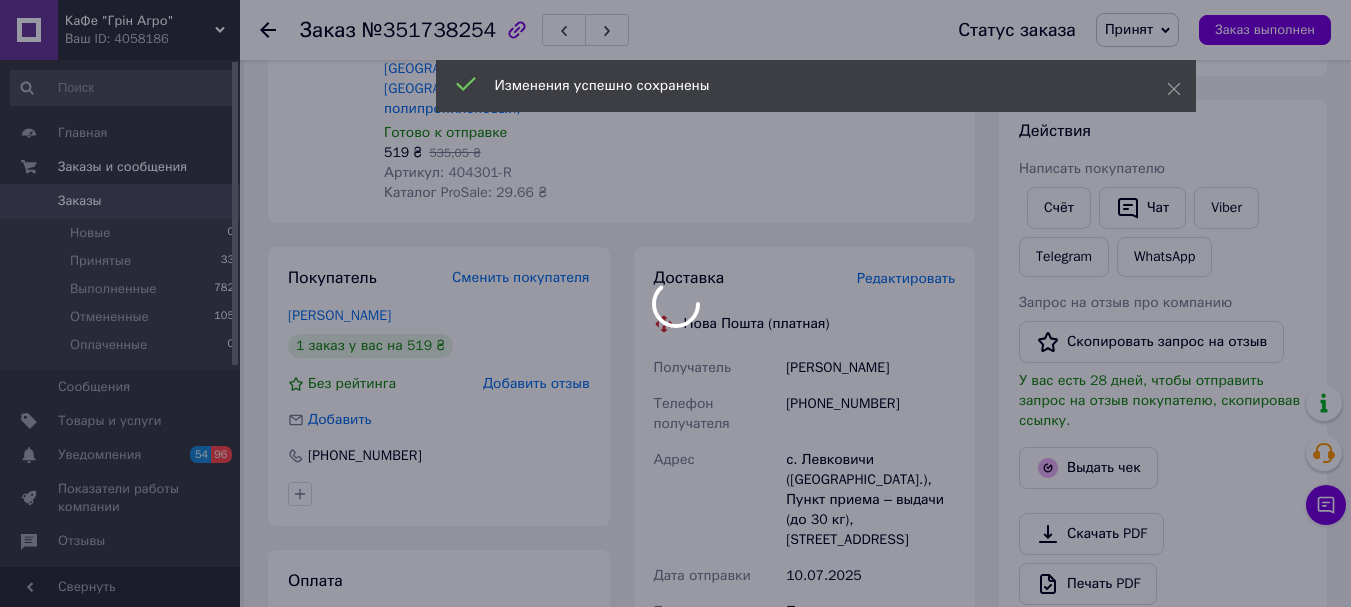 scroll, scrollTop: 975, scrollLeft: 0, axis: vertical 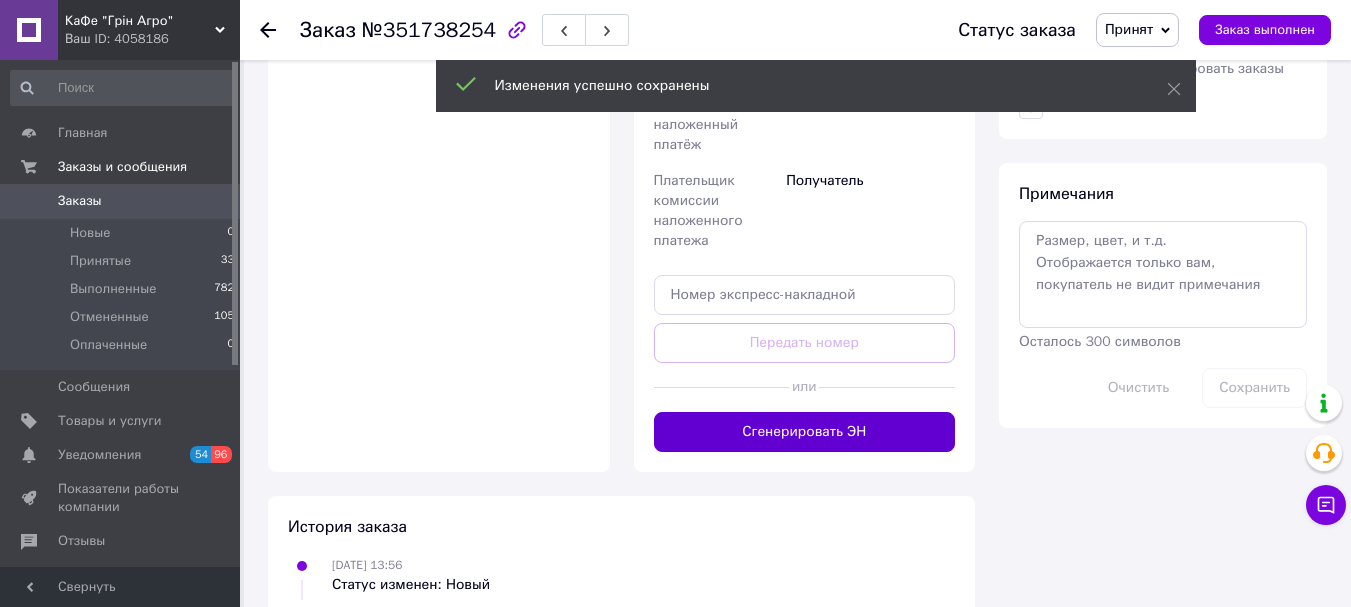 click on "Сгенерировать ЭН" at bounding box center [805, 432] 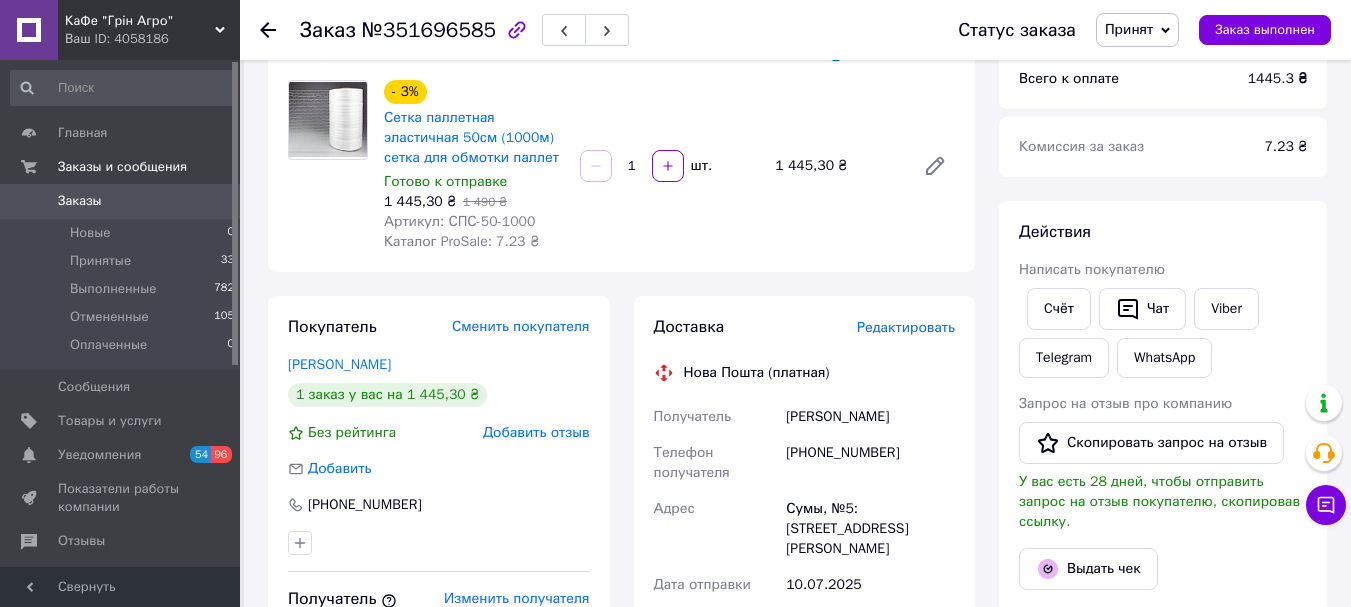 scroll, scrollTop: 200, scrollLeft: 0, axis: vertical 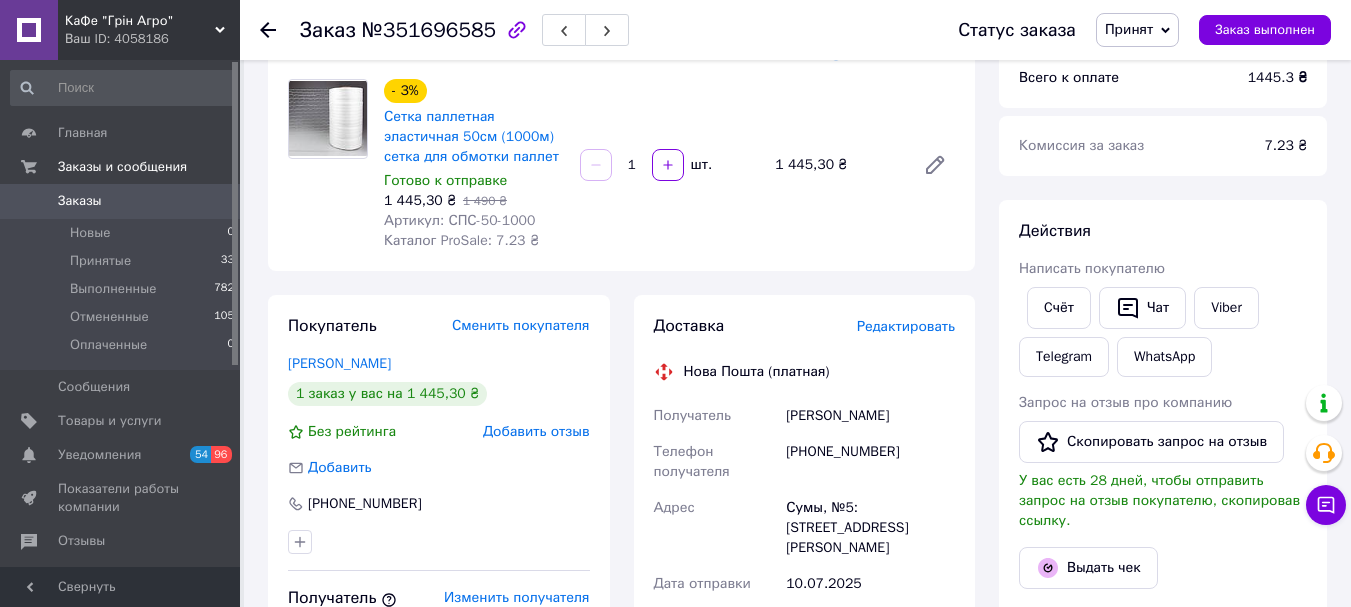 click 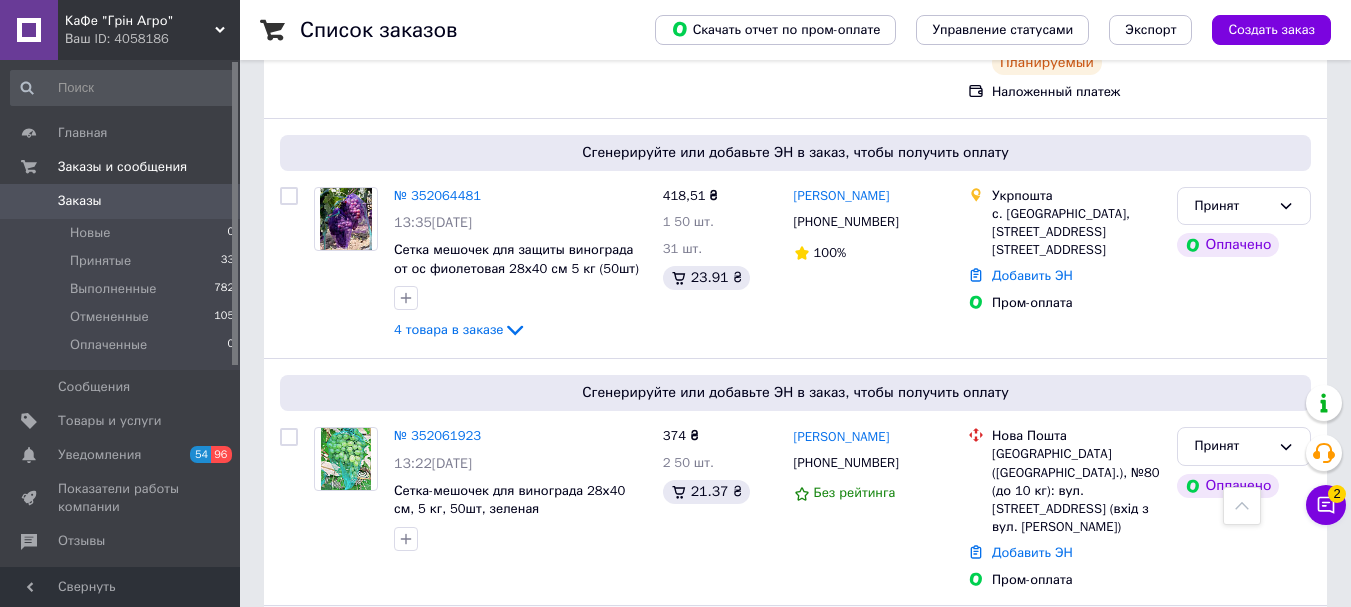 scroll, scrollTop: 800, scrollLeft: 0, axis: vertical 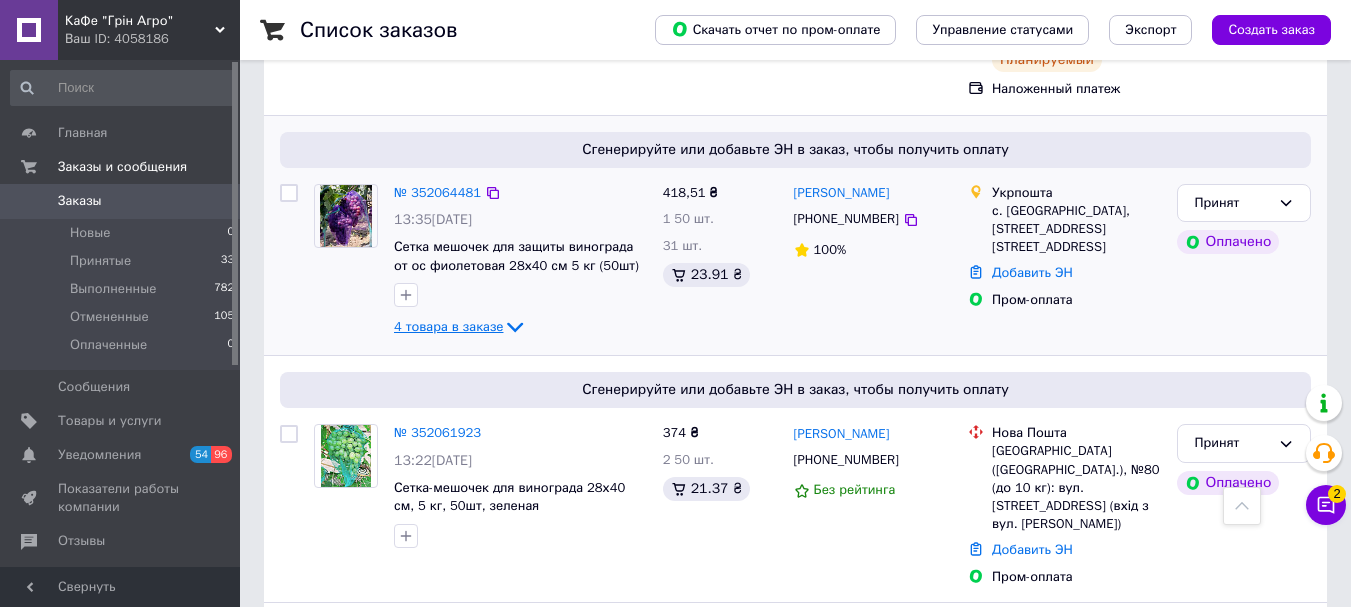 click 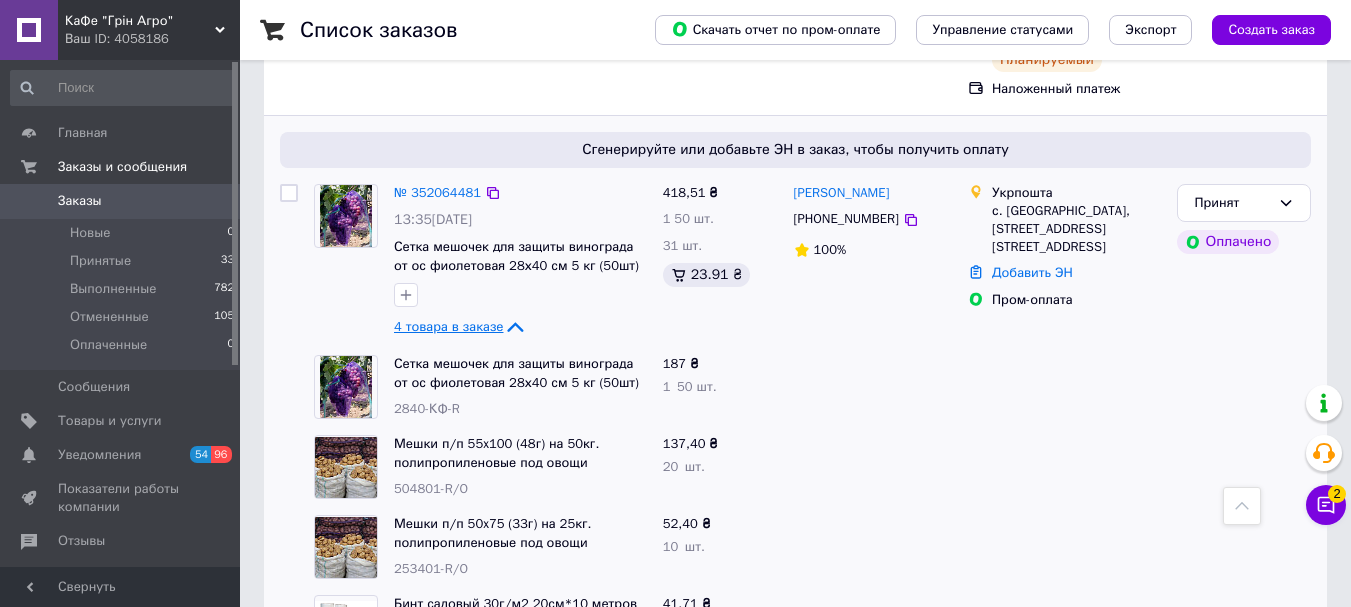 click 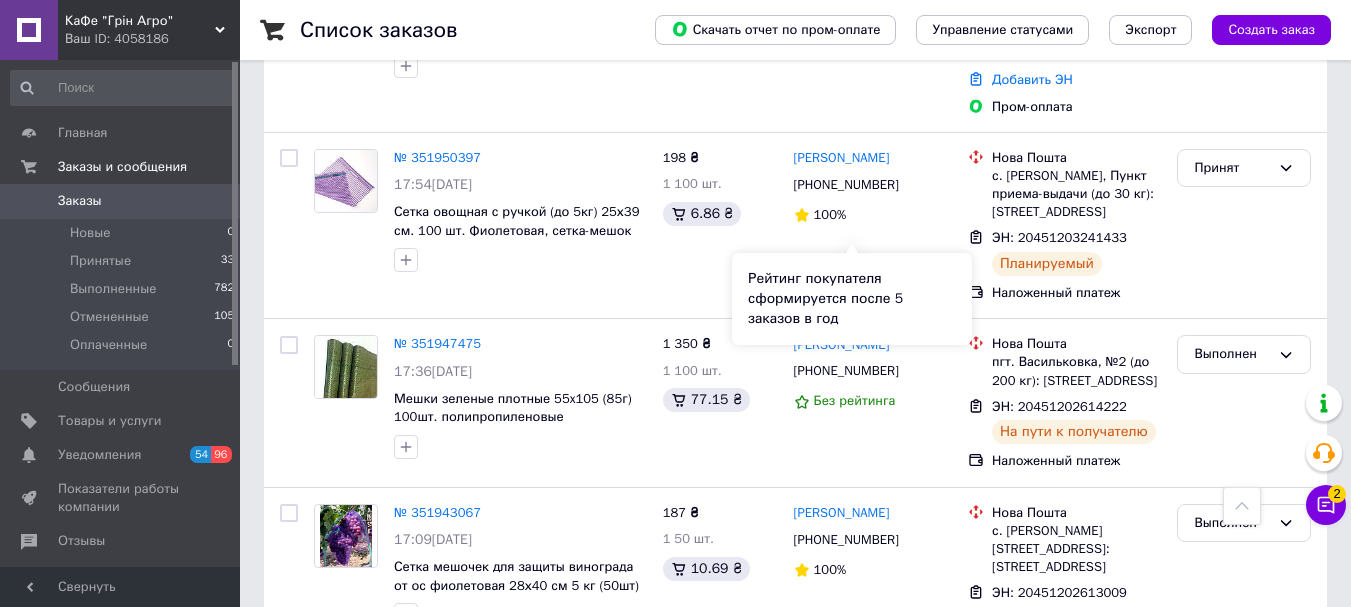 scroll, scrollTop: 3600, scrollLeft: 0, axis: vertical 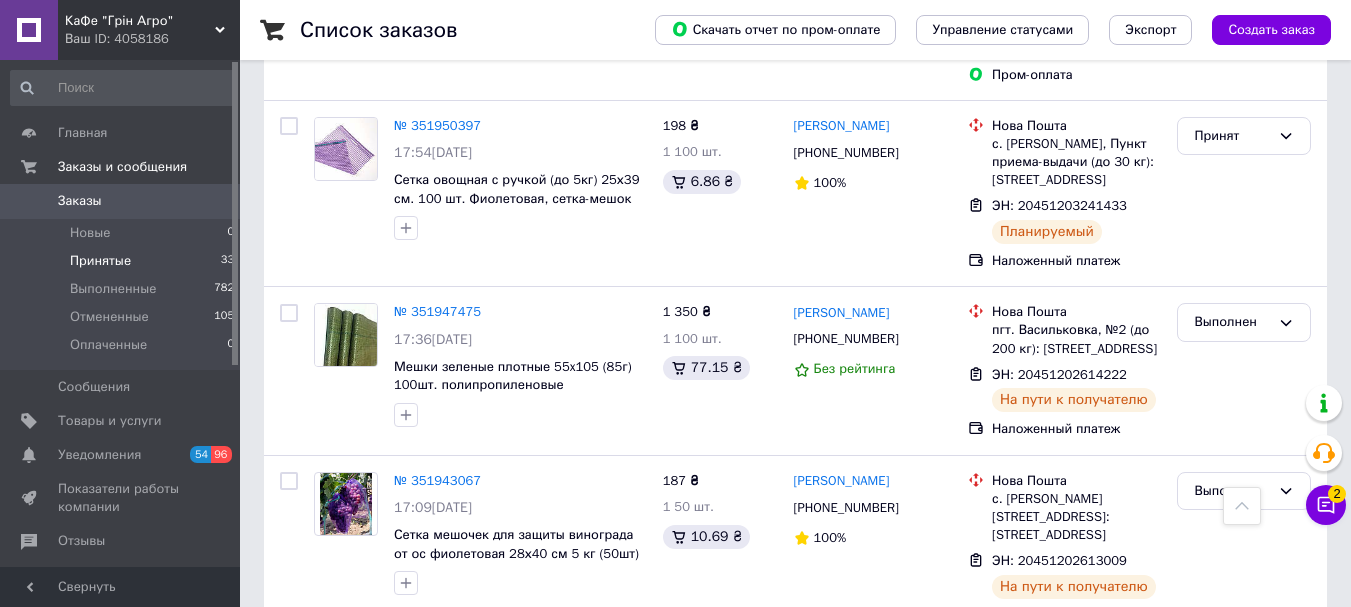click on "Принятые" at bounding box center [100, 261] 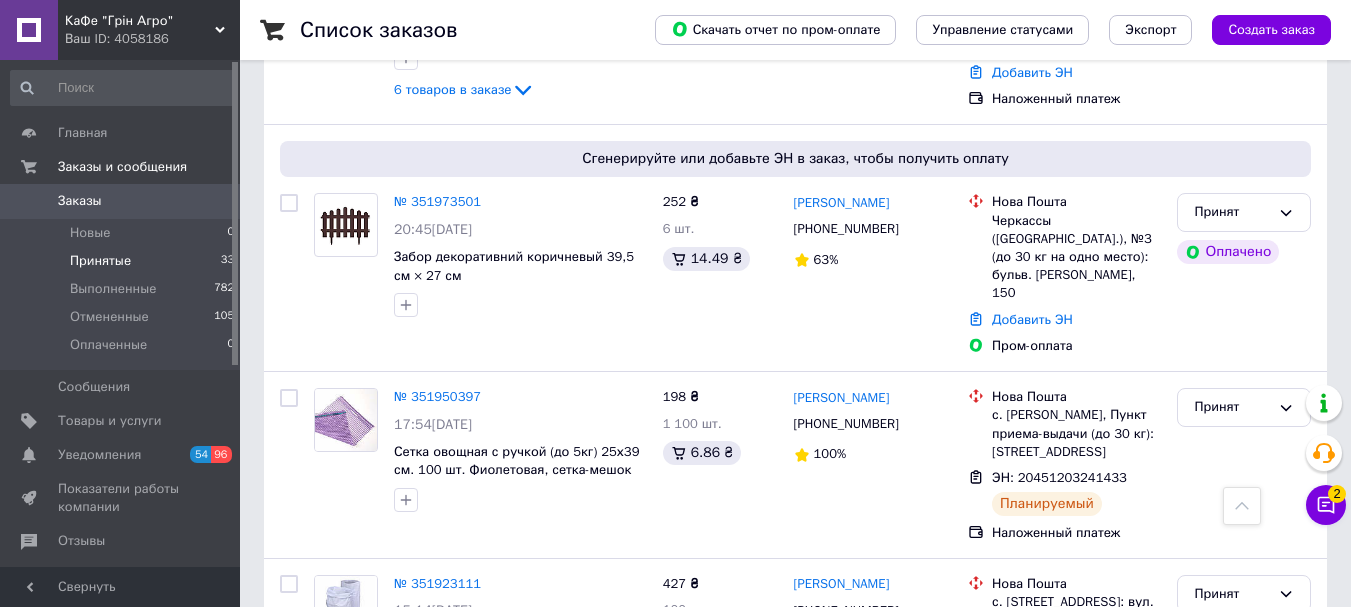 scroll, scrollTop: 3500, scrollLeft: 0, axis: vertical 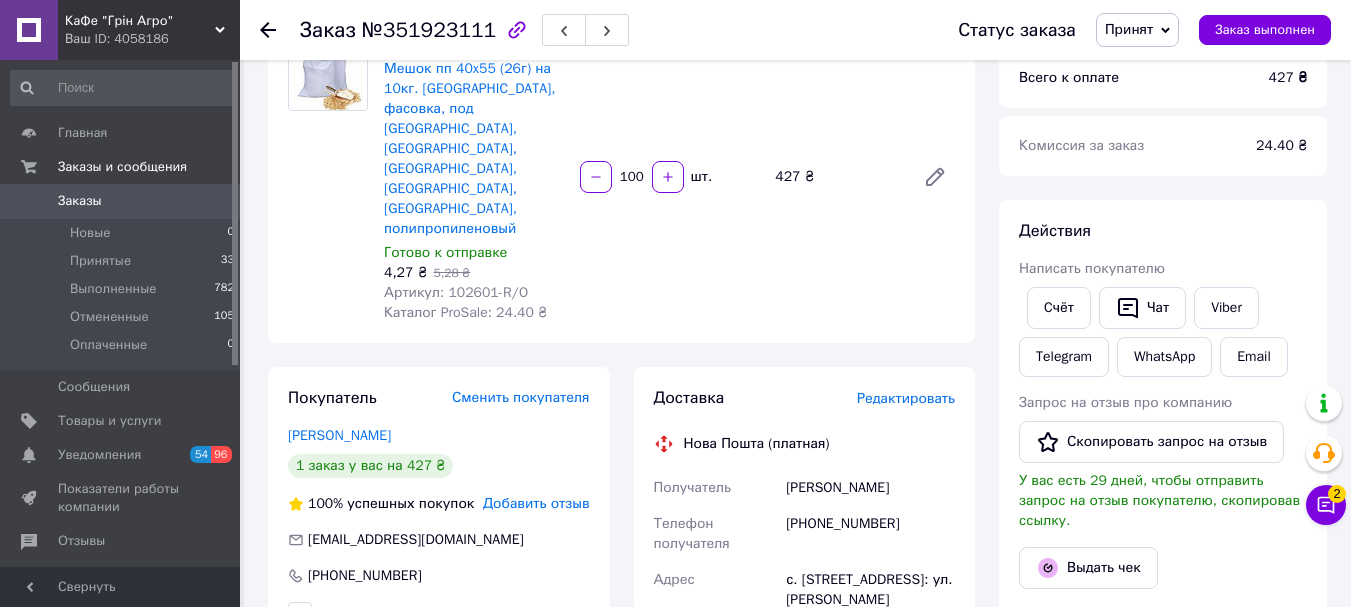 click on "Редактировать" at bounding box center [906, 398] 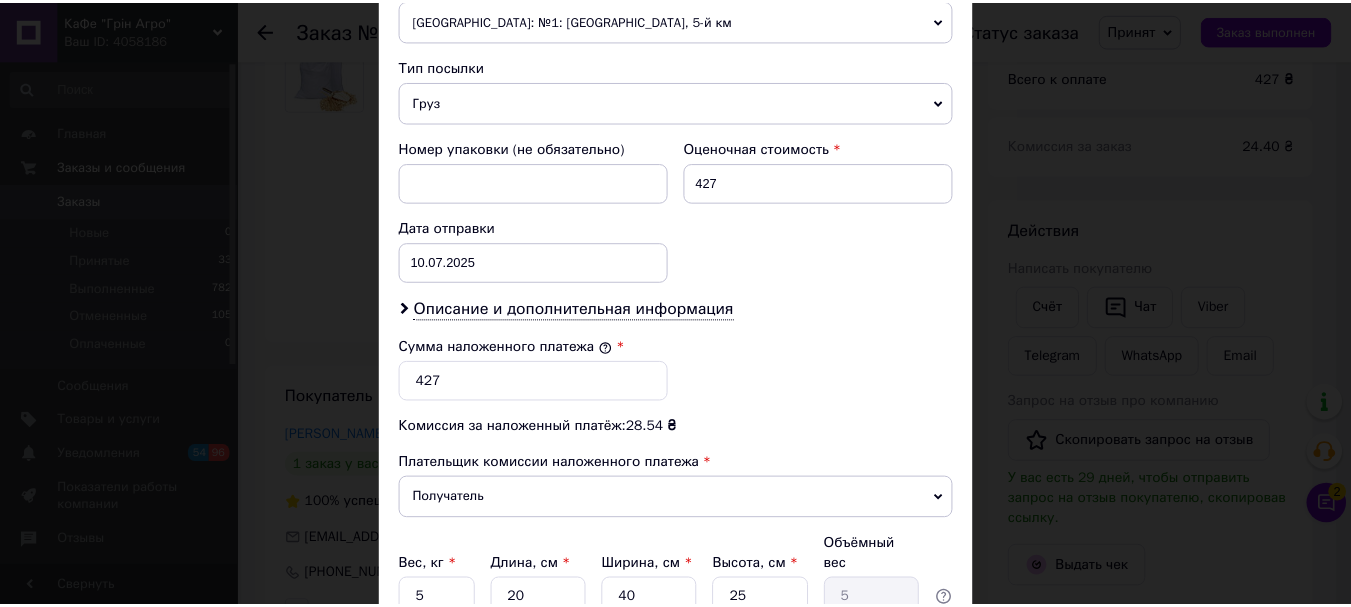 scroll, scrollTop: 919, scrollLeft: 0, axis: vertical 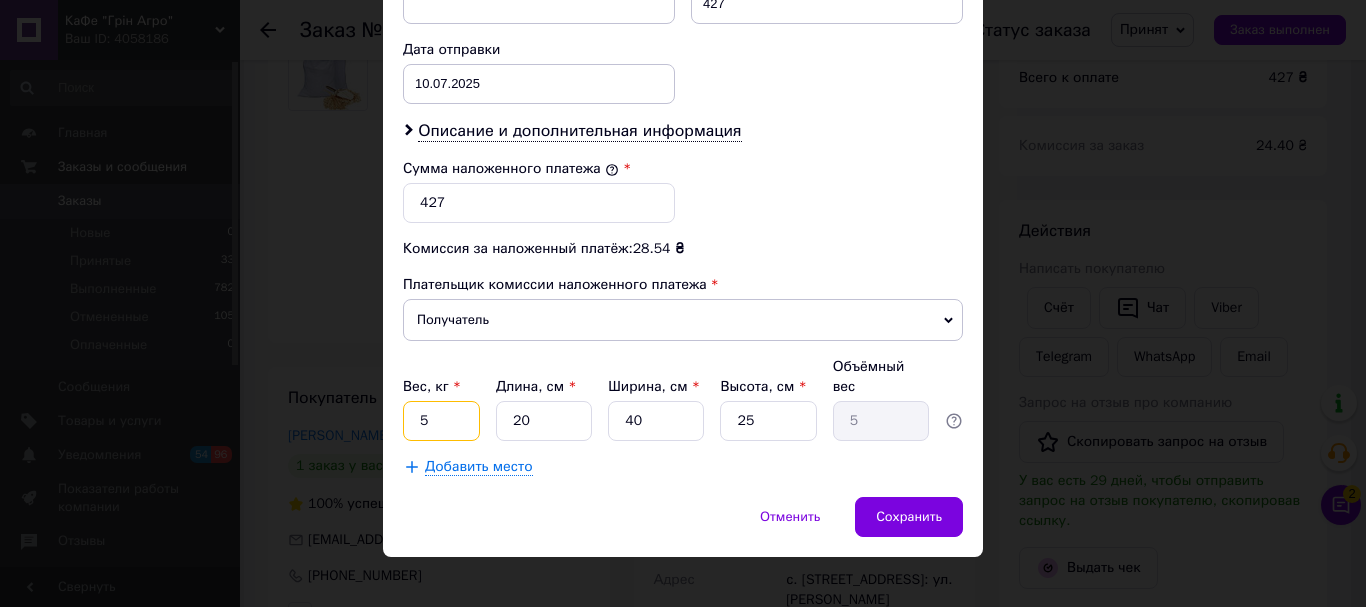 click on "5" at bounding box center (441, 421) 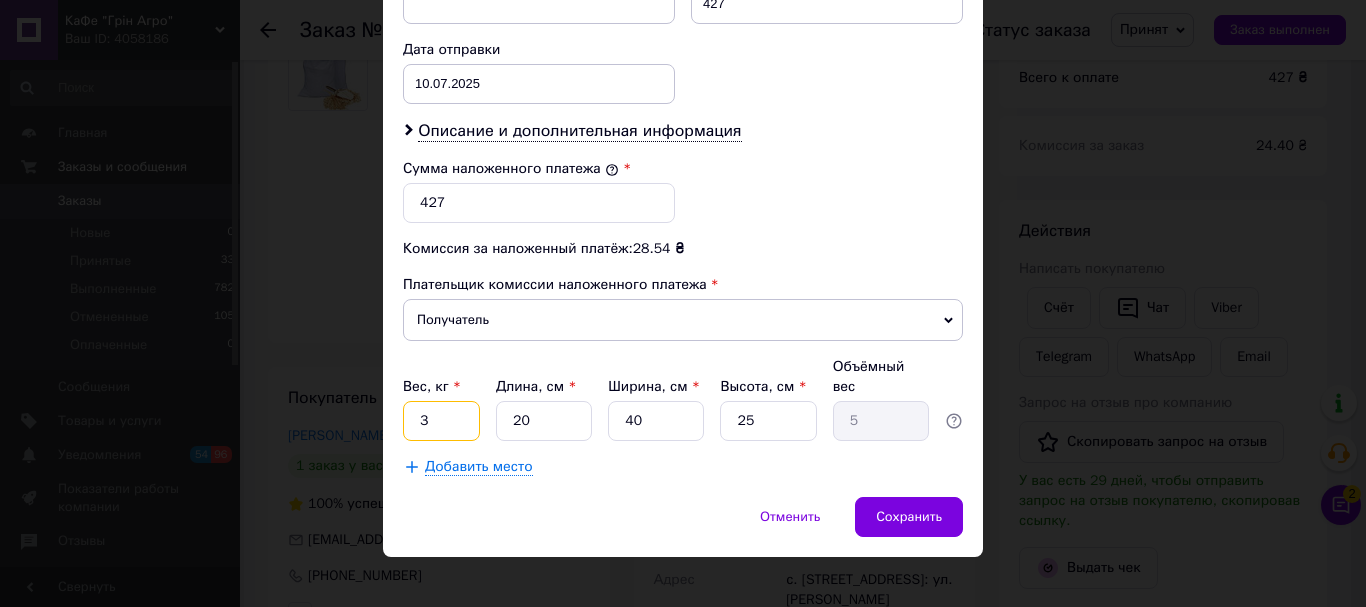 type on "3" 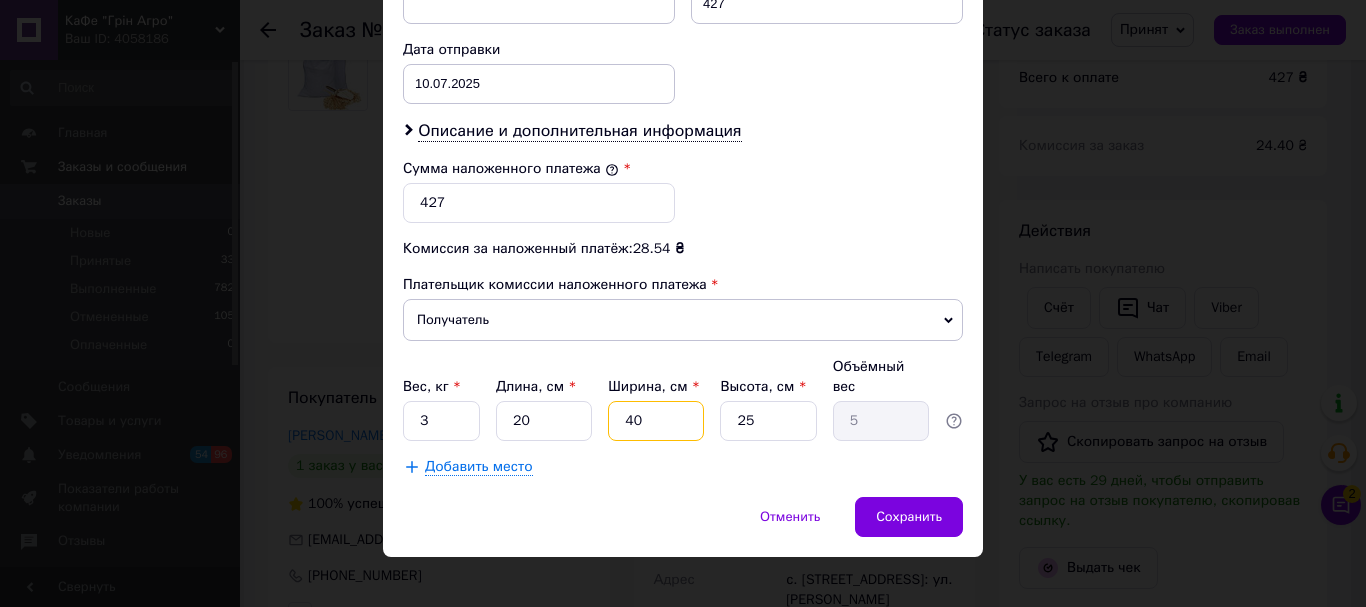 click on "40" at bounding box center (656, 421) 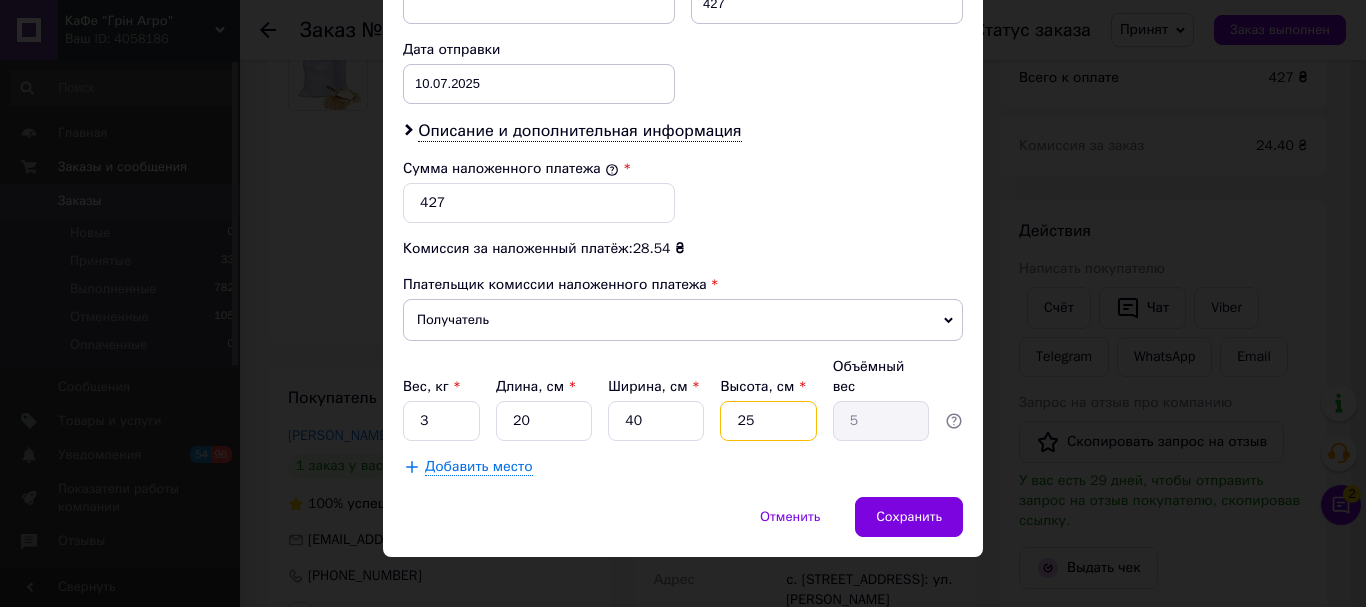 click on "25" at bounding box center [768, 421] 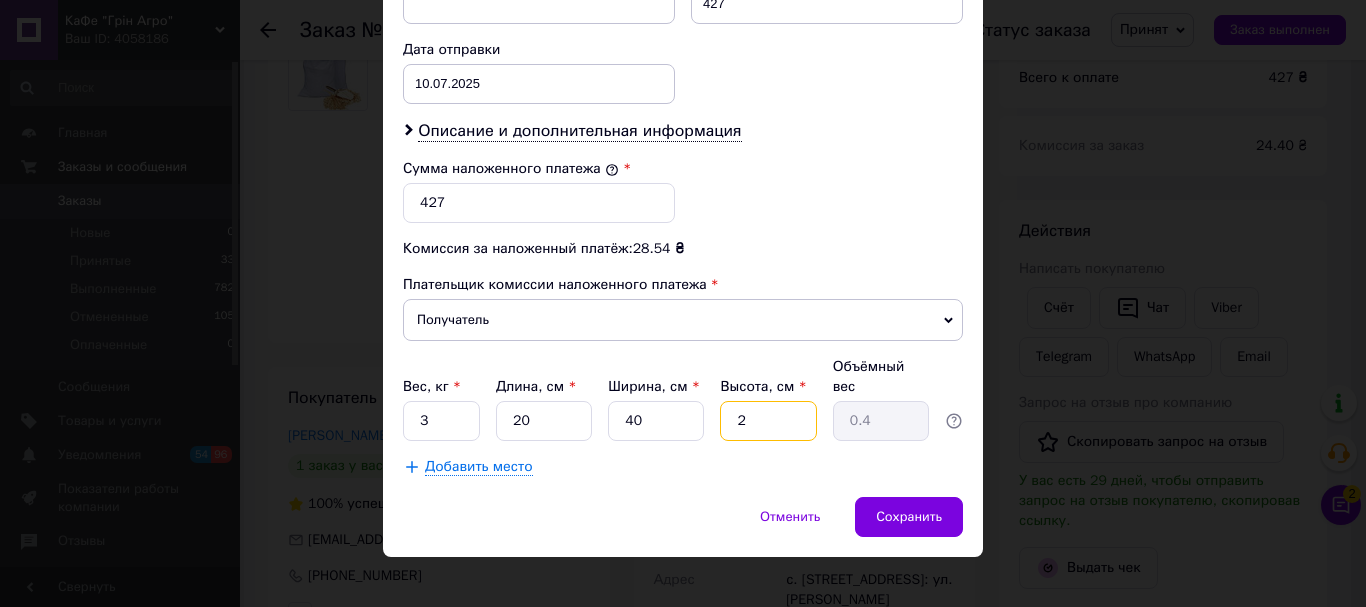 type 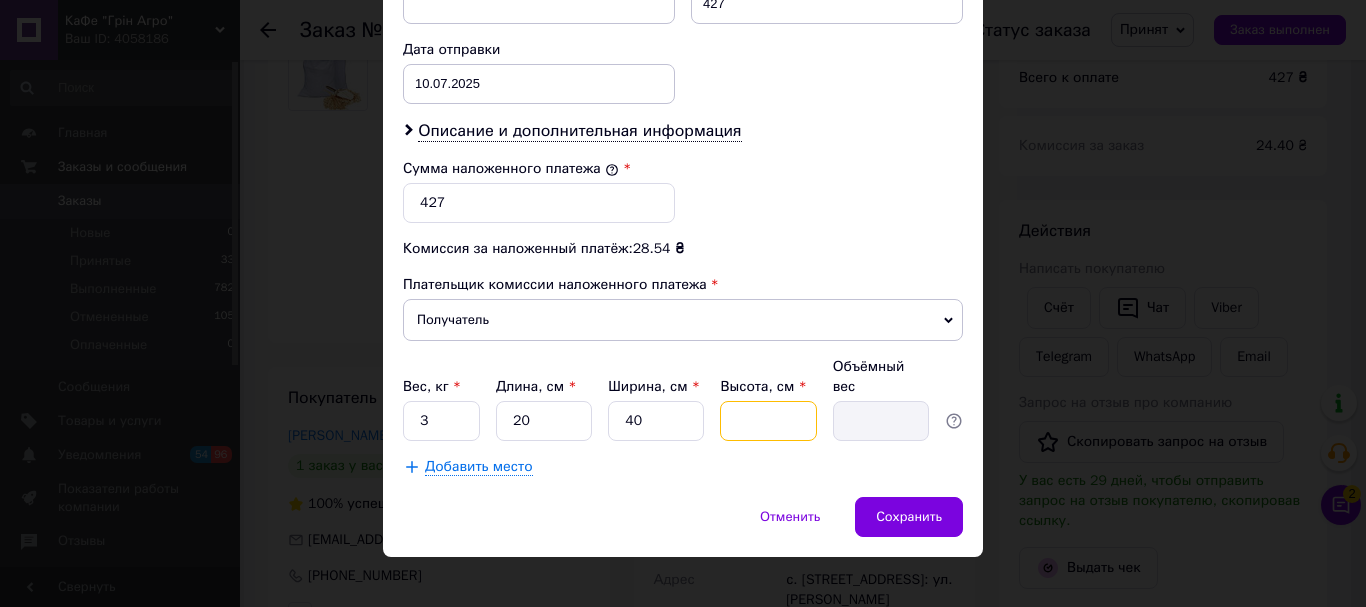 type on "1" 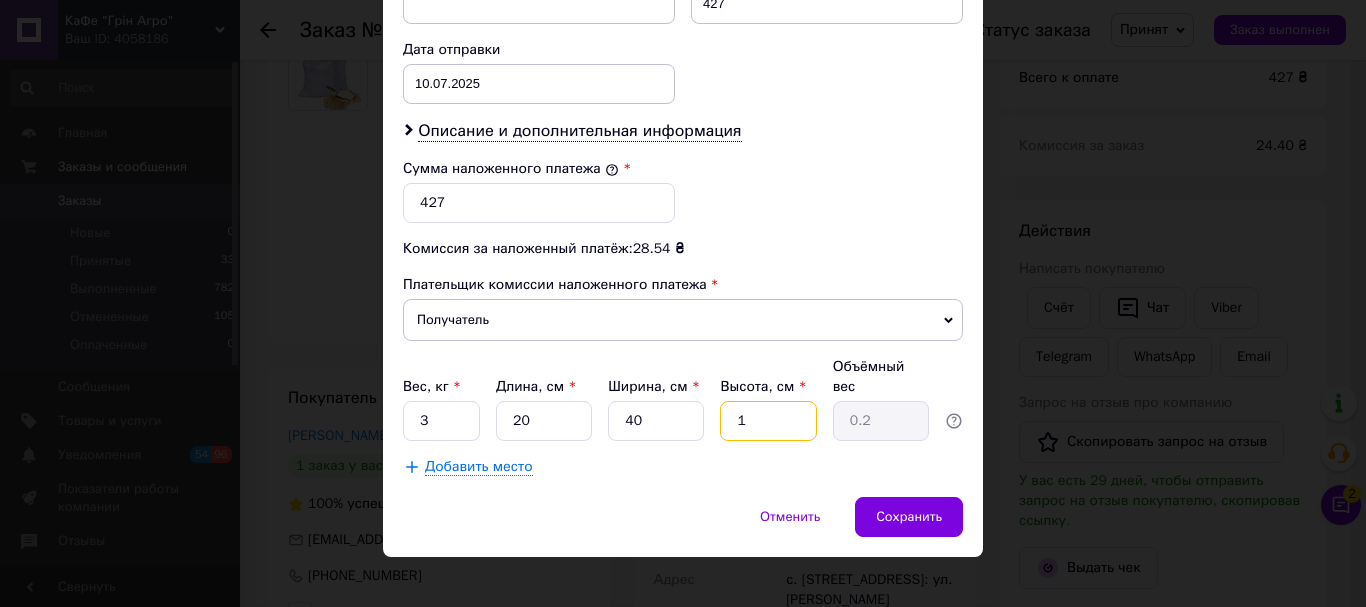 type on "10" 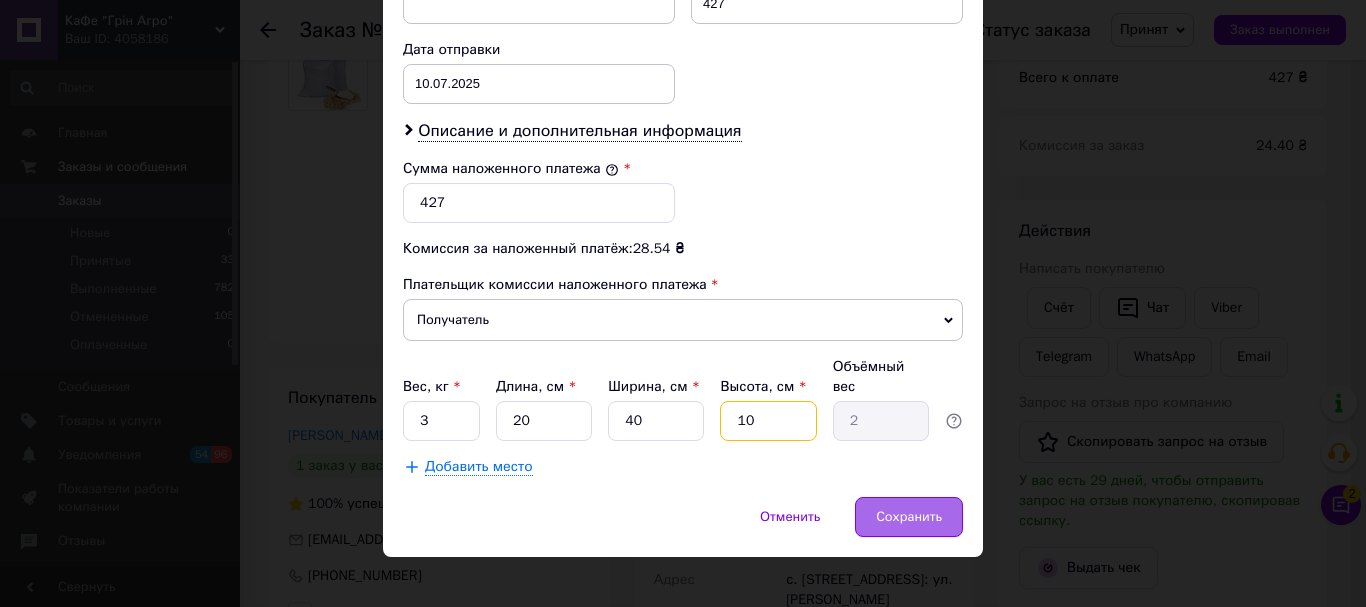 type on "10" 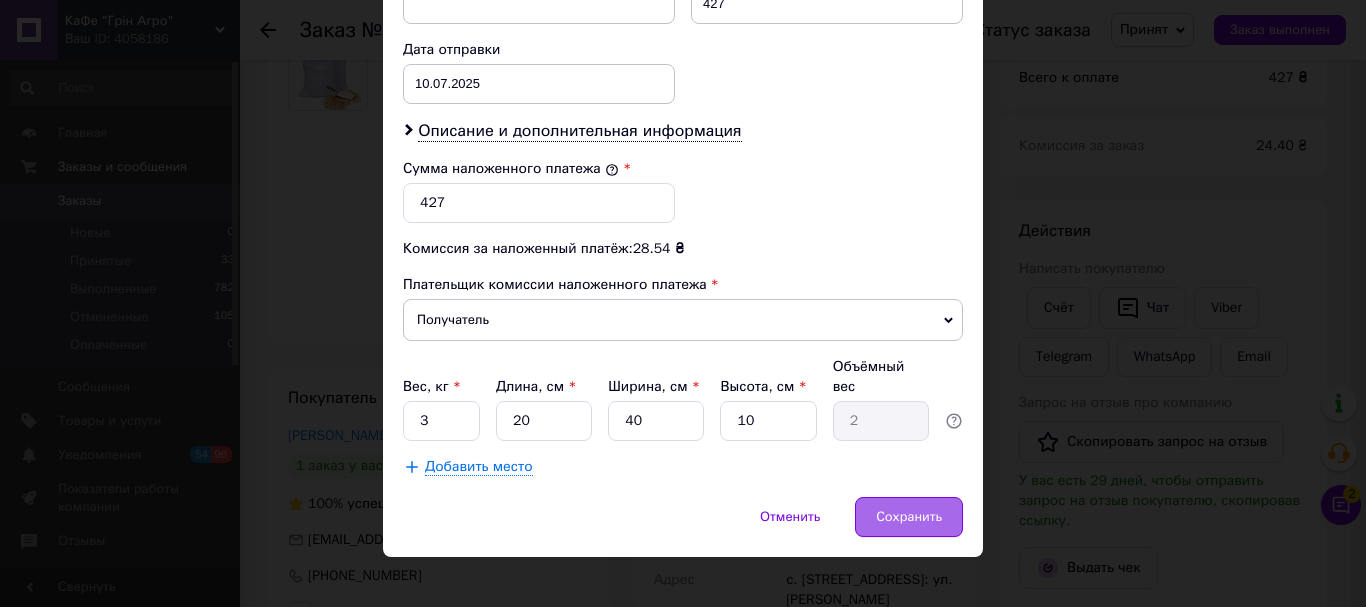 click on "Сохранить" at bounding box center [909, 517] 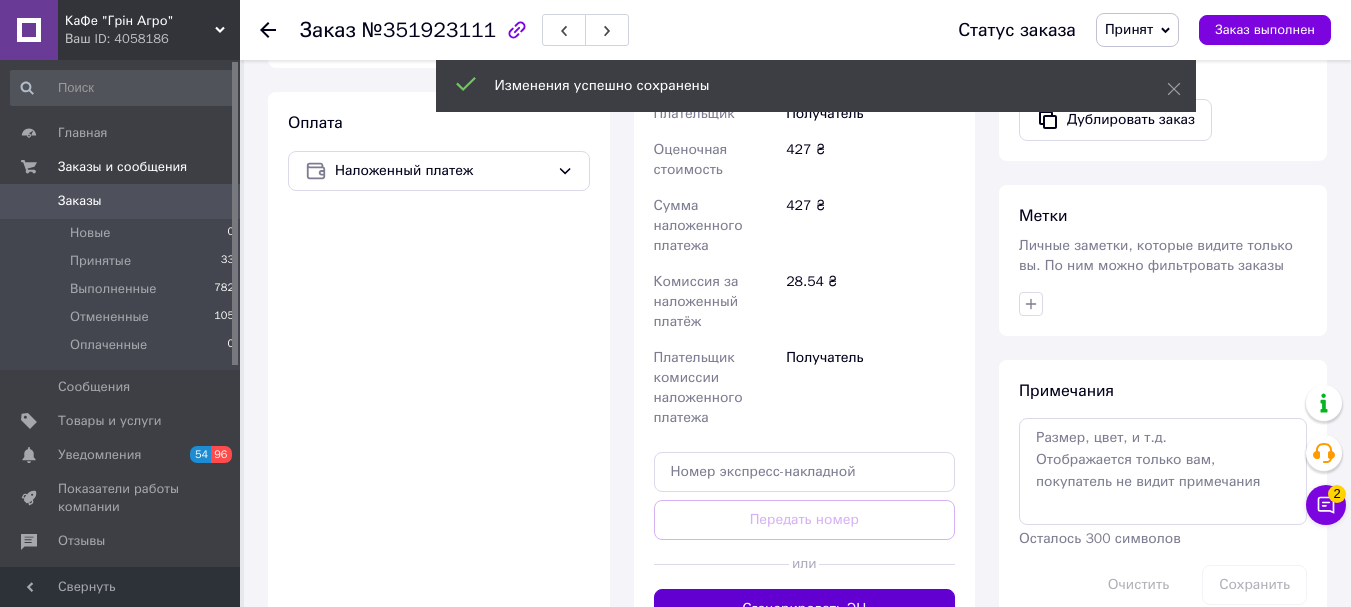 scroll, scrollTop: 900, scrollLeft: 0, axis: vertical 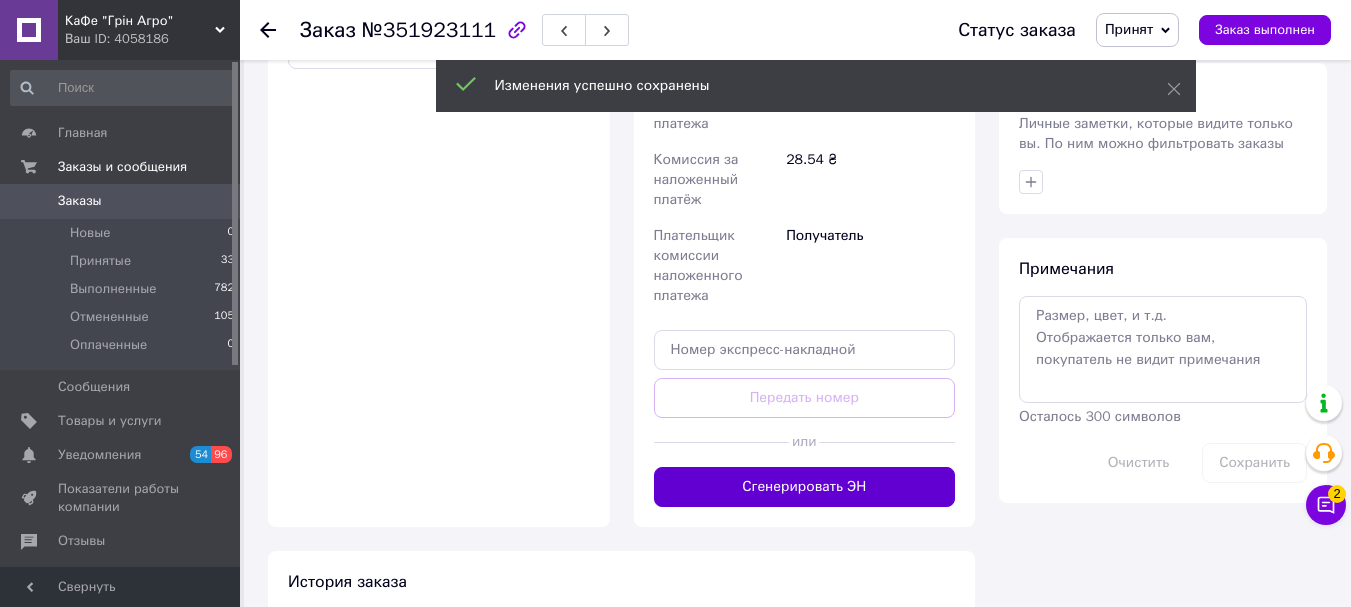click on "Сгенерировать ЭН" at bounding box center (805, 487) 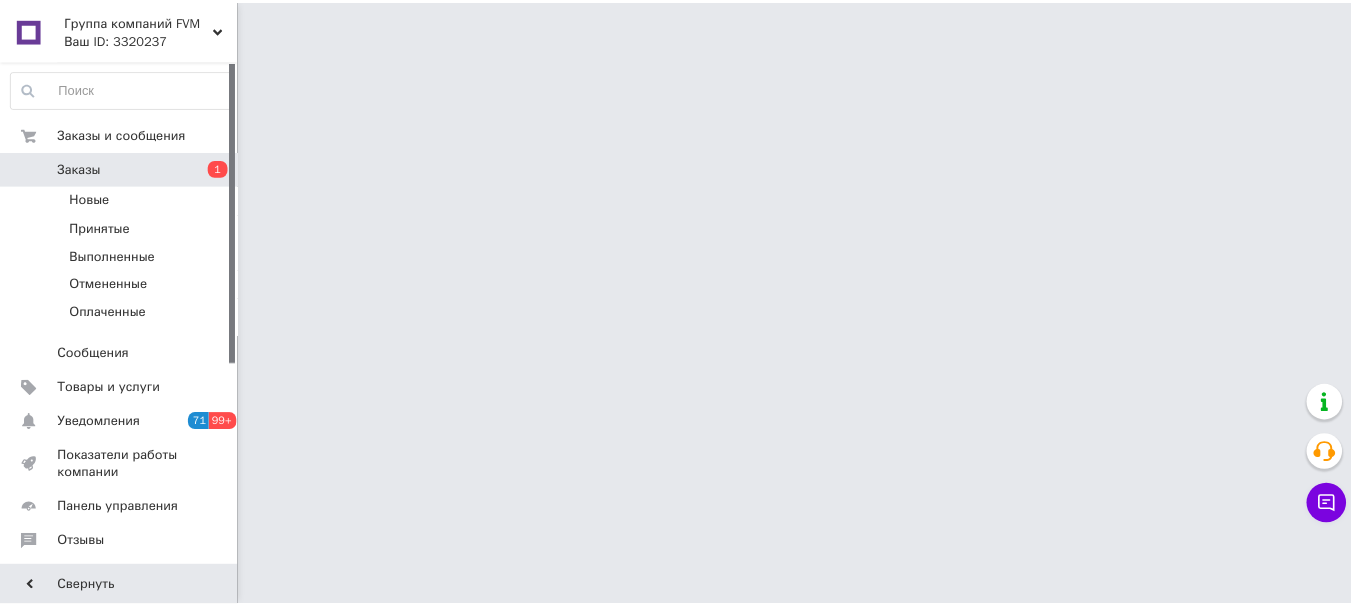 scroll, scrollTop: 0, scrollLeft: 0, axis: both 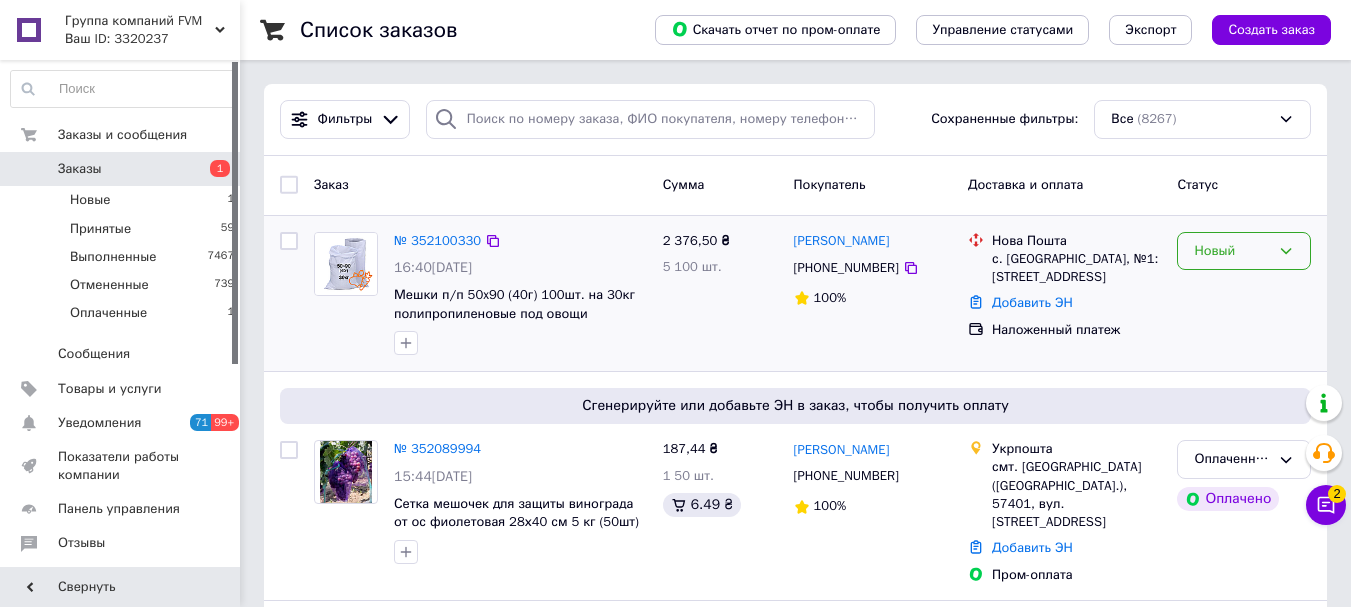 click on "Новый" at bounding box center (1244, 251) 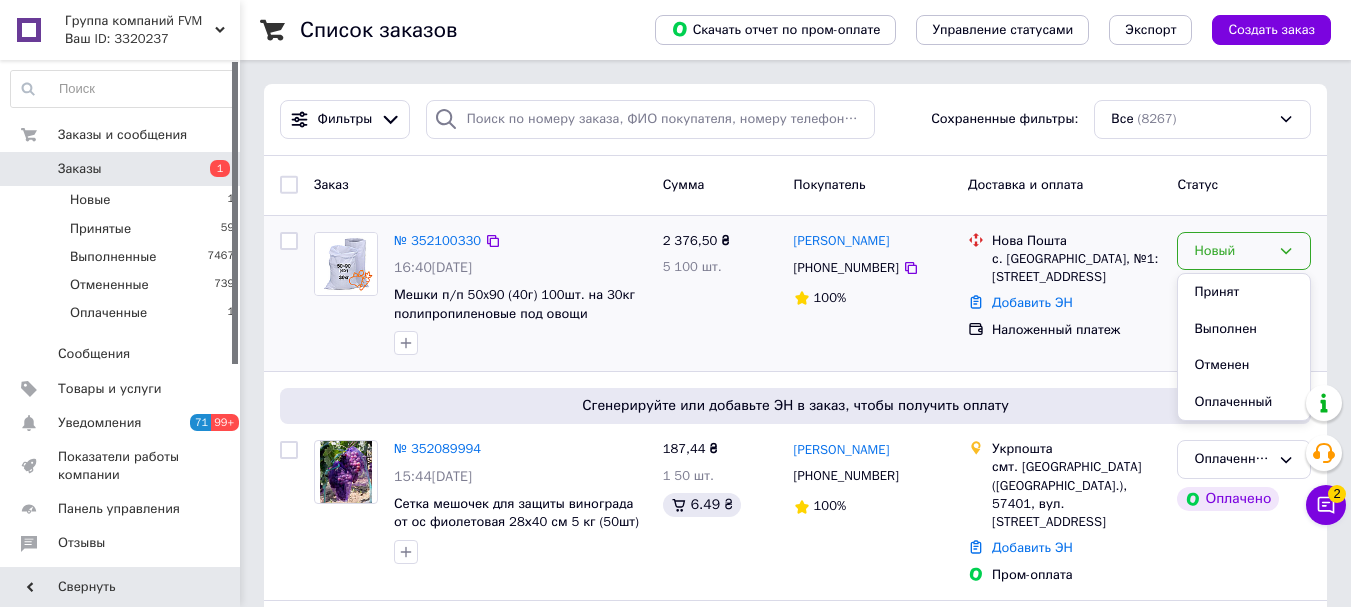 click on "Принят" at bounding box center (1244, 292) 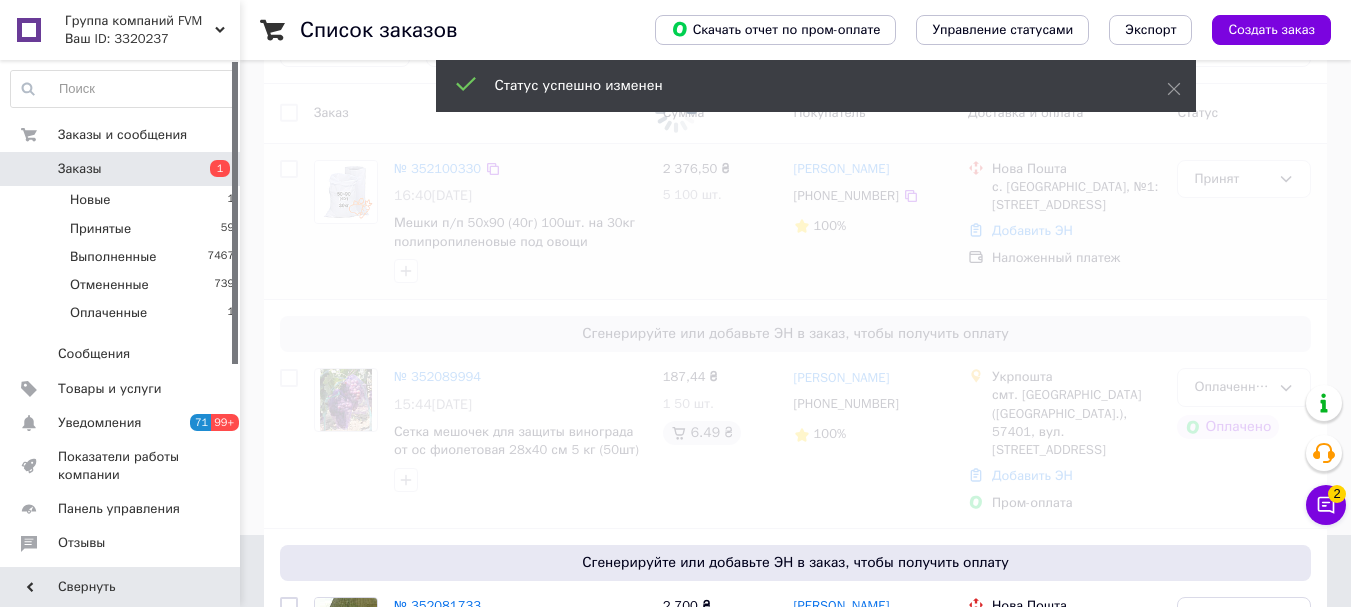 scroll, scrollTop: 200, scrollLeft: 0, axis: vertical 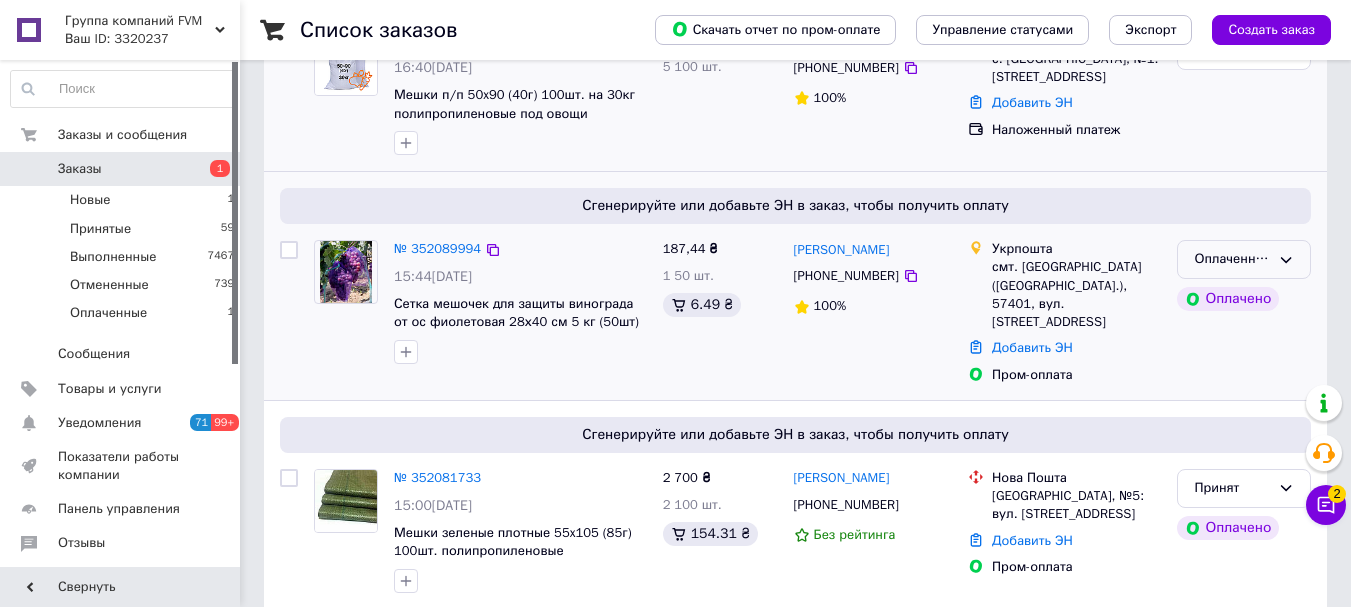 click 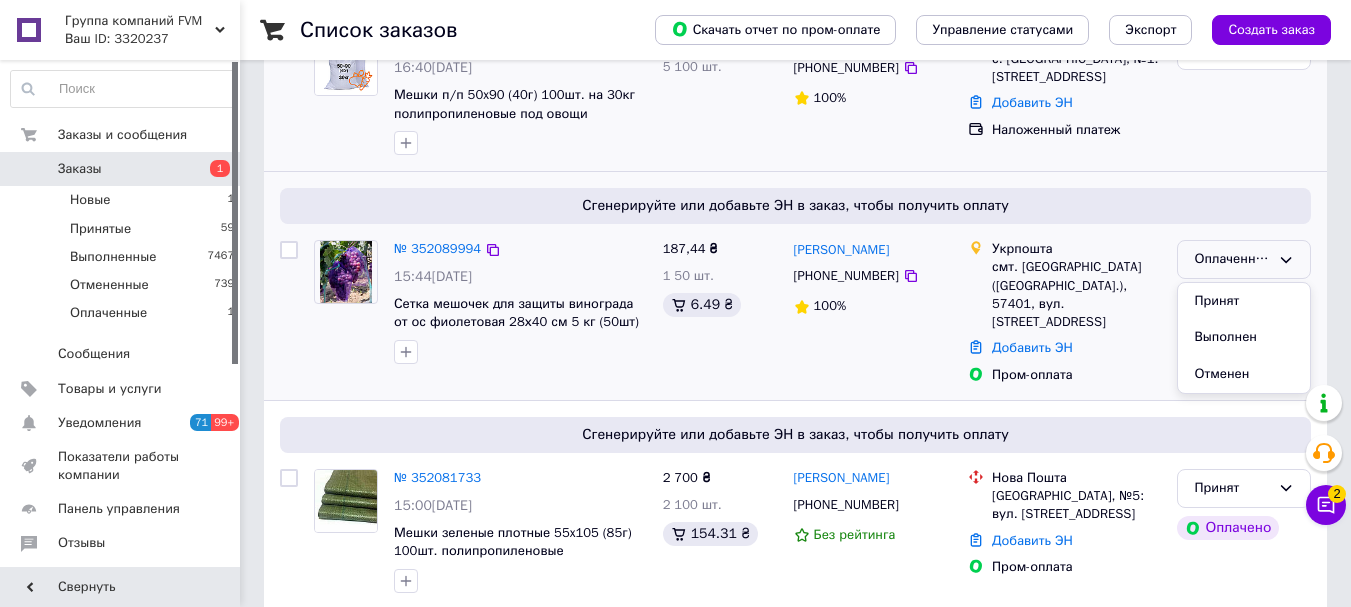 click on "Принят" at bounding box center (1244, 301) 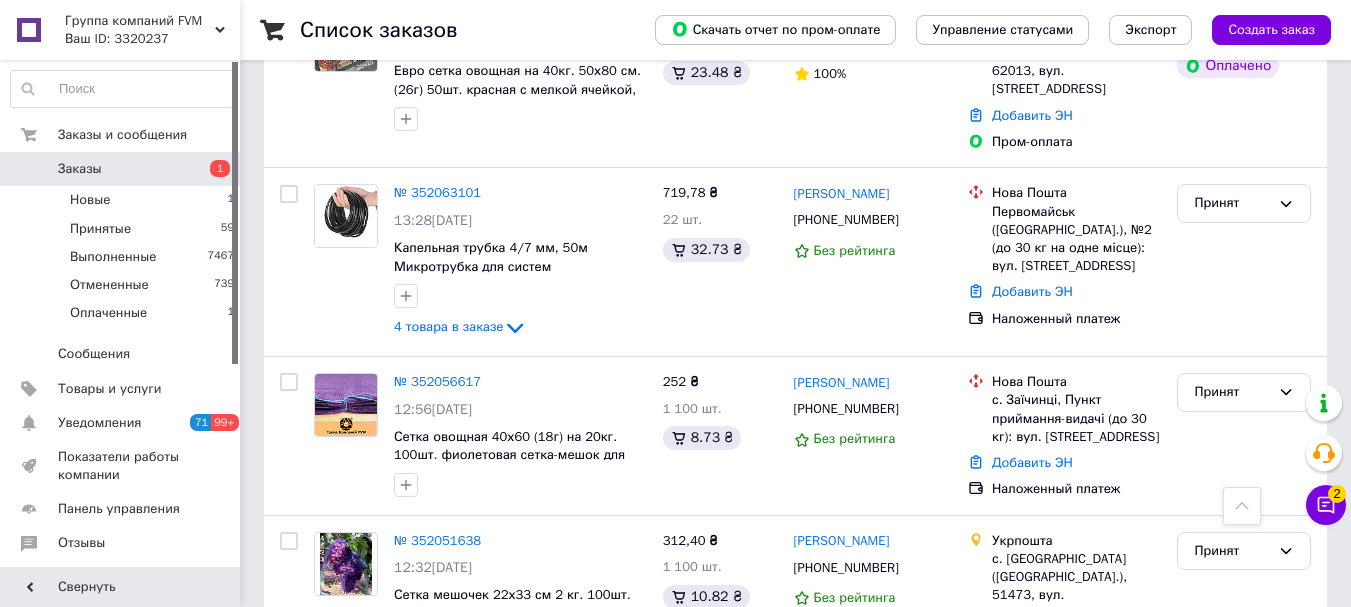 scroll, scrollTop: 2700, scrollLeft: 0, axis: vertical 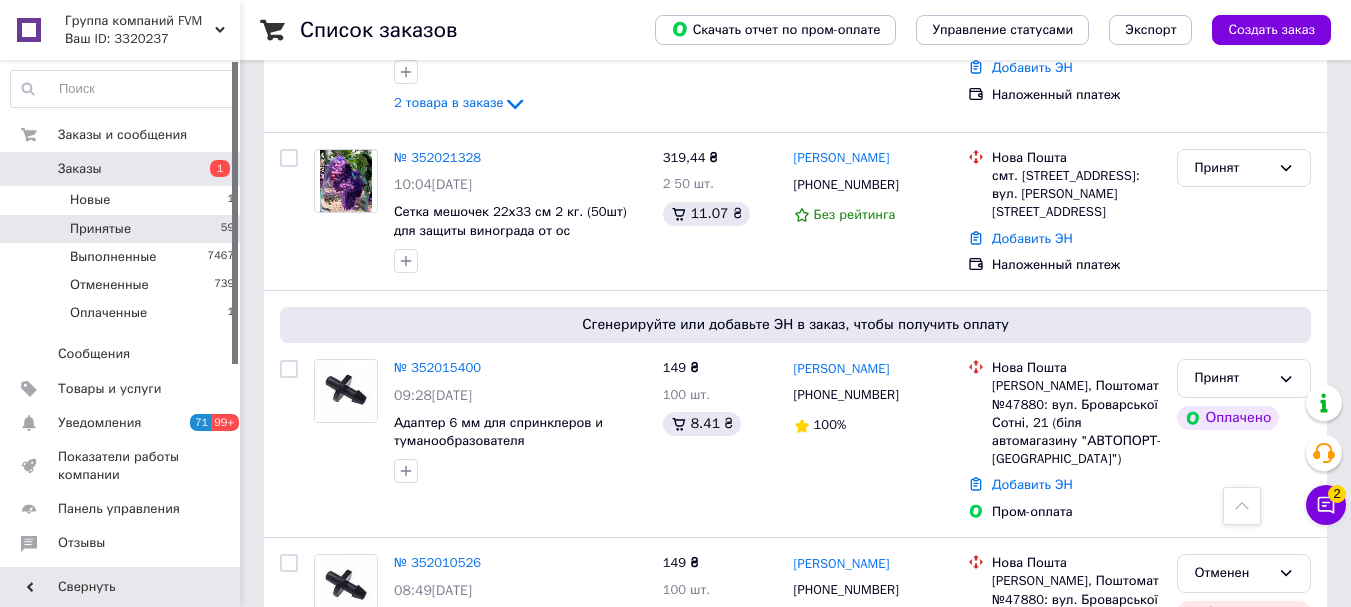 click on "Принятые" at bounding box center (100, 229) 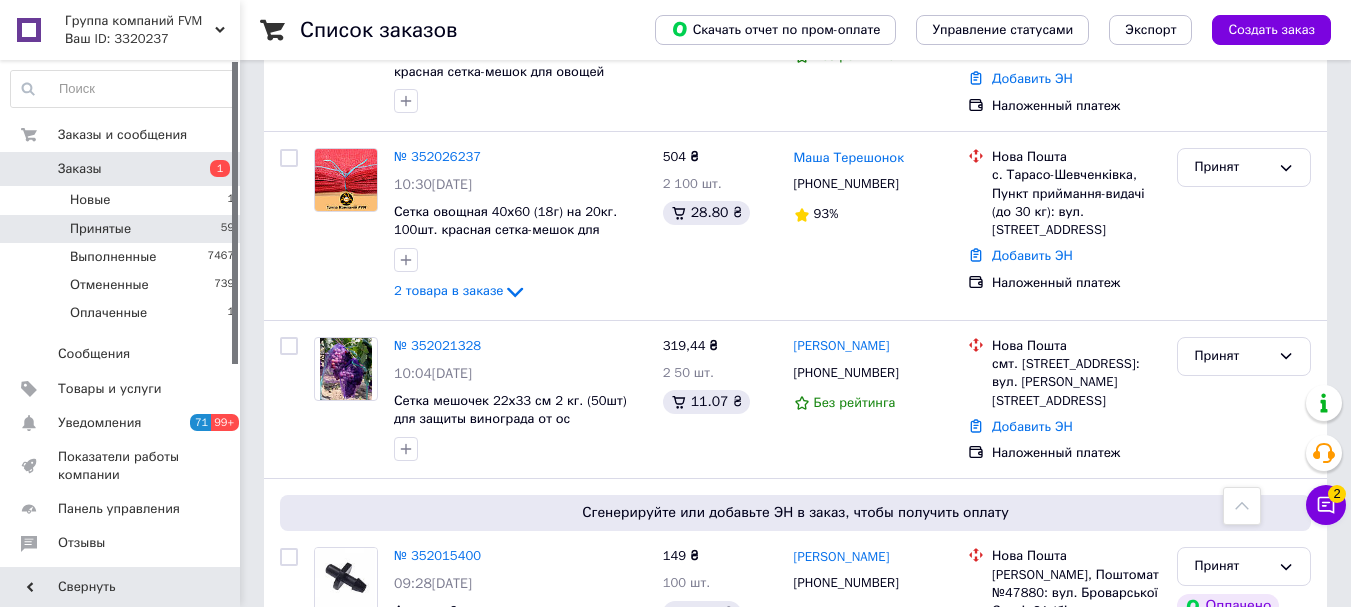 scroll, scrollTop: 2300, scrollLeft: 0, axis: vertical 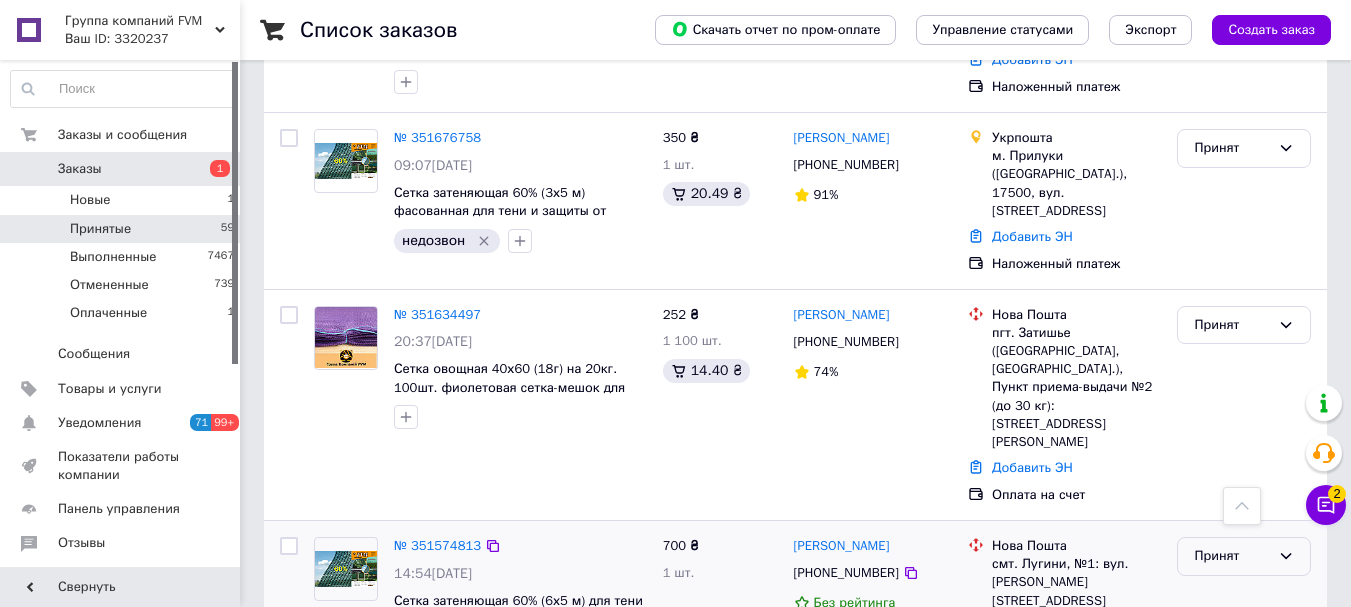 click on "Принят" at bounding box center (1244, 556) 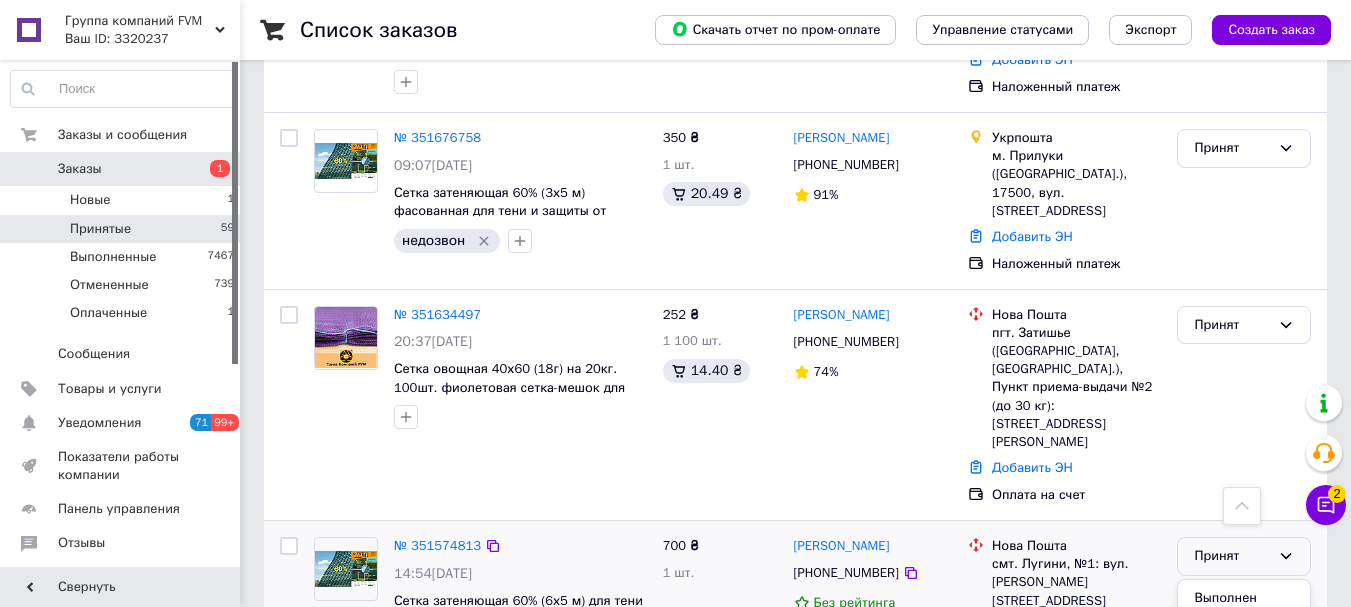 click on "Отменен" at bounding box center [1244, 634] 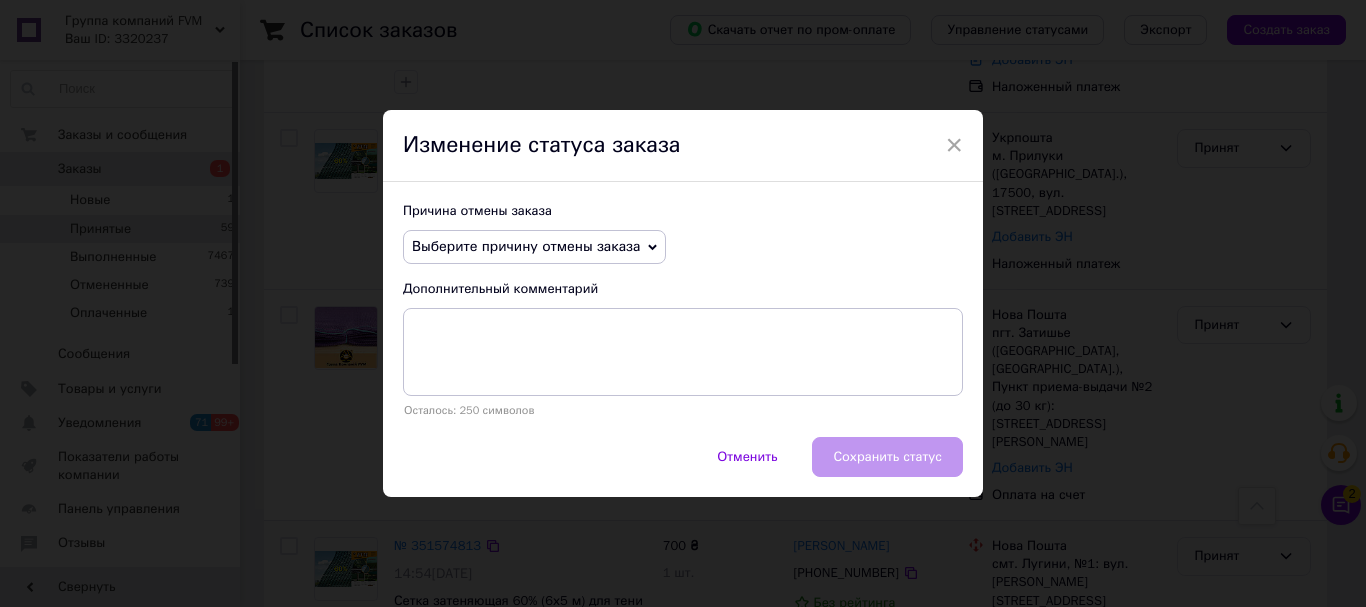 click on "Выберите причину отмены заказа" at bounding box center (534, 247) 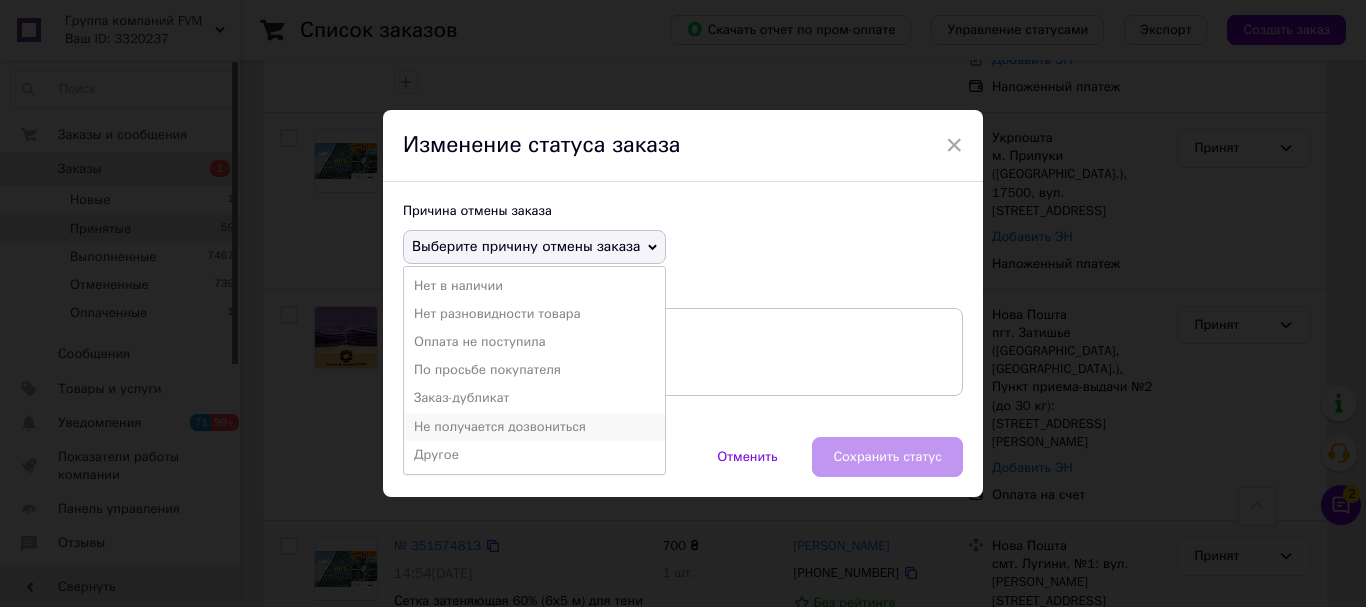 click on "Не получается дозвониться" at bounding box center (534, 427) 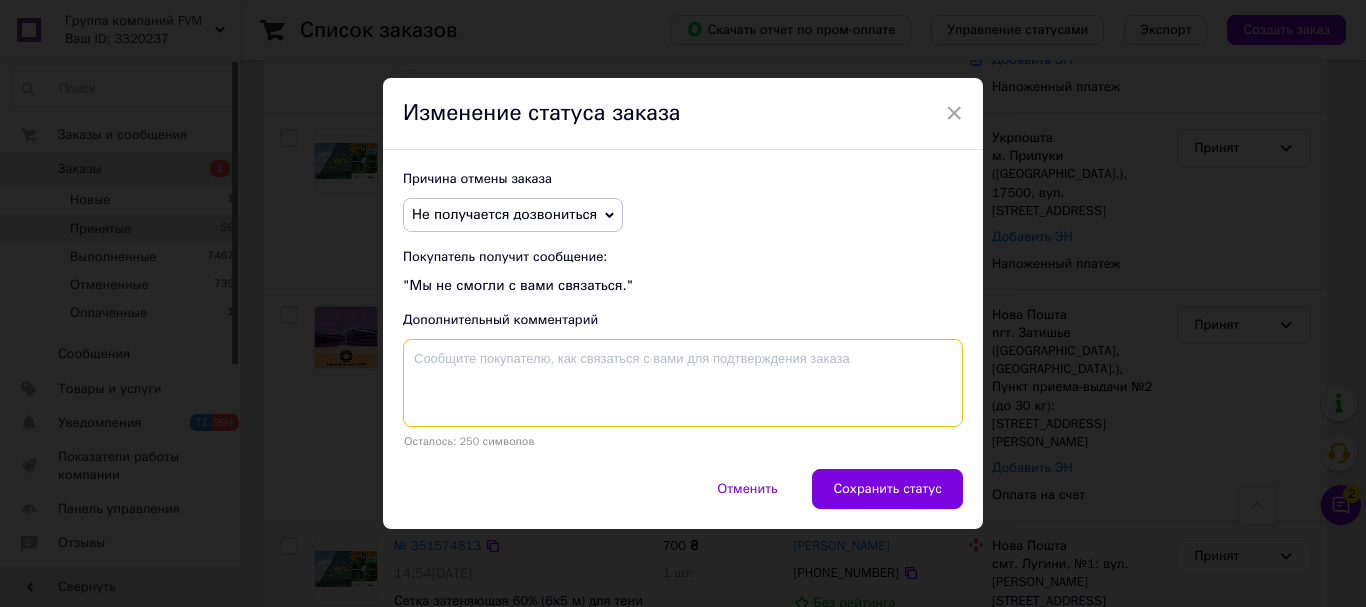 click at bounding box center [683, 383] 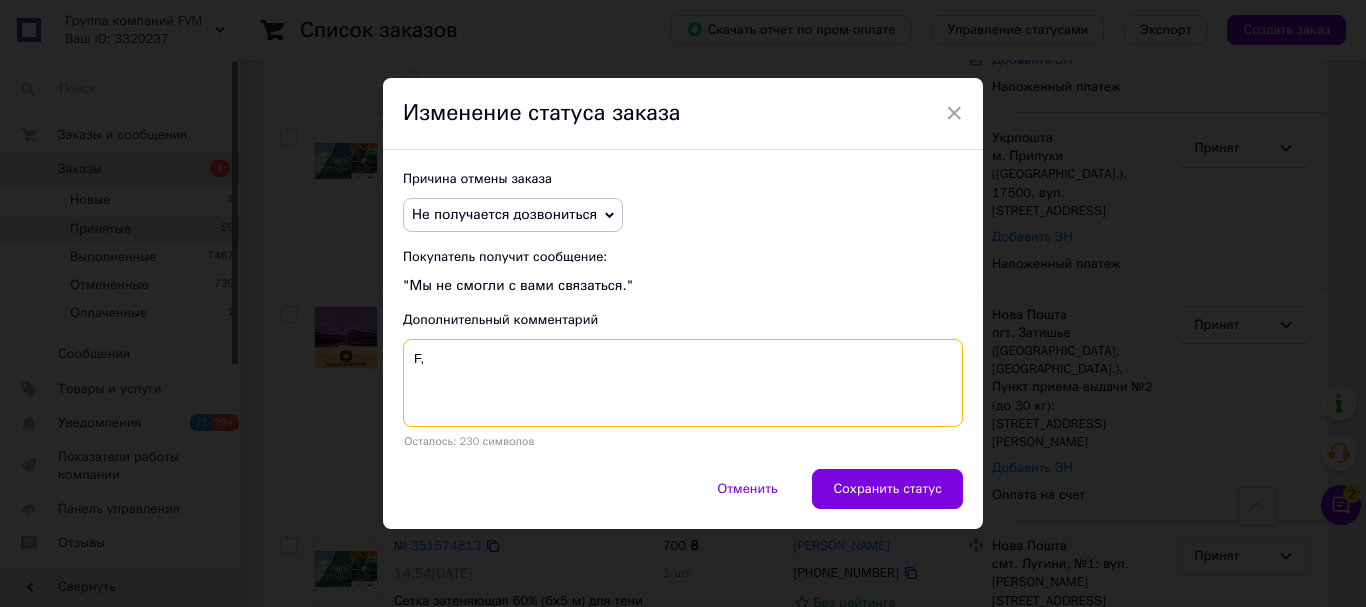 type on "F" 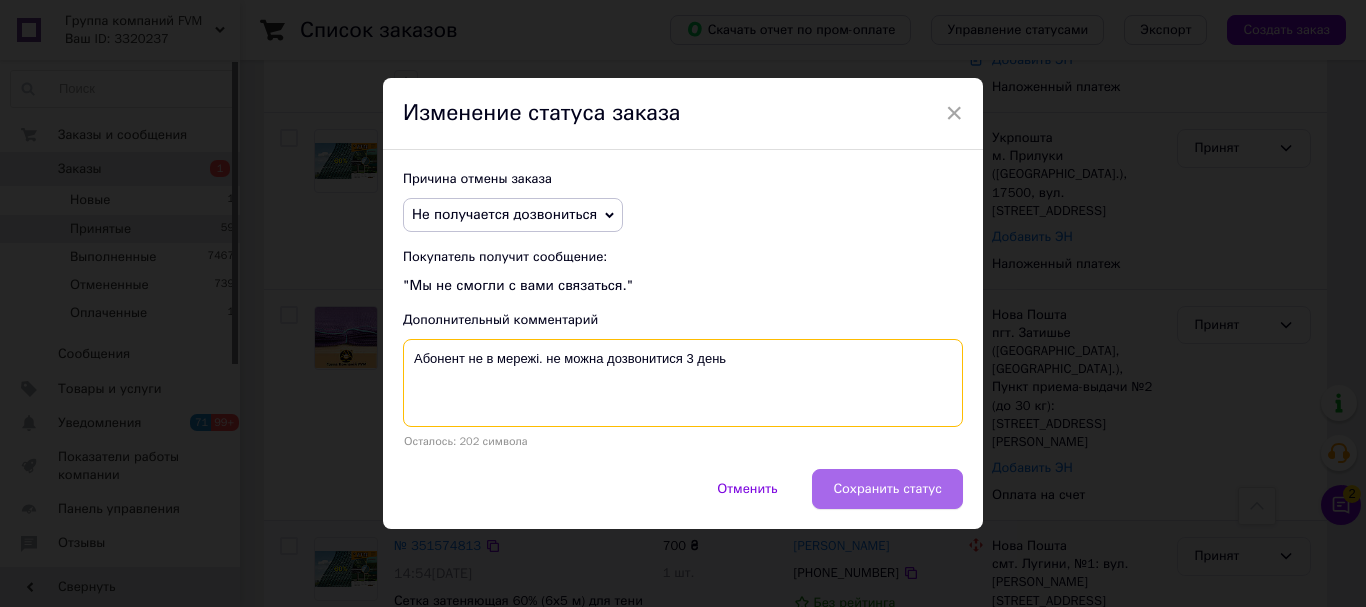 type on "Абонент не в мережі. не можна дозвонитися 3 день" 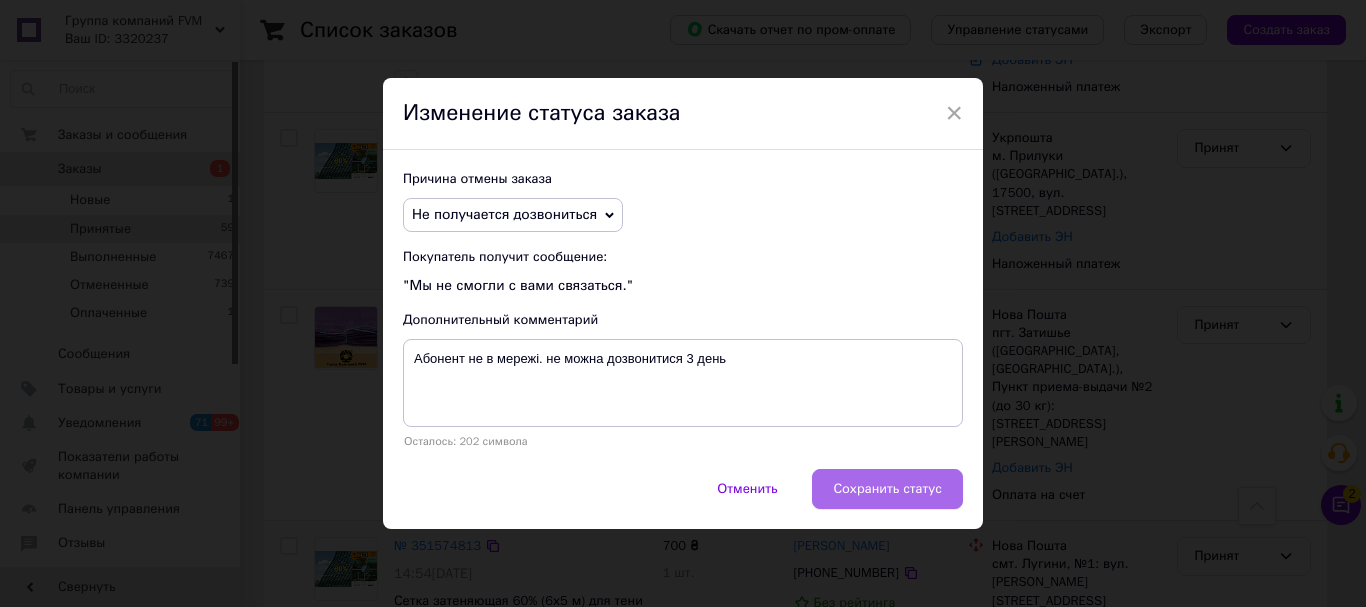 click on "Сохранить статус" at bounding box center [887, 489] 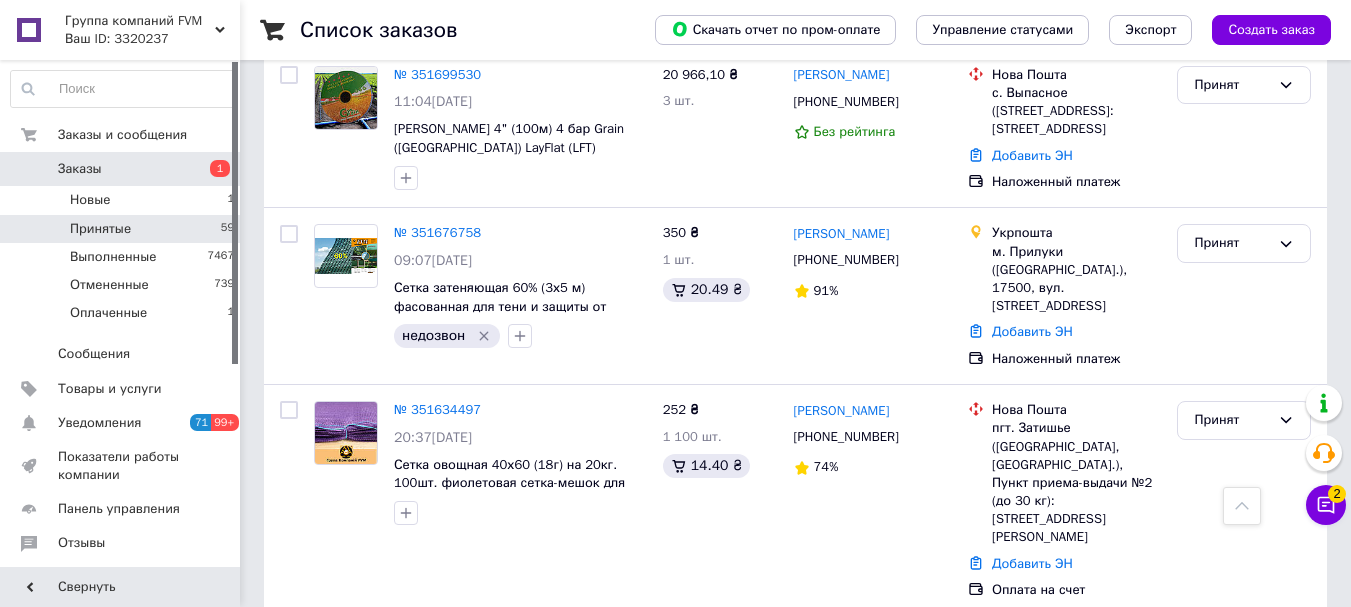scroll, scrollTop: 10155, scrollLeft: 0, axis: vertical 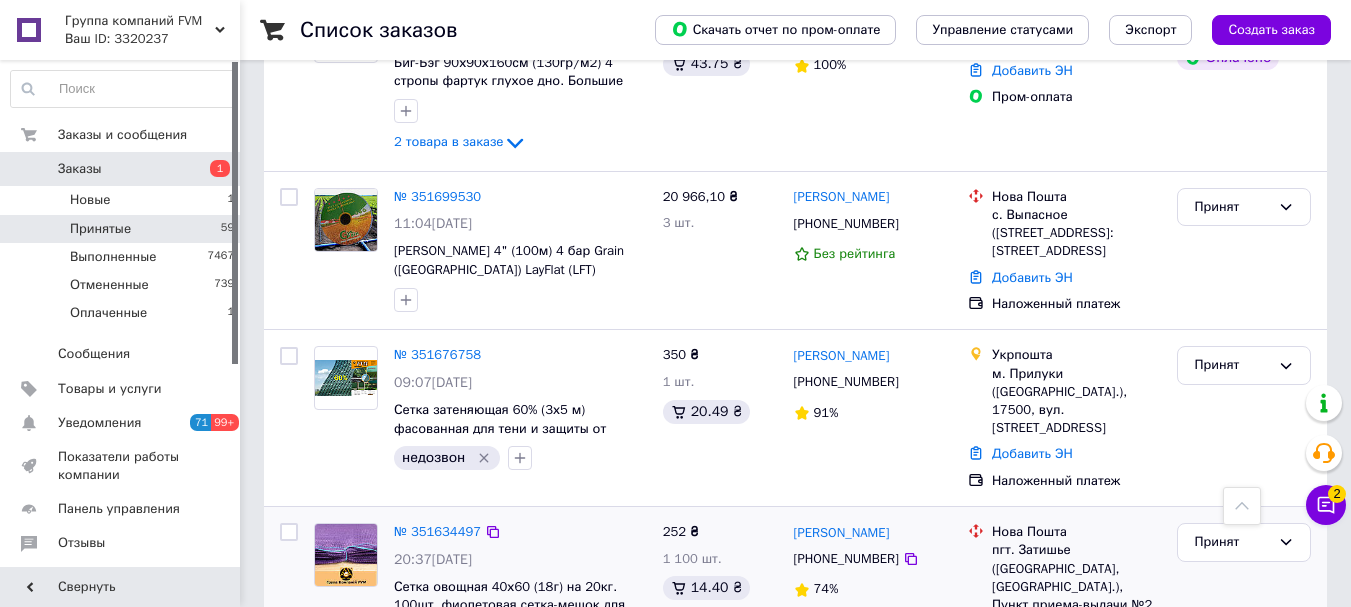 click 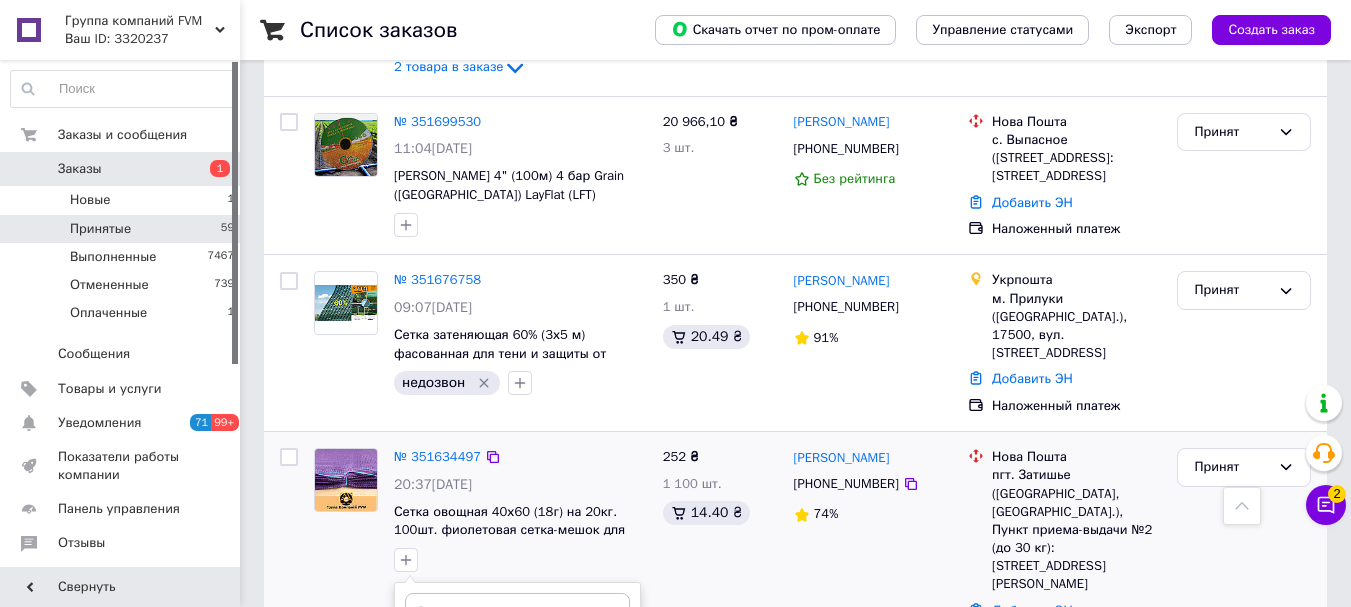 scroll, scrollTop: 10355, scrollLeft: 0, axis: vertical 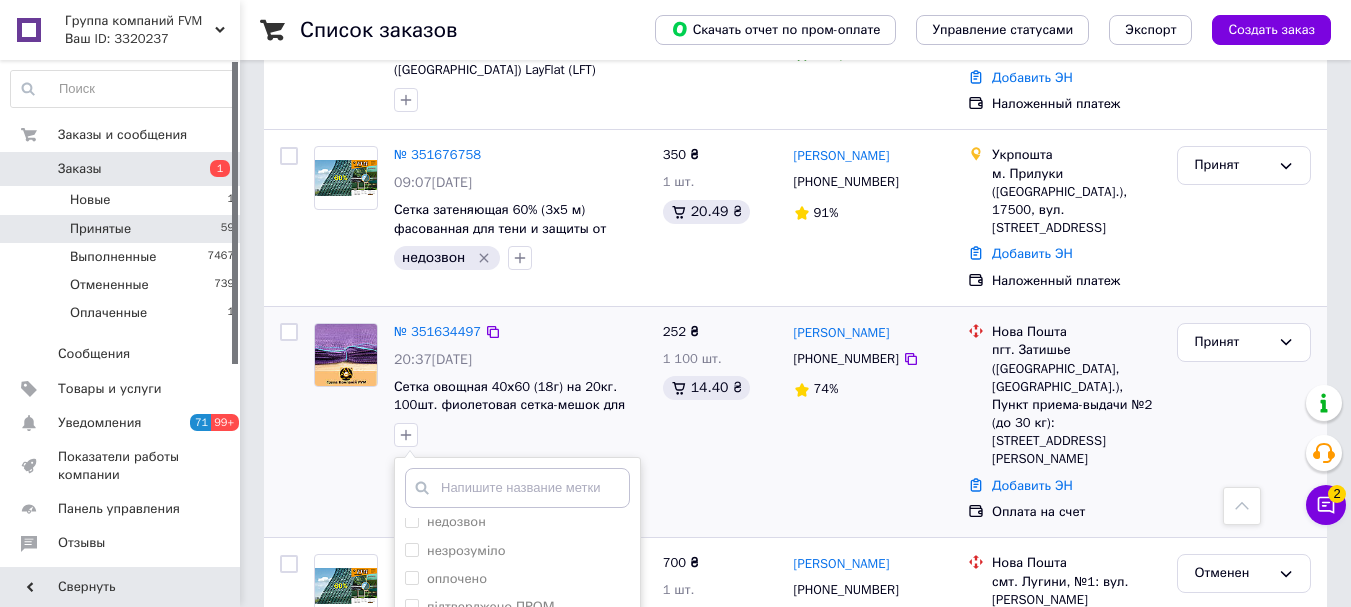 click on "чекаєм на оплату" at bounding box center [411, 774] 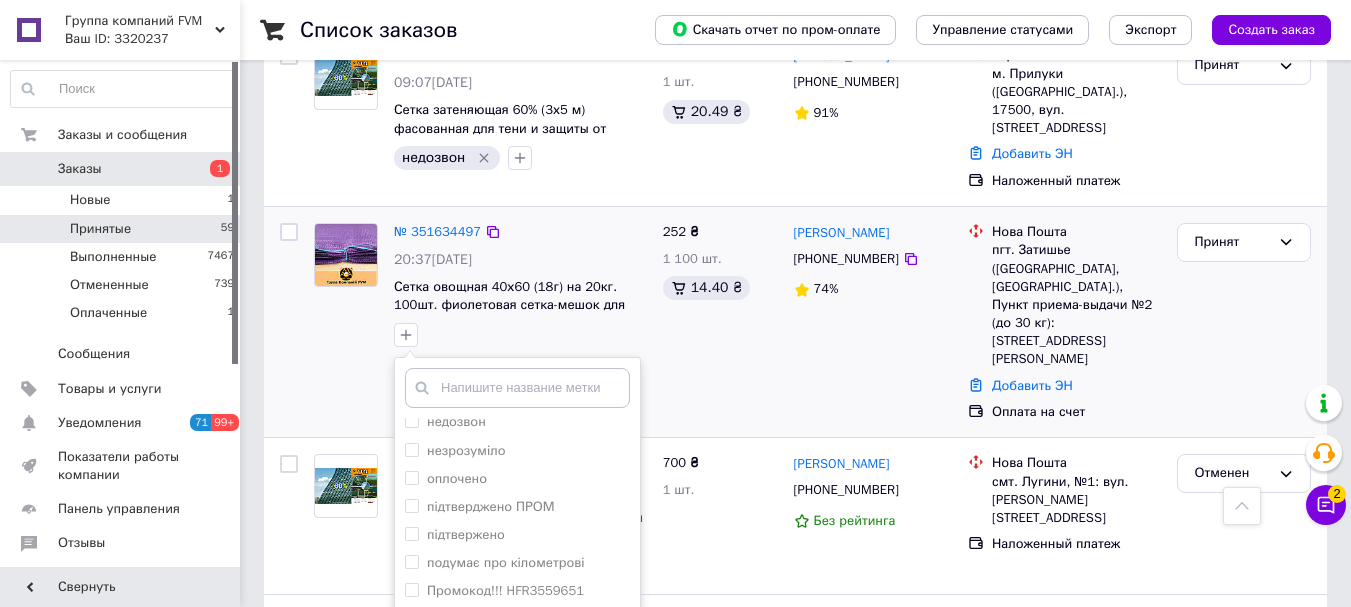 click on "Добавить метку" at bounding box center [517, 754] 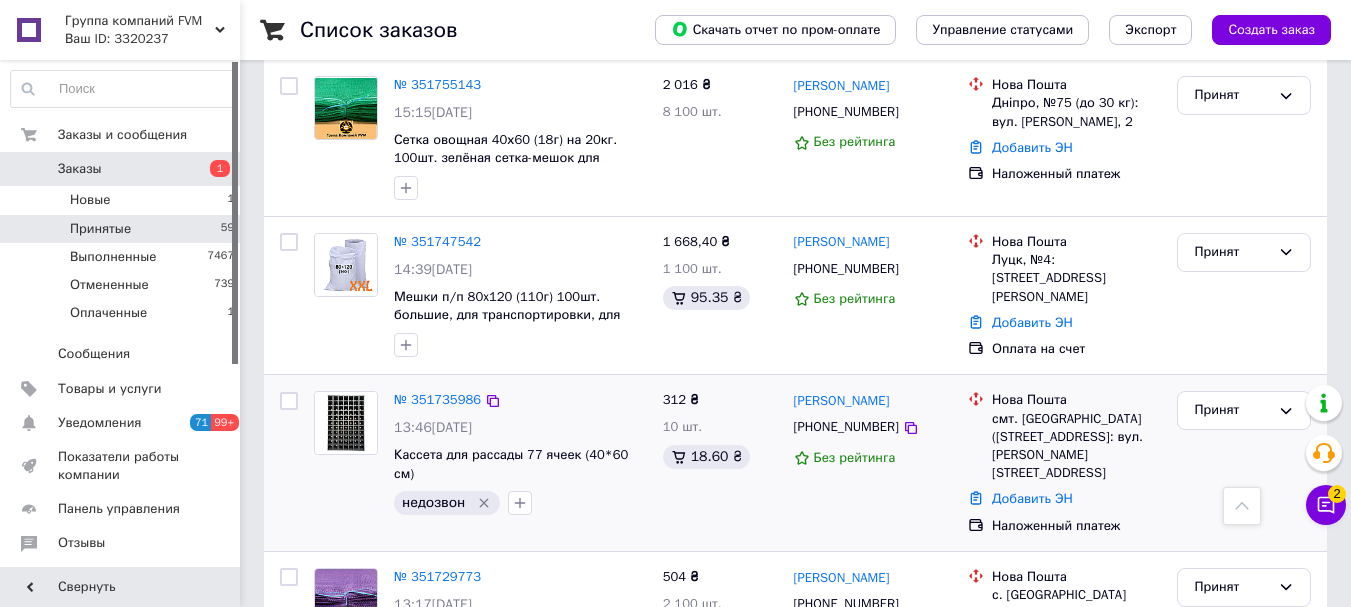 scroll, scrollTop: 9155, scrollLeft: 0, axis: vertical 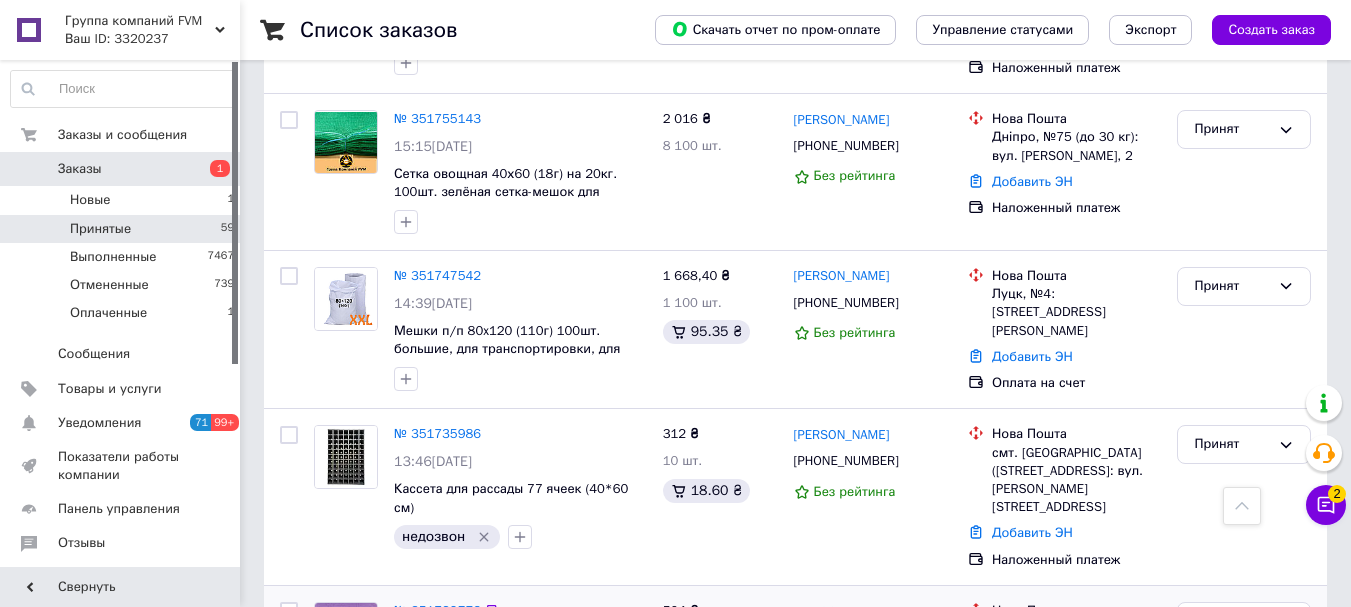 click 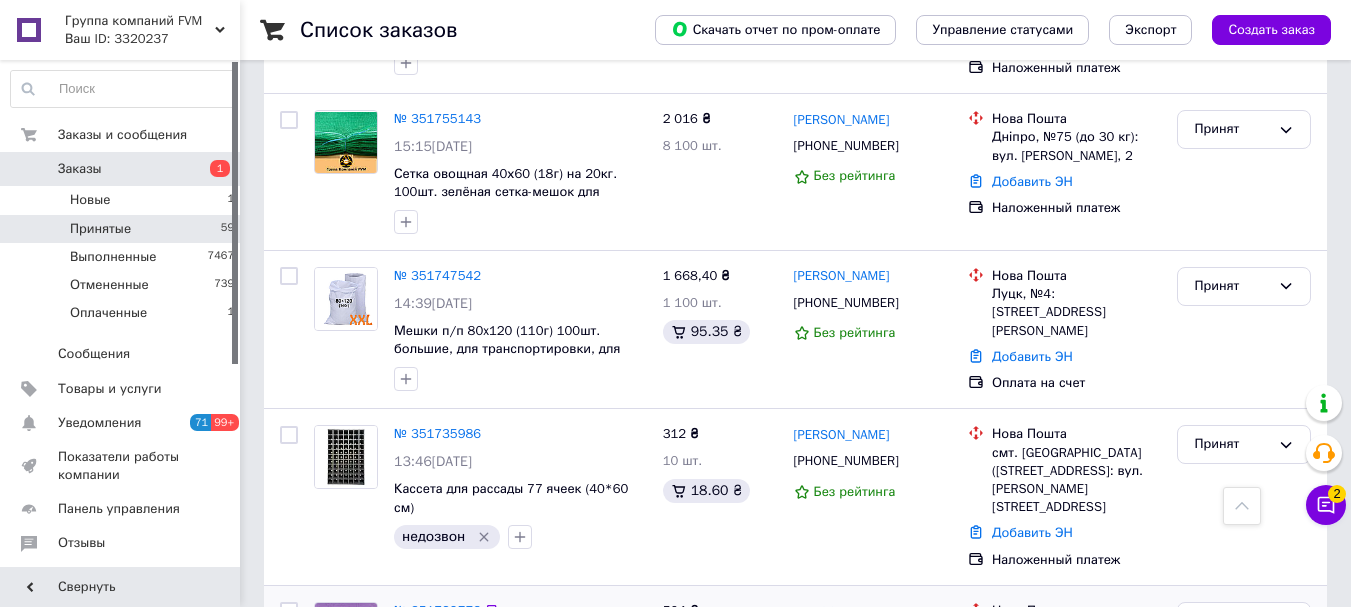 click on "2 дня недозвон" at bounding box center [525, 837] 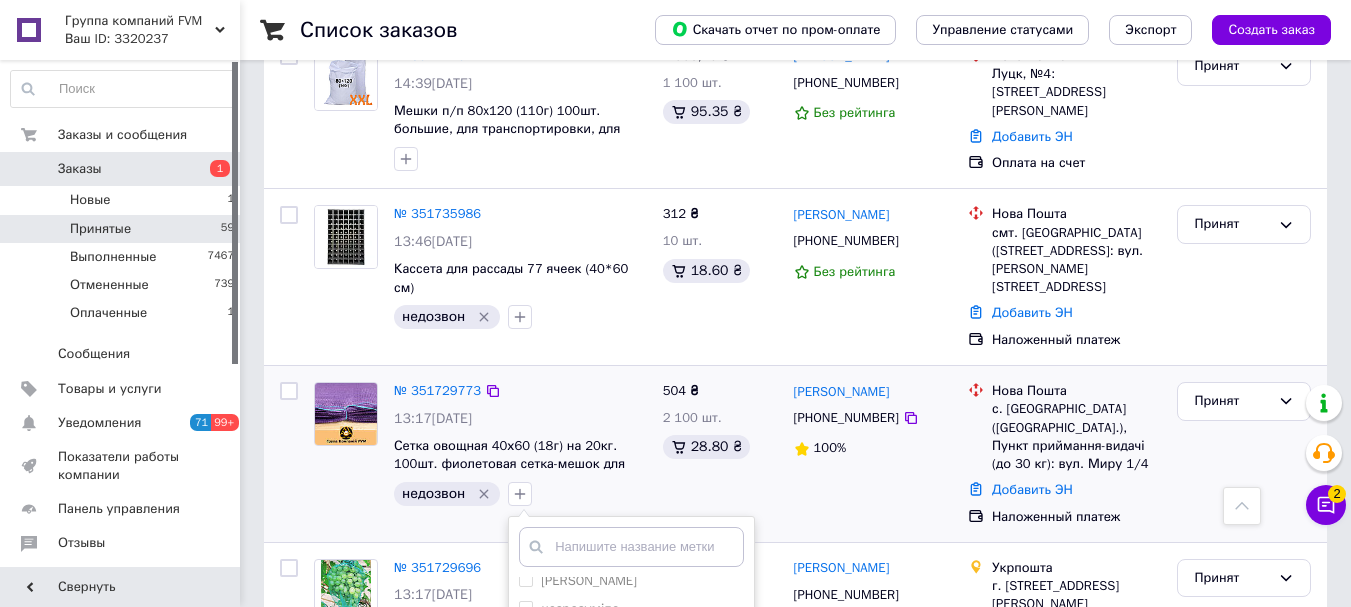 scroll, scrollTop: 9455, scrollLeft: 0, axis: vertical 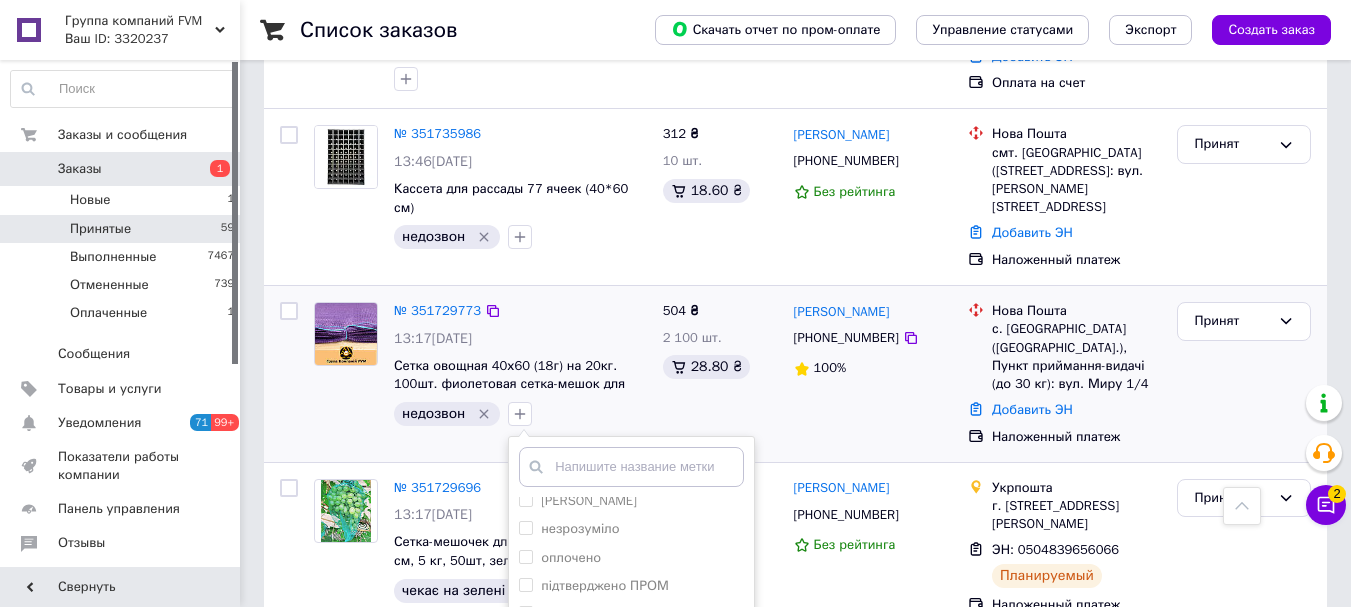 click on "Добавить метку" at bounding box center (631, 833) 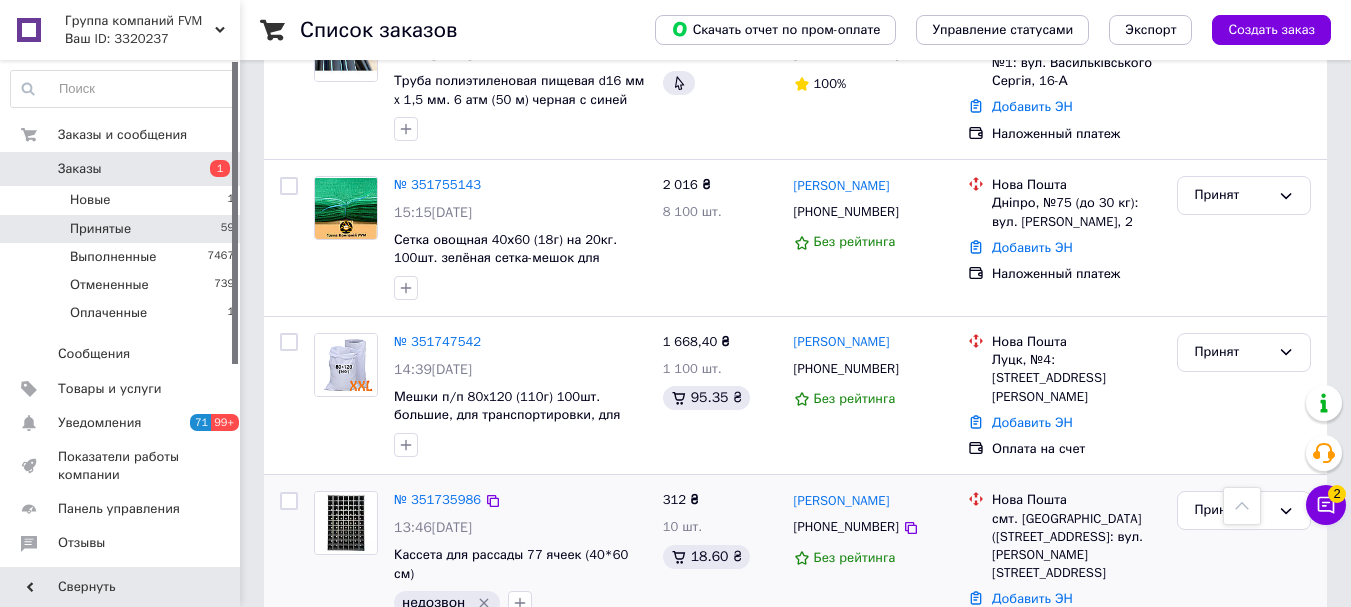scroll, scrollTop: 9055, scrollLeft: 0, axis: vertical 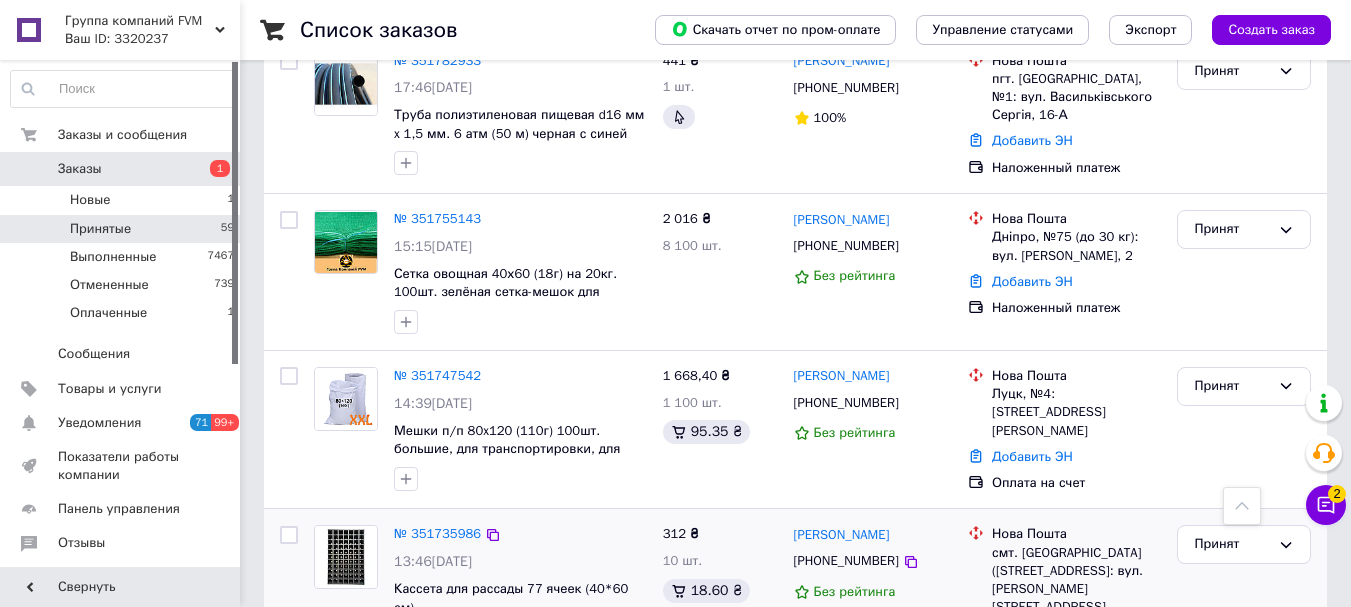 click at bounding box center [520, 637] 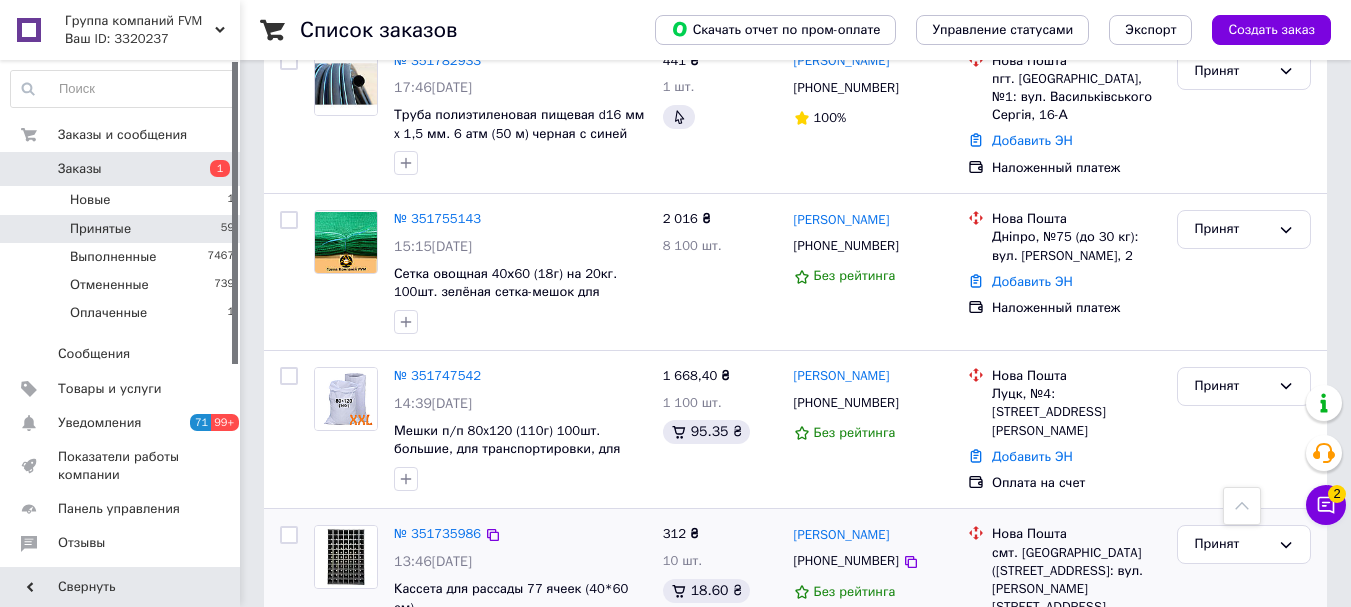 checkbox on "true" 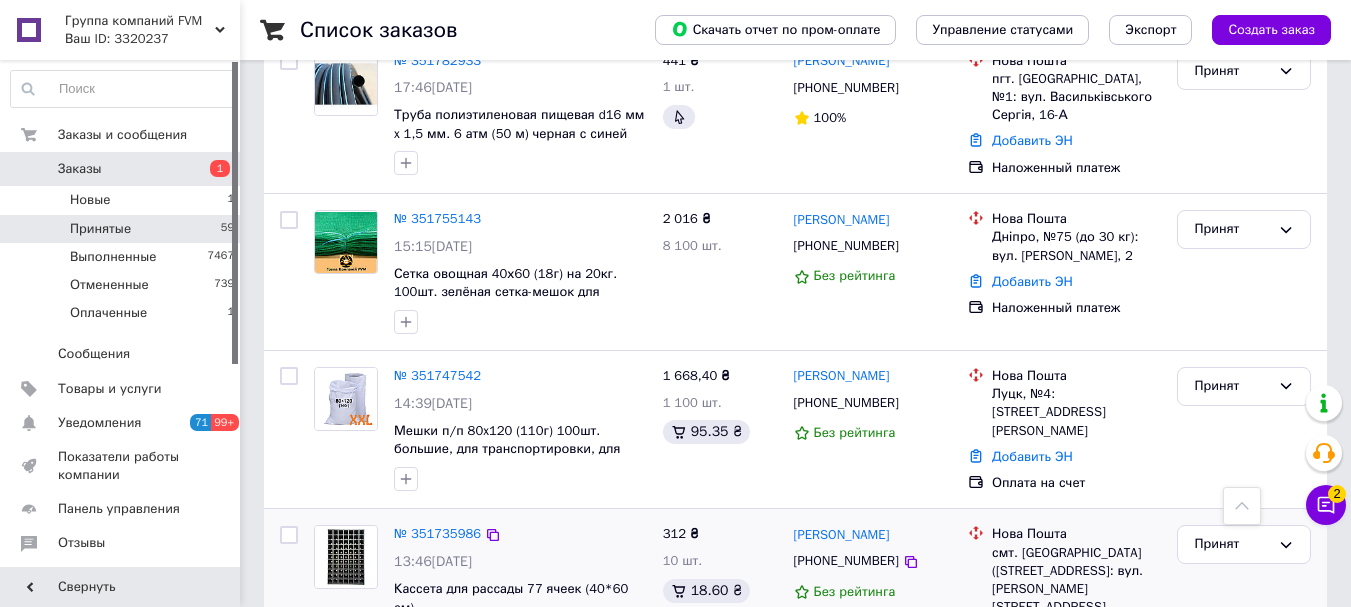 scroll, scrollTop: 207, scrollLeft: 0, axis: vertical 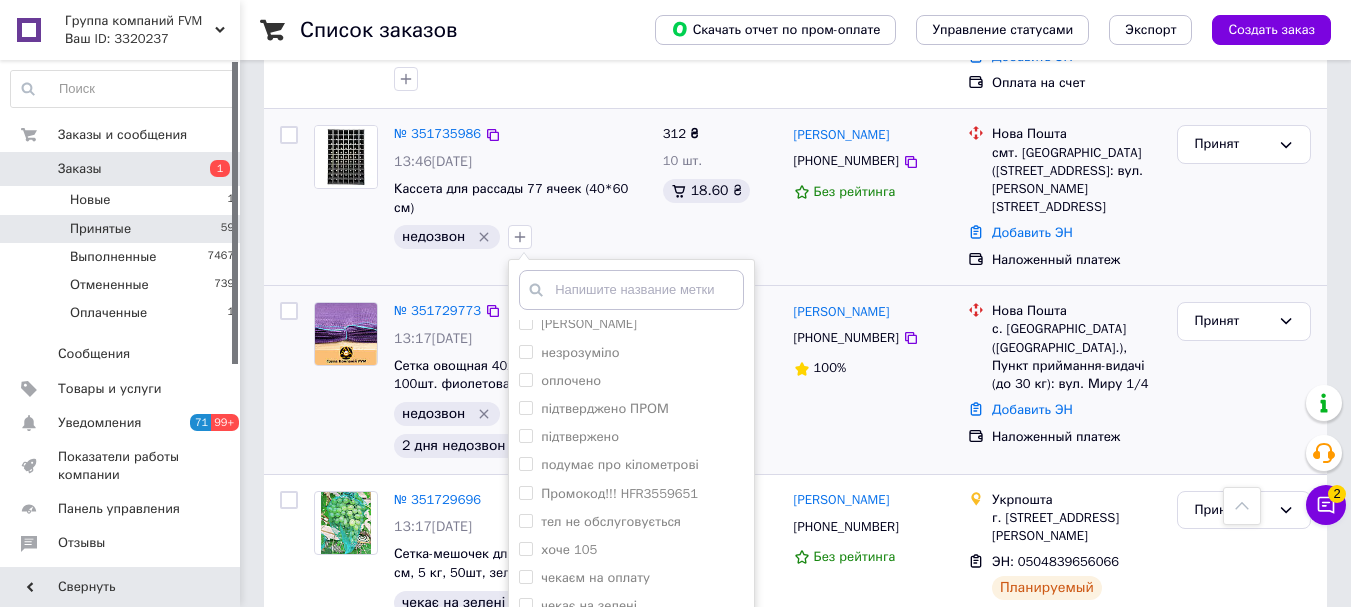 click on "Добавить метку" at bounding box center [631, 656] 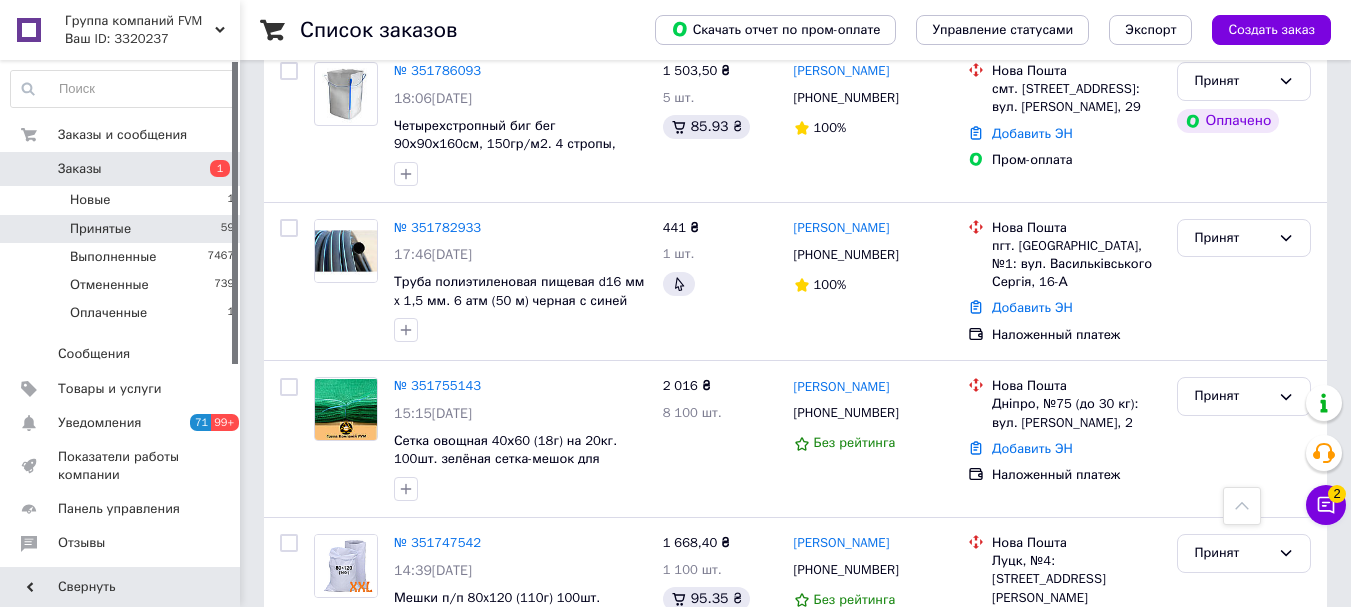 scroll, scrollTop: 8887, scrollLeft: 0, axis: vertical 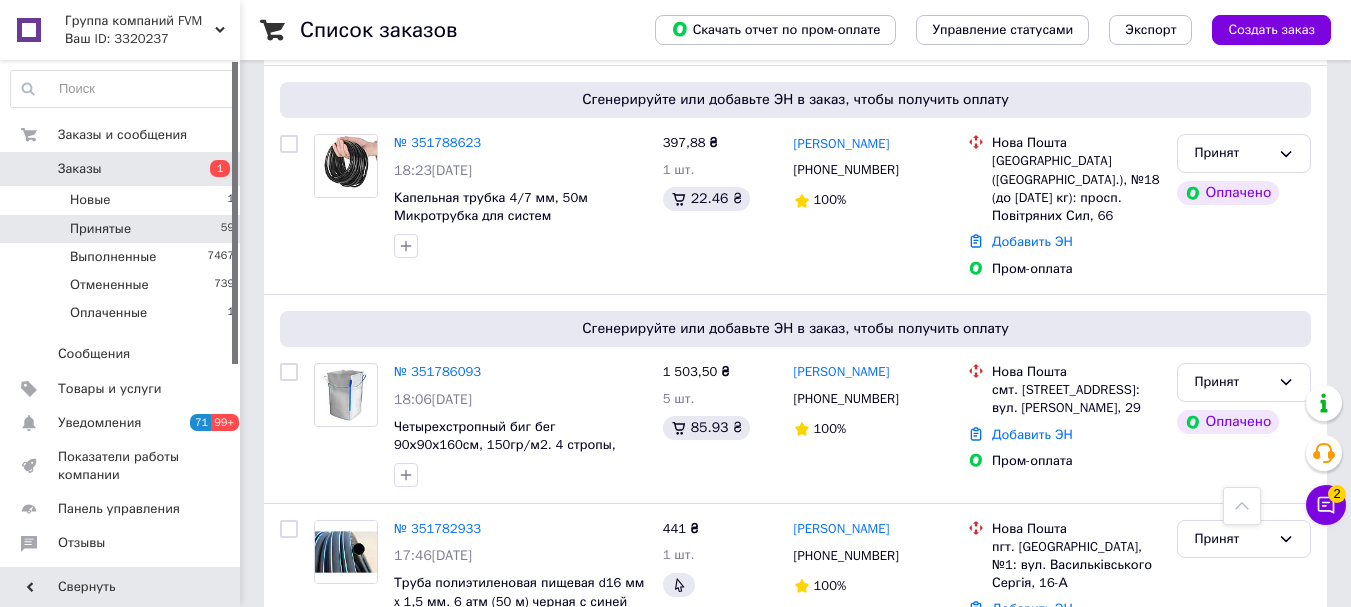 click on "Принят" at bounding box center (1232, 697) 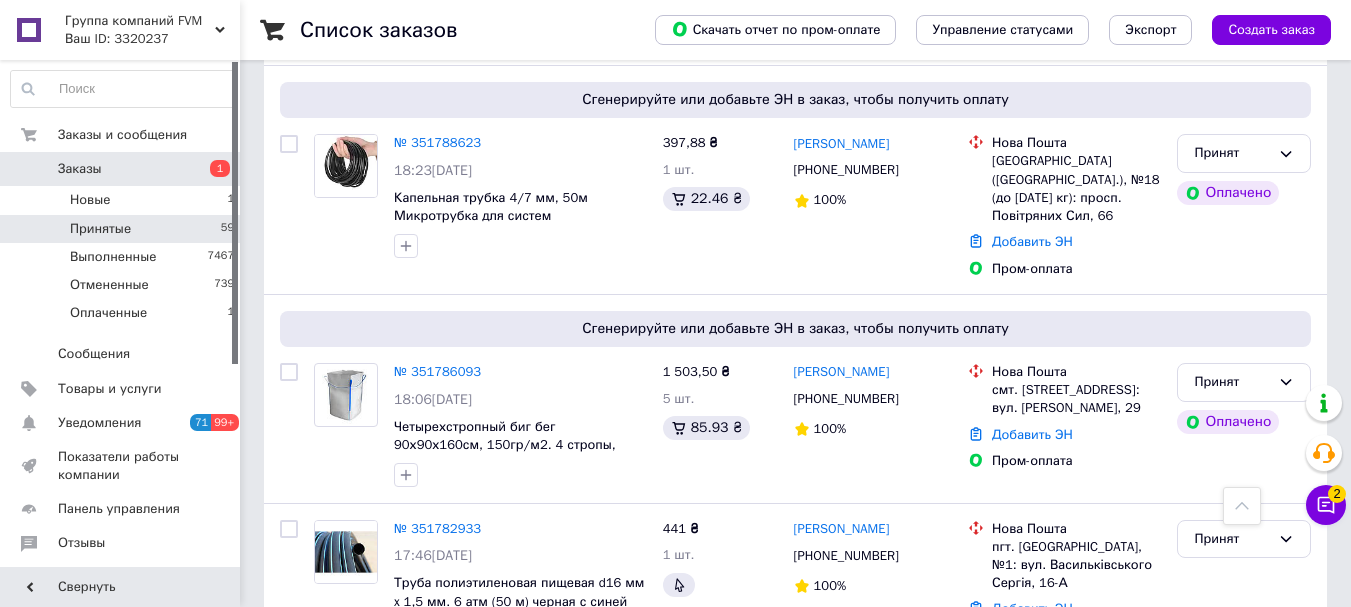 click on "Отменен" at bounding box center [1244, 775] 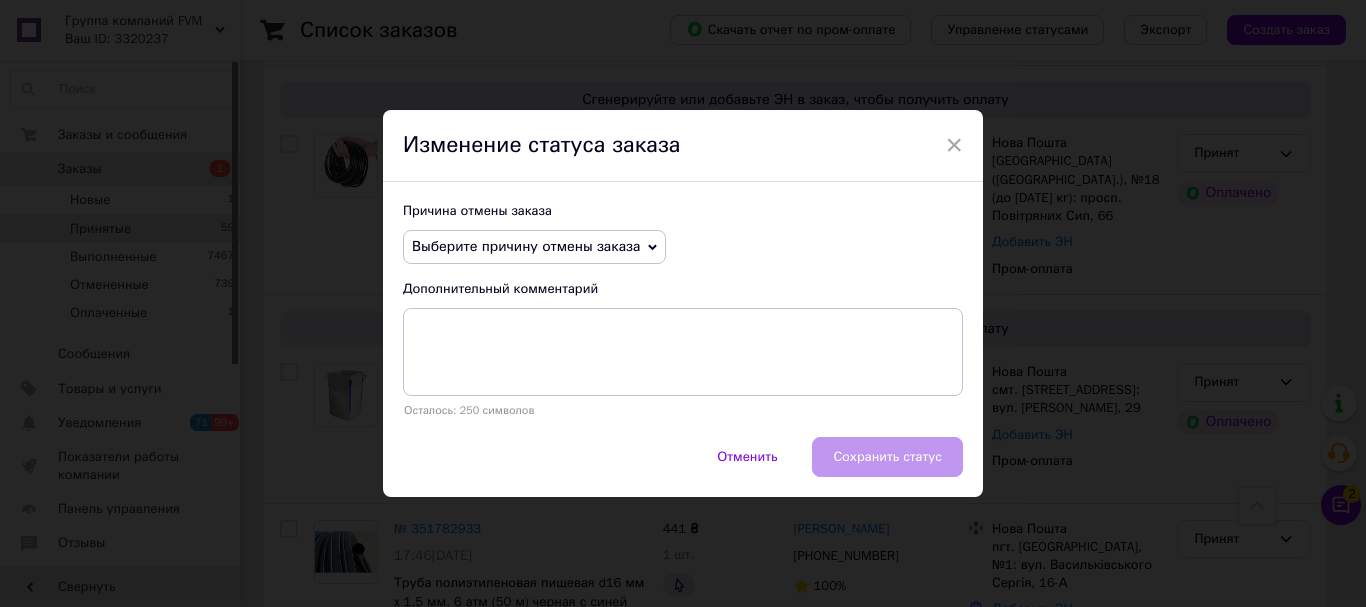 click on "Выберите причину отмены заказа" at bounding box center [526, 246] 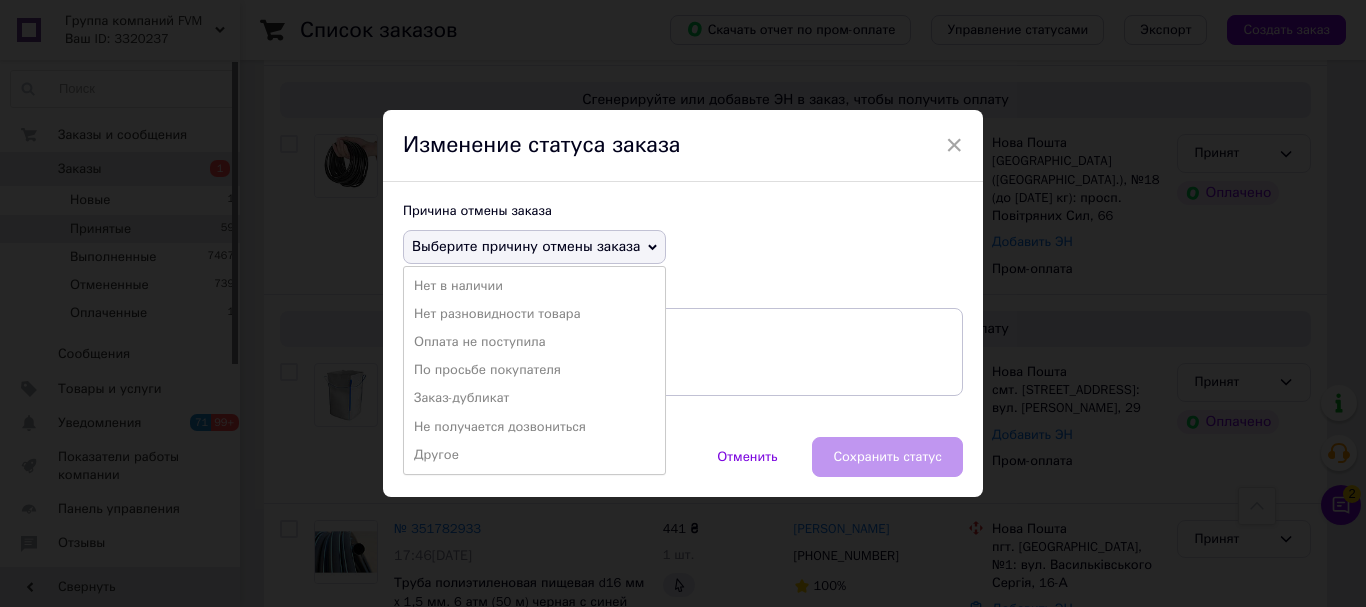 click on "По просьбе покупателя" at bounding box center (534, 370) 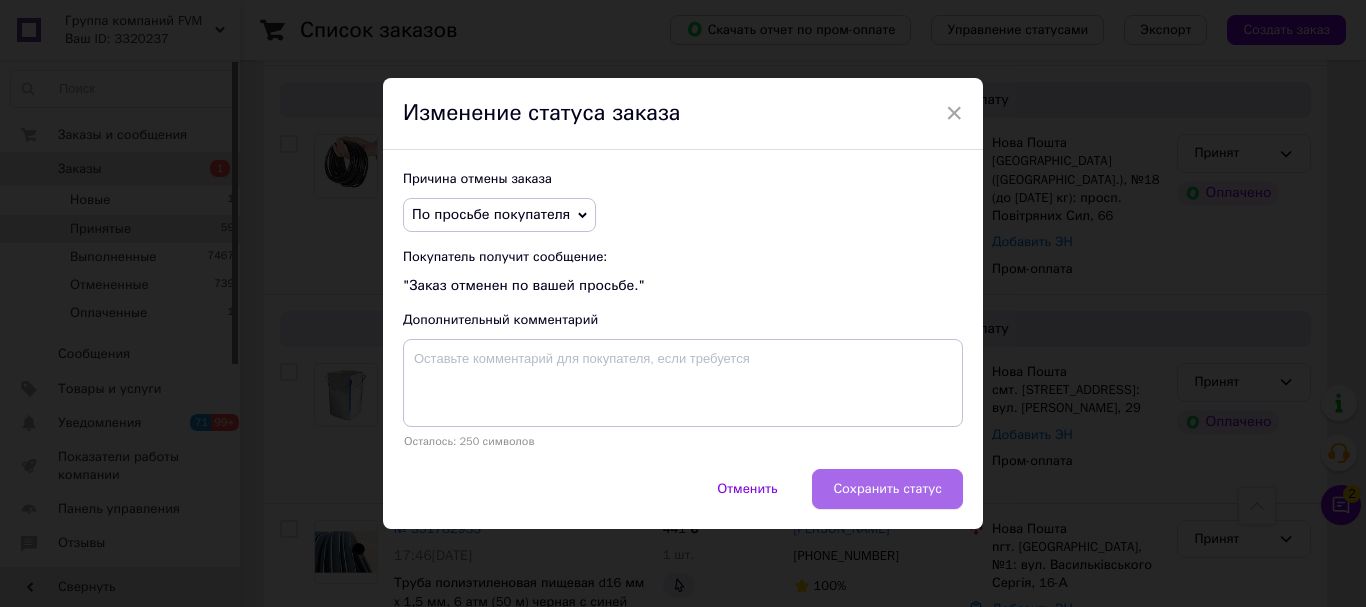 click on "Сохранить статус" at bounding box center [887, 489] 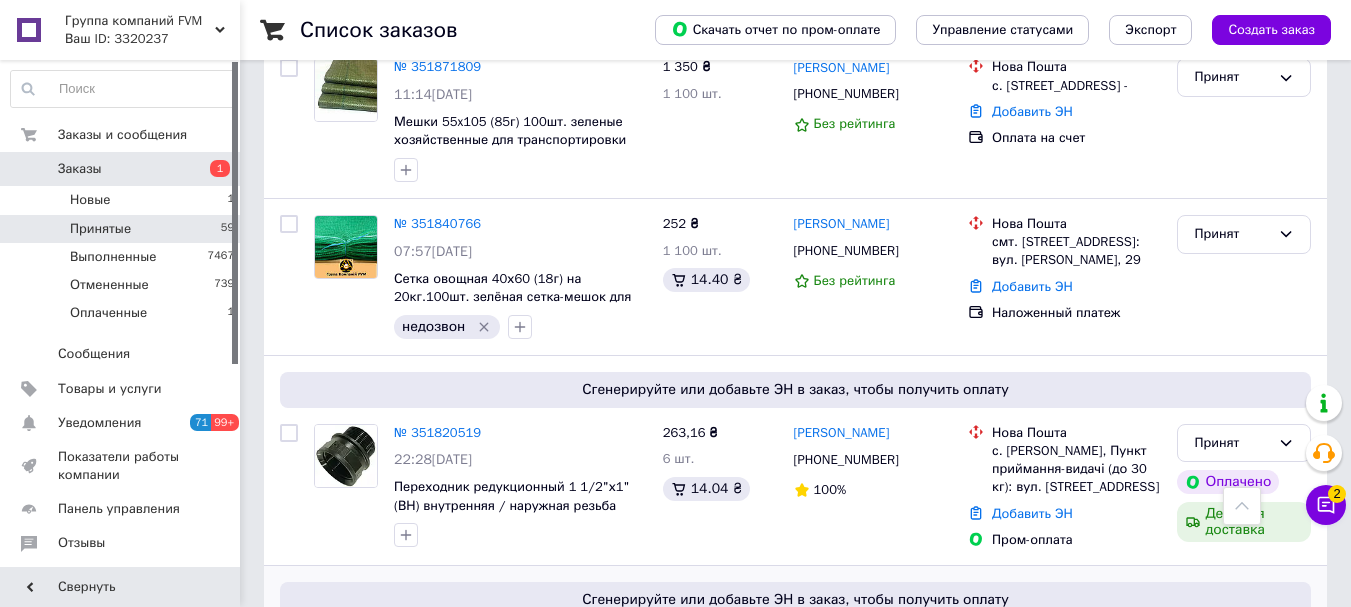 scroll, scrollTop: 7887, scrollLeft: 0, axis: vertical 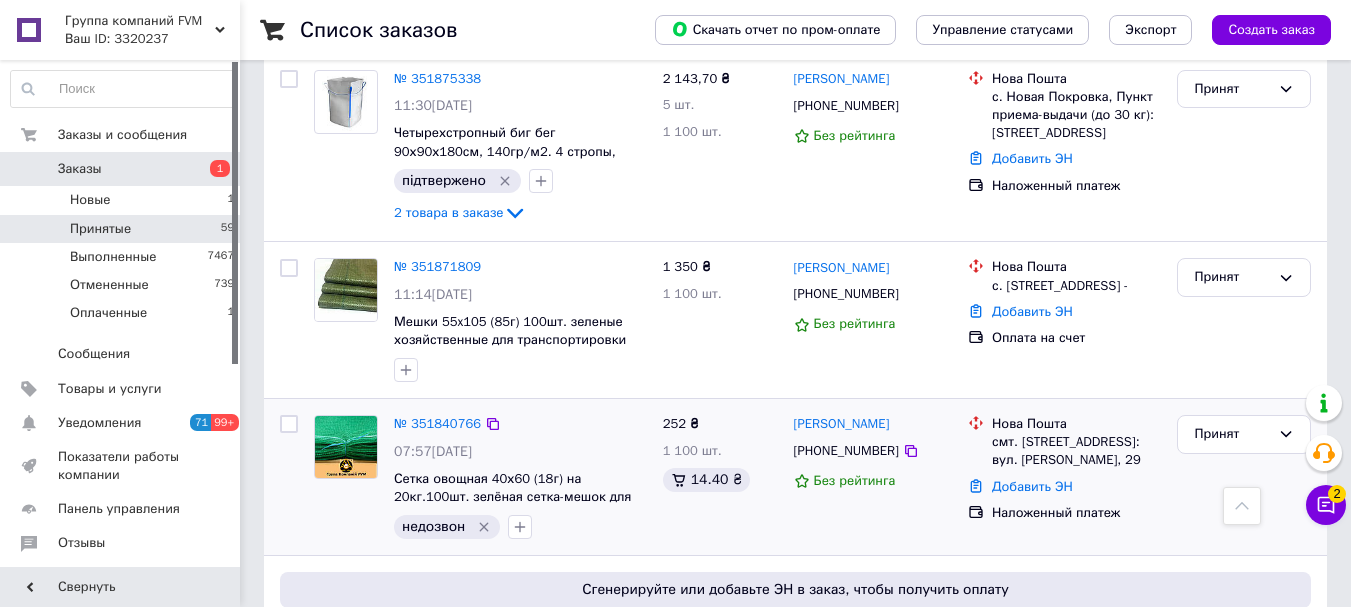 click 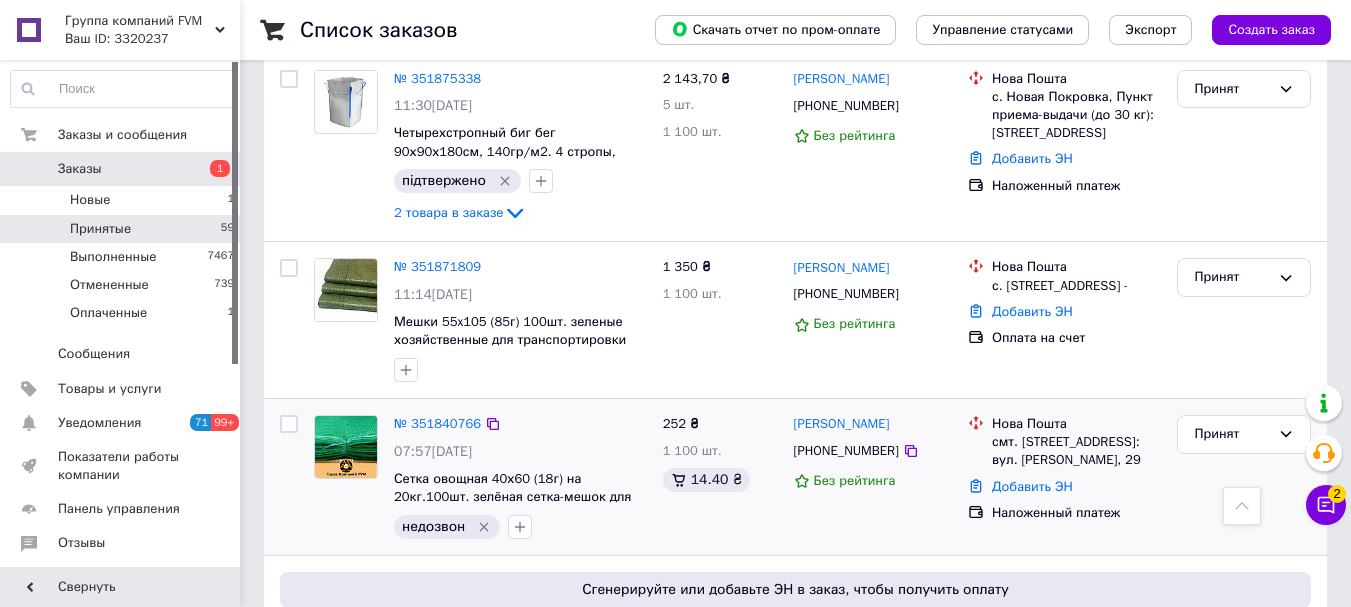 click on "недозвон" at bounding box center [520, 527] 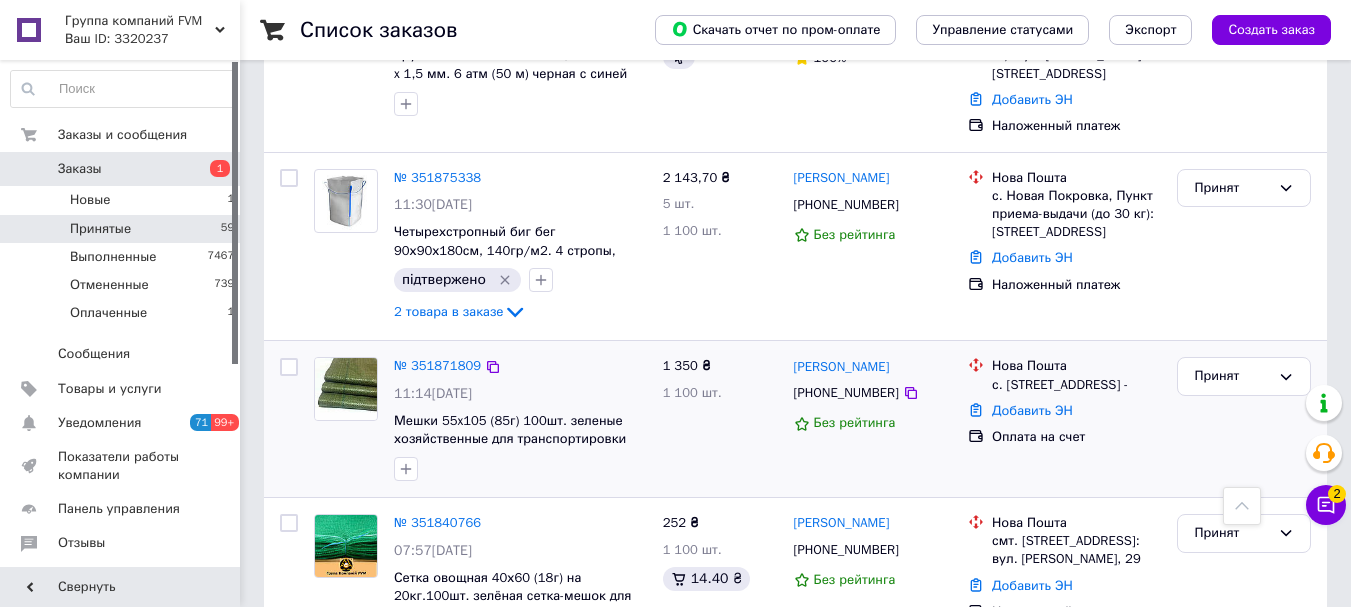 scroll, scrollTop: 7787, scrollLeft: 0, axis: vertical 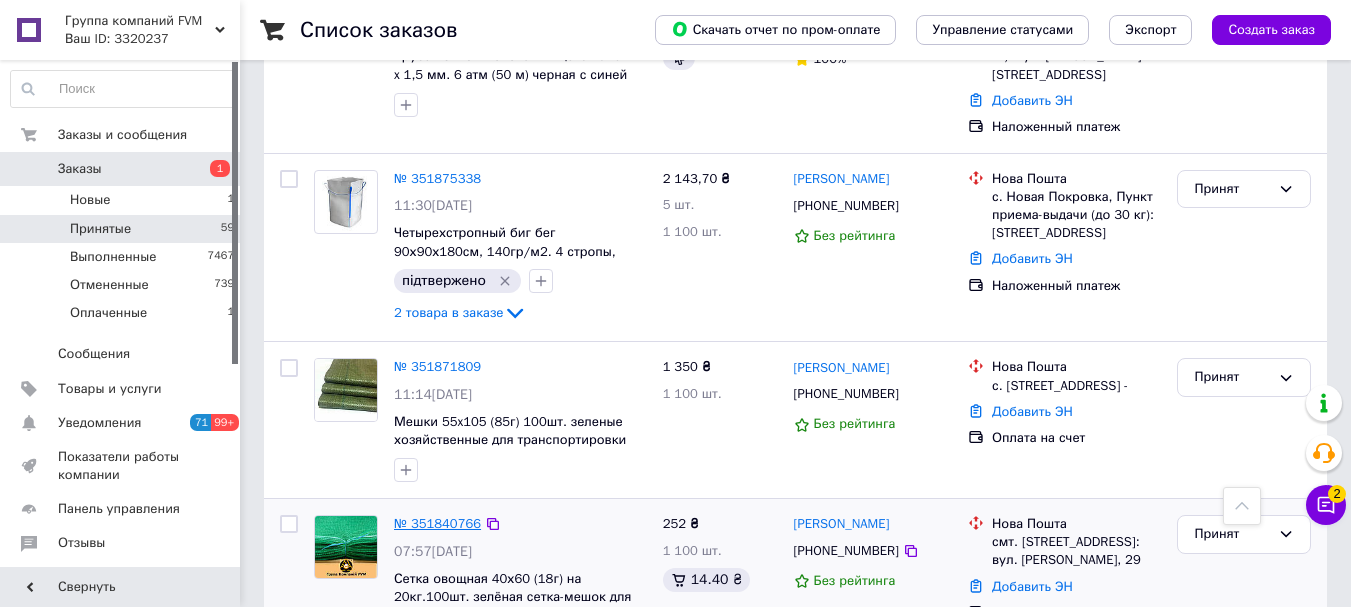 click on "№ 351840766" at bounding box center [437, 523] 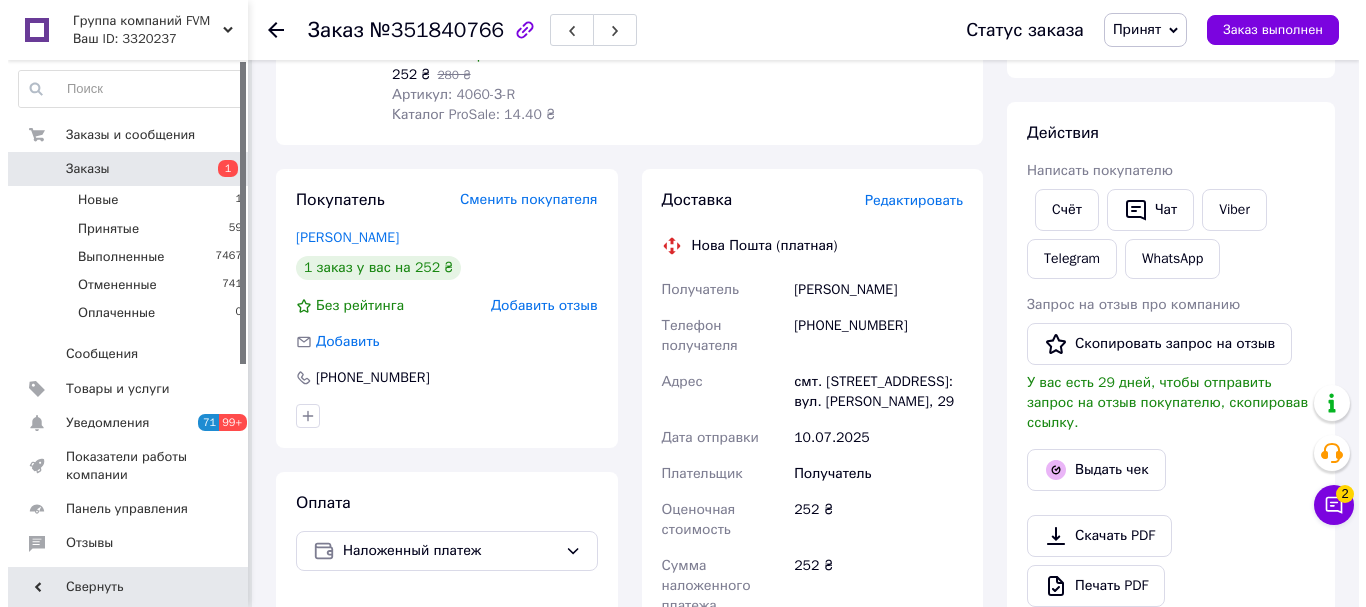 scroll, scrollTop: 300, scrollLeft: 0, axis: vertical 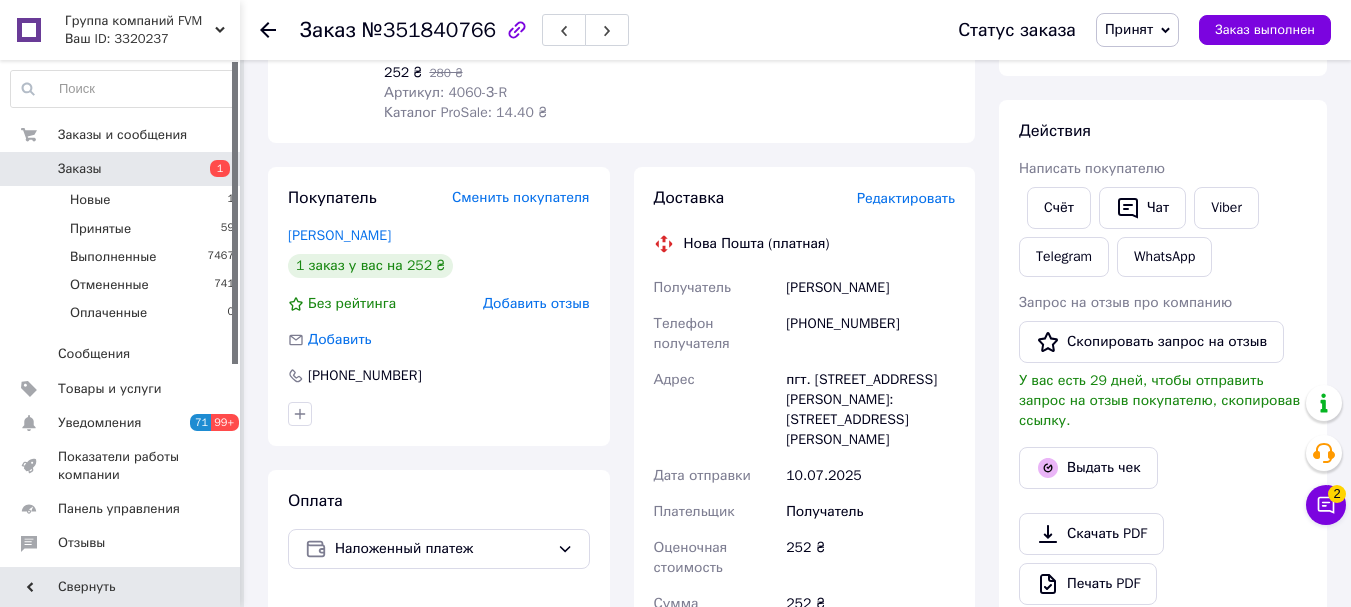 click on "Редактировать" at bounding box center (906, 198) 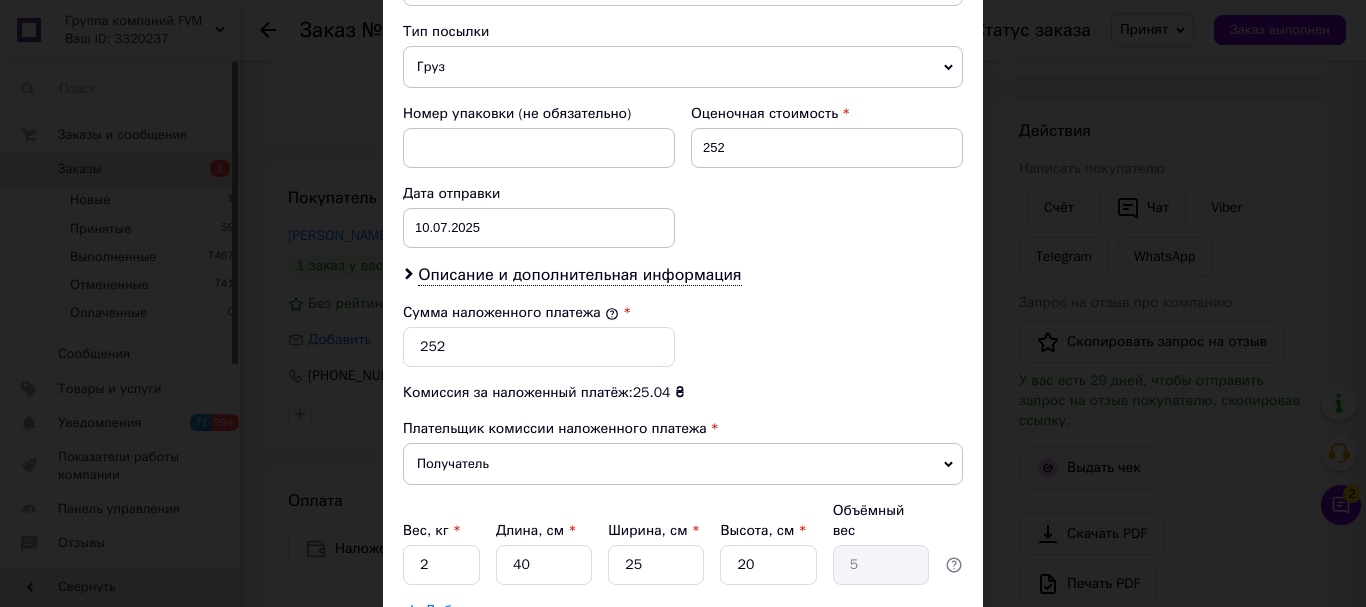 scroll, scrollTop: 800, scrollLeft: 0, axis: vertical 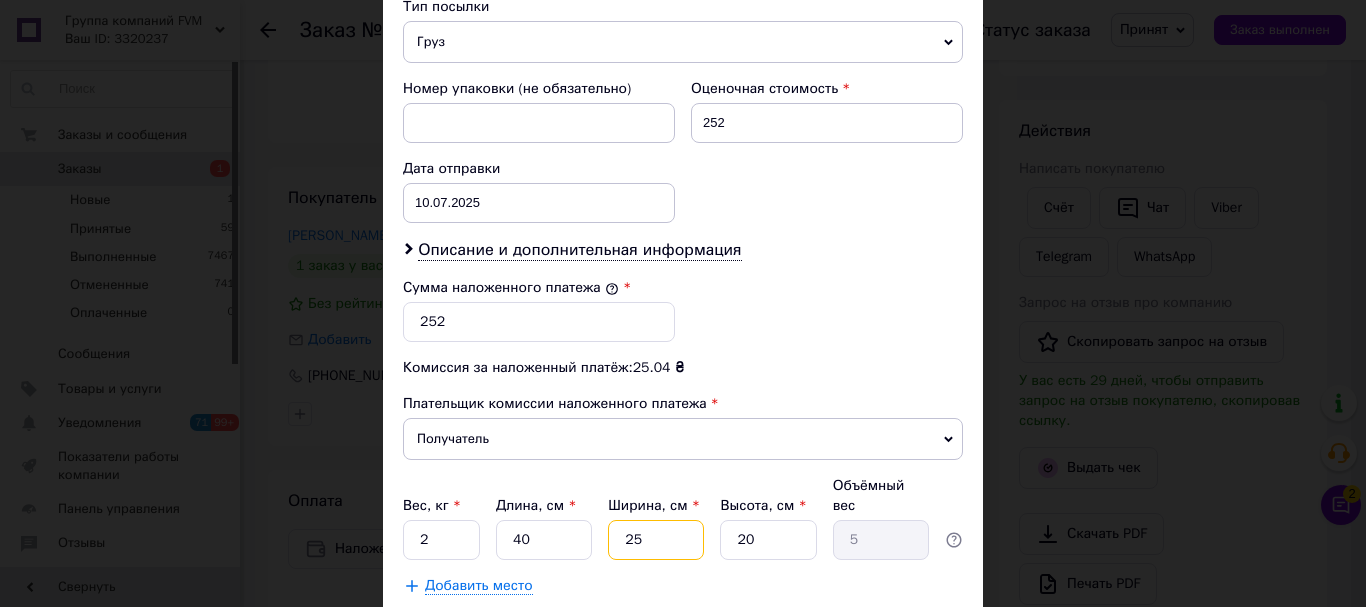 click on "25" at bounding box center [656, 540] 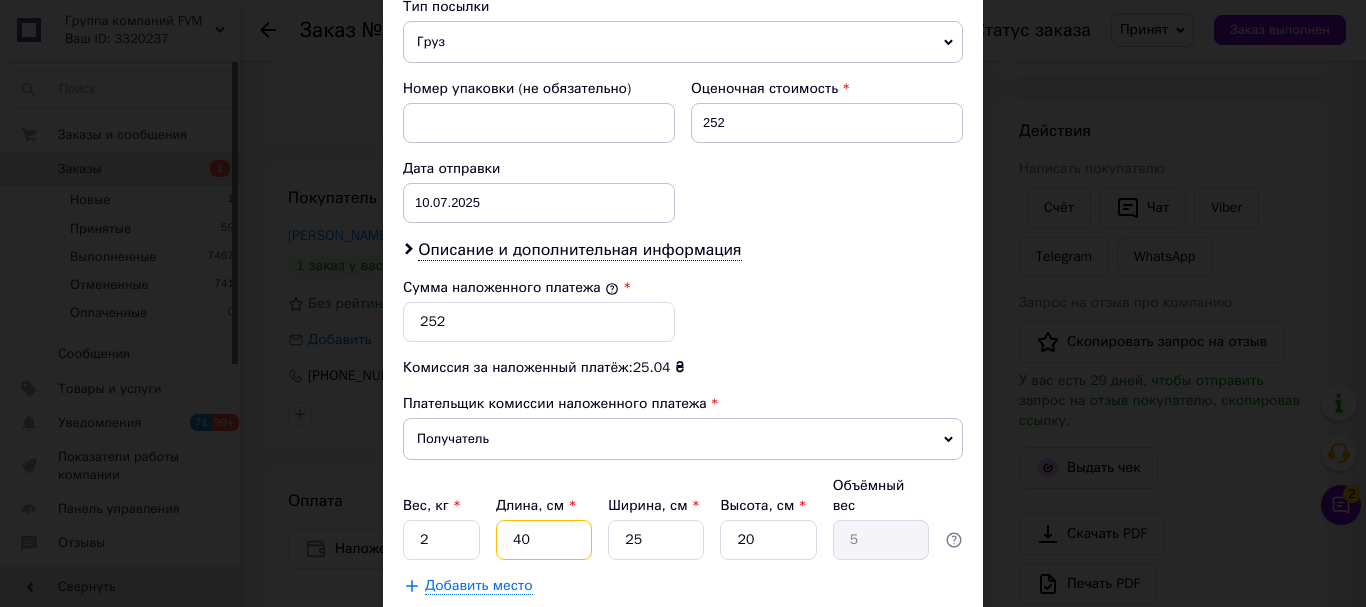 click on "40" at bounding box center [544, 540] 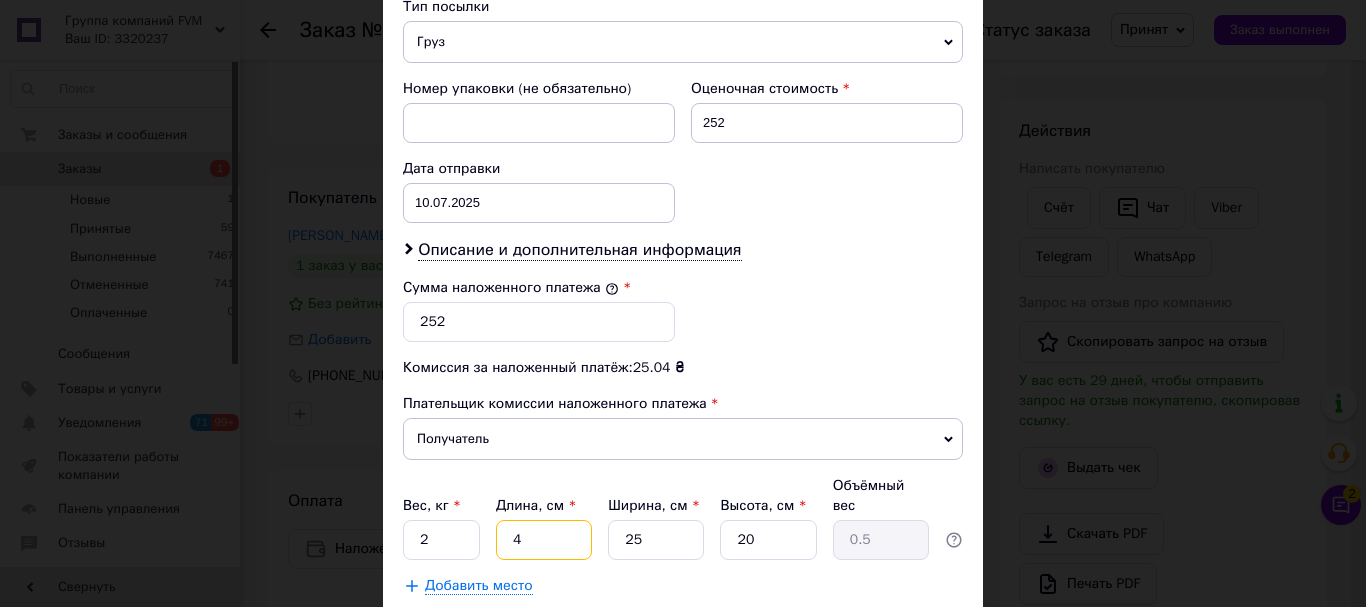 type 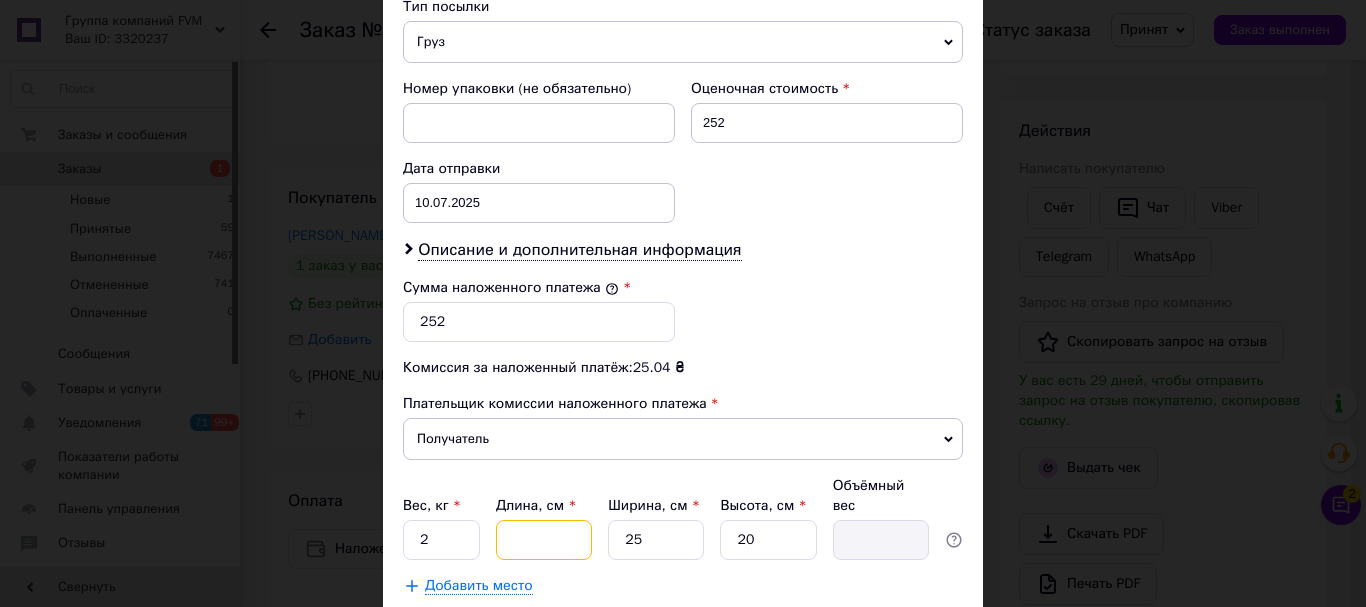 type on "6" 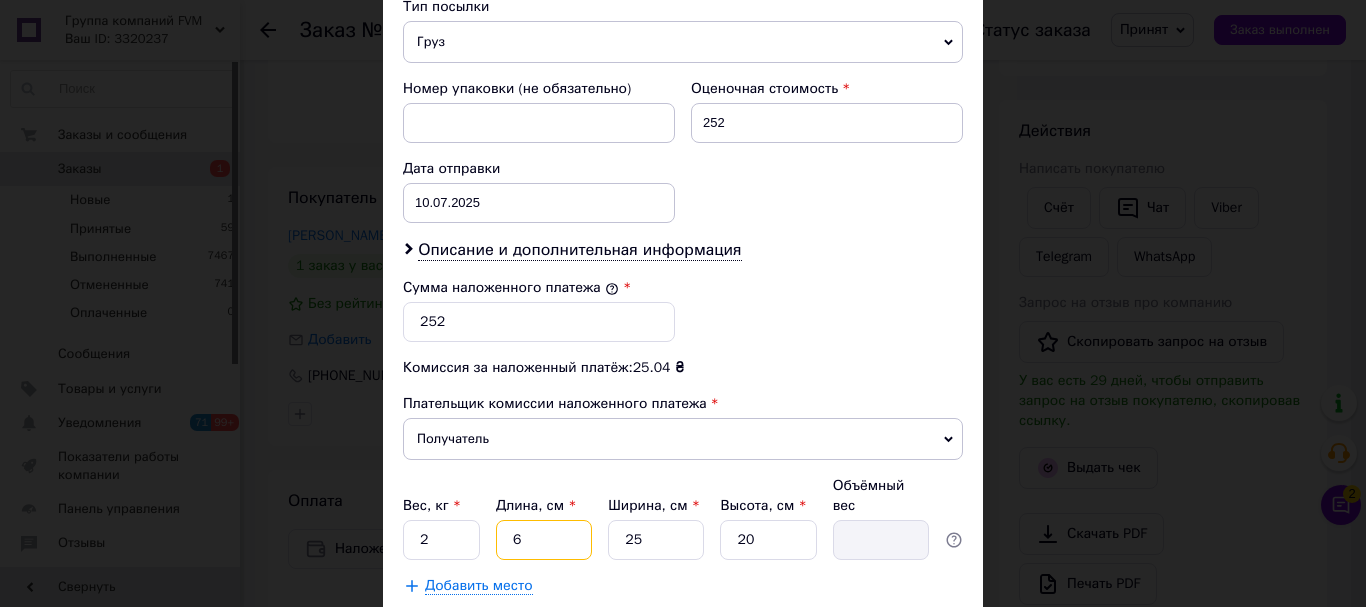 type on "0.75" 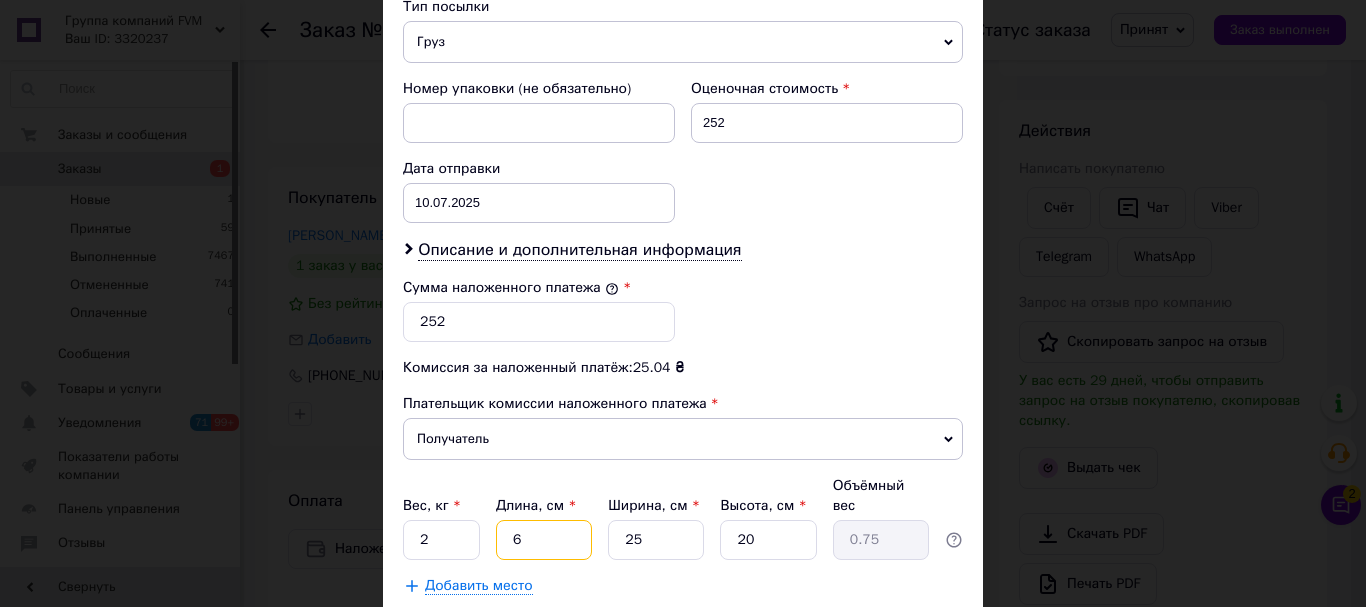 type on "60" 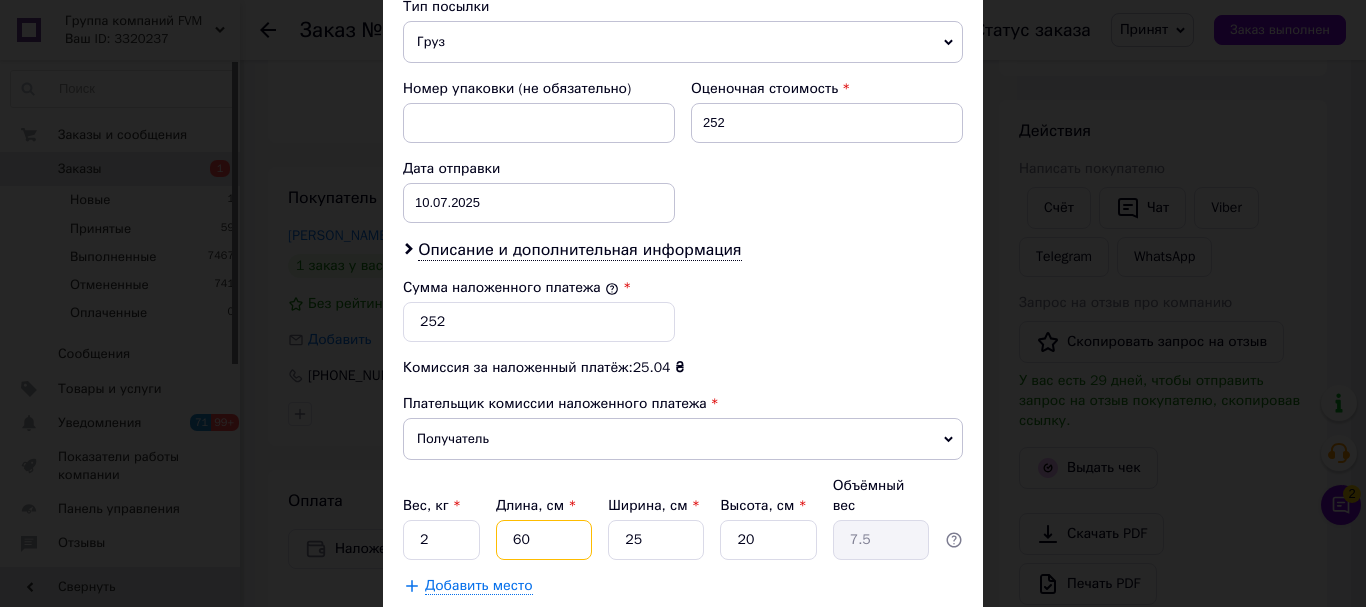 type on "60" 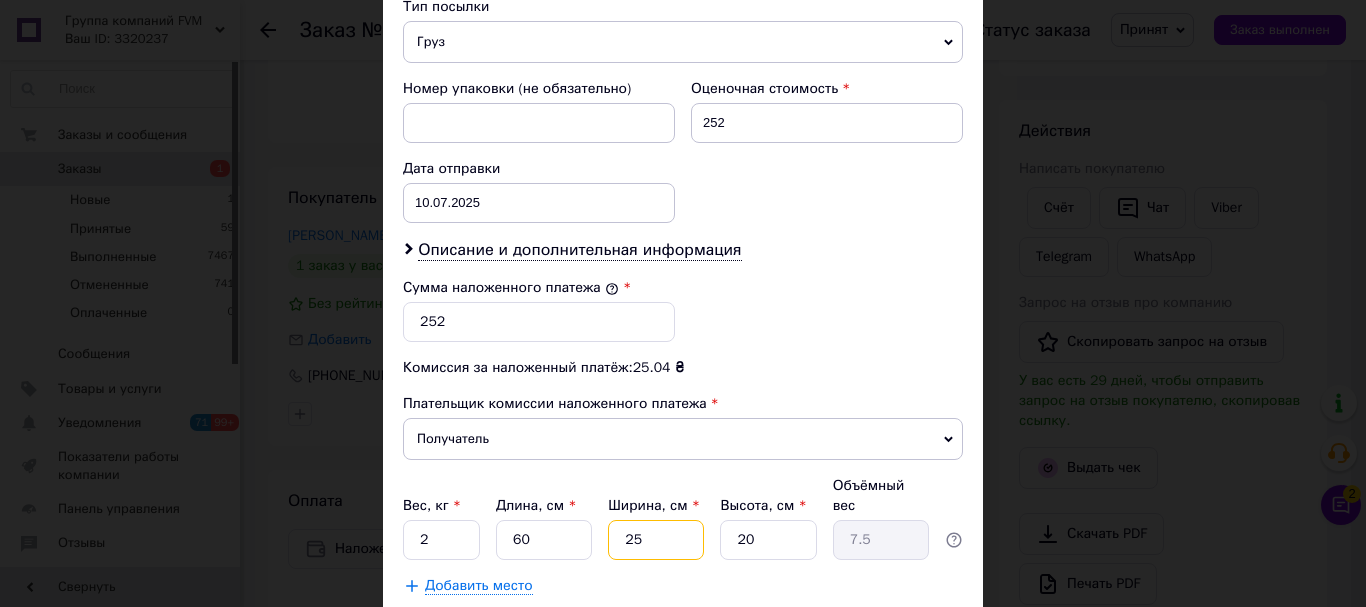 click on "25" at bounding box center (656, 540) 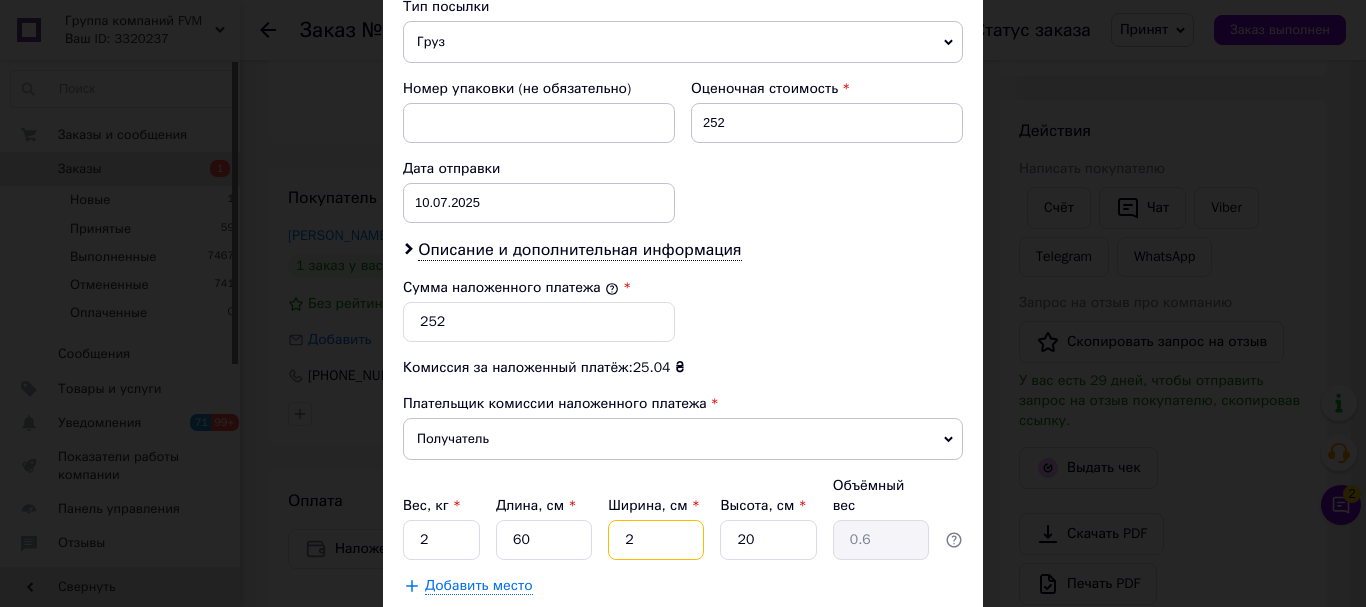 type on "20" 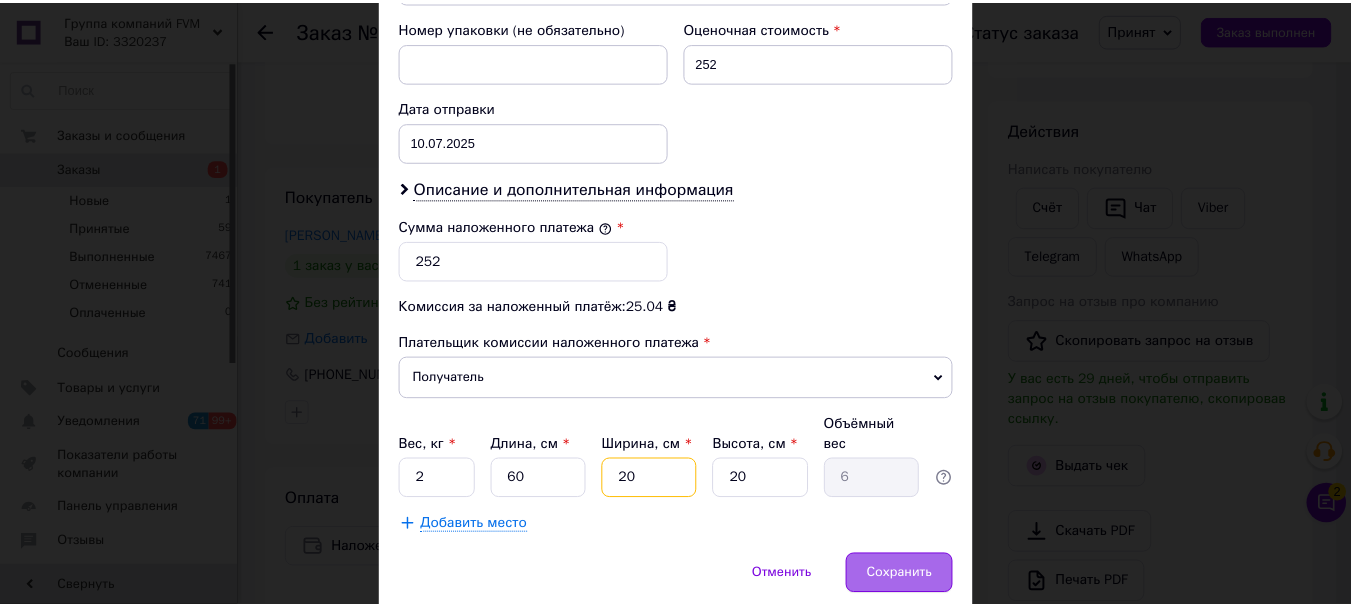 scroll, scrollTop: 919, scrollLeft: 0, axis: vertical 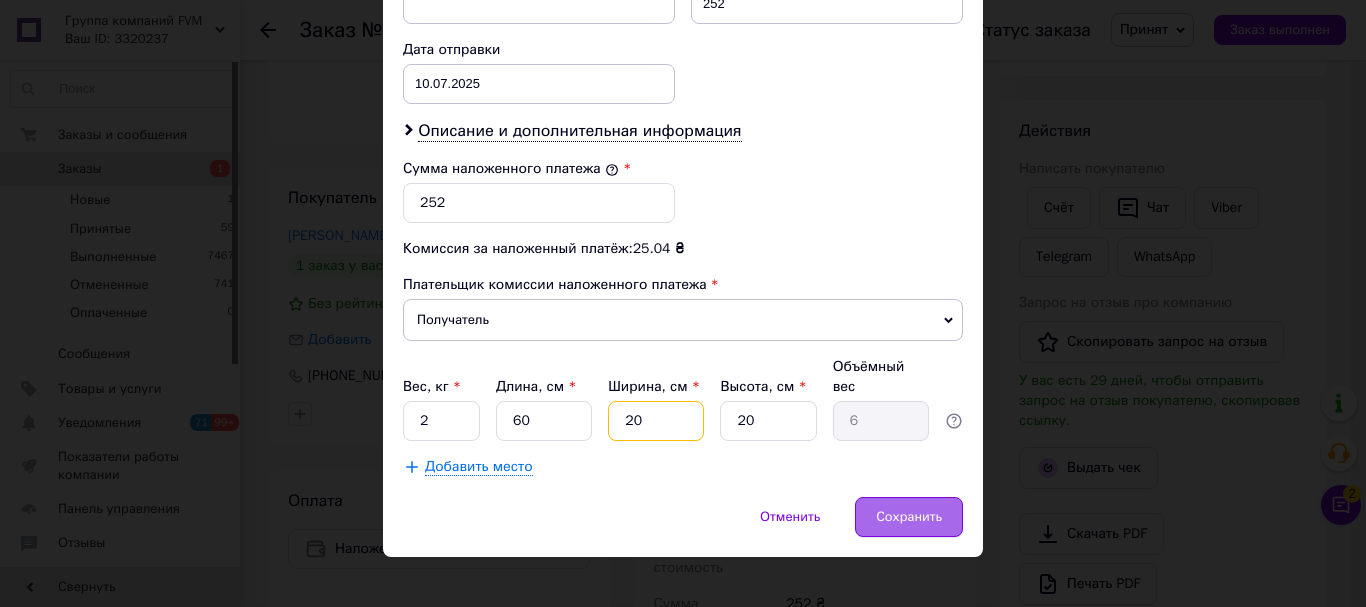 type on "20" 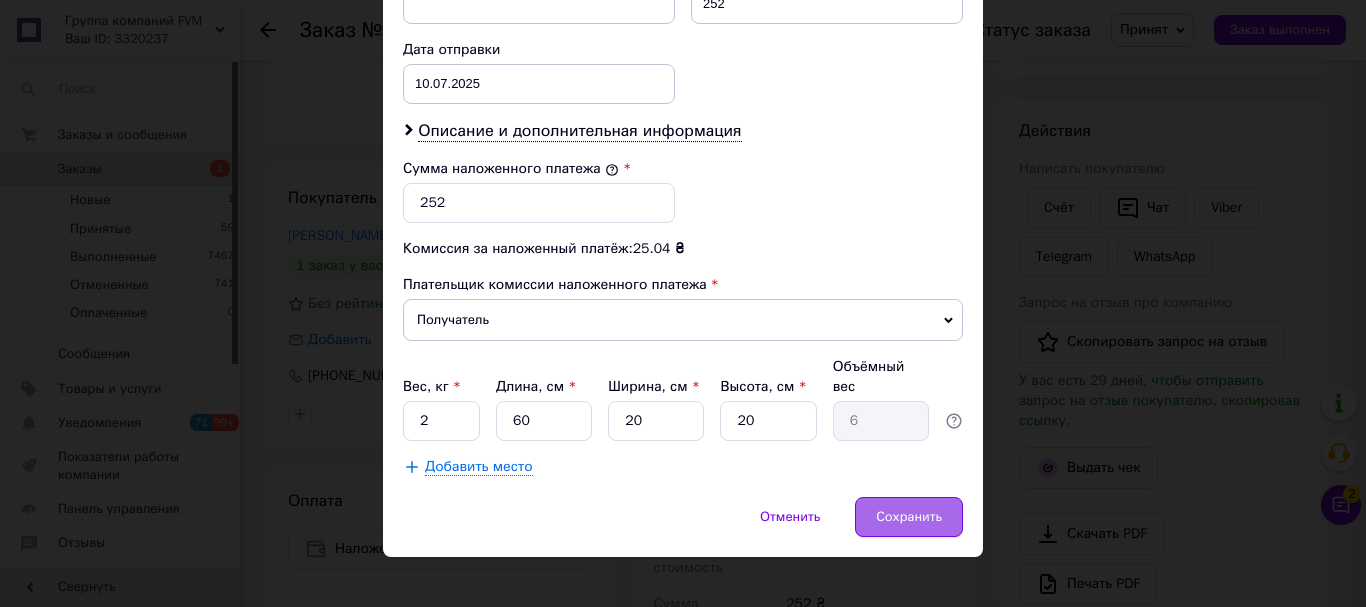 click on "Сохранить" at bounding box center (909, 517) 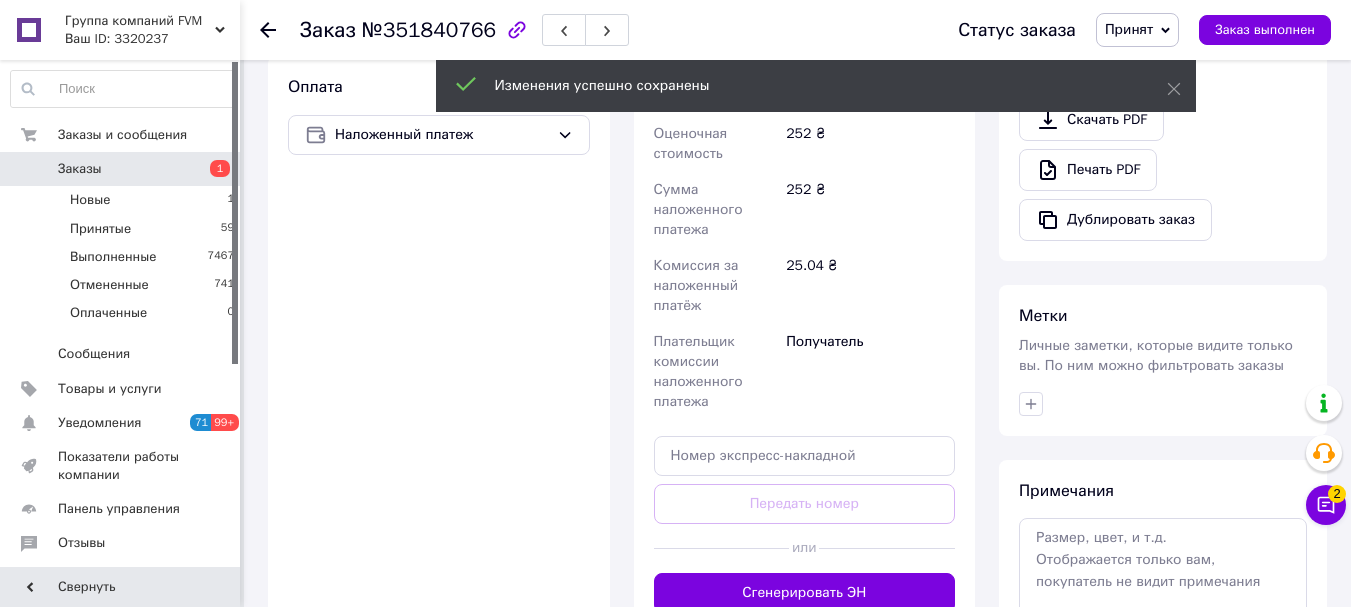 scroll, scrollTop: 800, scrollLeft: 0, axis: vertical 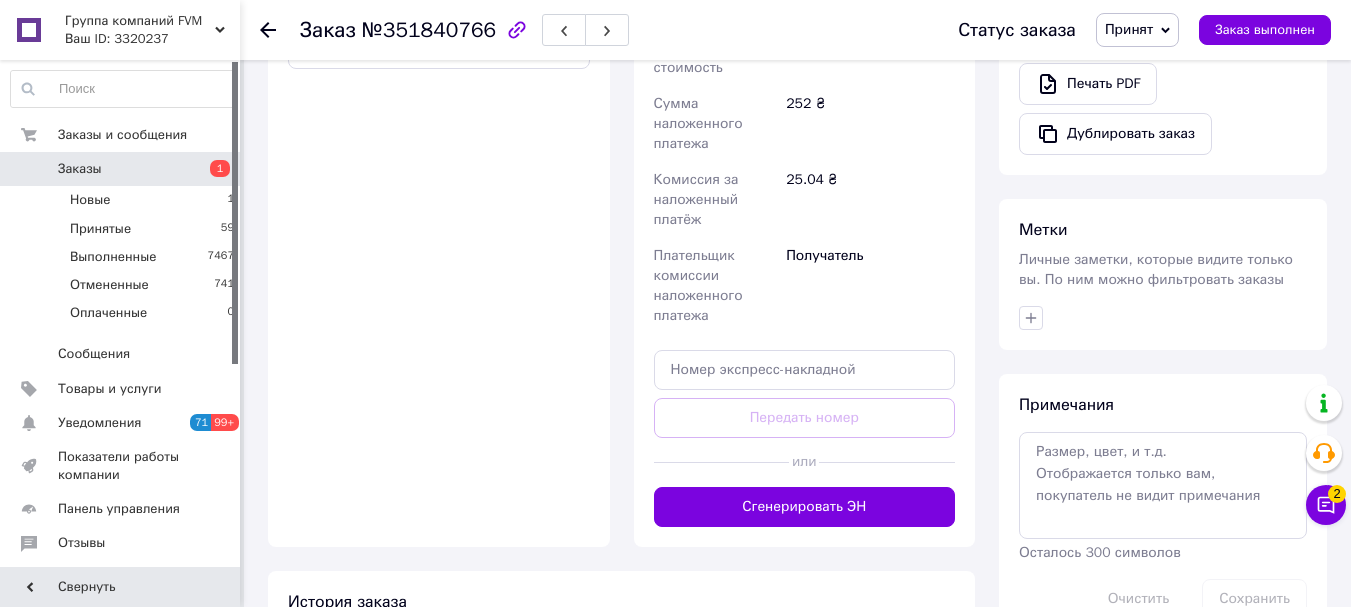 click on "Сгенерировать ЭН" at bounding box center [805, 507] 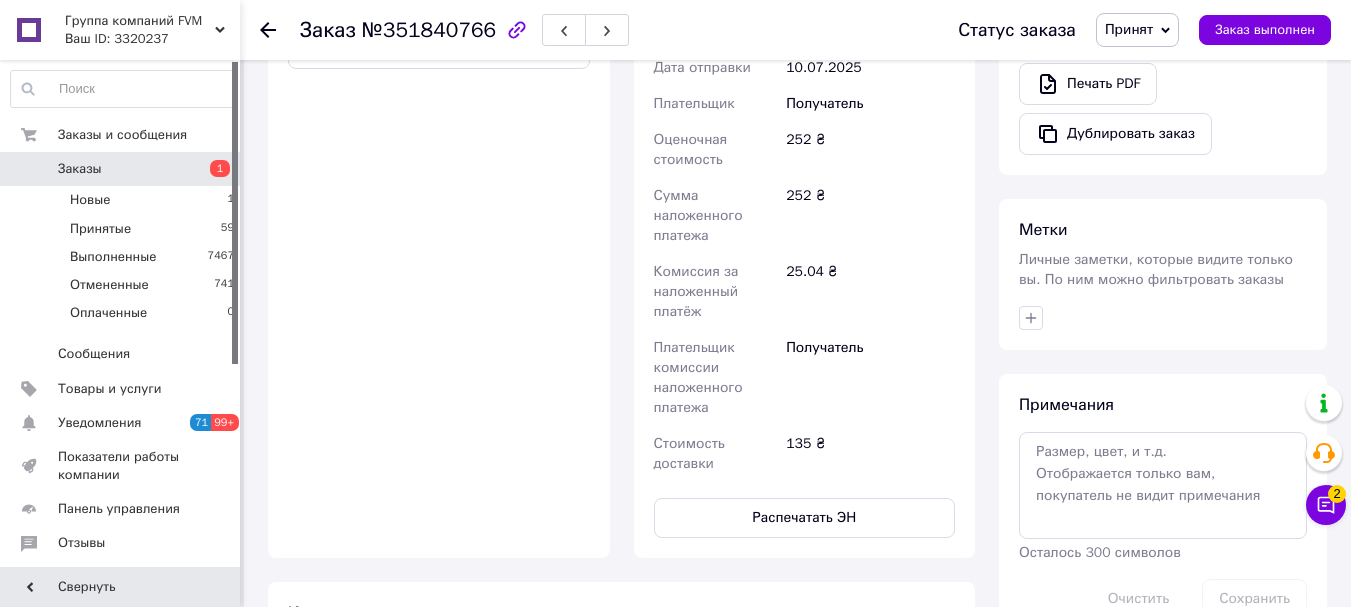 click 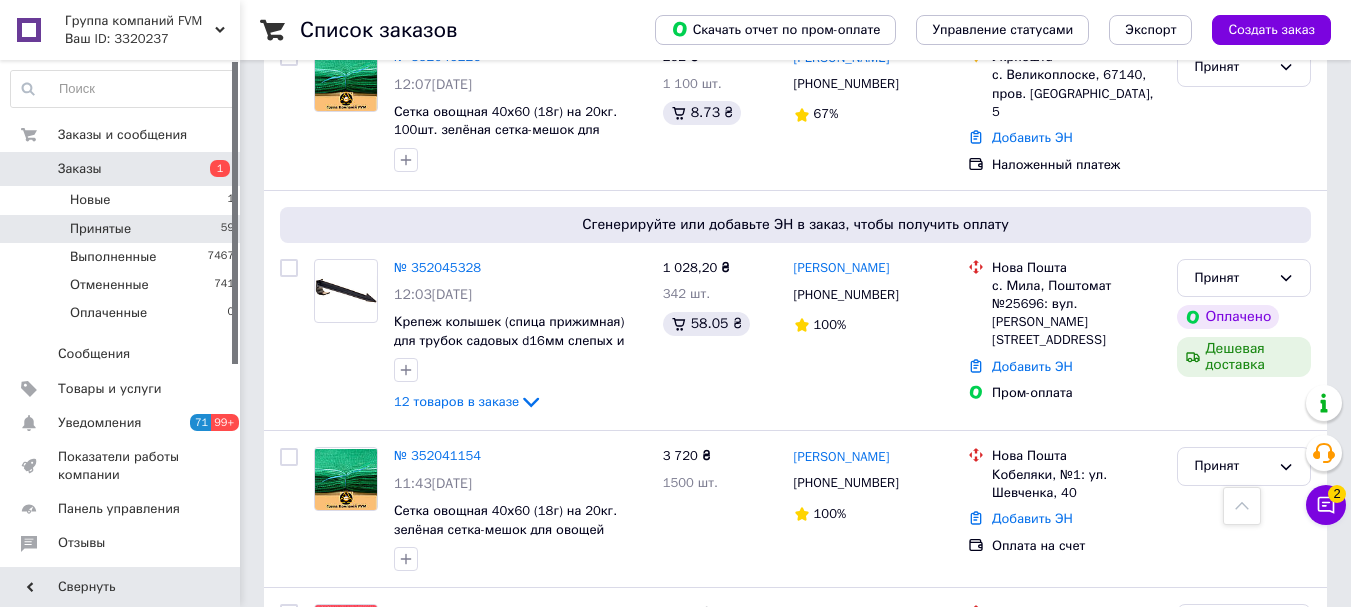 scroll, scrollTop: 2000, scrollLeft: 0, axis: vertical 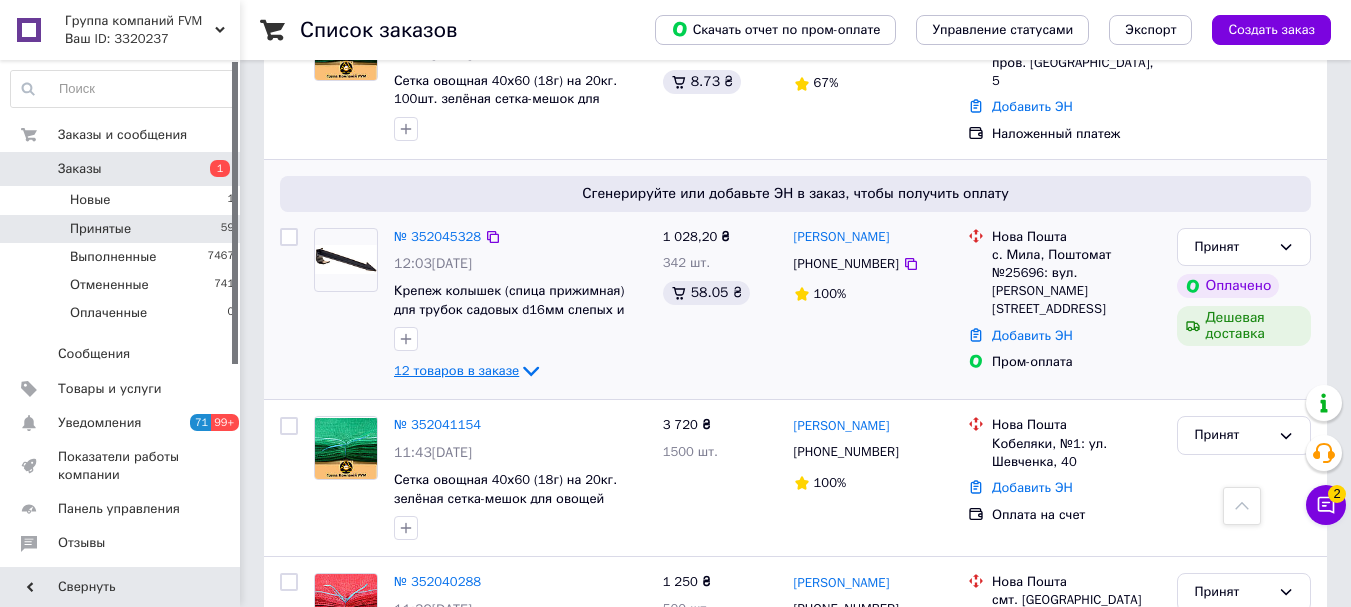 click 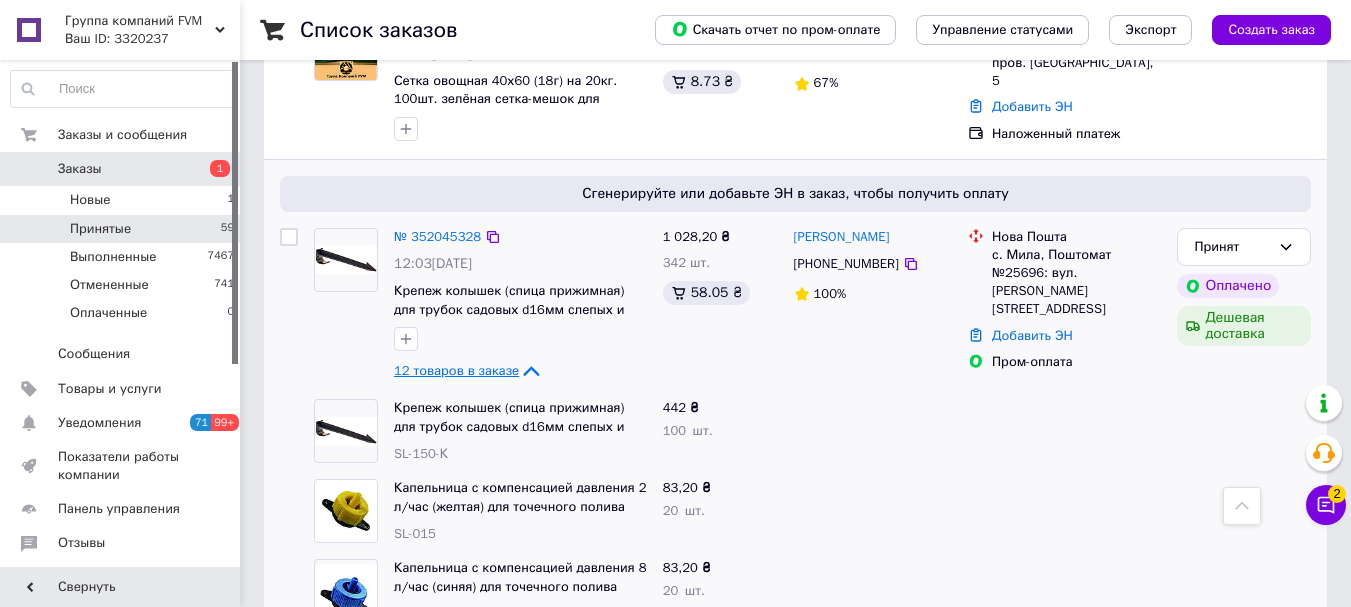 click 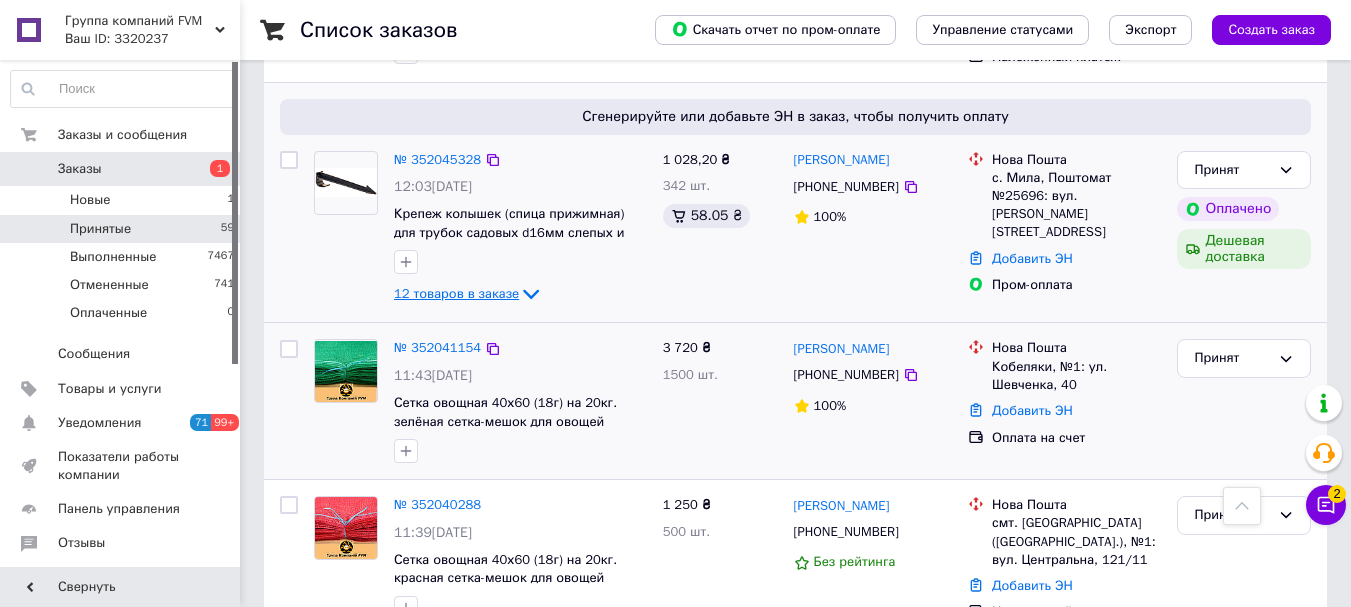 scroll, scrollTop: 2200, scrollLeft: 0, axis: vertical 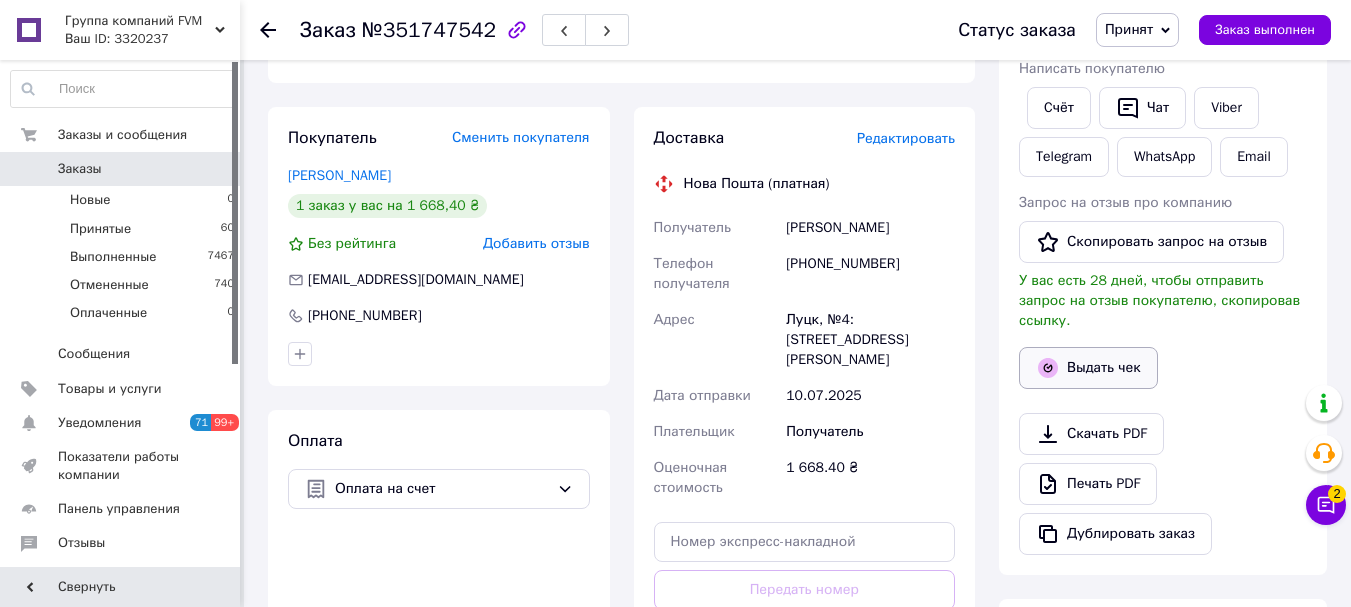 click on "Выдать чек" at bounding box center [1088, 368] 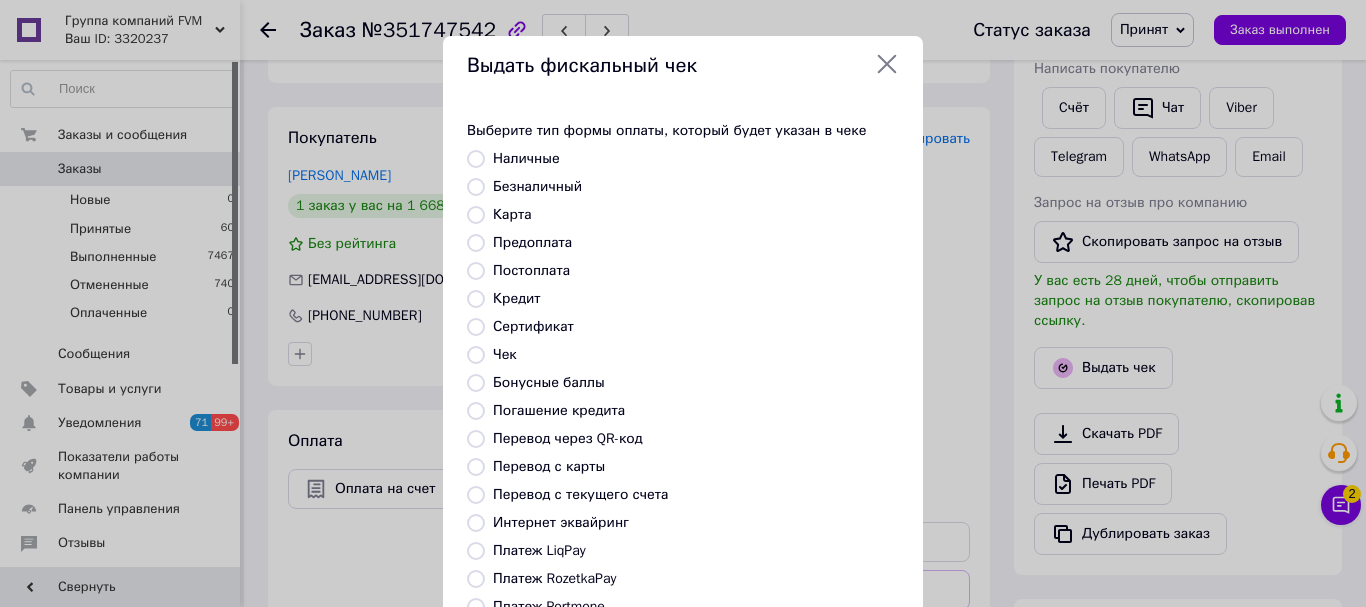click on "Безналичный" at bounding box center [476, 187] 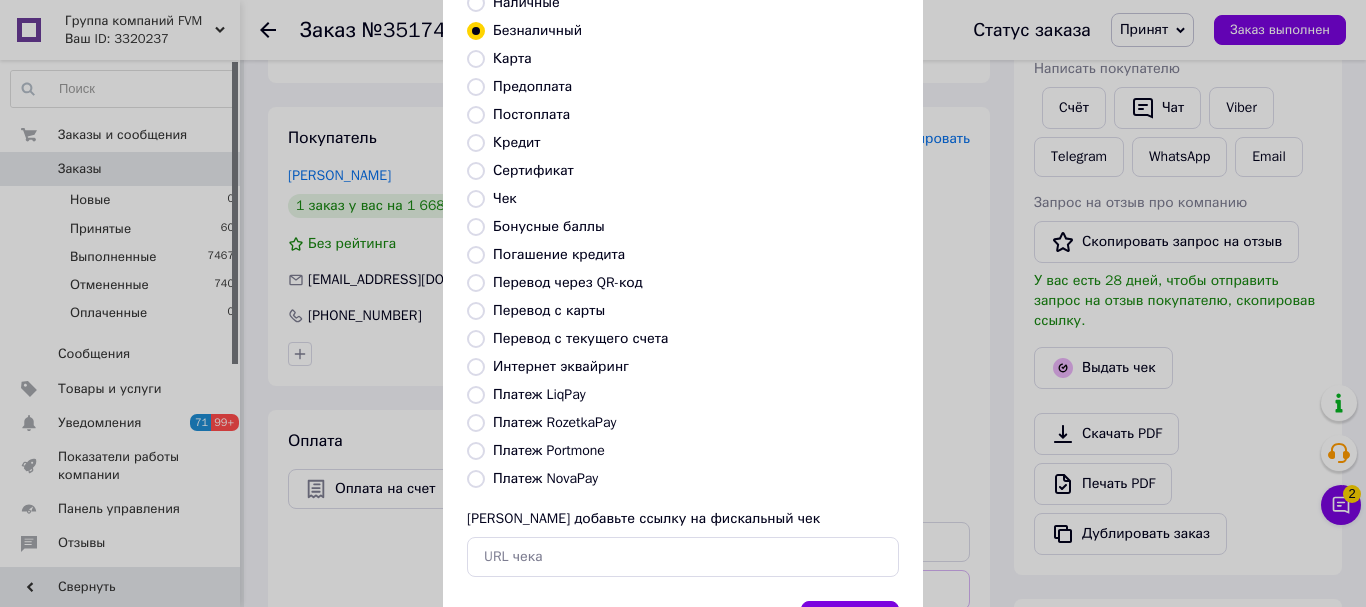 scroll, scrollTop: 252, scrollLeft: 0, axis: vertical 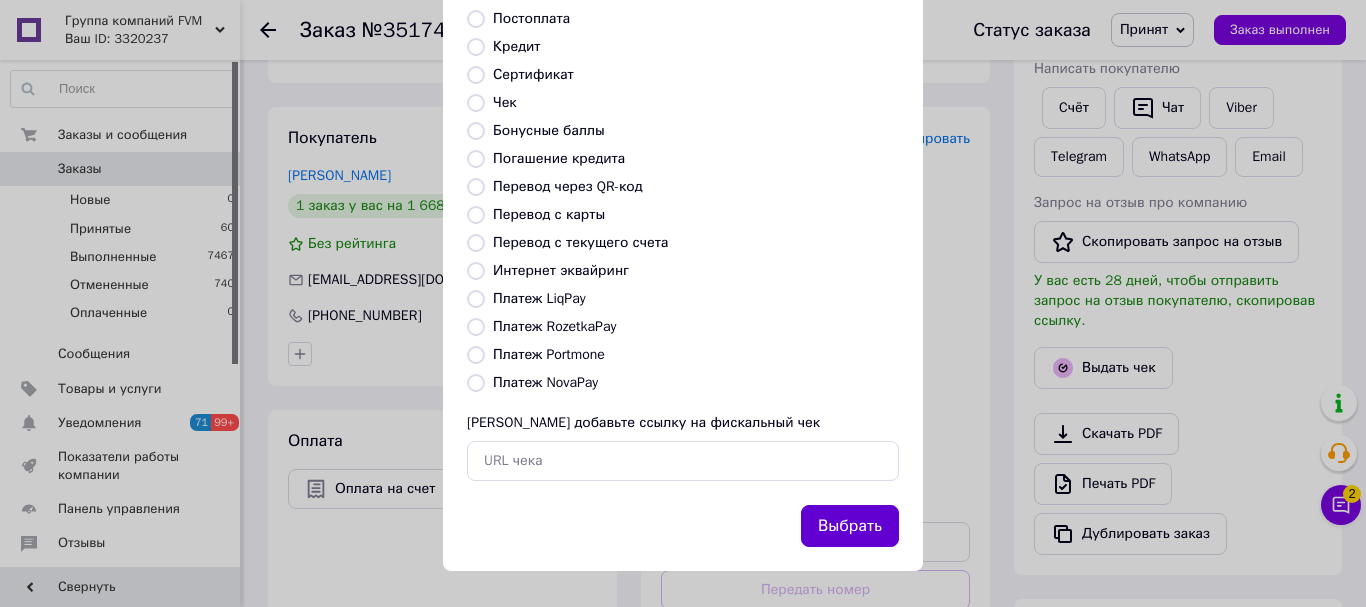 click on "Выбрать" at bounding box center [850, 526] 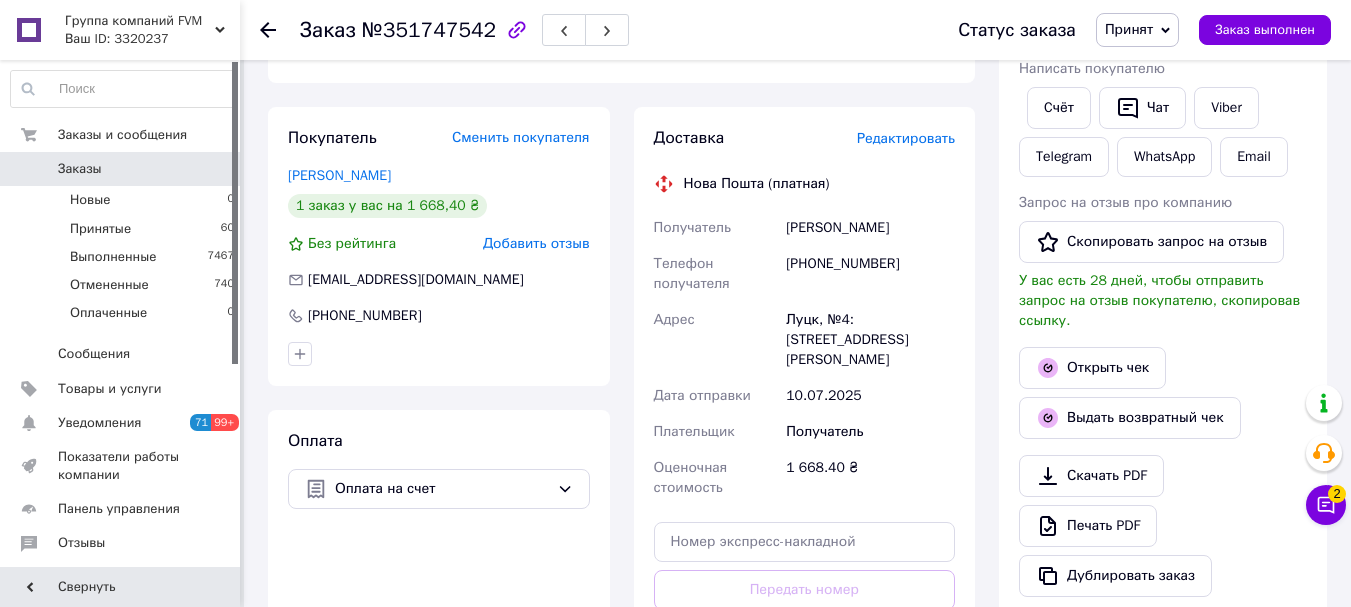 click on "Редактировать" at bounding box center (906, 138) 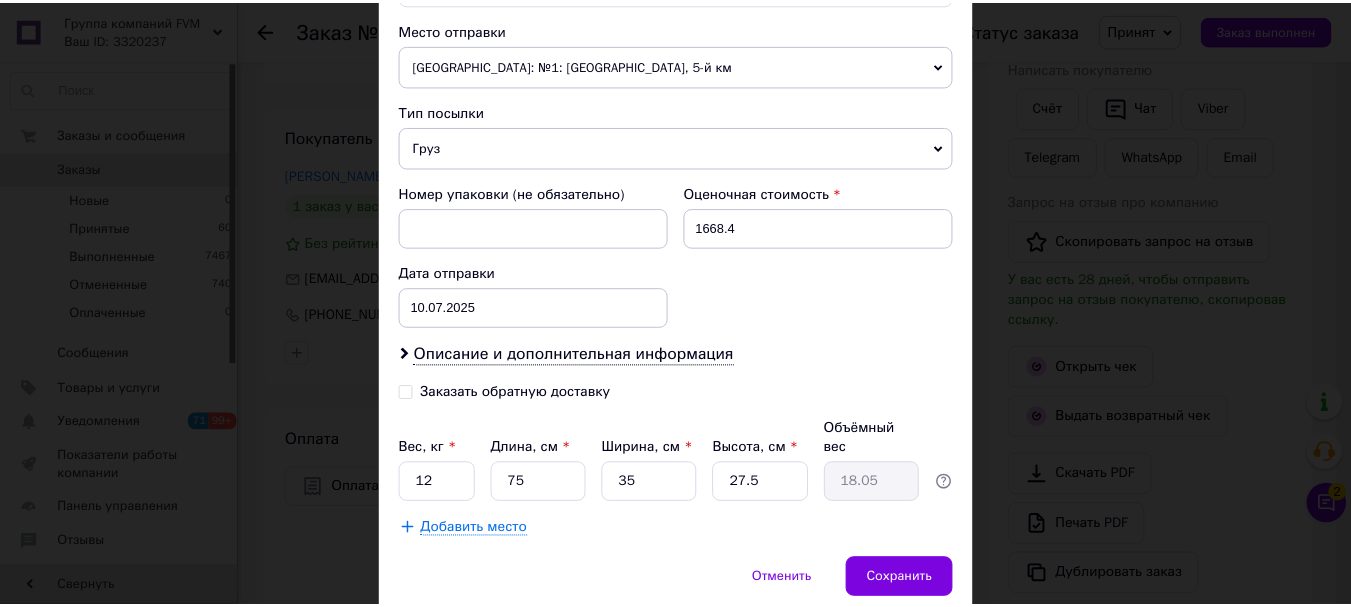 scroll, scrollTop: 757, scrollLeft: 0, axis: vertical 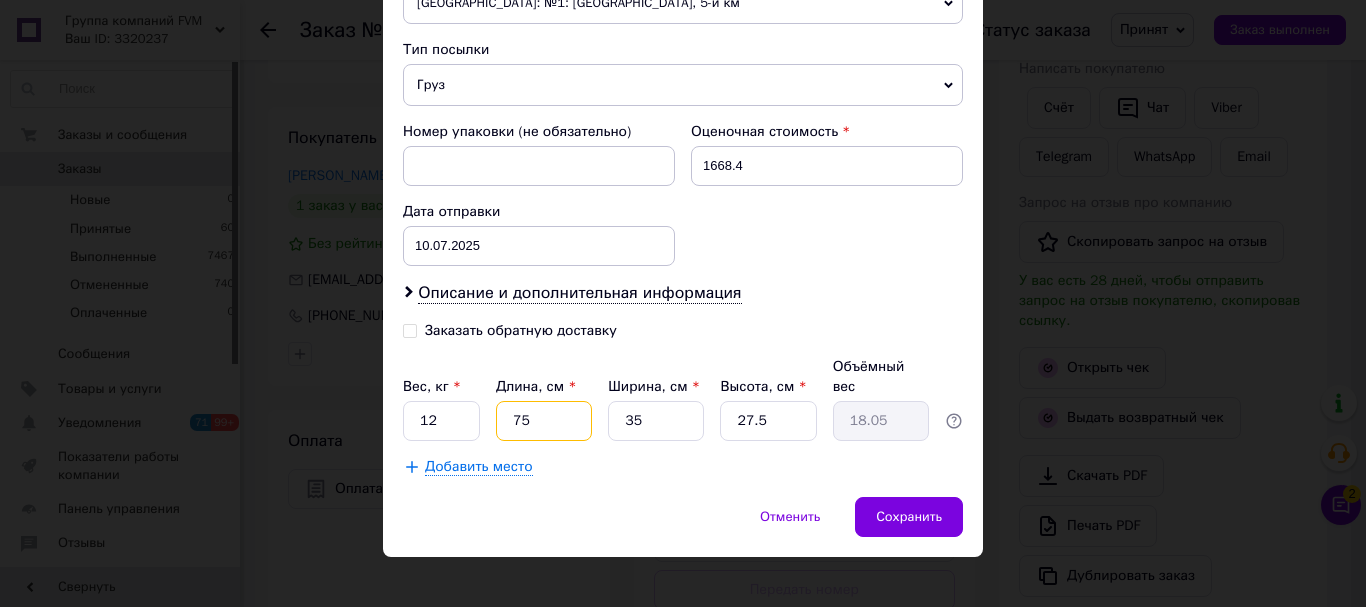 click on "75" at bounding box center (544, 421) 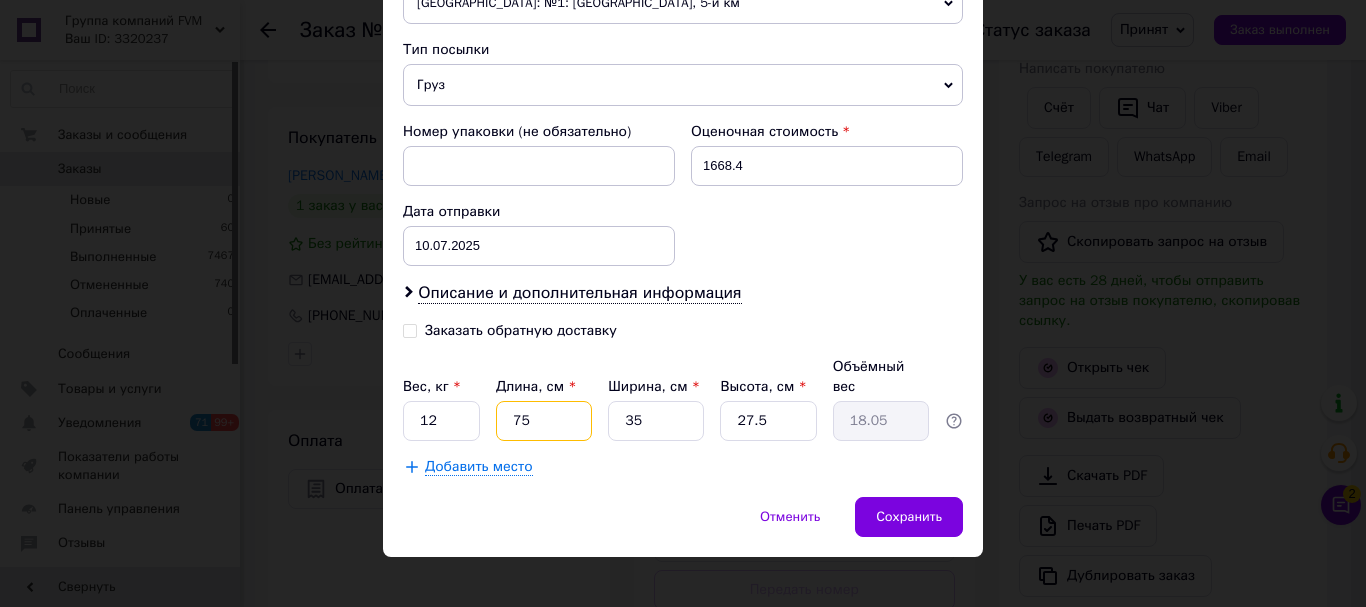 type on "7" 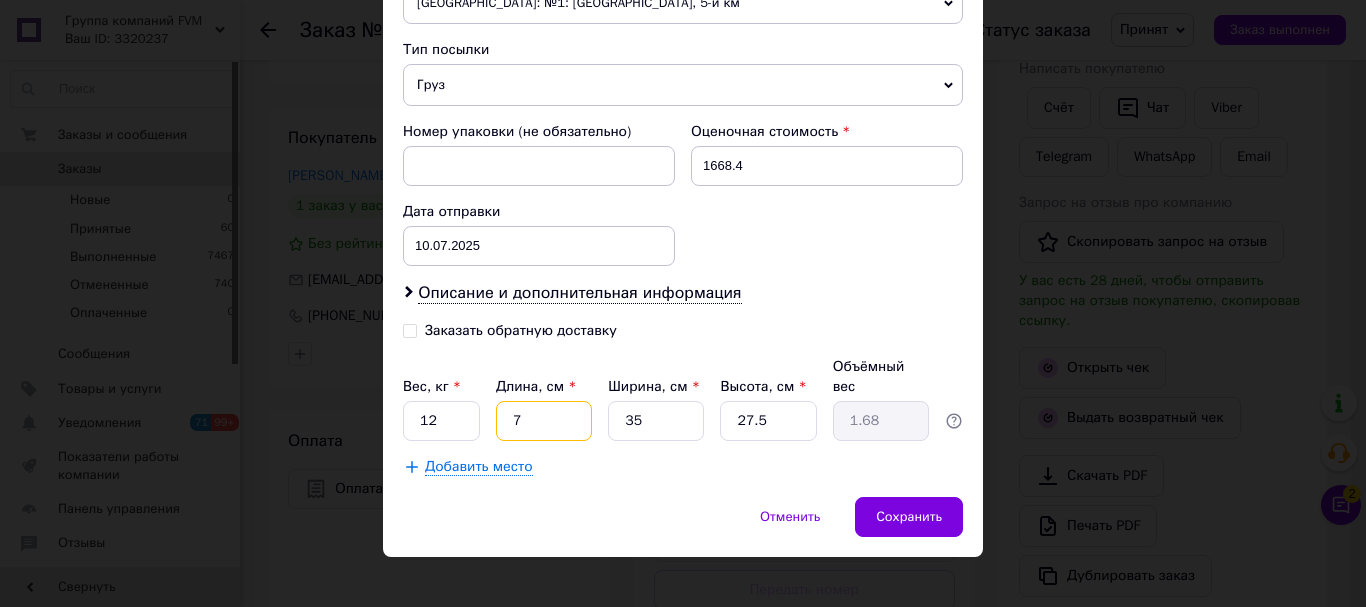 type on "70" 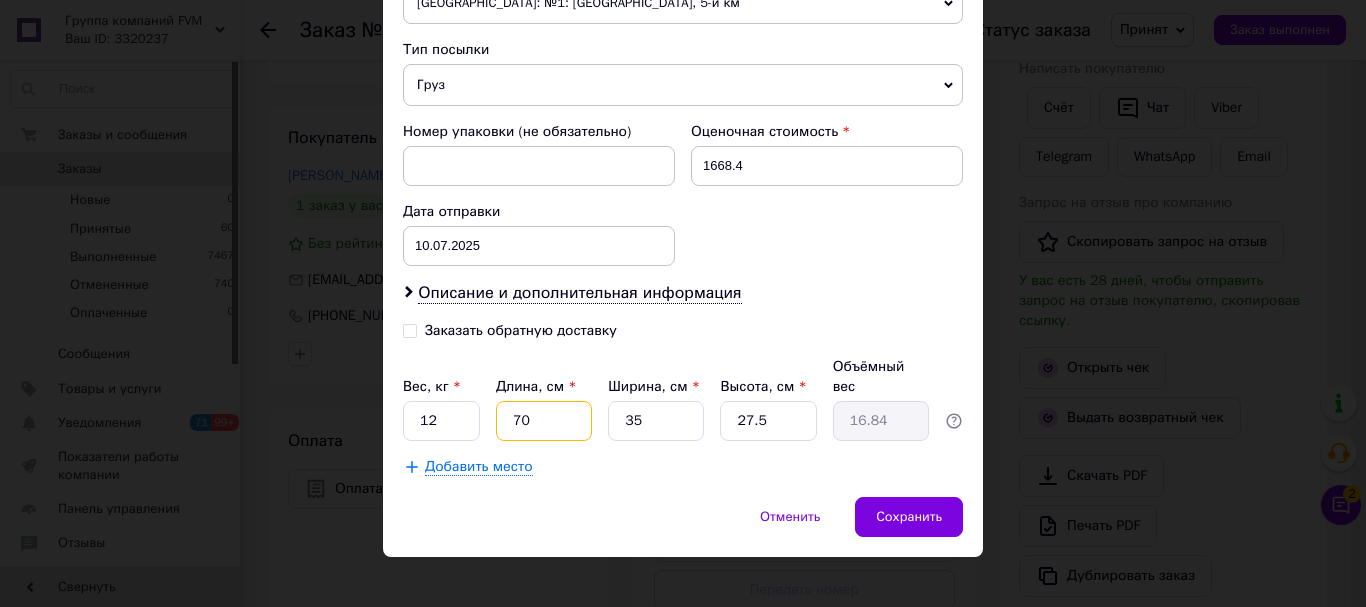 type on "7" 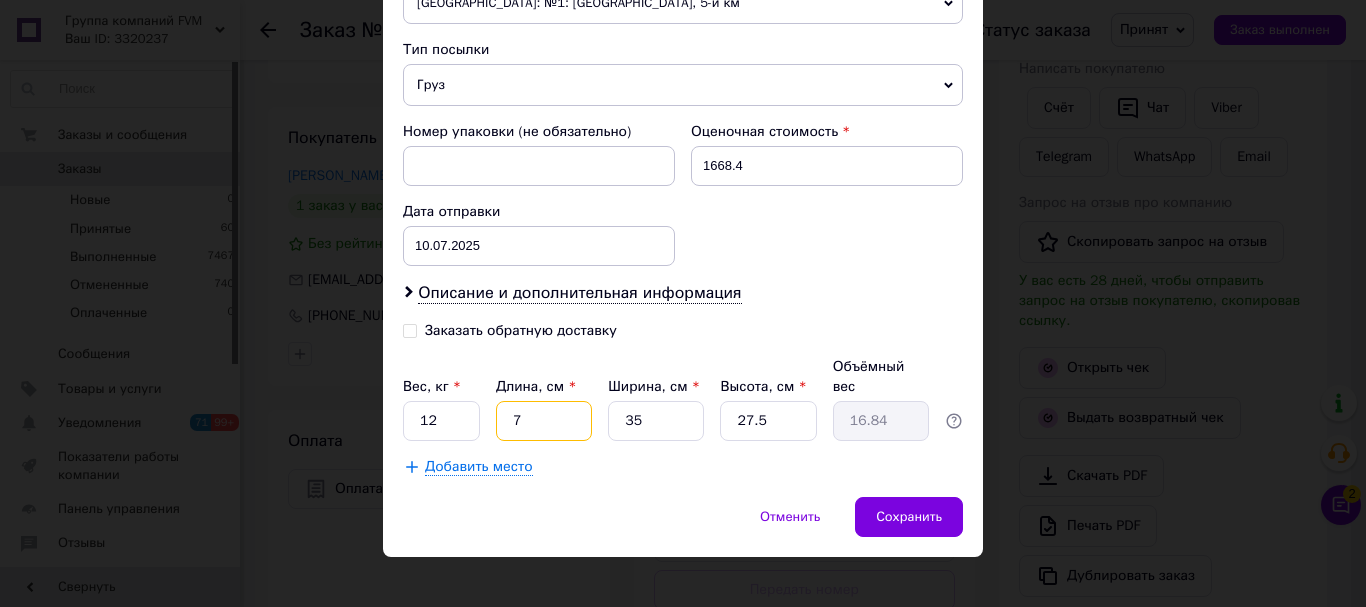 type on "1.68" 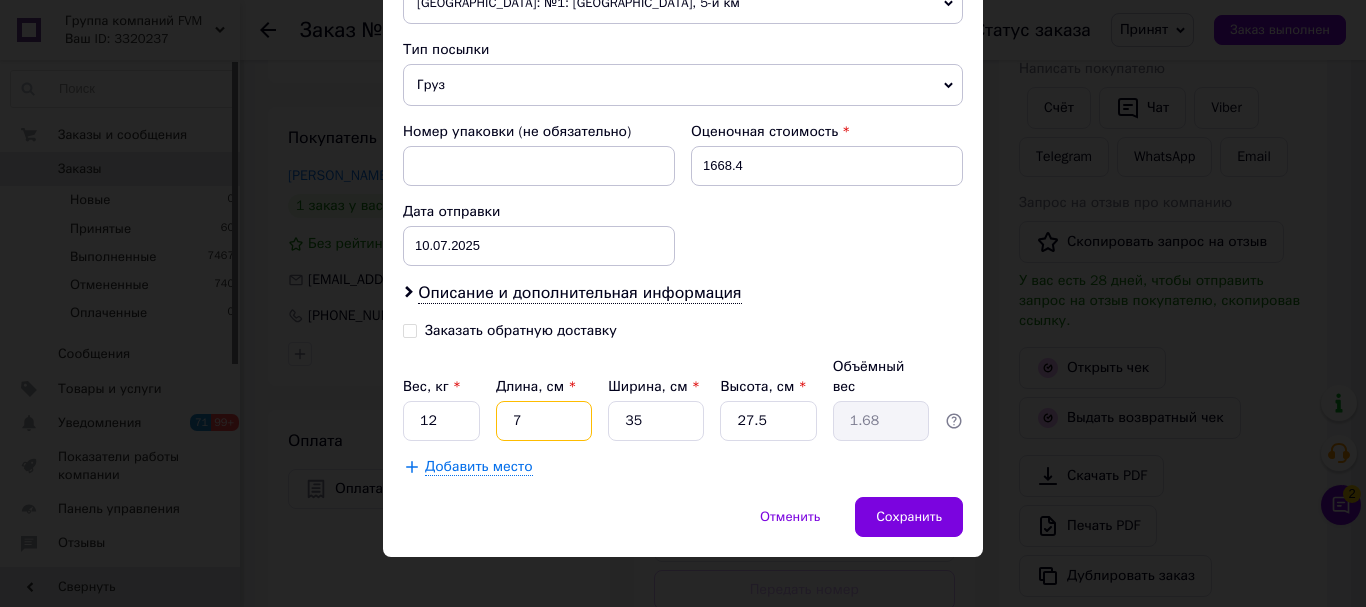 type 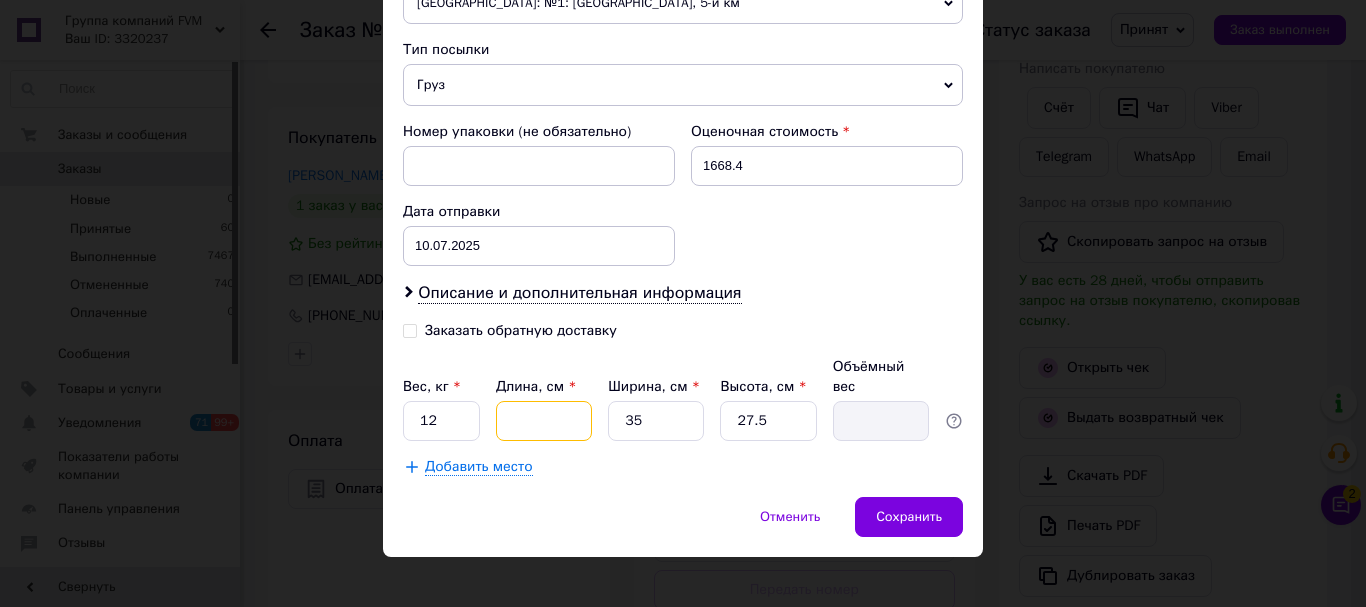 type on "6" 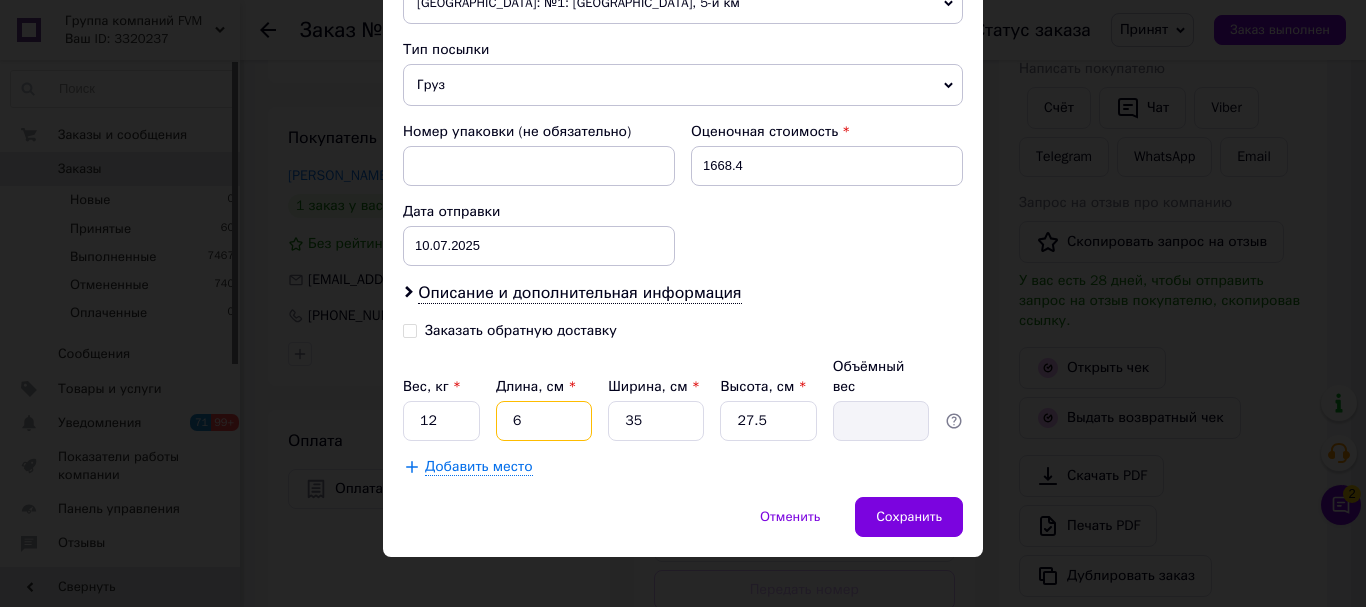 type on "1.44" 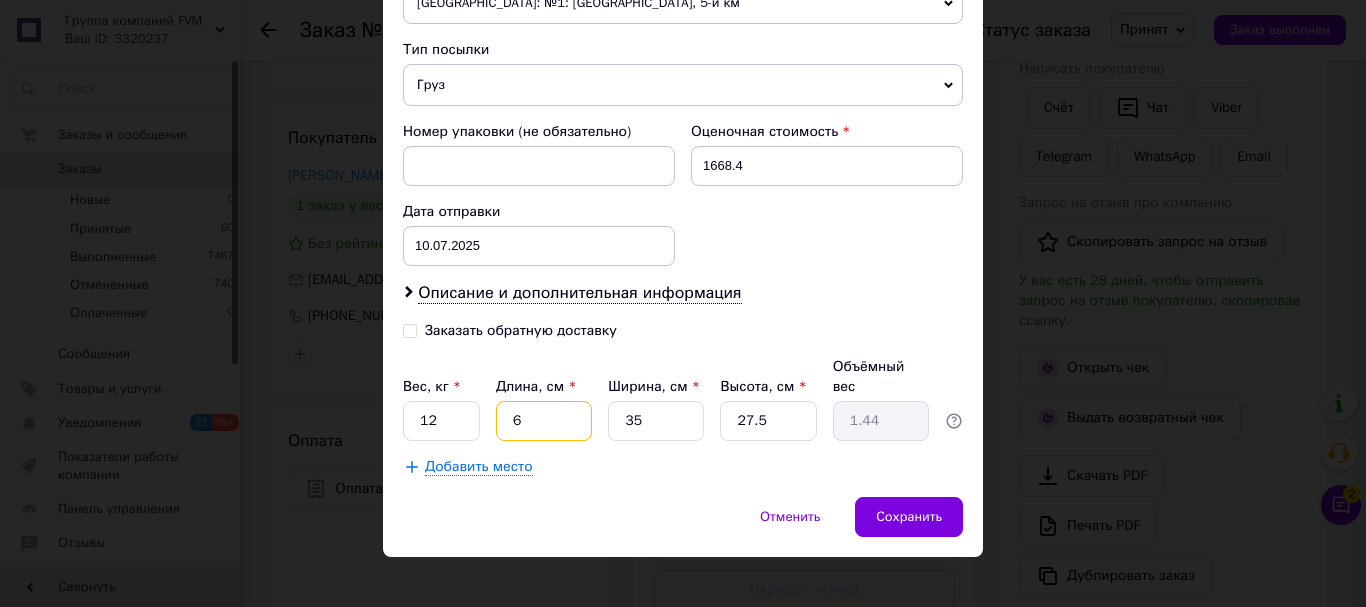 type on "60" 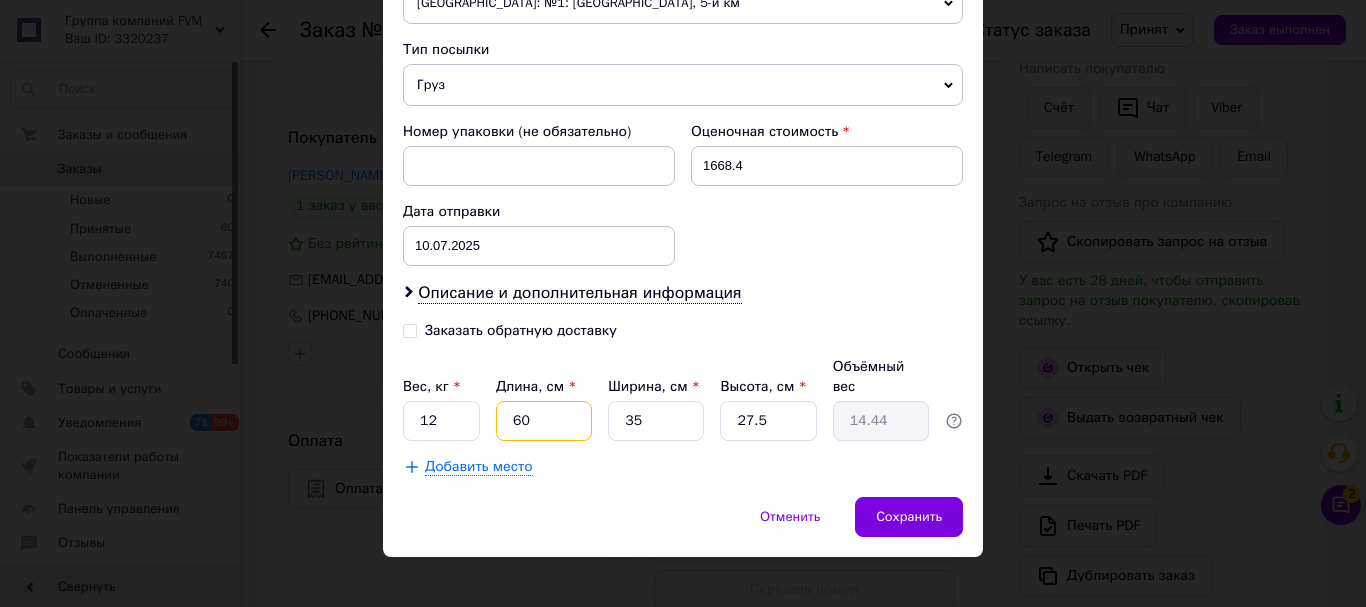 type on "60" 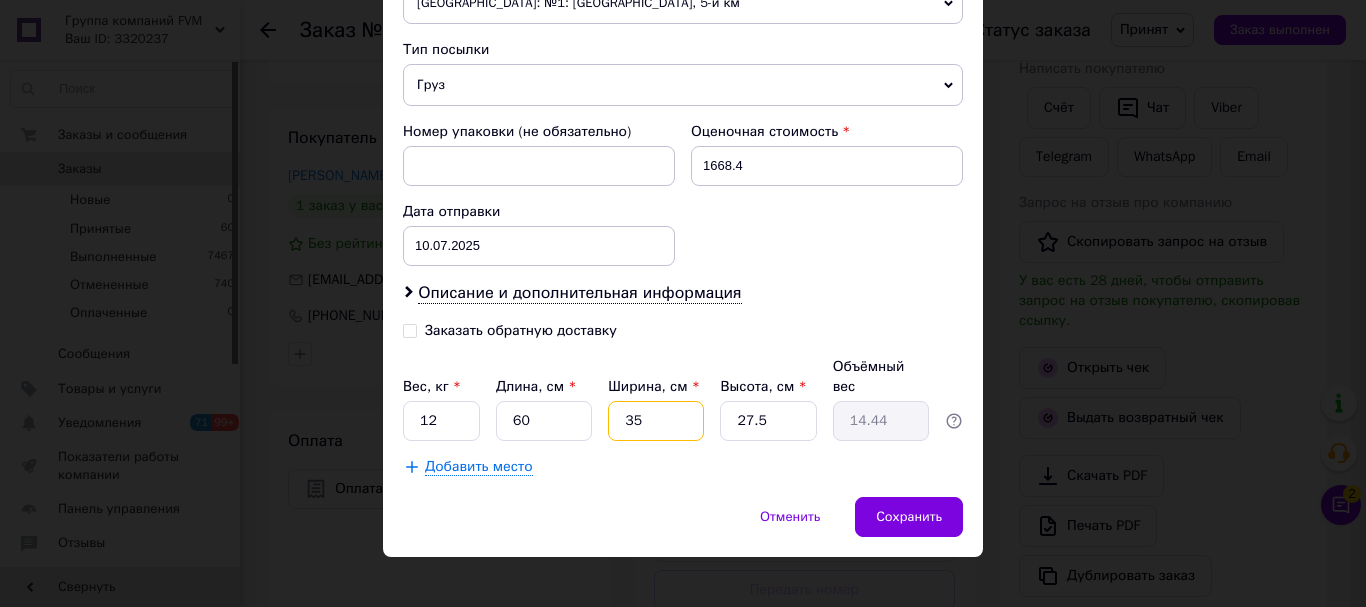 click on "35" at bounding box center [656, 421] 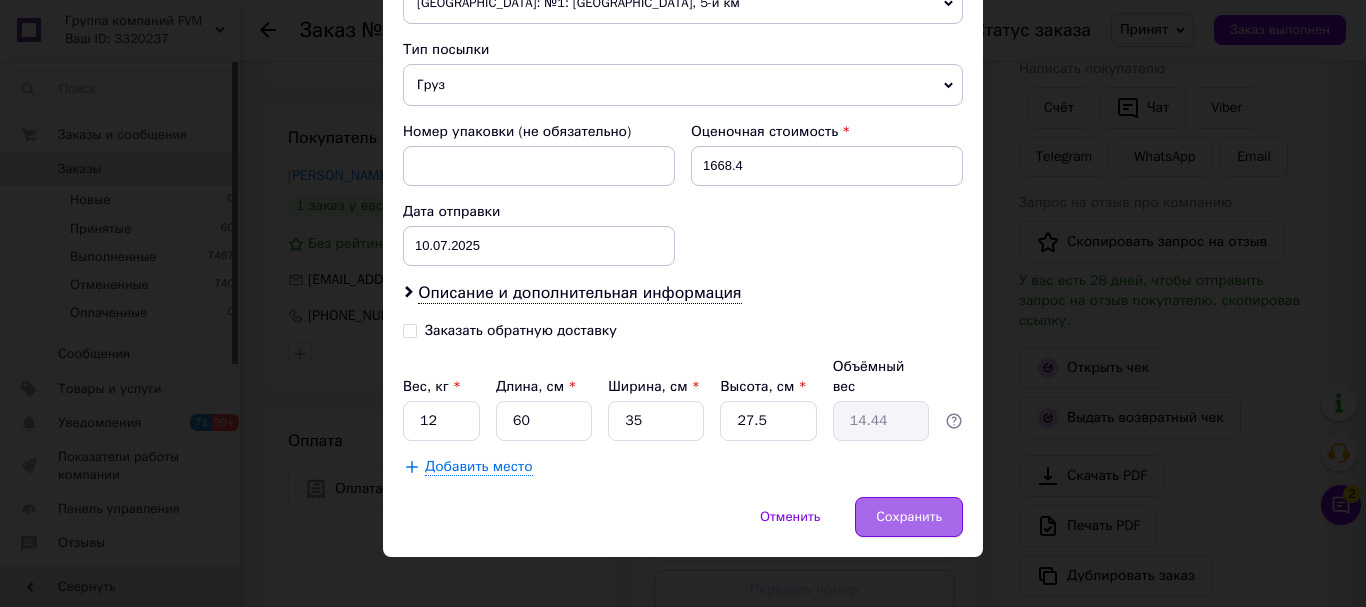 click on "Сохранить" at bounding box center (909, 517) 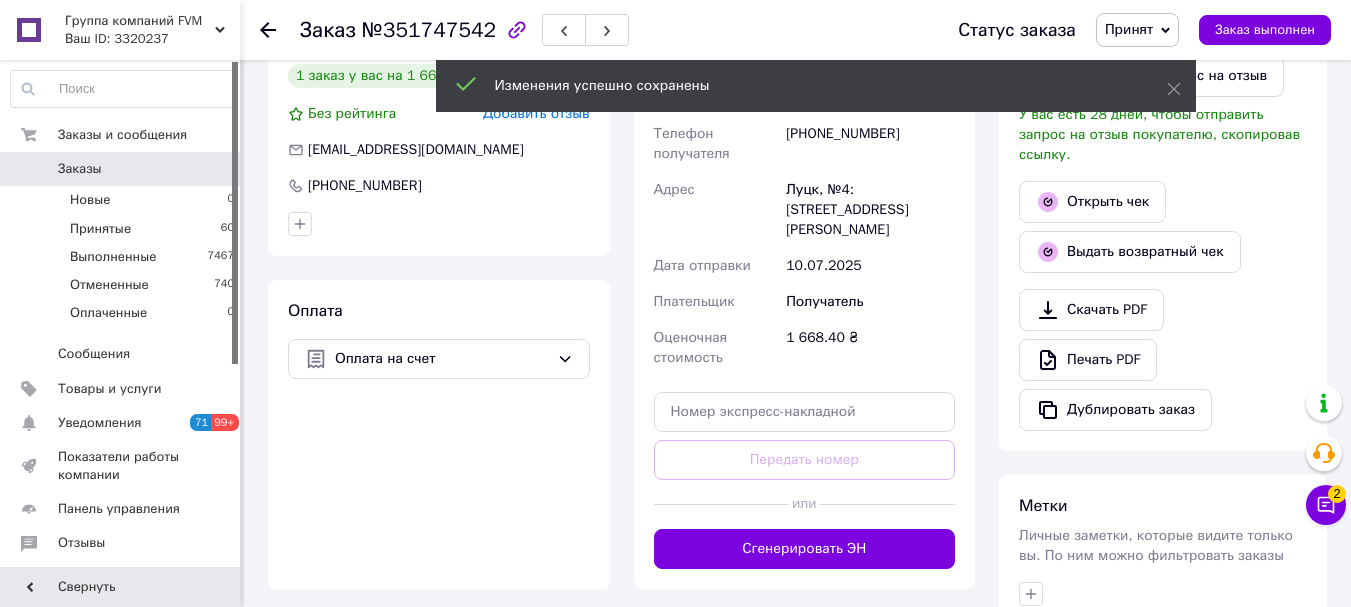 scroll, scrollTop: 700, scrollLeft: 0, axis: vertical 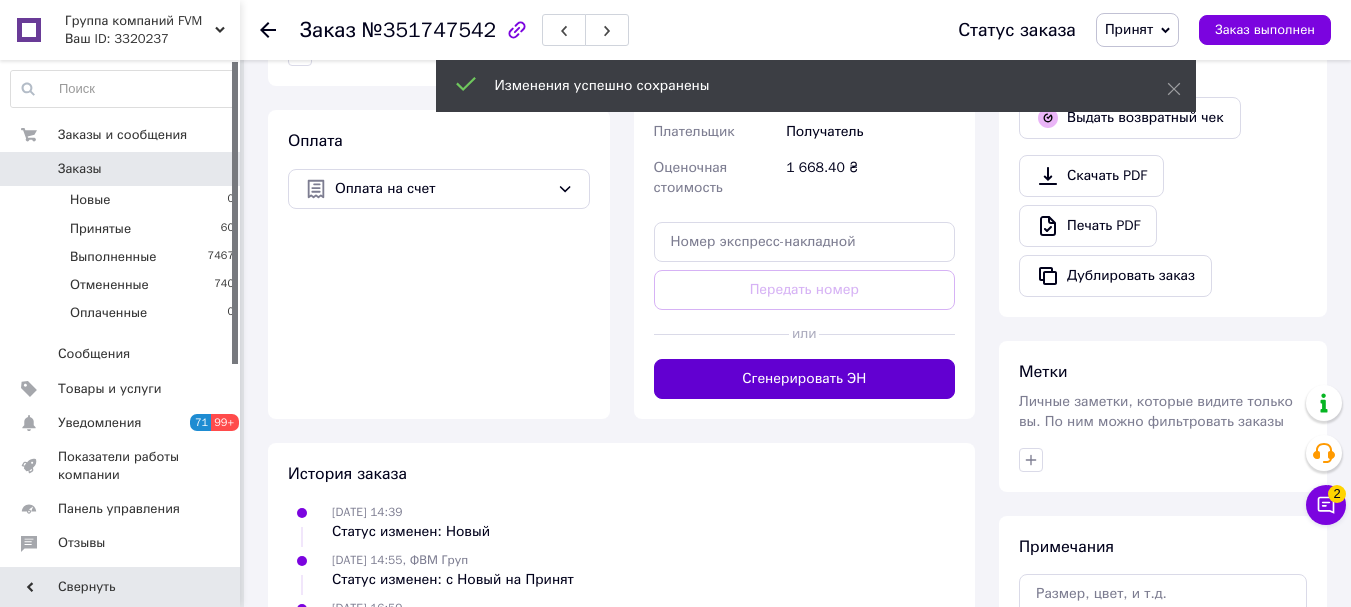 click on "Сгенерировать ЭН" at bounding box center [805, 379] 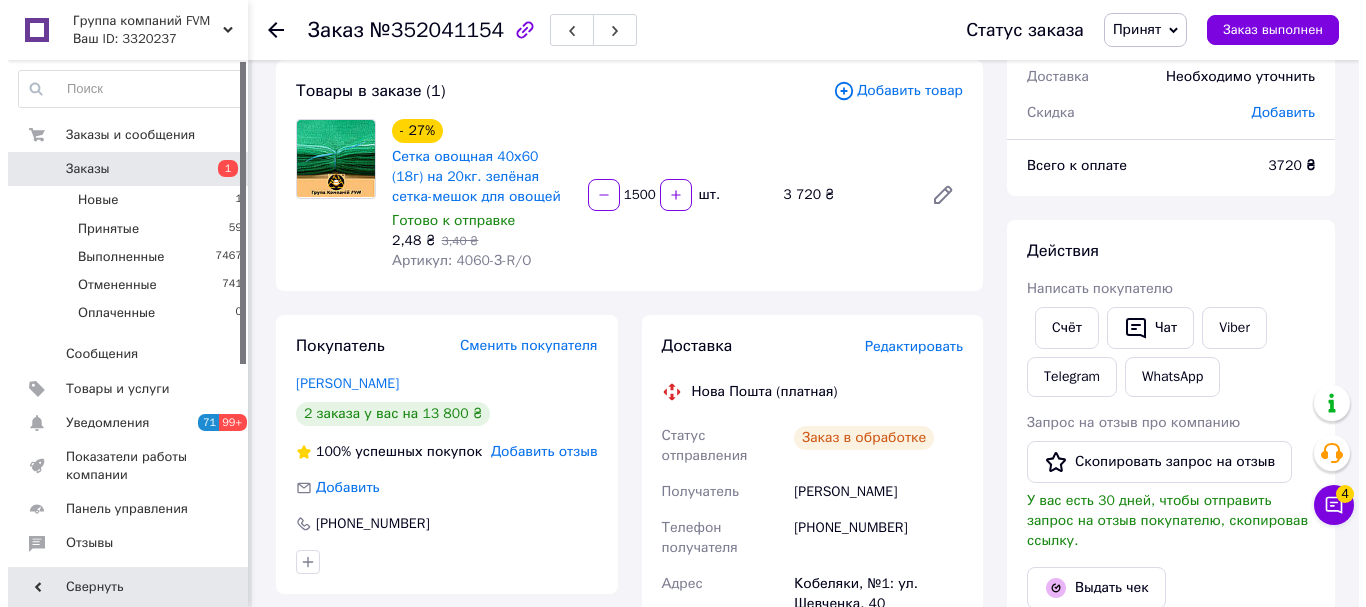 scroll, scrollTop: 200, scrollLeft: 0, axis: vertical 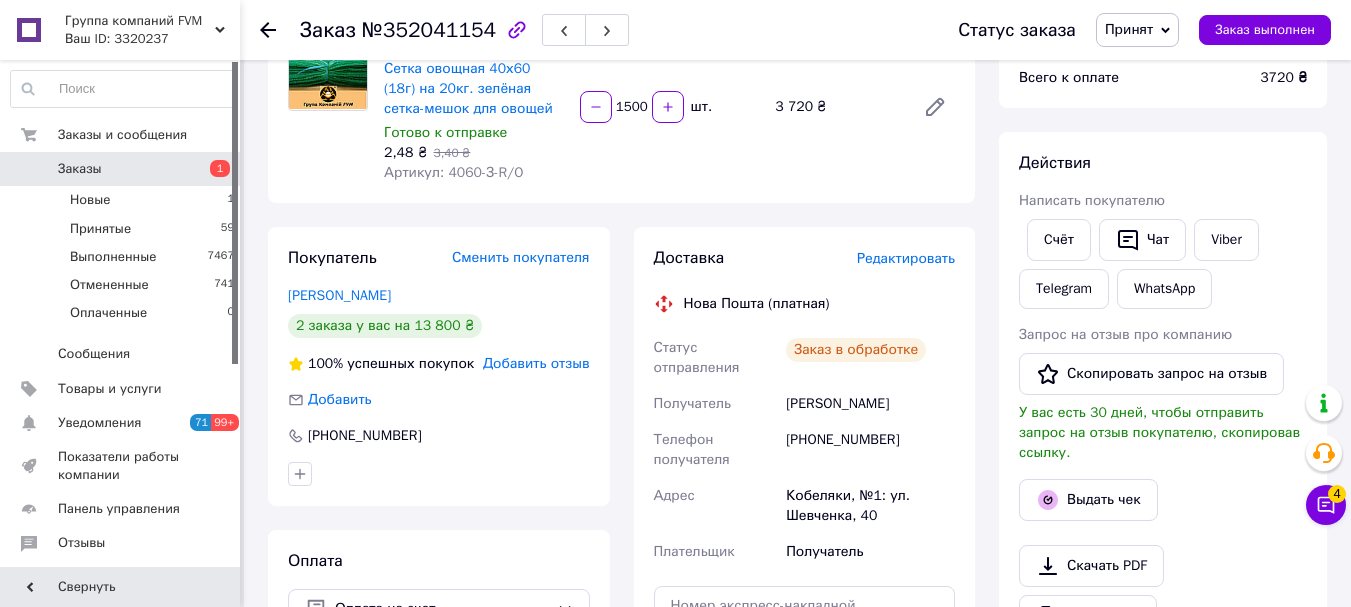 click on "Редактировать" at bounding box center (906, 258) 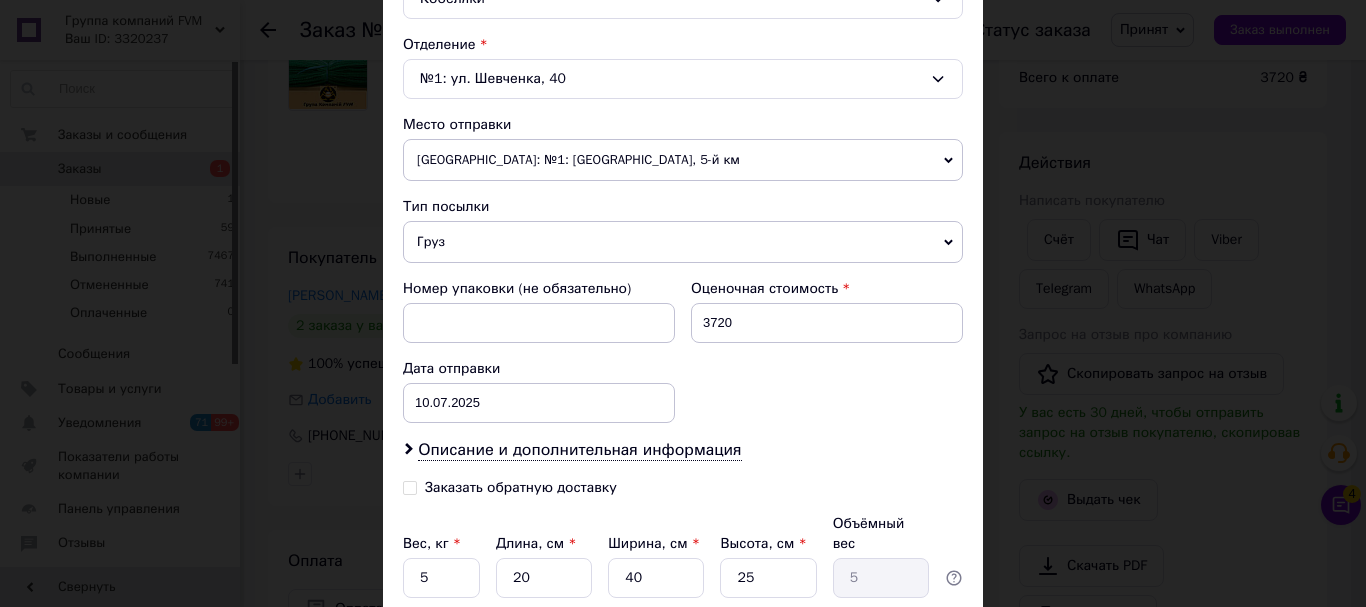 scroll, scrollTop: 700, scrollLeft: 0, axis: vertical 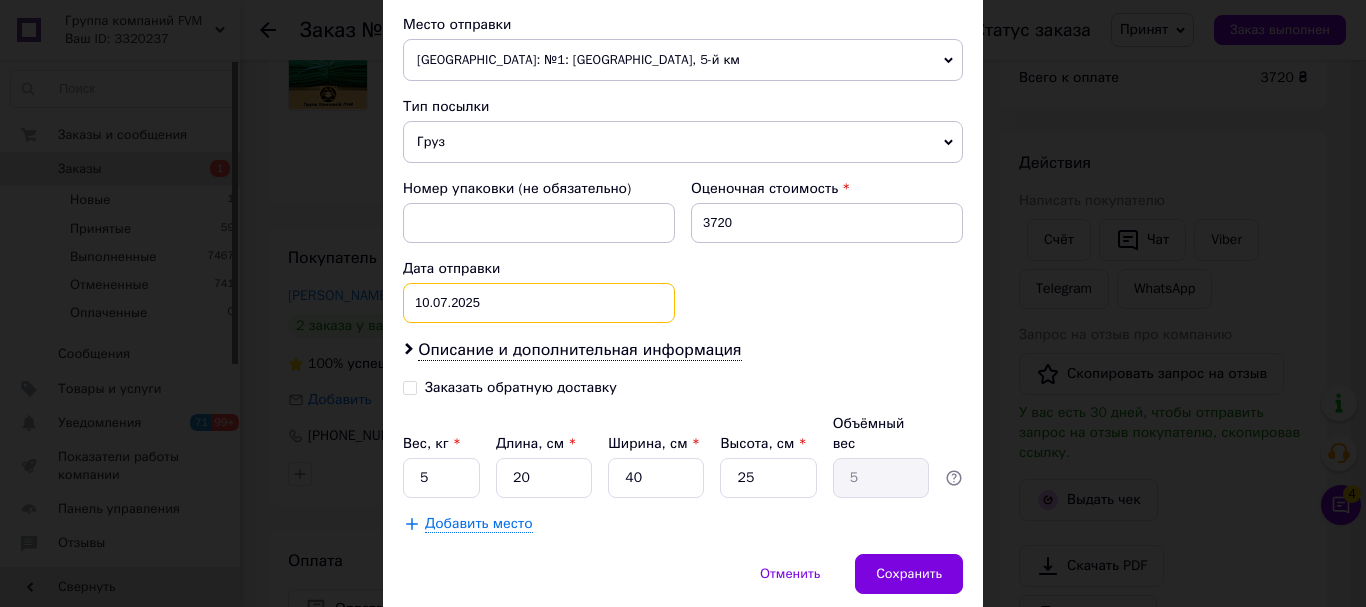 click on "[DATE] < 2025 > < Июль > Пн Вт Ср Чт Пт Сб Вс 30 1 2 3 4 5 6 7 8 9 10 11 12 13 14 15 16 17 18 19 20 21 22 23 24 25 26 27 28 29 30 31 1 2 3 4 5 6 7 8 9 10" at bounding box center (539, 303) 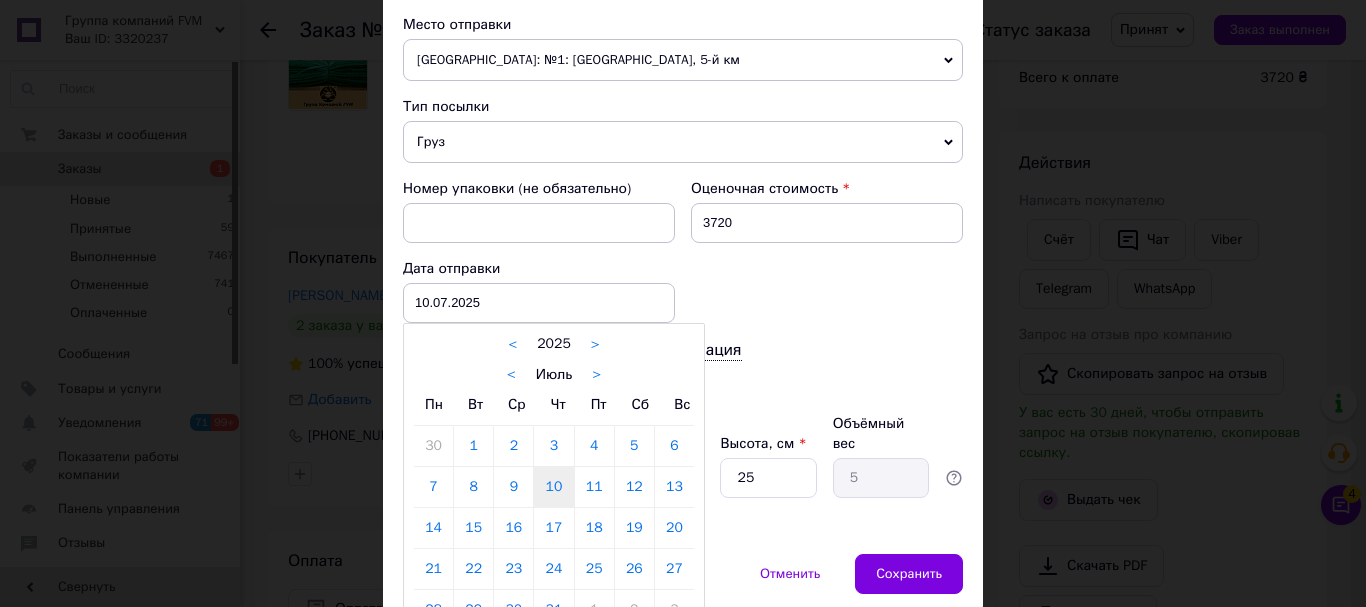 click on "10" at bounding box center [553, 487] 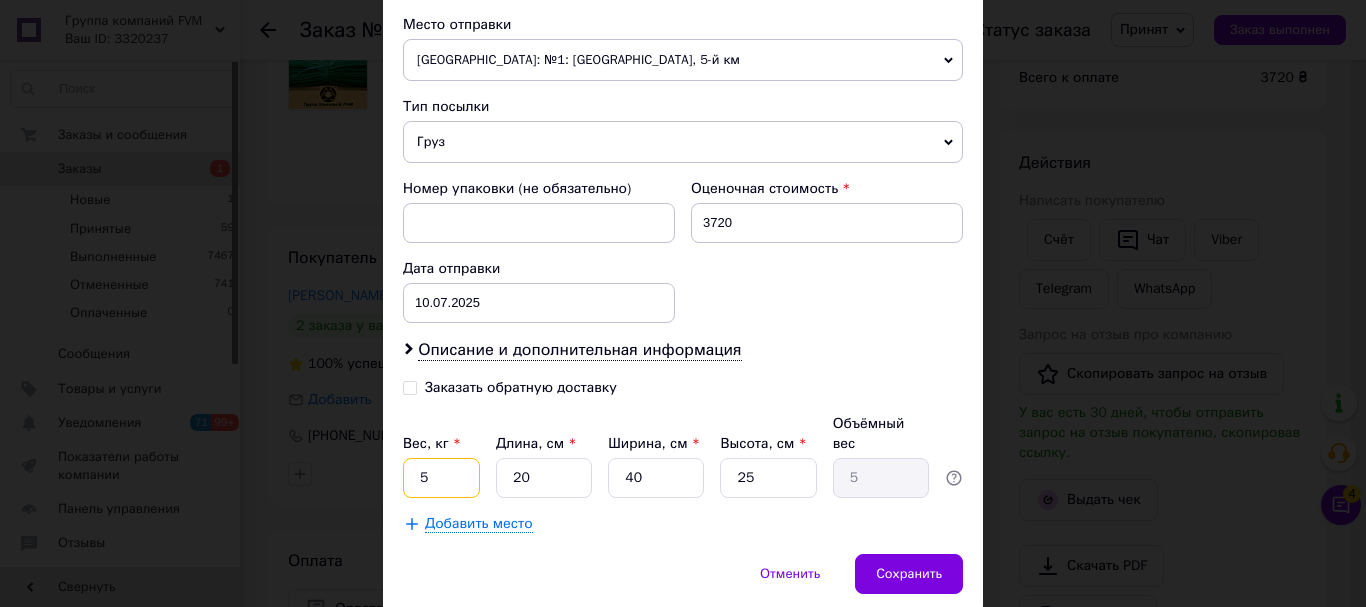 click on "5" at bounding box center (441, 478) 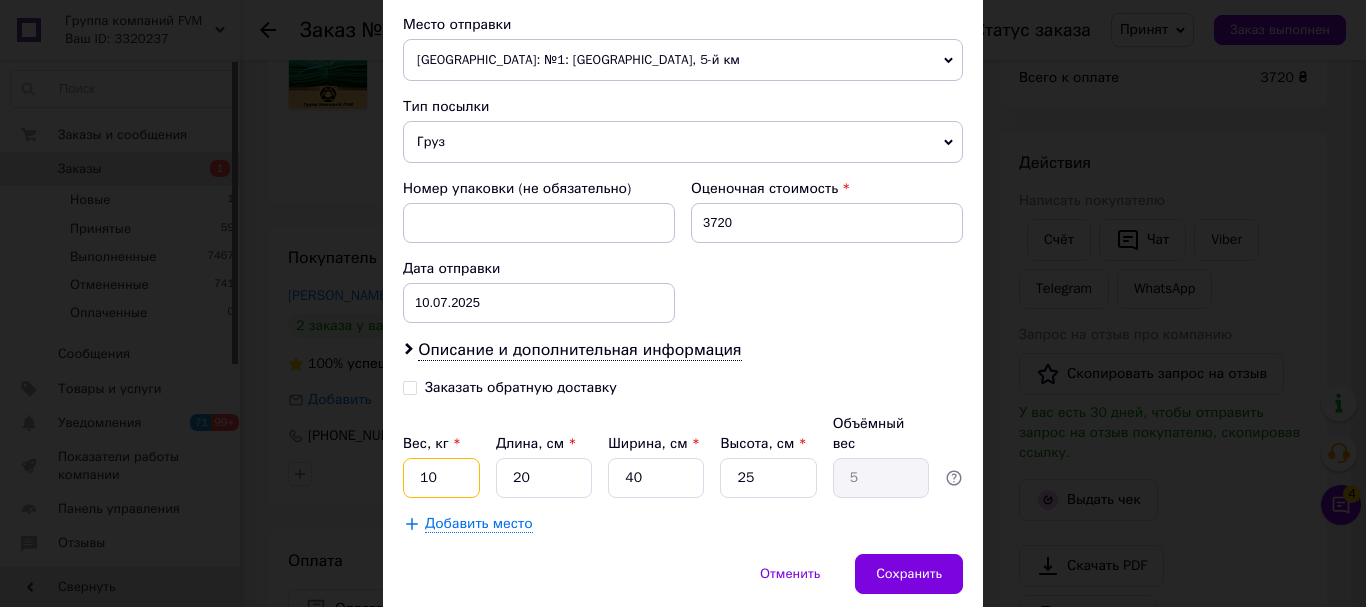 type on "10" 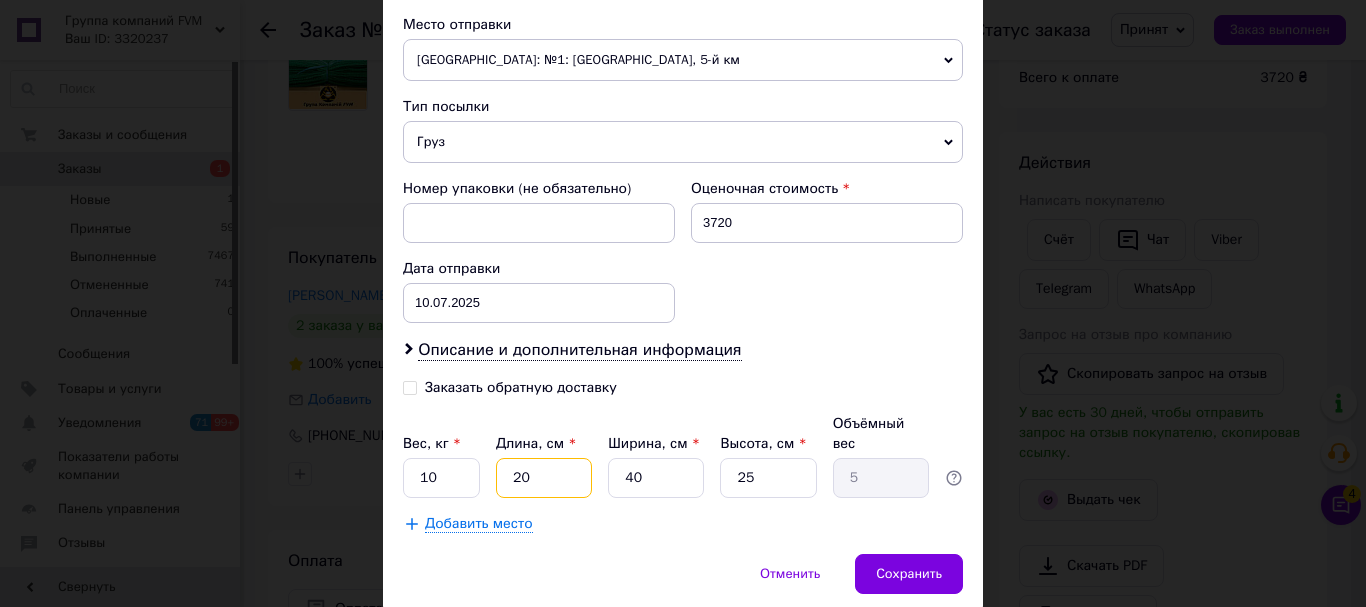click on "20" at bounding box center [544, 478] 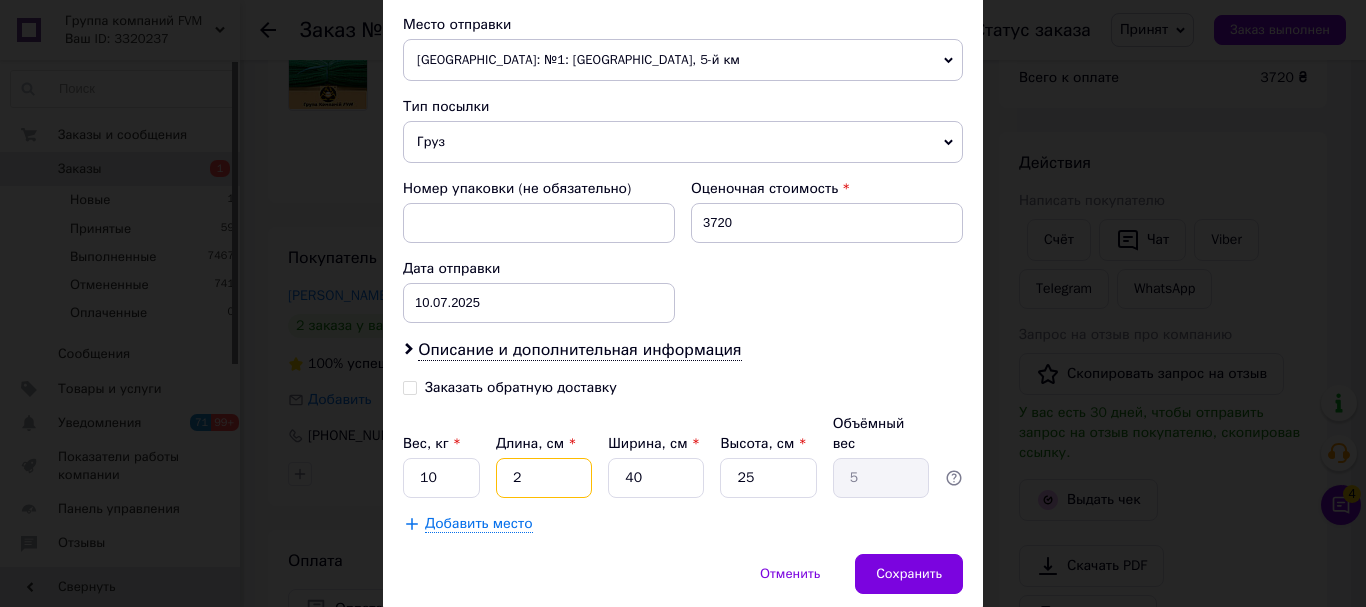 type on "0.5" 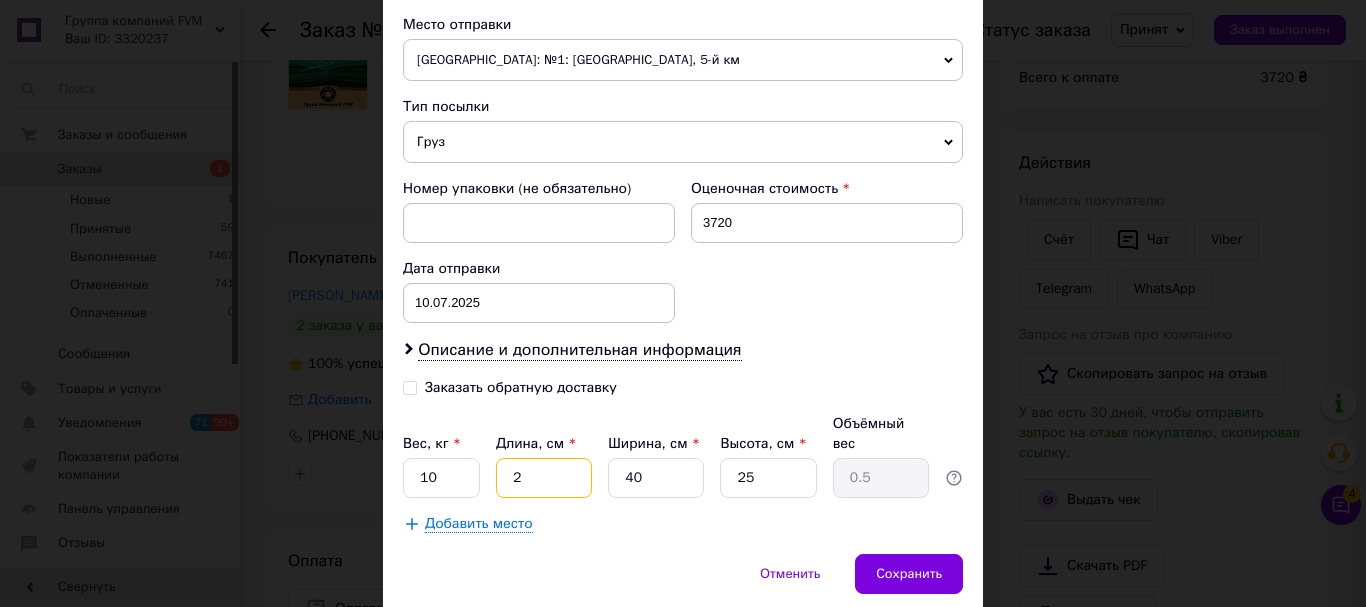 type 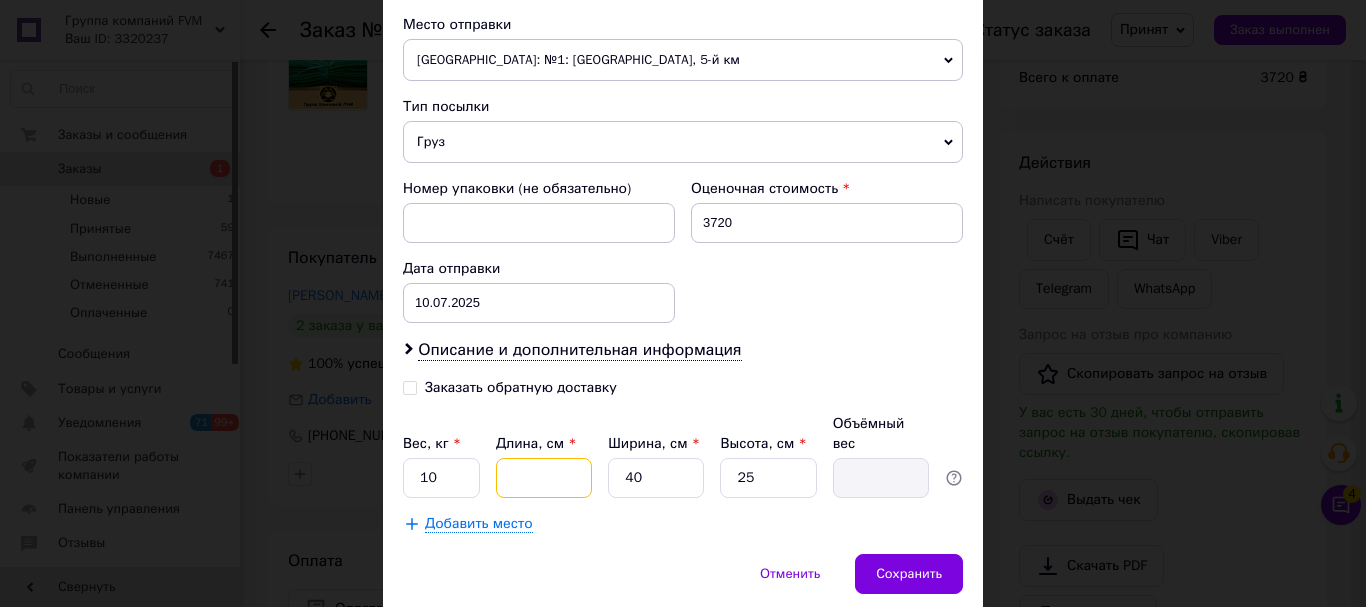 type on "7" 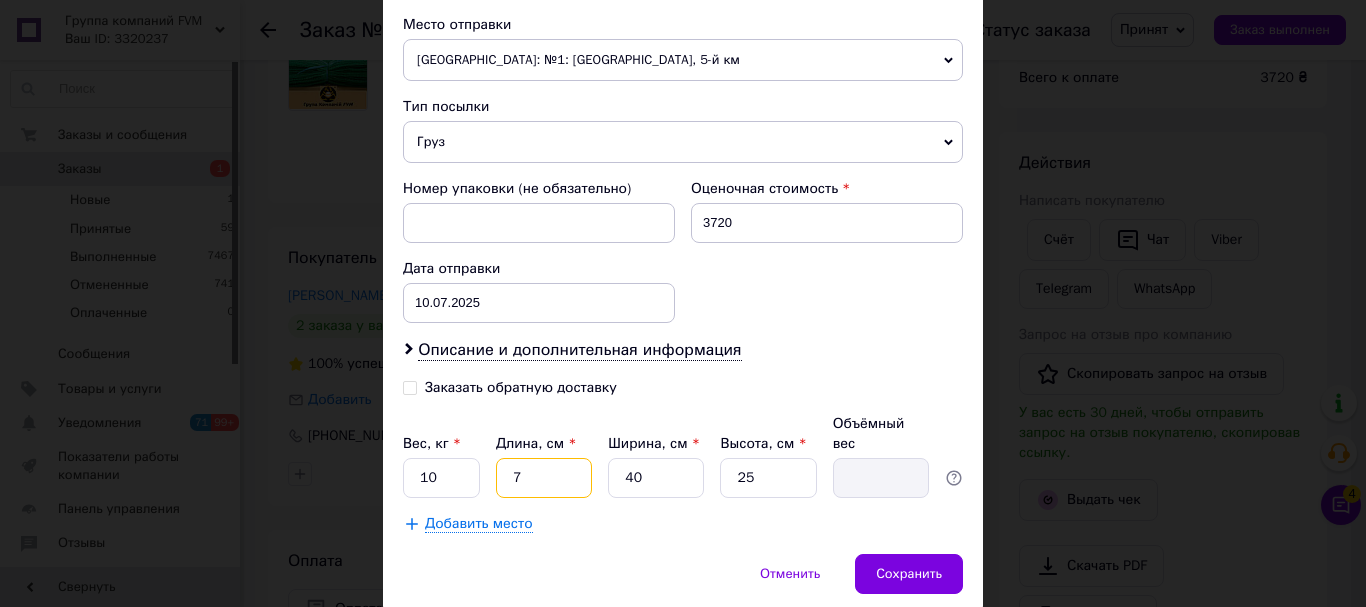 type on "1.75" 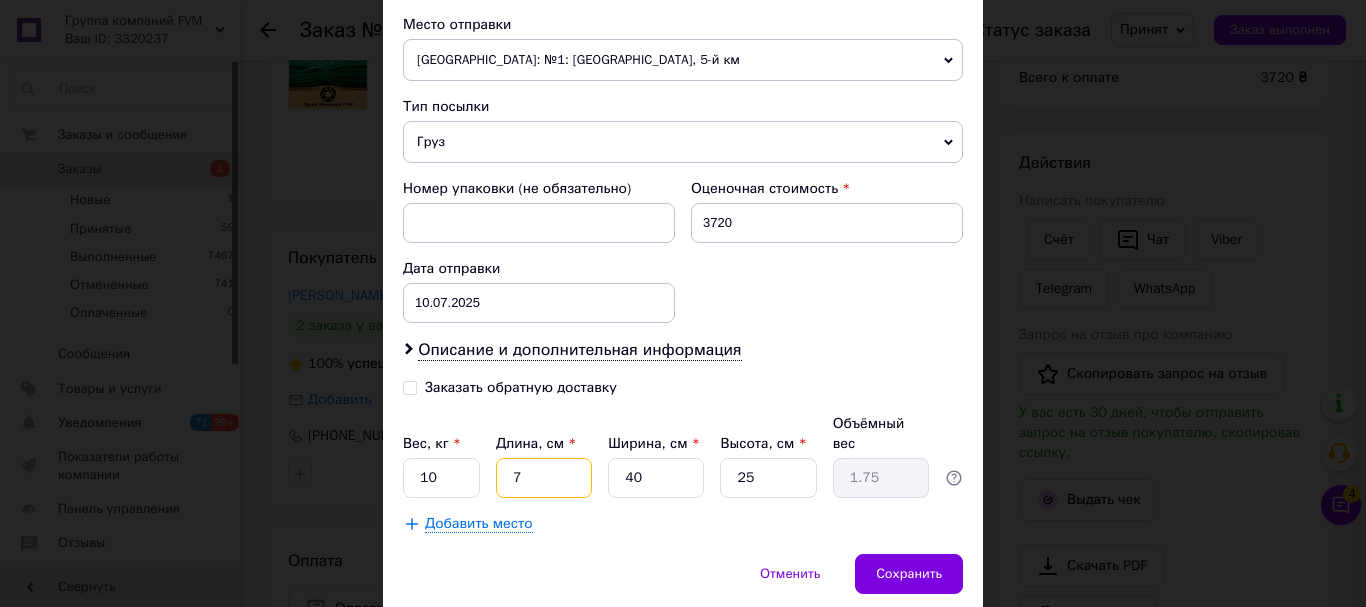 type on "75" 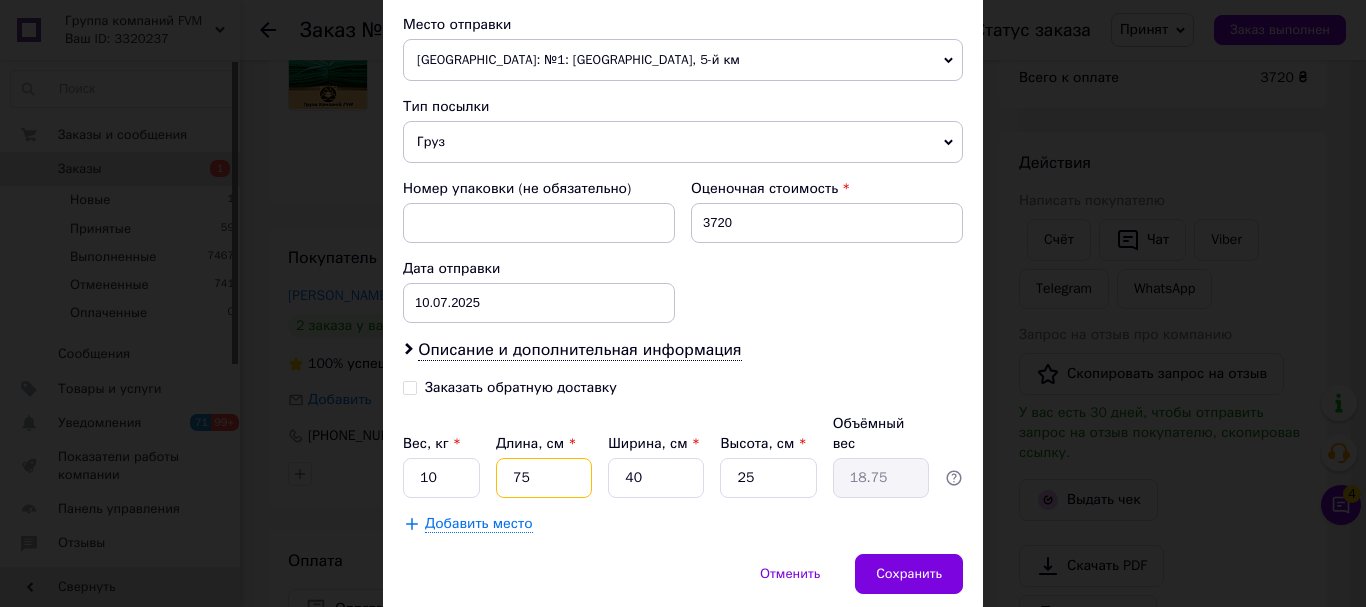 type on "75" 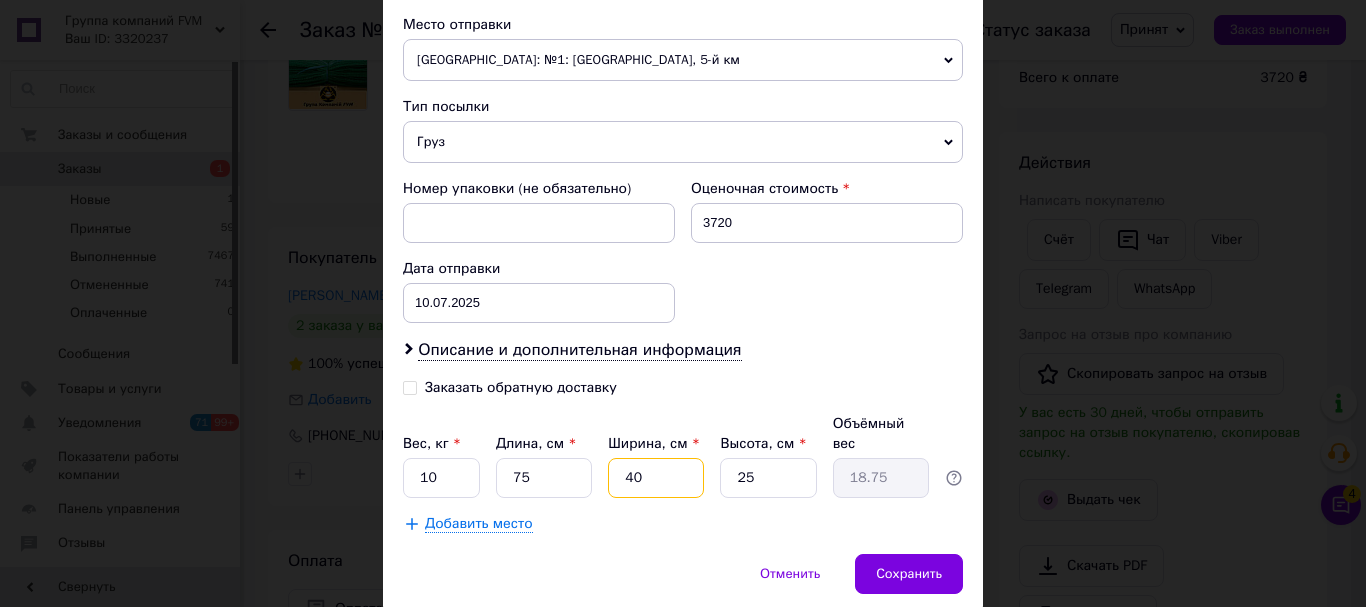 click on "40" at bounding box center [656, 478] 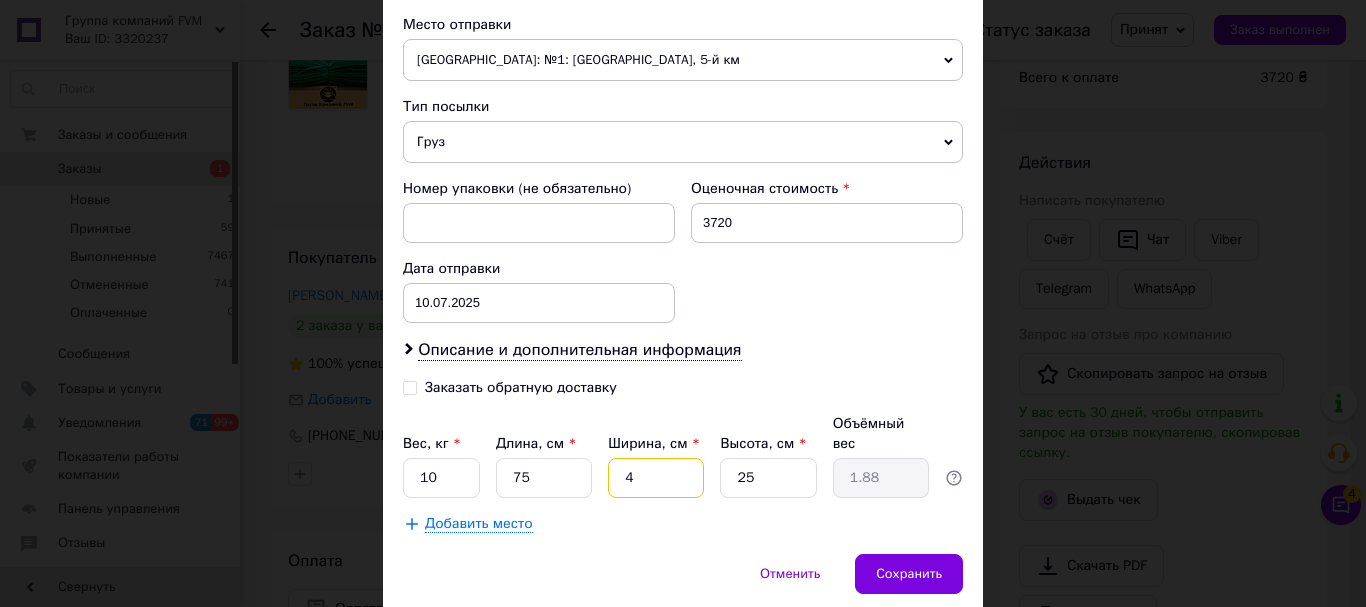 type 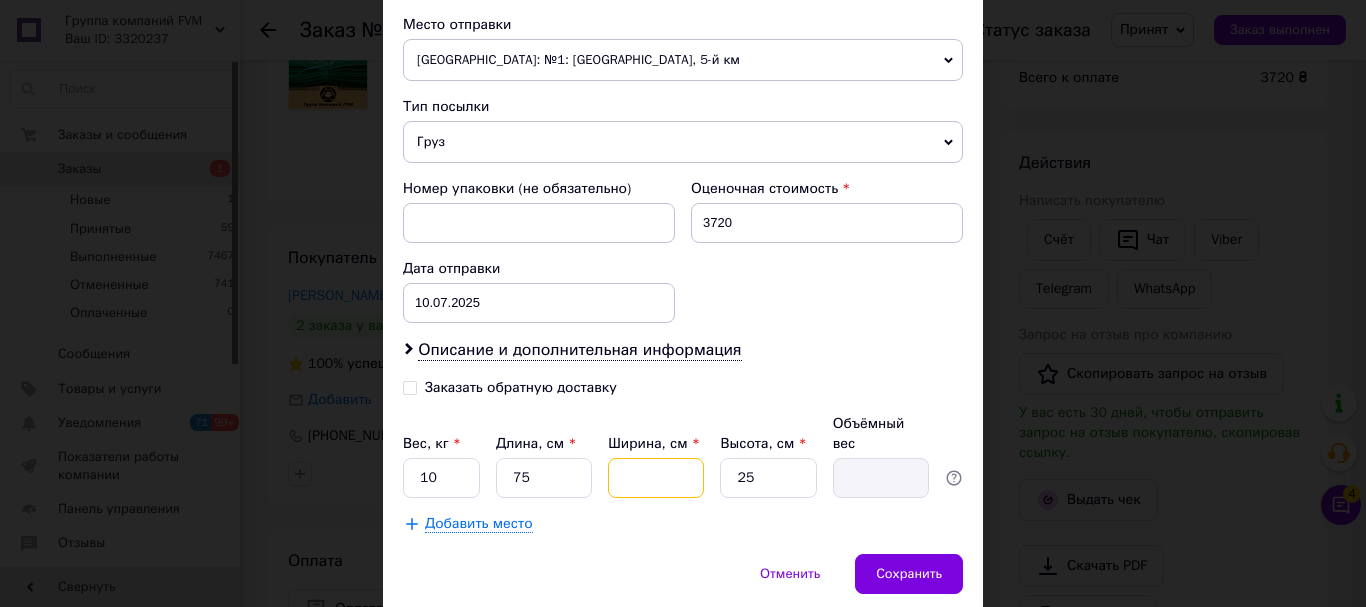 type on "1" 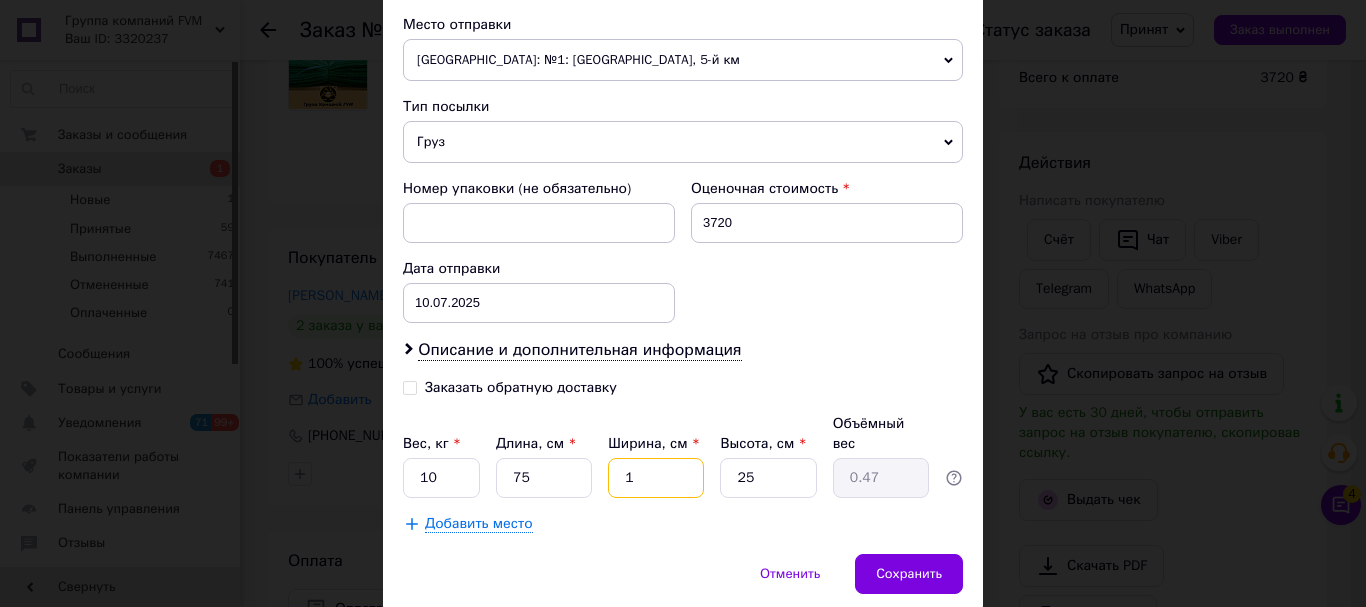 type on "12" 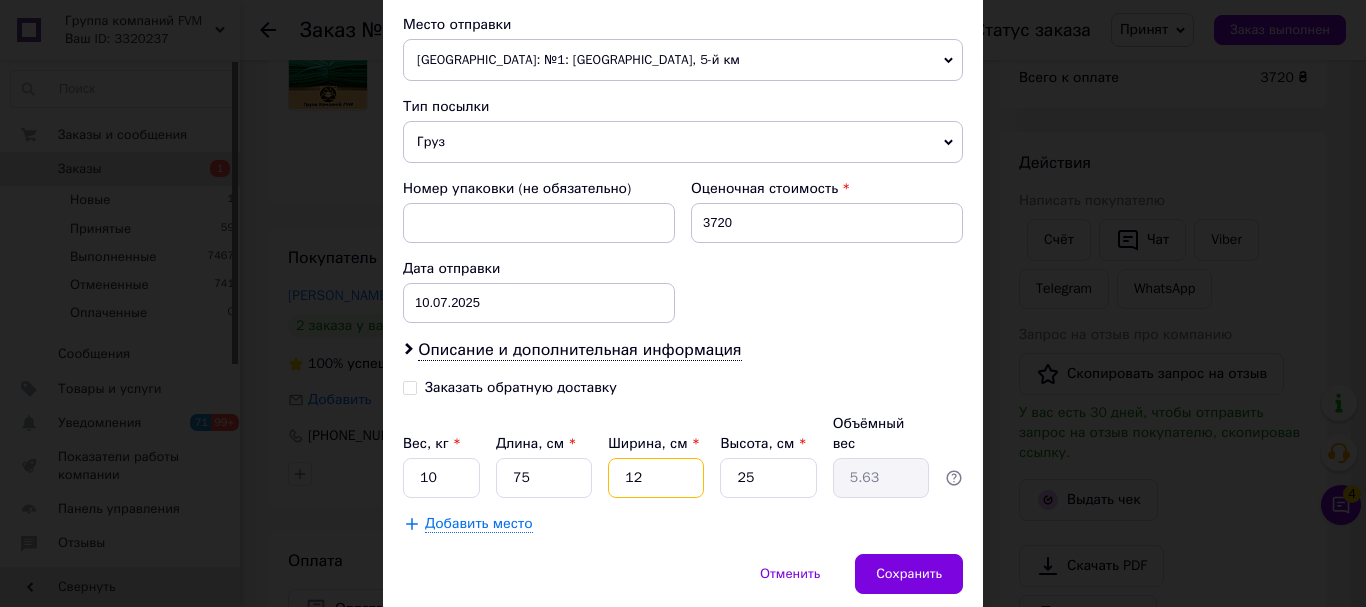 type on "12" 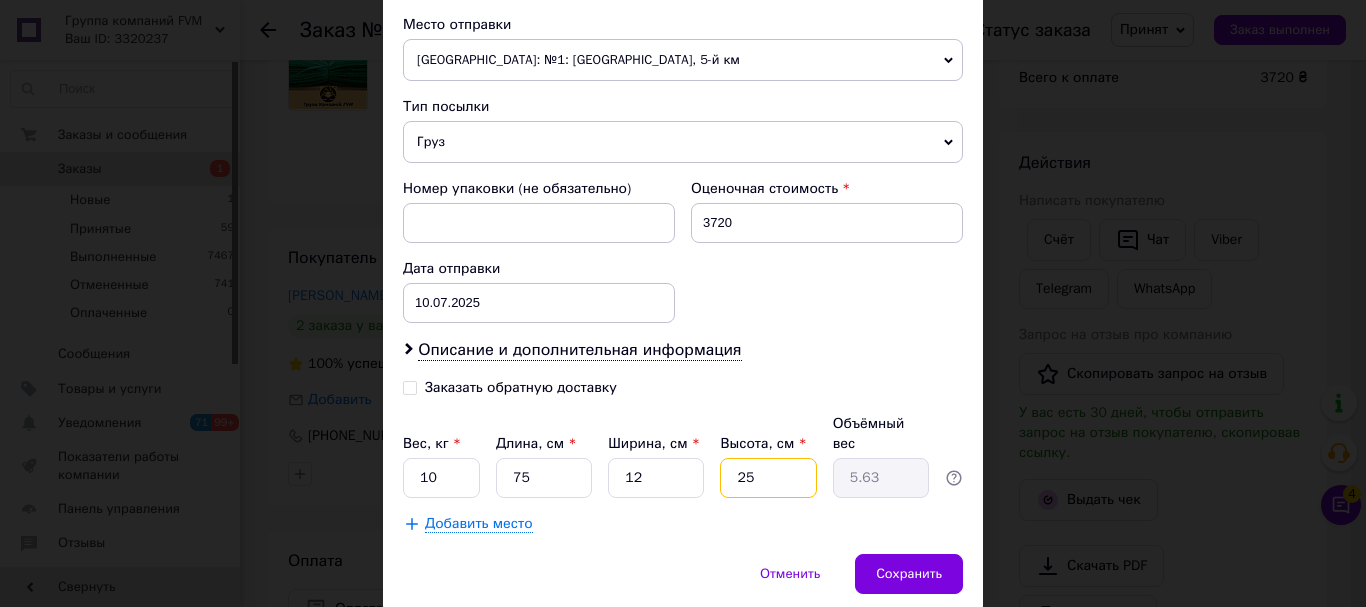 click on "25" at bounding box center [768, 478] 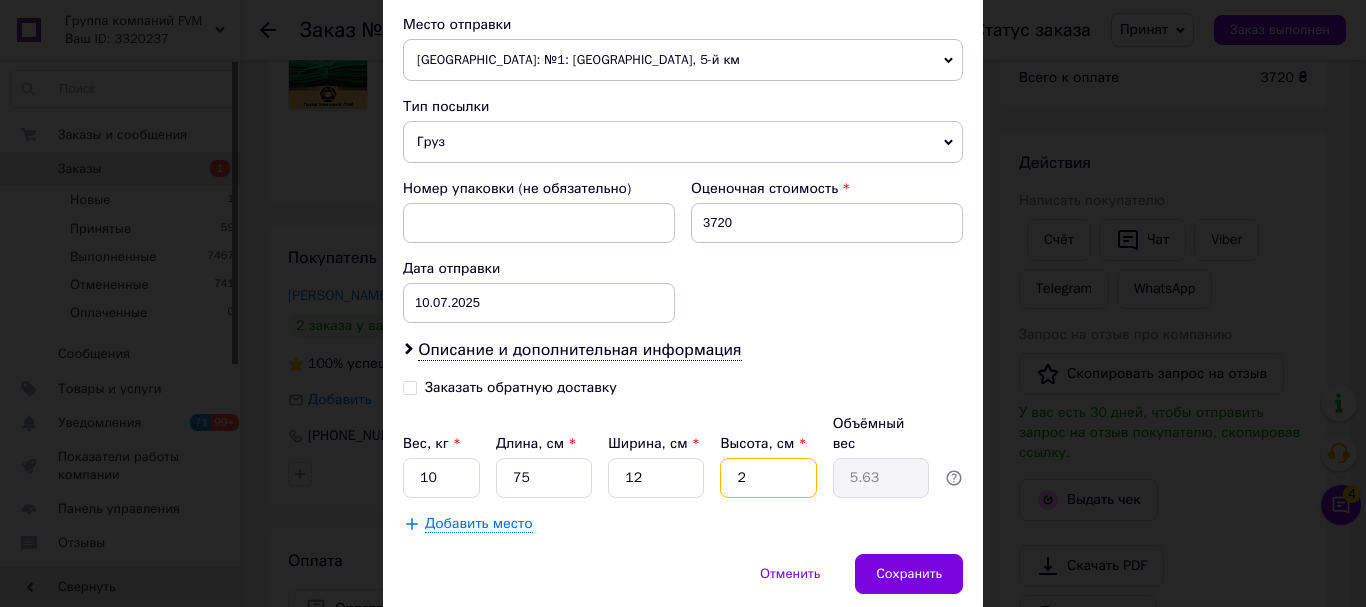 type on "0.45" 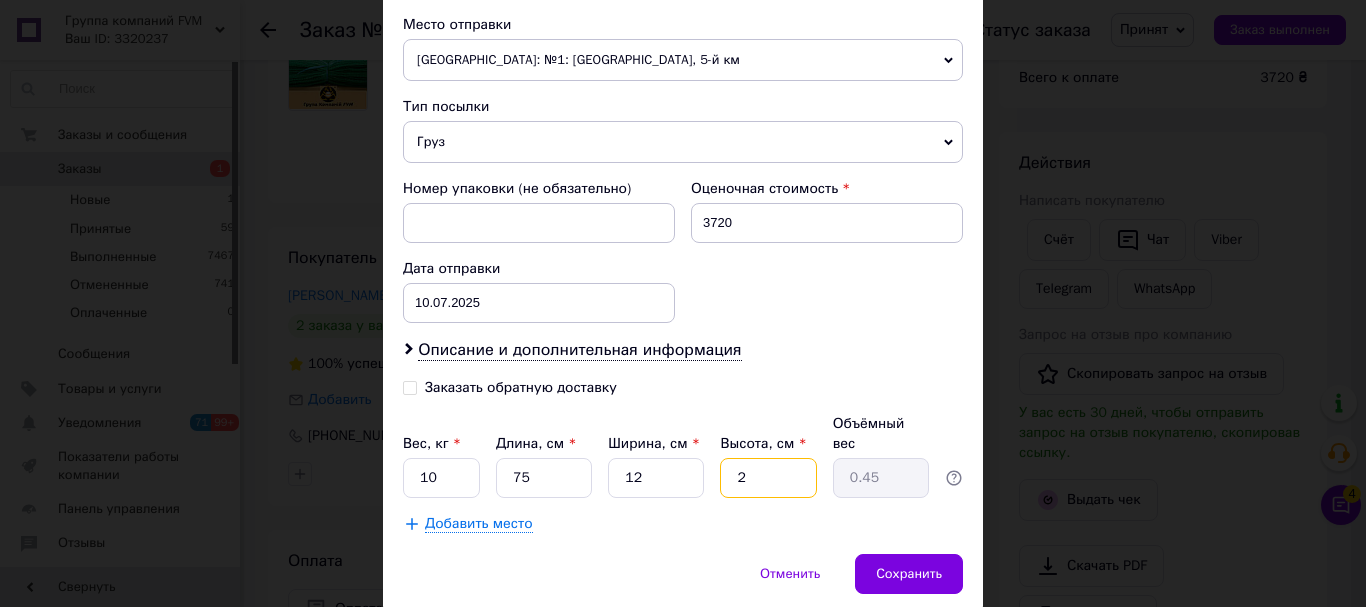 type 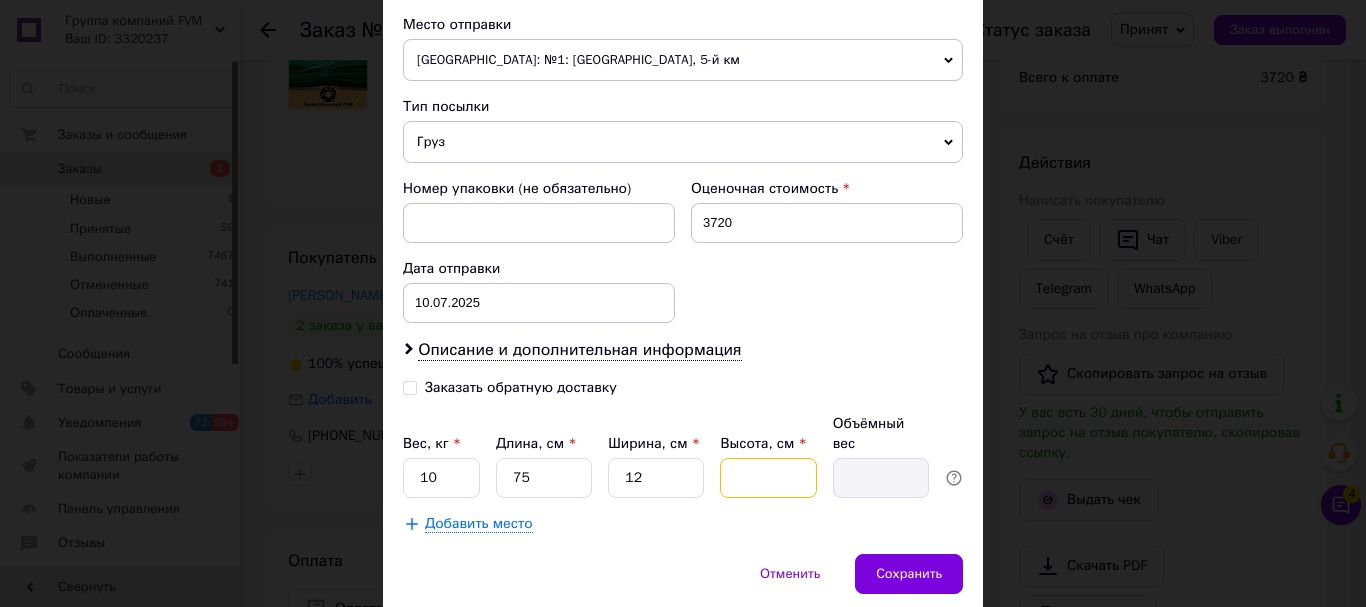 type on "7" 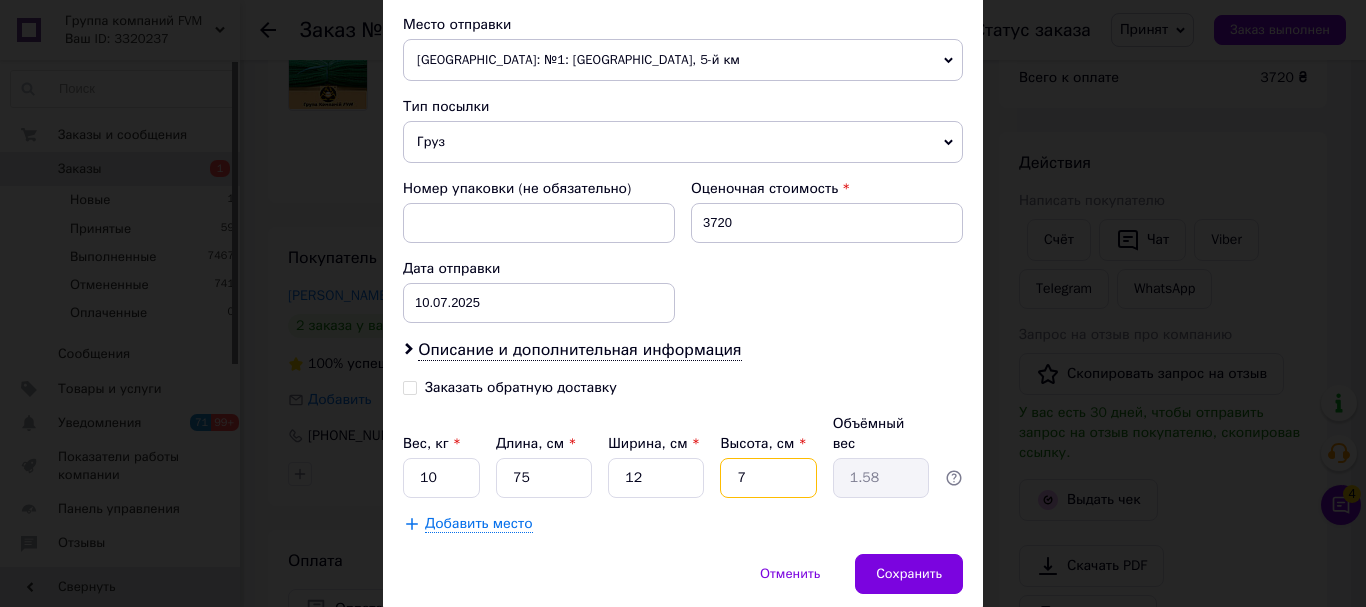 type on "75" 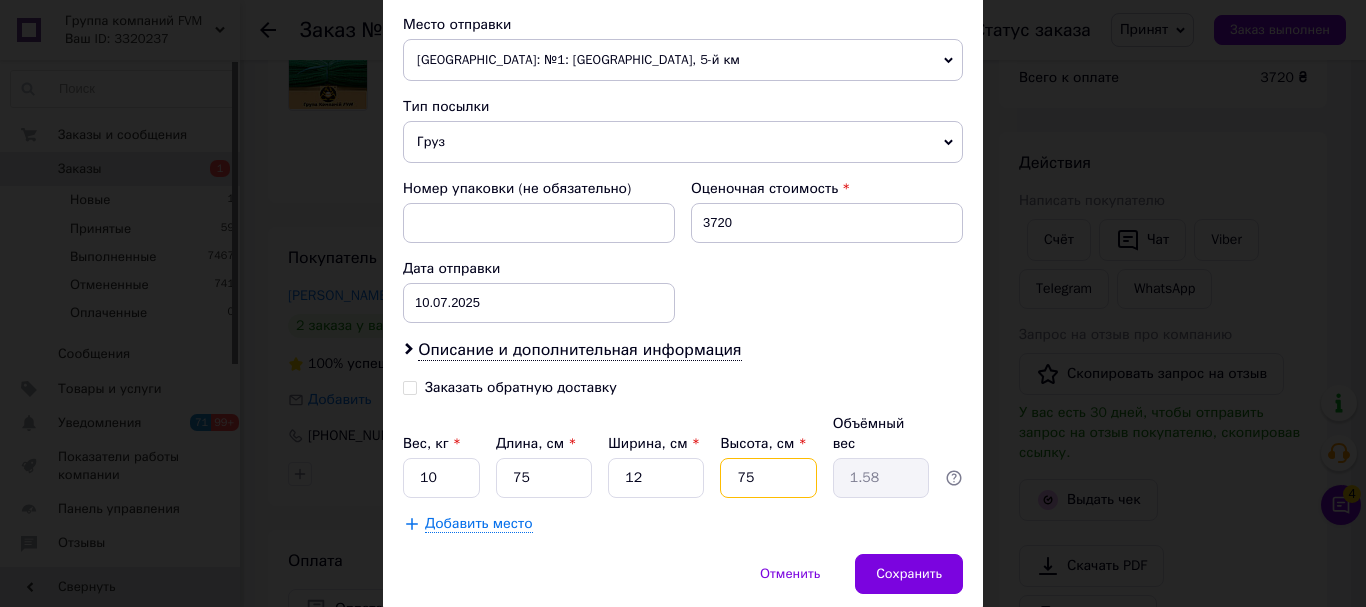 type on "16.88" 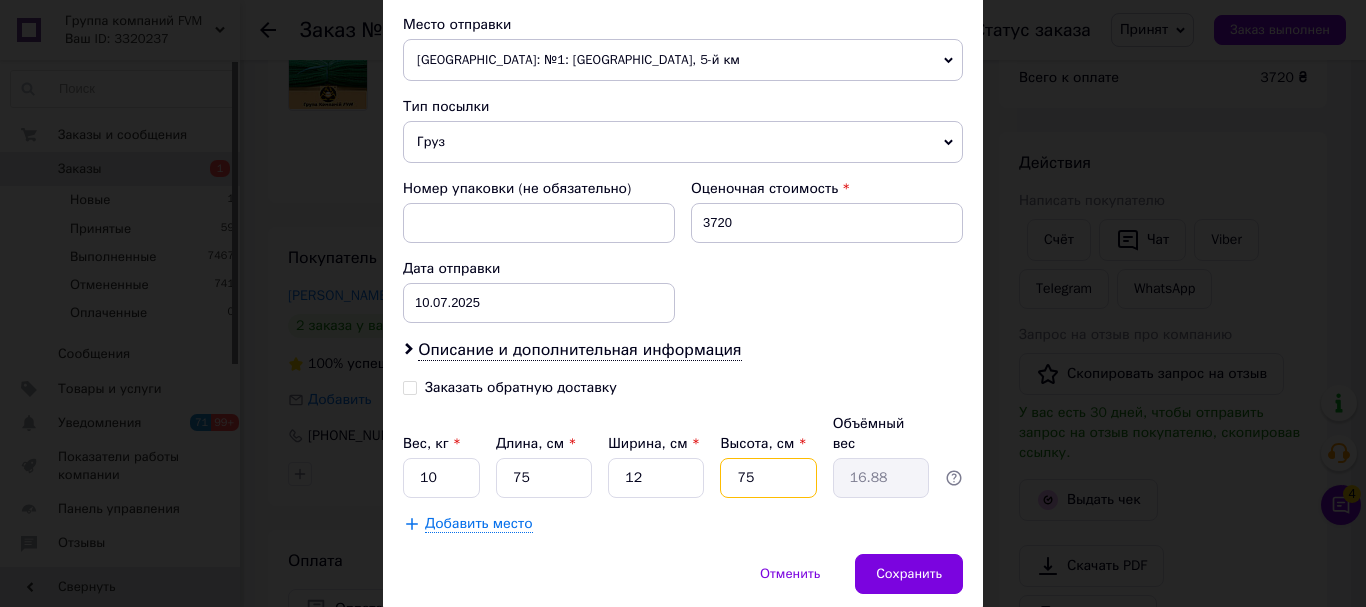 type on "75" 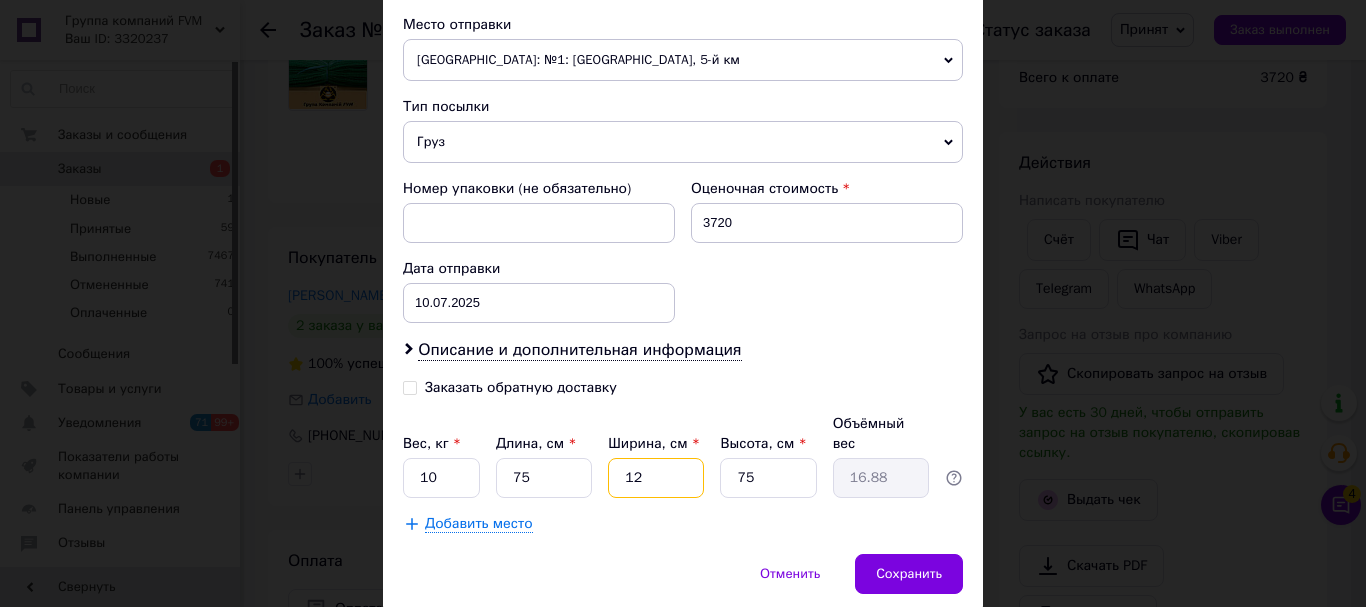 click on "12" at bounding box center (656, 478) 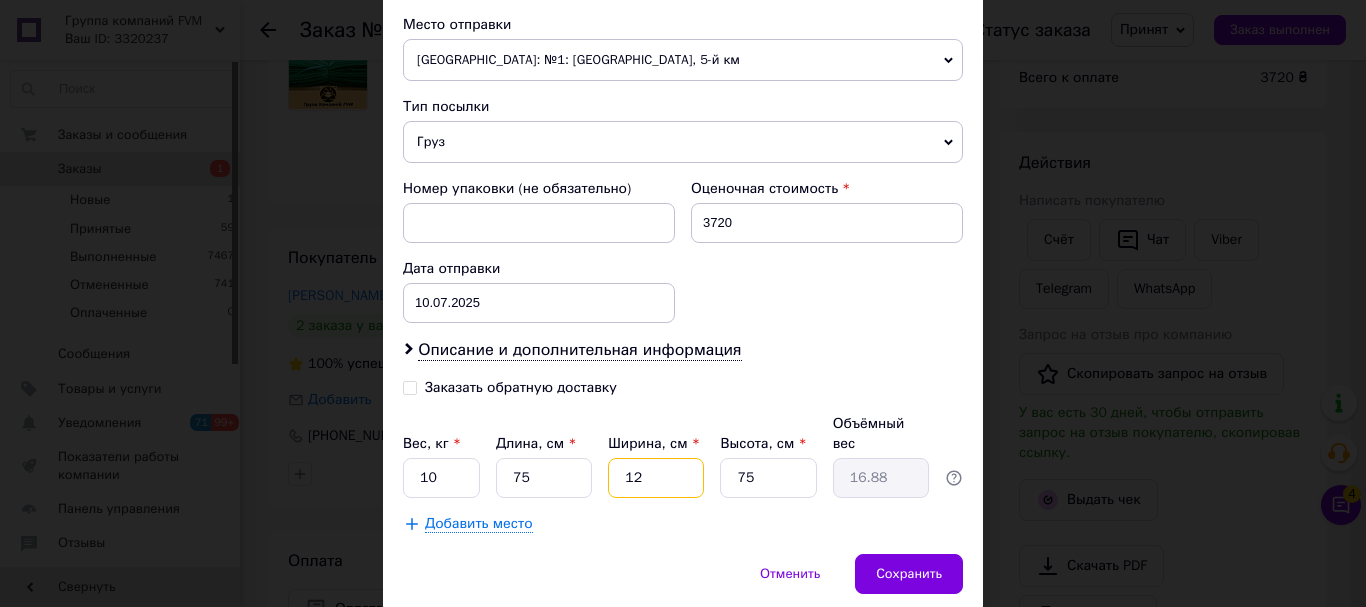 type on "1" 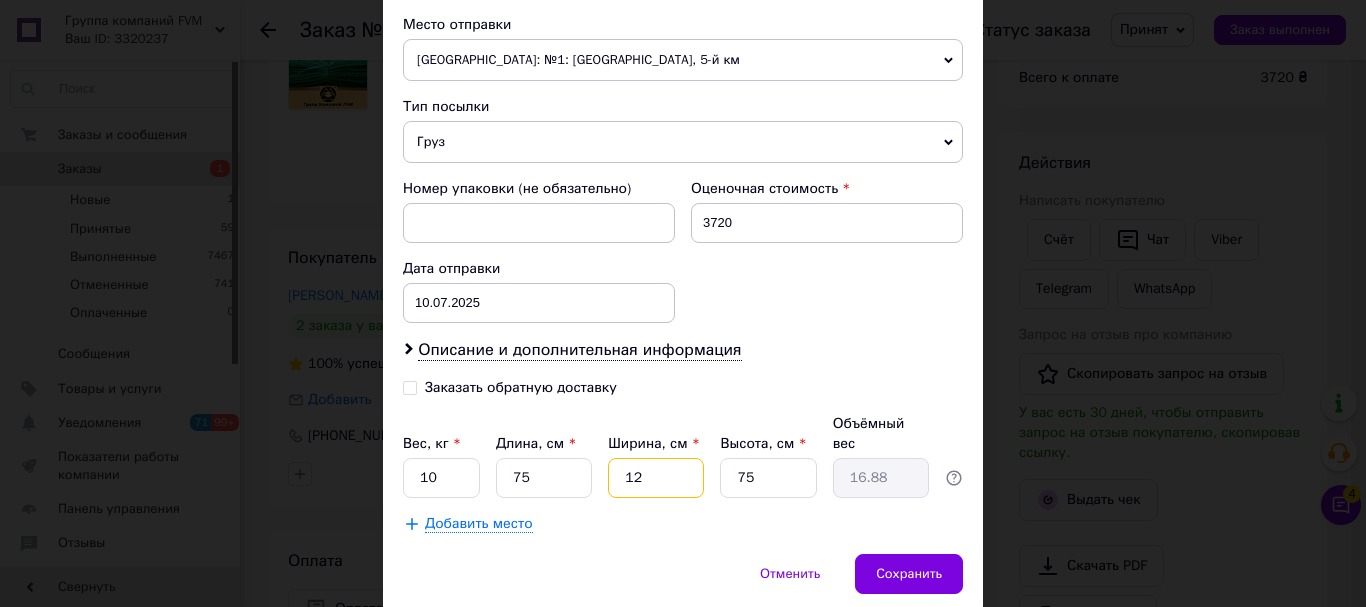 type on "1.41" 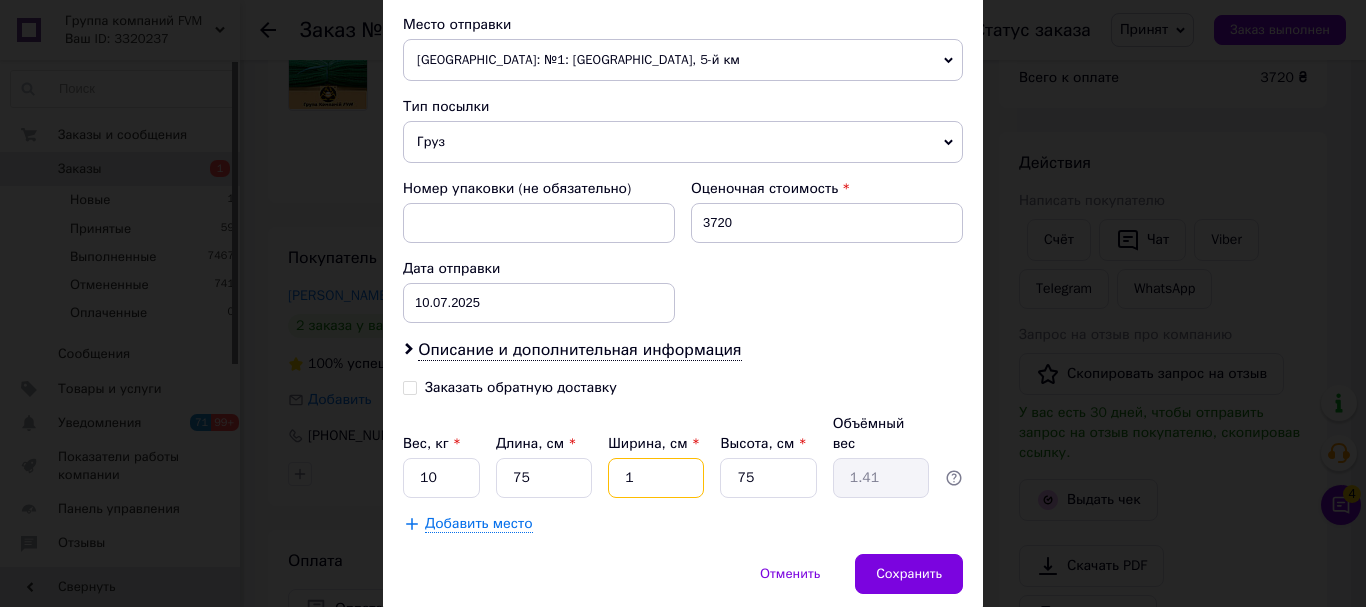 type on "14" 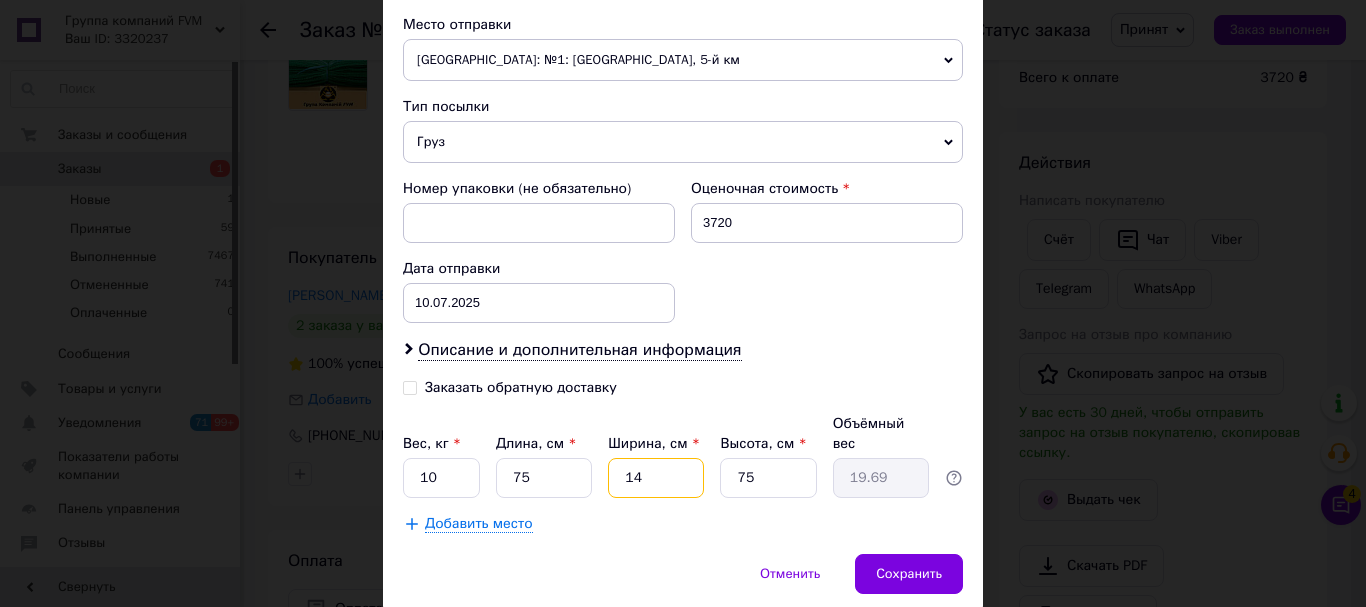 type on "14" 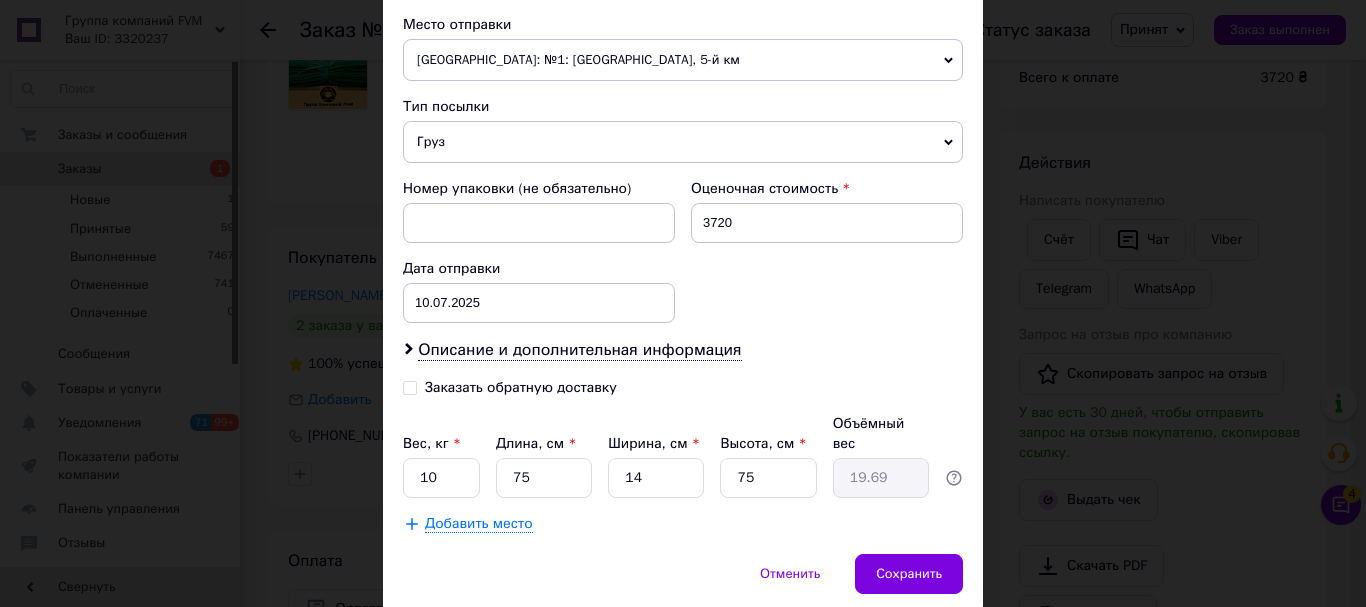 click on "Добавить место" at bounding box center [479, 524] 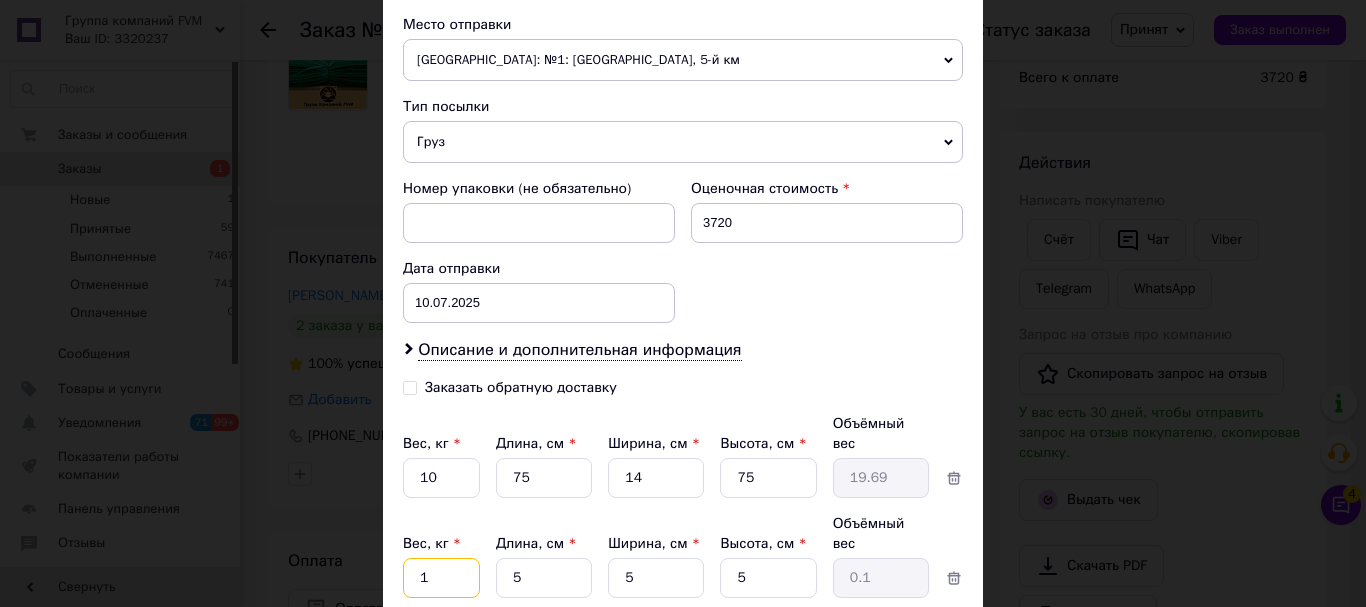 click on "1" at bounding box center [441, 478] 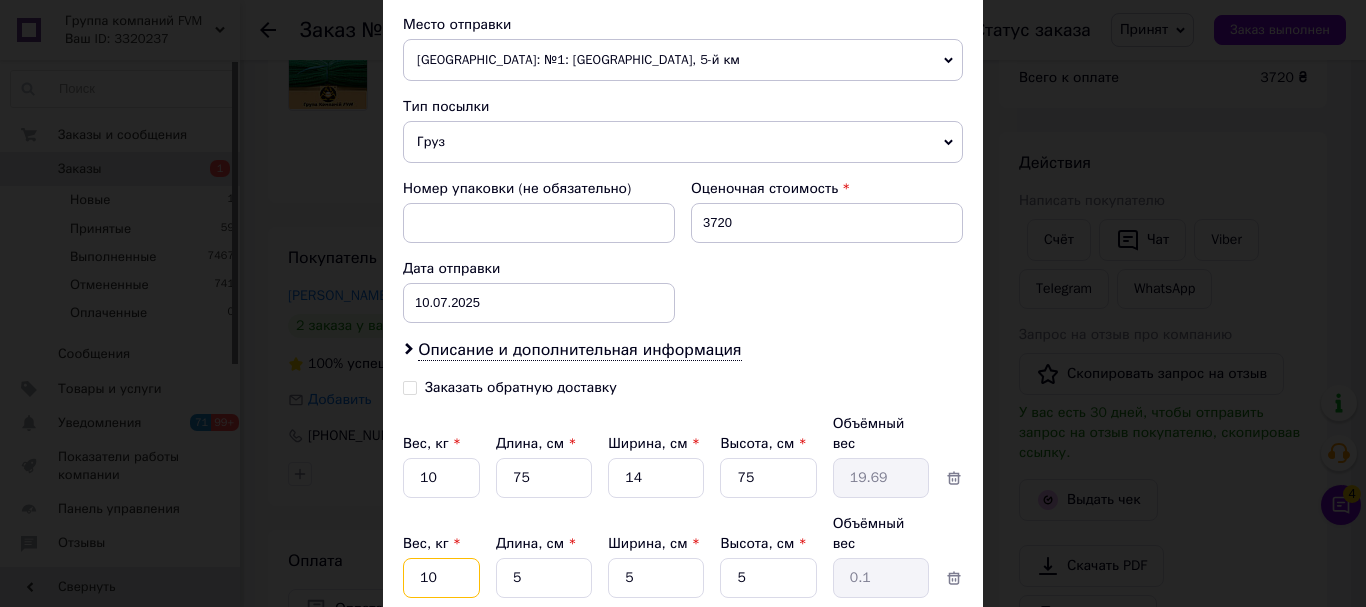 type on "10" 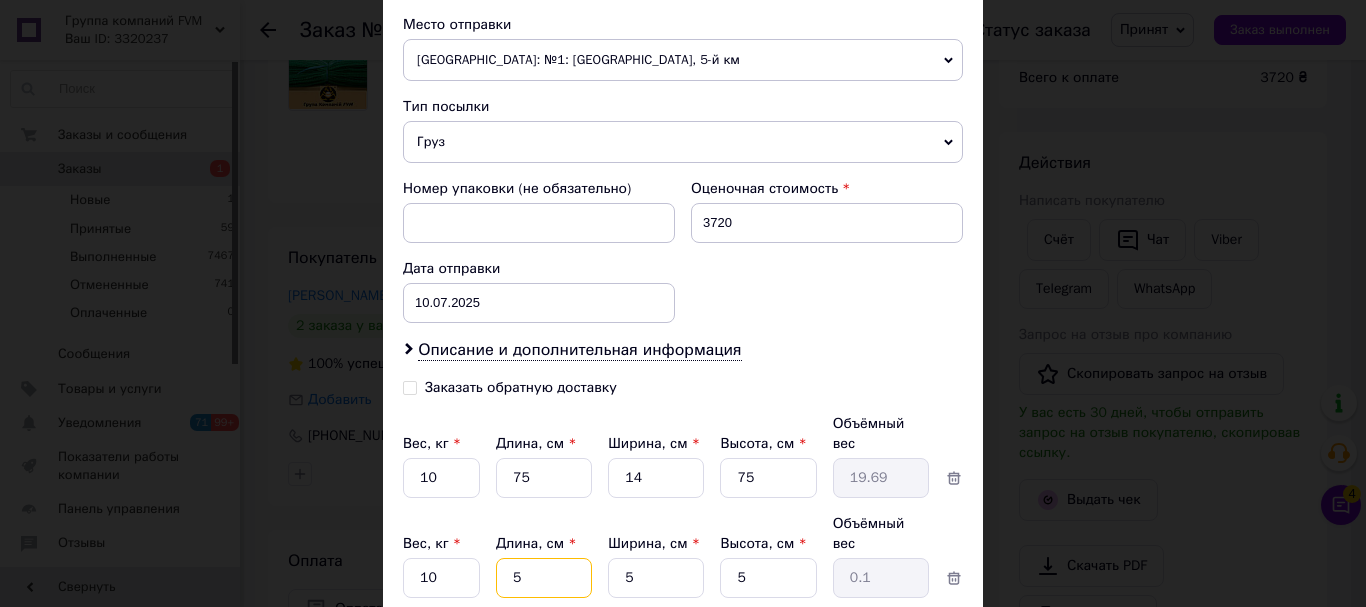 click on "5" at bounding box center [544, 478] 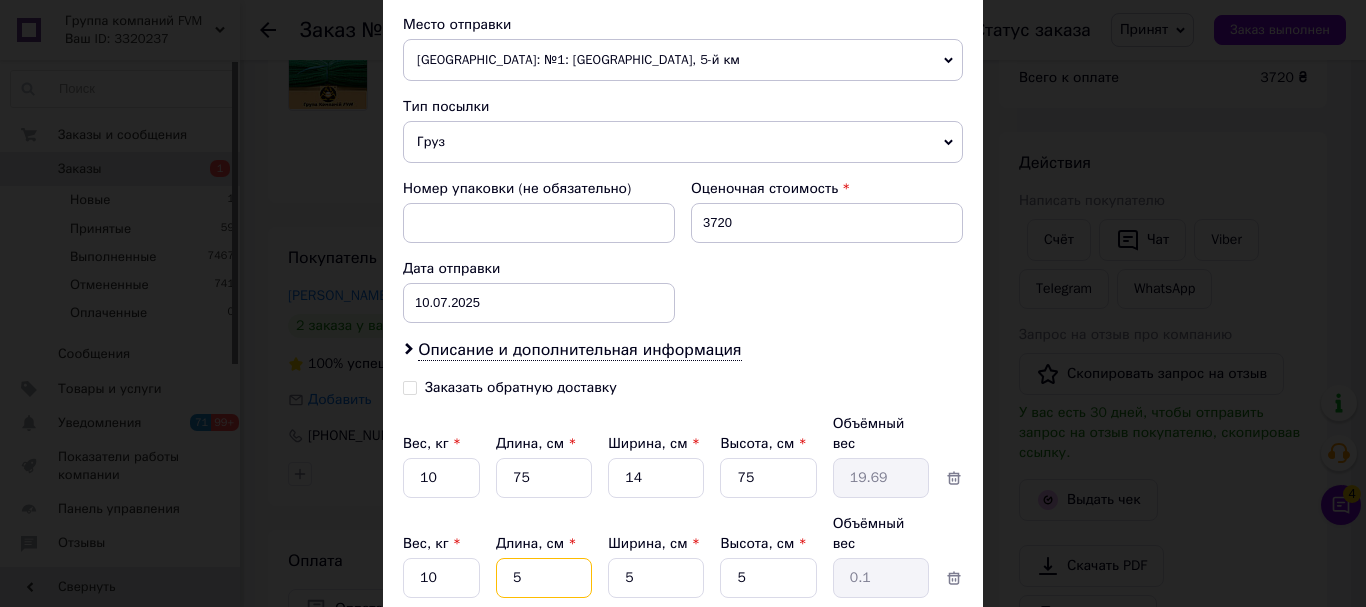 click on "5" at bounding box center (544, 478) 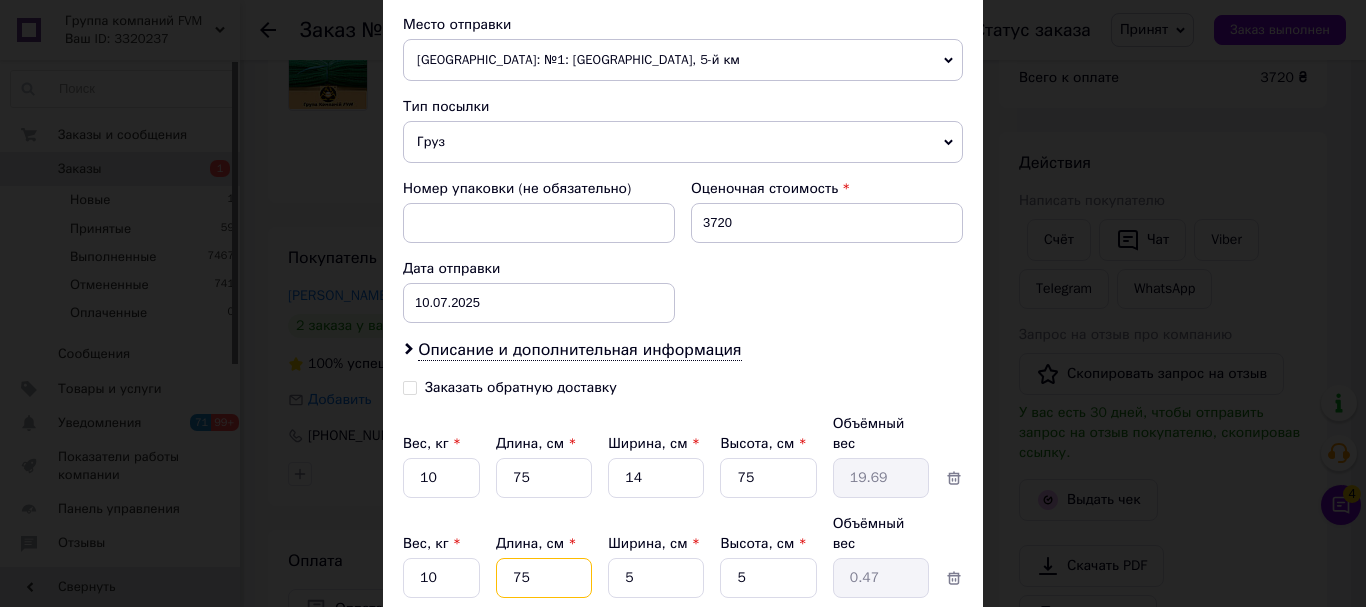 type on "75" 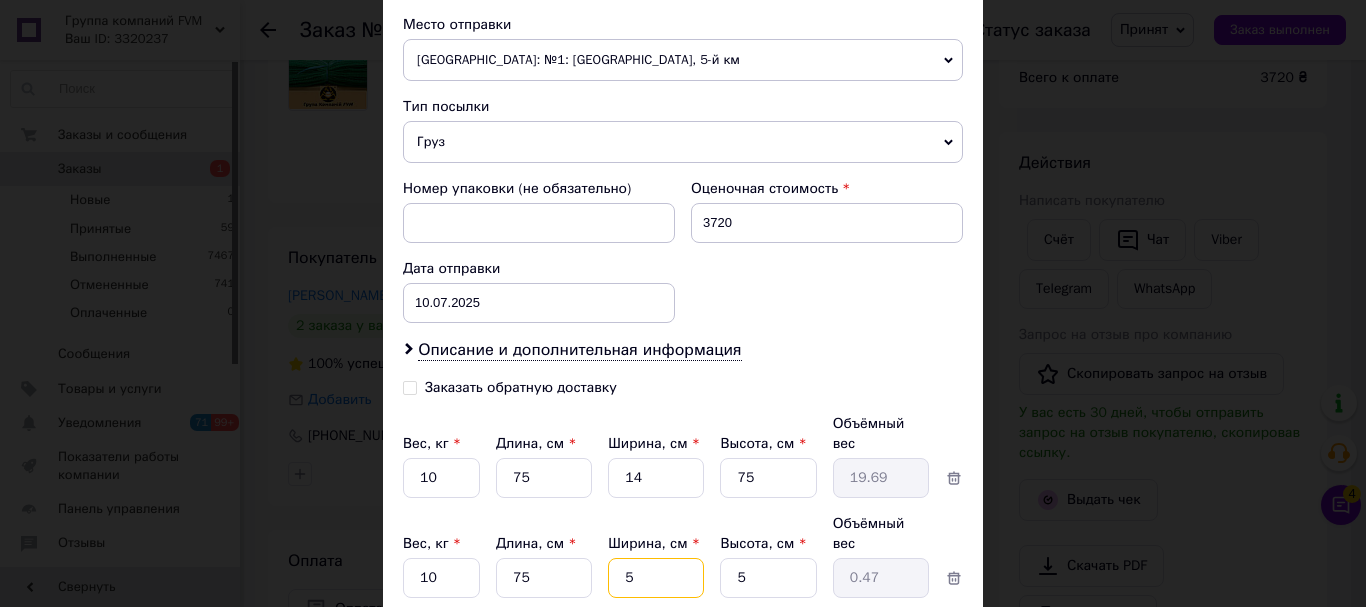 click on "5" at bounding box center [656, 478] 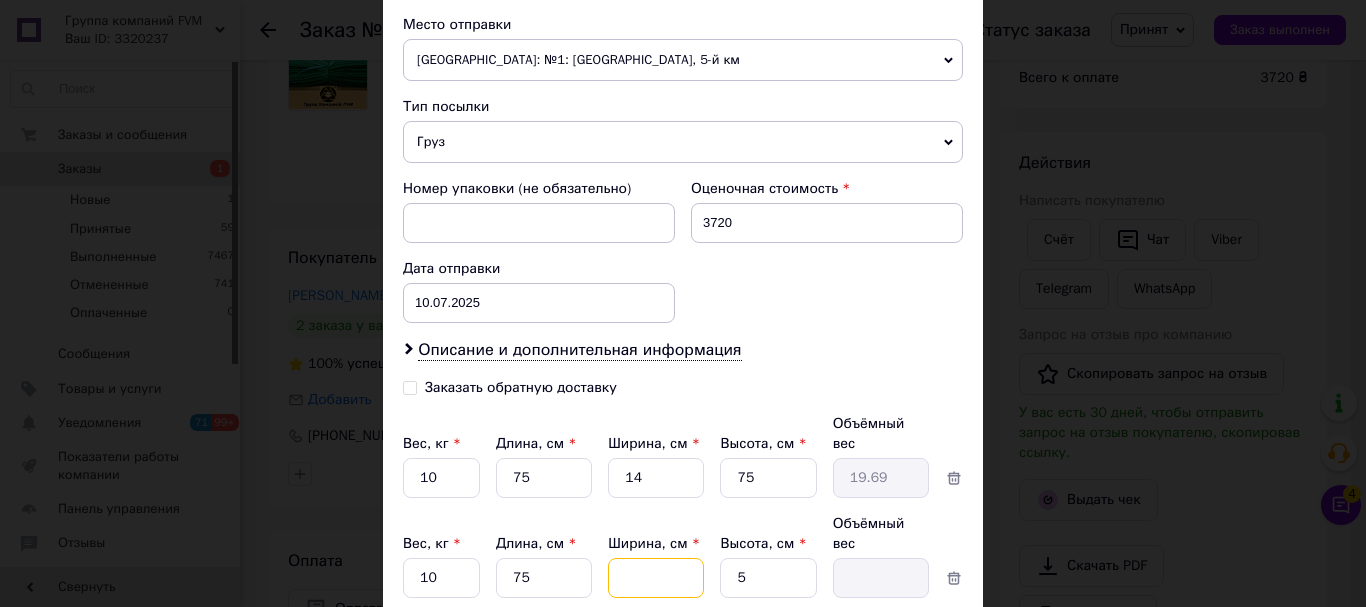 type on "1" 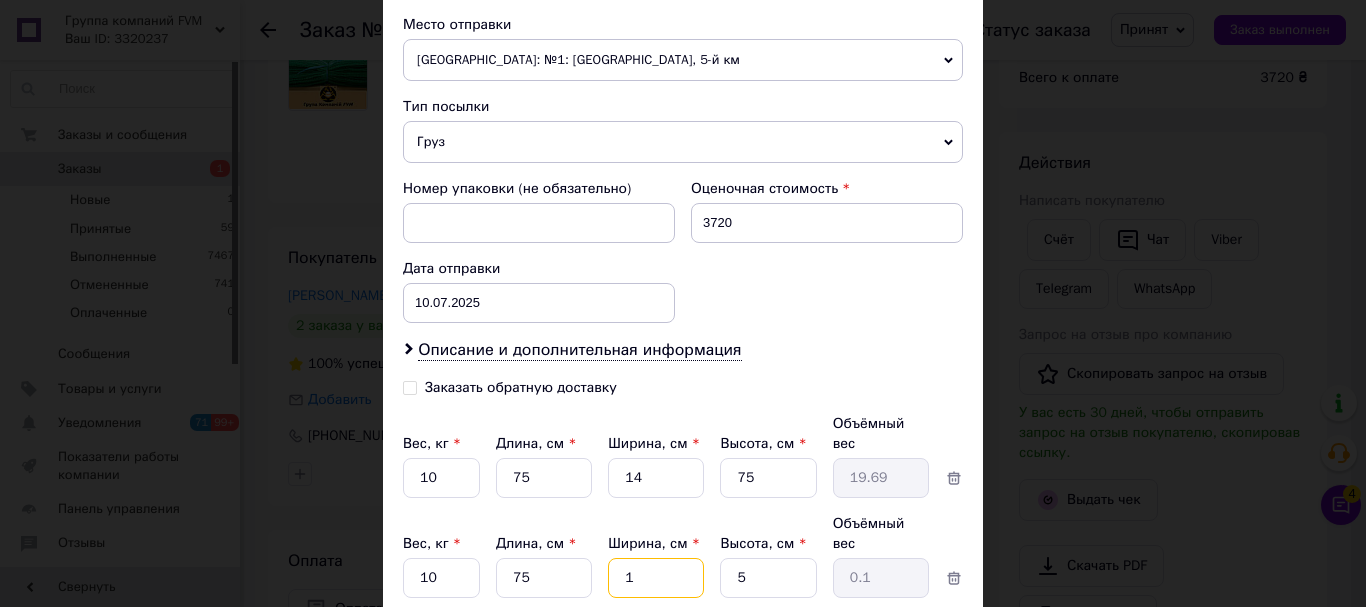 type on "14" 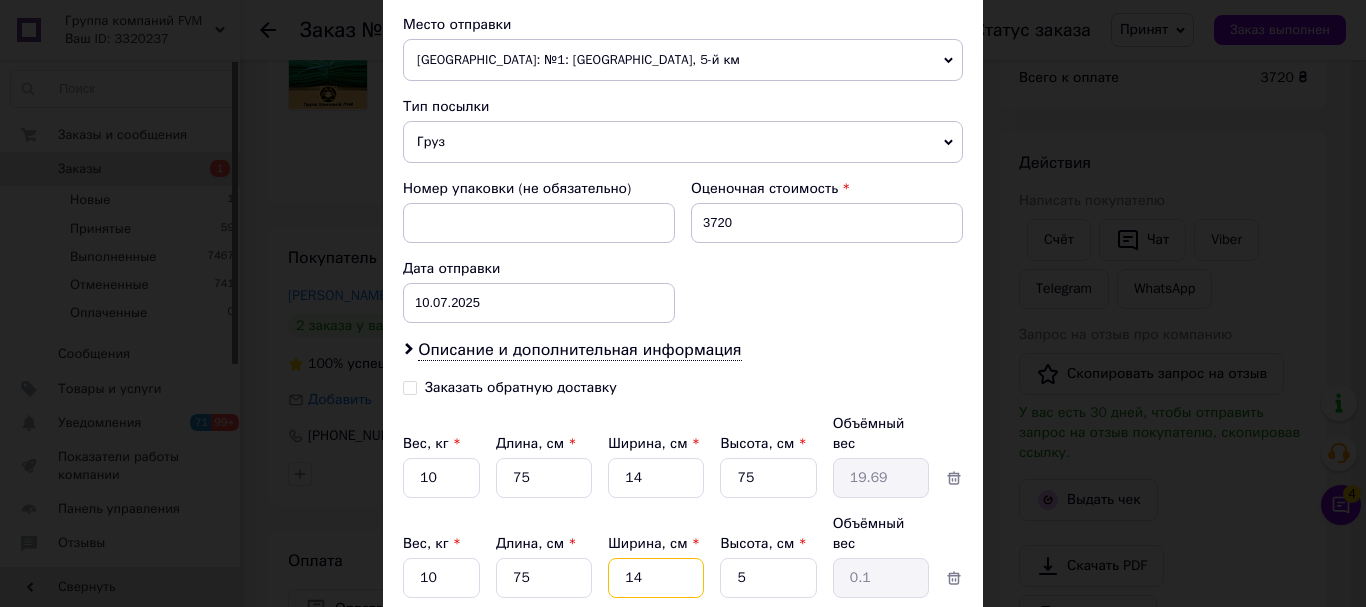 type on "1.31" 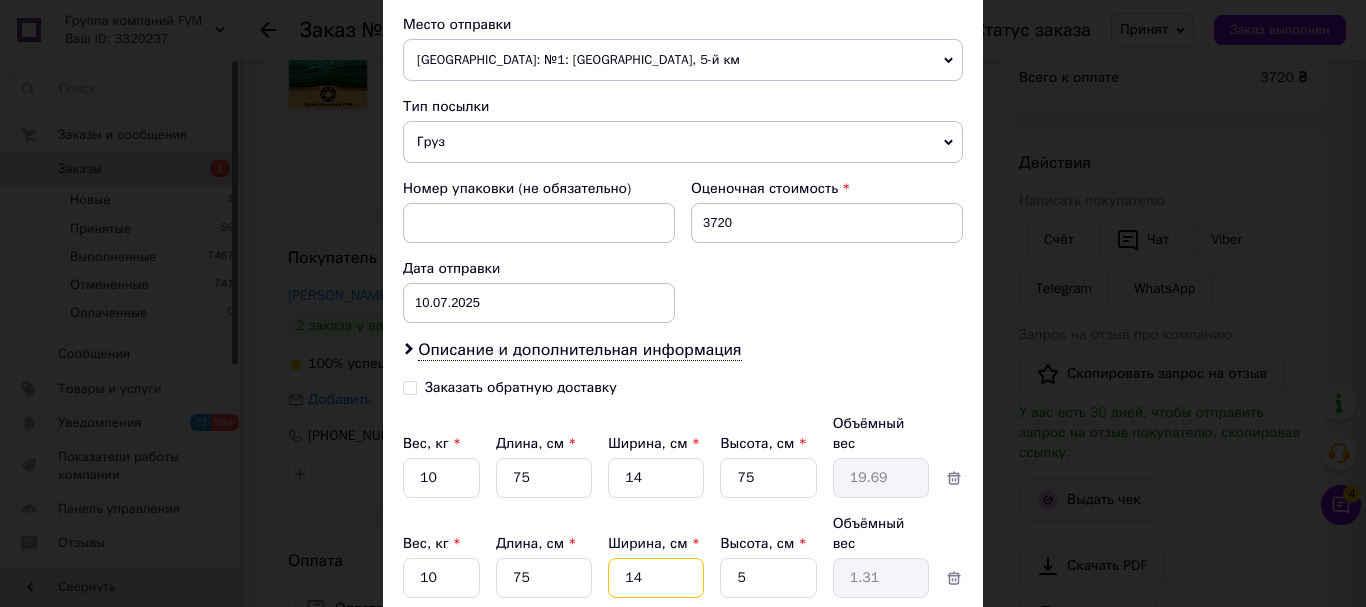 type on "14" 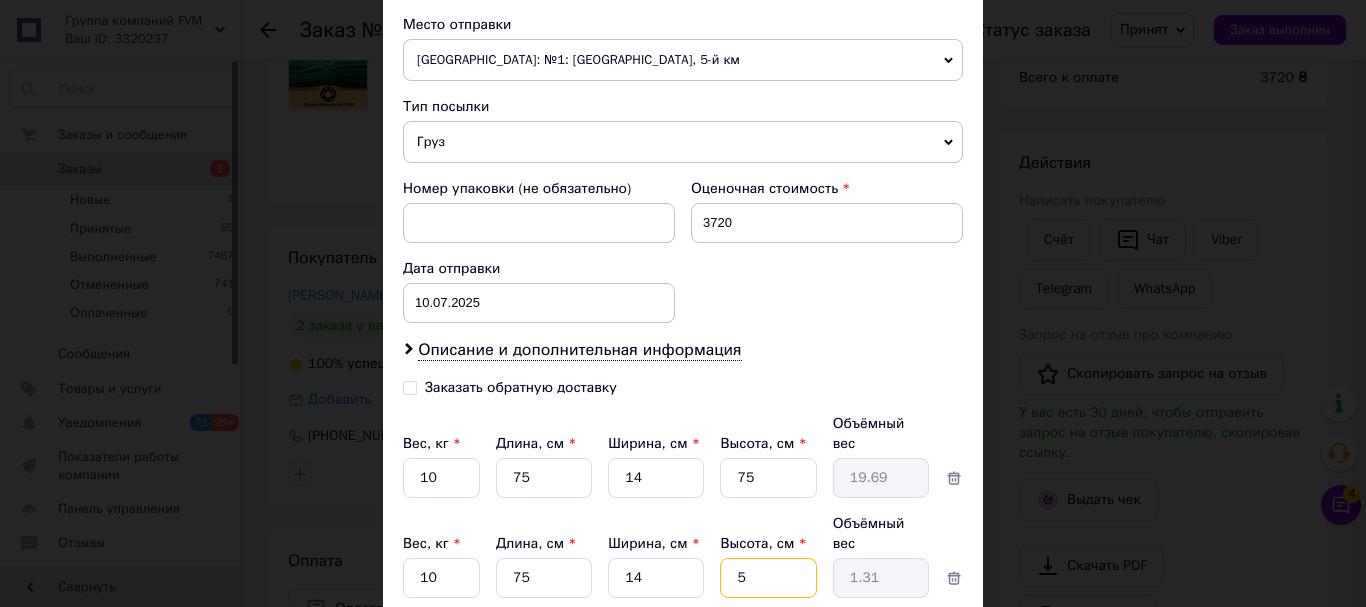 click on "5" at bounding box center [768, 478] 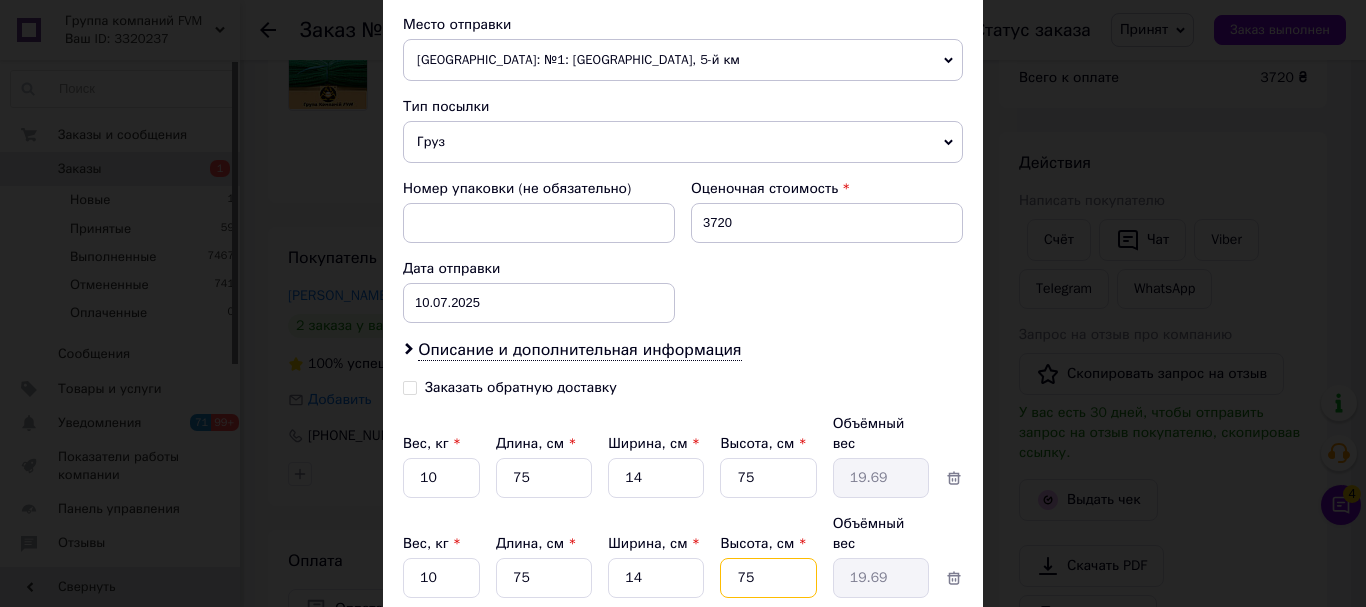 type on "75" 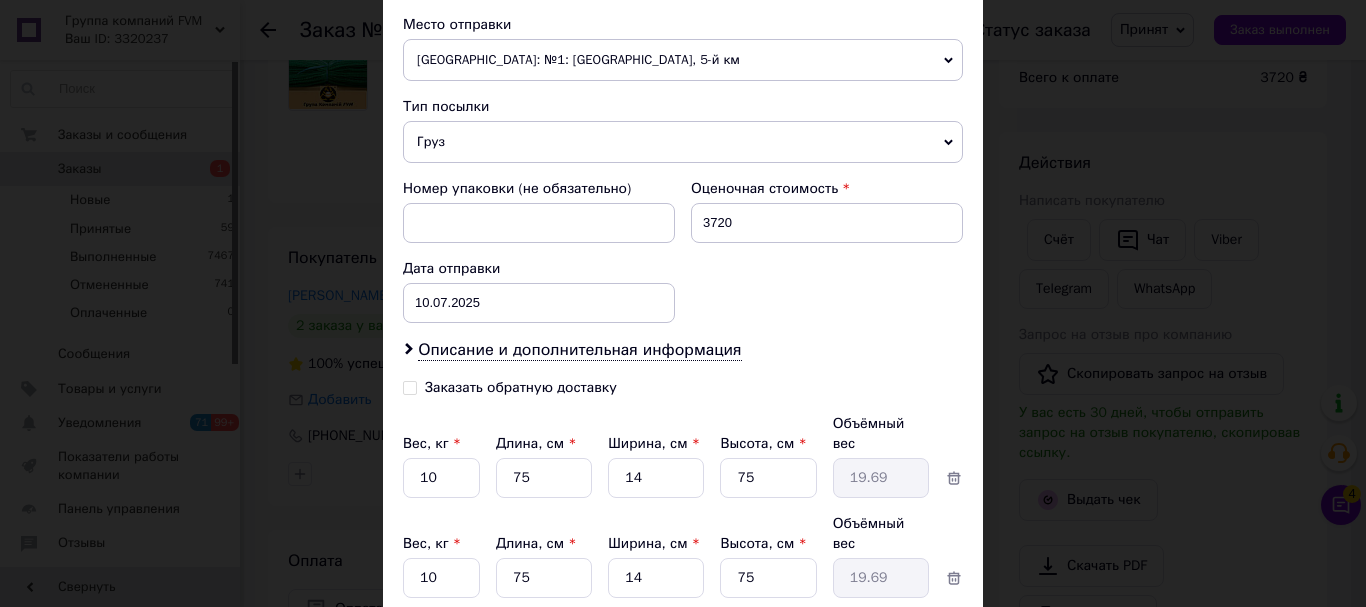 click on "Плательщик Получатель Отправитель Фамилия получателя Мязин Имя получателя Павел Отчество получателя Телефон получателя +380660092332 Тип доставки В отделении Курьером В почтомате Город Кобеляки Отделение №1: ул. Шевченка, 40 Место отправки Херсон: №1: Миколаївське шосе, 5-й км Одеса: №12 (до 30 кг на одне місце): вул. Софіївська, 34 Добавить еще место отправки Тип посылки Груз Документы Номер упаковки (не обязательно) Оценочная стоимость 3720 Дата отправки 10.07.2025 < 2025 > < Июль > Пн Вт Ср Чт Пт Сб Вс 30 1 2 3 4 5 6 7 8 9 10 11 12 13 14 15 16 17 18 19 20 21 22 23 24 25 26 27 28 29 30 31 1 2 3 4 5 6 7 8 9 10   Вес, кг   * 10   *" at bounding box center (683, 82) 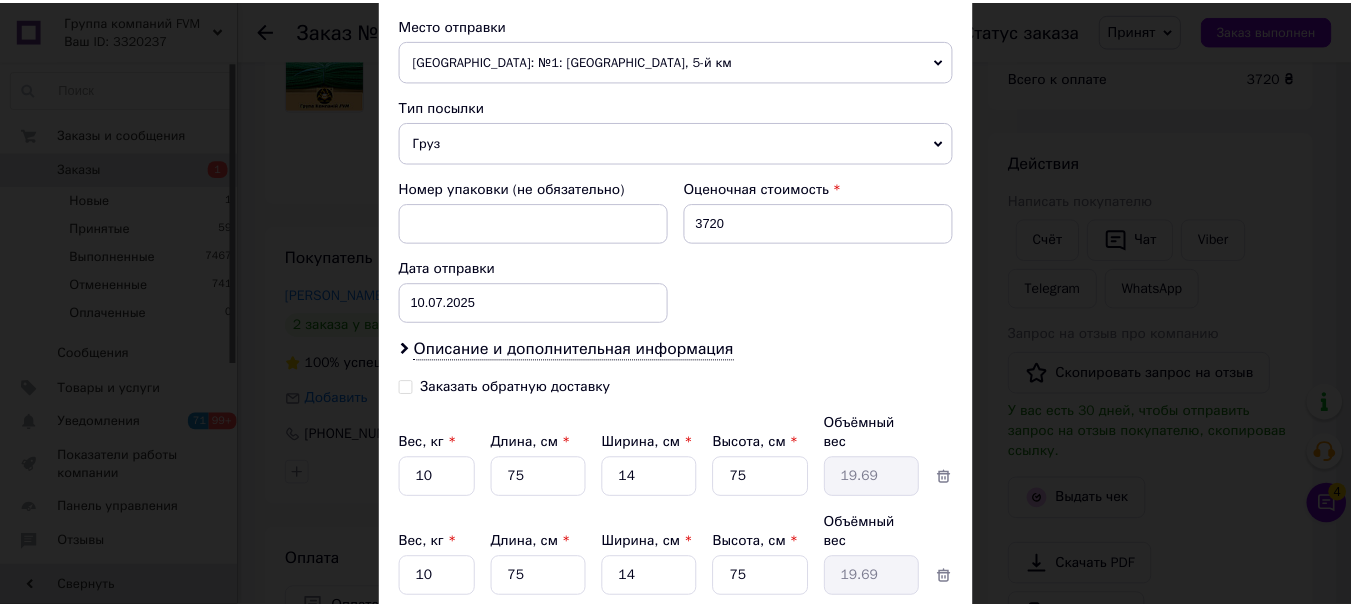 scroll, scrollTop: 837, scrollLeft: 0, axis: vertical 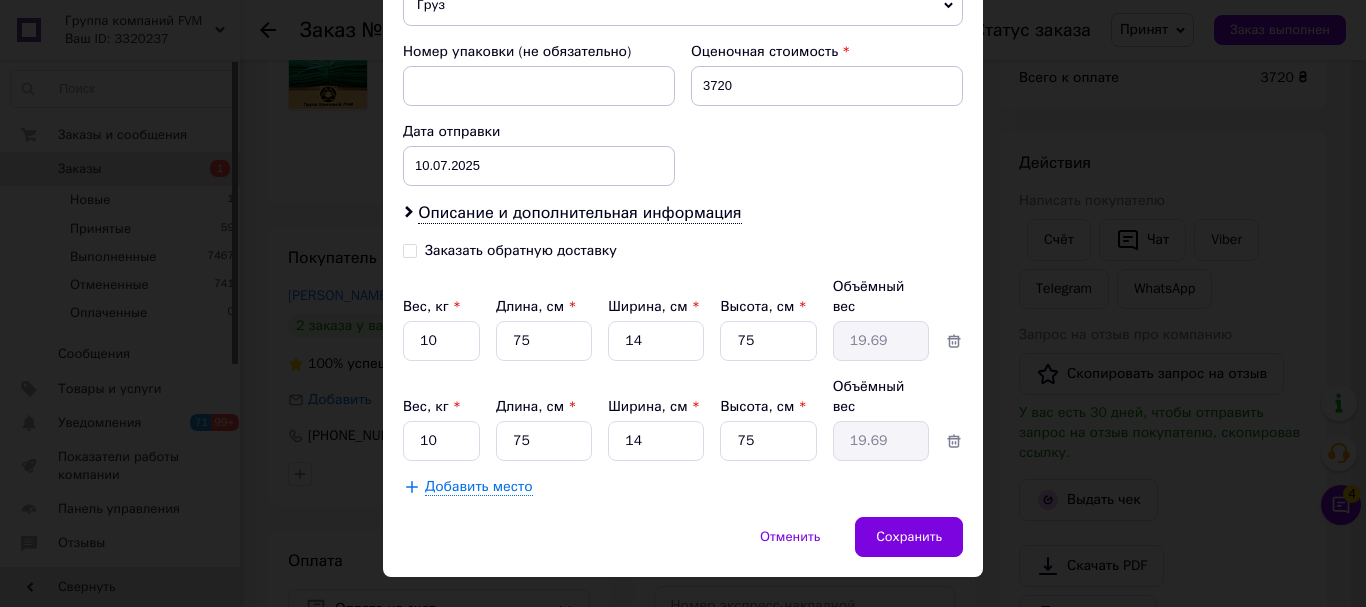 click on "Добавить место" at bounding box center (479, 487) 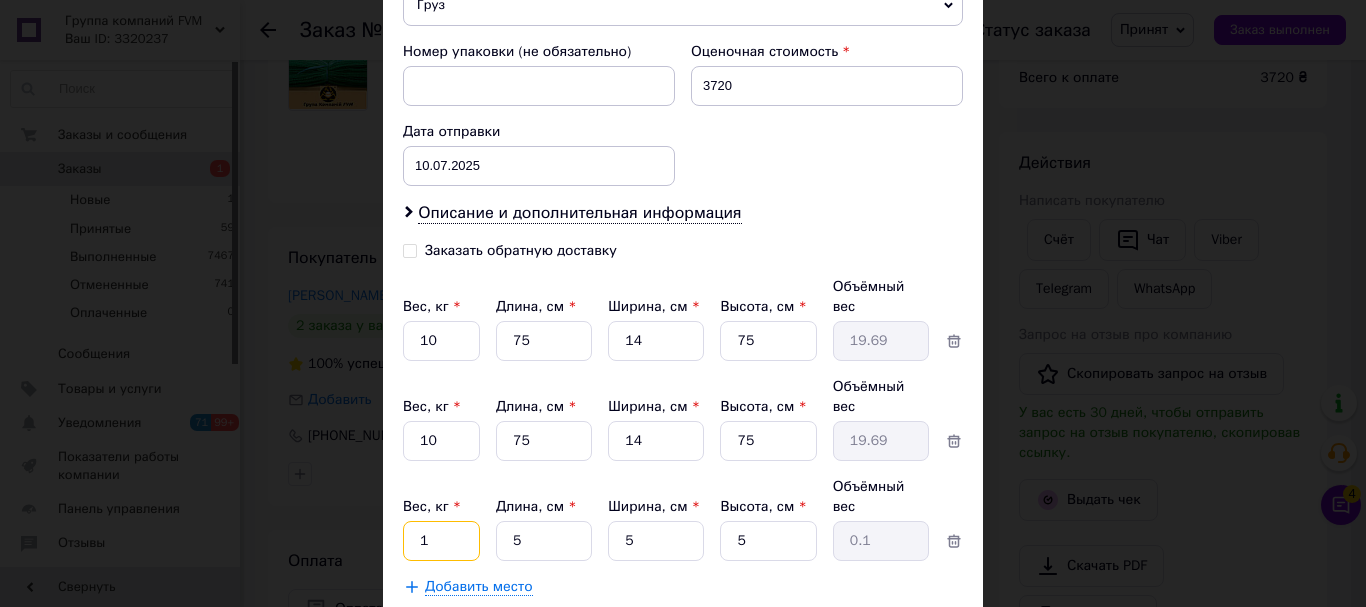 click on "1" at bounding box center (441, 341) 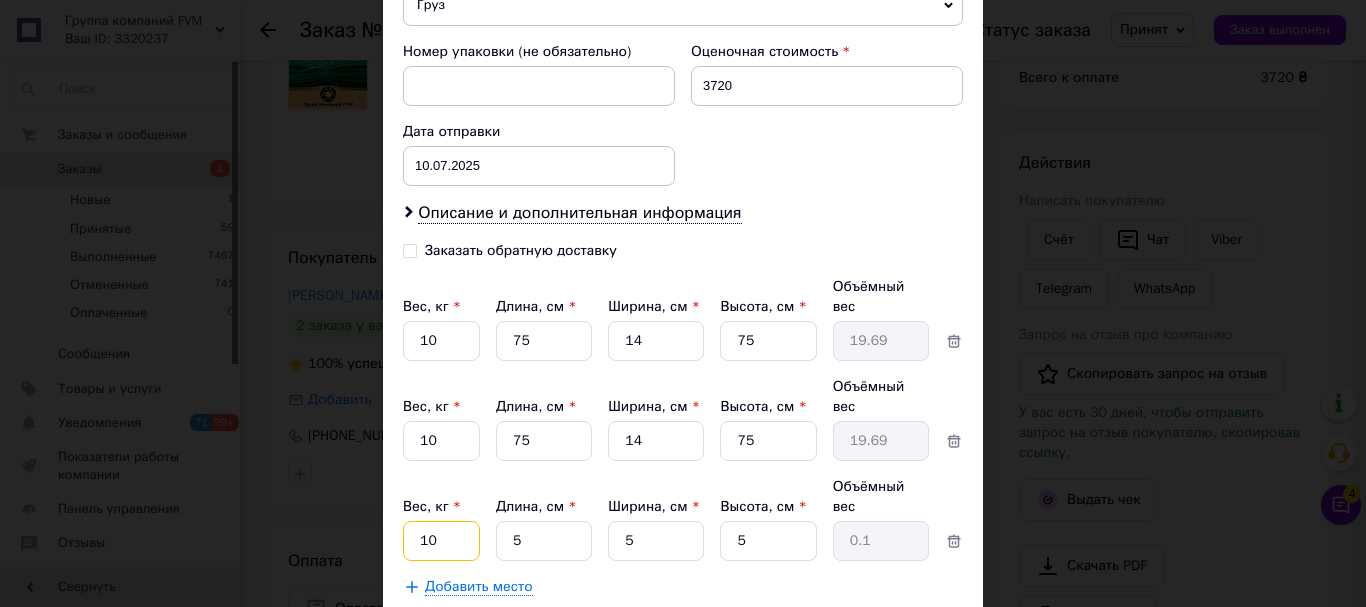 type on "10" 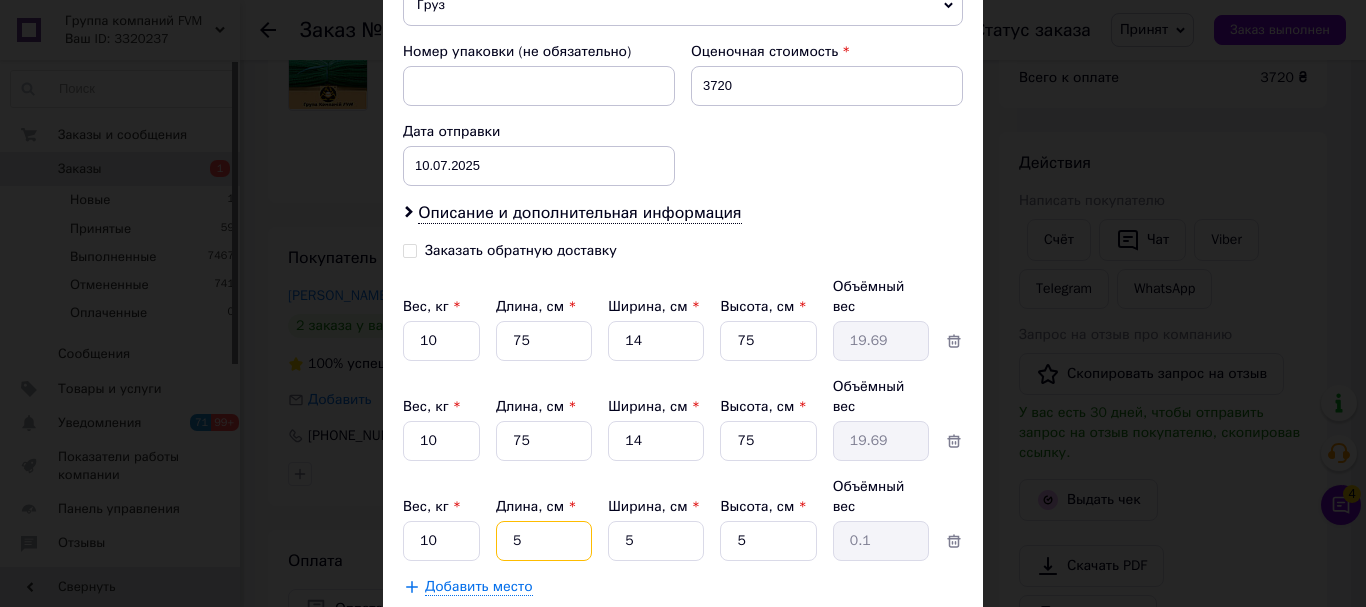 click on "5" at bounding box center (544, 341) 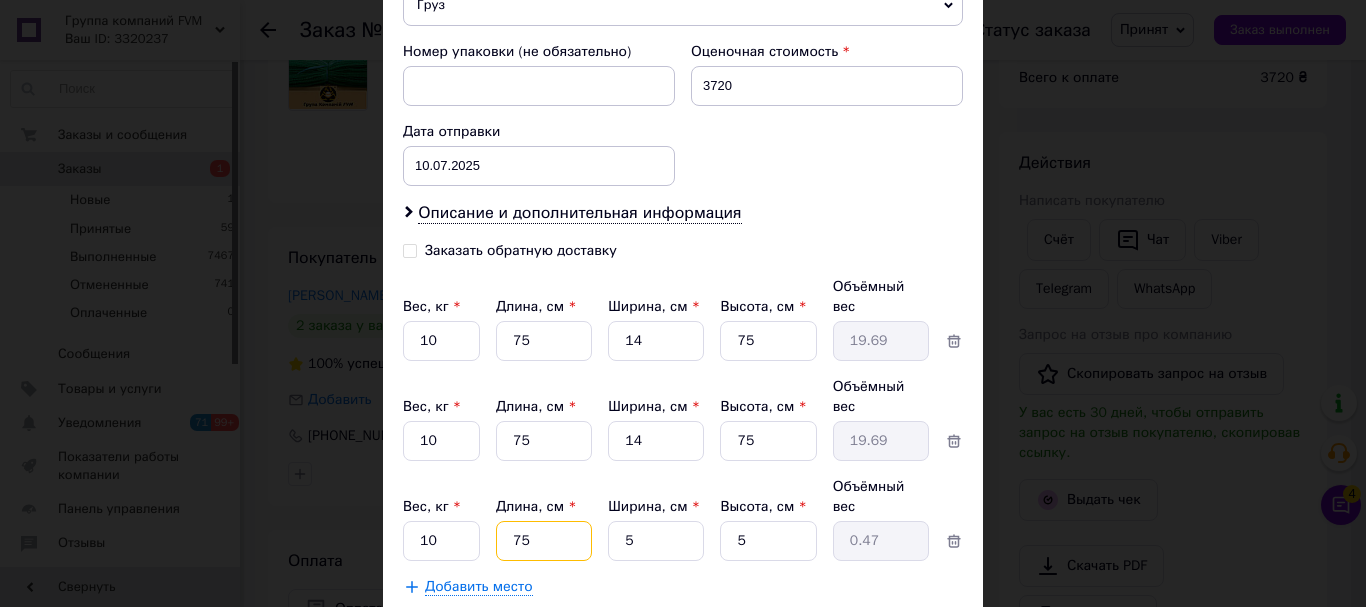 type on "75" 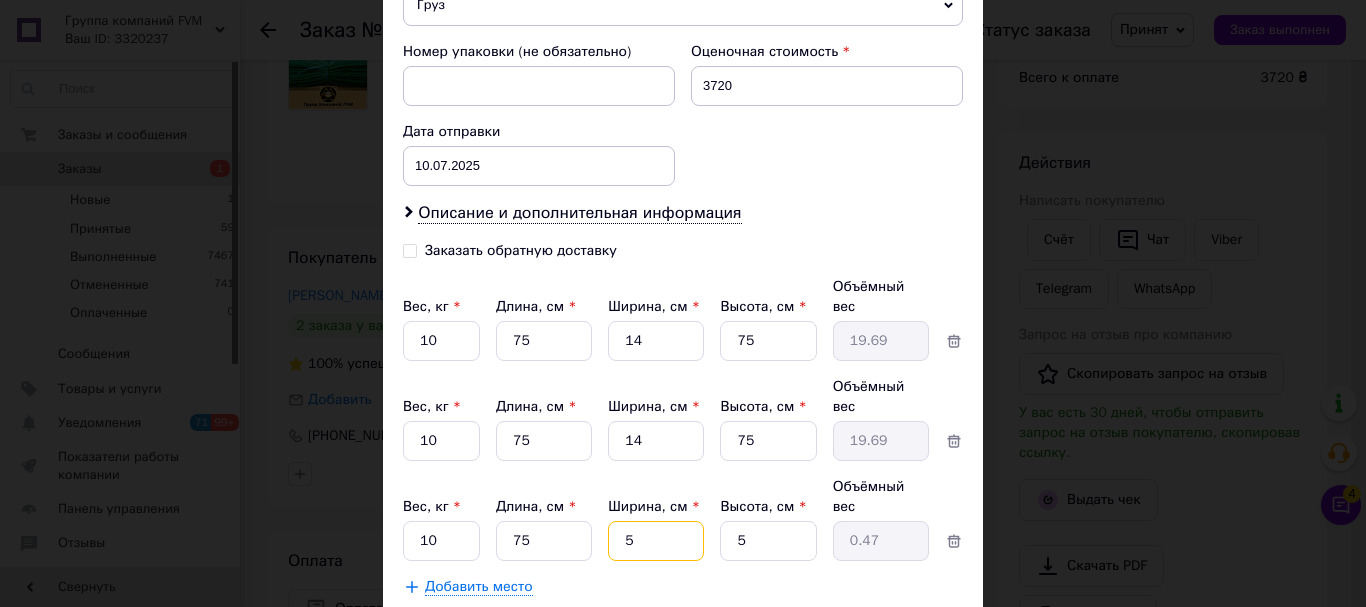 click on "5" at bounding box center (656, 341) 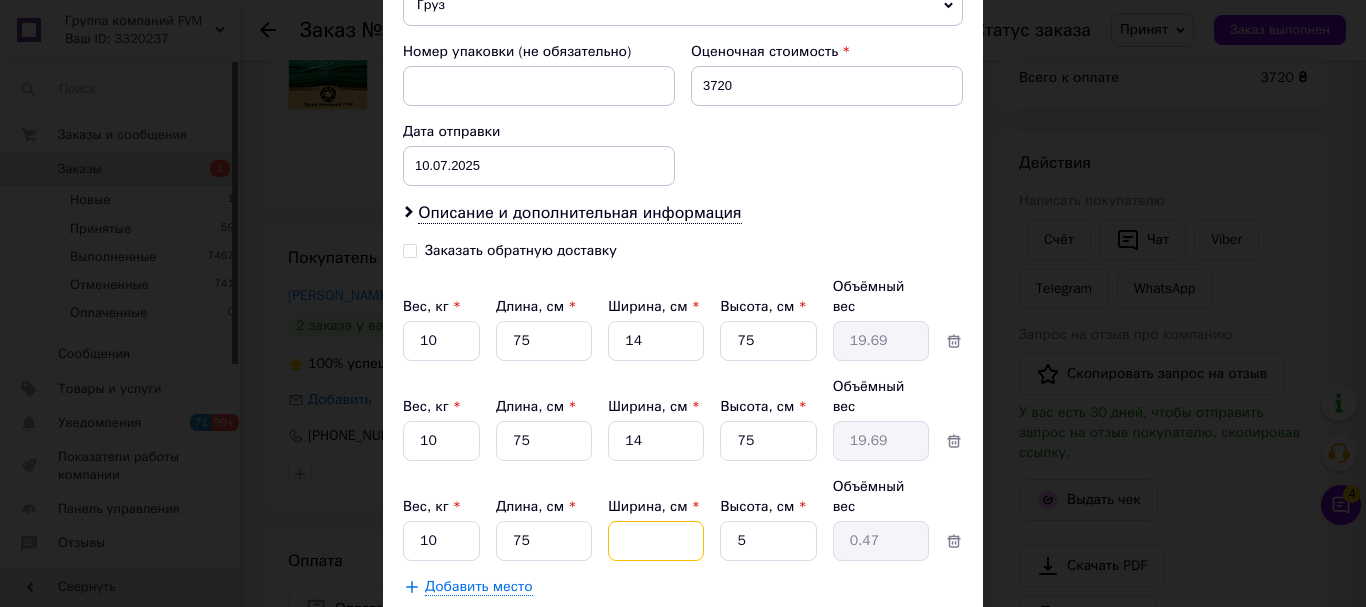 type 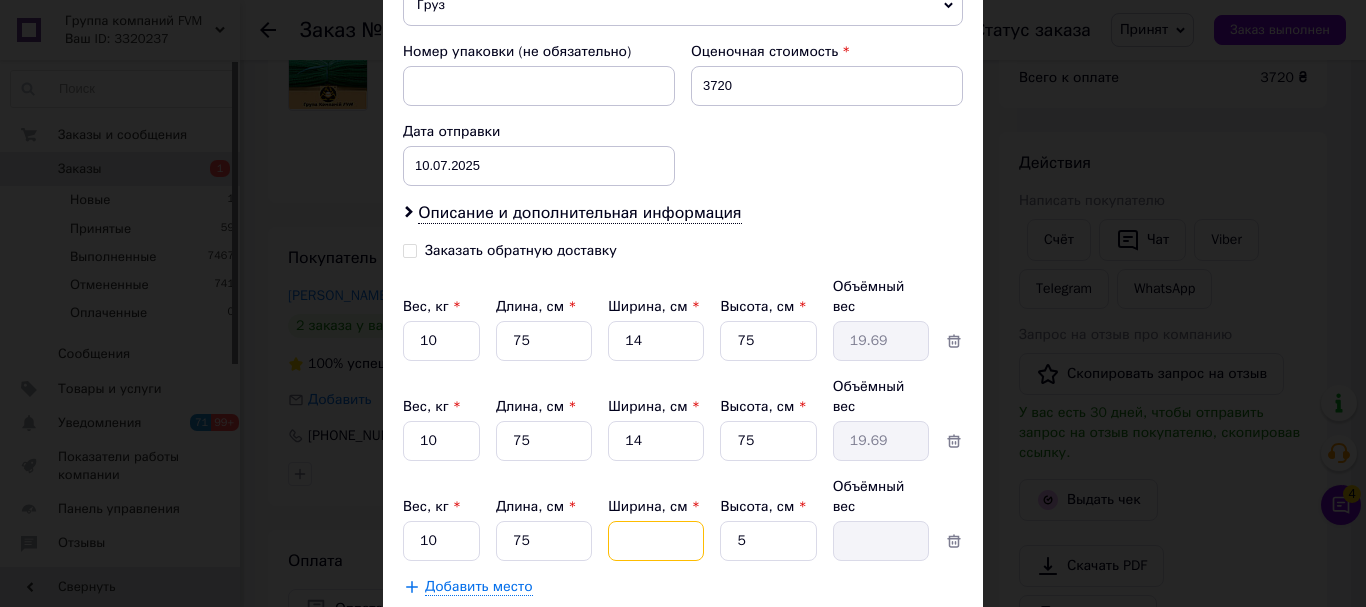 type on "1" 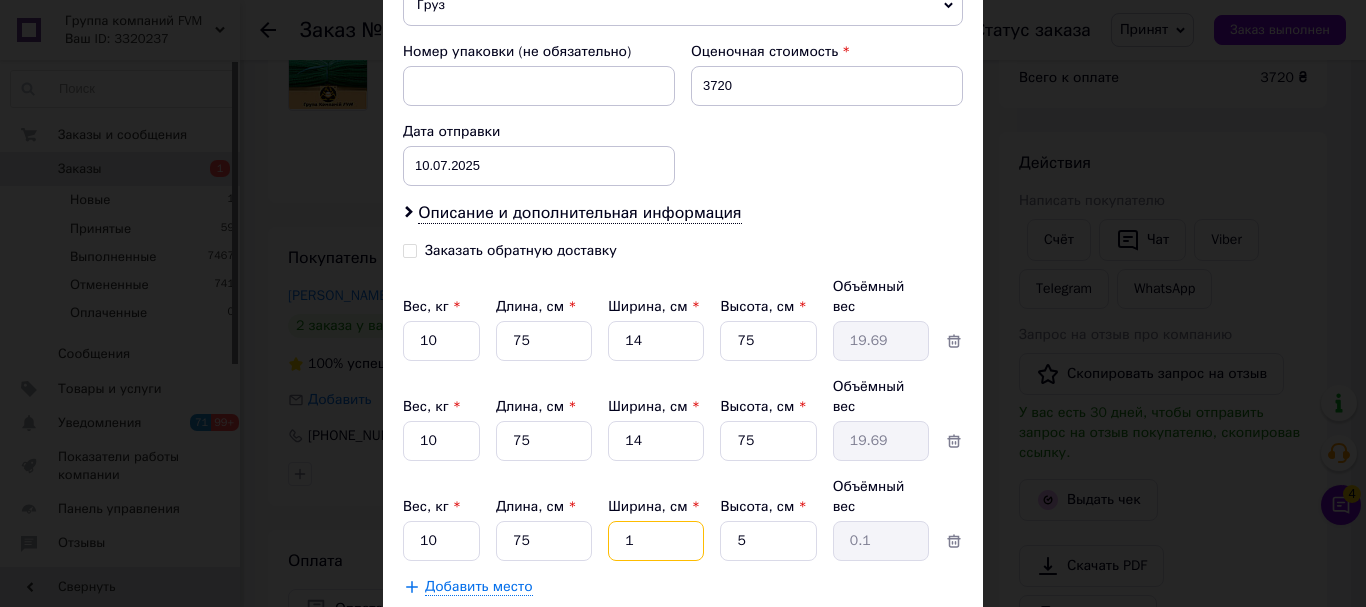 type on "14" 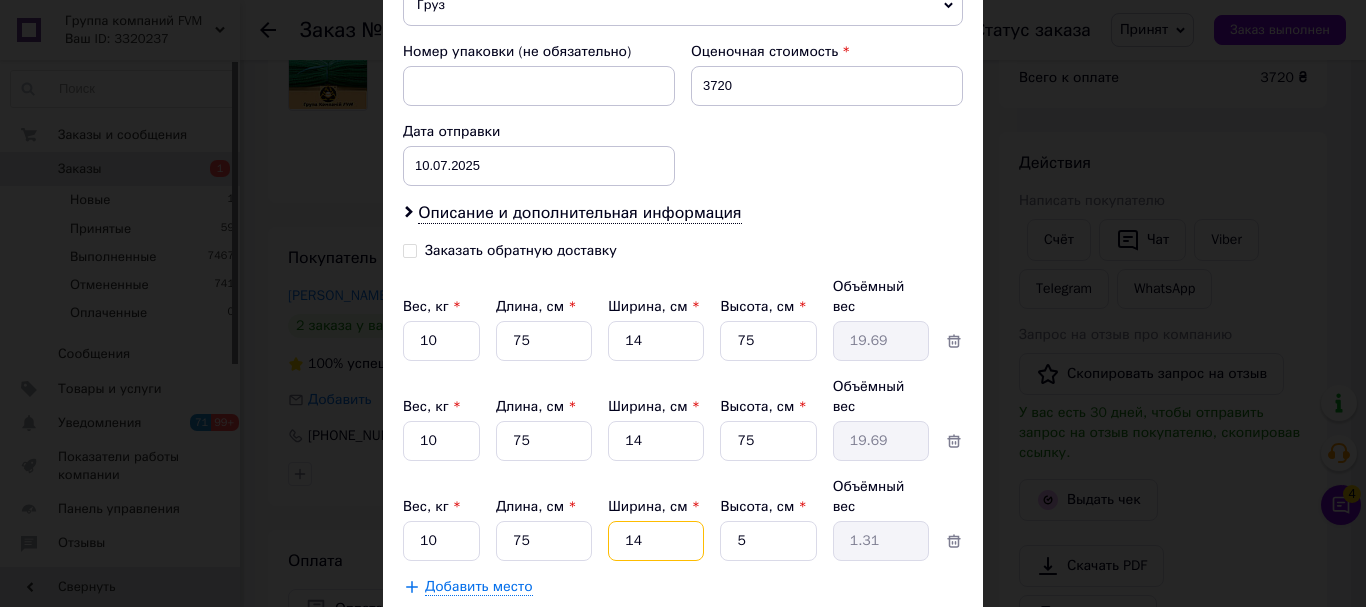 type on "14" 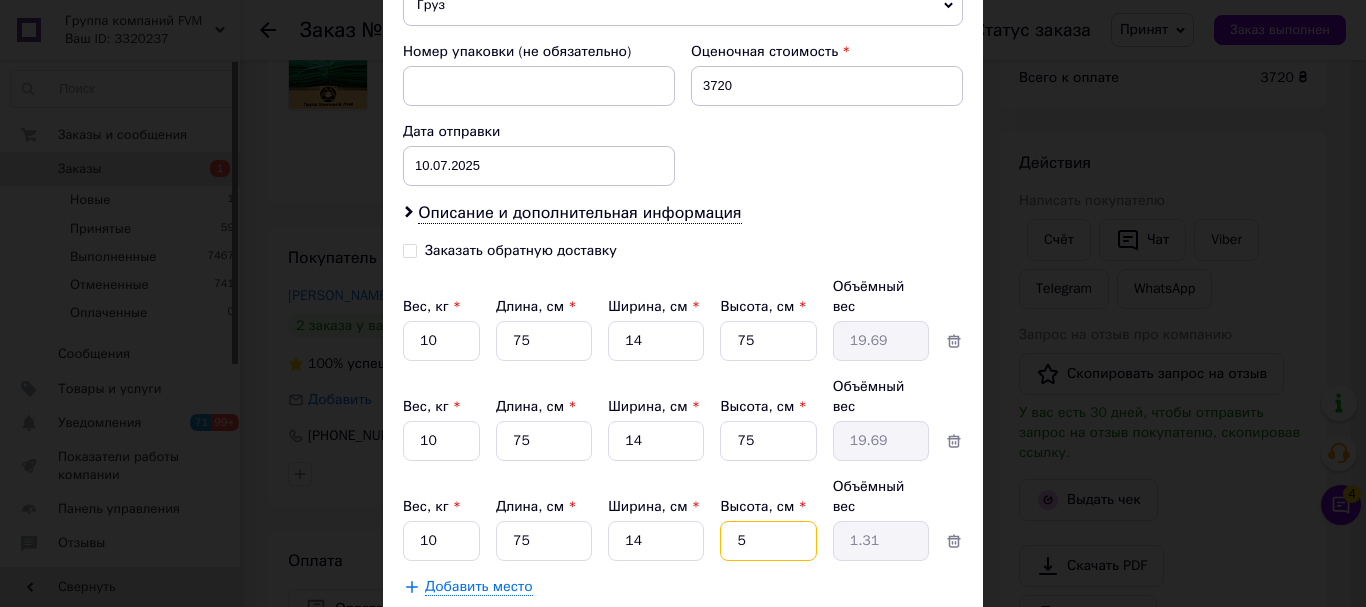 click on "5" at bounding box center [768, 341] 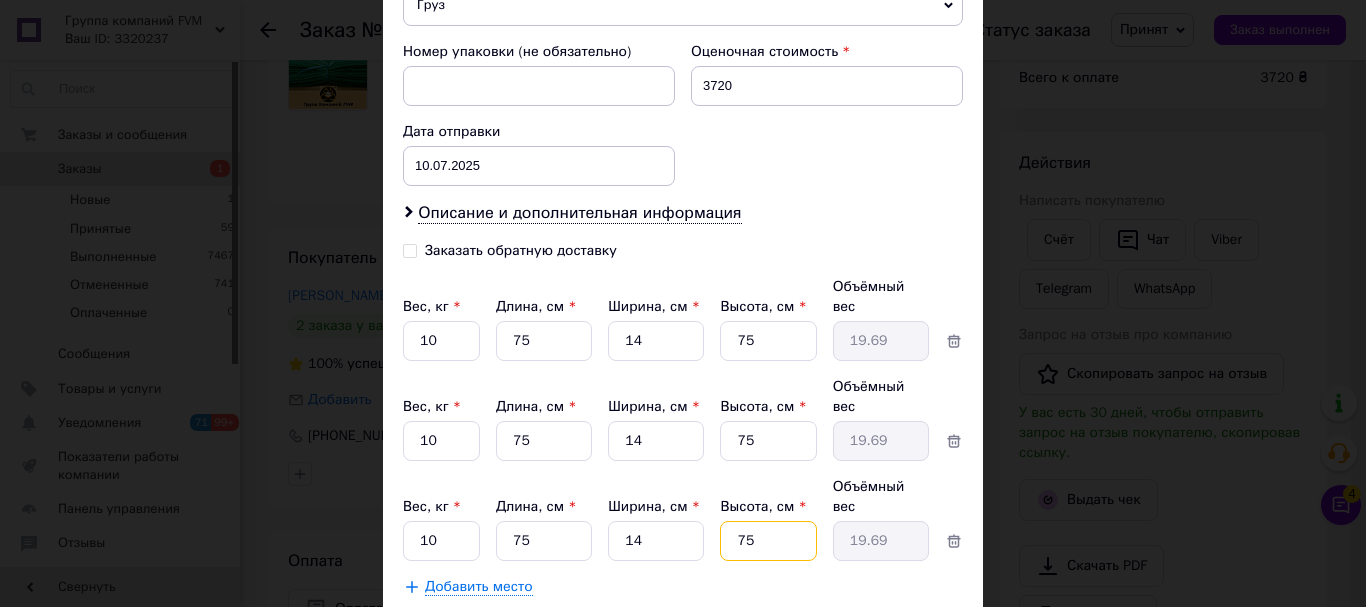 type on "75" 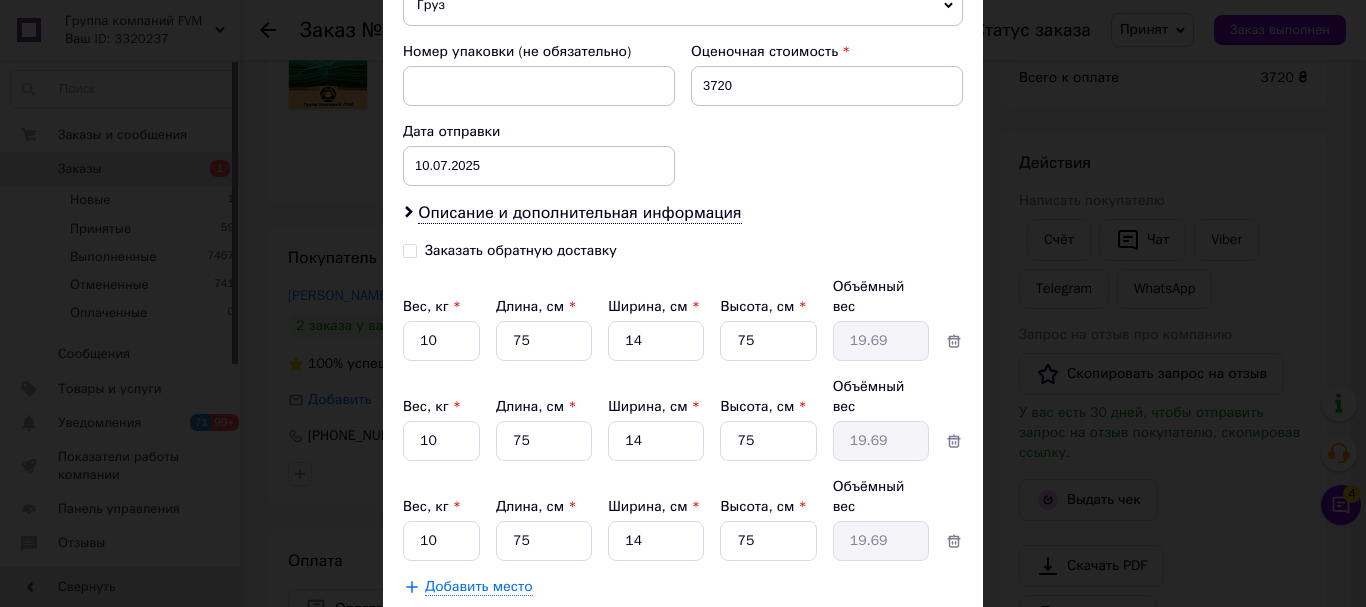 drag, startPoint x: 748, startPoint y: 548, endPoint x: 795, endPoint y: 558, distance: 48.052055 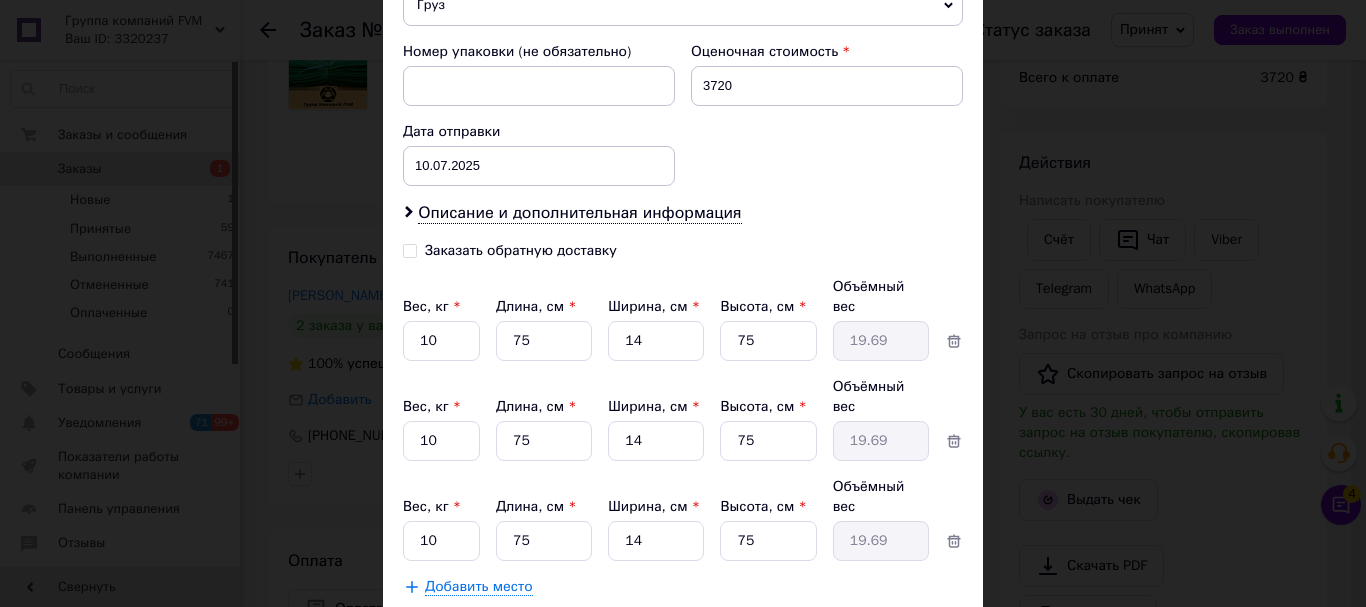 click on "Сохранить" at bounding box center [909, 637] 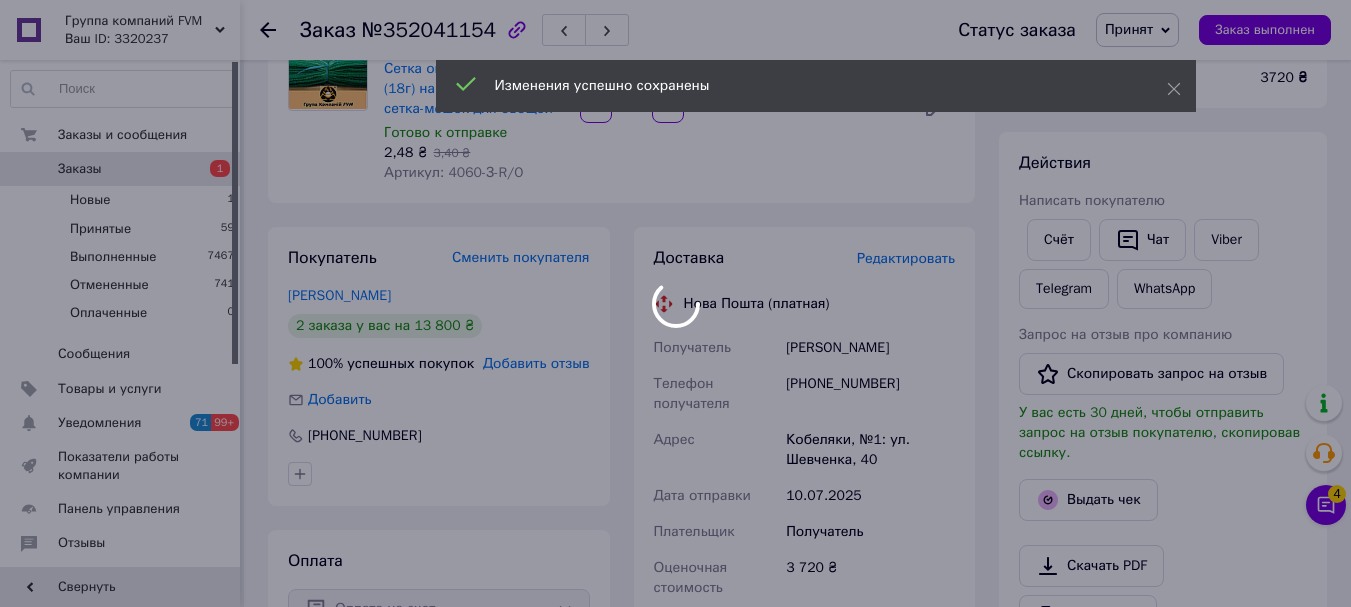 scroll, scrollTop: 700, scrollLeft: 0, axis: vertical 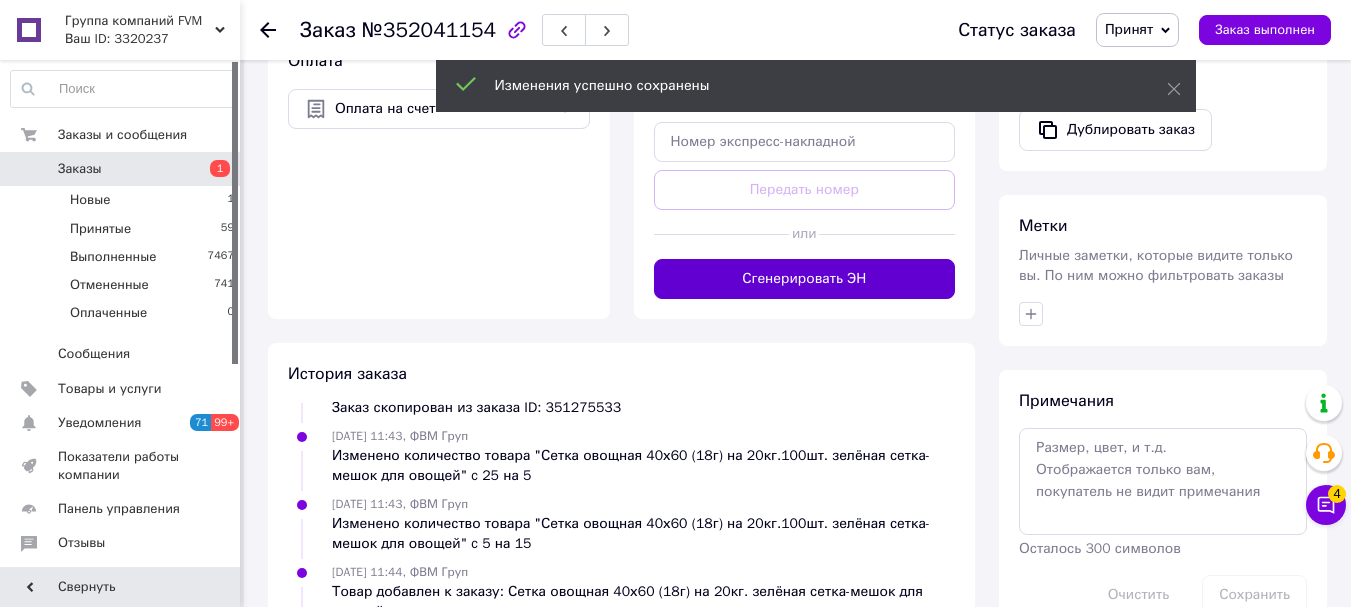 click on "Сгенерировать ЭН" at bounding box center (805, 279) 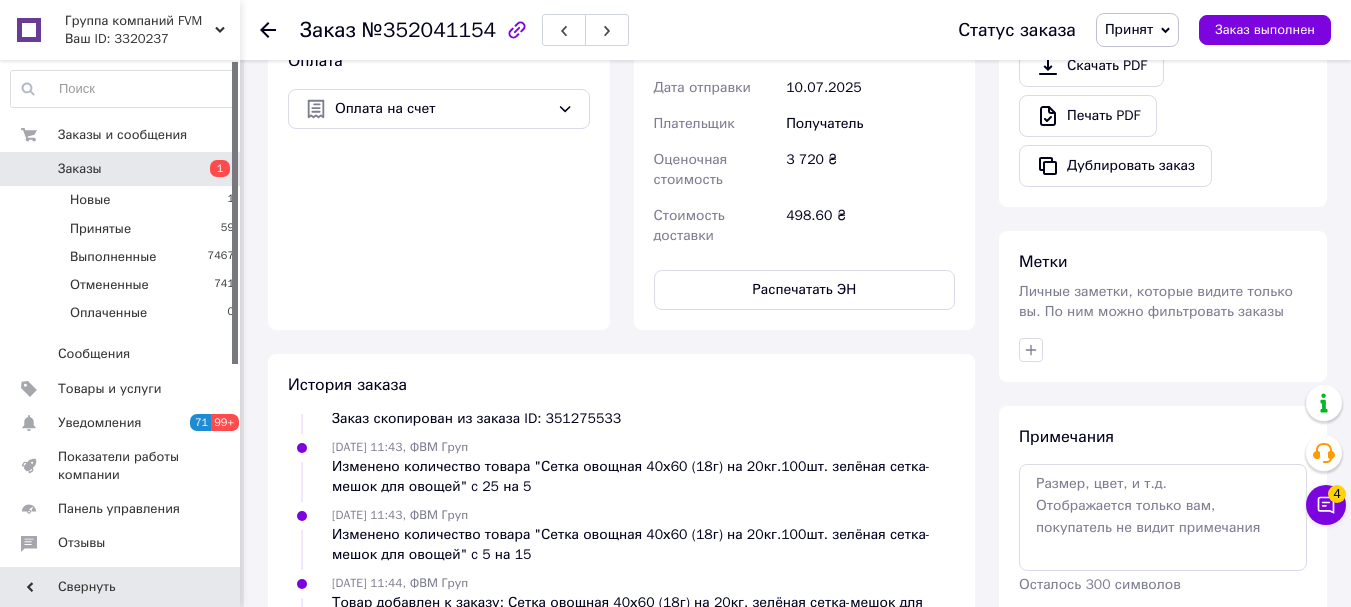 scroll, scrollTop: 72, scrollLeft: 0, axis: vertical 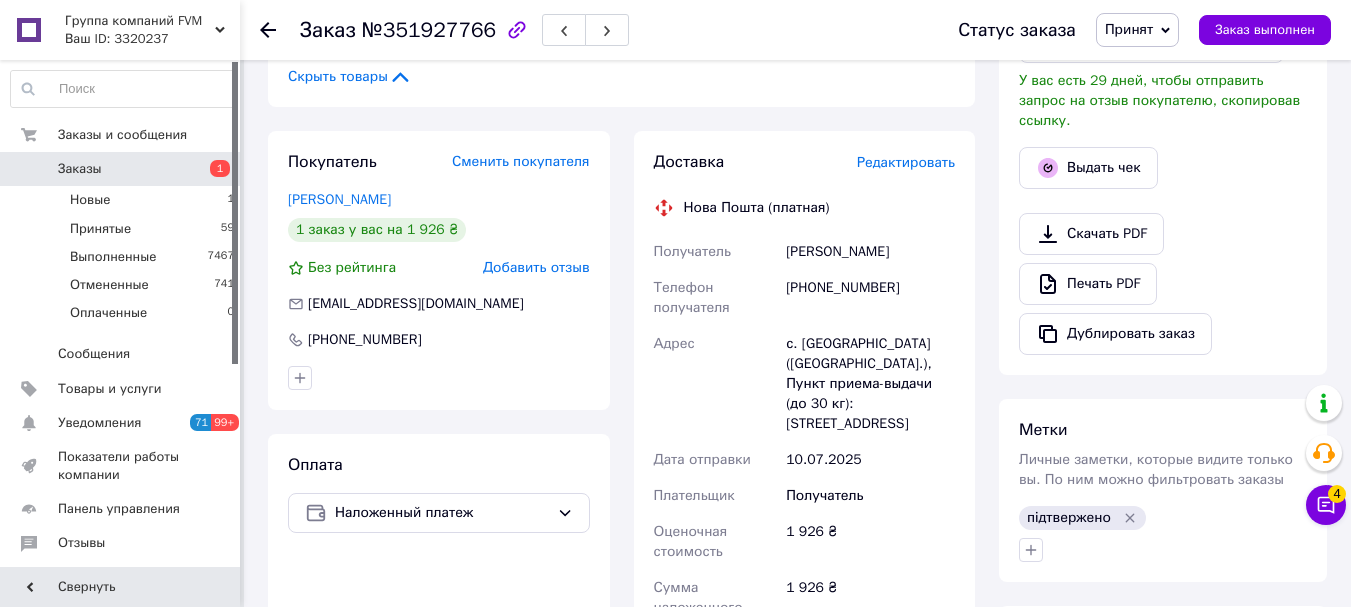 click on "Редактировать" at bounding box center (906, 162) 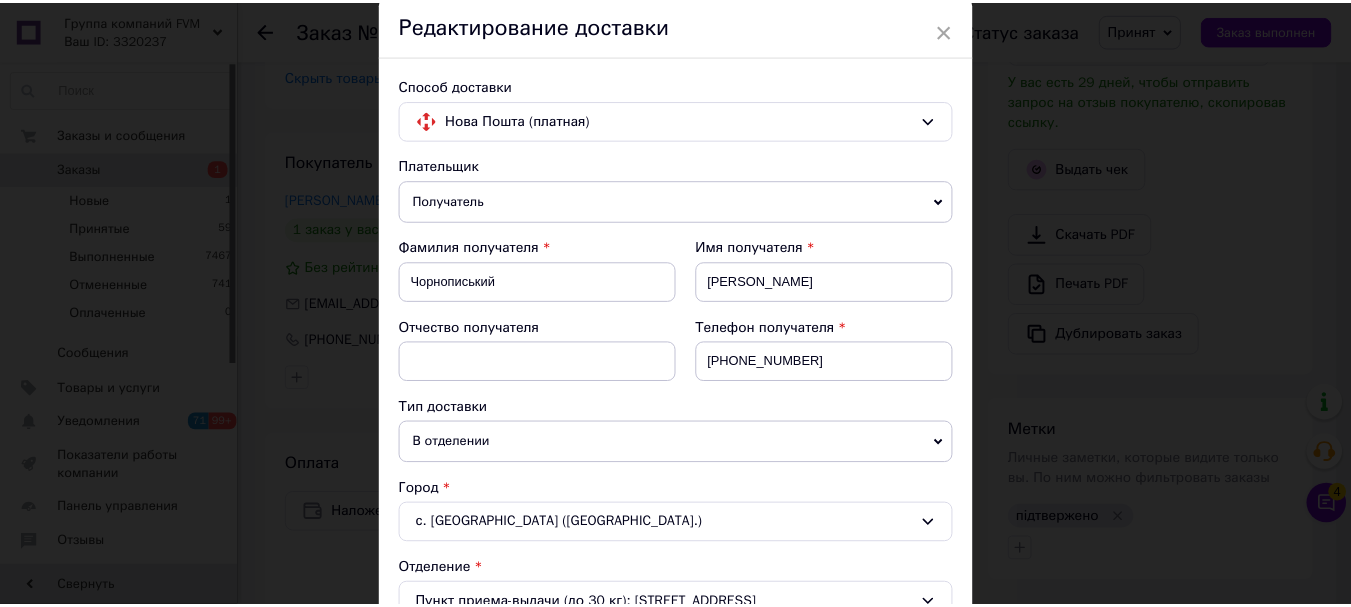 scroll, scrollTop: 0, scrollLeft: 0, axis: both 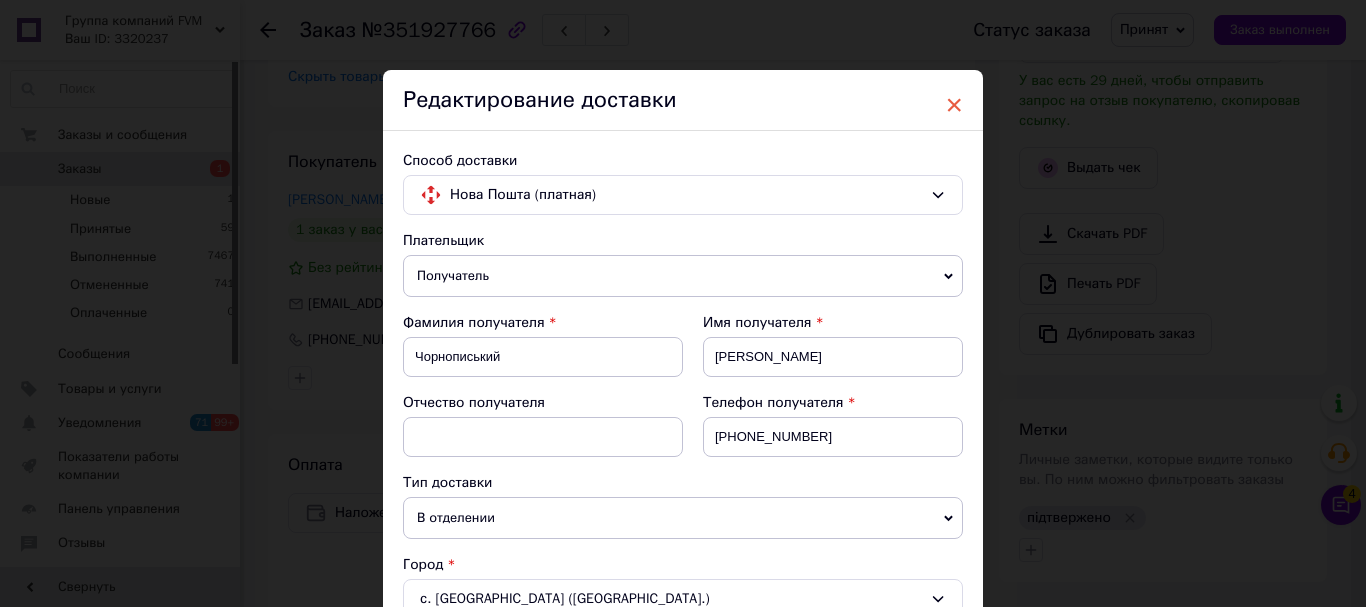 click on "×" at bounding box center (954, 105) 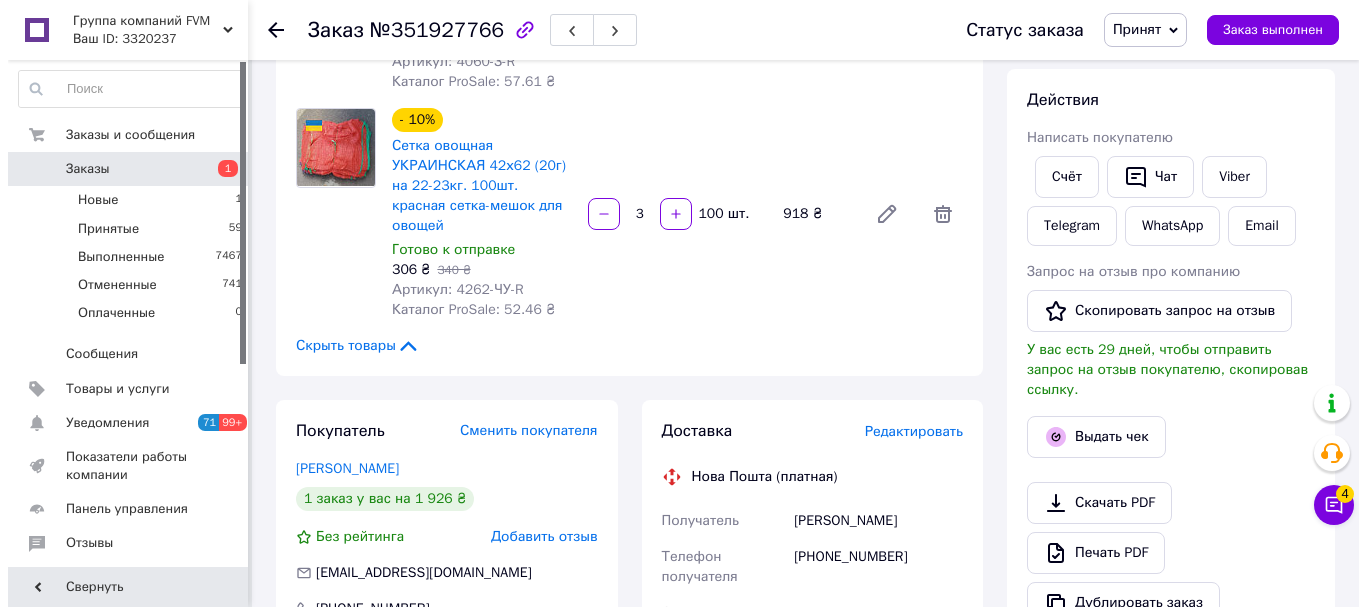 scroll, scrollTop: 500, scrollLeft: 0, axis: vertical 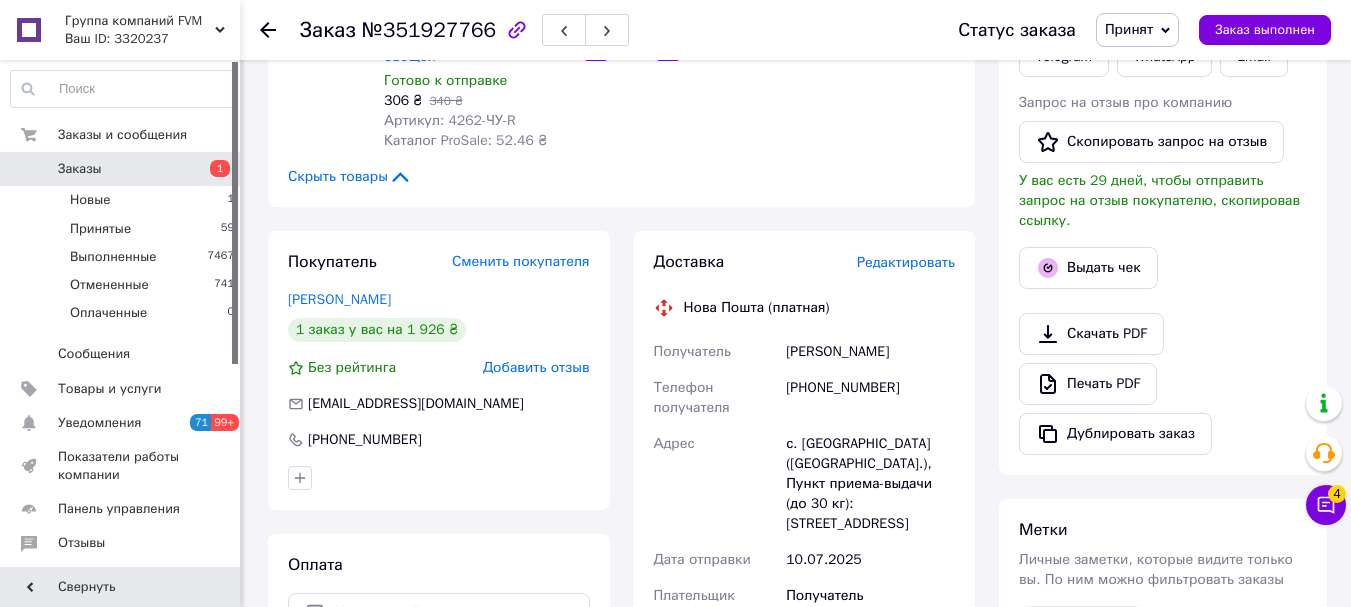 click on "Редактировать" at bounding box center (906, 262) 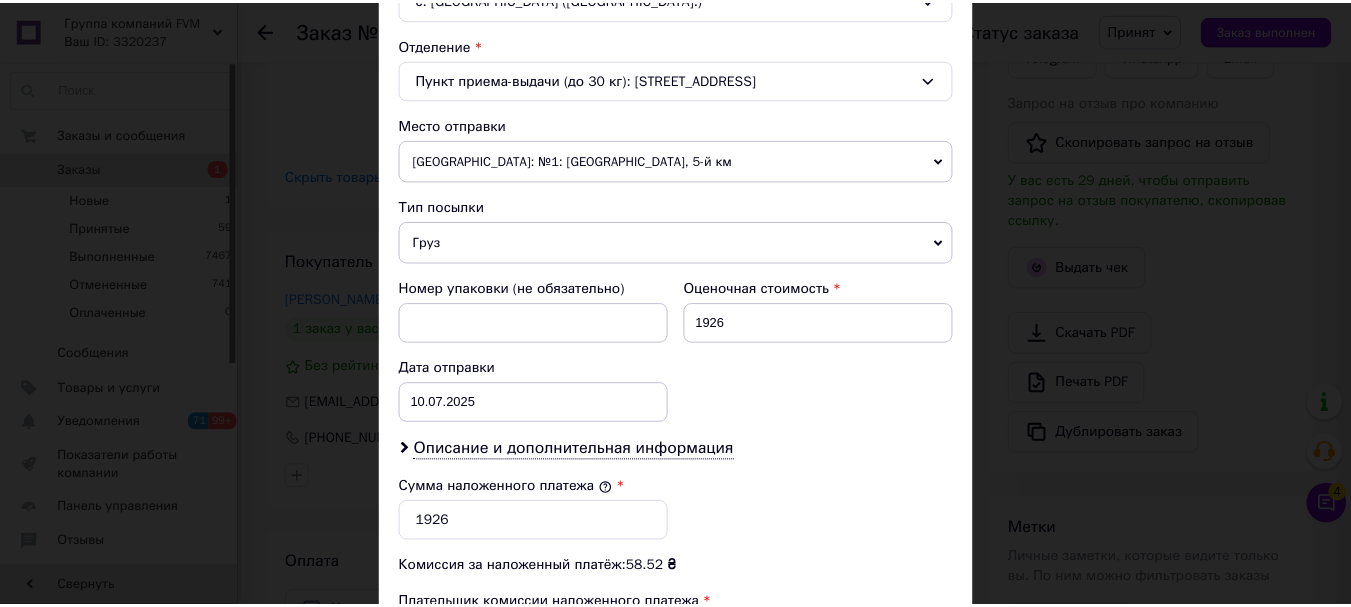 scroll, scrollTop: 919, scrollLeft: 0, axis: vertical 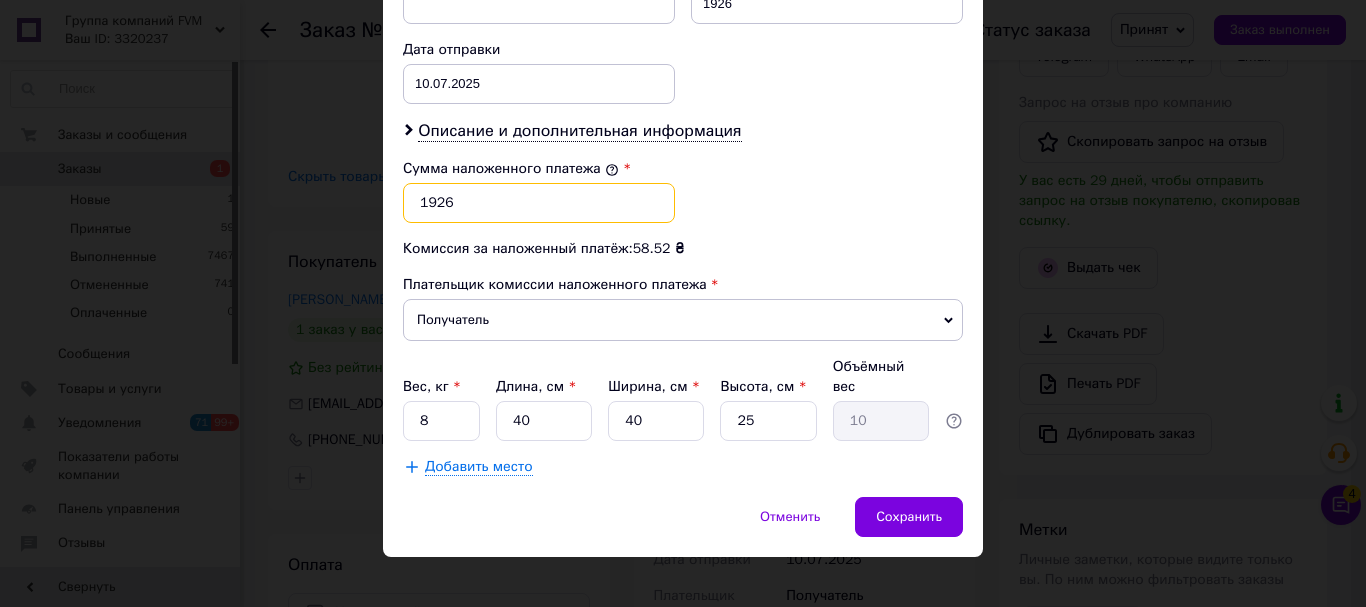 click on "1926" at bounding box center [539, 203] 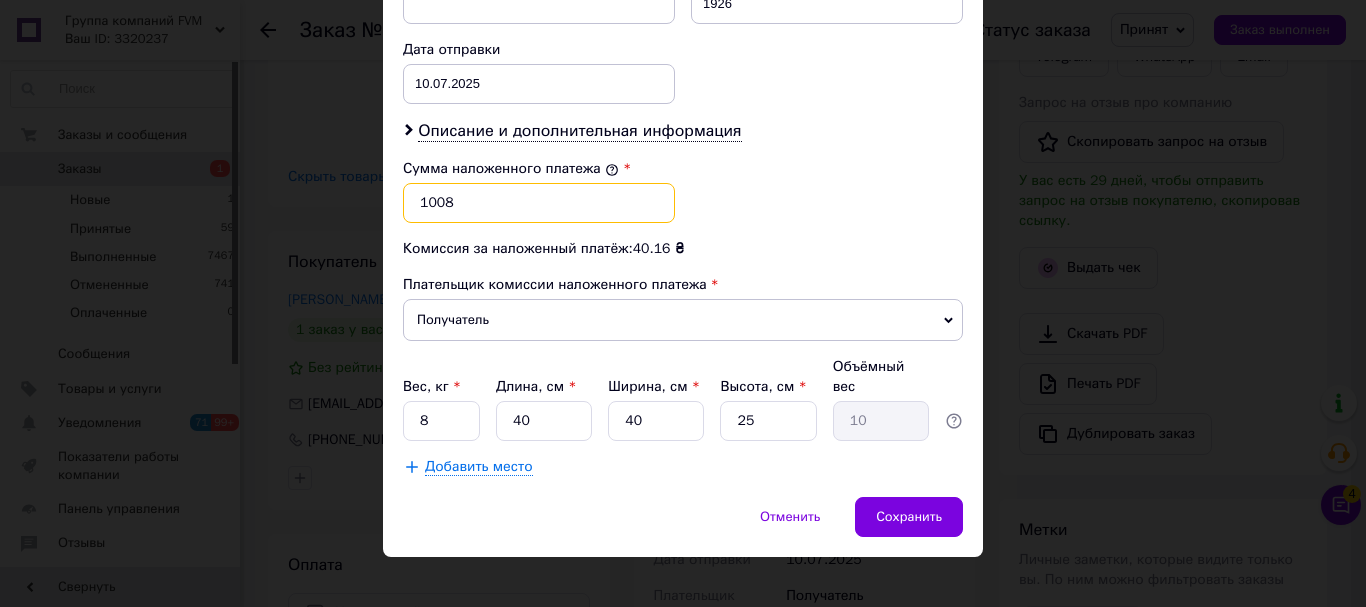 type on "1008" 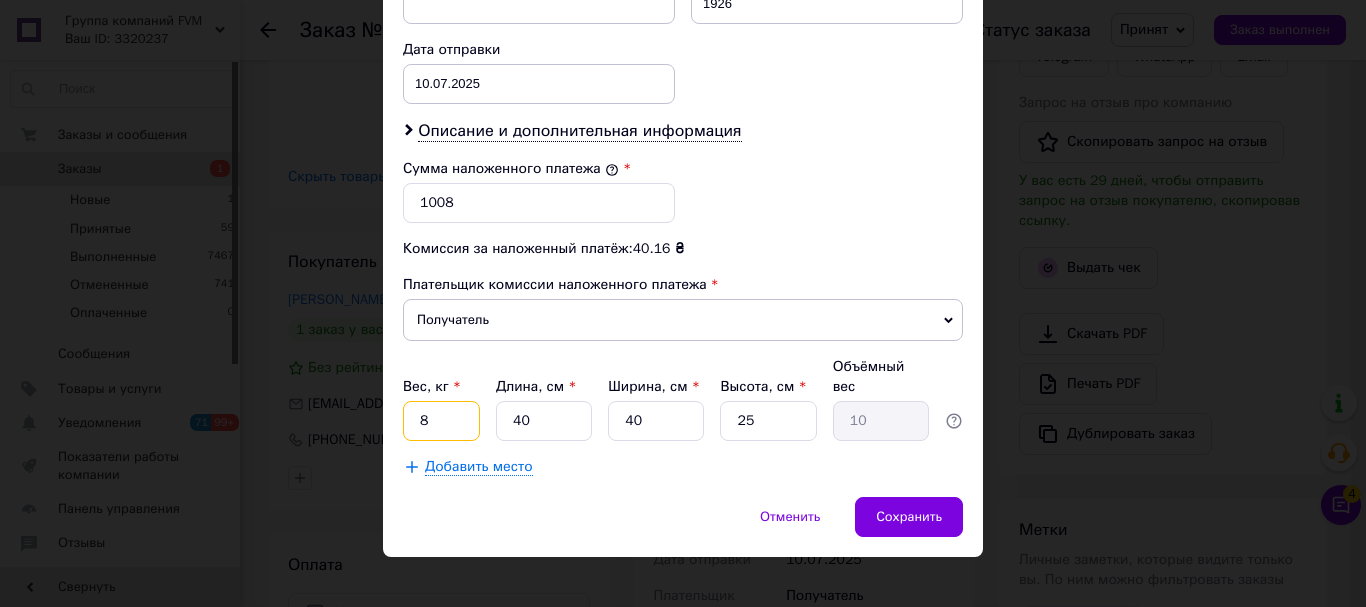 click on "8" at bounding box center (441, 421) 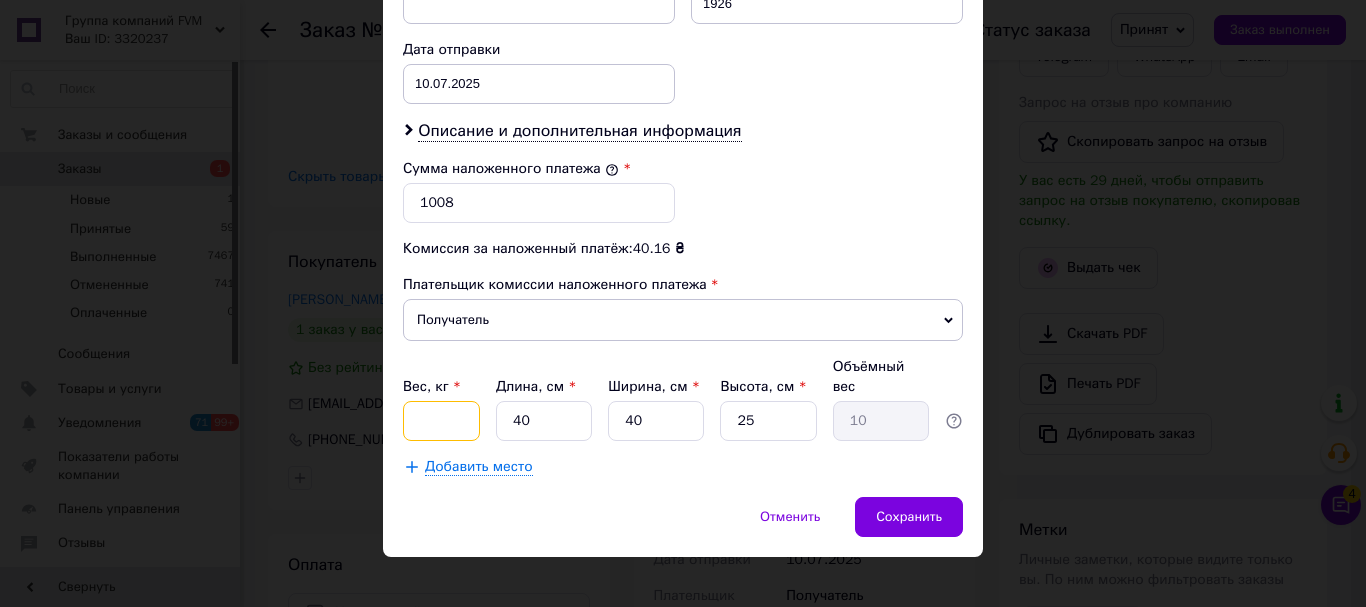 type on "8" 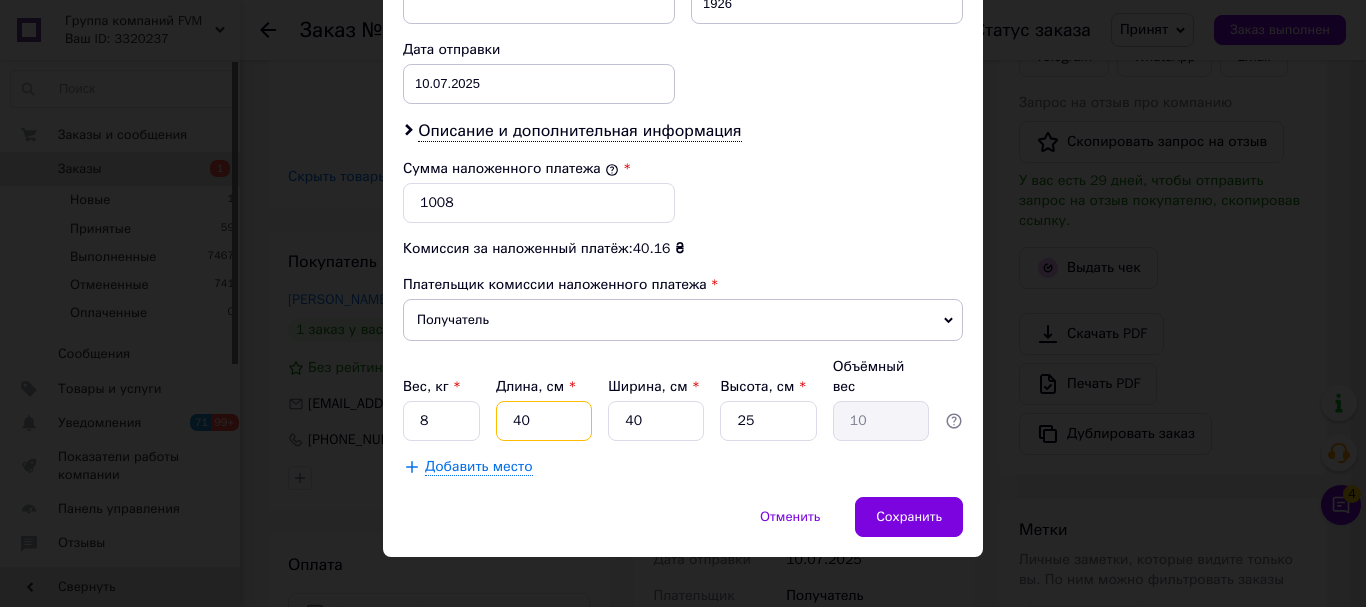 click on "40" at bounding box center [544, 421] 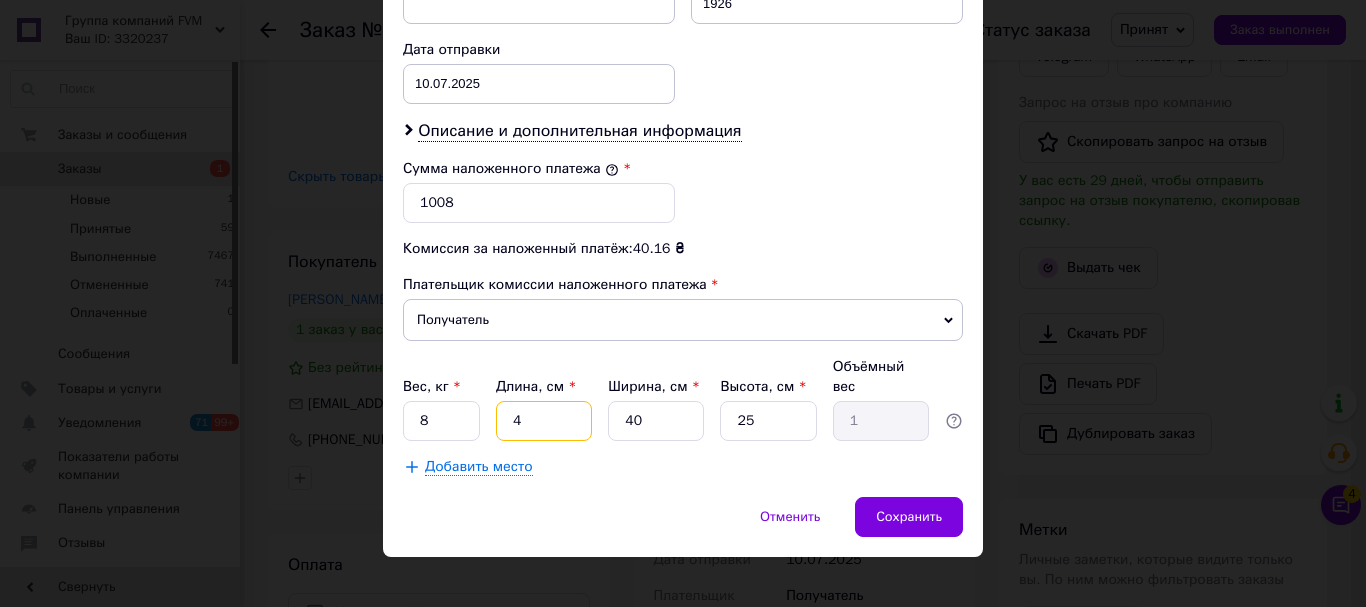 type 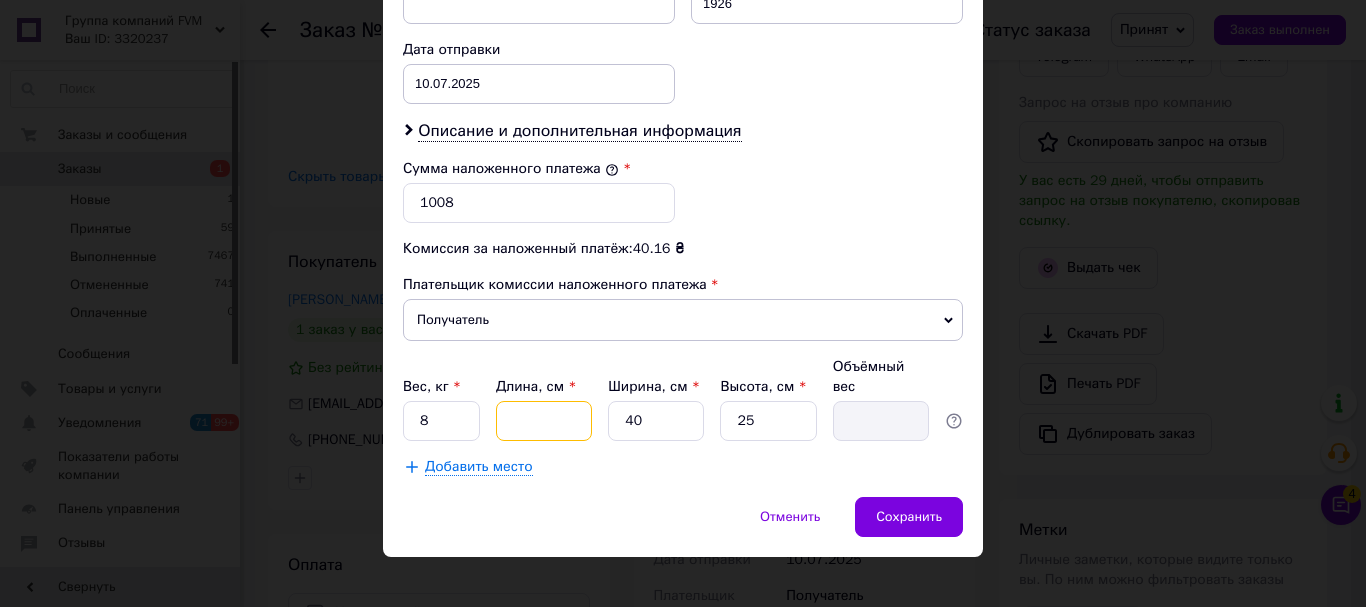 type on "7" 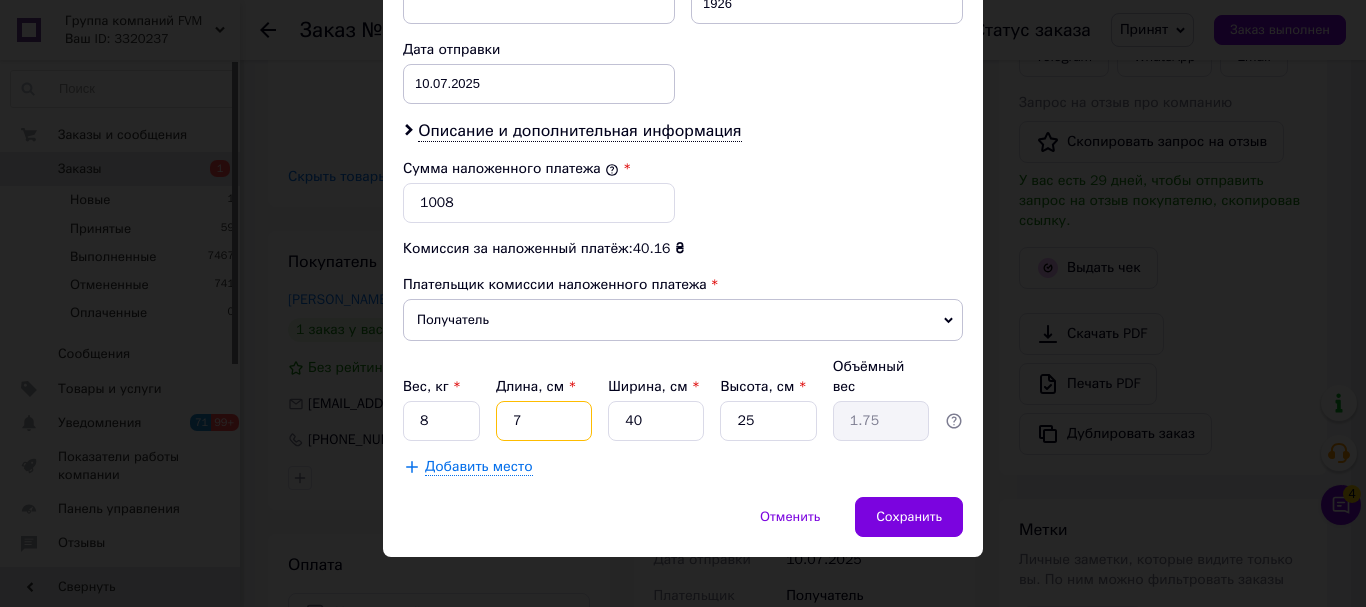 type on "70" 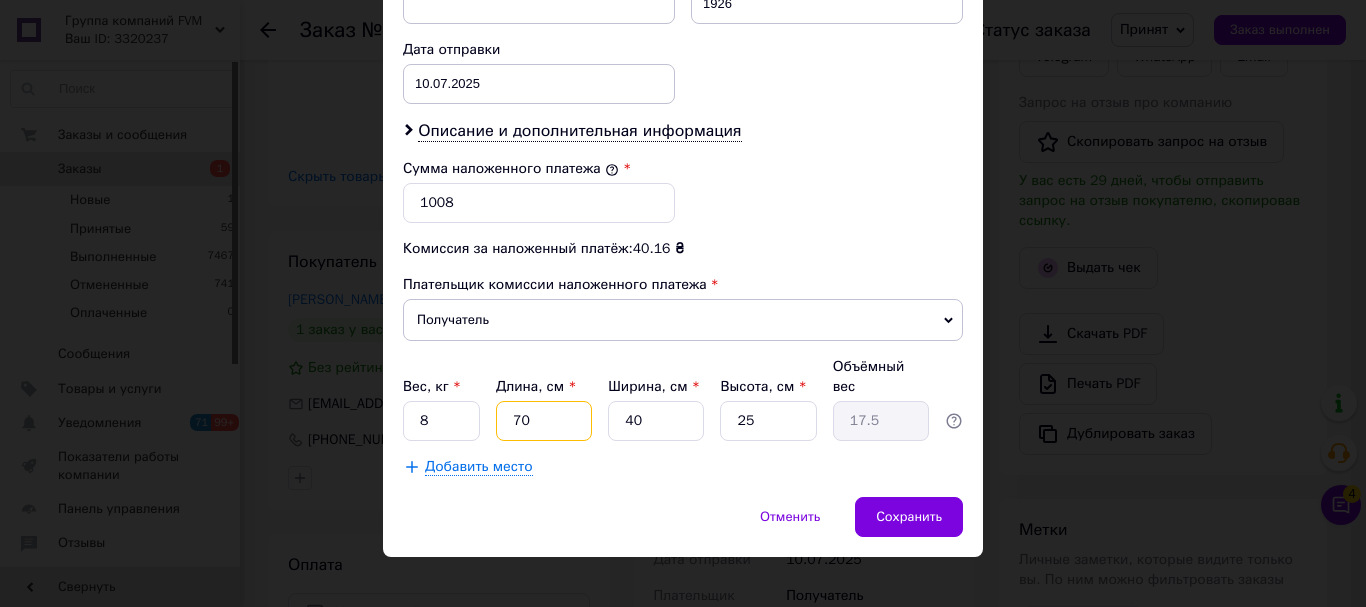 type on "70" 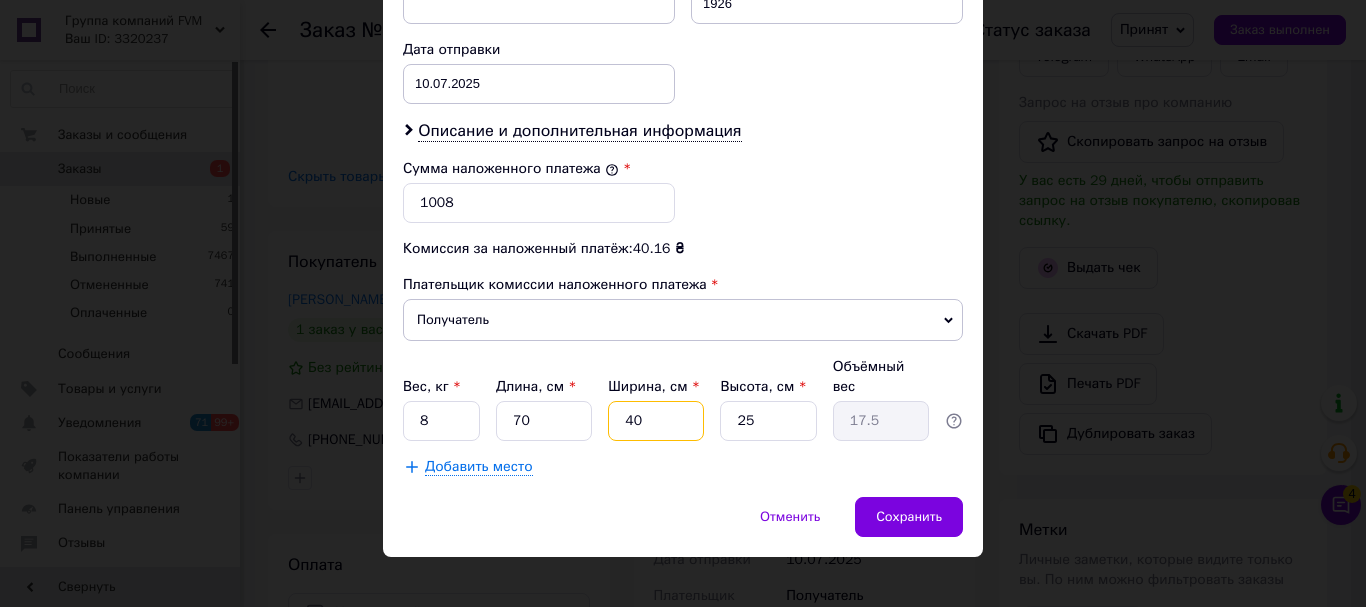 click on "40" at bounding box center (656, 421) 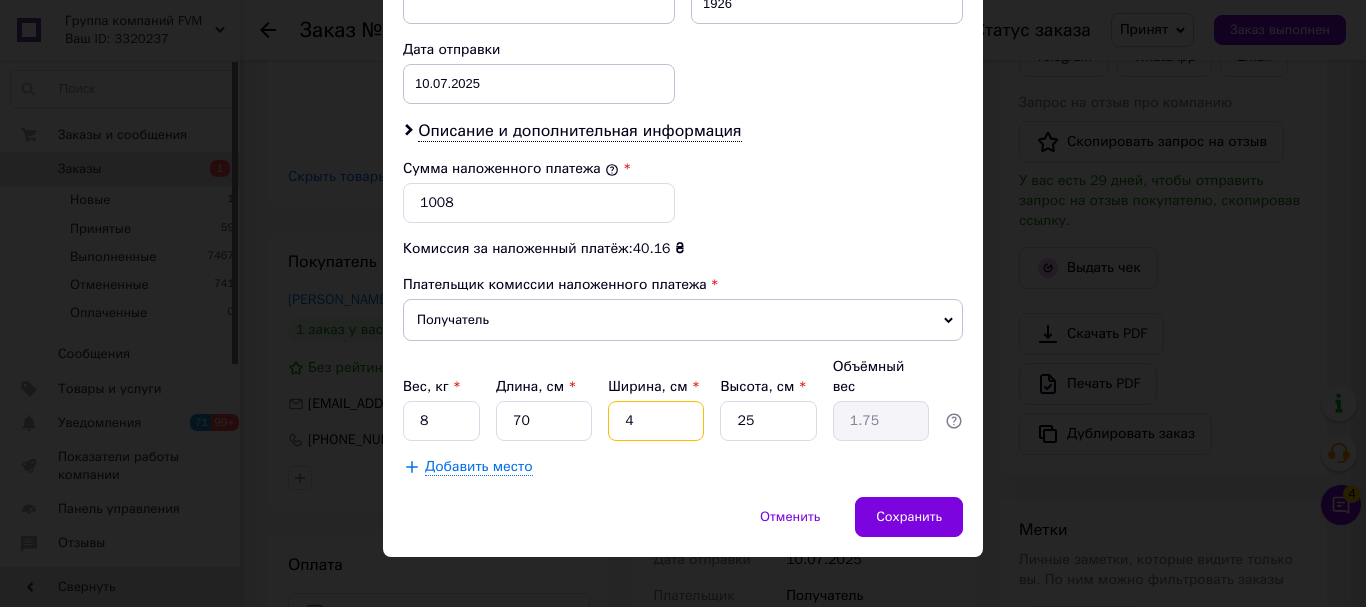 type 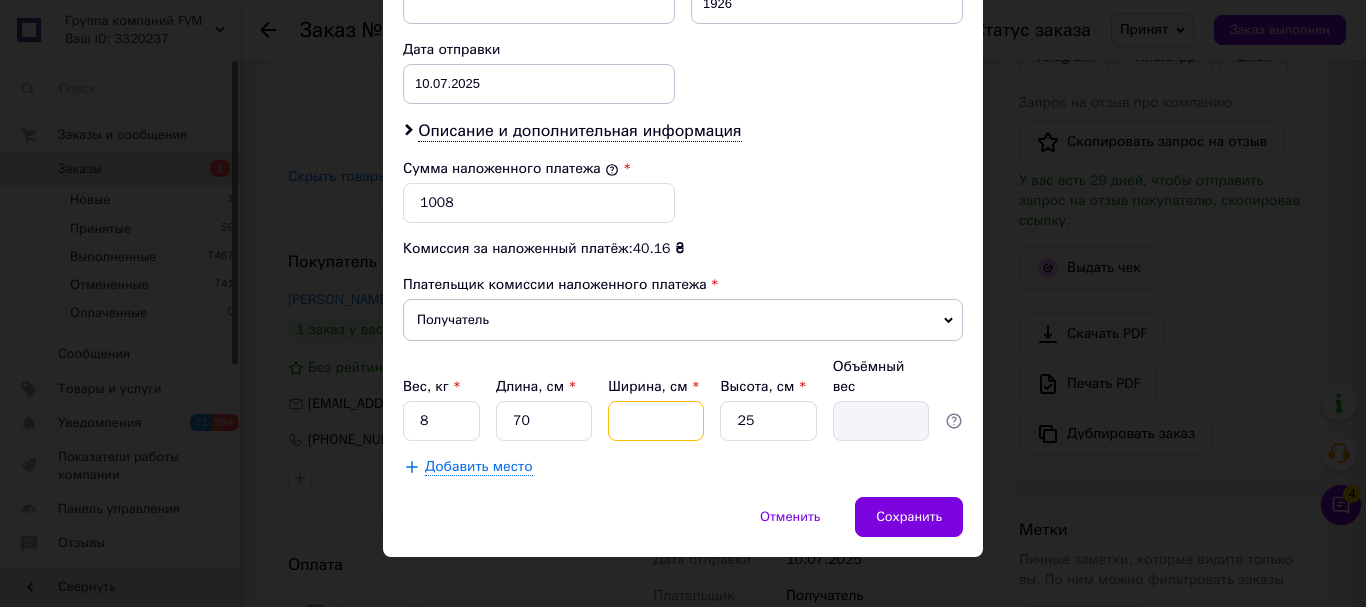 type on "1" 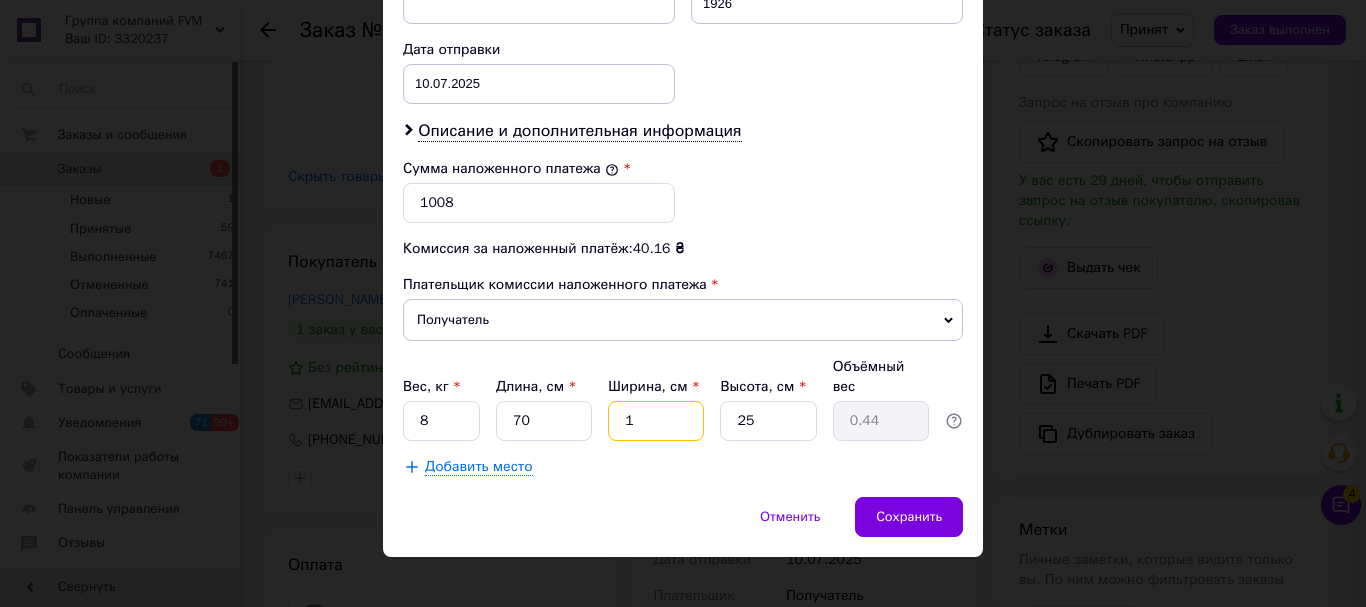 type on "14" 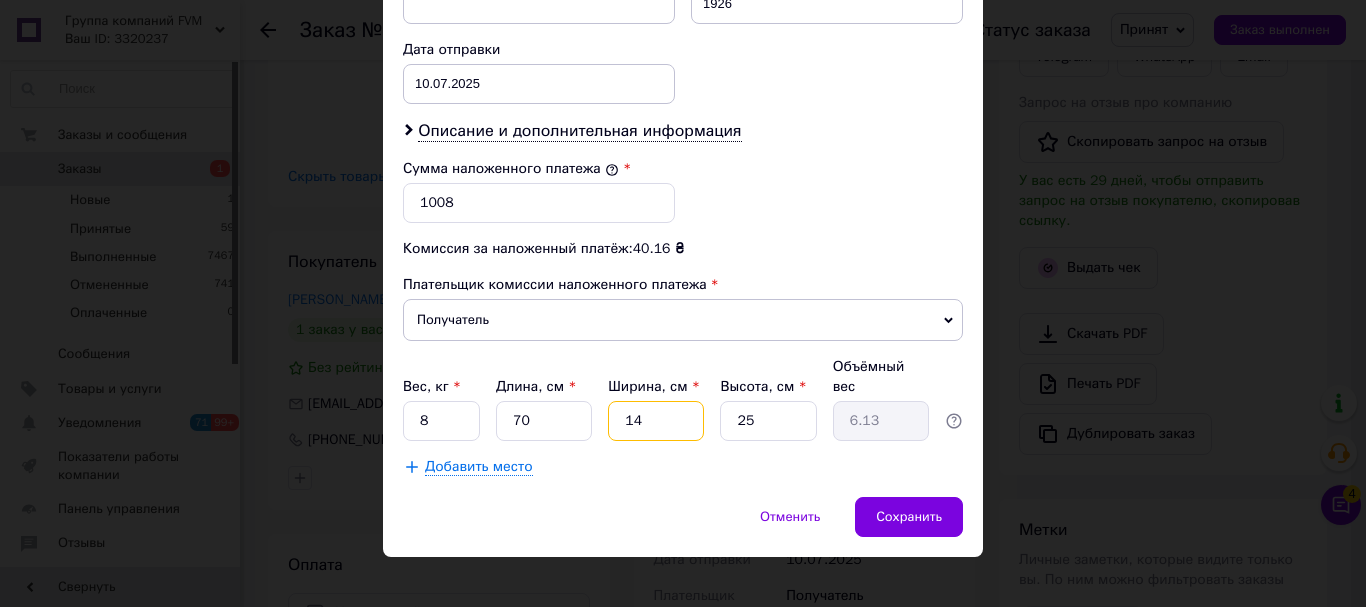 type on "14" 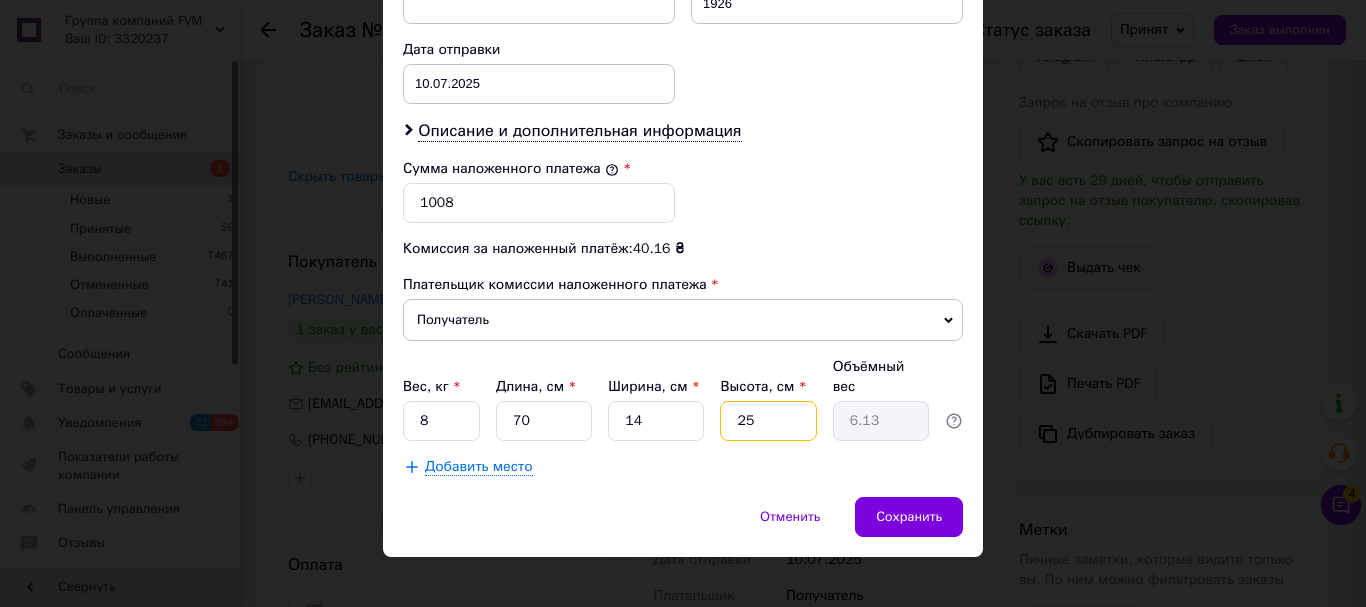 click on "25" at bounding box center (768, 421) 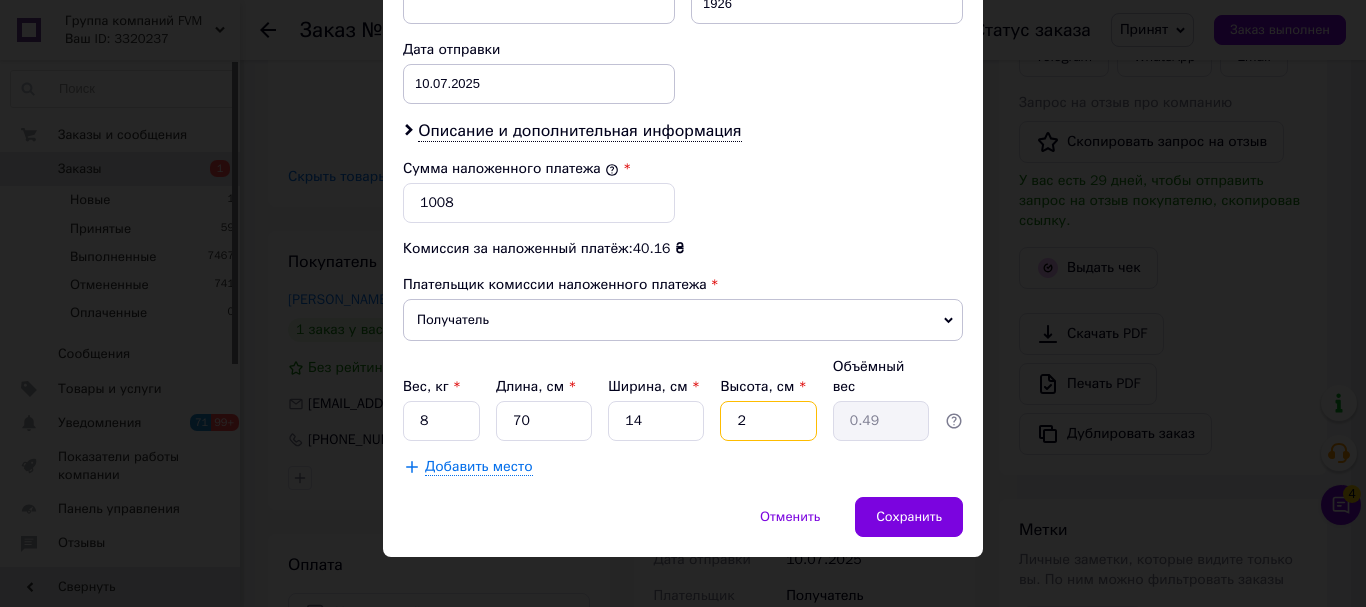 type 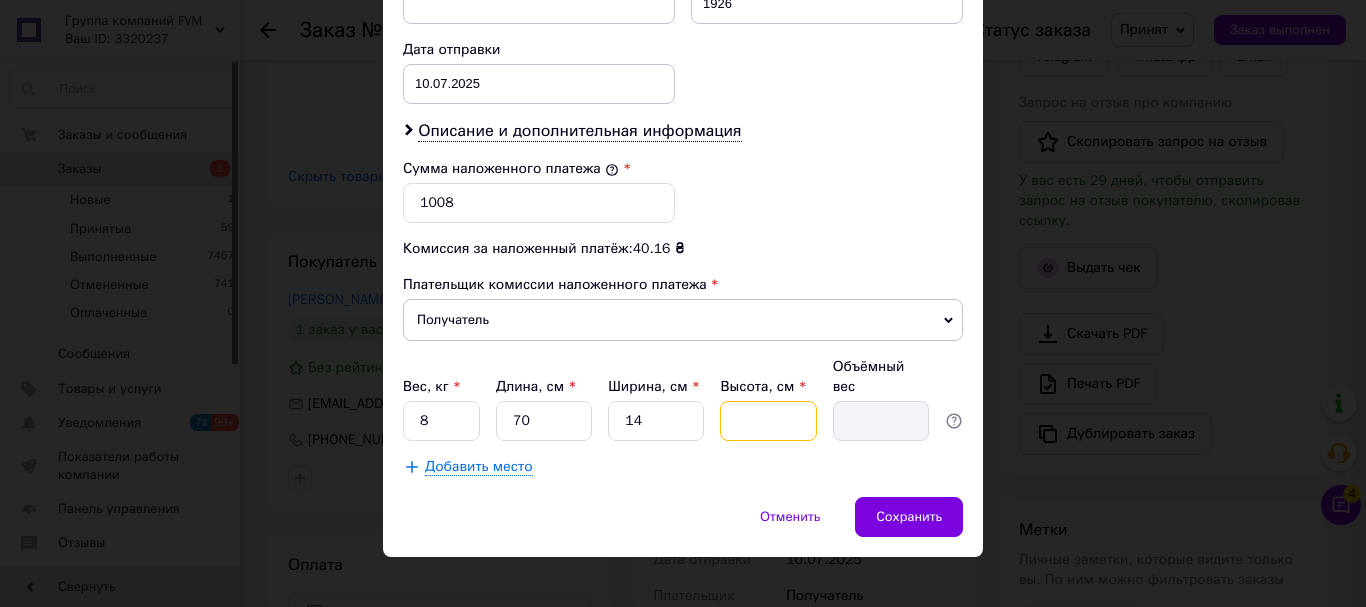 type on "7" 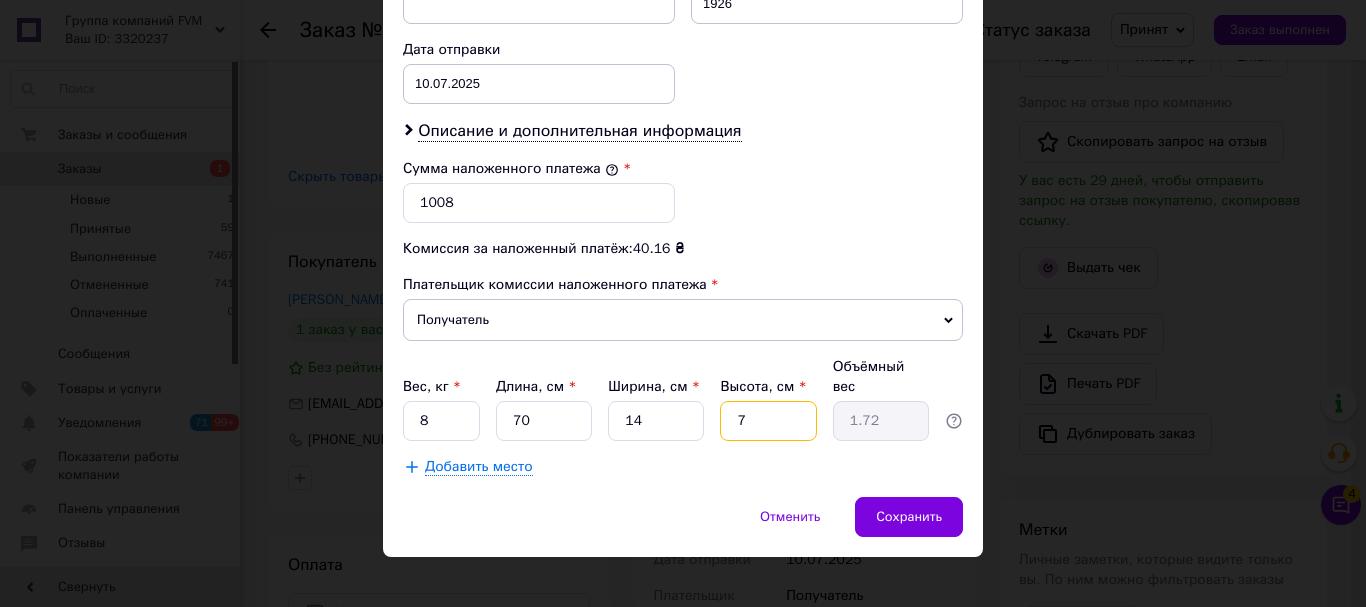 type on "75" 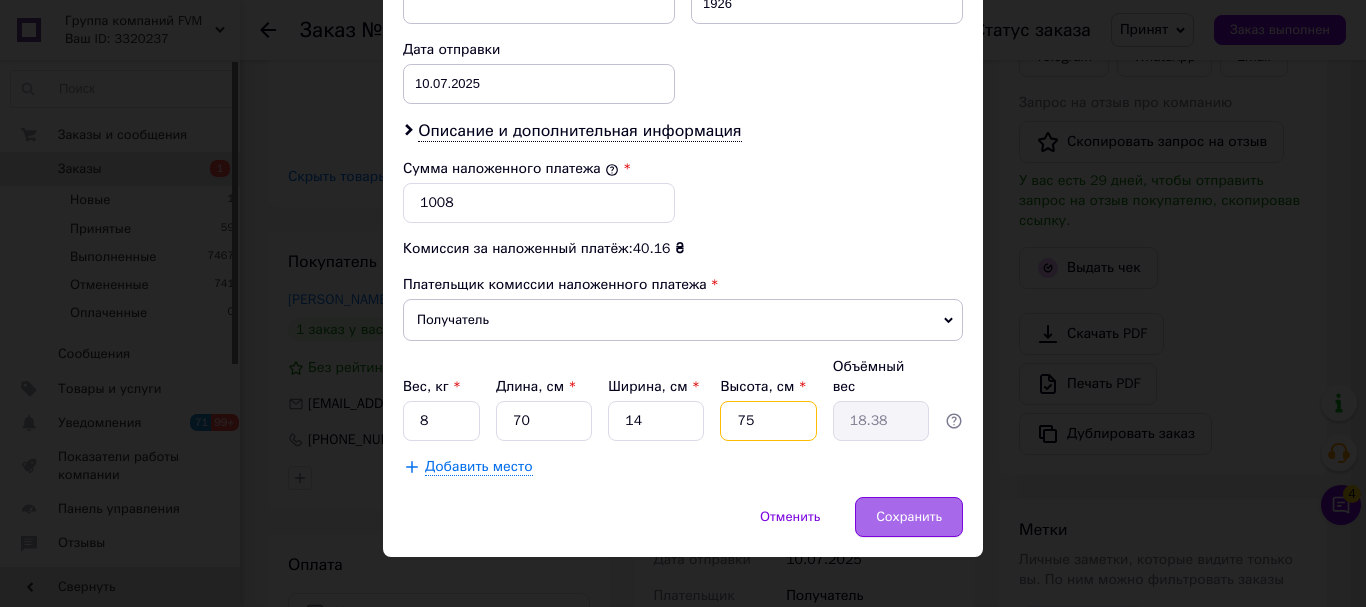 type on "75" 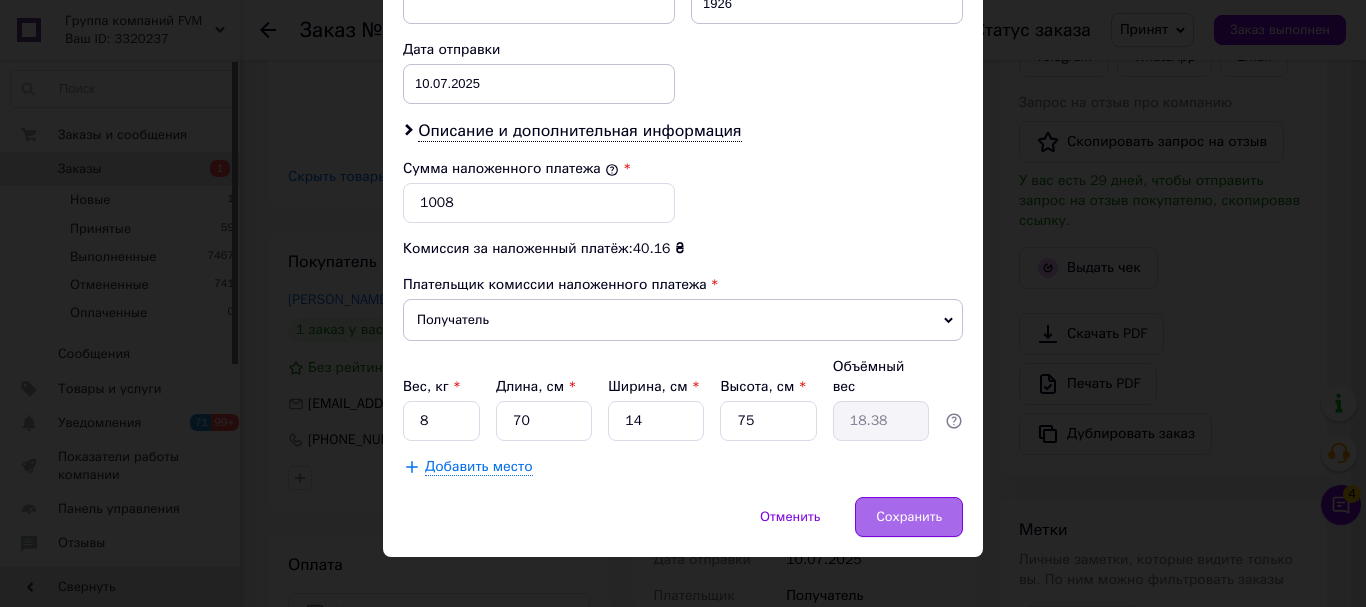 click on "Сохранить" at bounding box center [909, 517] 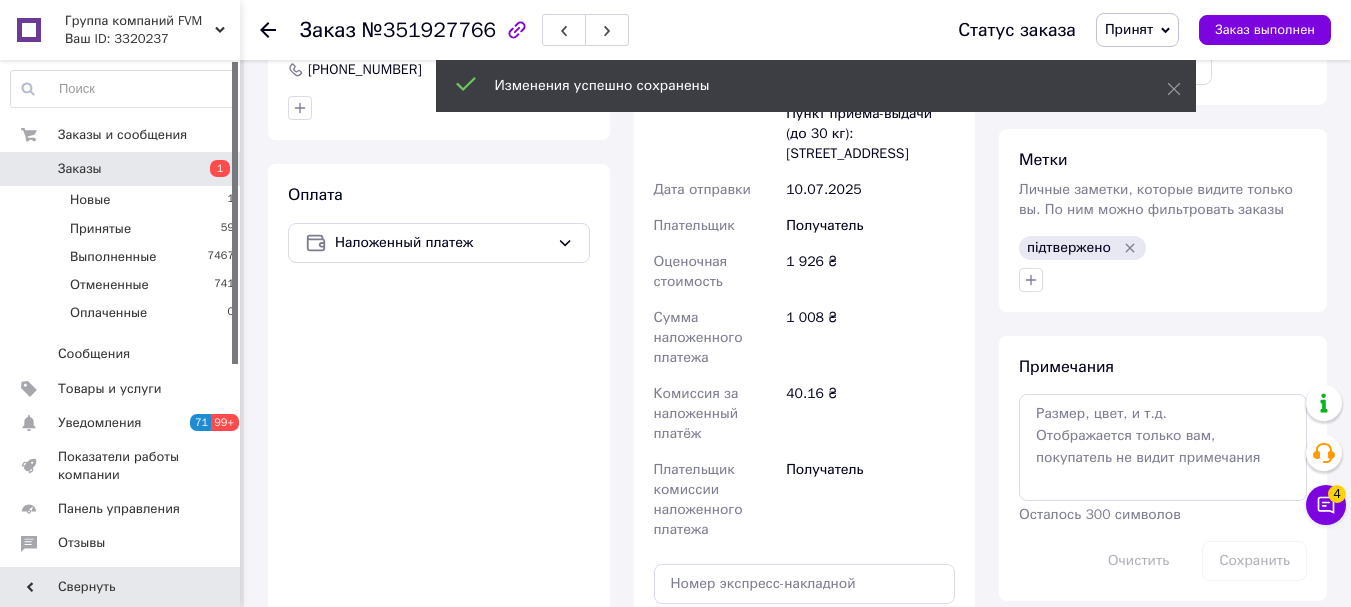 scroll, scrollTop: 1000, scrollLeft: 0, axis: vertical 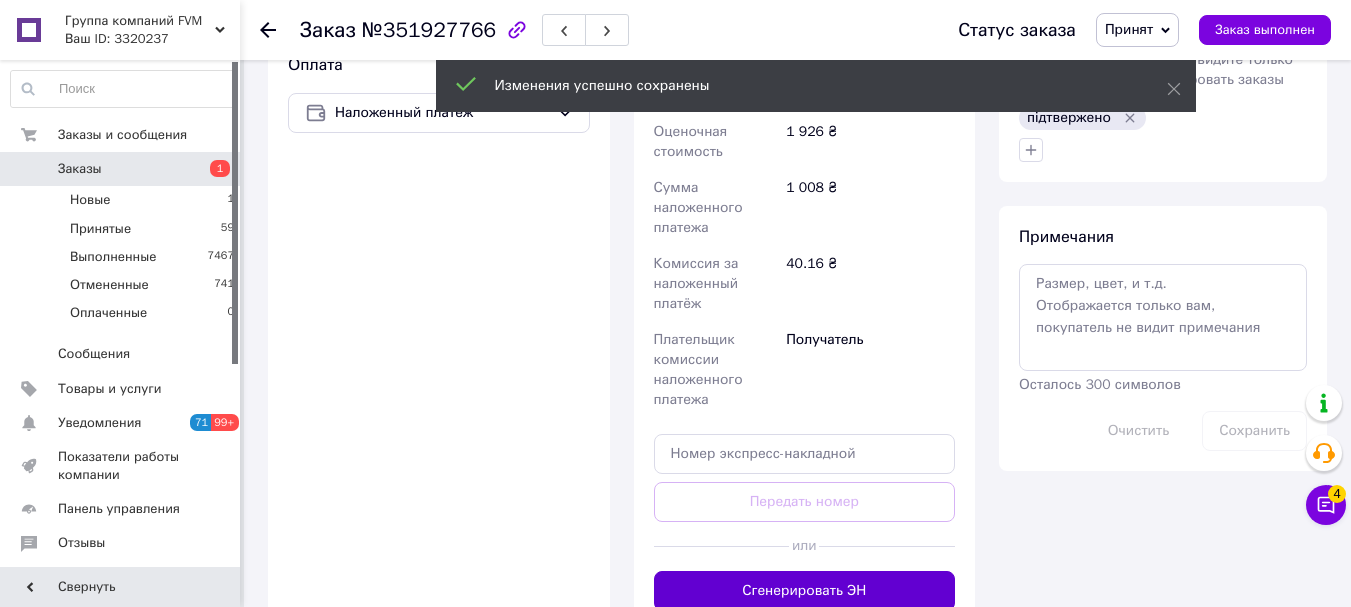 click on "Сгенерировать ЭН" at bounding box center (805, 591) 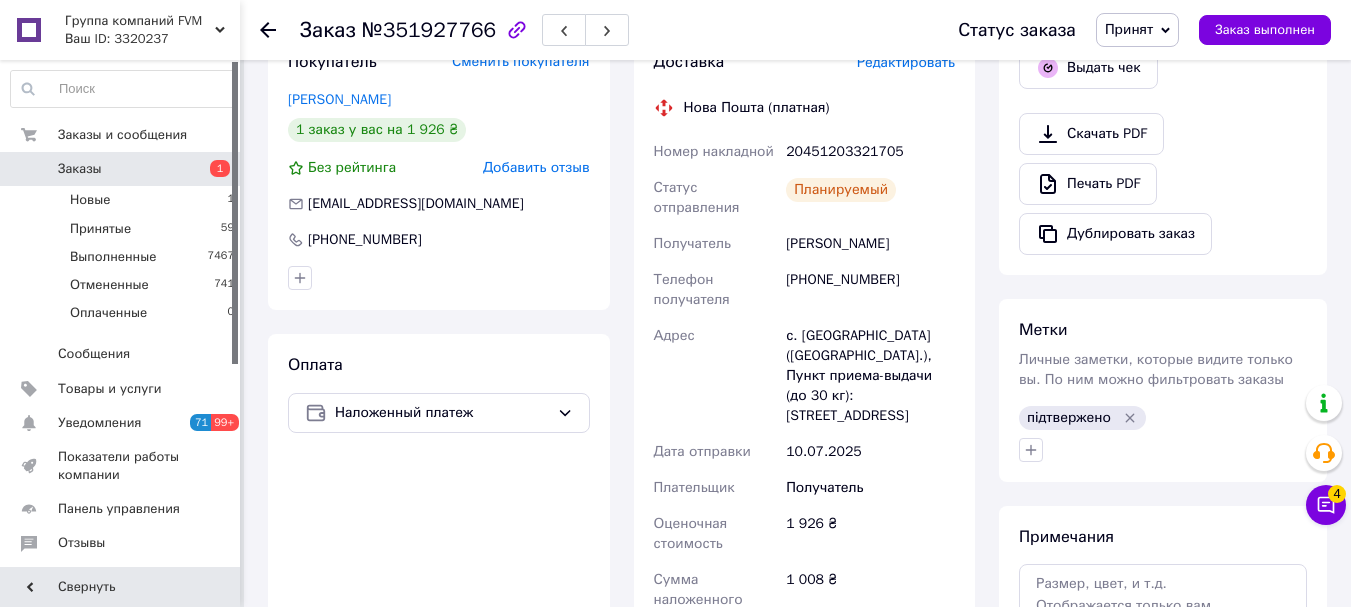 scroll, scrollTop: 300, scrollLeft: 0, axis: vertical 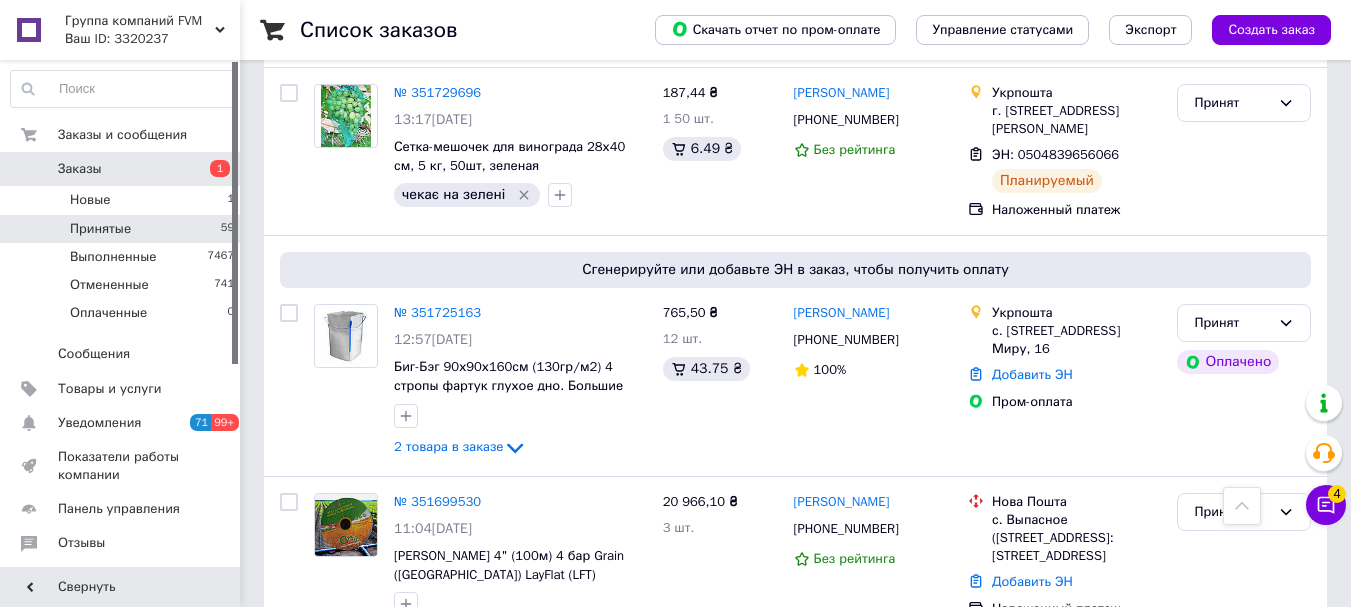 click at bounding box center [520, 763] 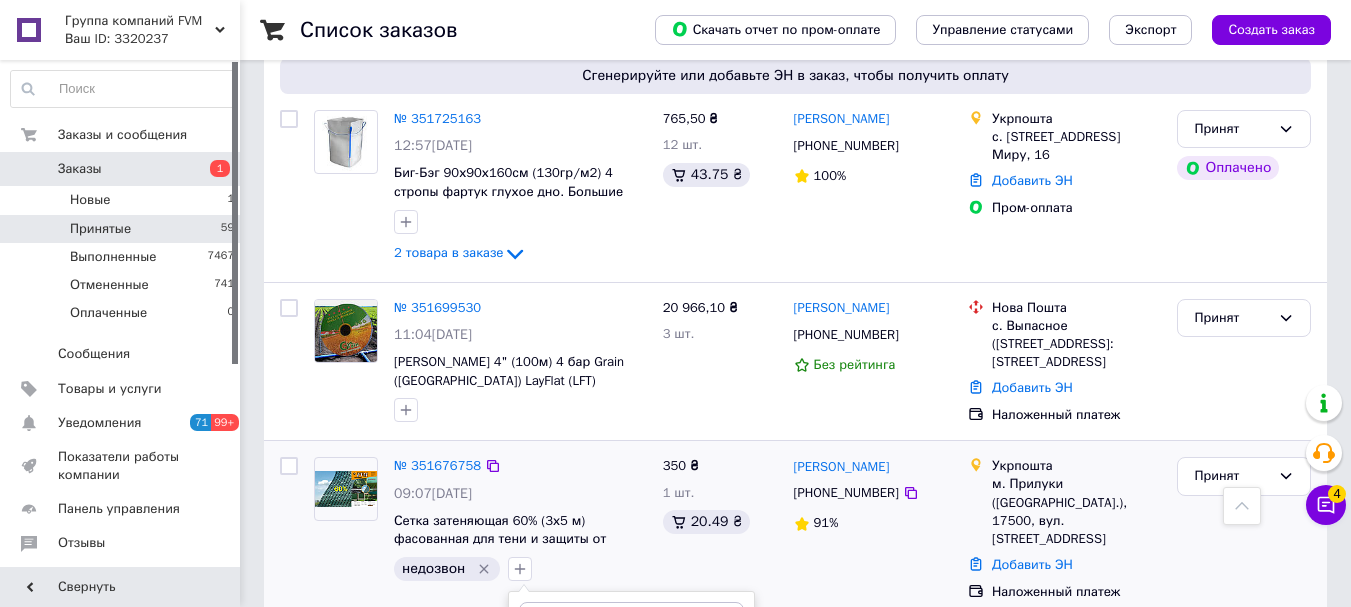 scroll, scrollTop: 10015, scrollLeft: 0, axis: vertical 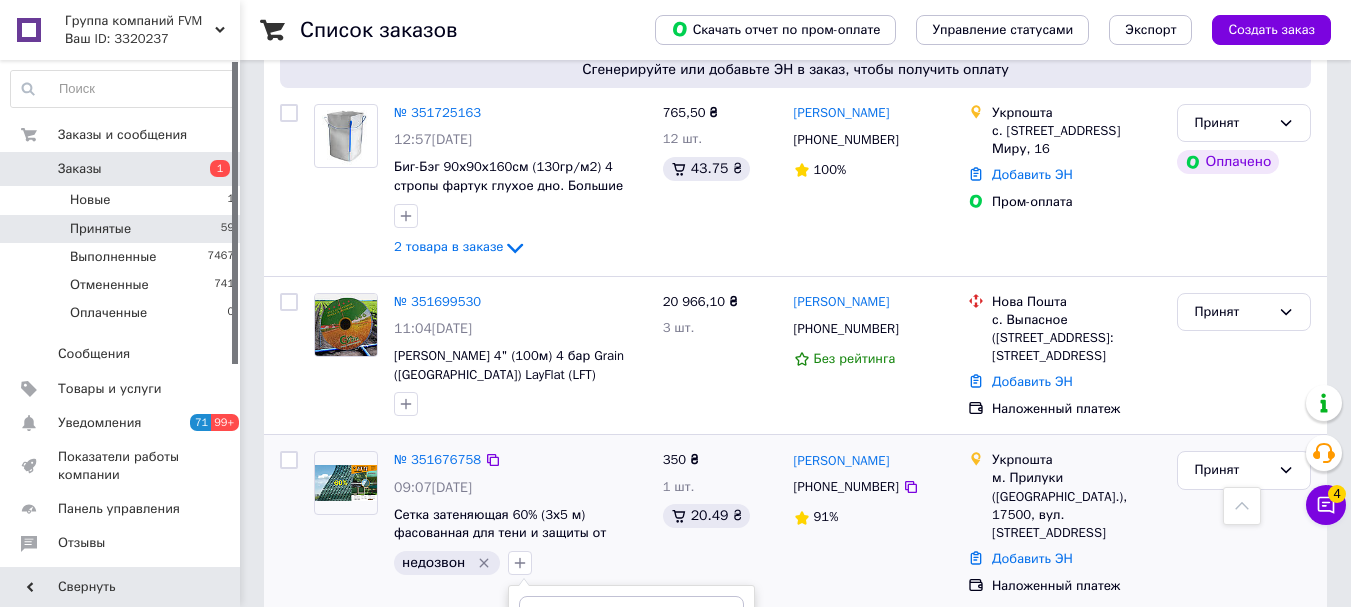 click on "2 дня недозвон" at bounding box center (525, 686) 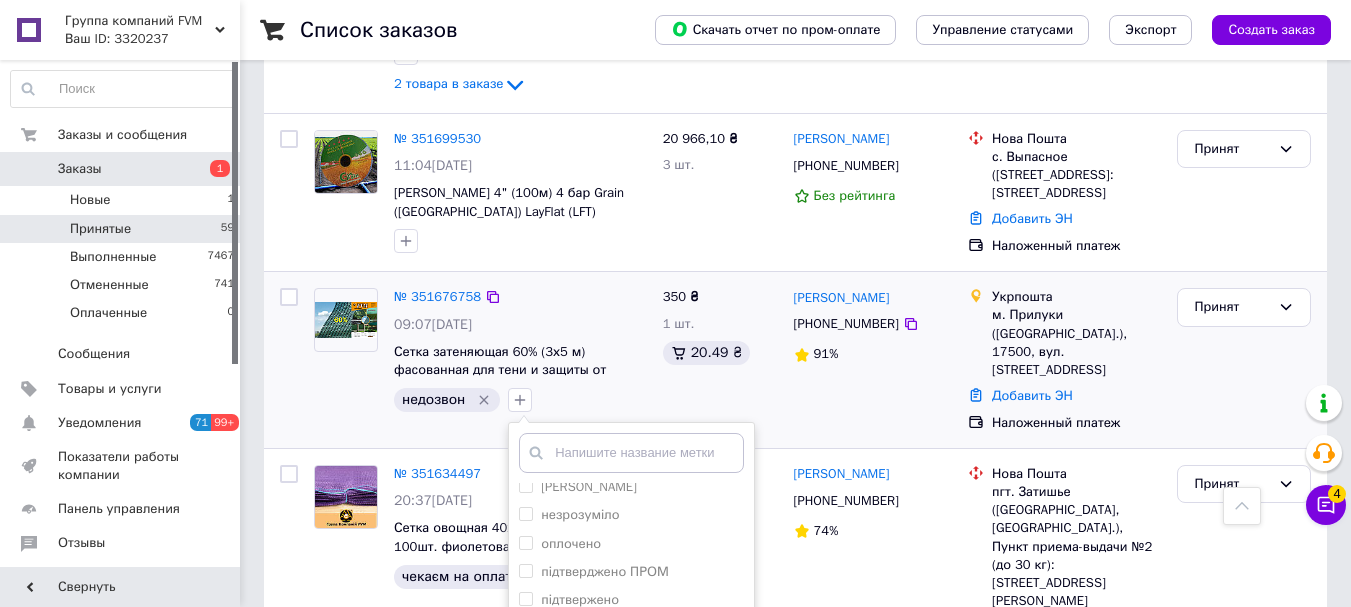 scroll, scrollTop: 10215, scrollLeft: 0, axis: vertical 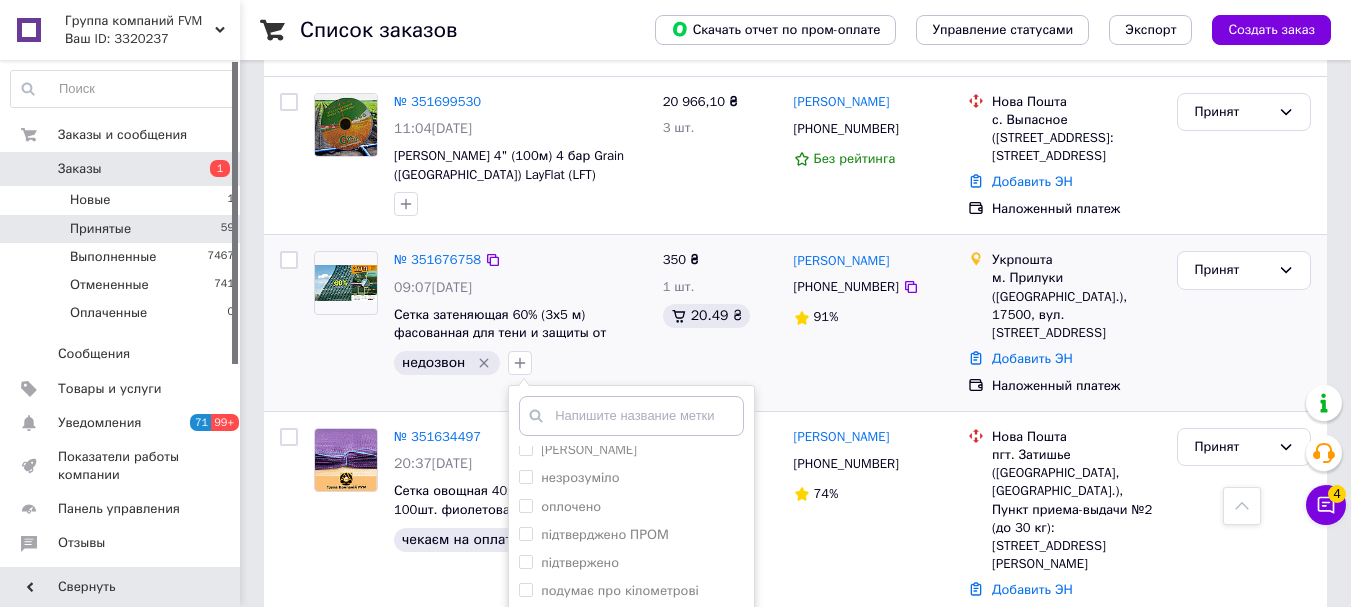 click on "Добавить метку" at bounding box center (631, 782) 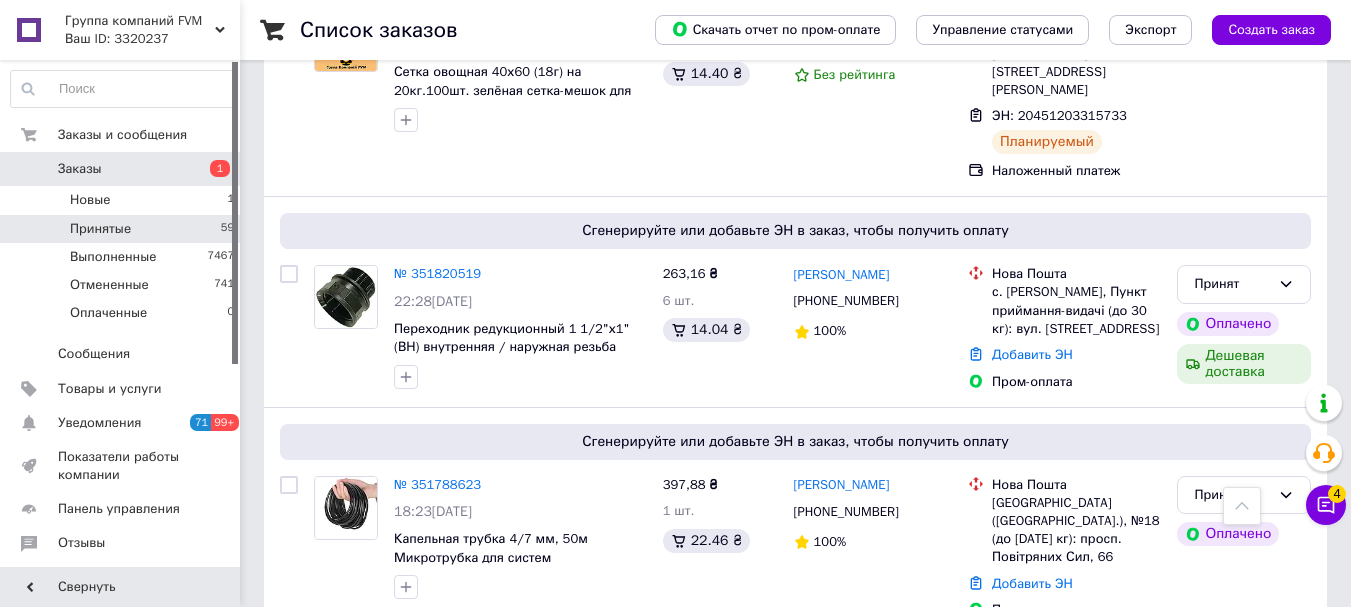 scroll, scrollTop: 8215, scrollLeft: 0, axis: vertical 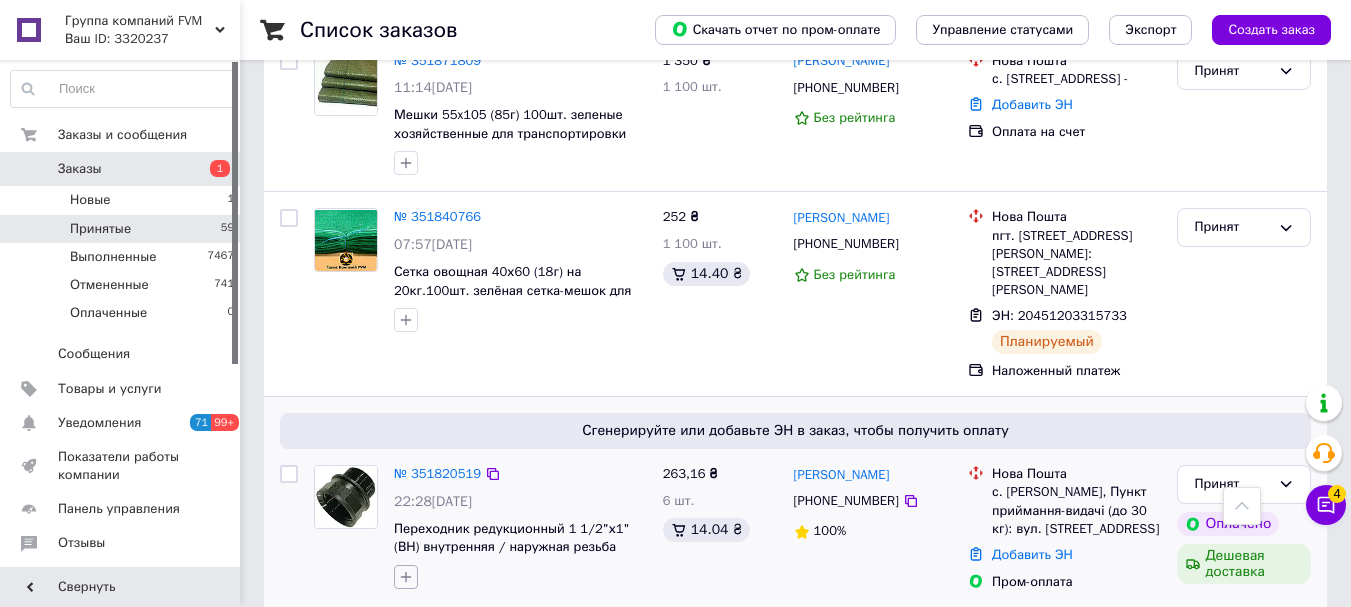 click 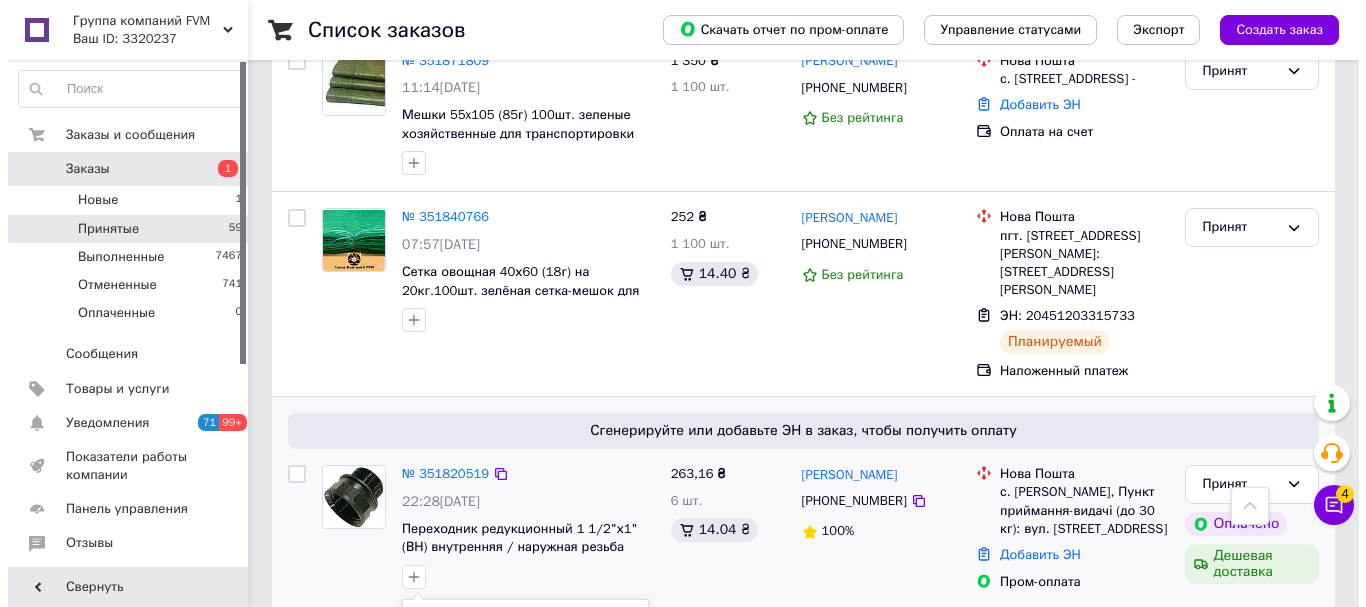 scroll, scrollTop: 100, scrollLeft: 0, axis: vertical 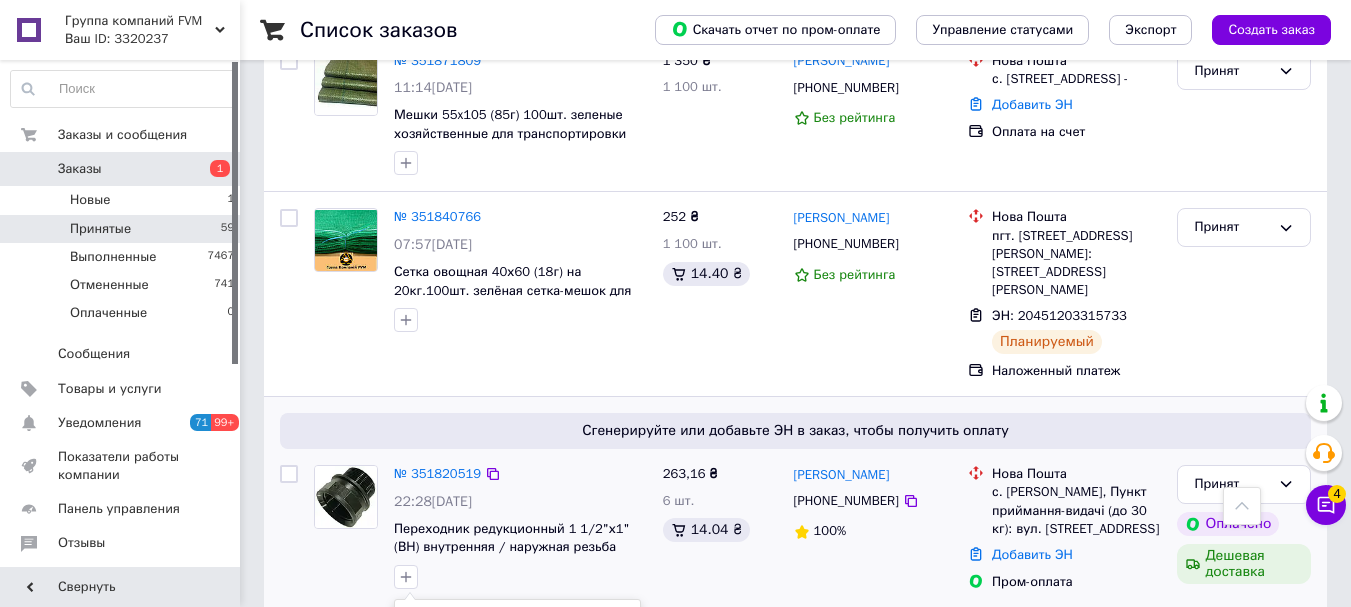 click on "263,16 ₴ 6 шт. 14.04 ₴" at bounding box center (720, 528) 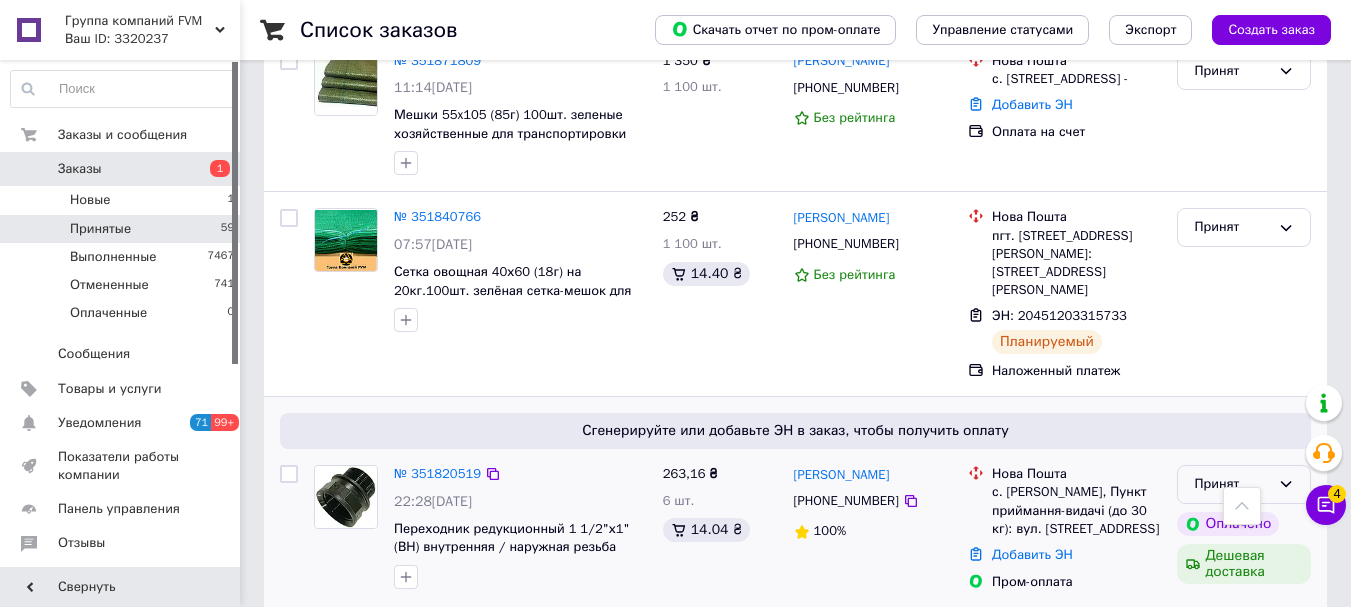 drag, startPoint x: 1282, startPoint y: 202, endPoint x: 1265, endPoint y: 209, distance: 18.384777 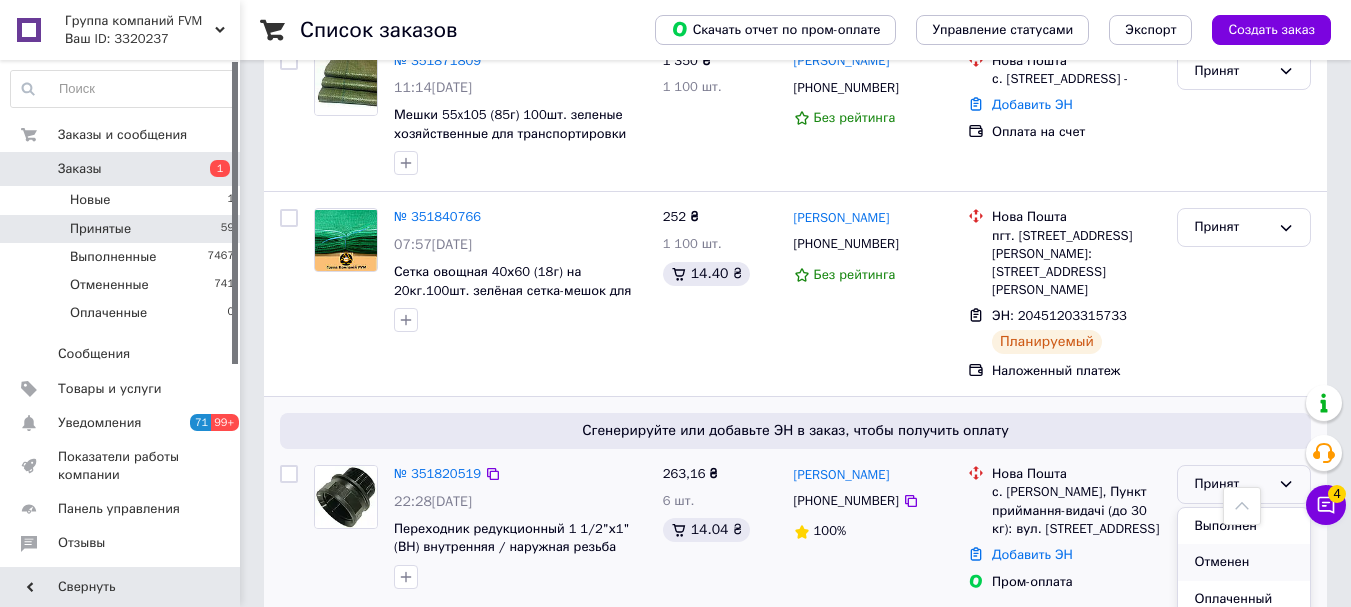 click on "Отменен" at bounding box center (1244, 562) 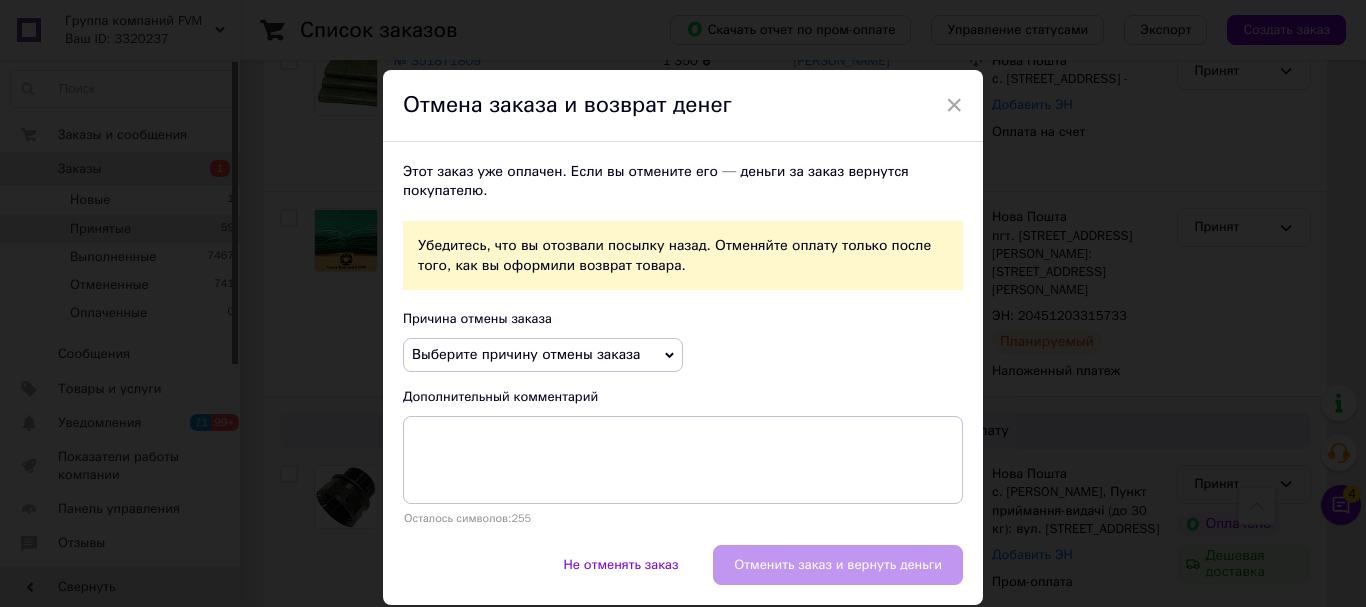 click on "Выберите причину отмены заказа" at bounding box center [526, 354] 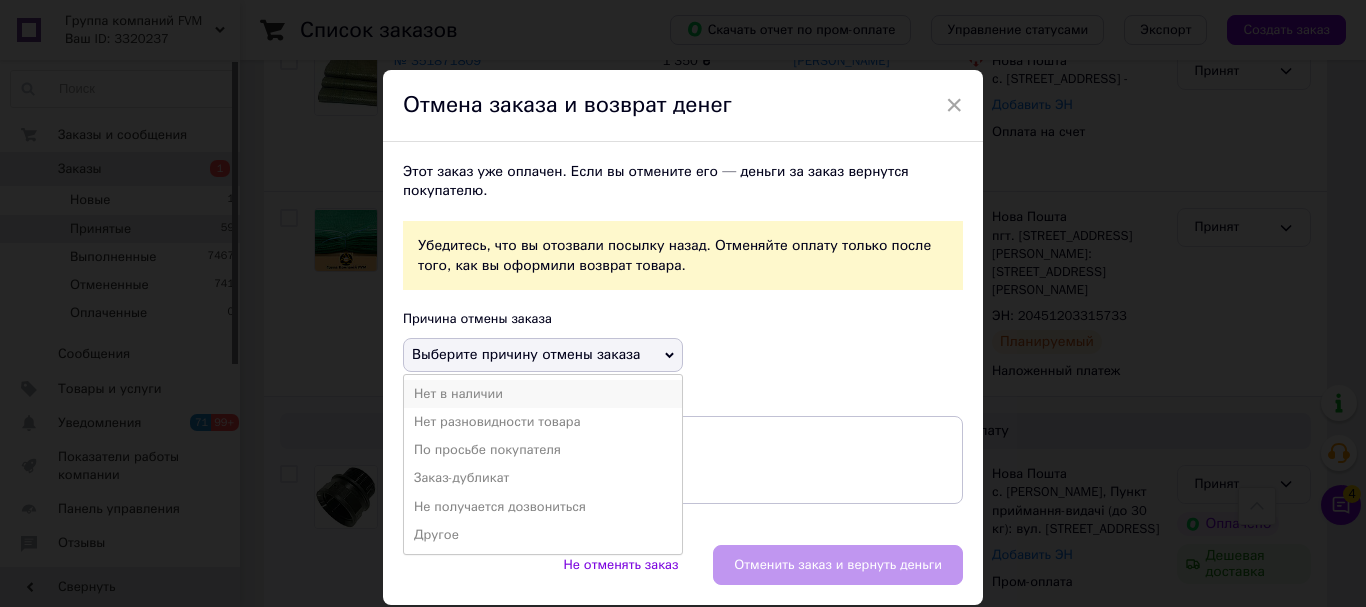 click on "Нет в наличии" at bounding box center (543, 394) 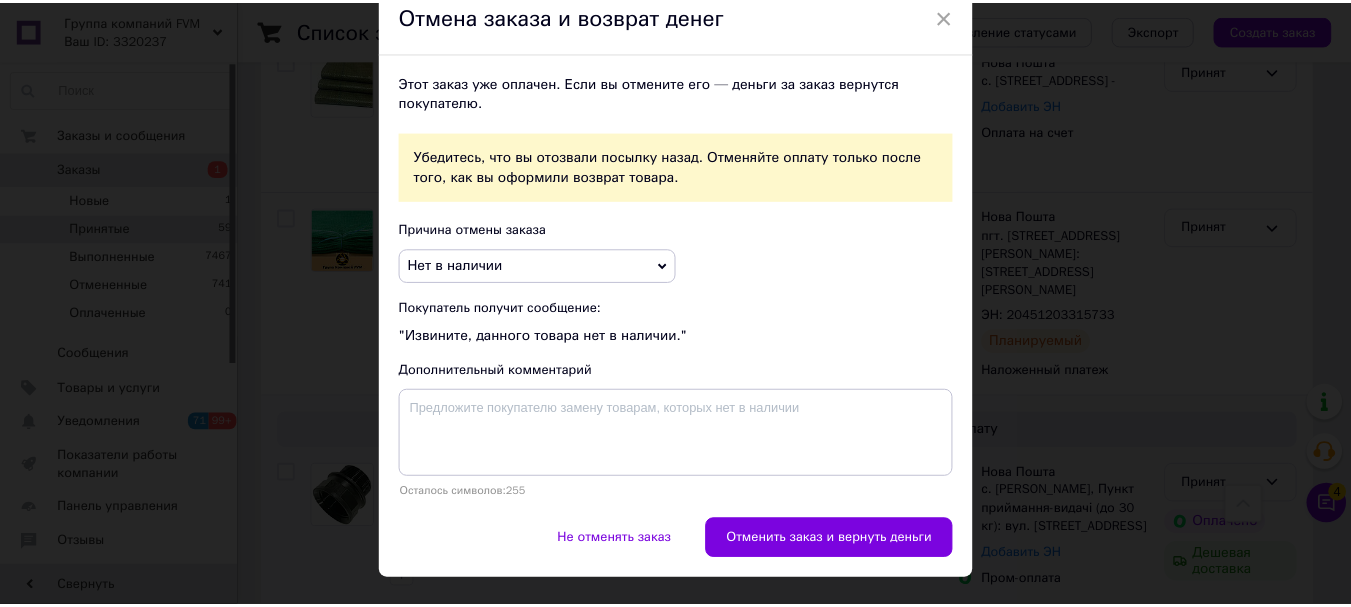 scroll, scrollTop: 128, scrollLeft: 0, axis: vertical 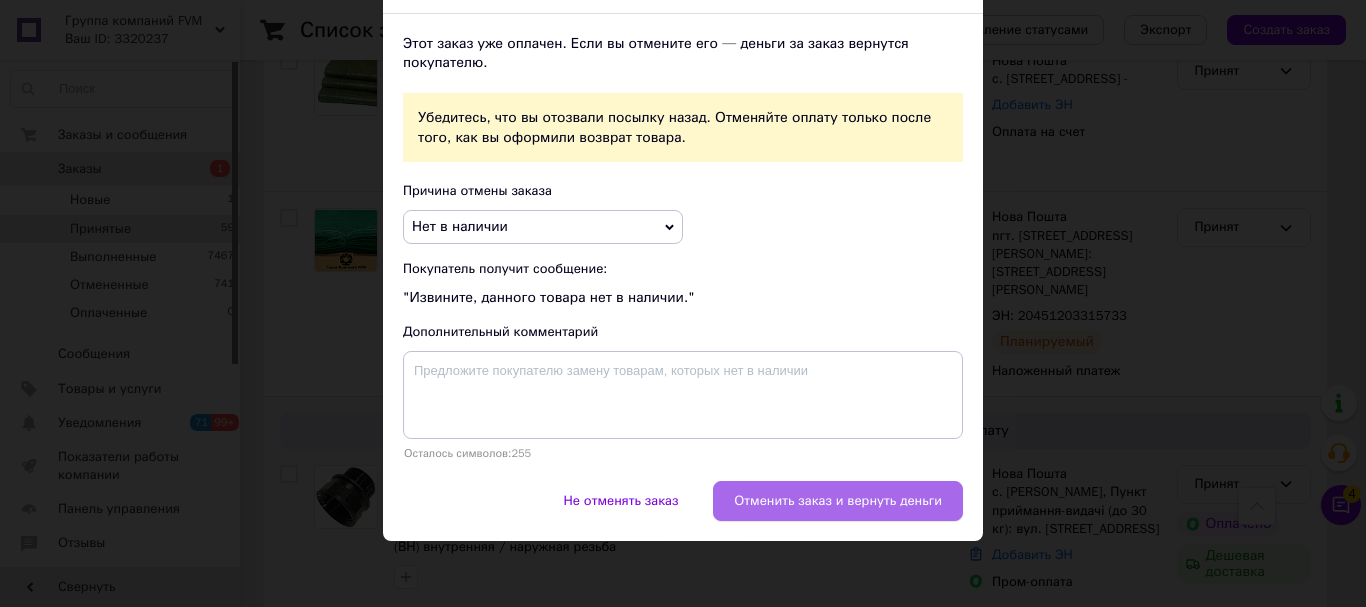 click on "Отменить заказ и вернуть деньги" at bounding box center [838, 501] 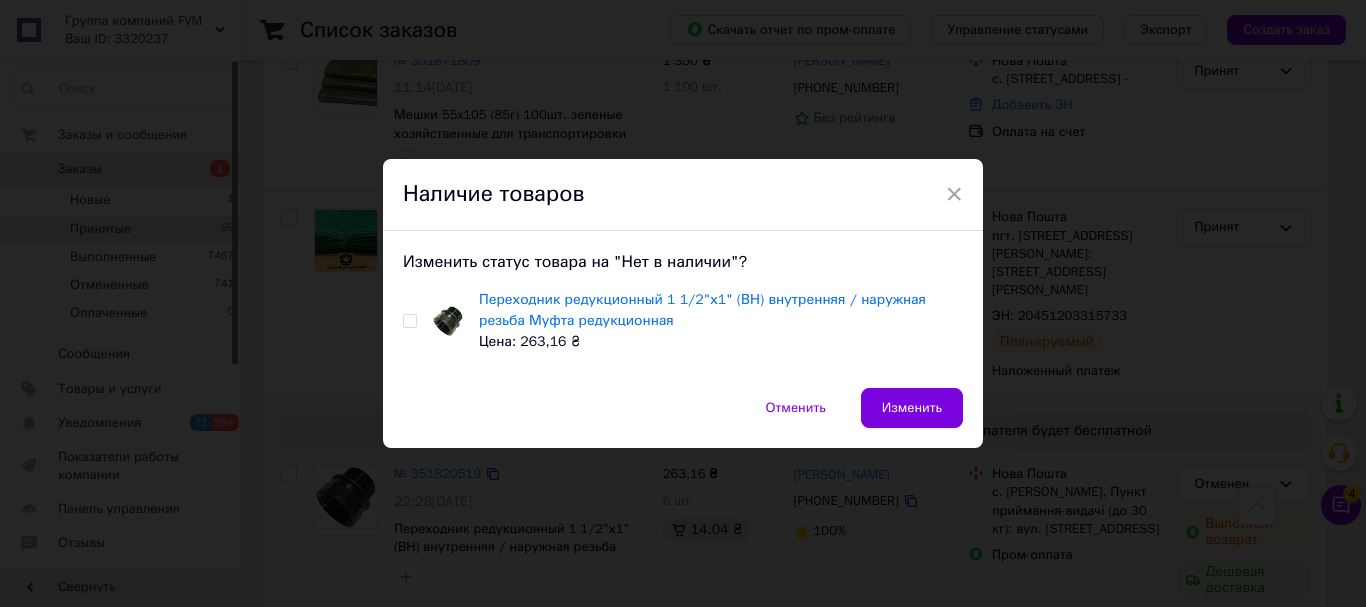 click at bounding box center (409, 321) 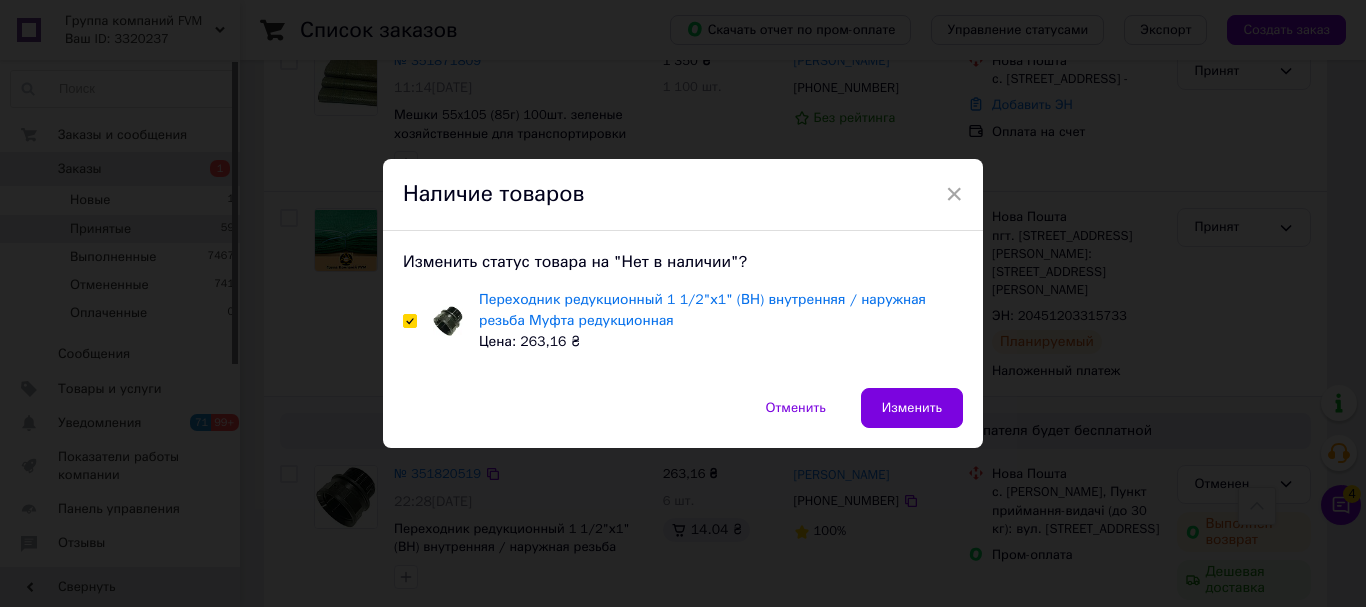 checkbox on "true" 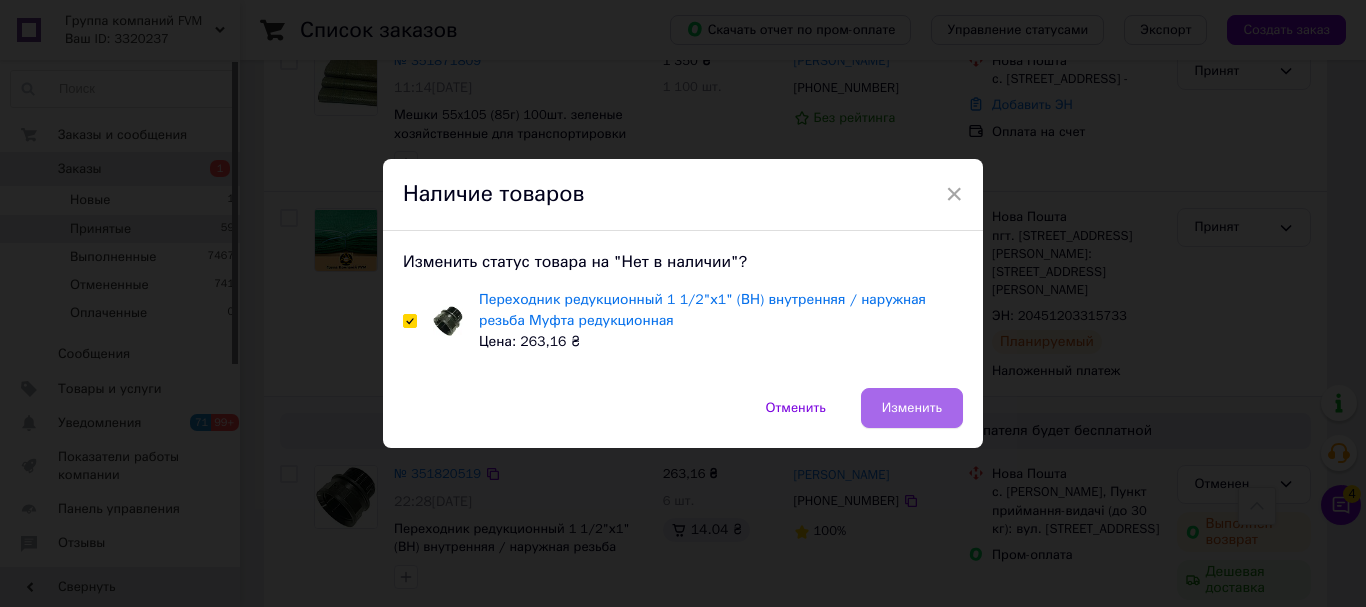 click on "Изменить" at bounding box center (912, 408) 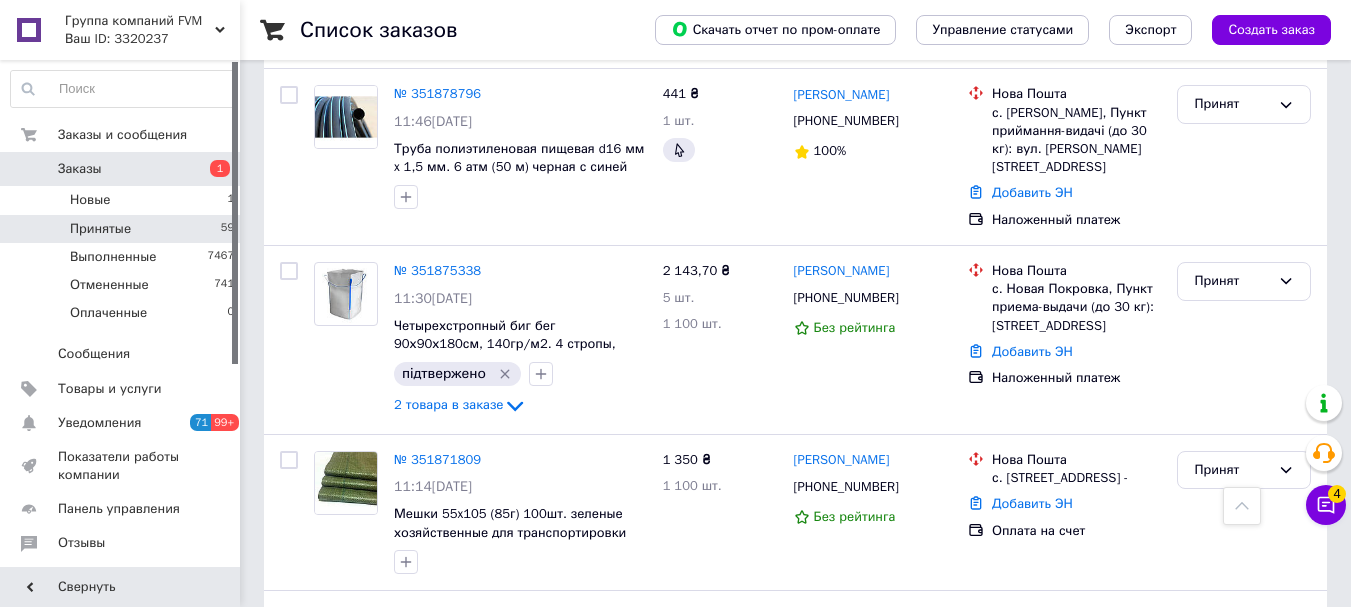 scroll, scrollTop: 7715, scrollLeft: 0, axis: vertical 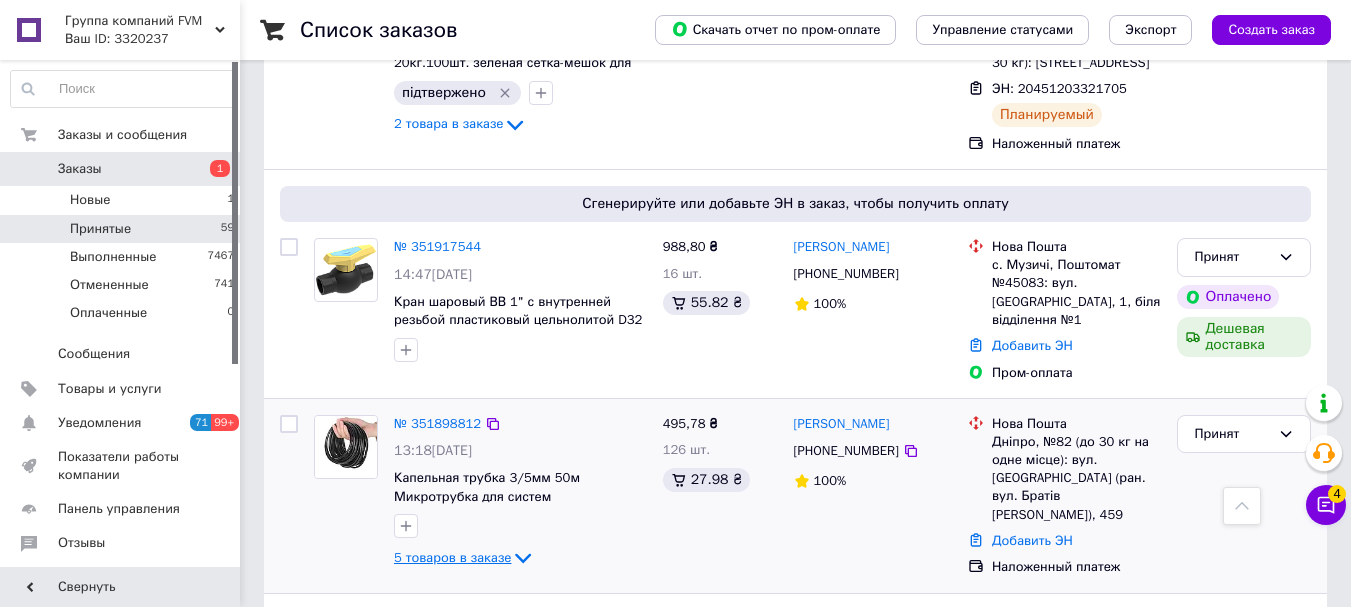 click 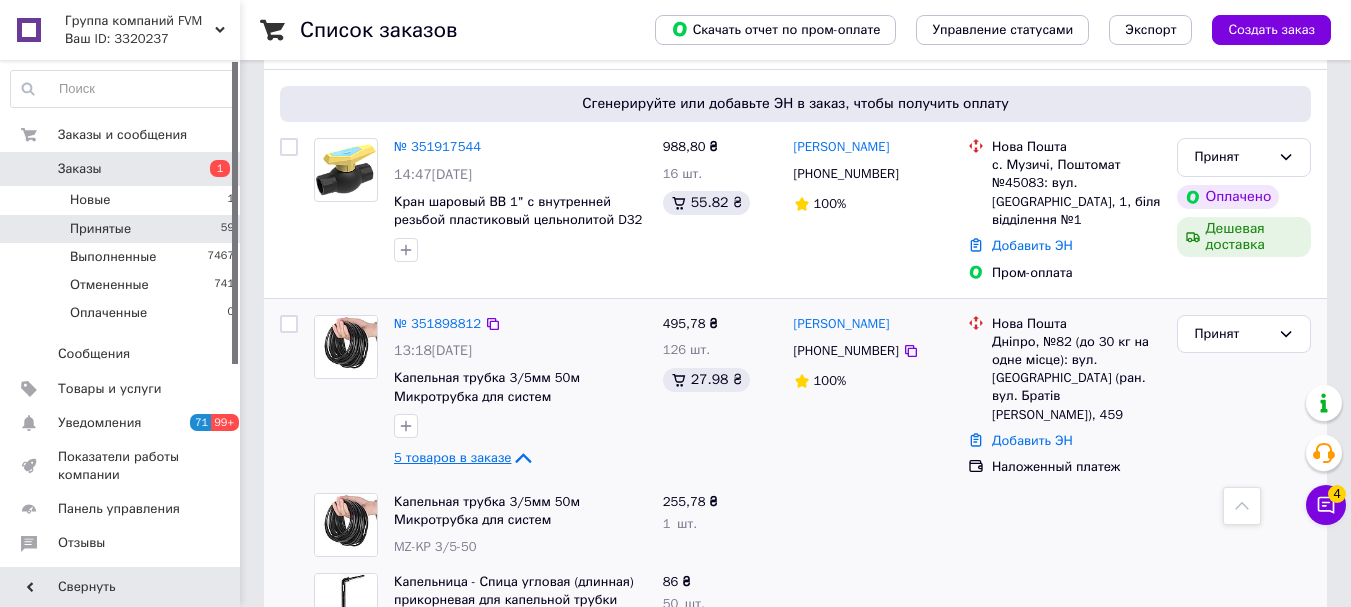 scroll, scrollTop: 7015, scrollLeft: 0, axis: vertical 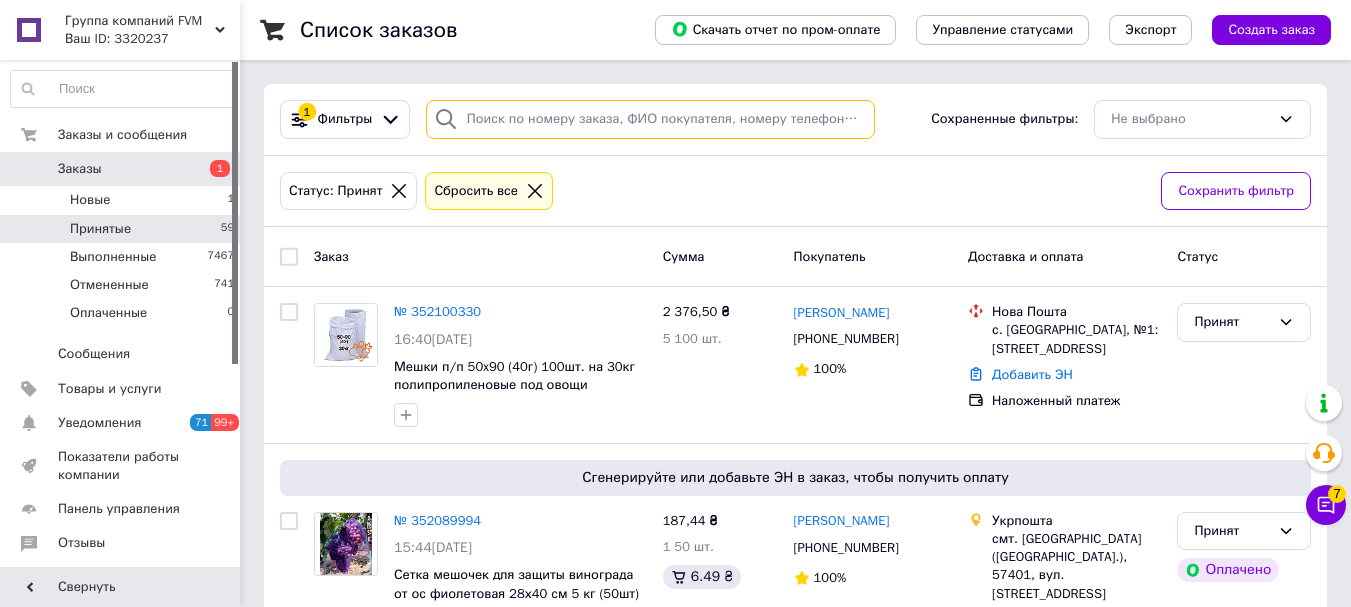 click at bounding box center (650, 119) 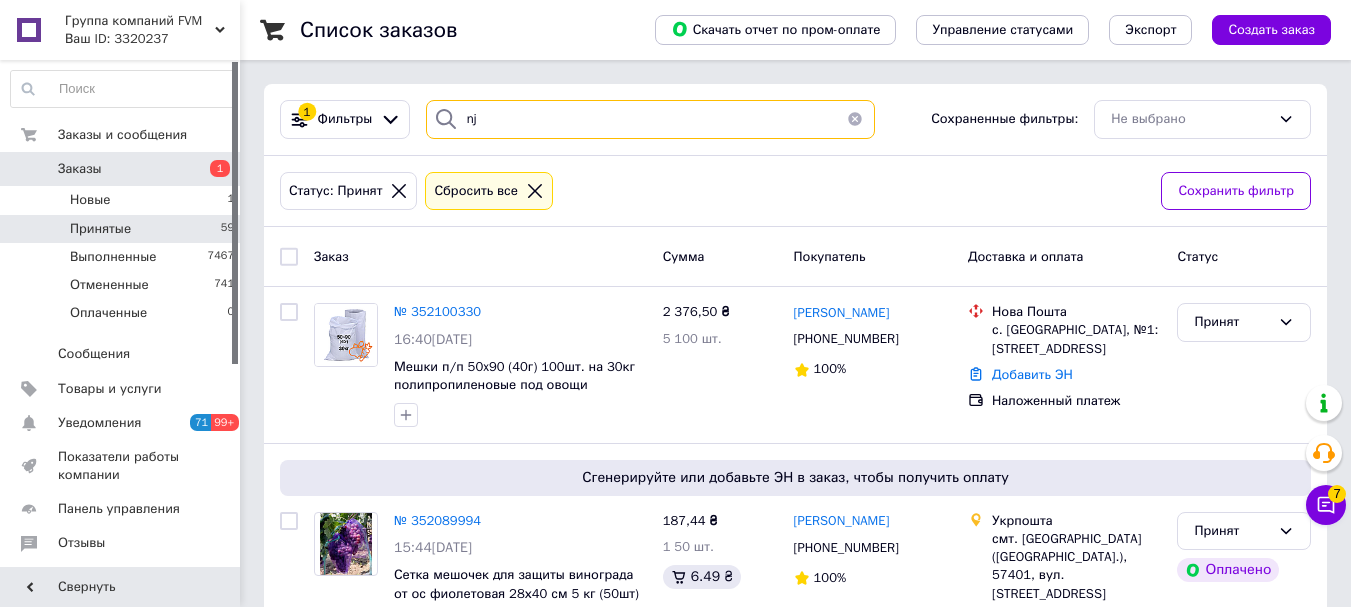 type on "n" 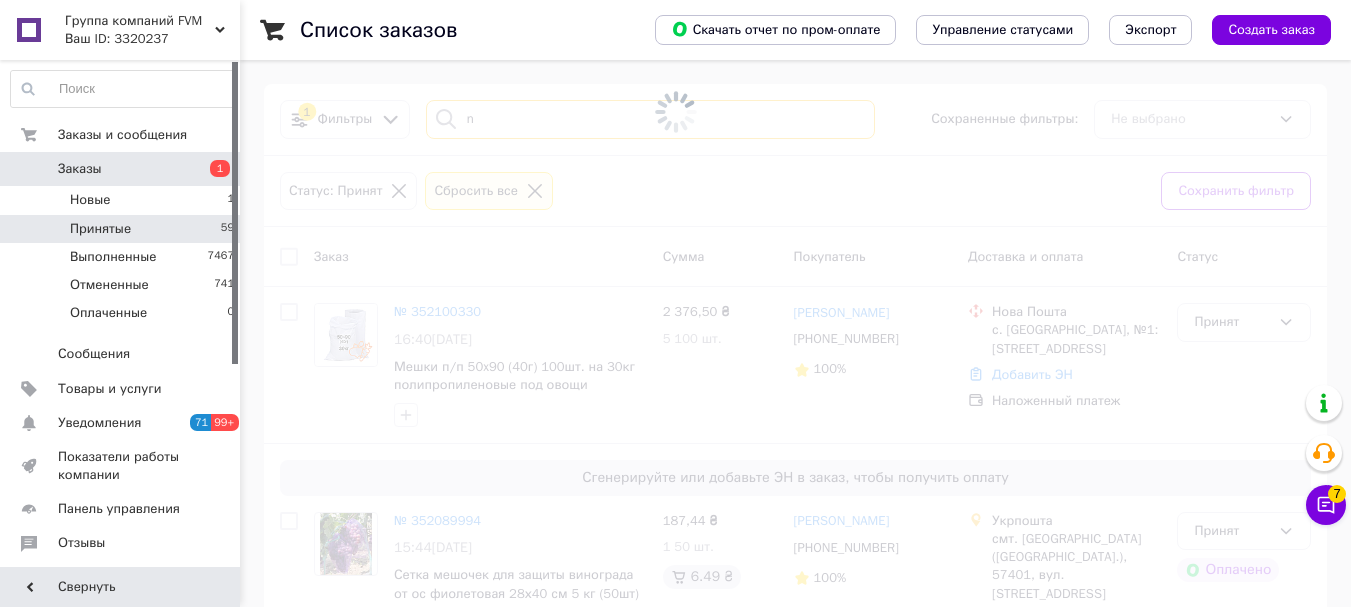 type 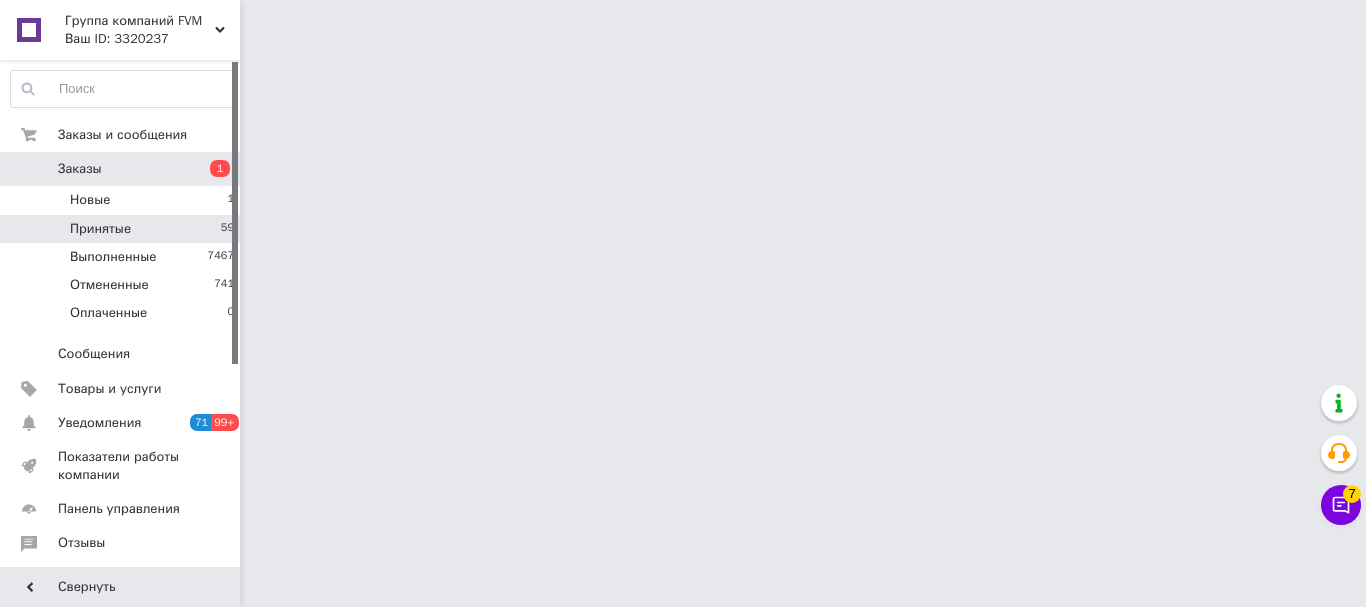 drag, startPoint x: 519, startPoint y: 304, endPoint x: 738, endPoint y: 2, distance: 373.04825 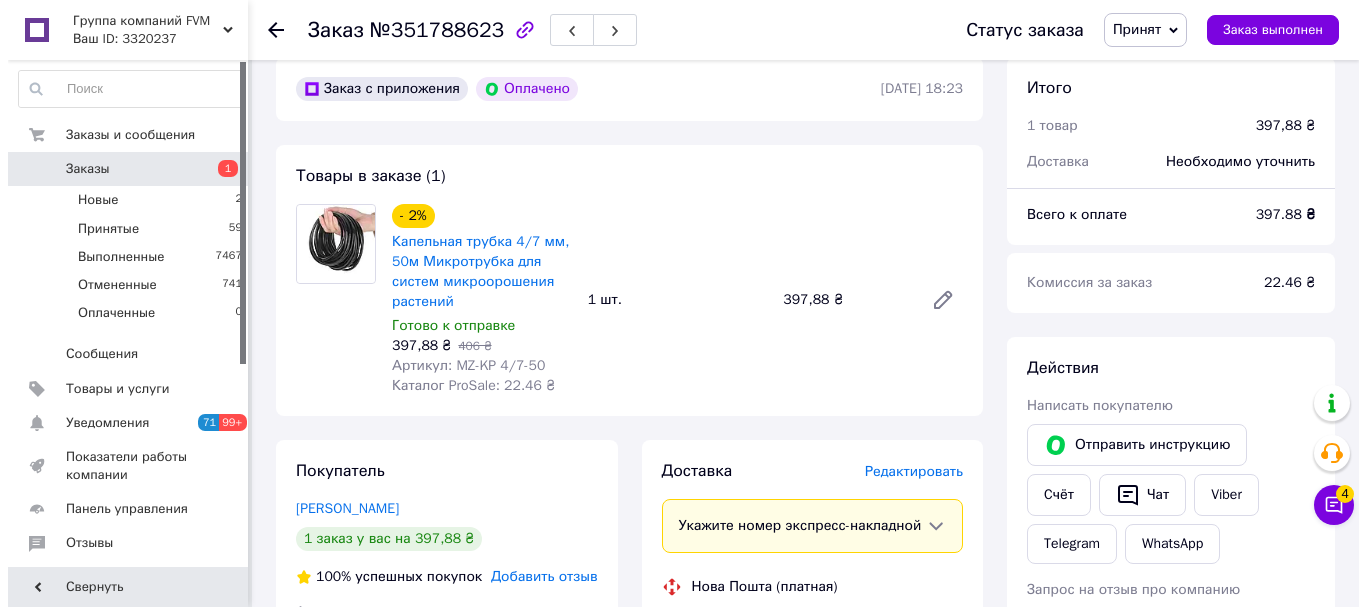 scroll, scrollTop: 200, scrollLeft: 0, axis: vertical 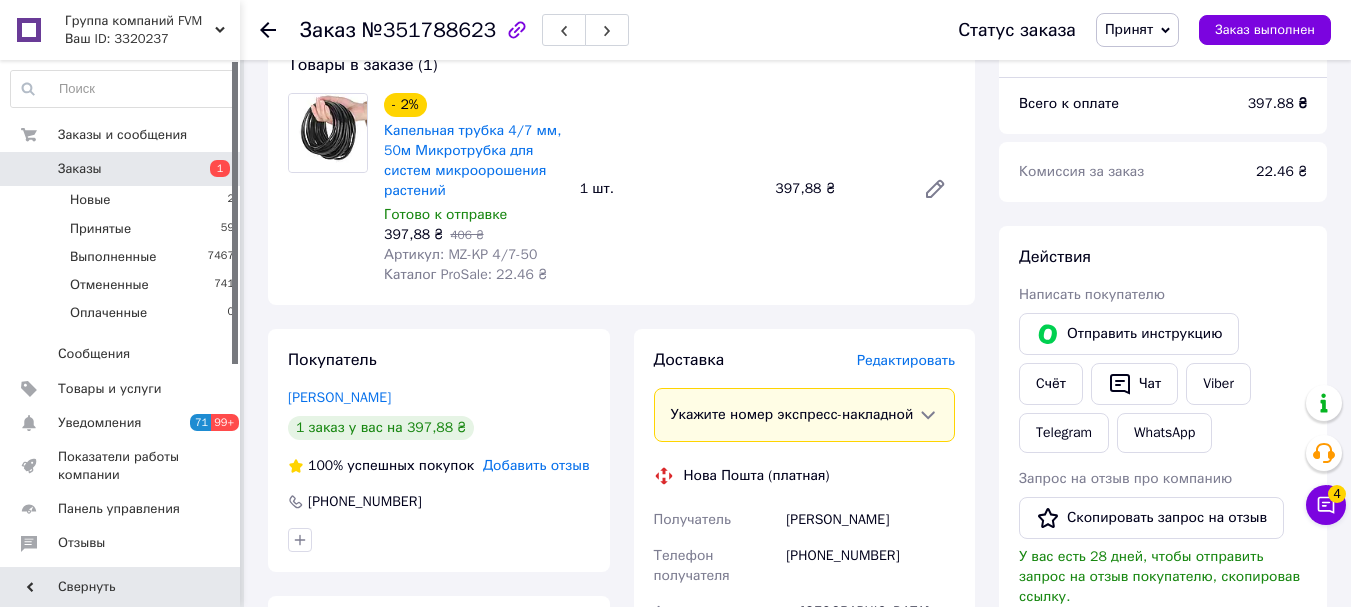 click on "Редактировать" at bounding box center (906, 360) 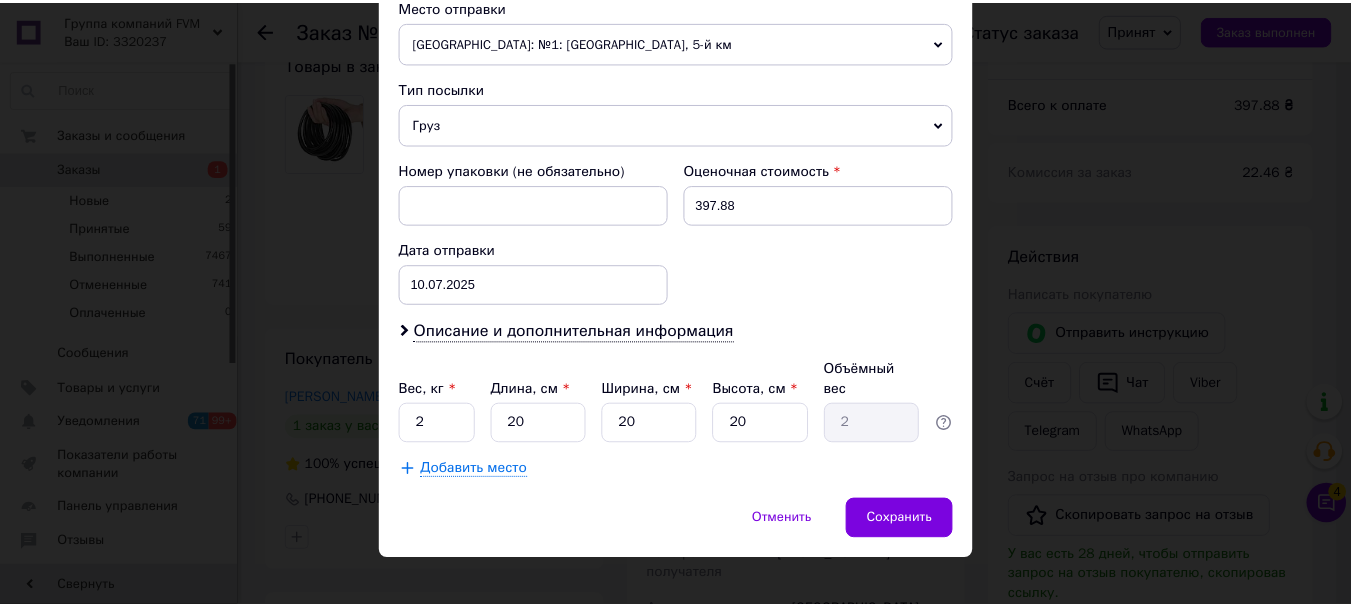 scroll, scrollTop: 721, scrollLeft: 0, axis: vertical 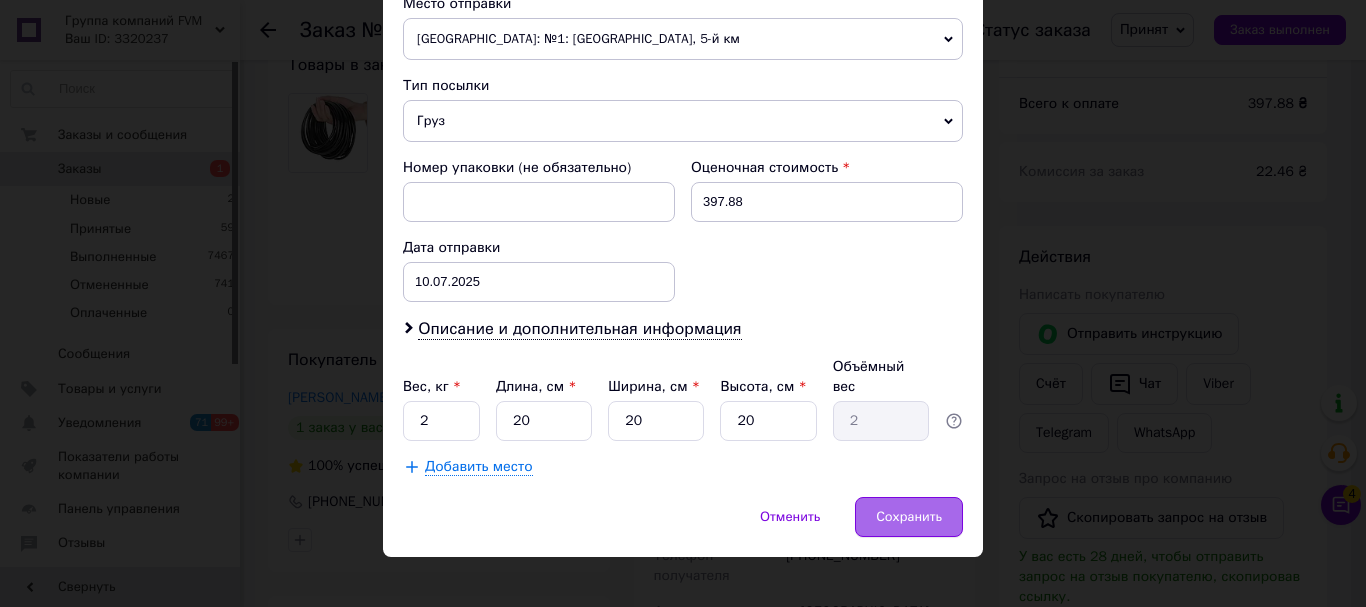 click on "Сохранить" at bounding box center (909, 517) 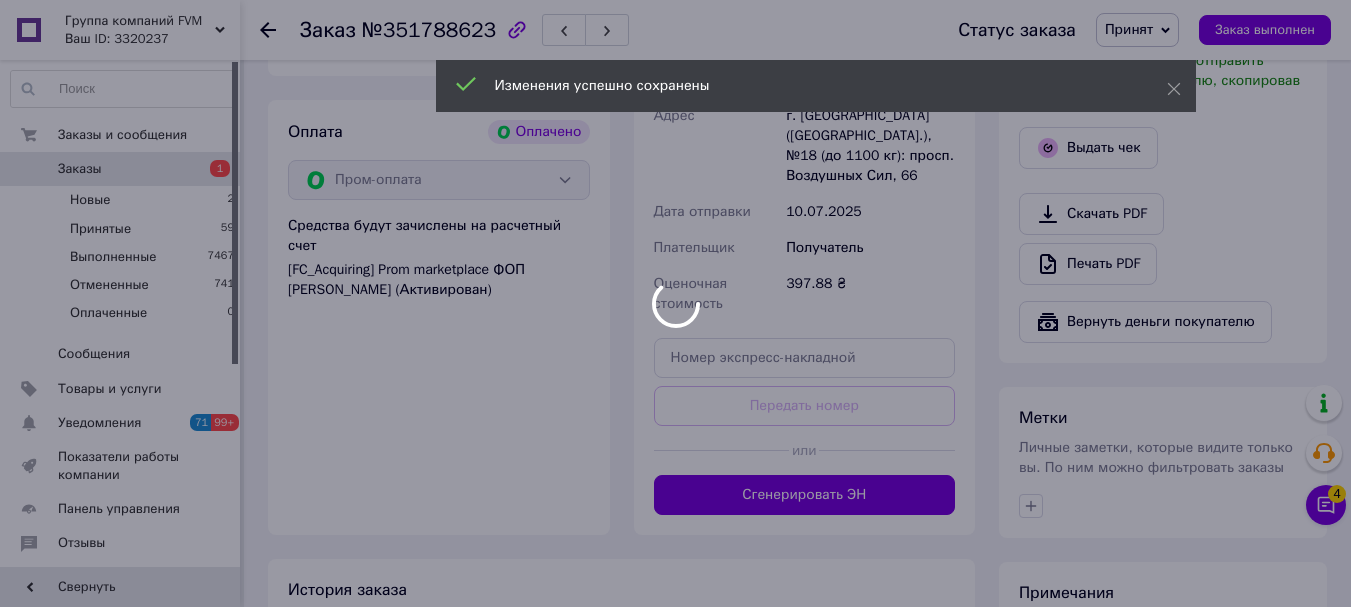 scroll, scrollTop: 700, scrollLeft: 0, axis: vertical 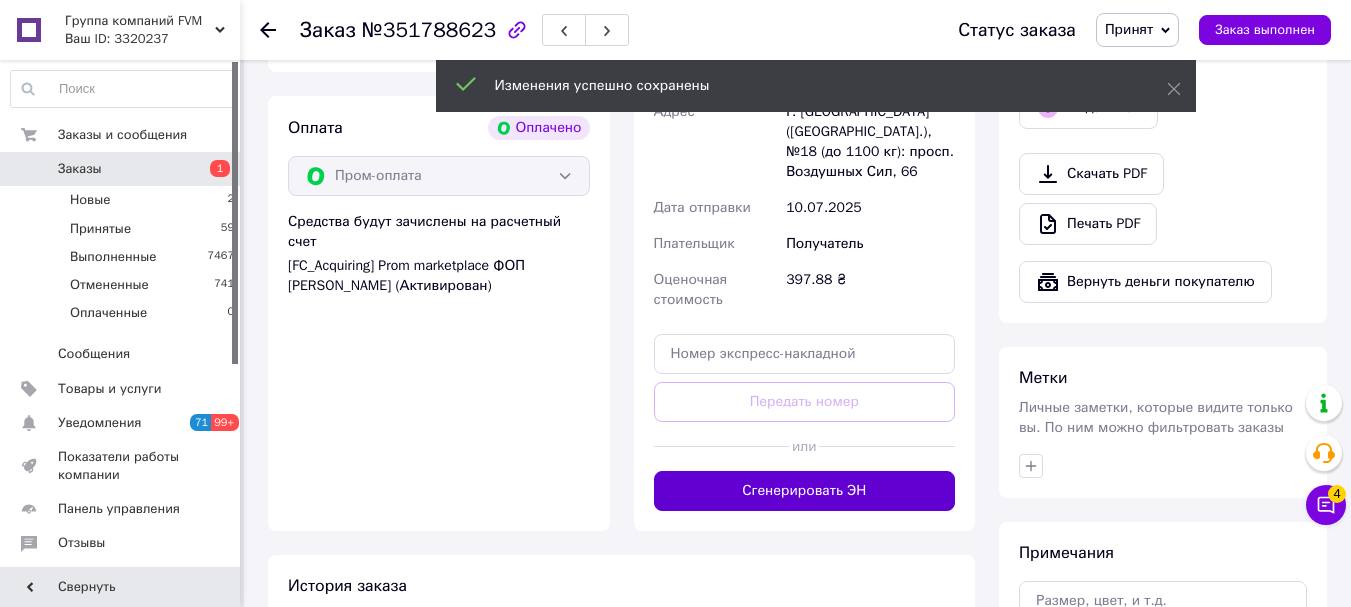 click on "Сгенерировать ЭН" at bounding box center (805, 491) 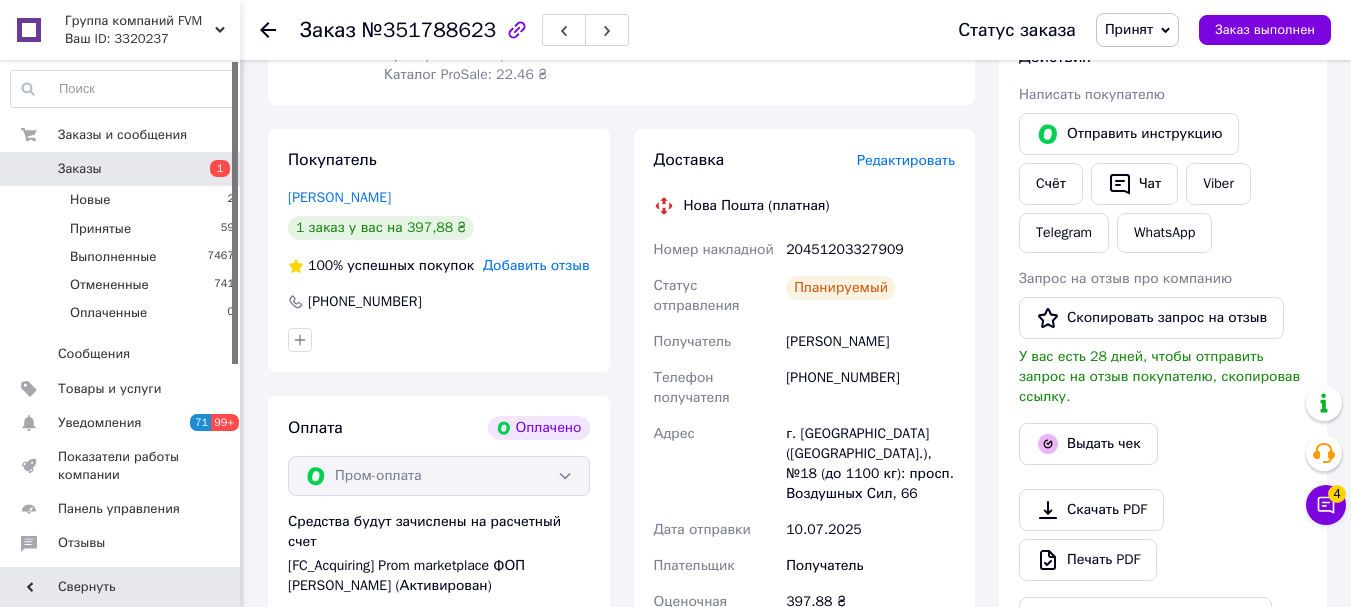 scroll, scrollTop: 200, scrollLeft: 0, axis: vertical 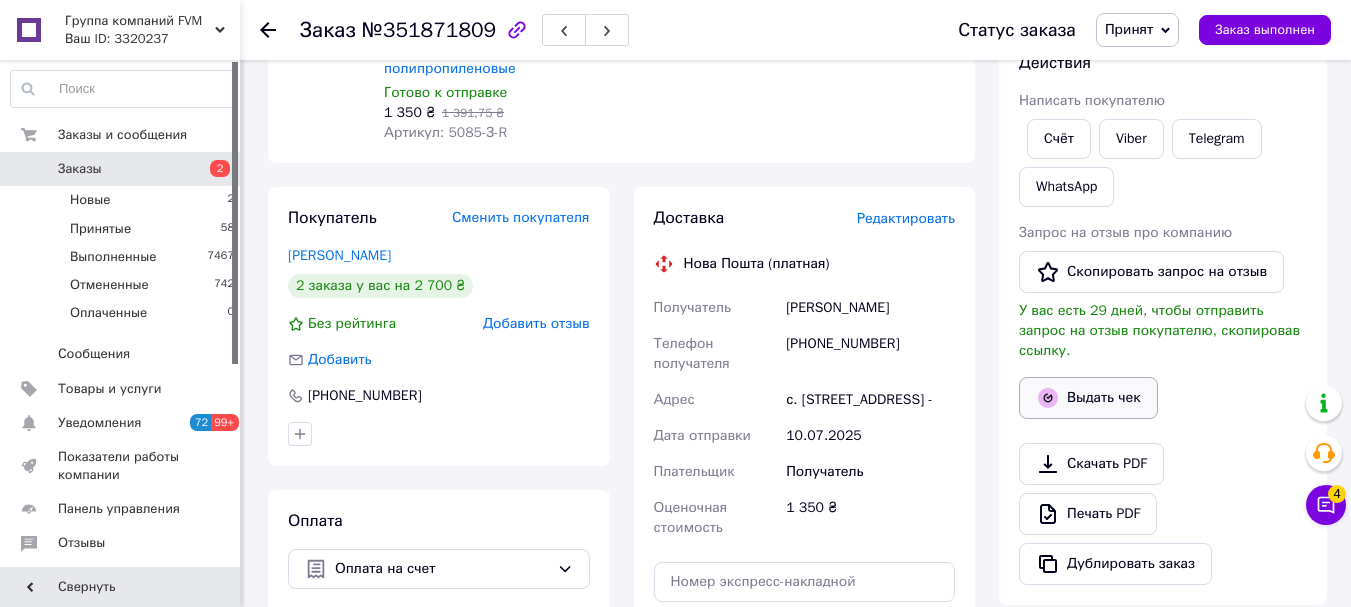 click on "Выдать чек" at bounding box center (1088, 398) 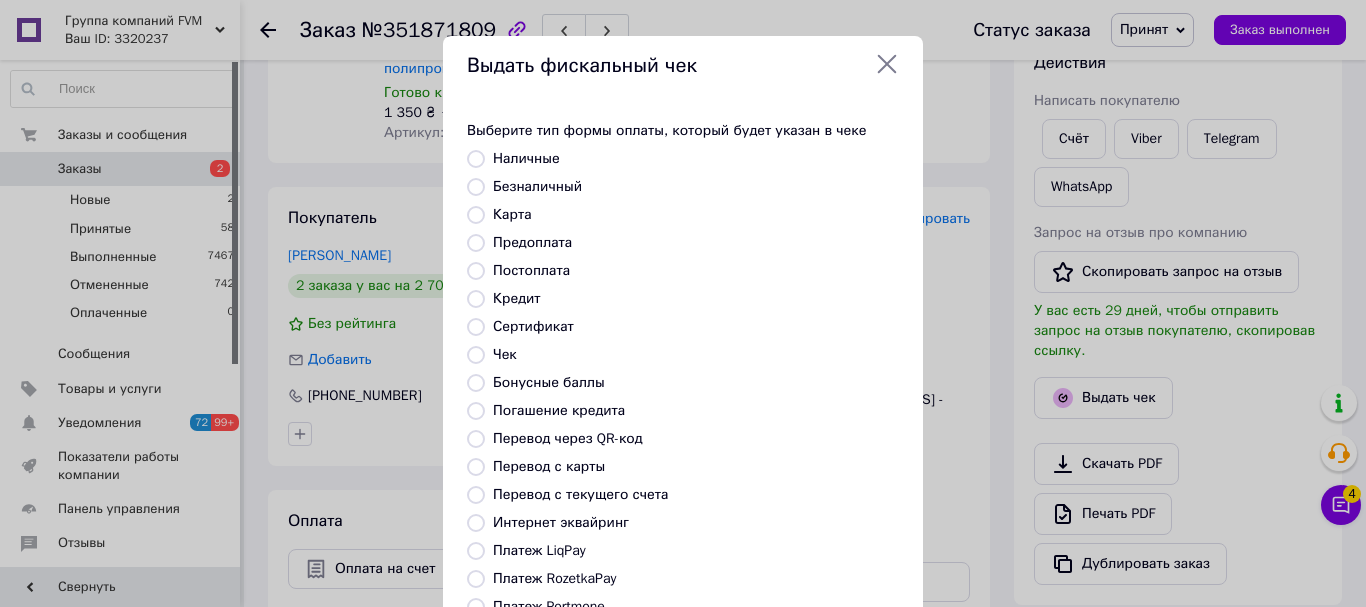 click on "Безналичный" at bounding box center (476, 187) 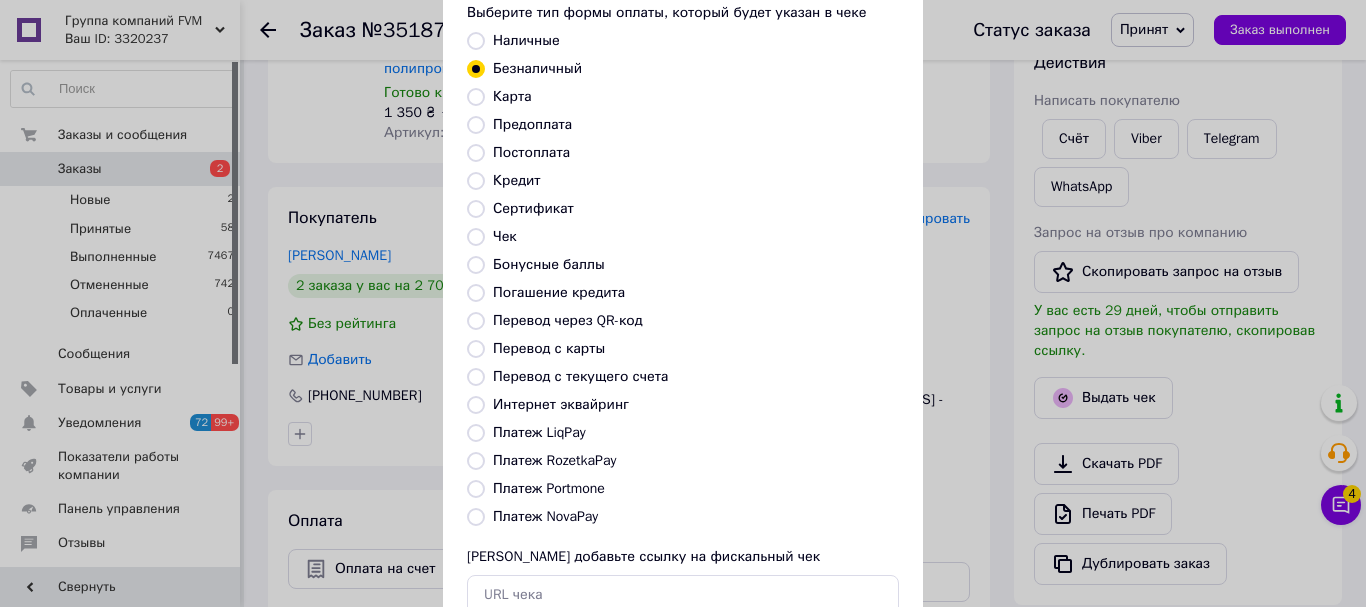 scroll, scrollTop: 252, scrollLeft: 0, axis: vertical 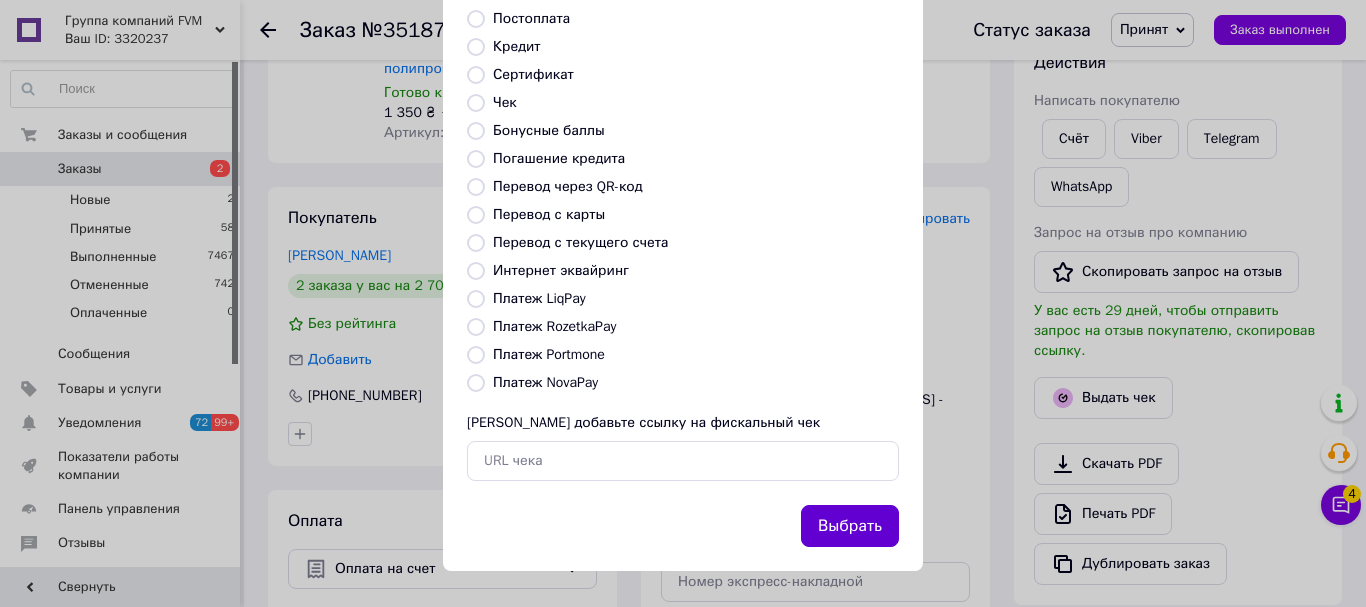 click on "Выбрать" at bounding box center (850, 526) 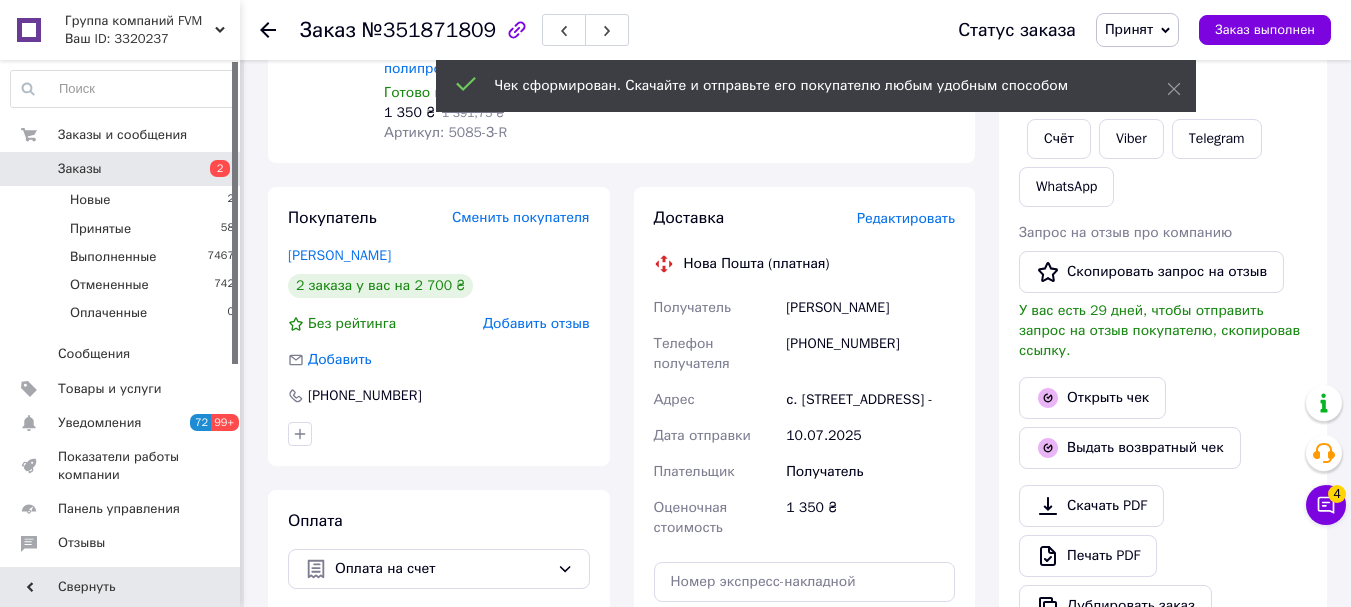 click on "Редактировать" at bounding box center (906, 218) 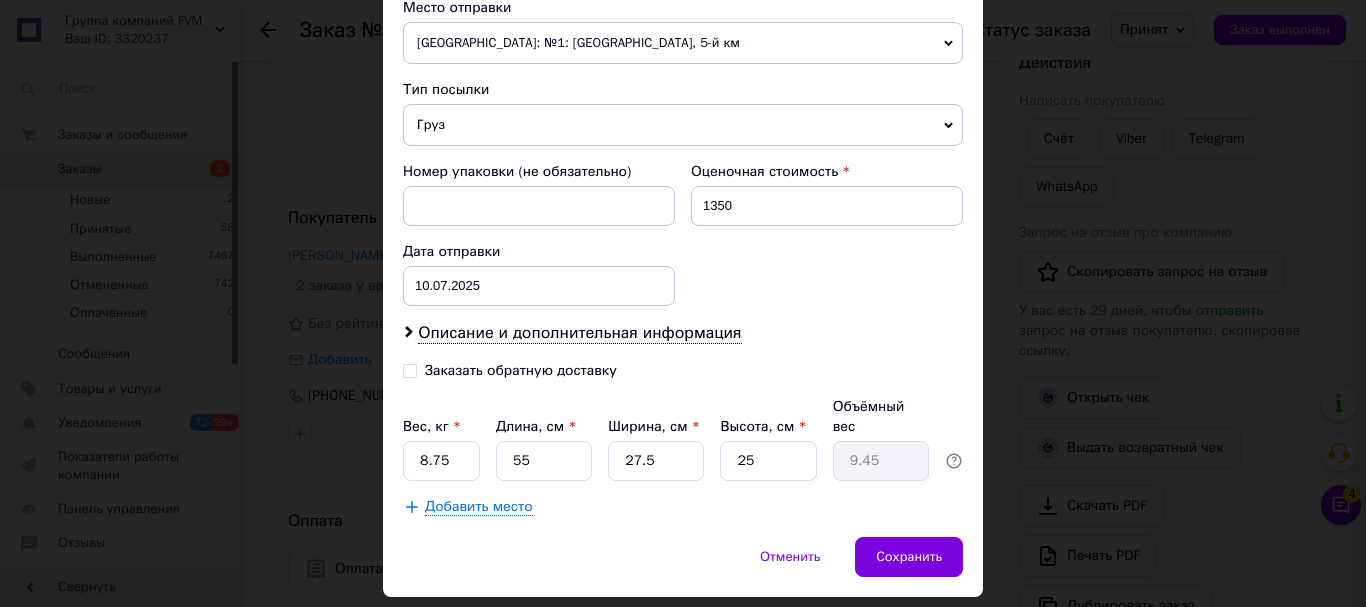 scroll, scrollTop: 837, scrollLeft: 0, axis: vertical 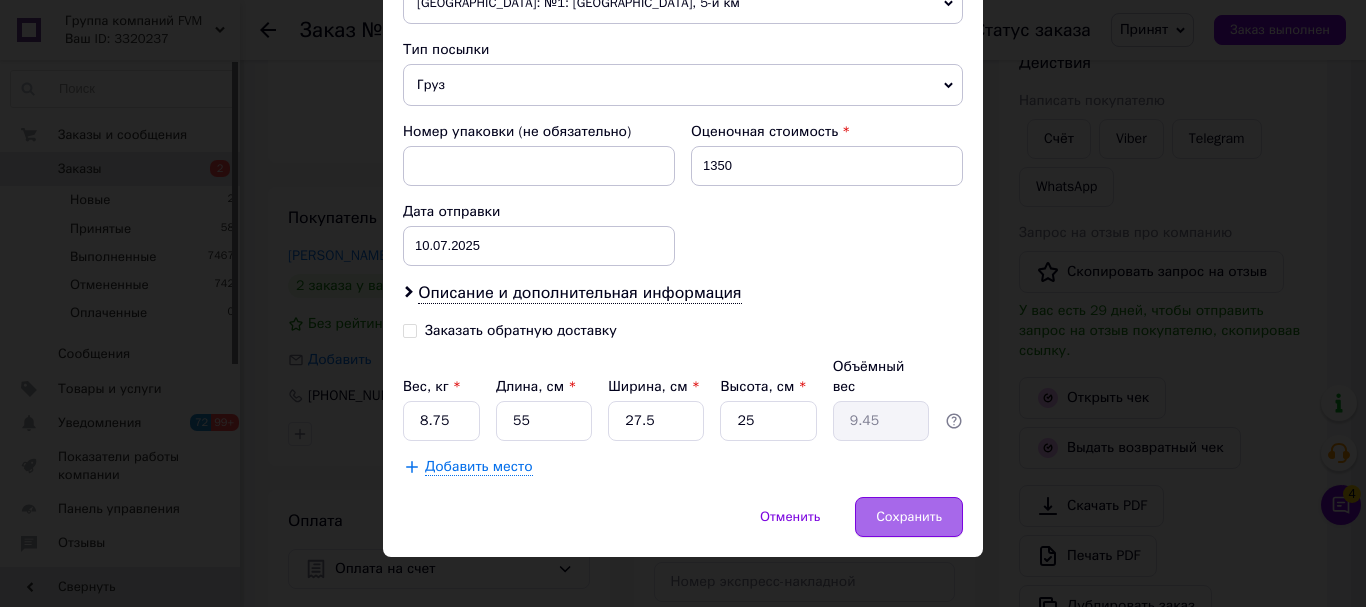 click on "Сохранить" at bounding box center (909, 517) 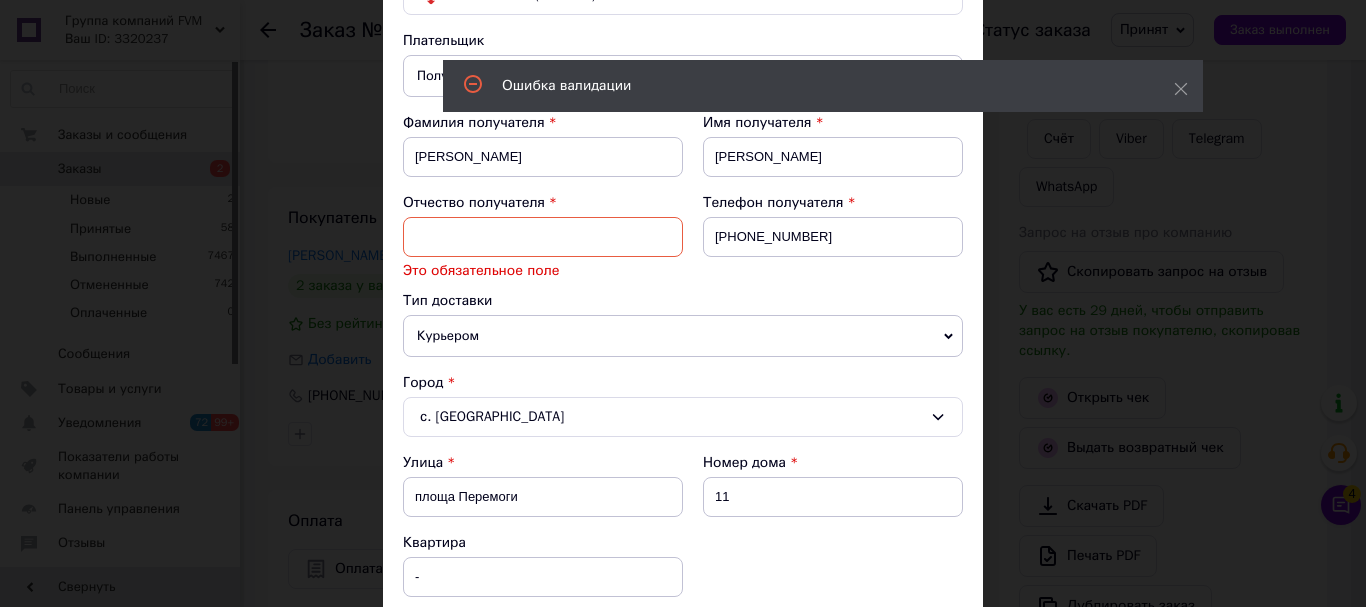 scroll, scrollTop: 234, scrollLeft: 0, axis: vertical 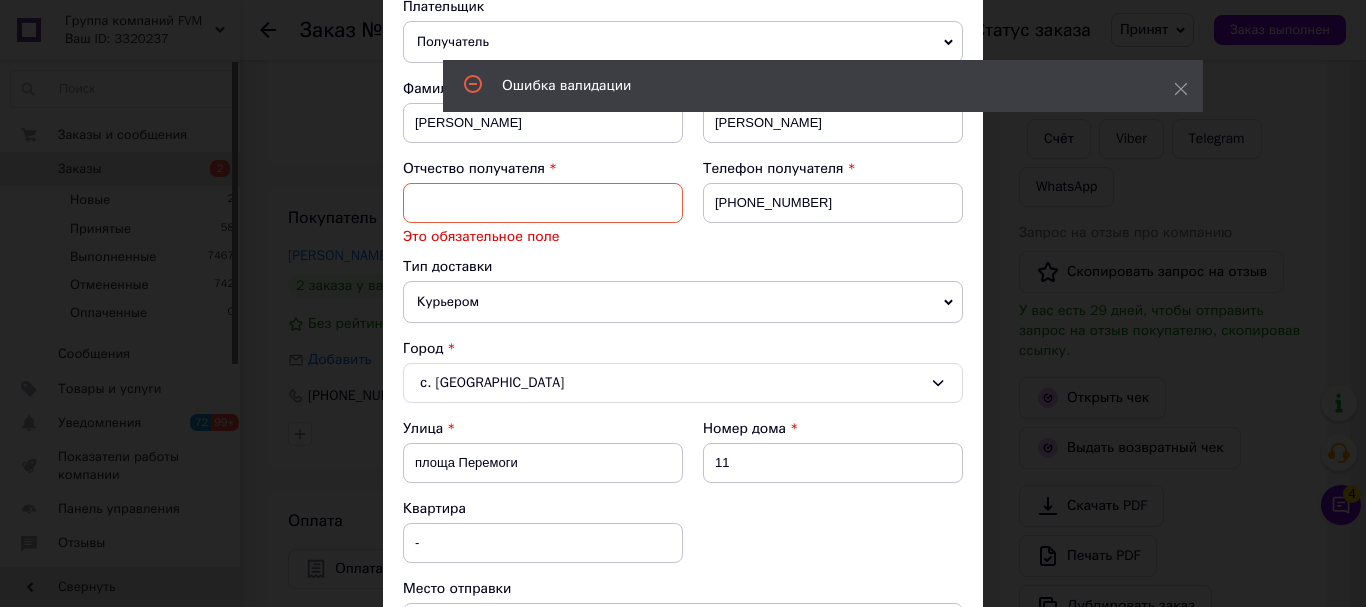 click at bounding box center (543, 203) 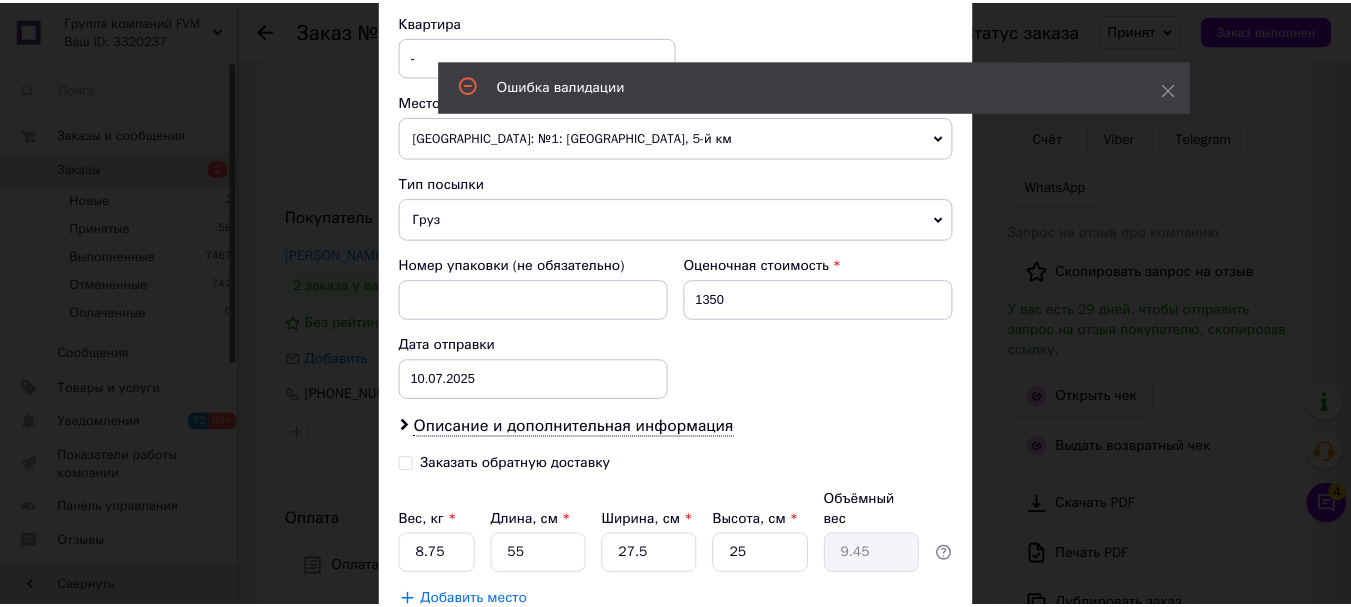 scroll, scrollTop: 834, scrollLeft: 0, axis: vertical 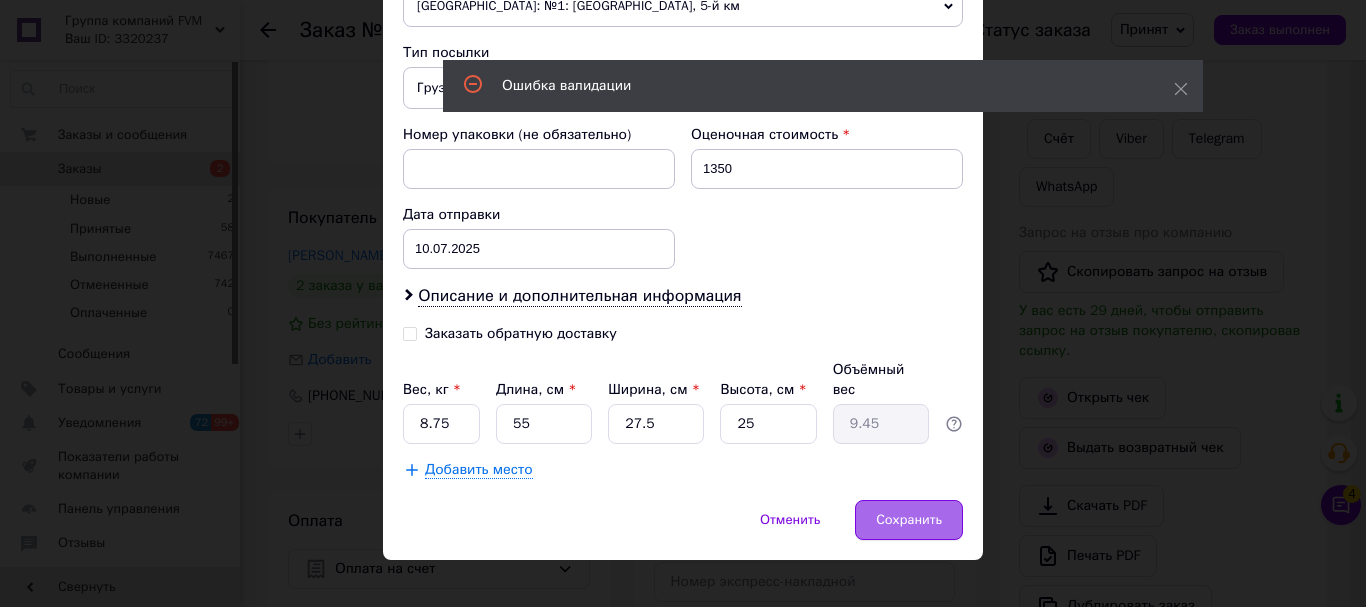 click on "Сохранить" at bounding box center (909, 520) 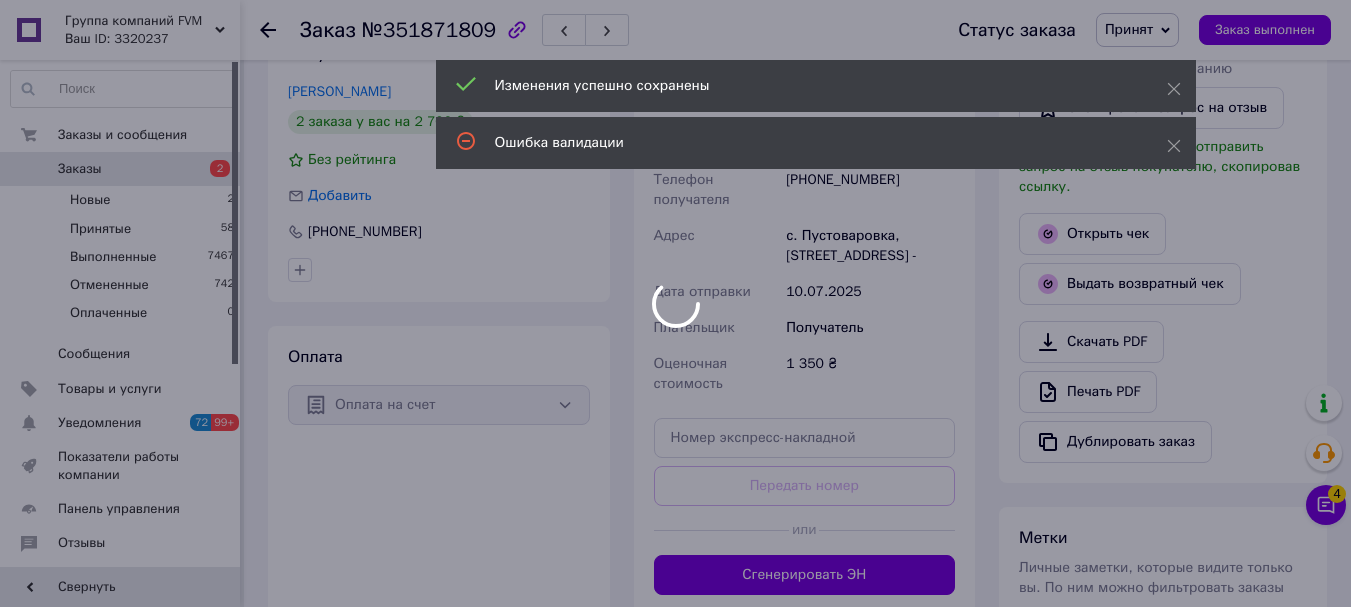 scroll, scrollTop: 800, scrollLeft: 0, axis: vertical 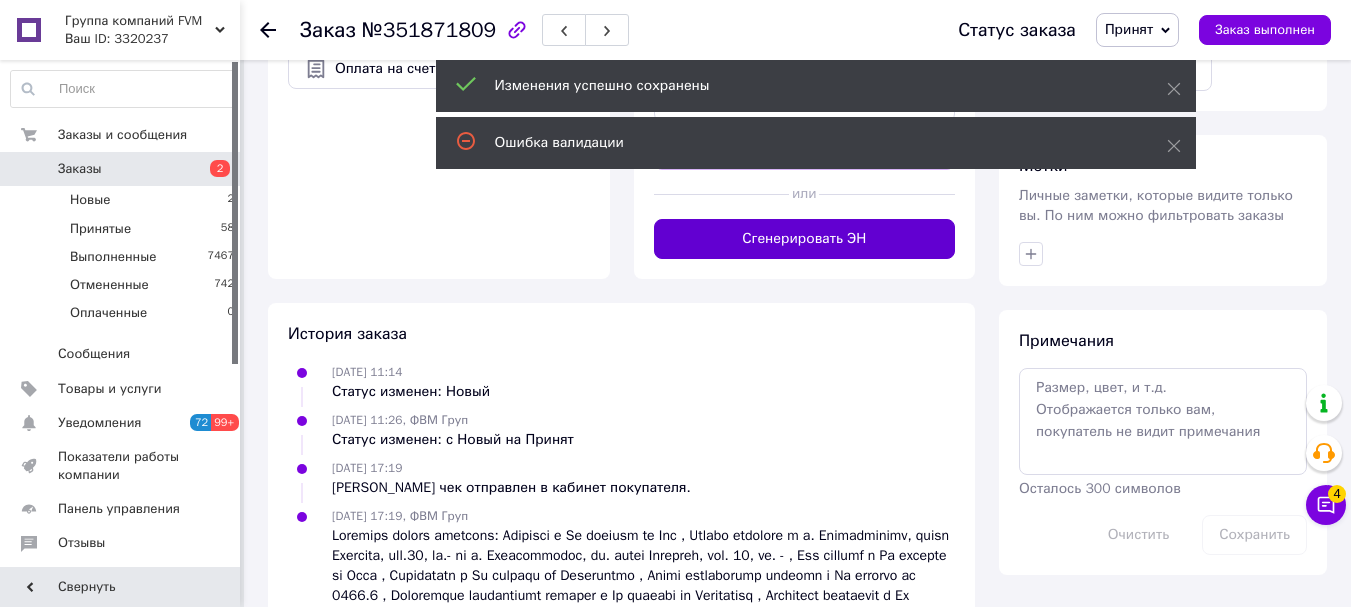 click on "Сгенерировать ЭН" at bounding box center (805, 239) 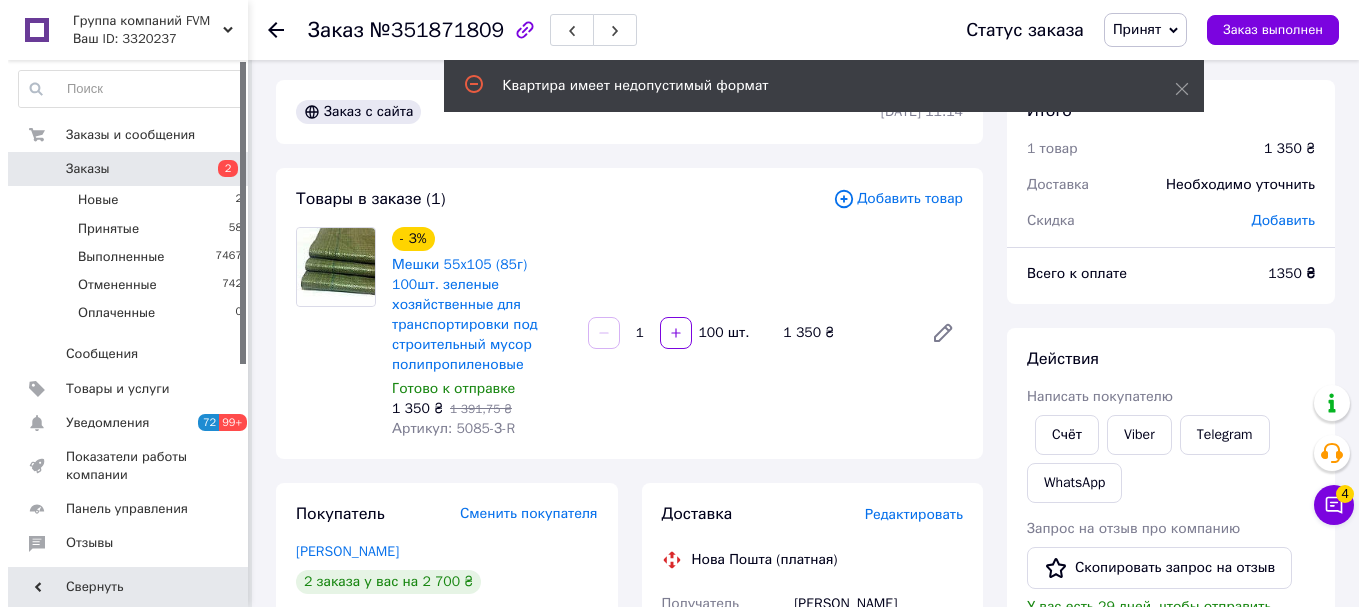scroll, scrollTop: 0, scrollLeft: 0, axis: both 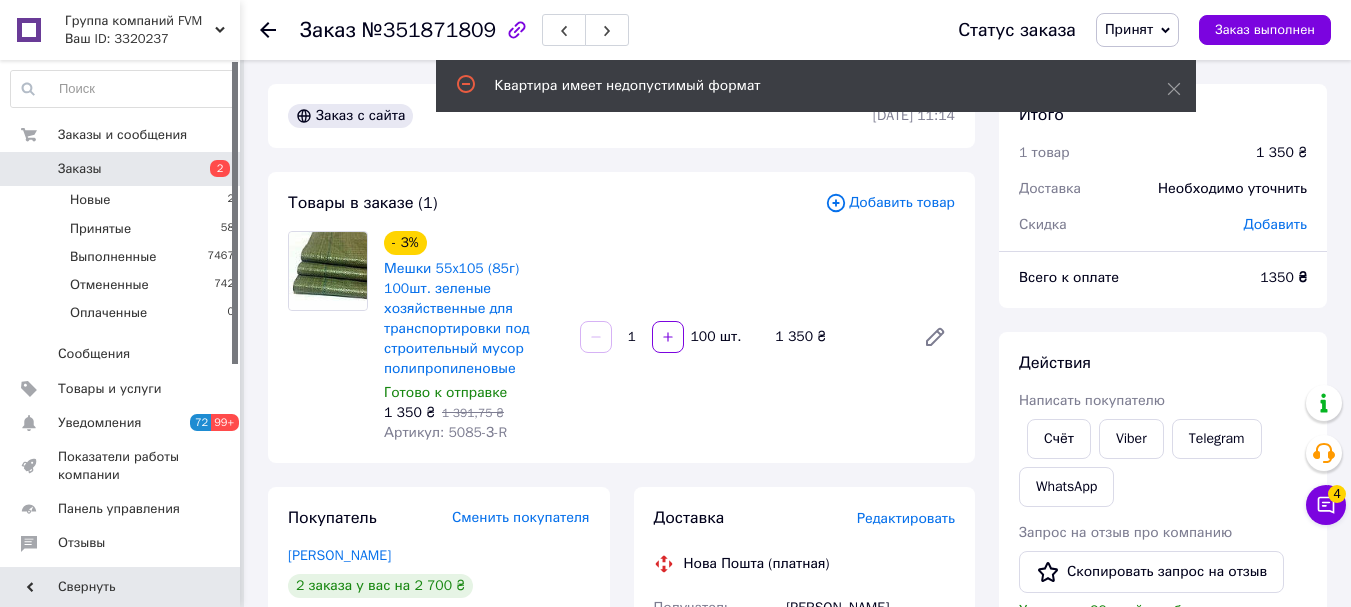 click on "Редактировать" at bounding box center (906, 518) 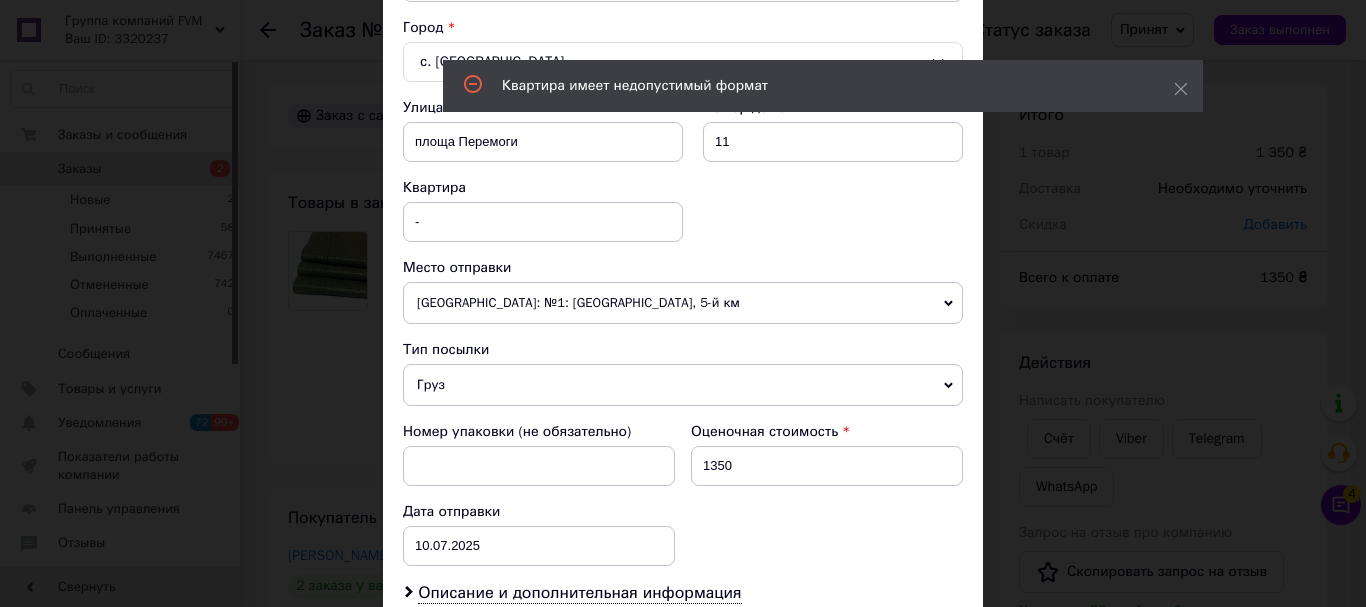 scroll, scrollTop: 437, scrollLeft: 0, axis: vertical 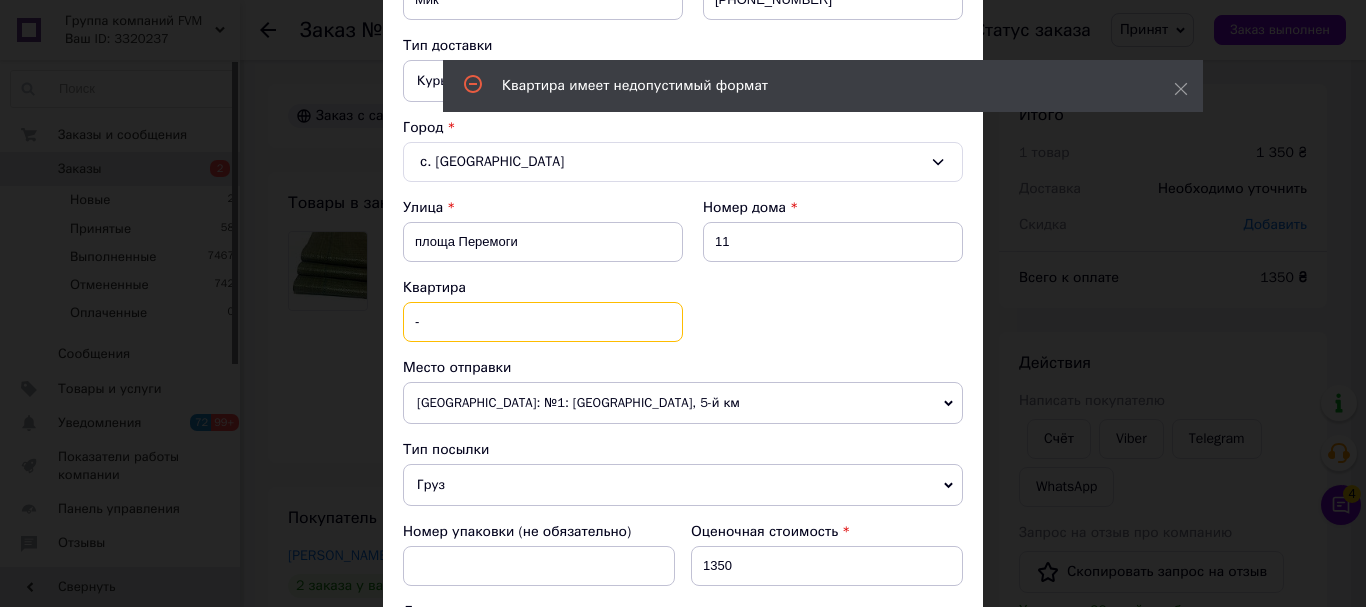 click on "-" at bounding box center [543, 322] 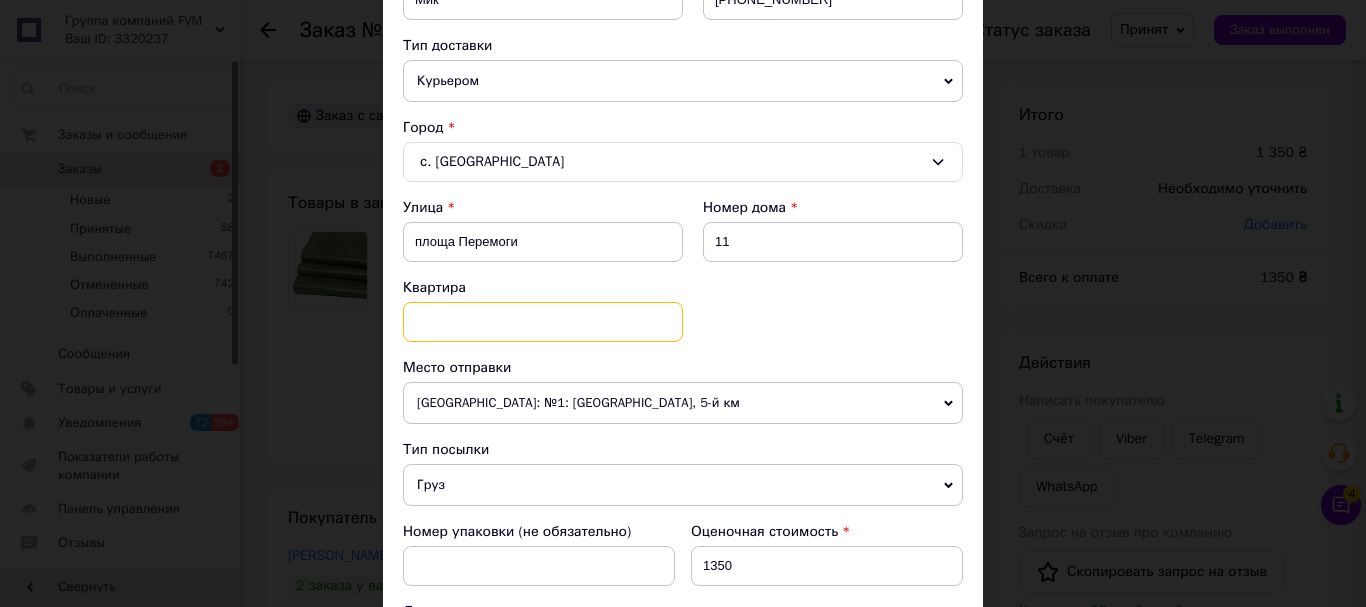 type 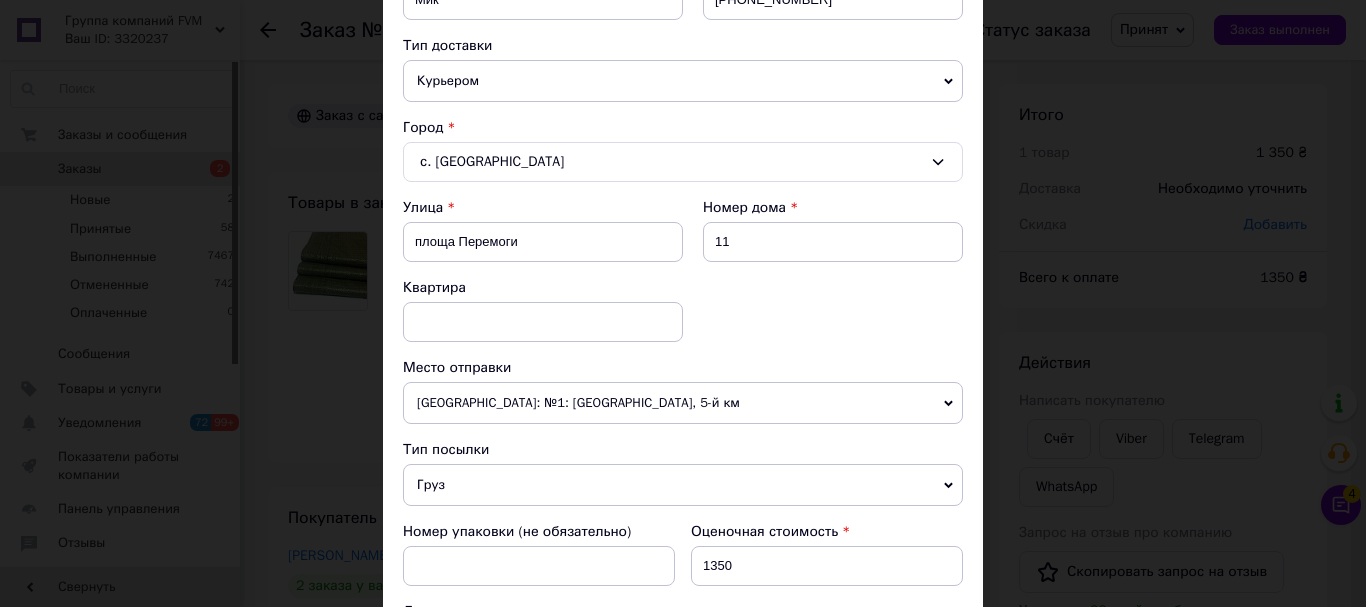click on "[GEOGRAPHIC_DATA] Номер дома 11 Квартира" at bounding box center (683, 278) 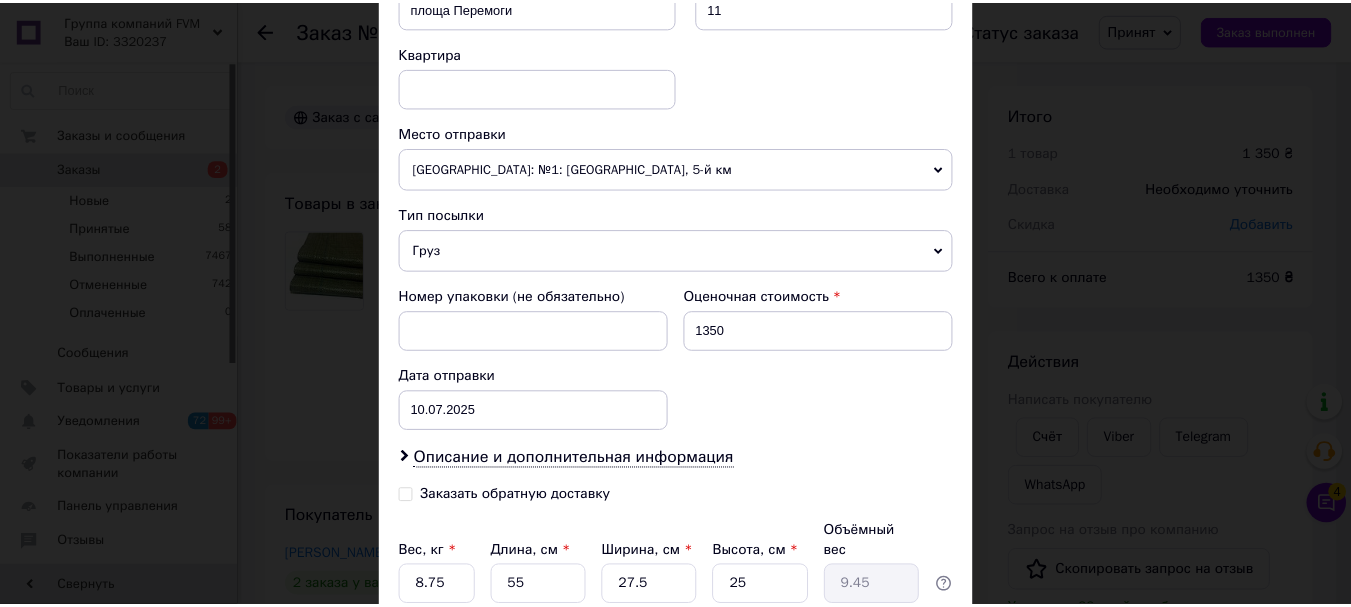 scroll, scrollTop: 837, scrollLeft: 0, axis: vertical 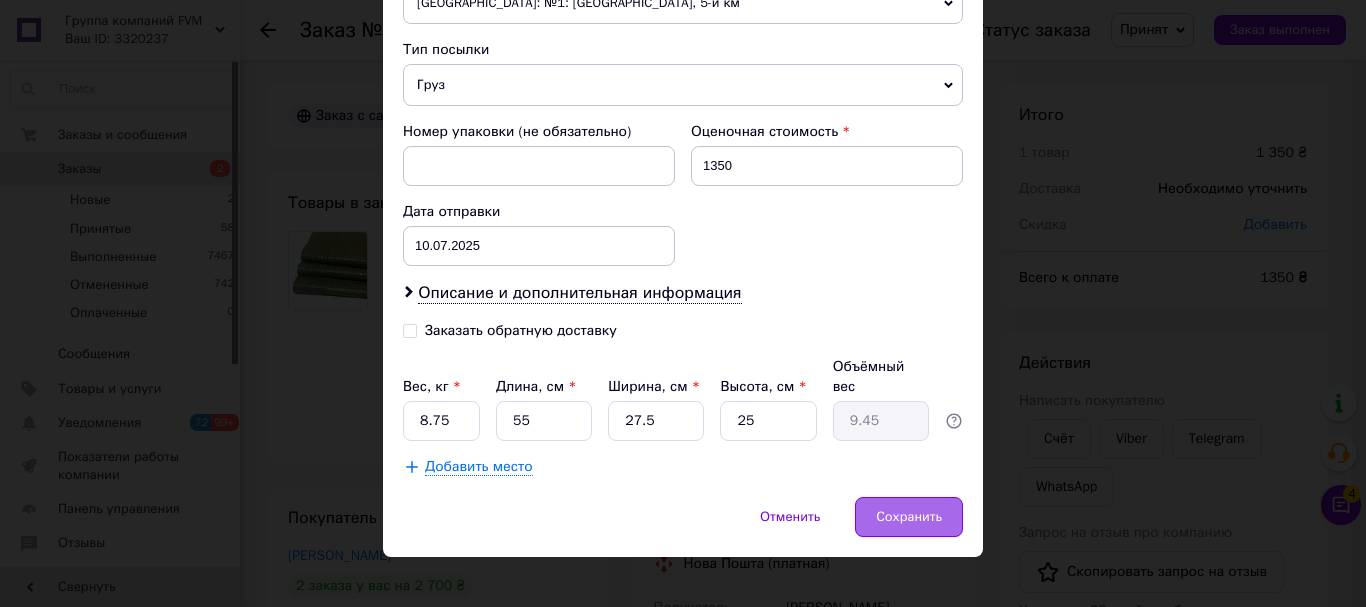 click on "Сохранить" at bounding box center [909, 517] 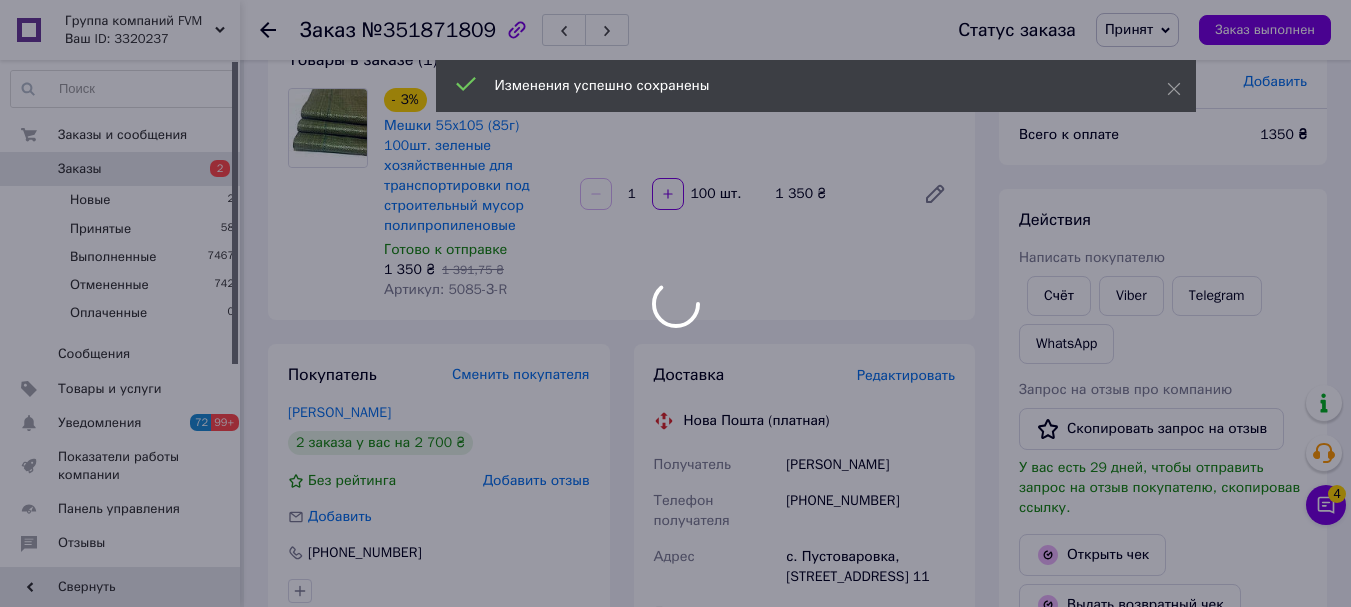 scroll, scrollTop: 500, scrollLeft: 0, axis: vertical 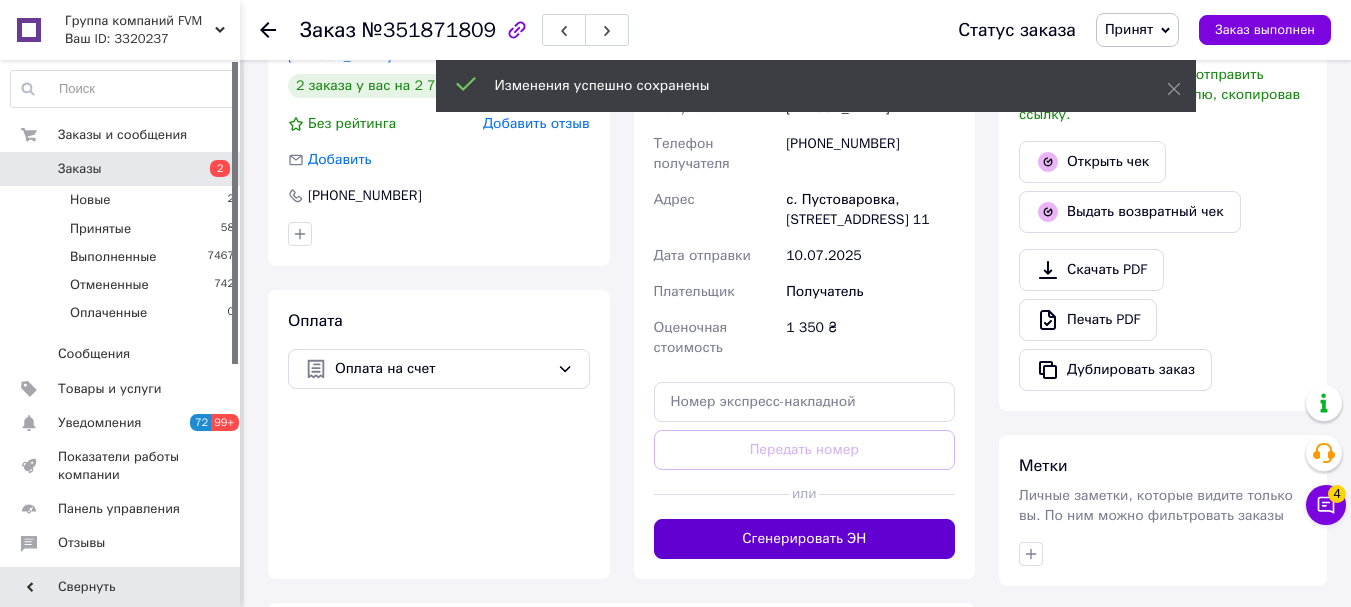 click on "Сгенерировать ЭН" at bounding box center [805, 539] 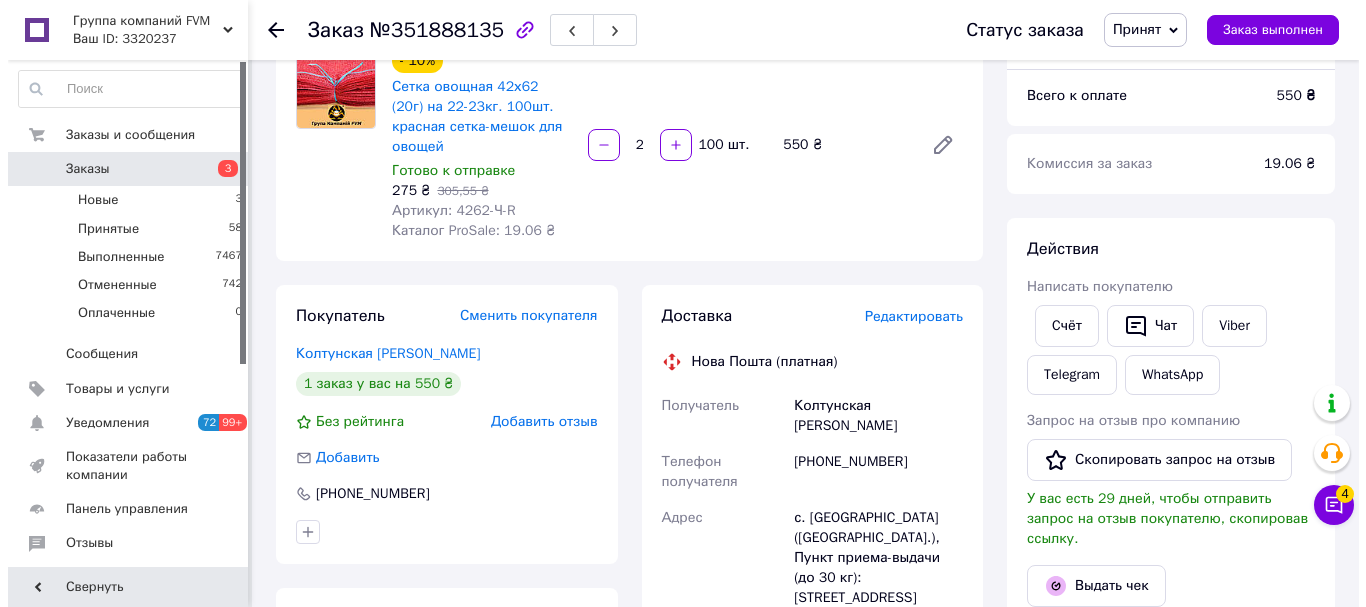 scroll, scrollTop: 200, scrollLeft: 0, axis: vertical 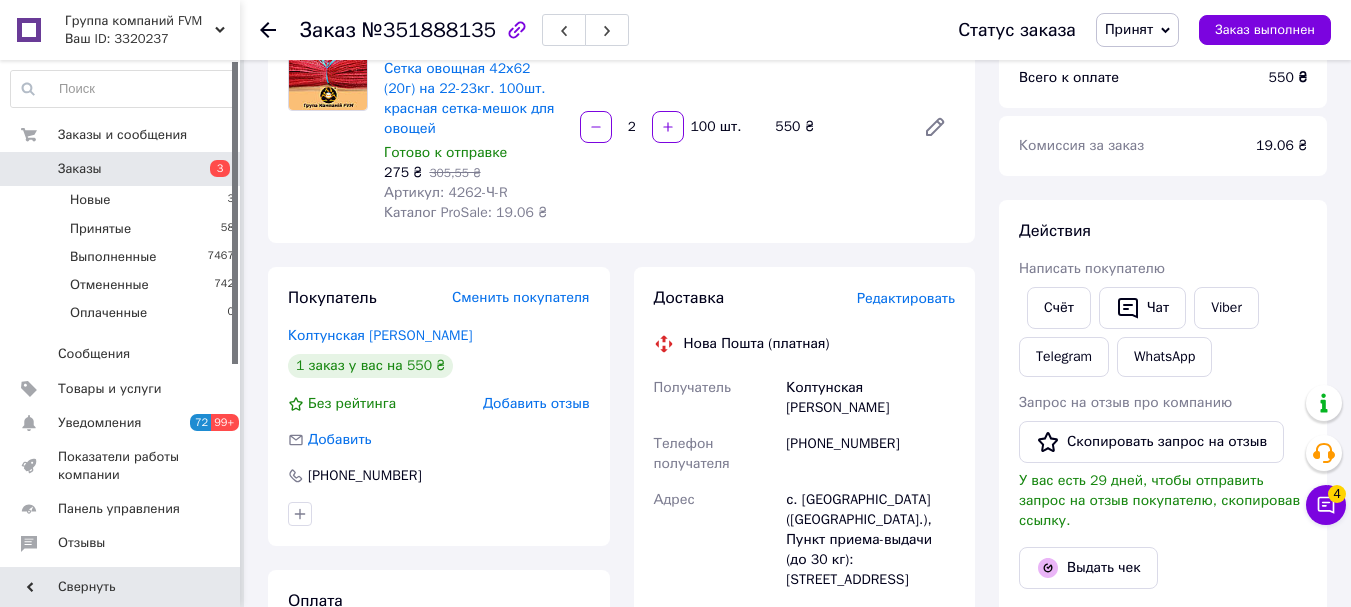 click on "Редактировать" at bounding box center [906, 298] 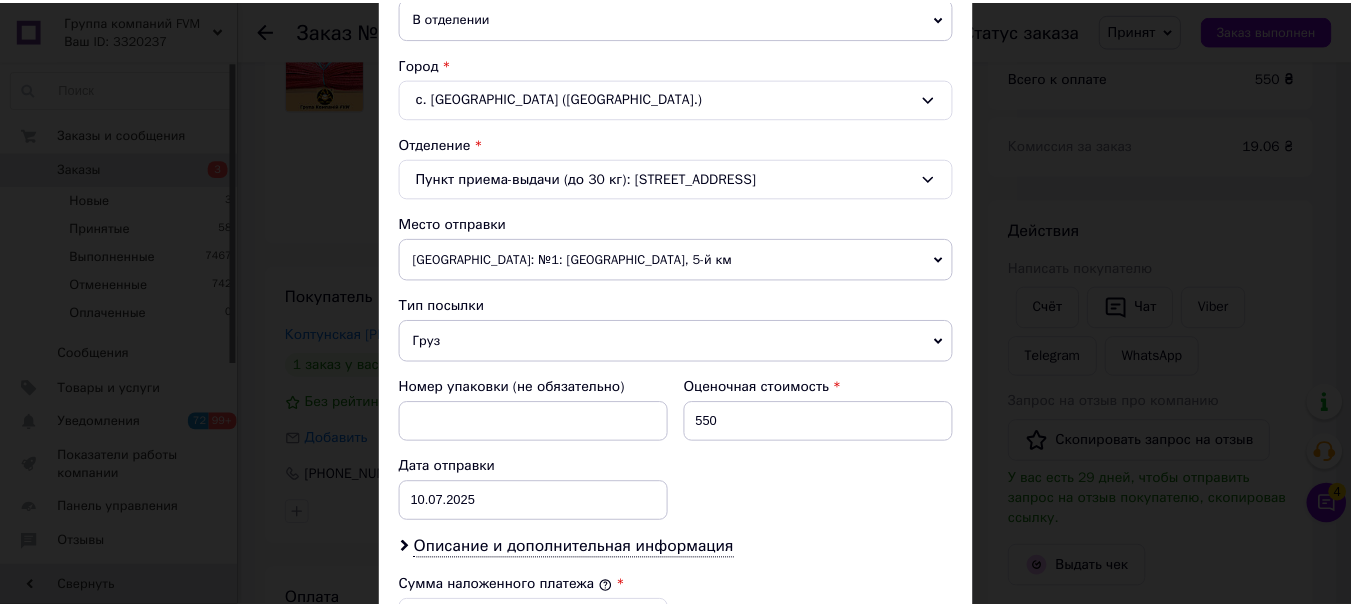 scroll, scrollTop: 900, scrollLeft: 0, axis: vertical 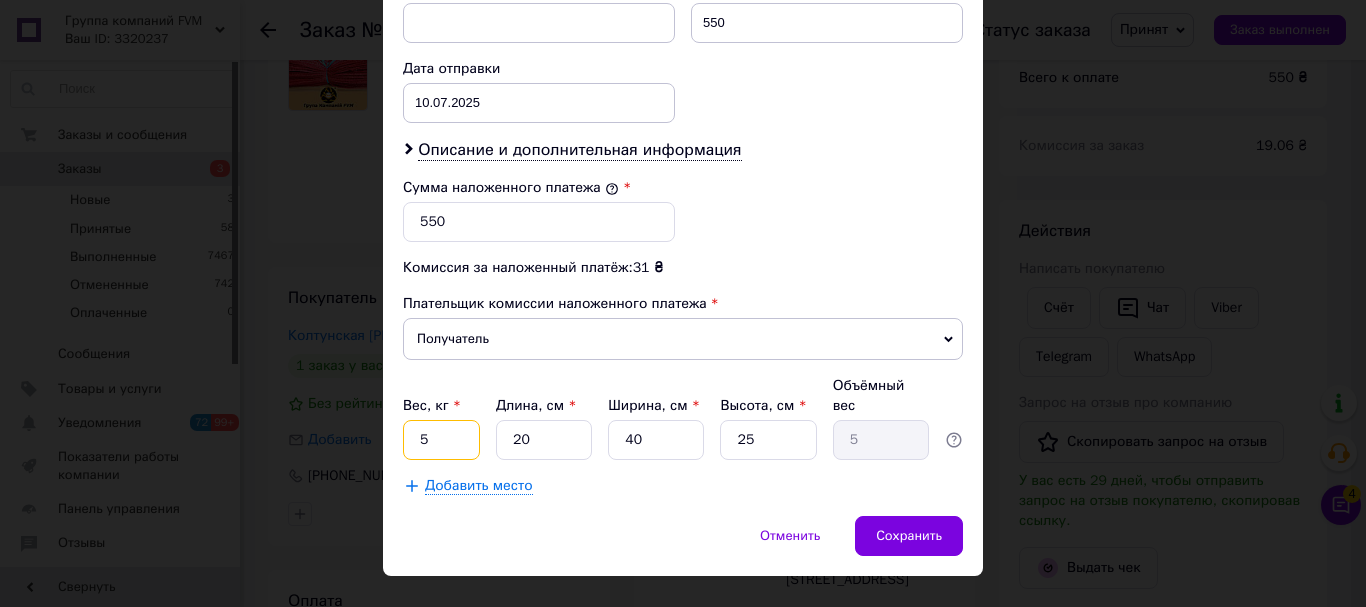 click on "5" at bounding box center [441, 440] 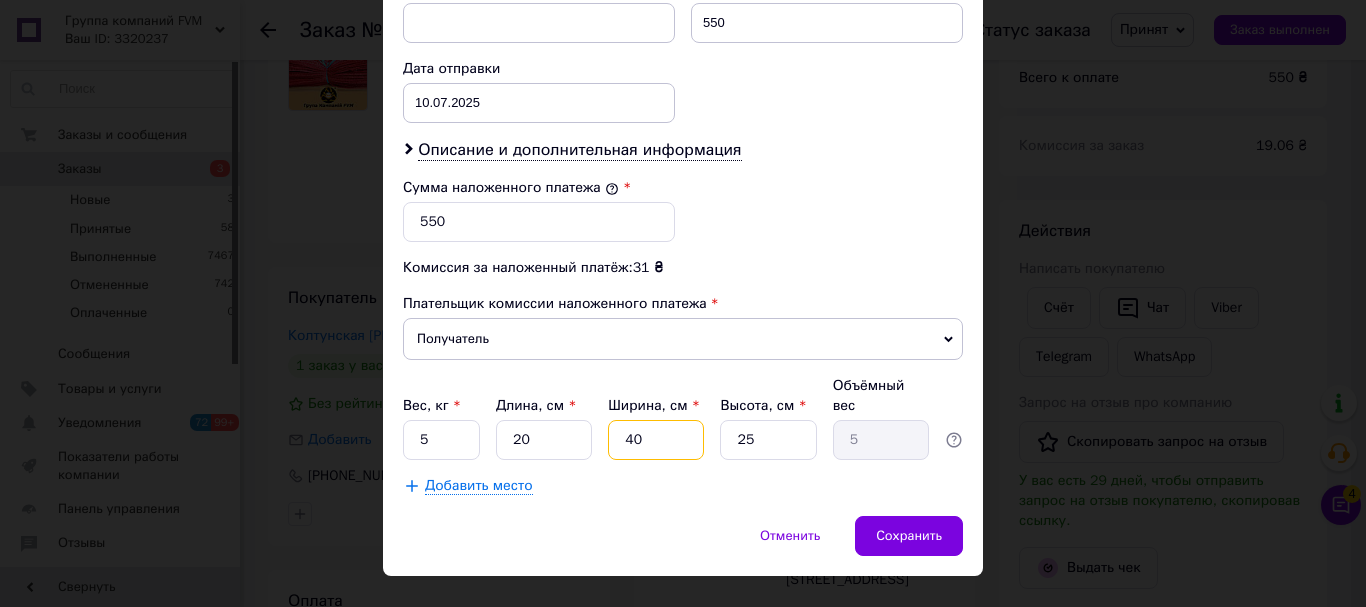 click on "40" at bounding box center [656, 440] 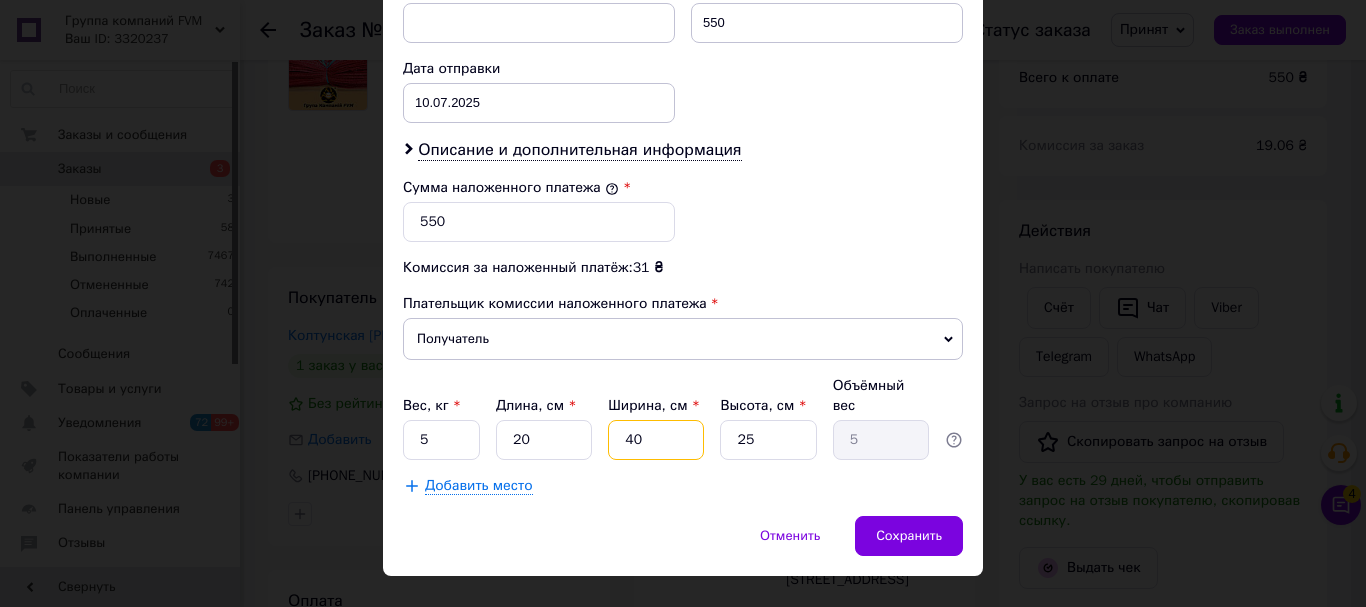 type on "4" 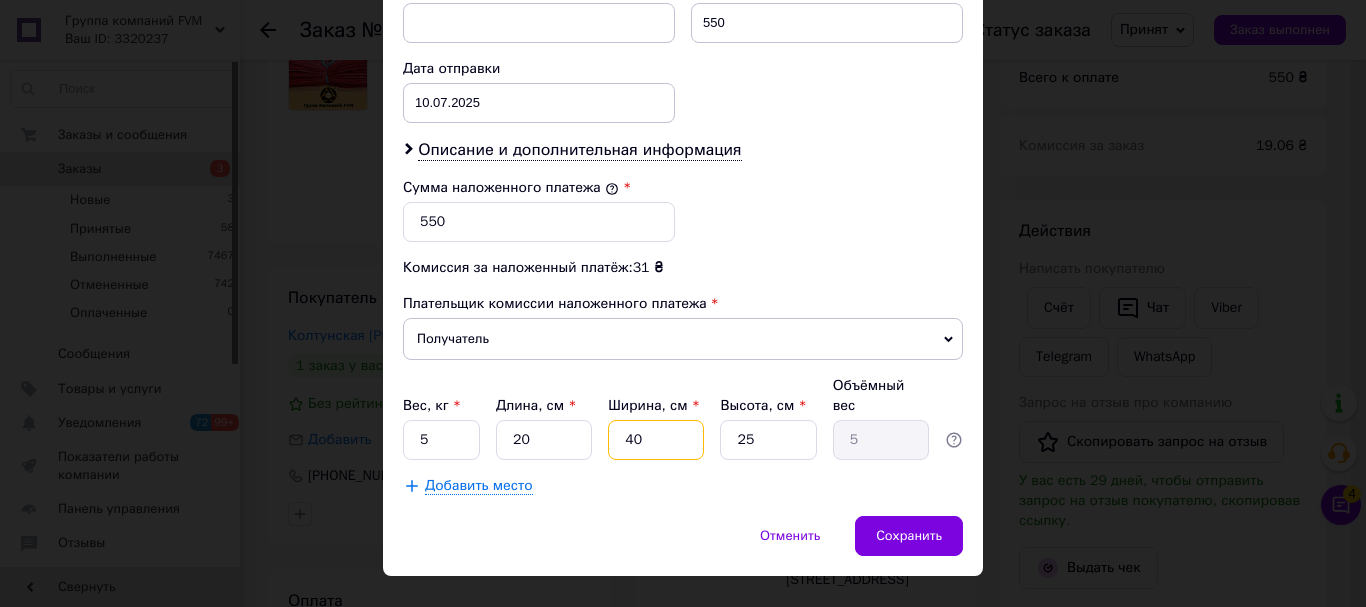 type on "0.5" 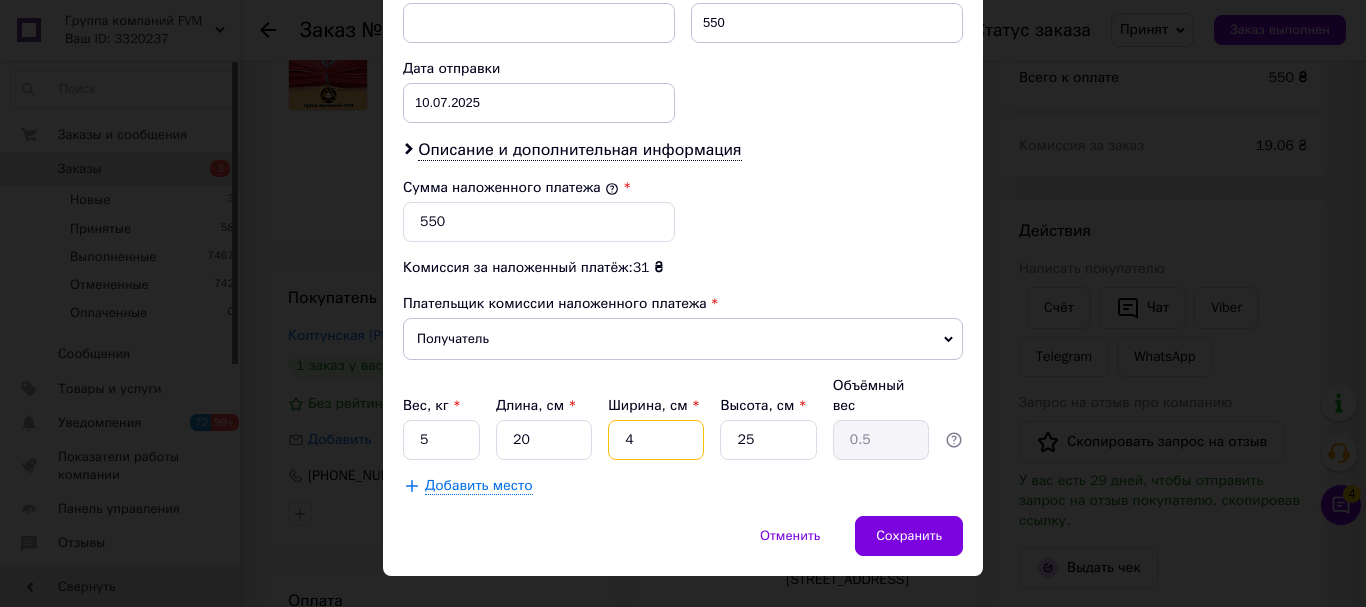 type 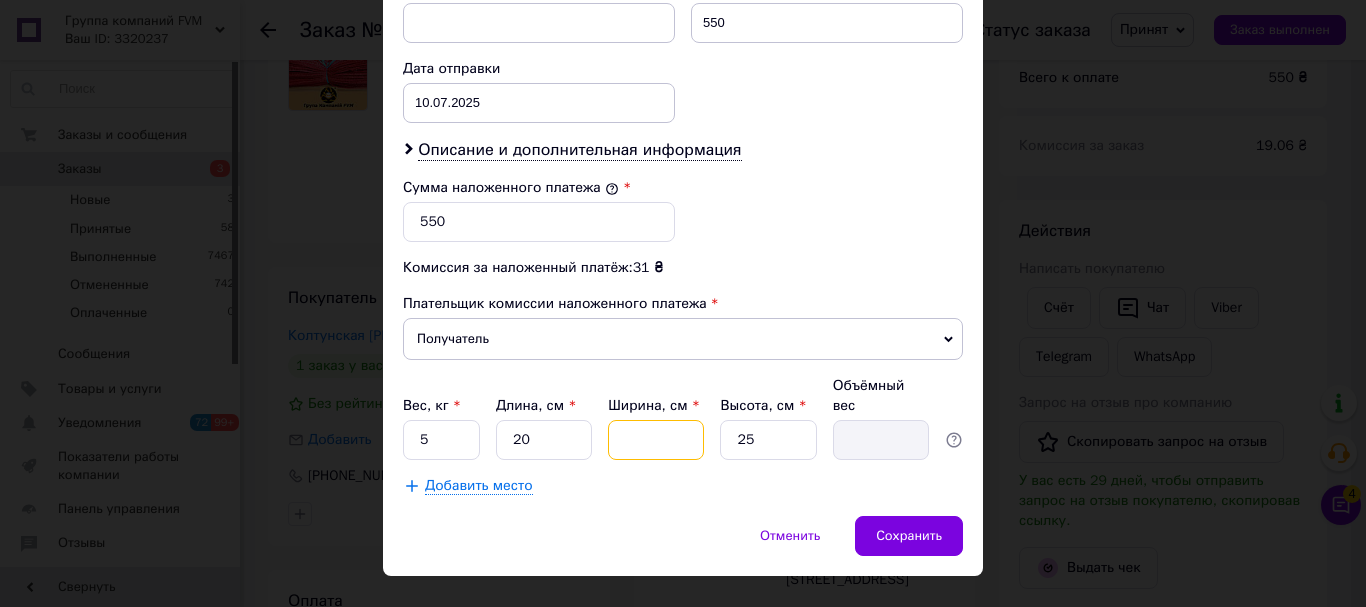 type on "6" 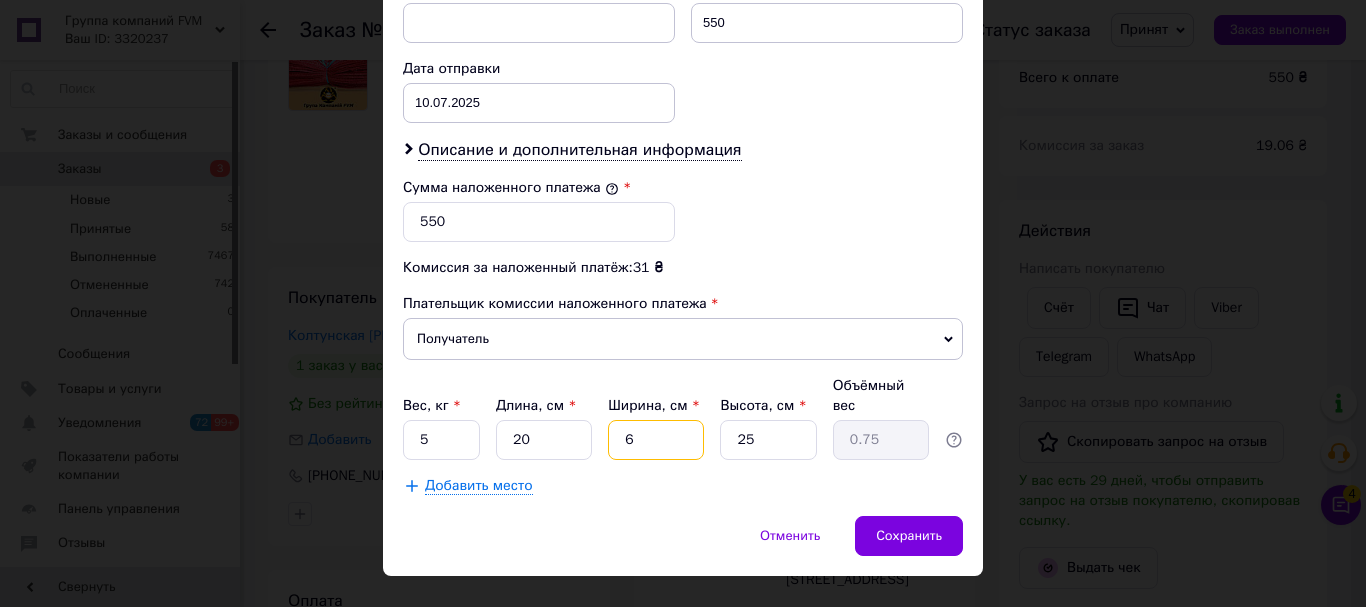 type on "60" 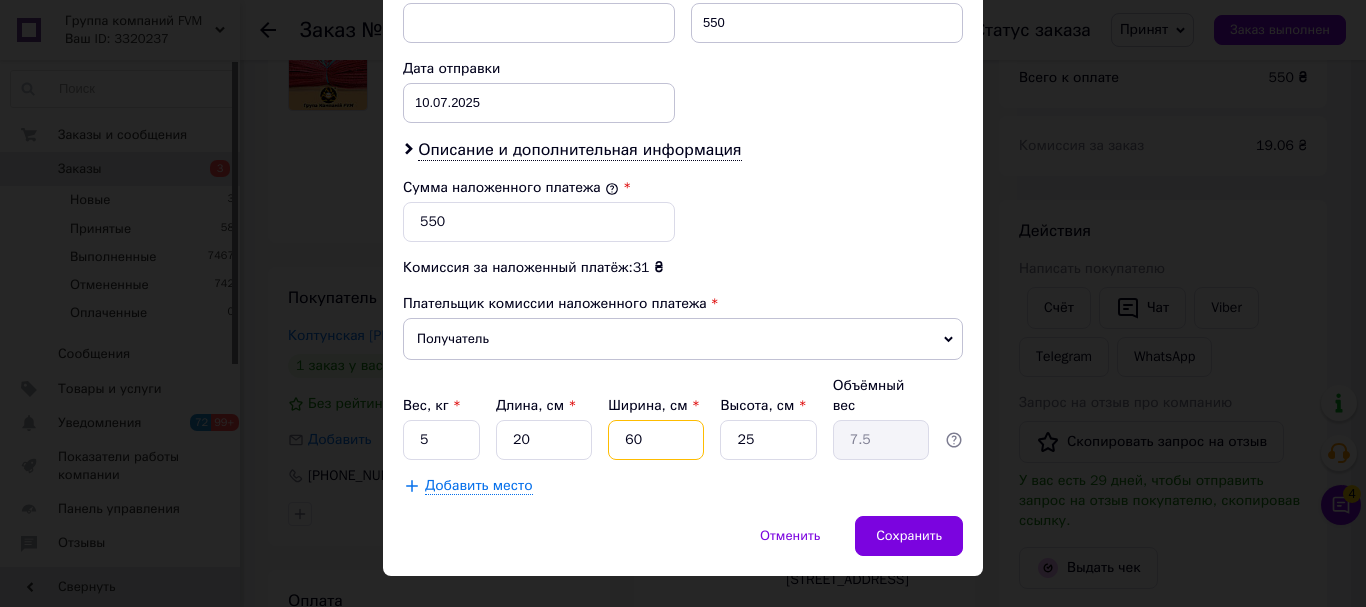 type on "60" 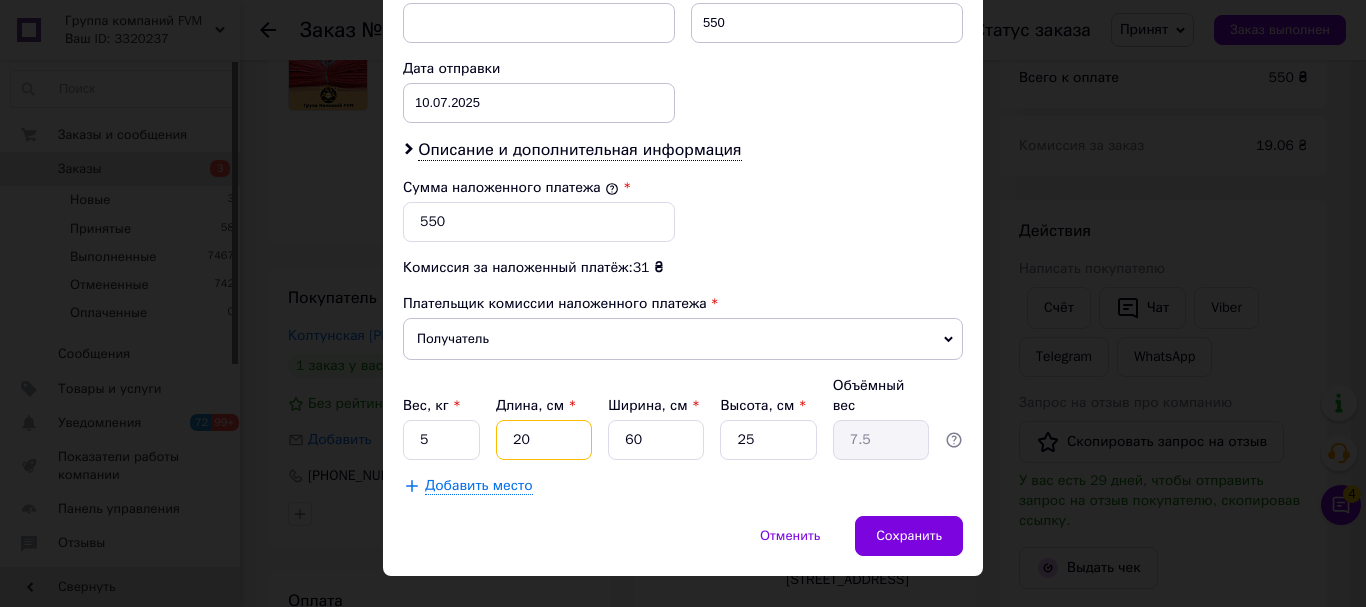 click on "20" at bounding box center [544, 440] 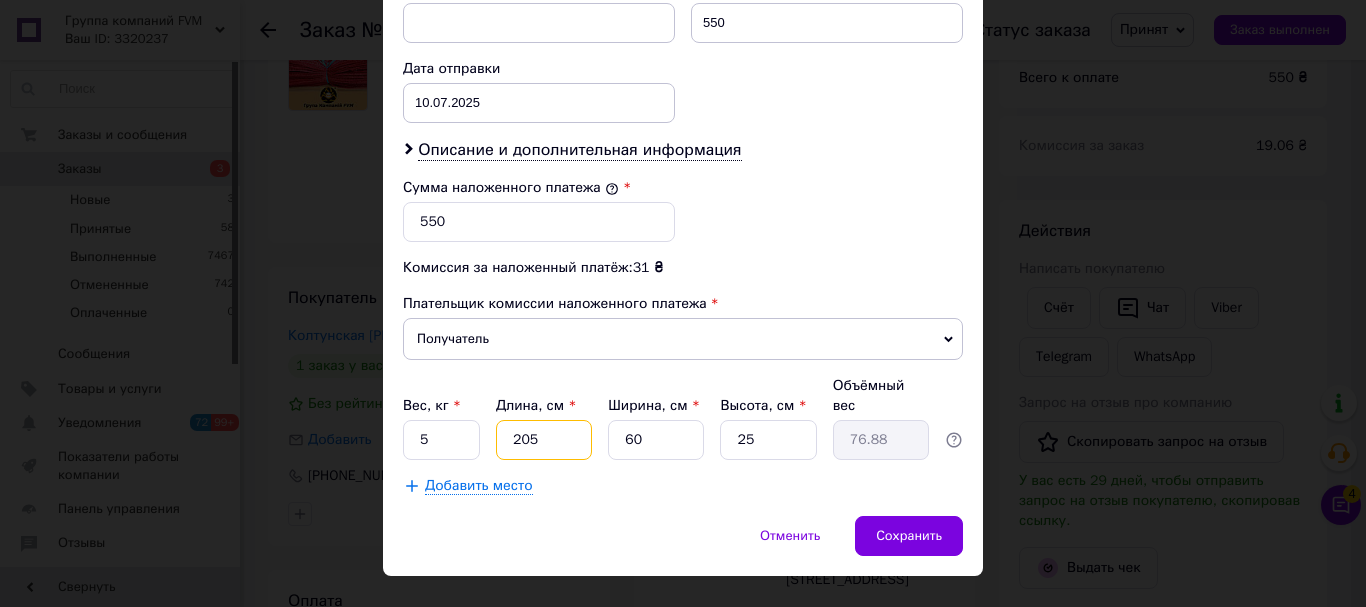 type on "20" 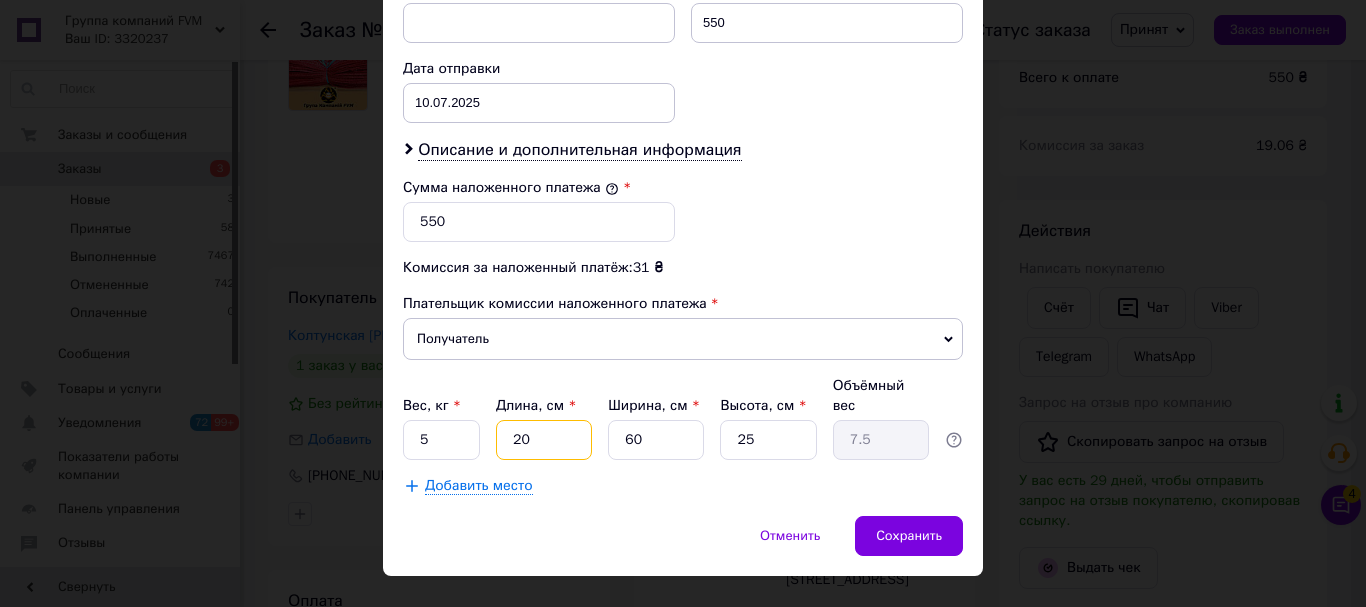 type on "2" 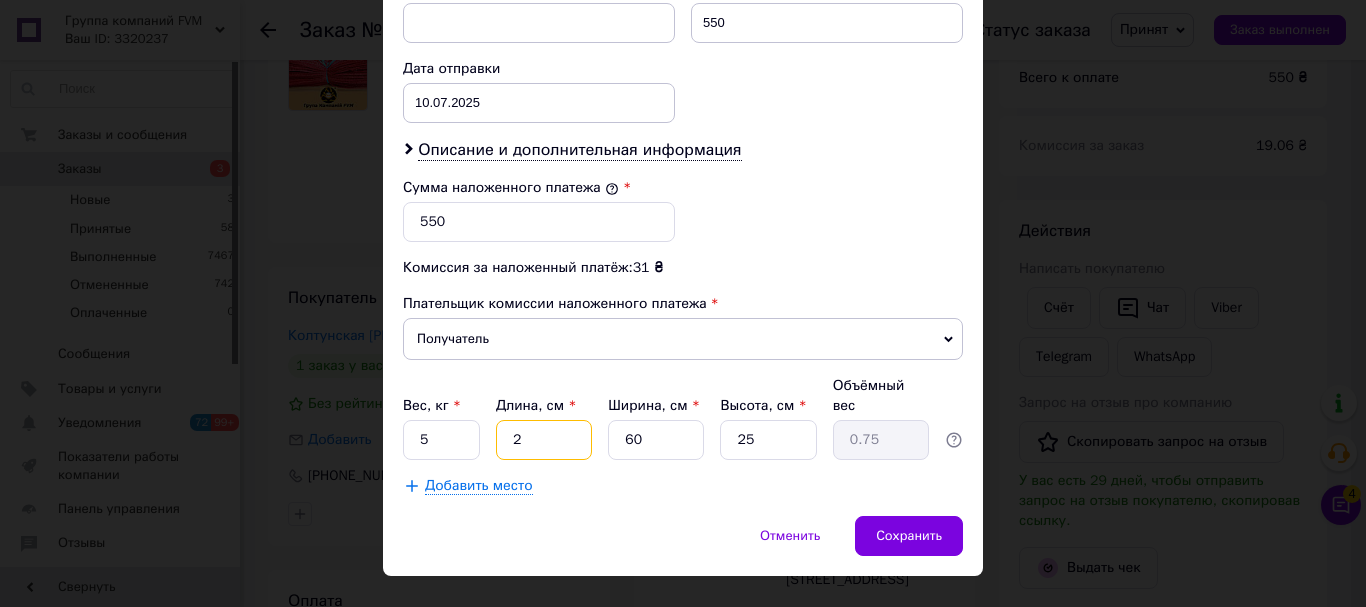 type on "25" 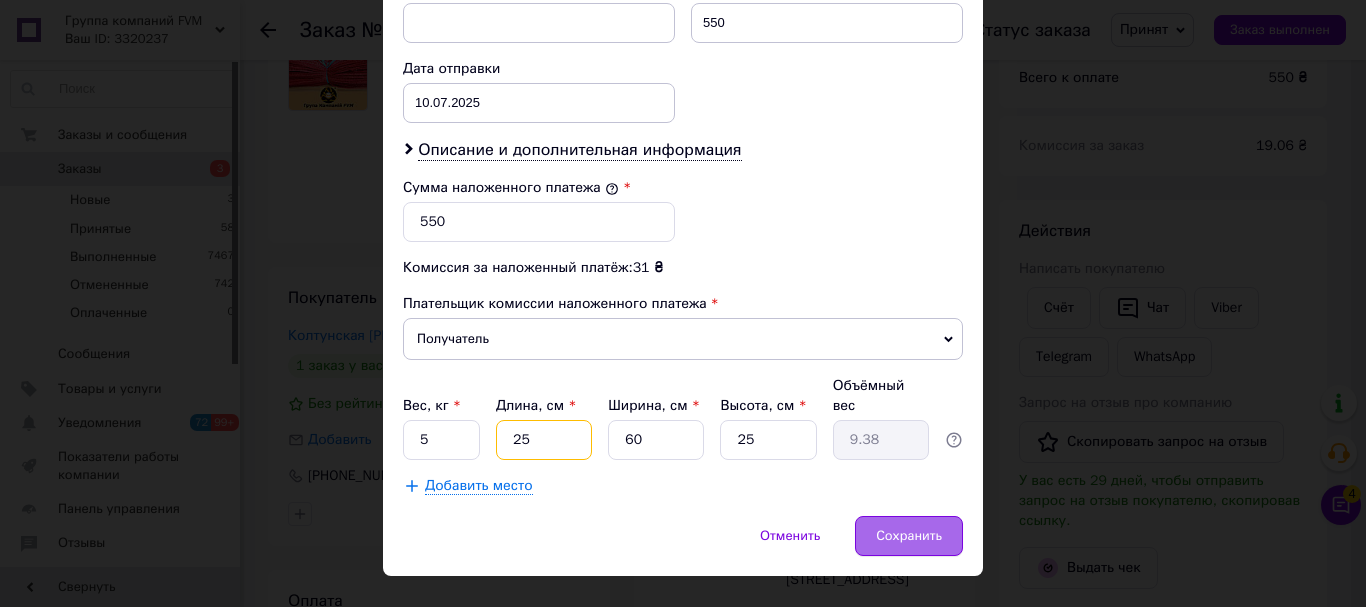 type on "25" 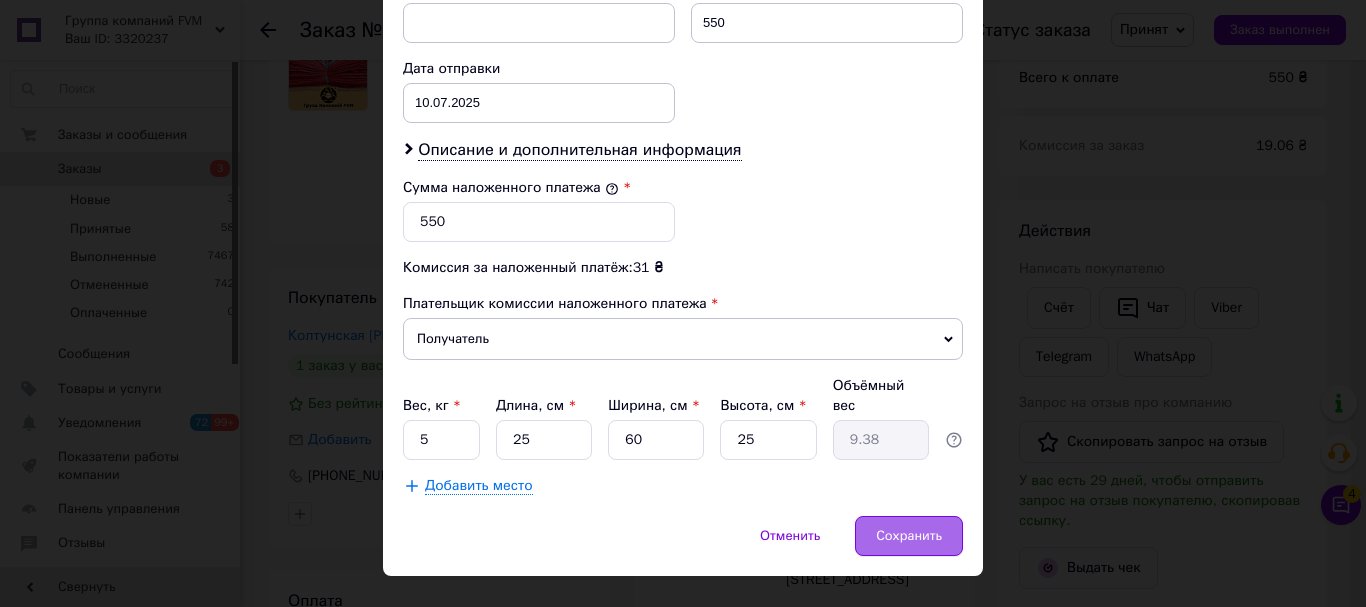 click on "Сохранить" at bounding box center [909, 536] 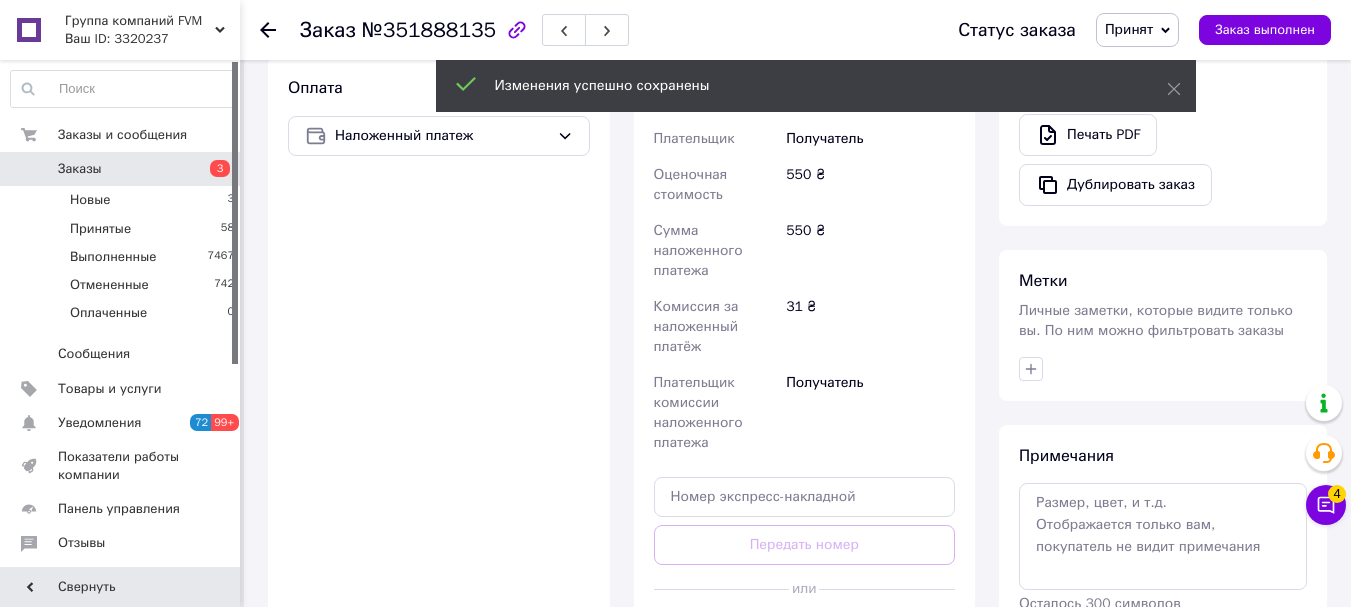 scroll, scrollTop: 800, scrollLeft: 0, axis: vertical 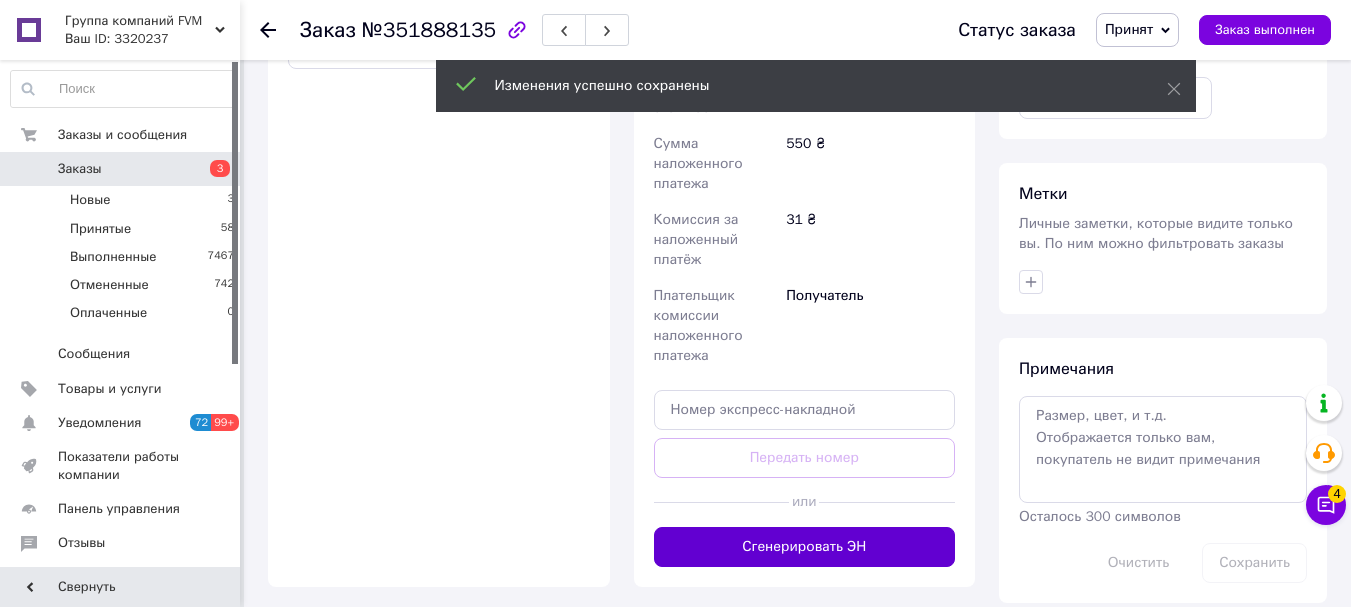 click on "Сгенерировать ЭН" at bounding box center (805, 547) 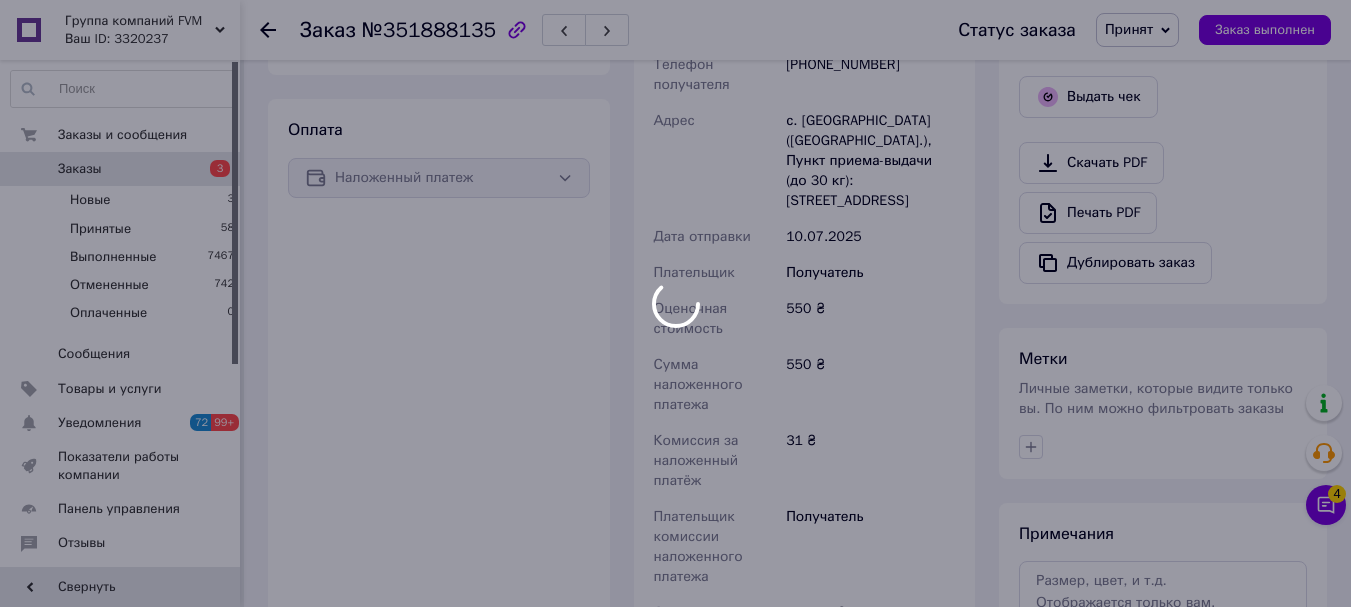 scroll, scrollTop: 500, scrollLeft: 0, axis: vertical 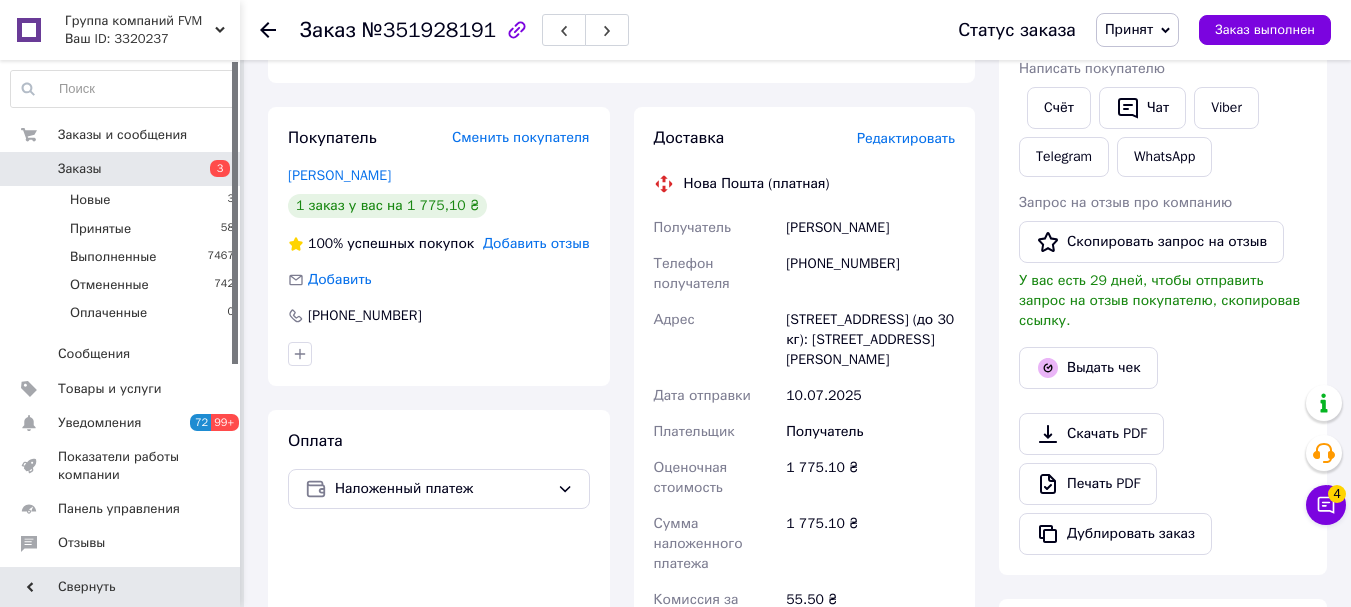 click on "Редактировать" at bounding box center [906, 138] 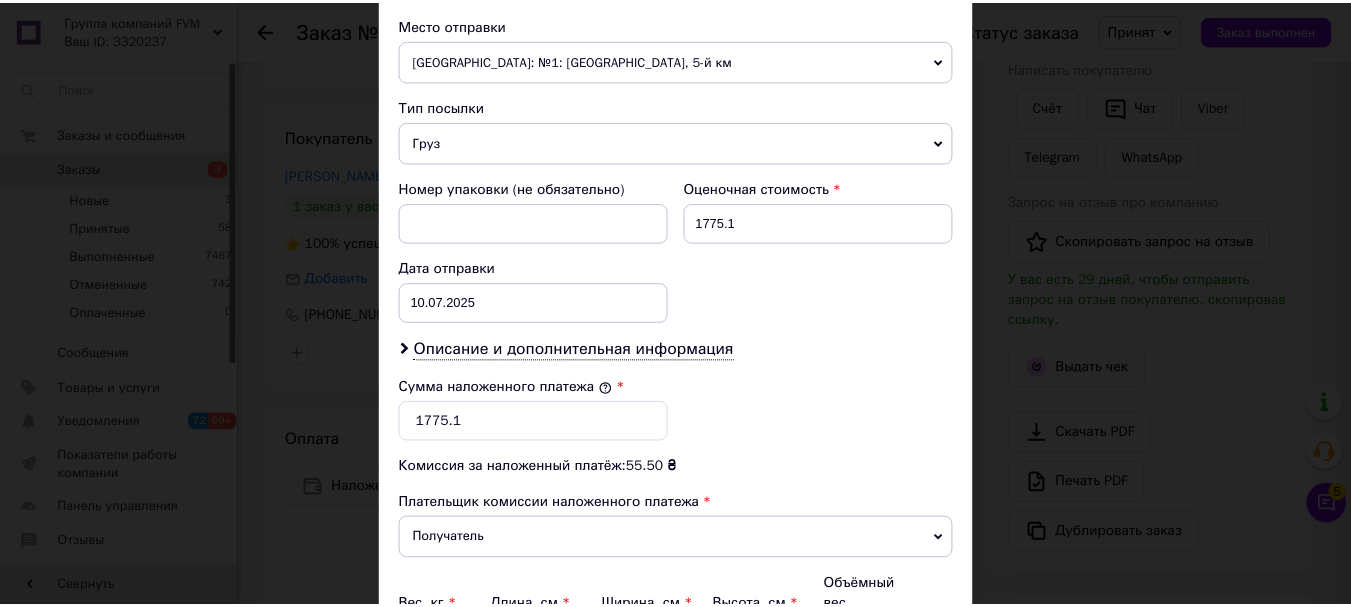 scroll, scrollTop: 919, scrollLeft: 0, axis: vertical 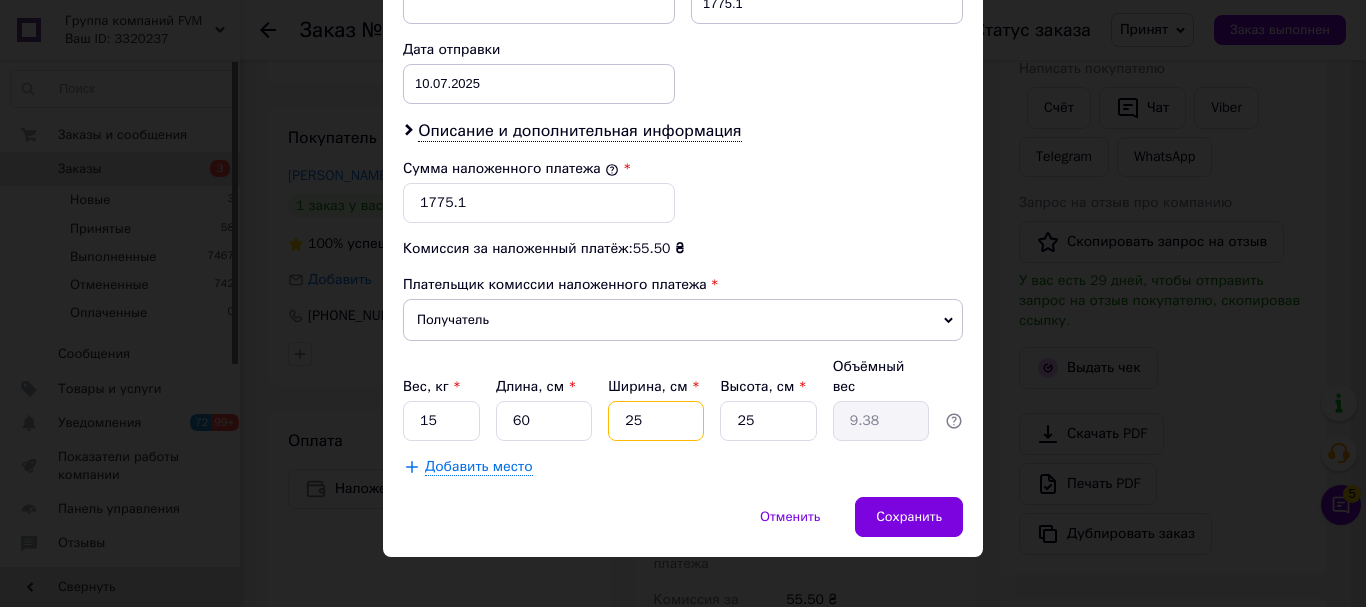 click on "25" at bounding box center (656, 421) 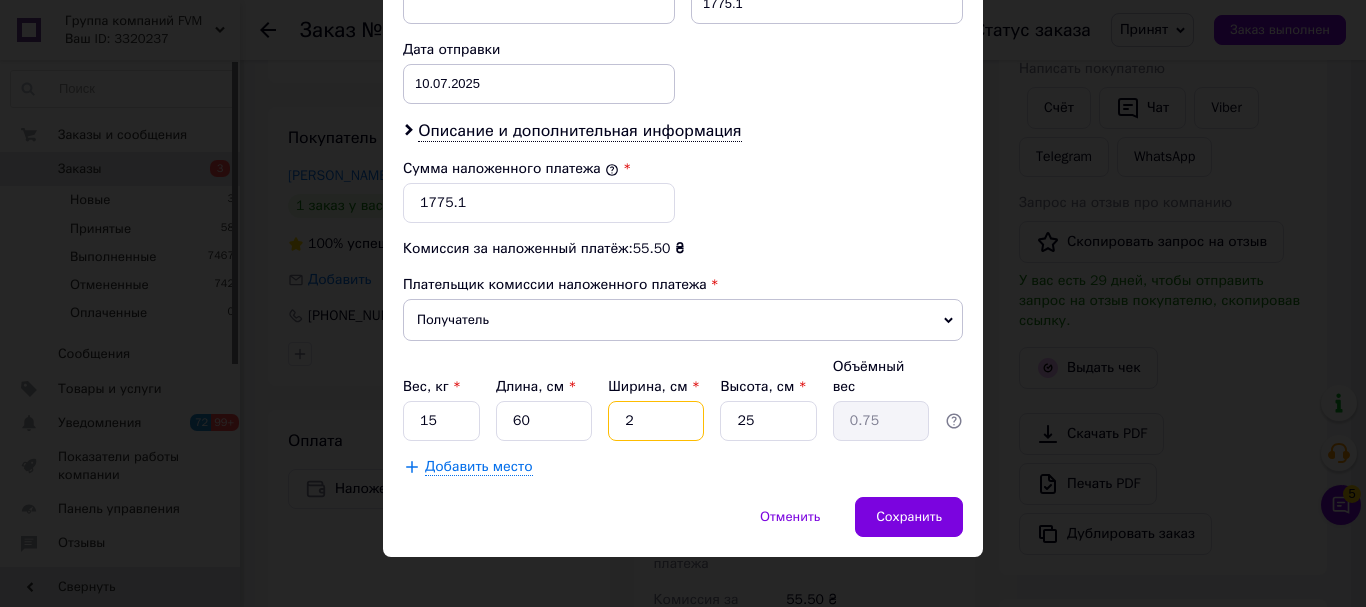 type 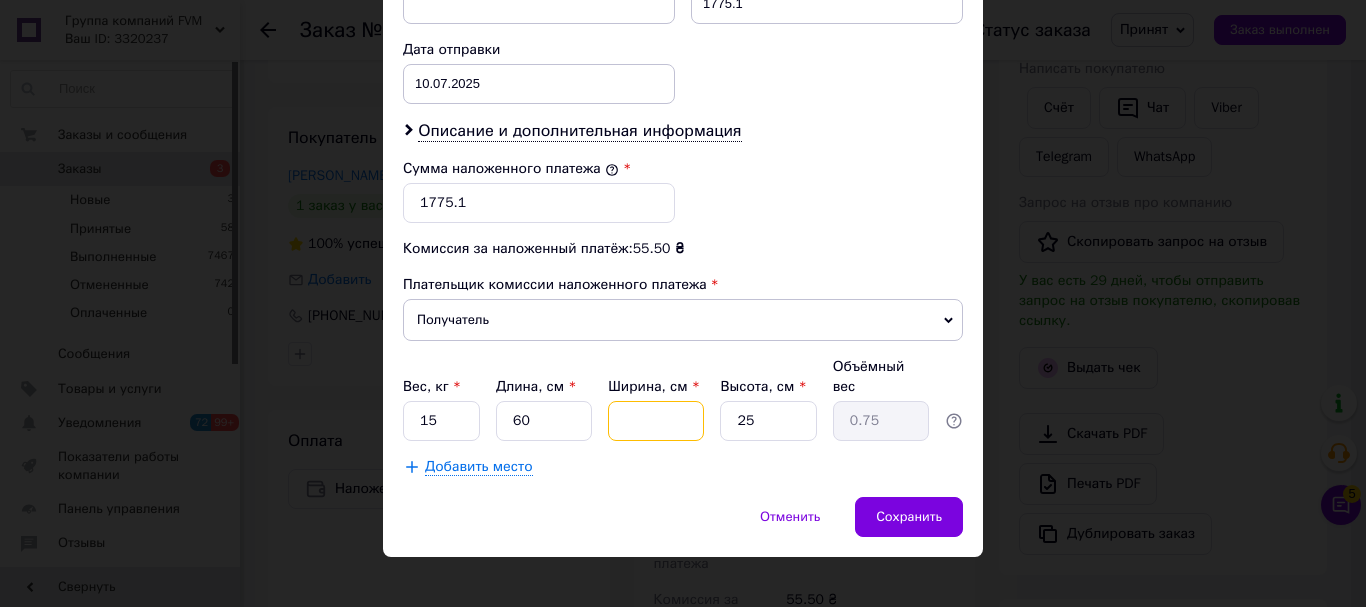 type 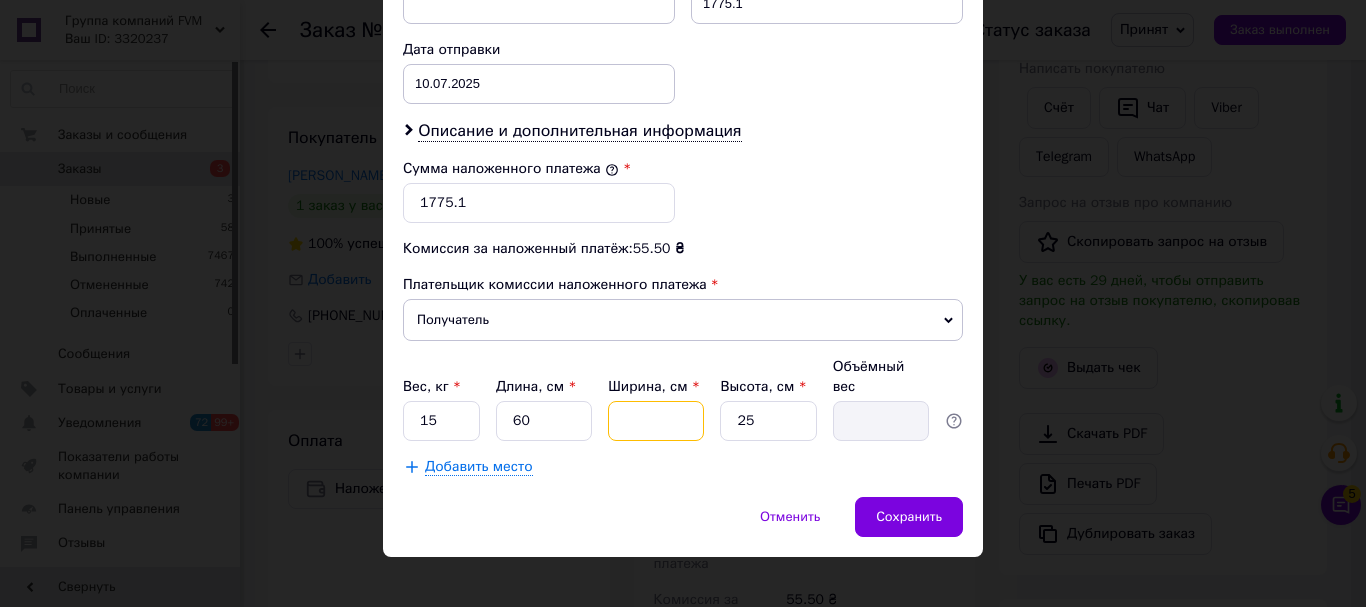 type on "4" 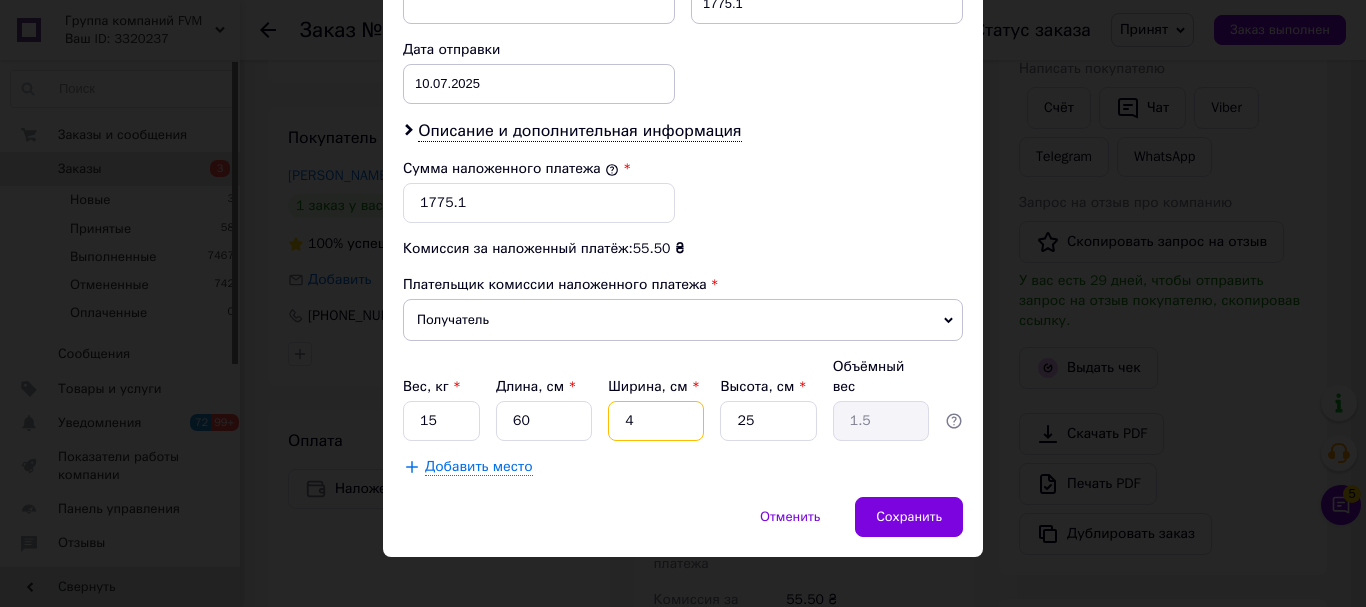 type on "40" 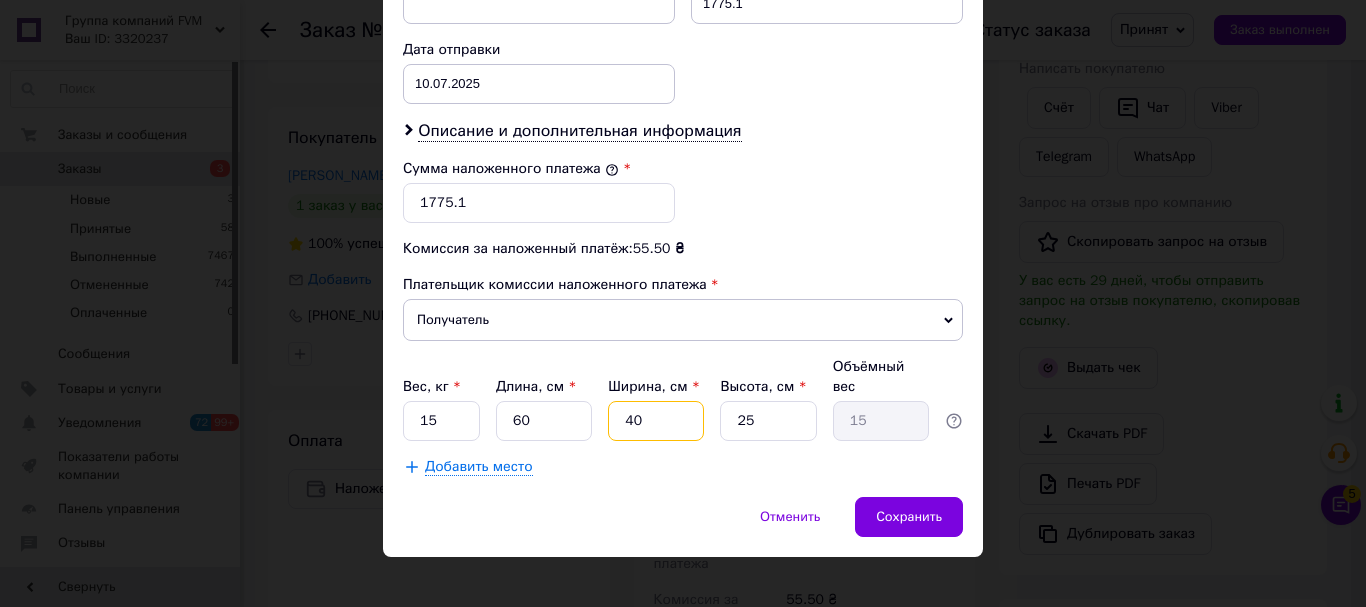 type on "40" 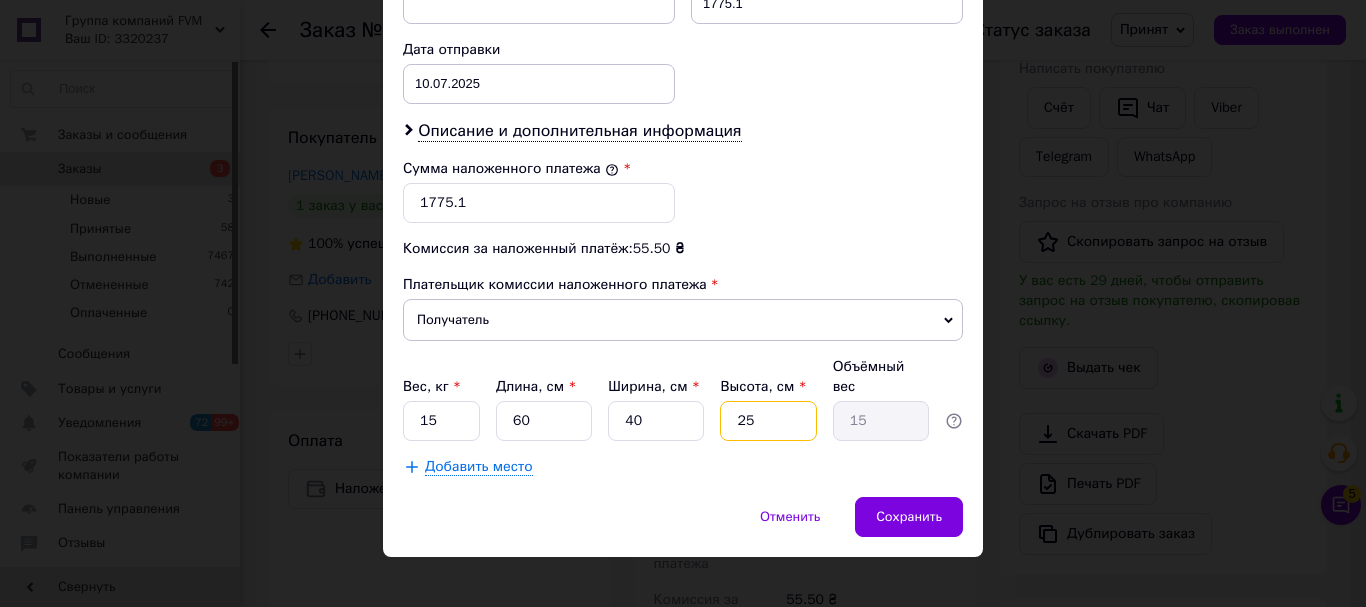click on "25" at bounding box center (768, 421) 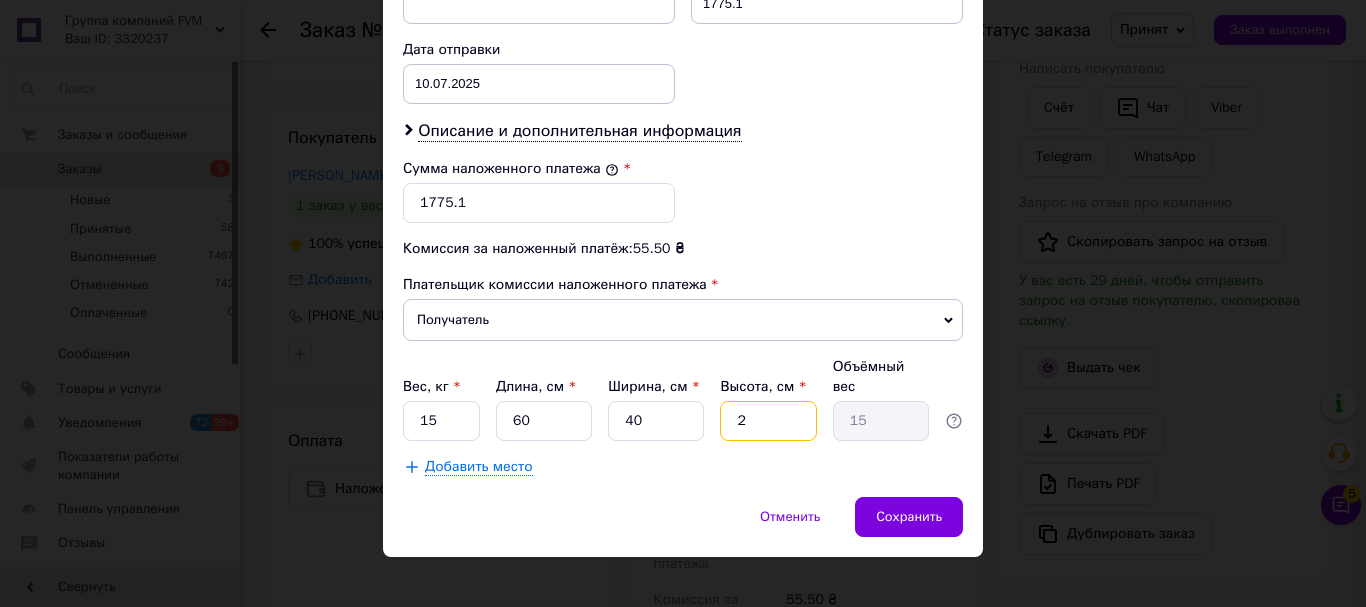 type on "1.2" 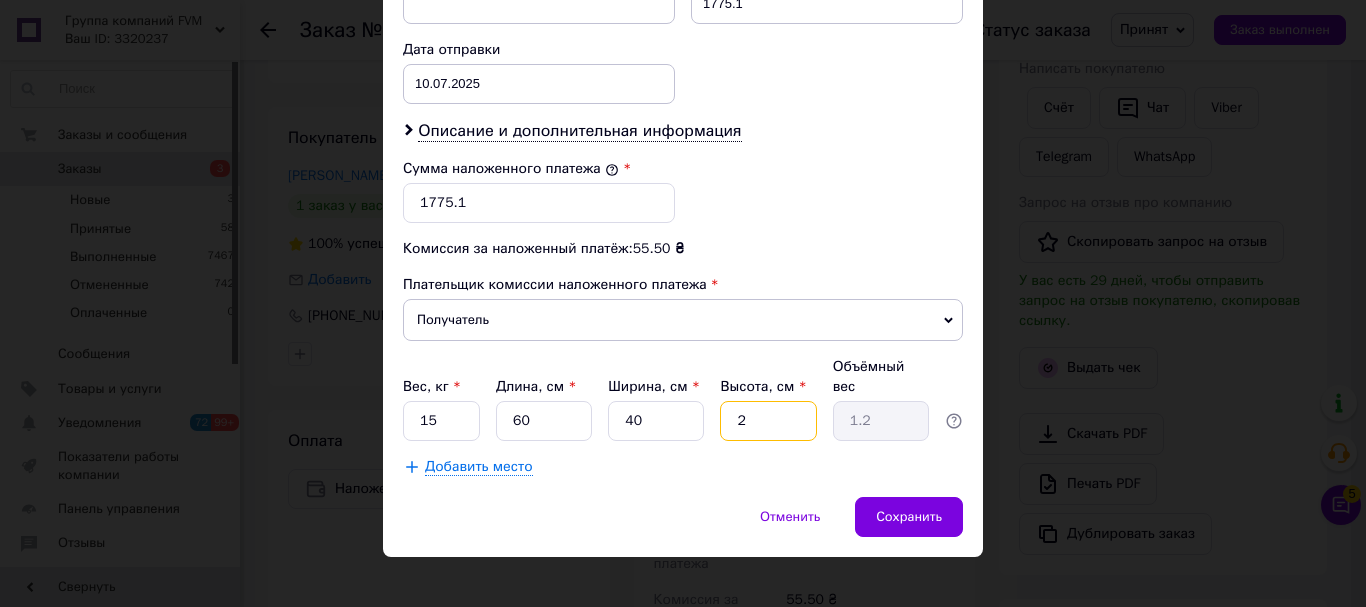 type 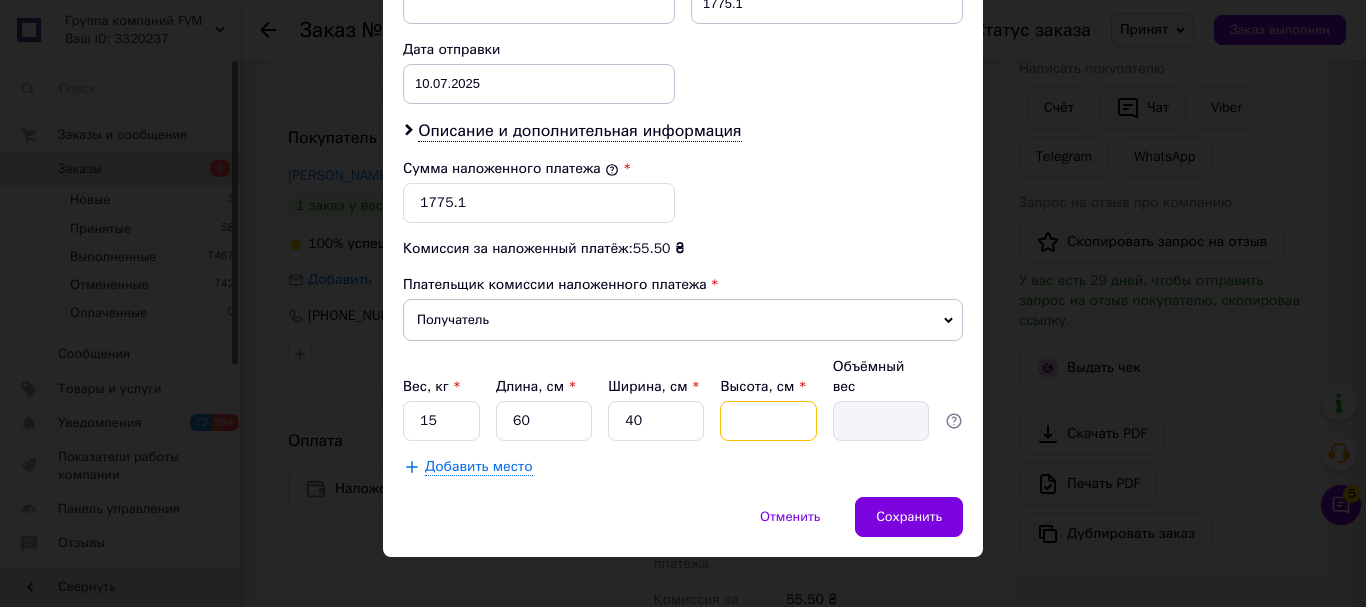 type on "4" 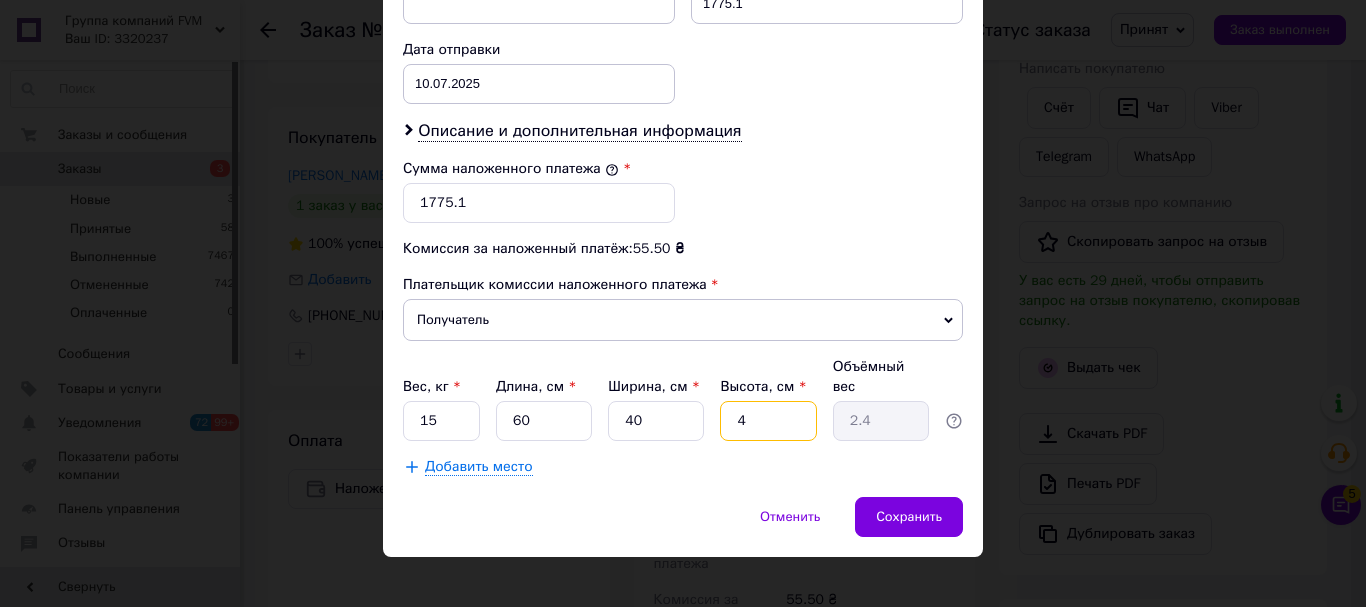 type on "40" 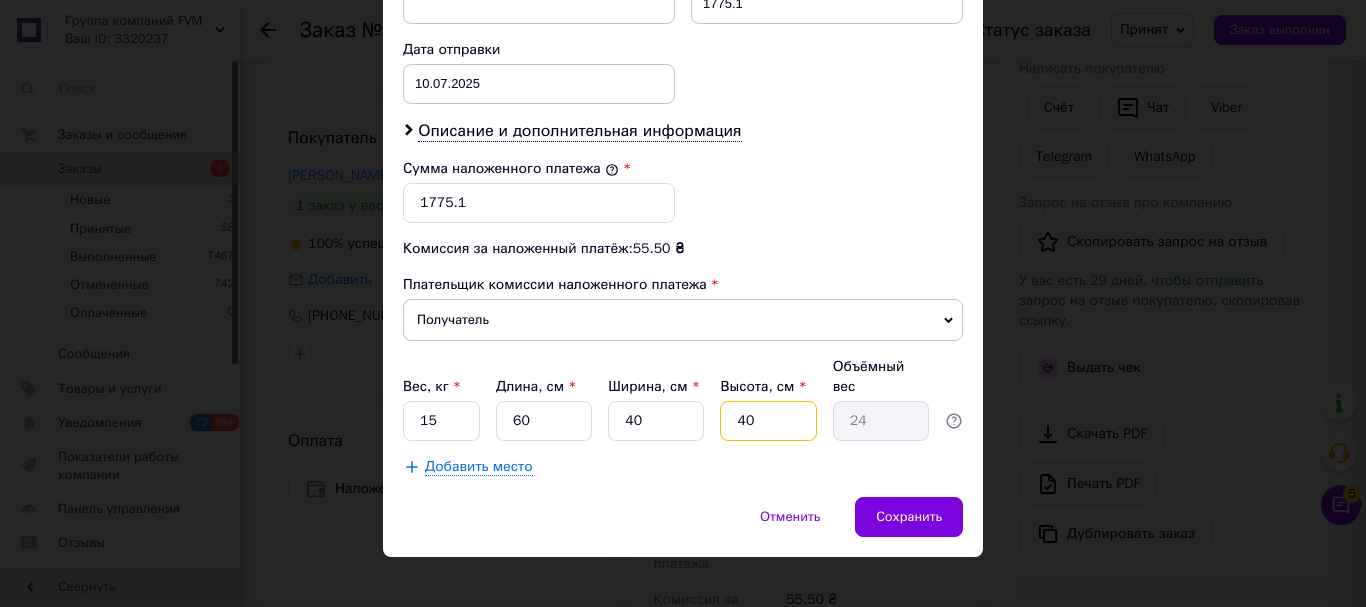 type on "4" 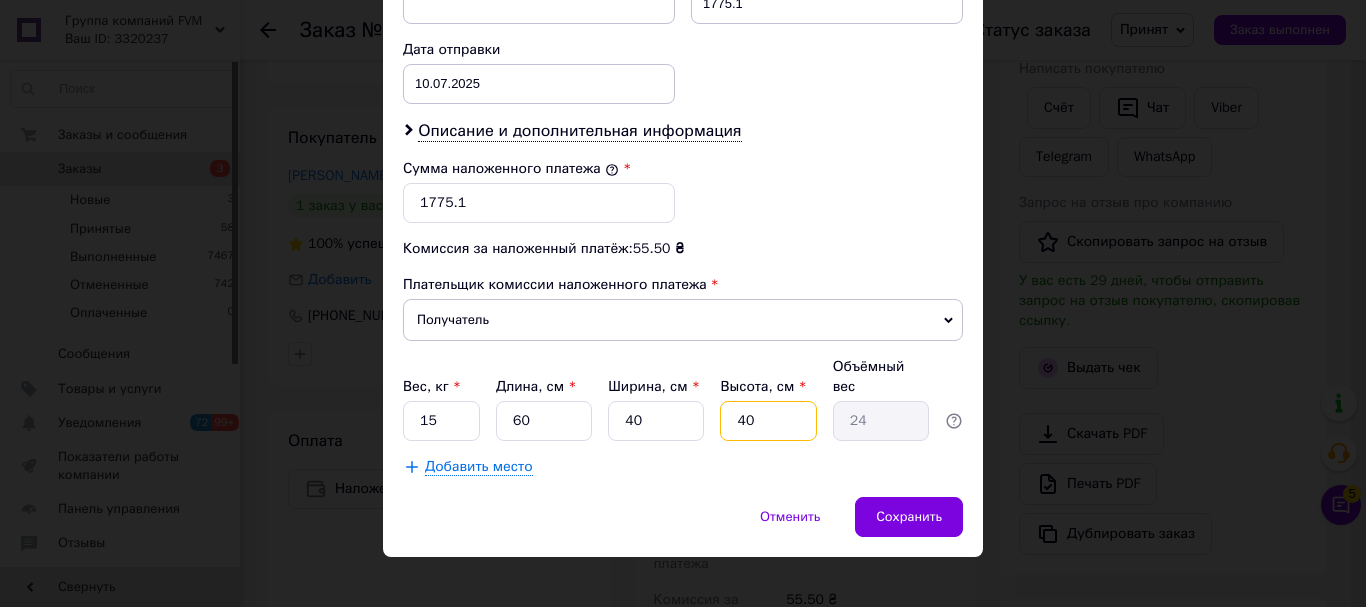 type on "2.4" 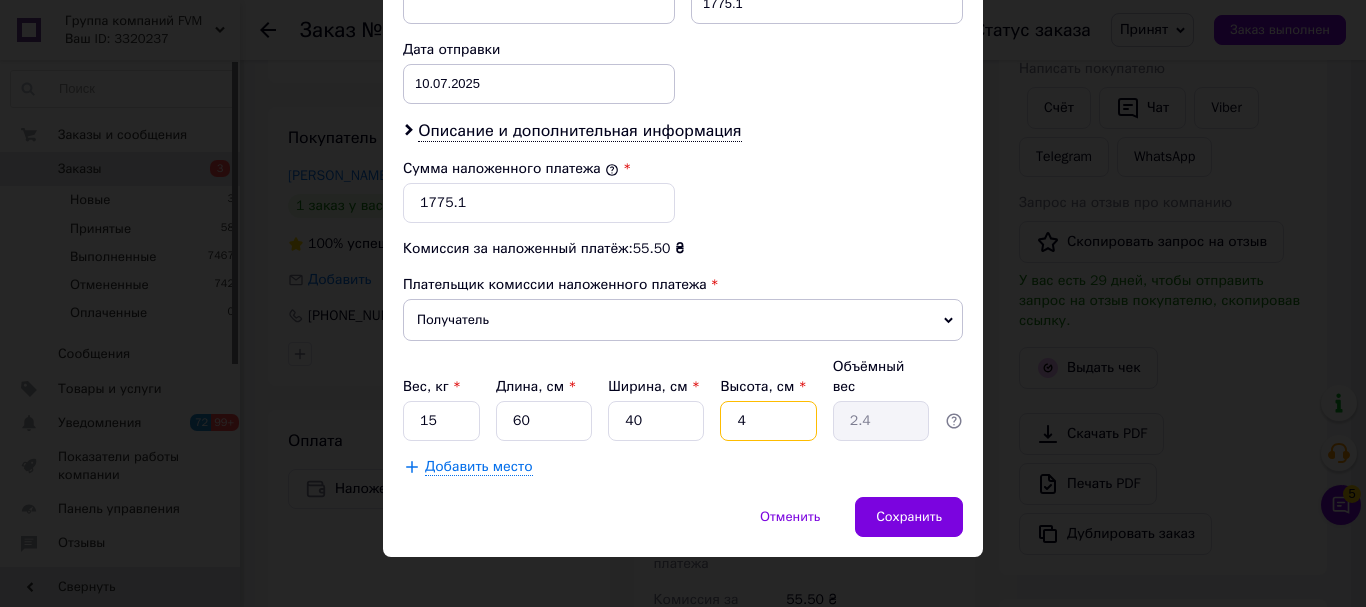 type 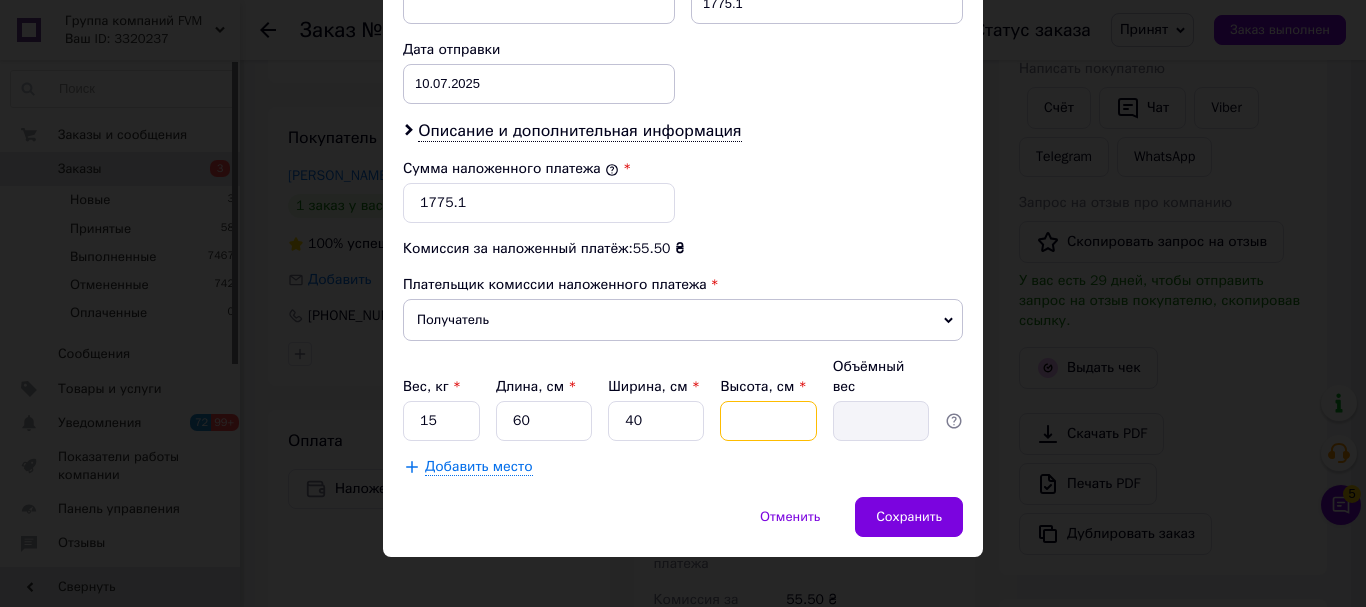 type on "2" 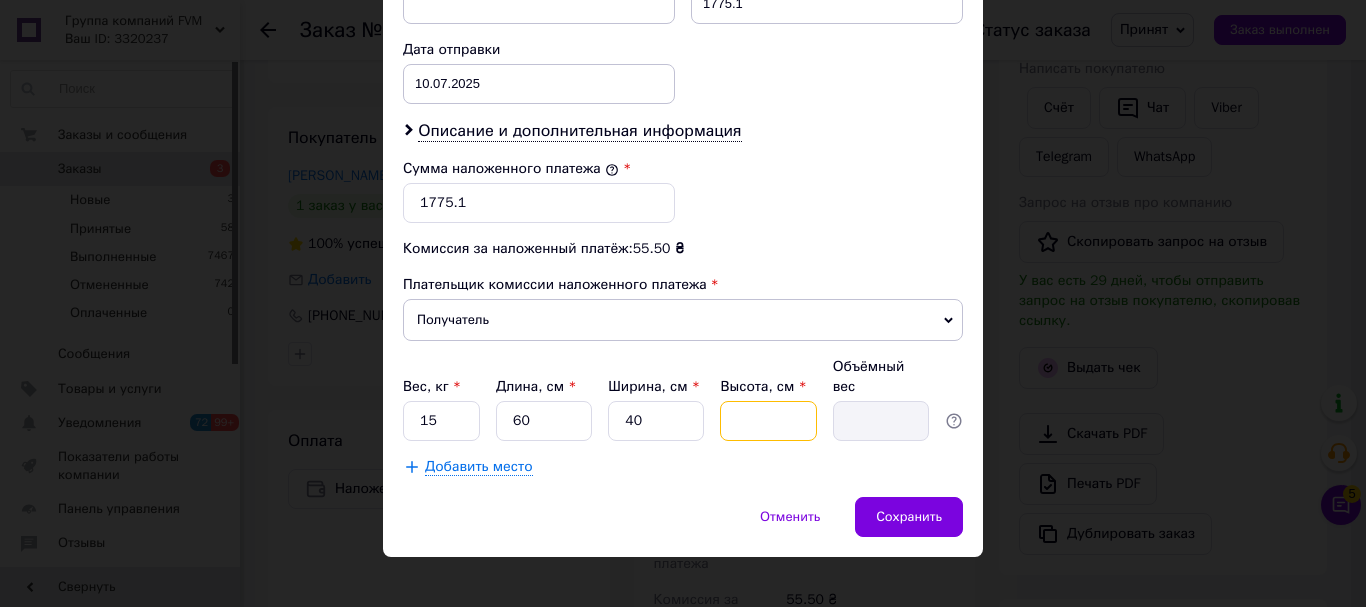 type on "1.2" 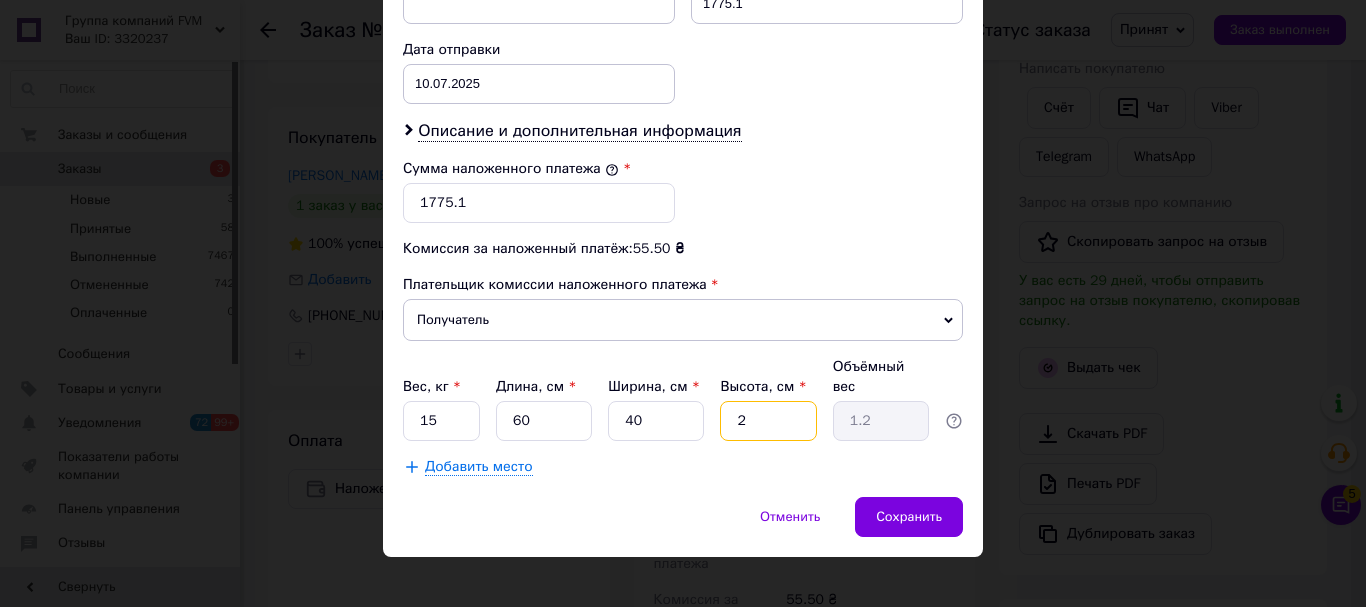 type on "20" 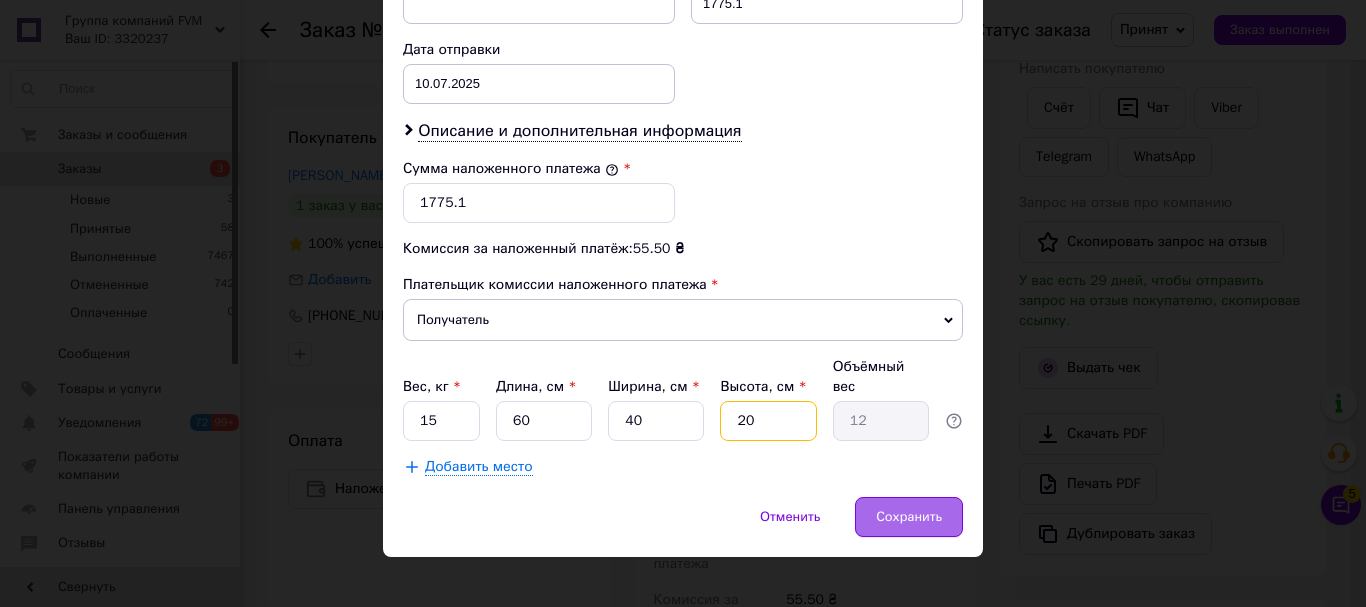 type on "20" 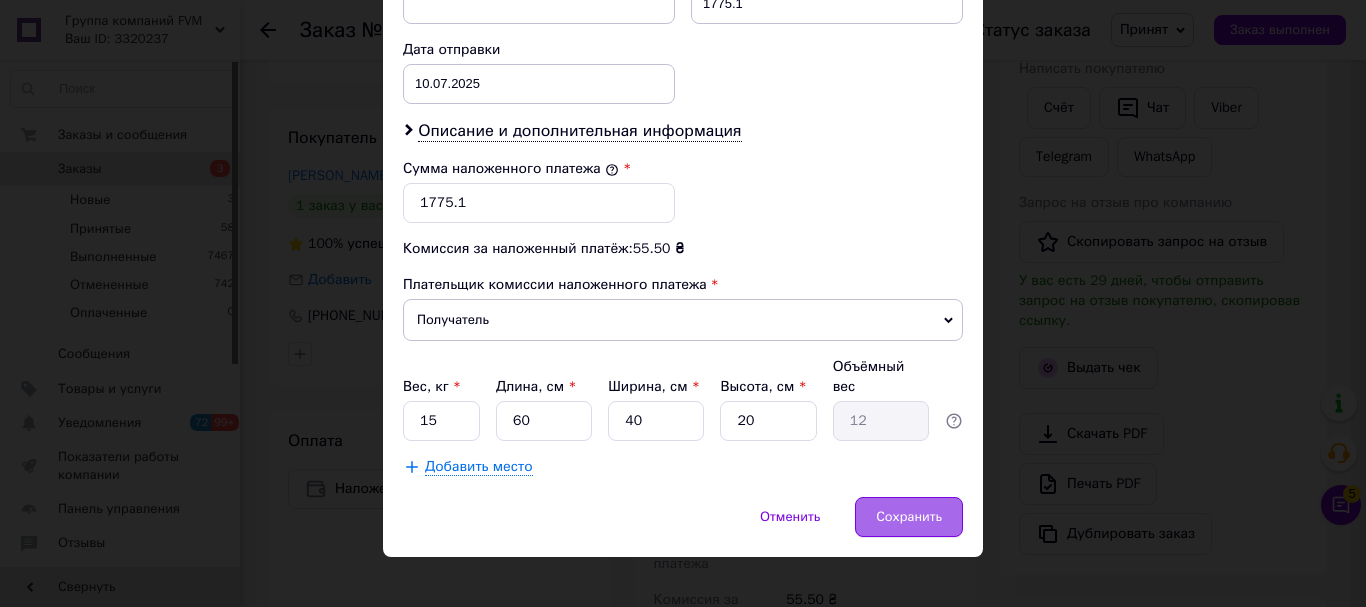 click on "Сохранить" at bounding box center (909, 517) 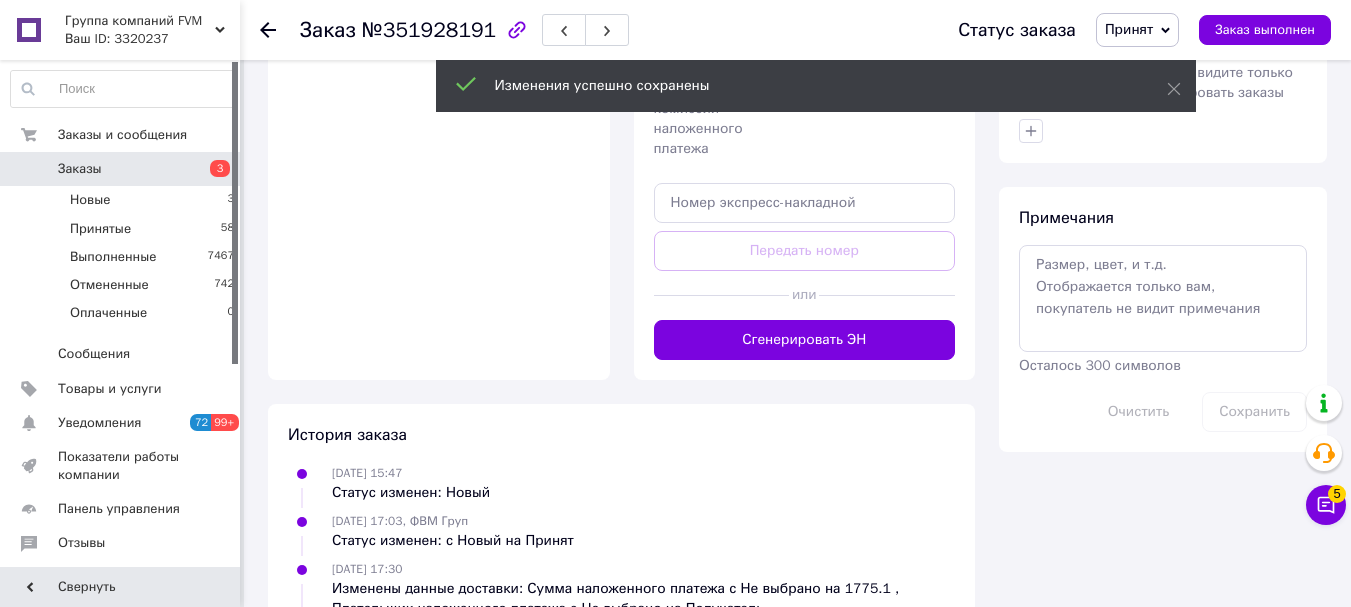 scroll, scrollTop: 1000, scrollLeft: 0, axis: vertical 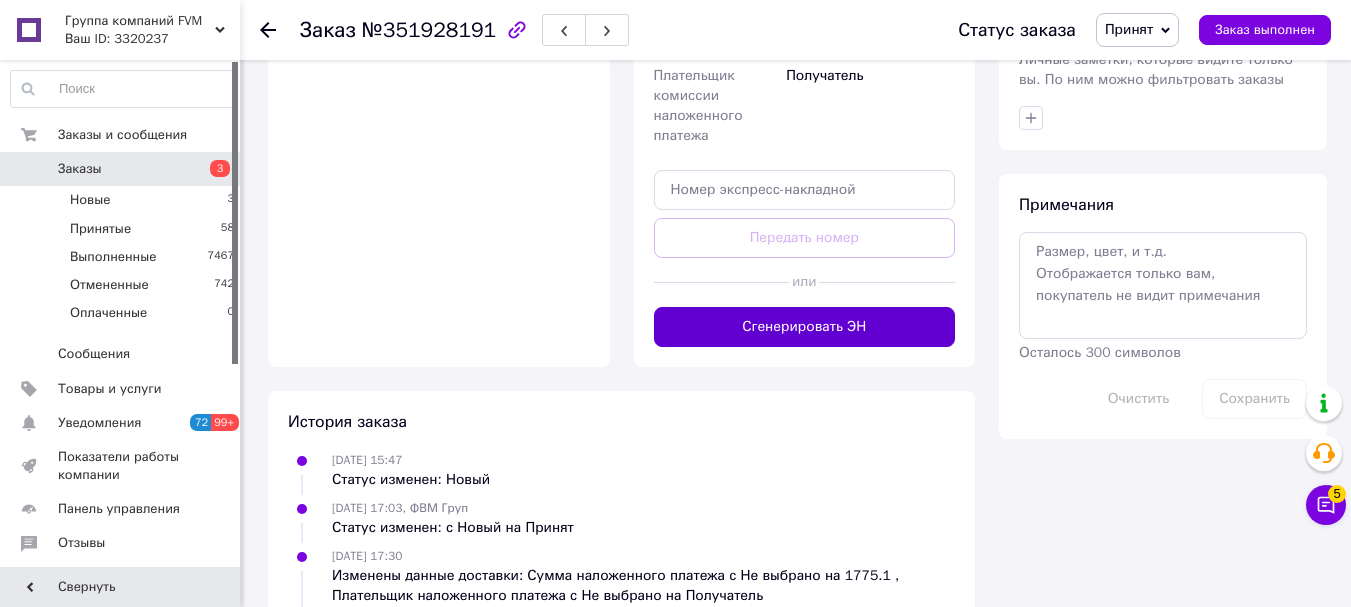 click on "Сгенерировать ЭН" at bounding box center [805, 327] 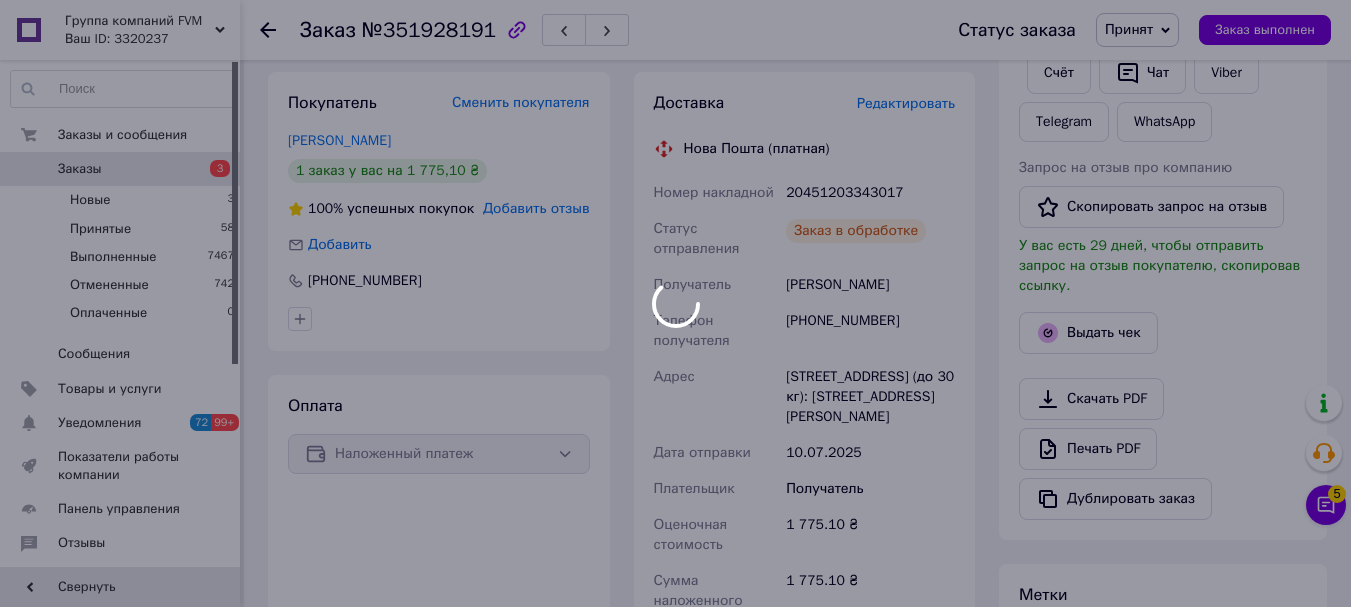 scroll, scrollTop: 400, scrollLeft: 0, axis: vertical 